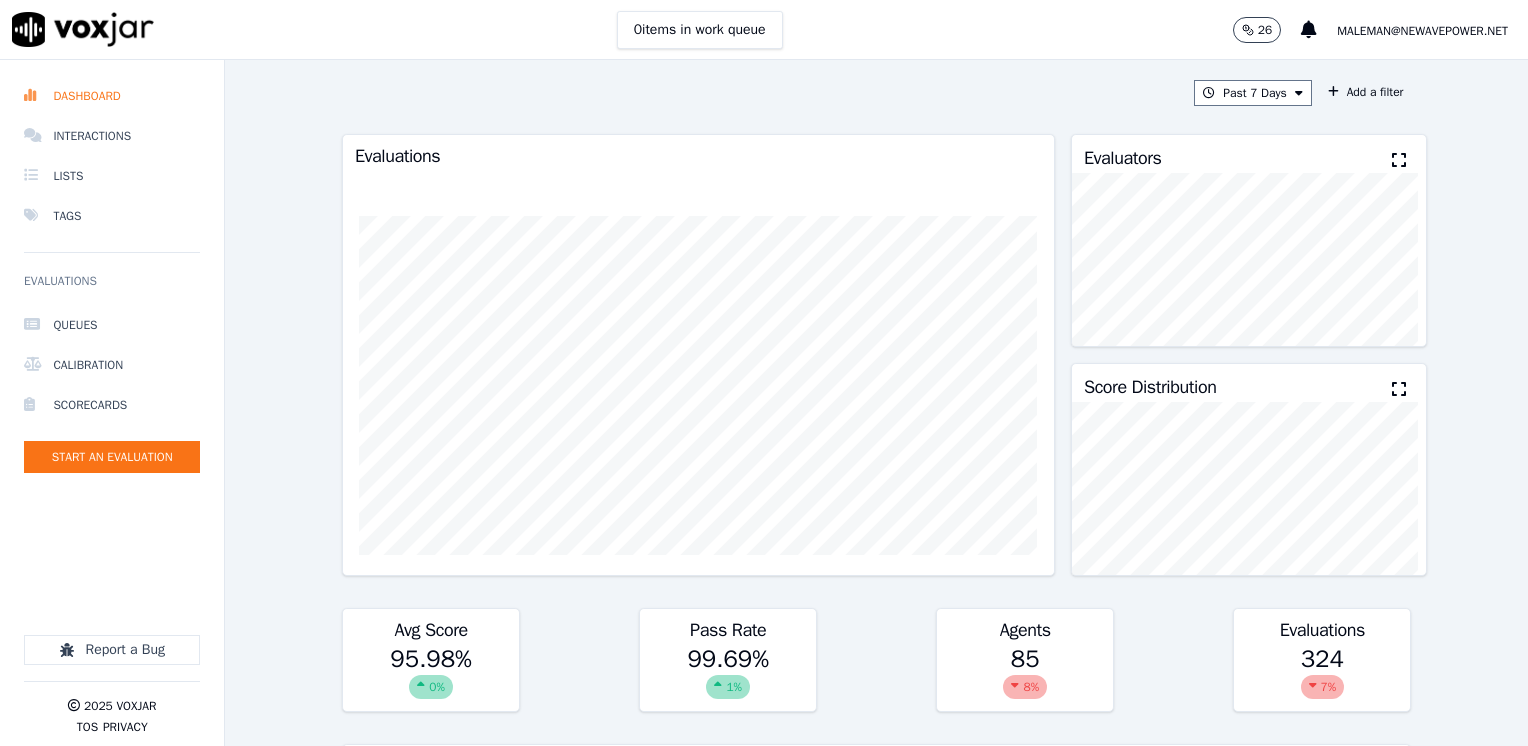 scroll, scrollTop: 0, scrollLeft: 0, axis: both 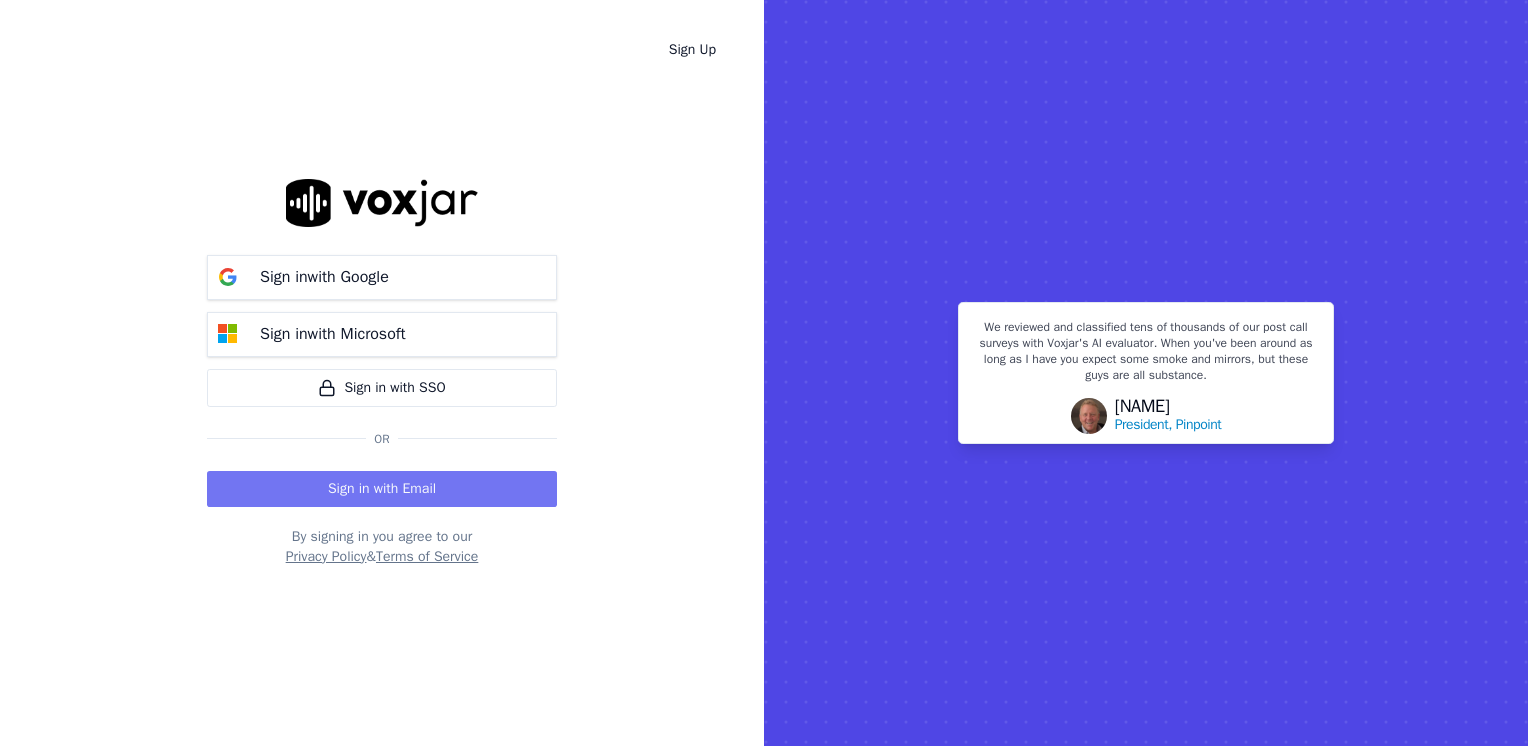 click on "Sign in with Email" at bounding box center (382, 489) 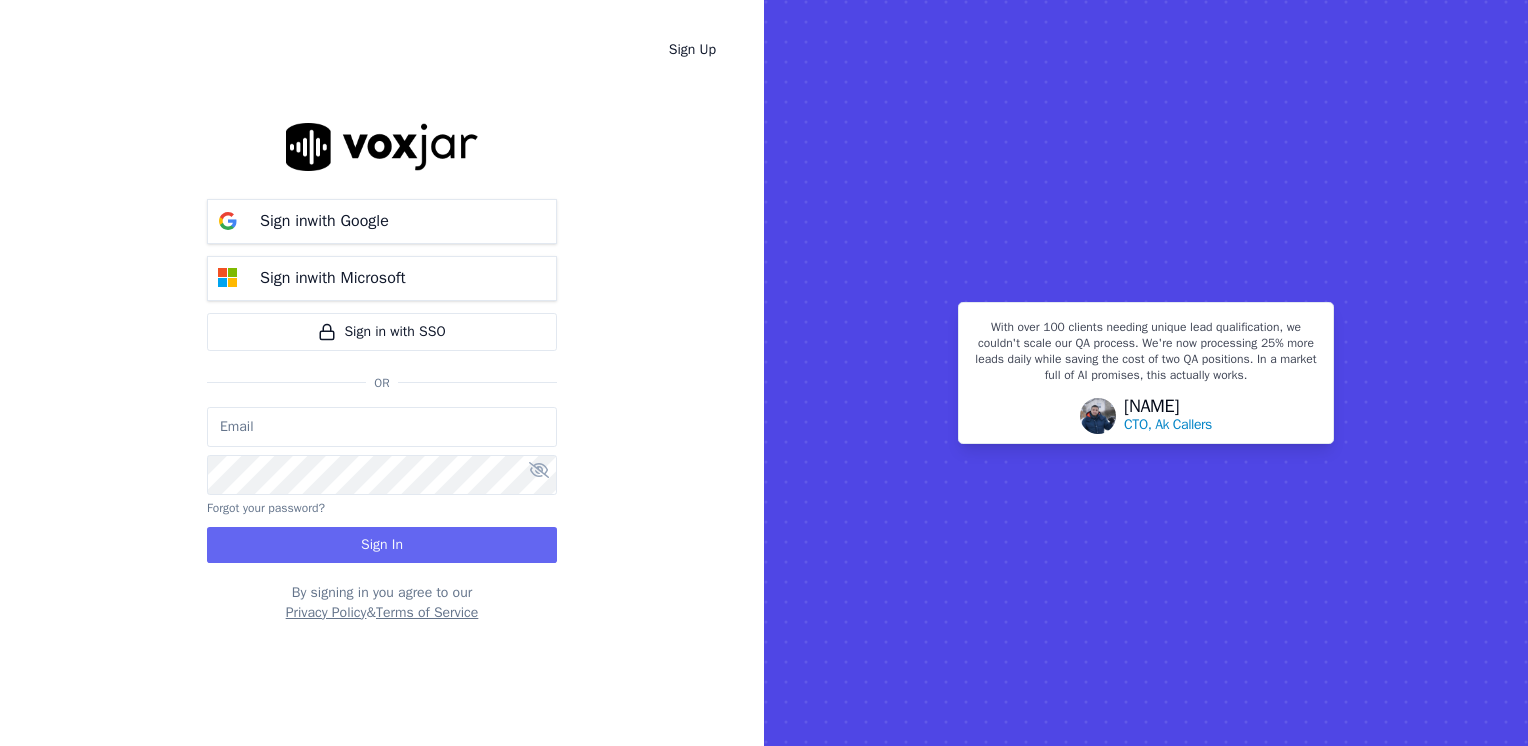 click at bounding box center (382, 427) 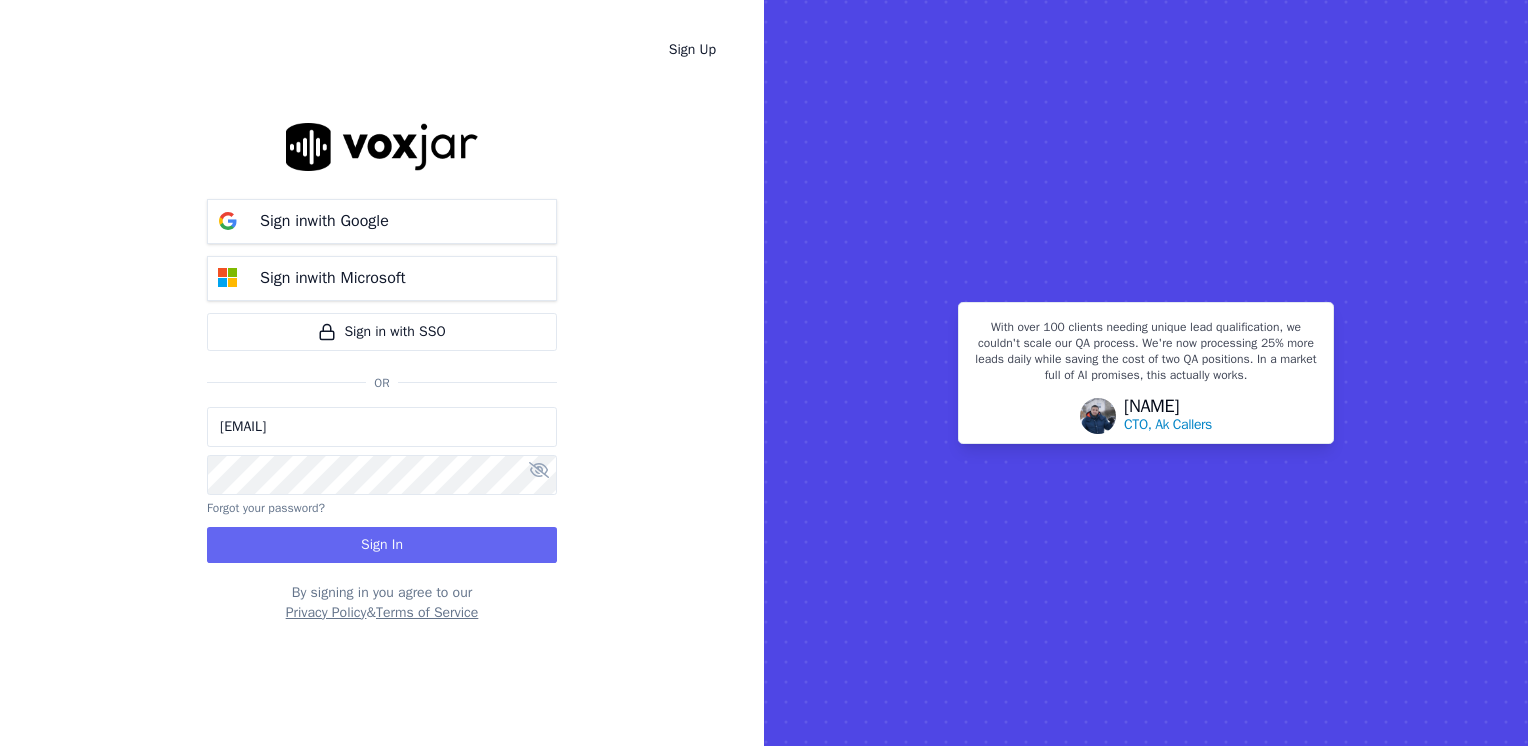 type on "[EMAIL]" 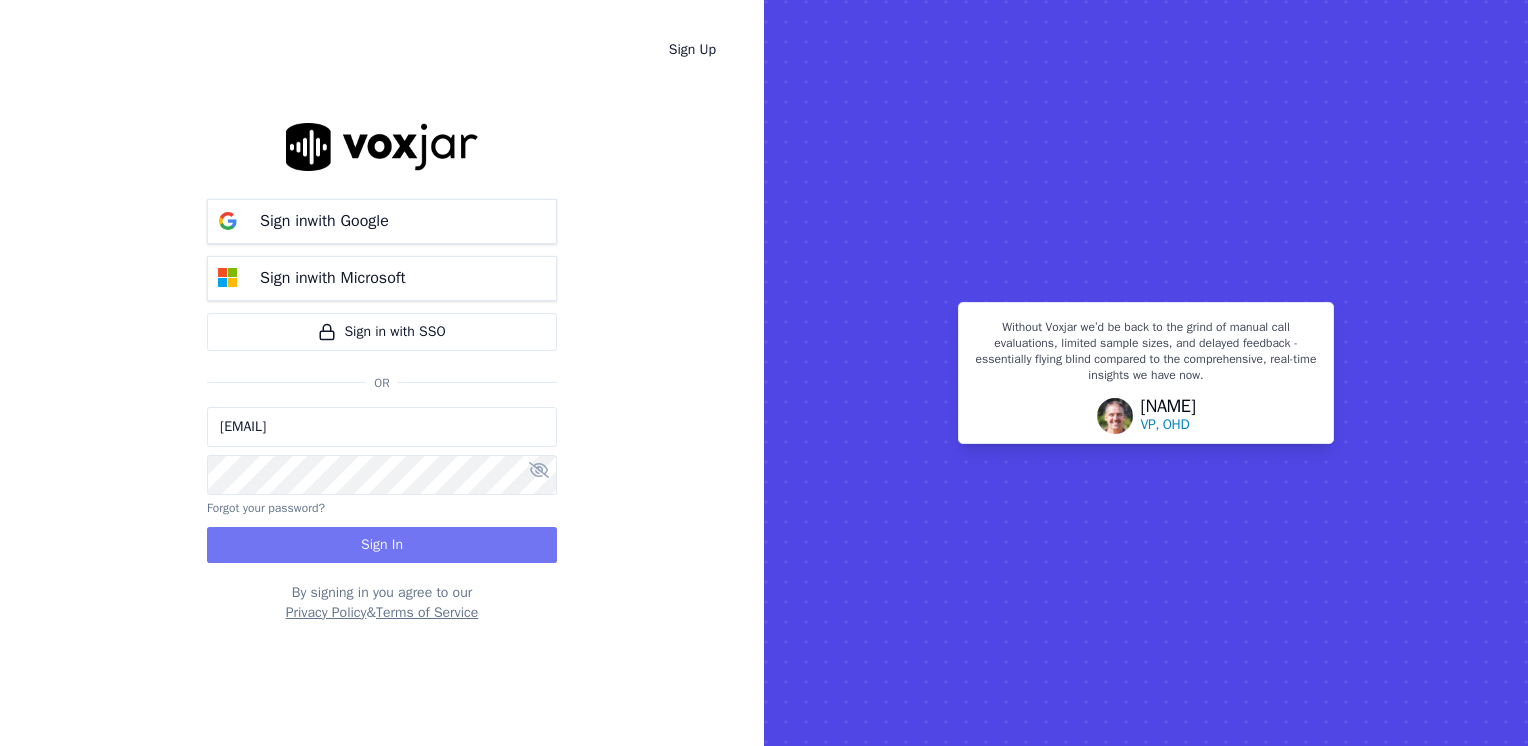 click on "Sign In" at bounding box center (382, 545) 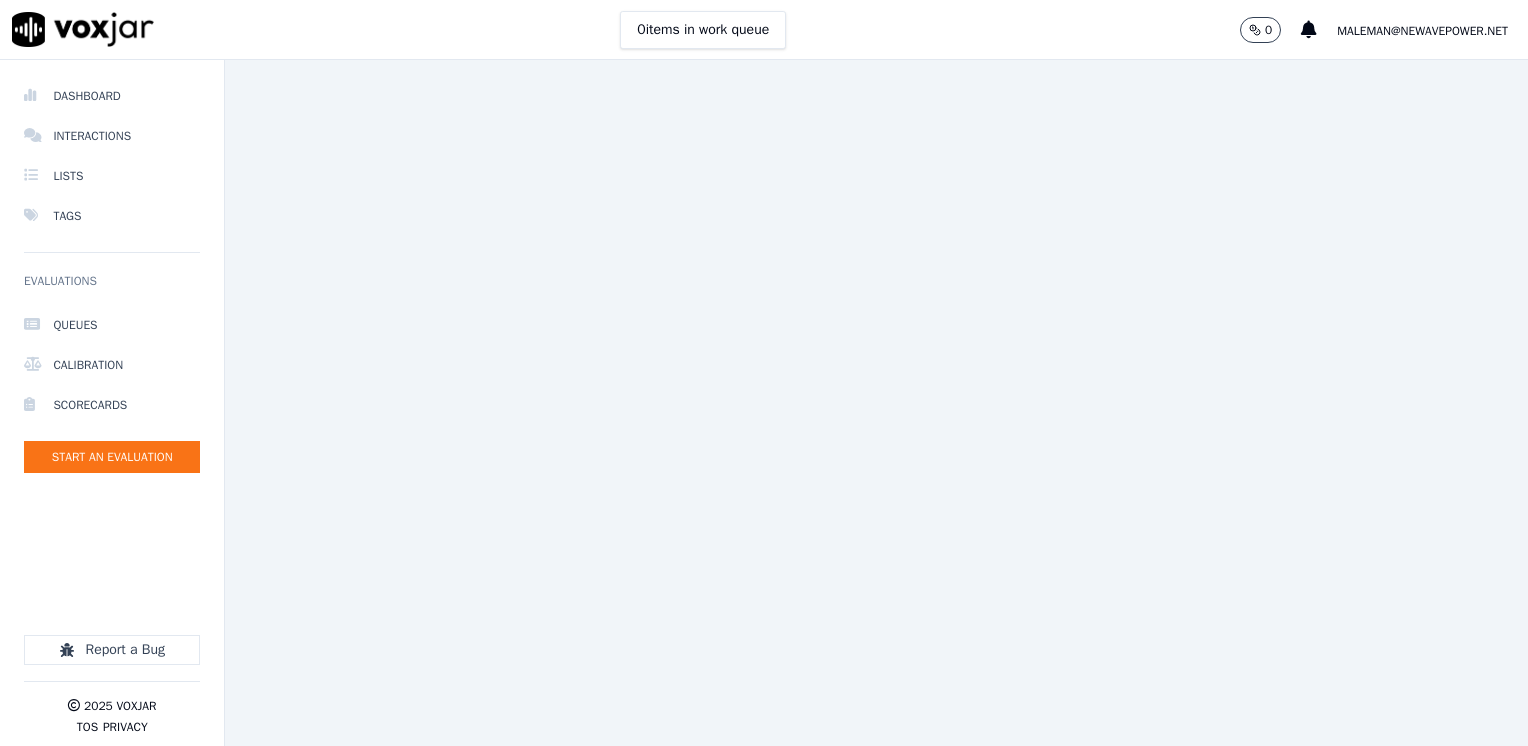 scroll, scrollTop: 0, scrollLeft: 0, axis: both 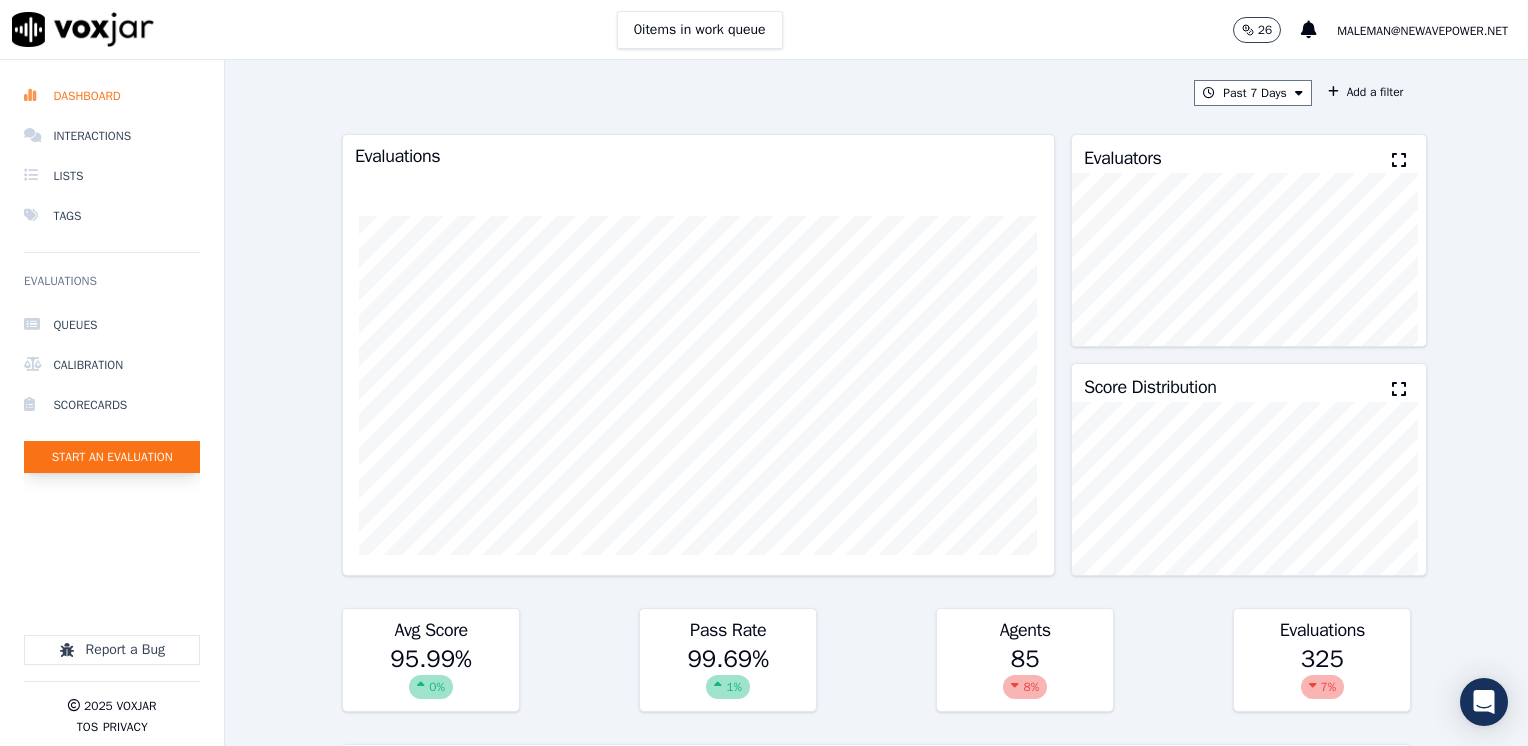 click on "Start an Evaluation" 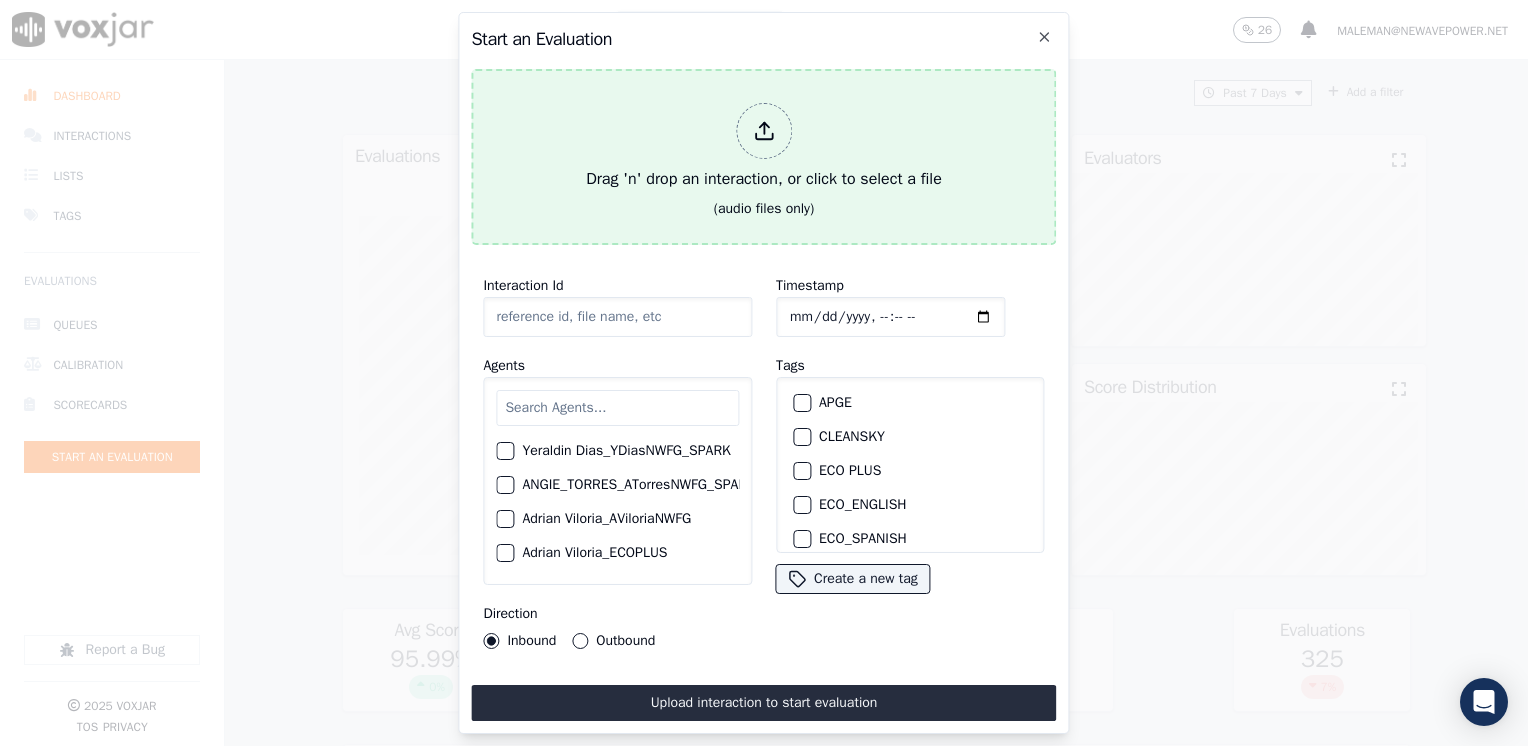 click 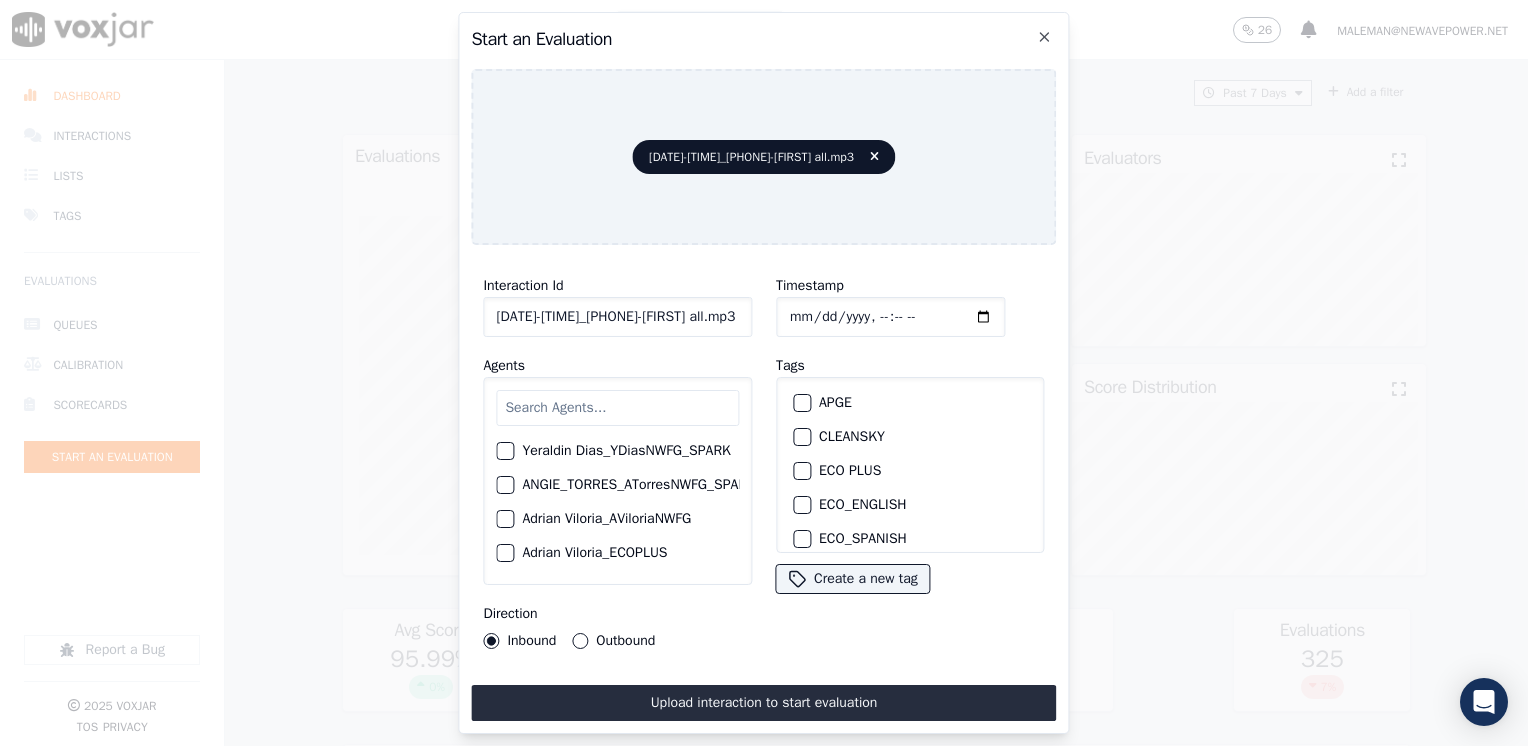 click at bounding box center (617, 408) 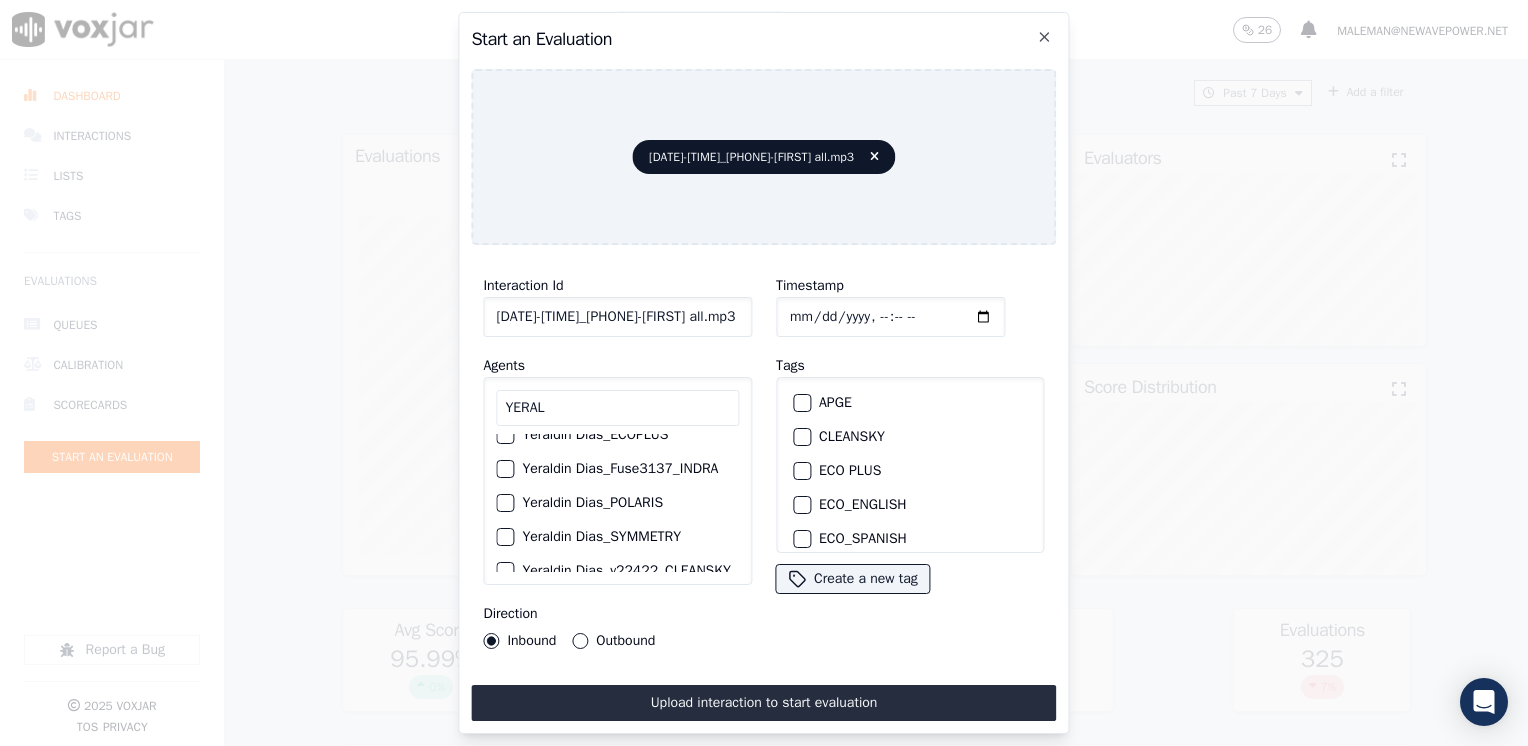 scroll, scrollTop: 0, scrollLeft: 0, axis: both 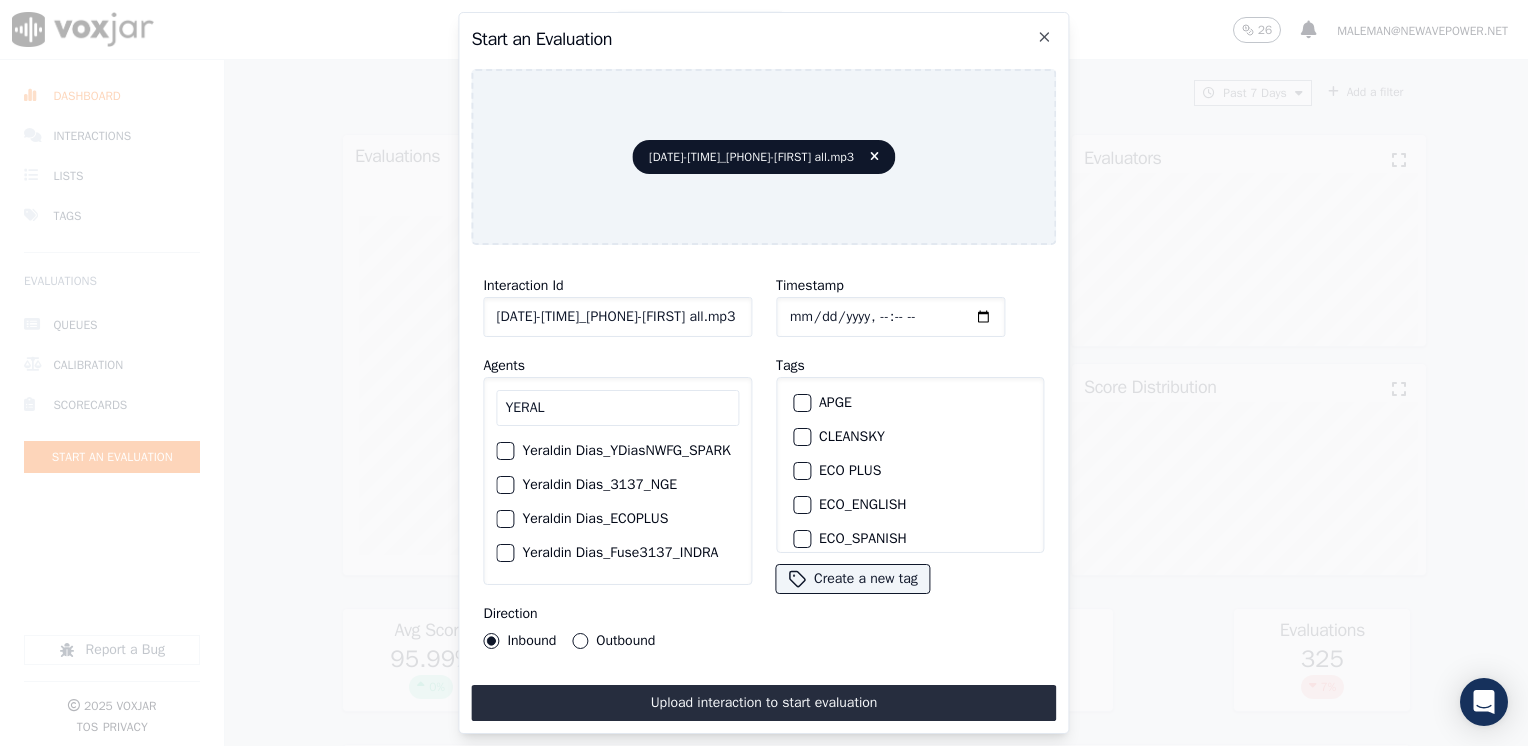 type on "YERAL" 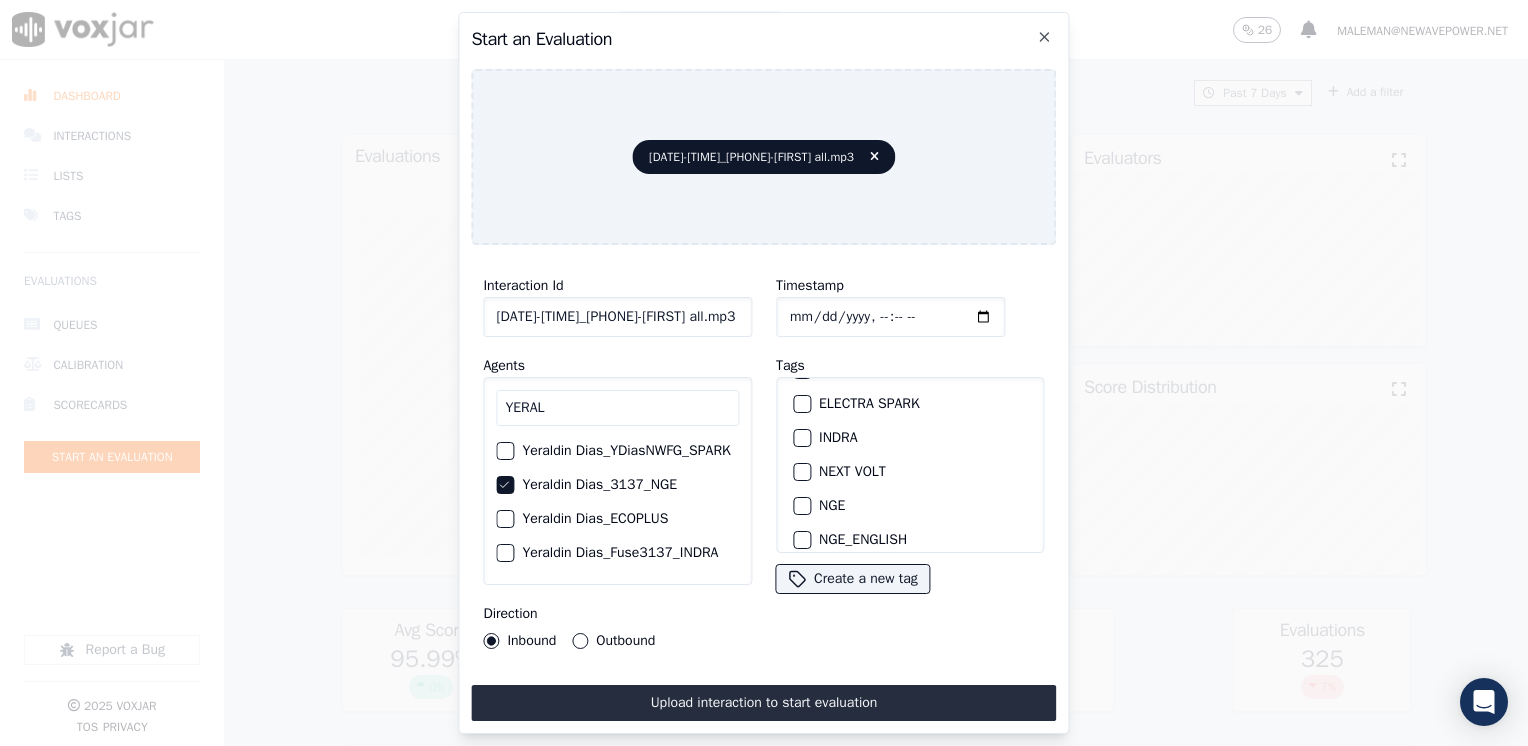 scroll, scrollTop: 200, scrollLeft: 0, axis: vertical 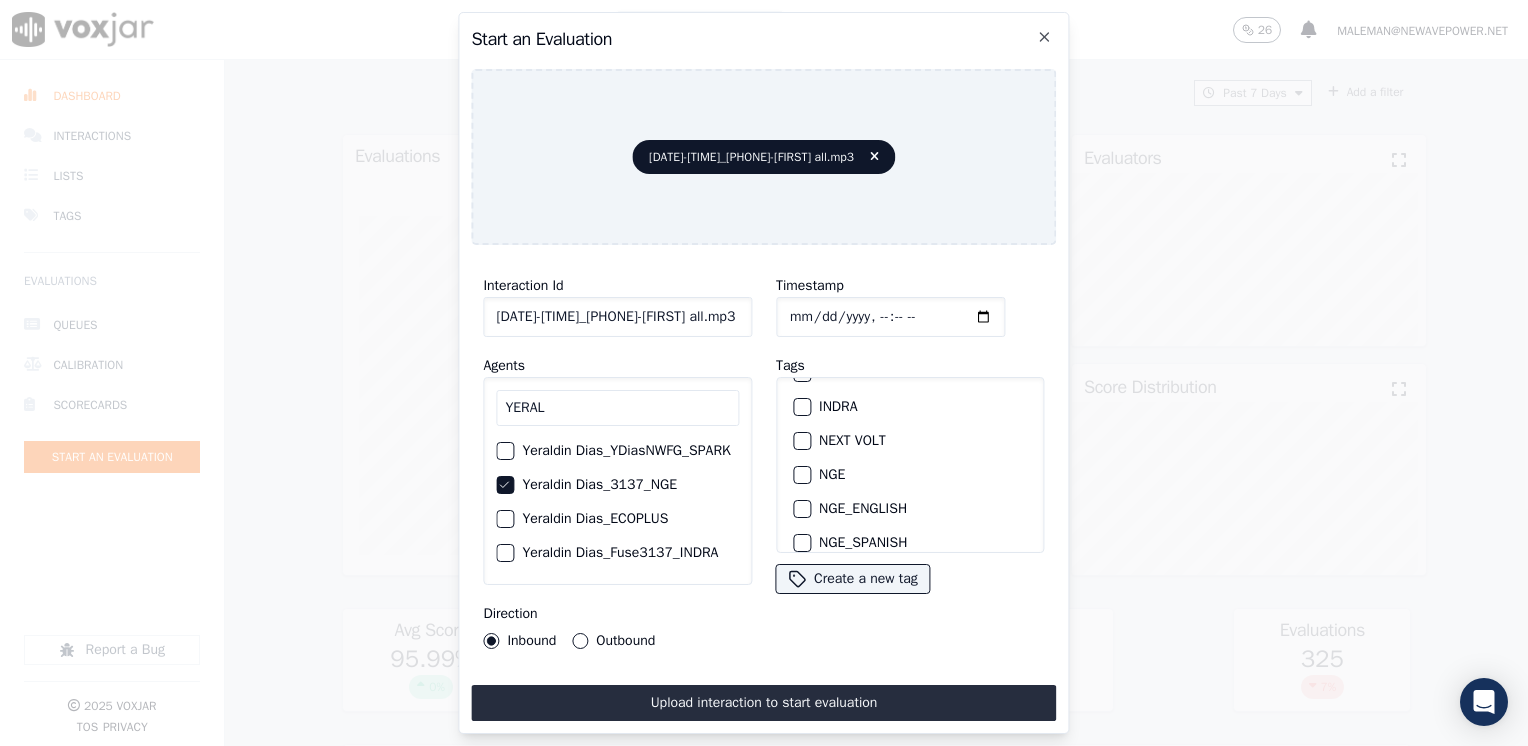 click at bounding box center [801, 475] 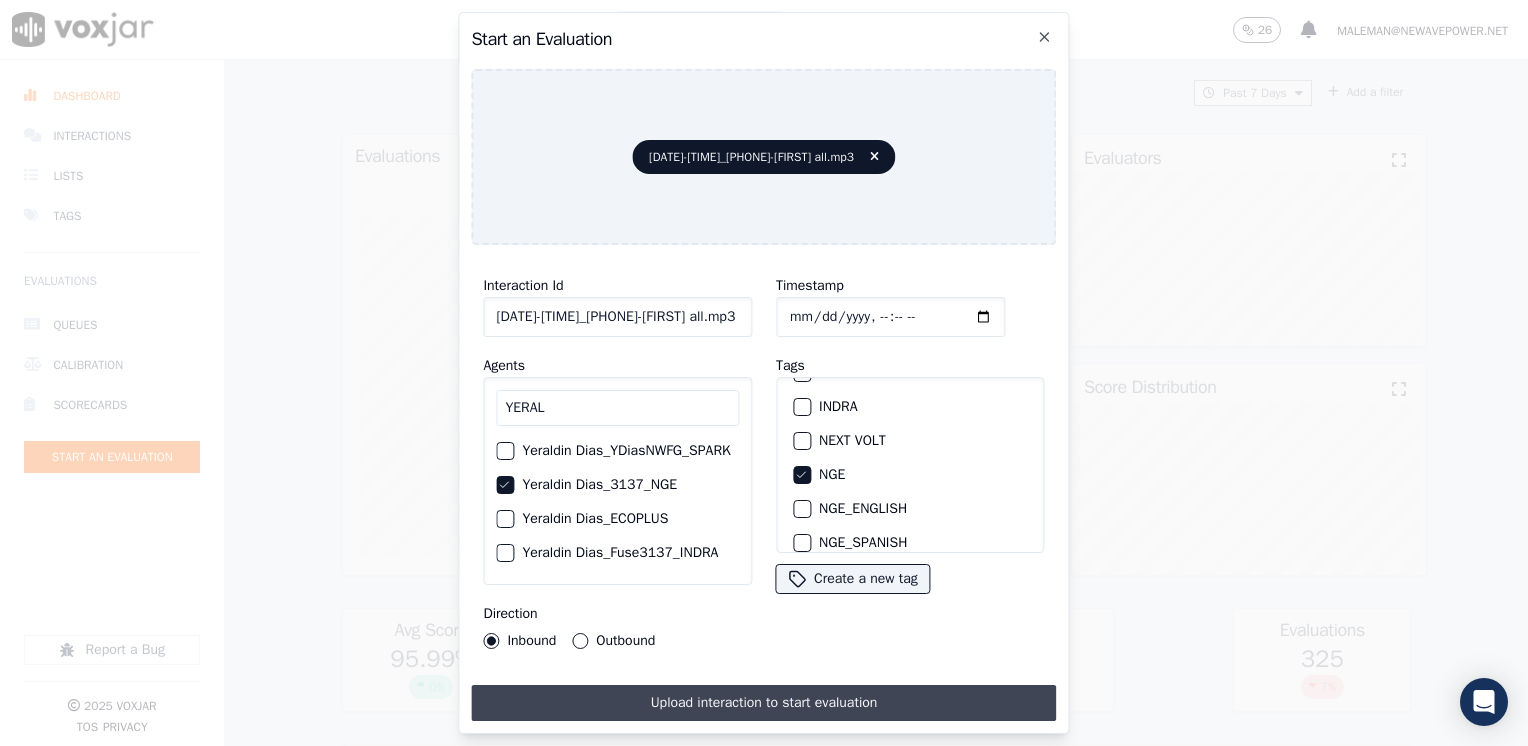 click on "Upload interaction to start evaluation" at bounding box center (763, 703) 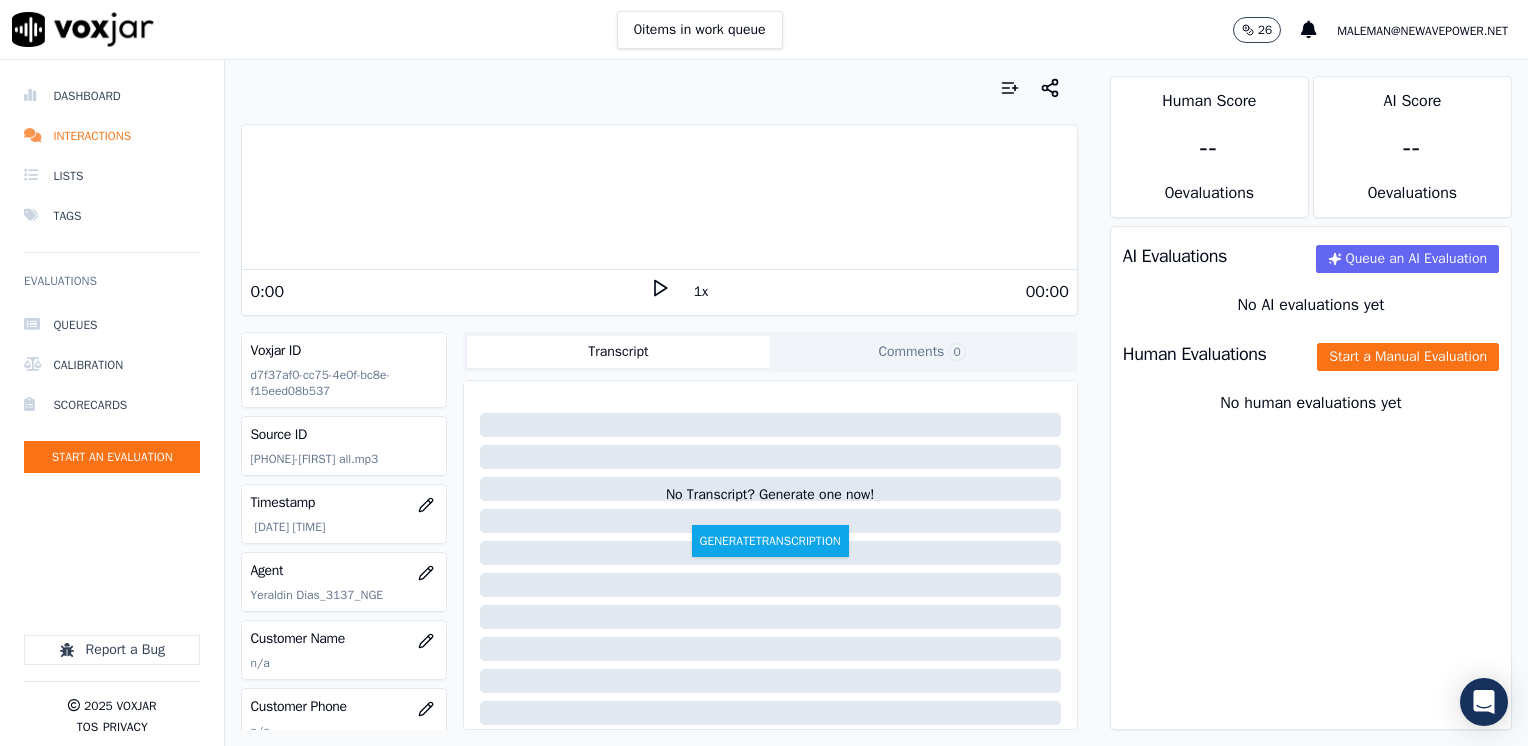 click 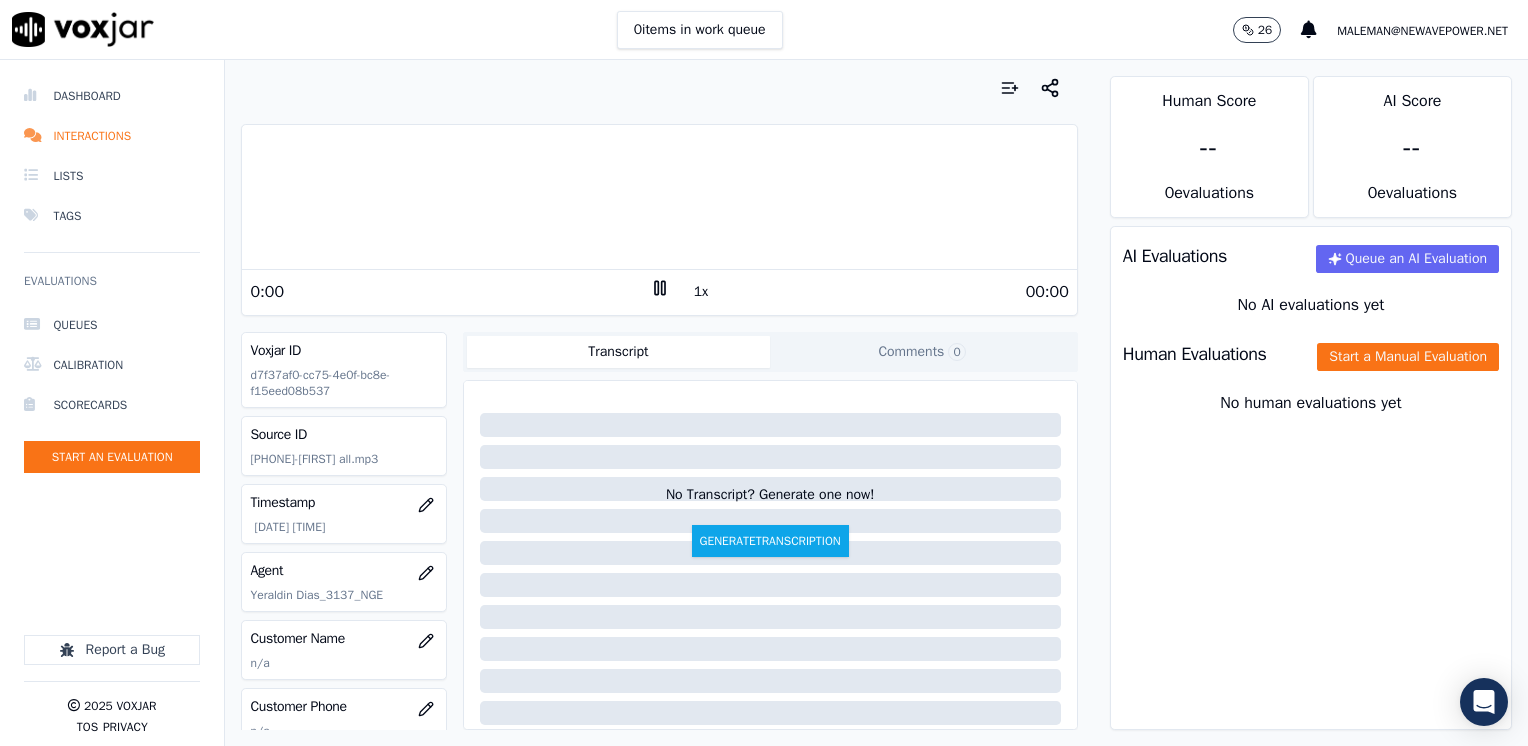 click 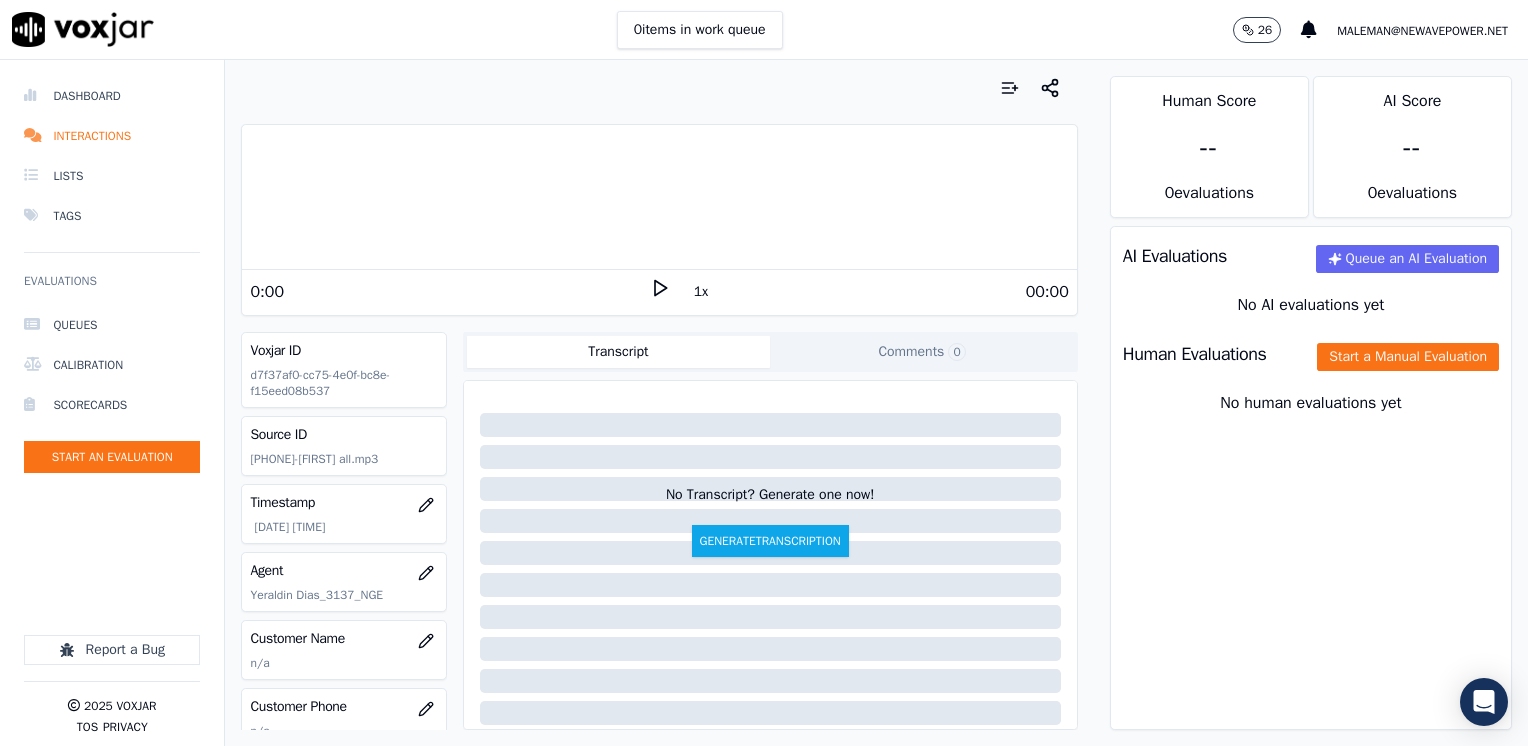 scroll, scrollTop: 100, scrollLeft: 0, axis: vertical 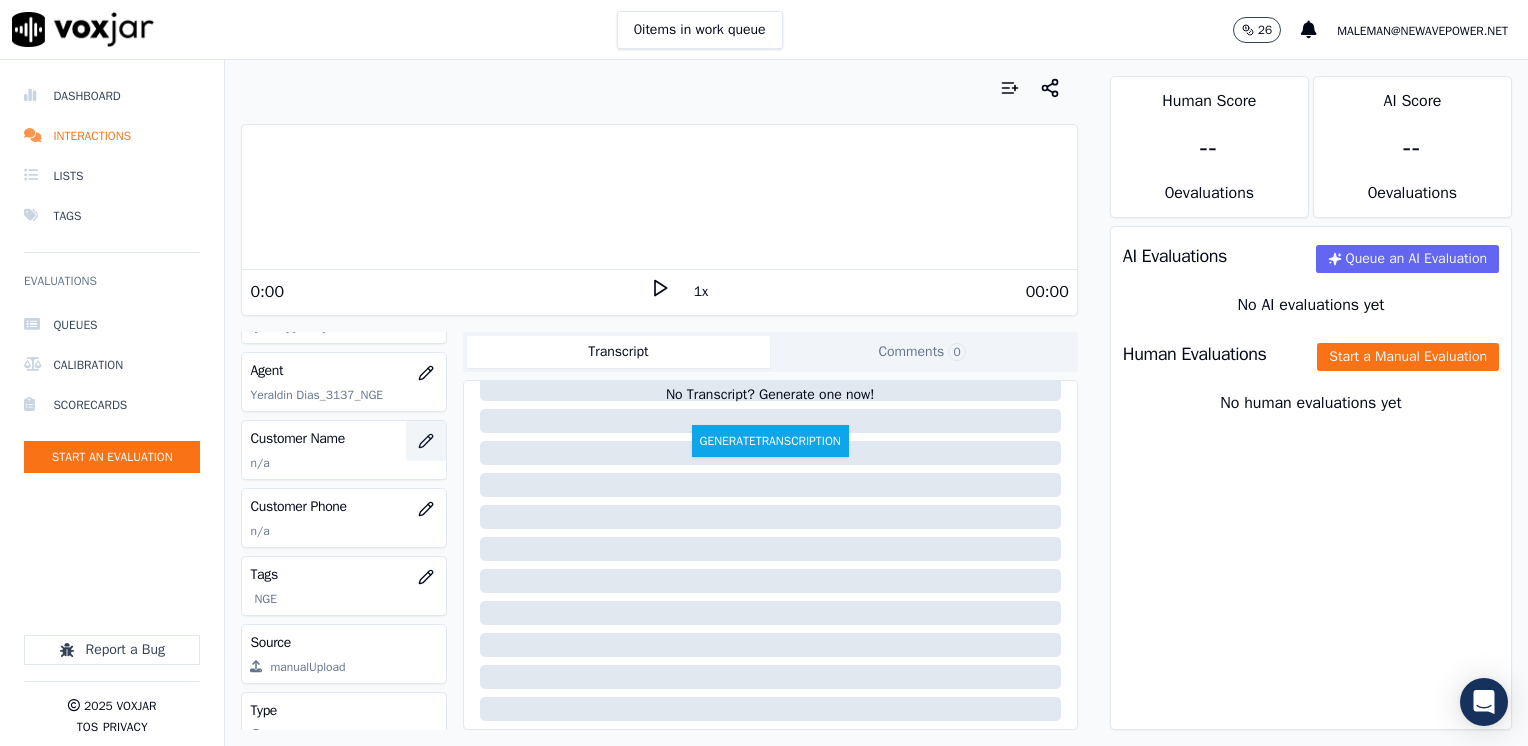 click at bounding box center [426, 441] 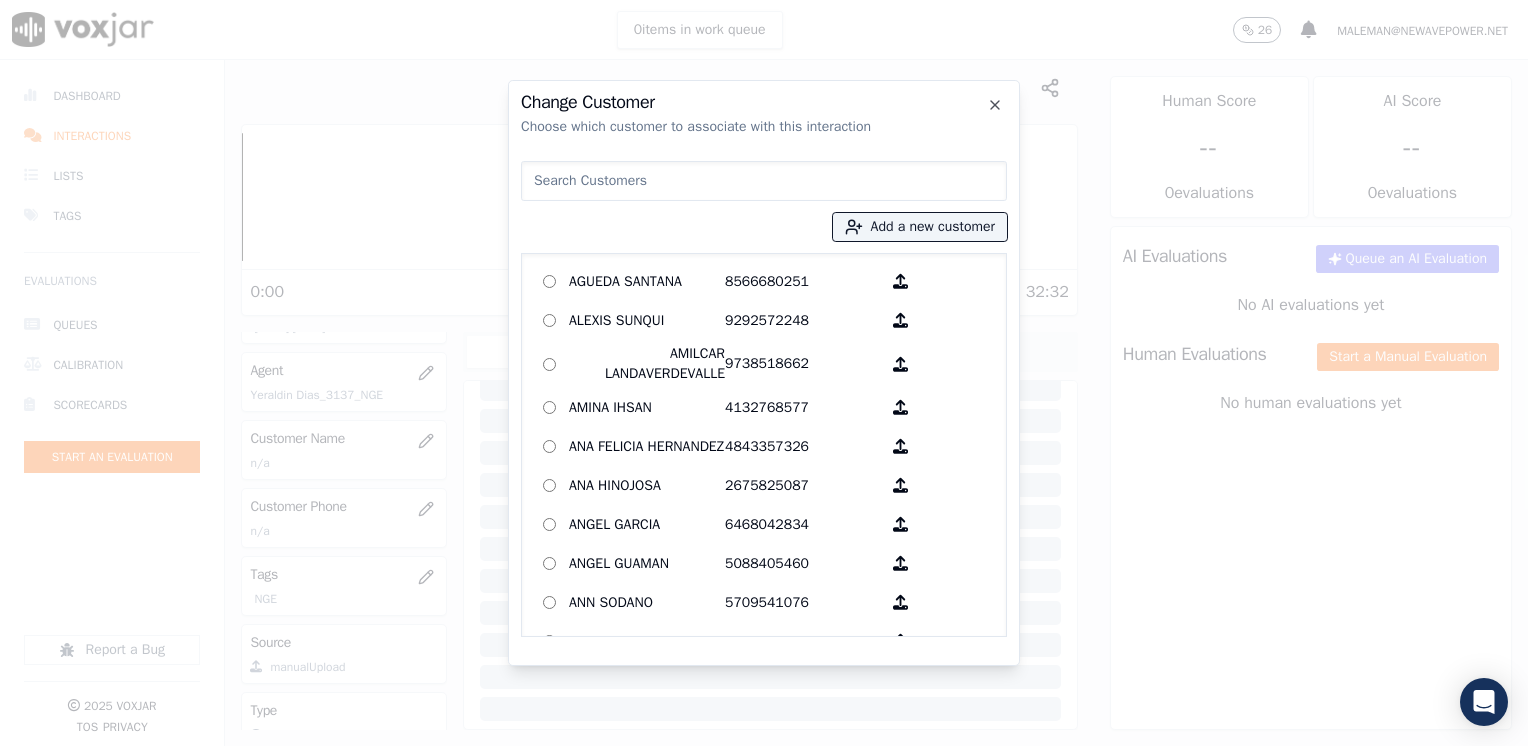 click at bounding box center (764, 181) 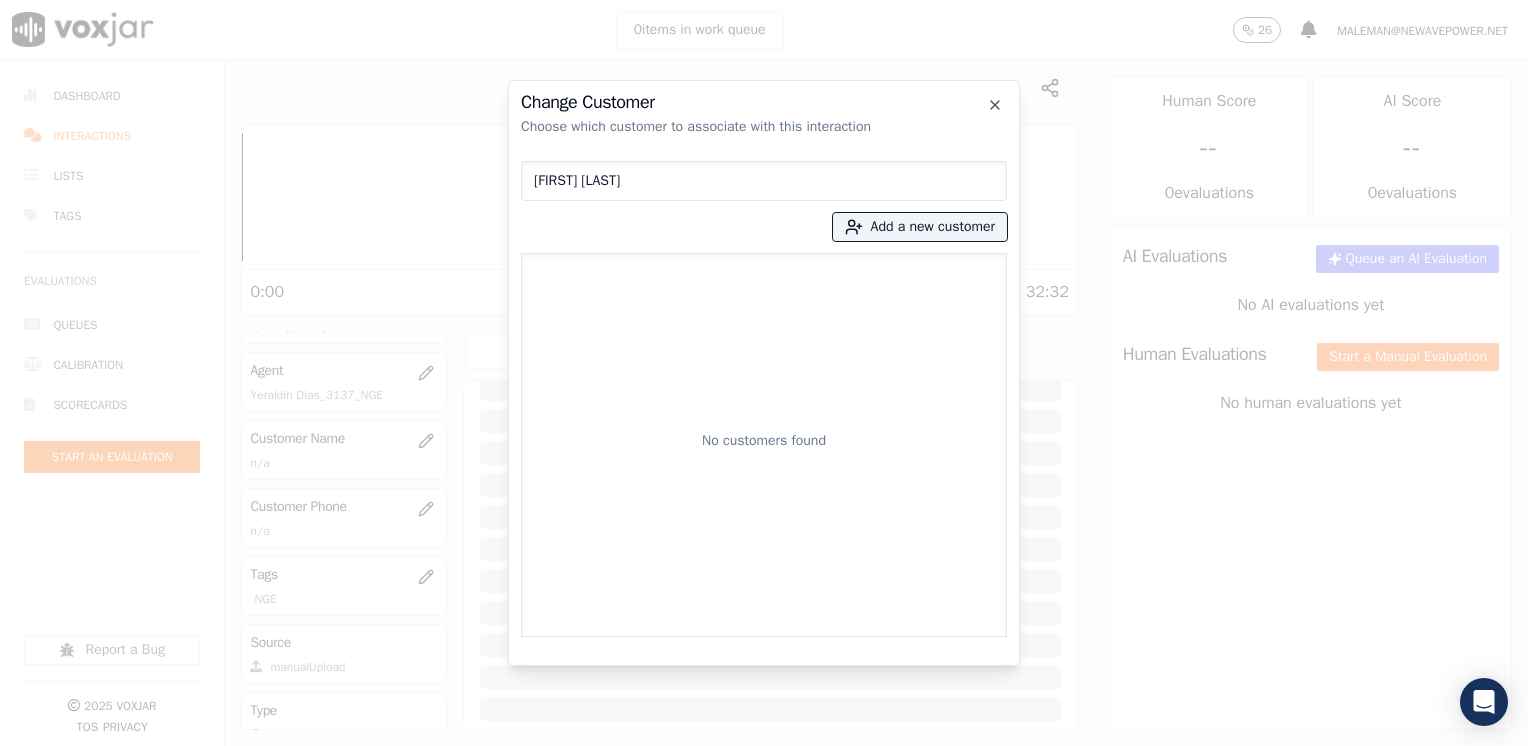 drag, startPoint x: 696, startPoint y: 177, endPoint x: -4, endPoint y: 173, distance: 700.0114 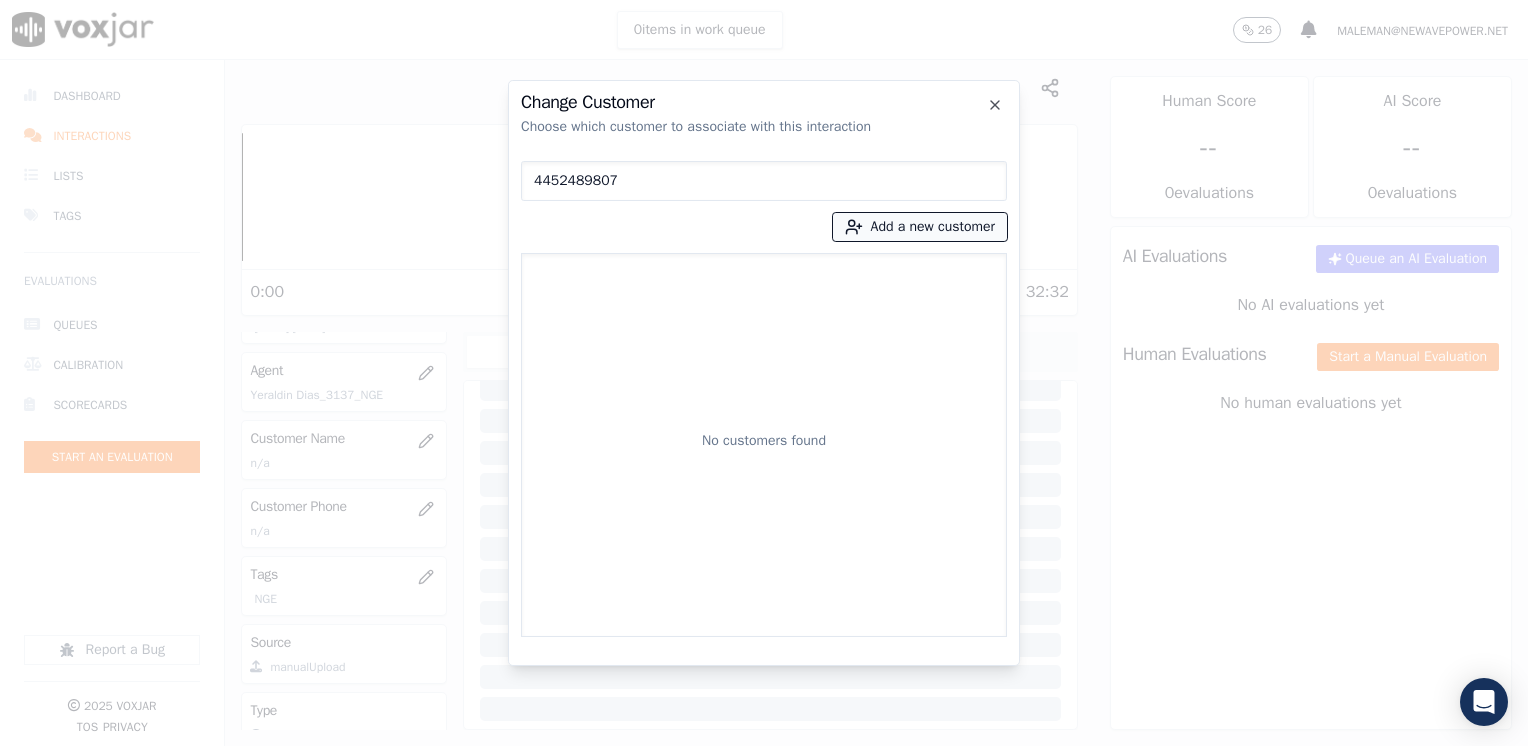 type on "4452489807" 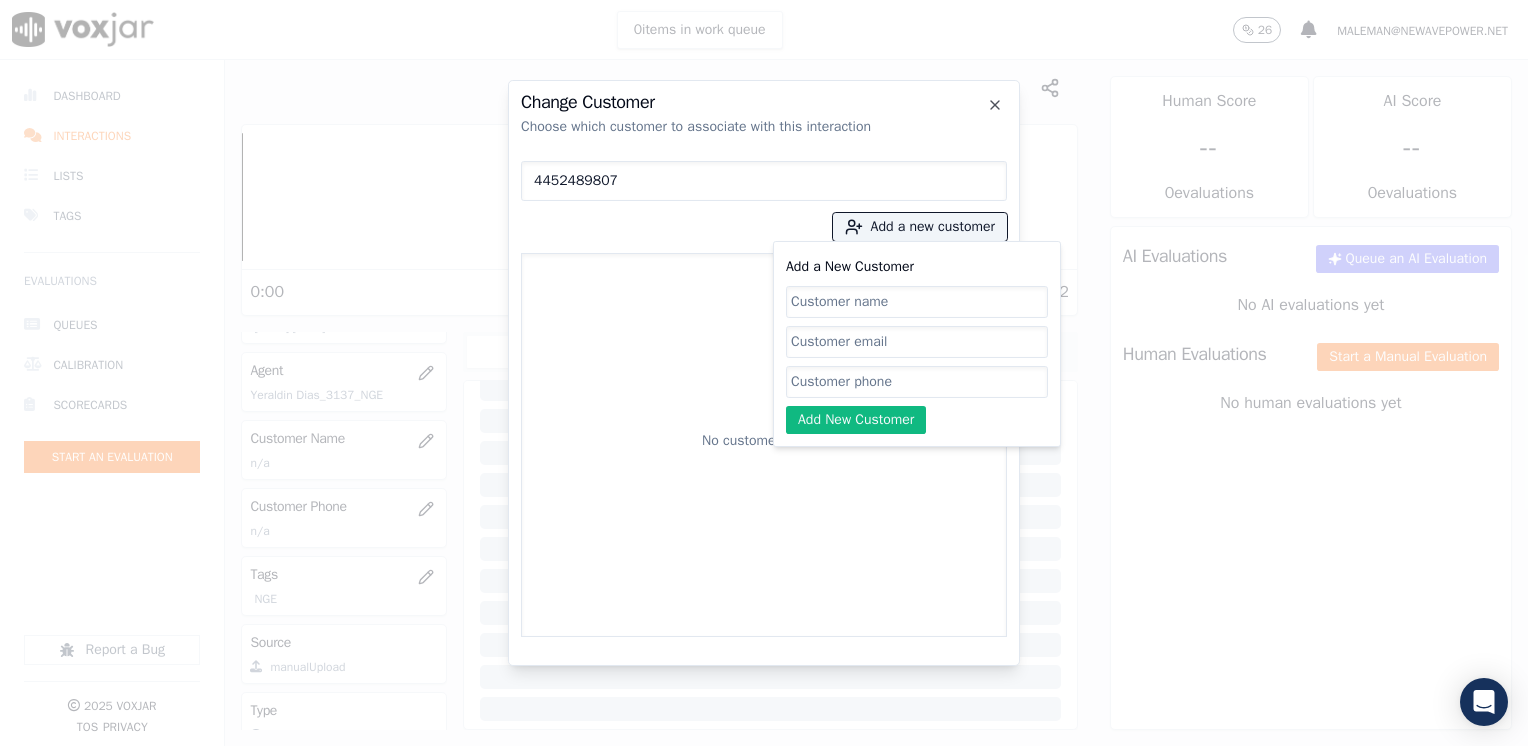 click on "Add a New Customer" 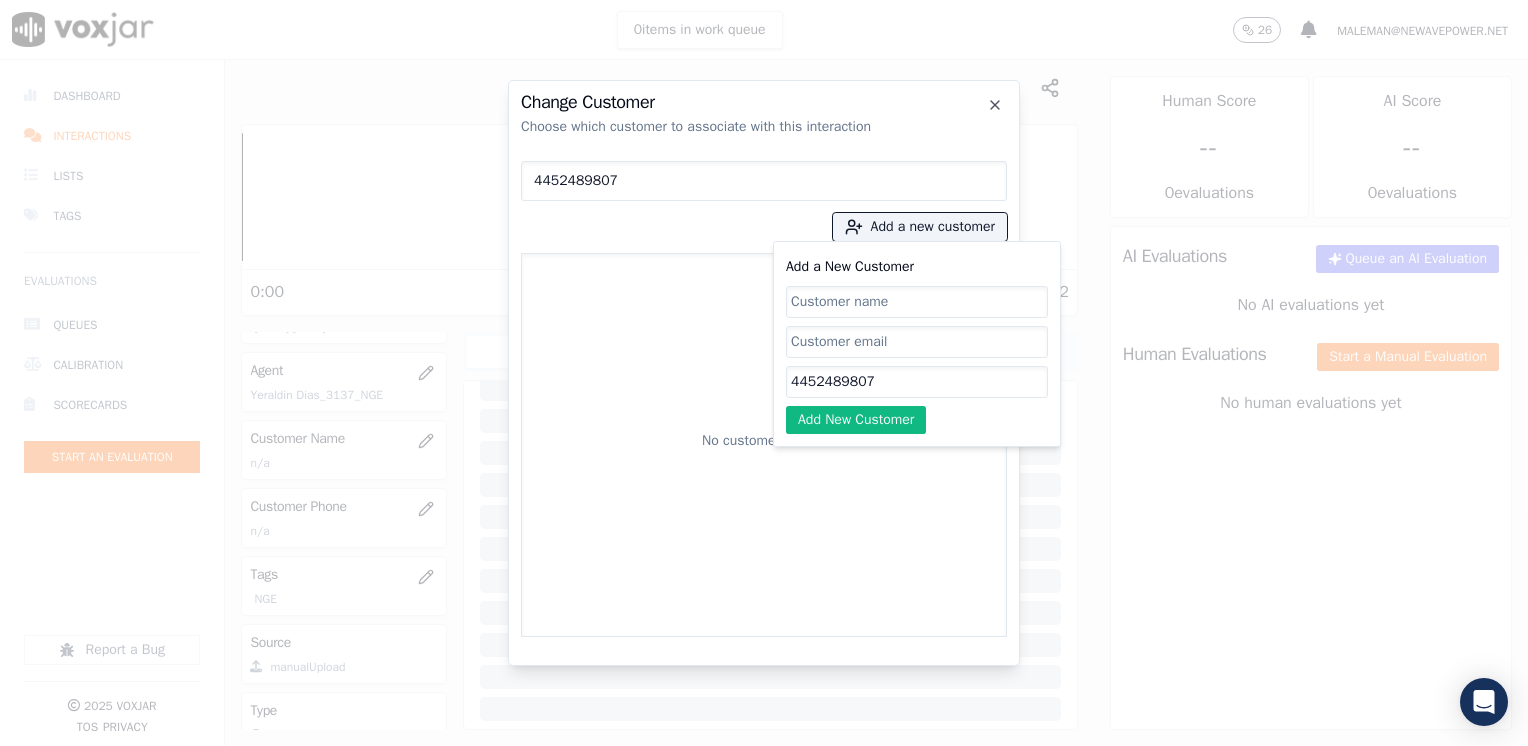 type on "4452489807" 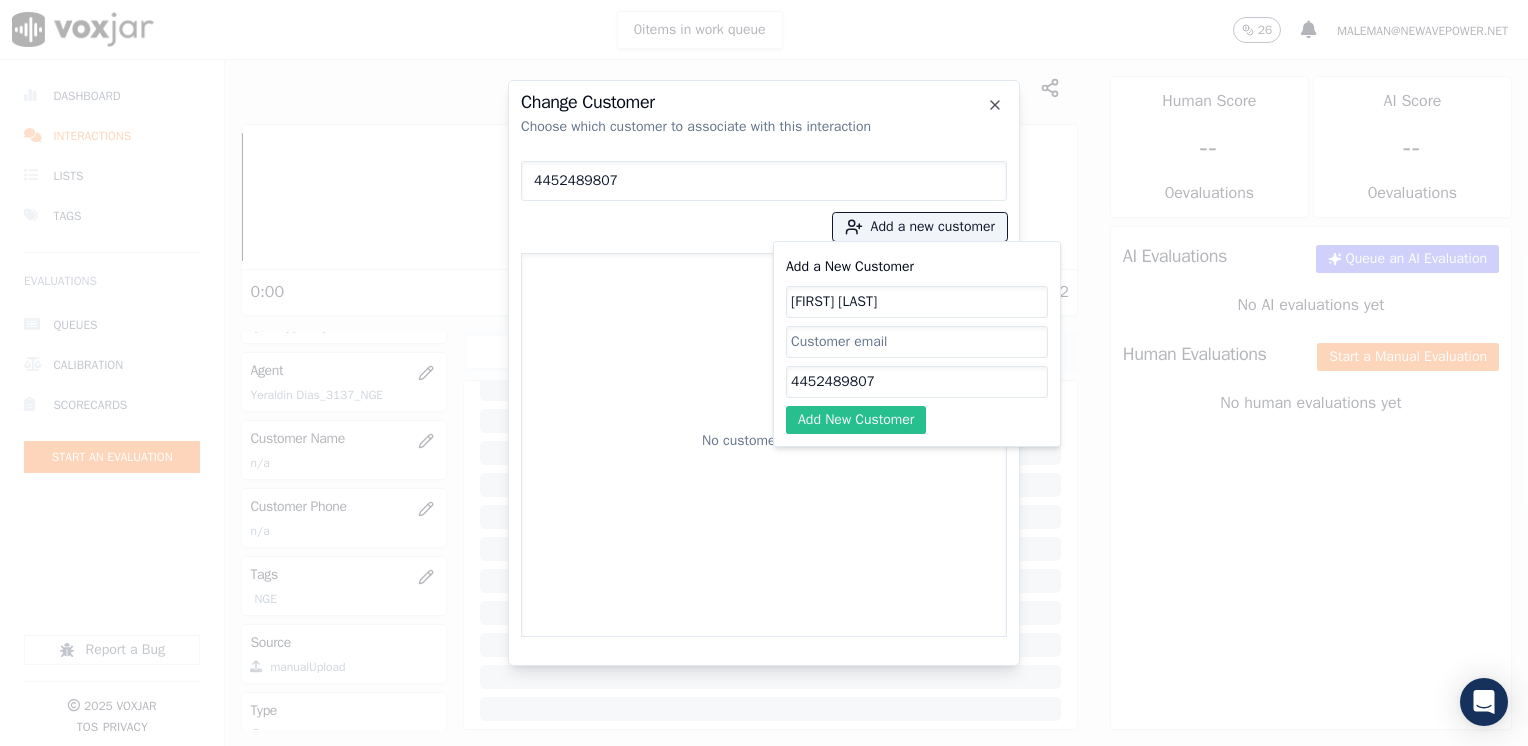 type on "Mabeli Gomez Suarez" 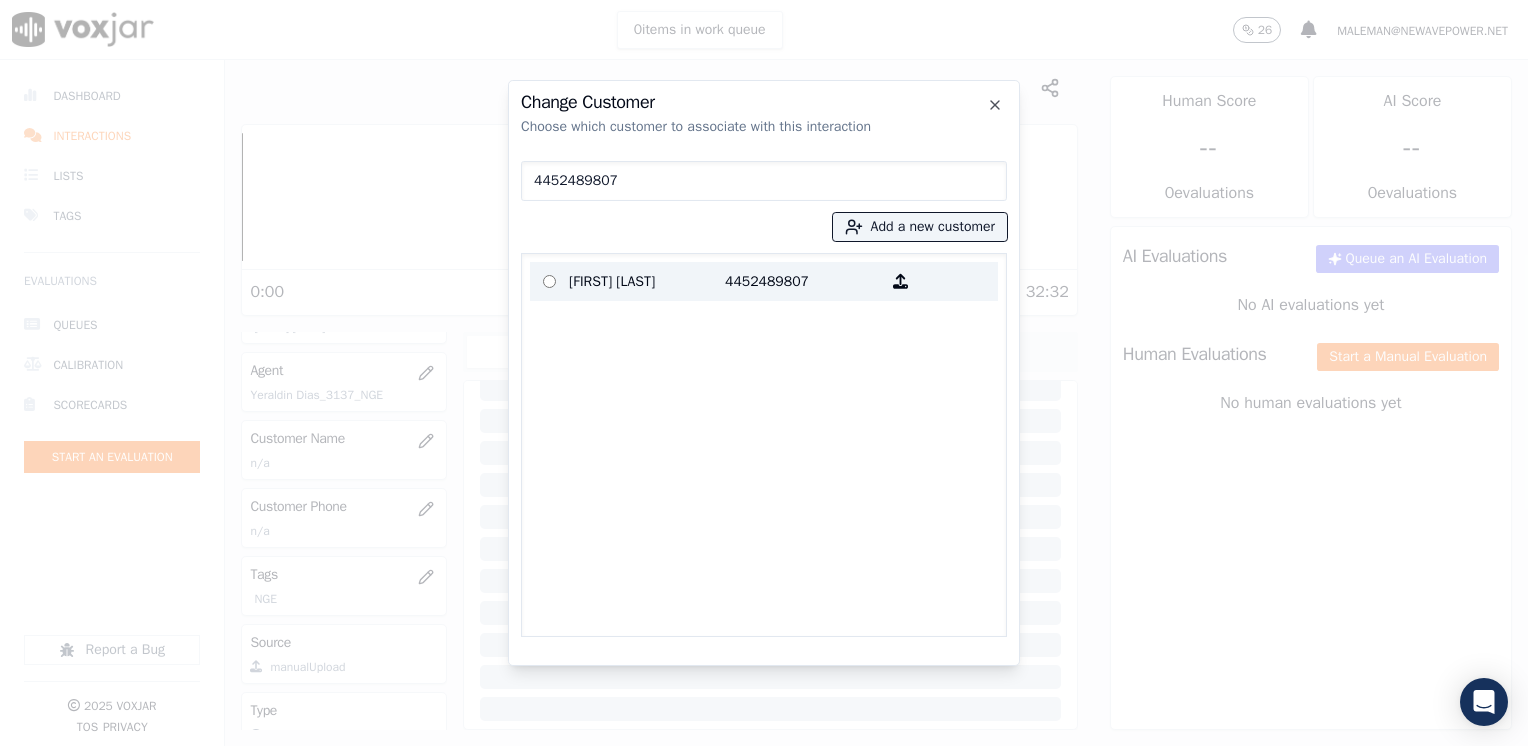click on "Mabeli Gomez Suarez" at bounding box center (647, 281) 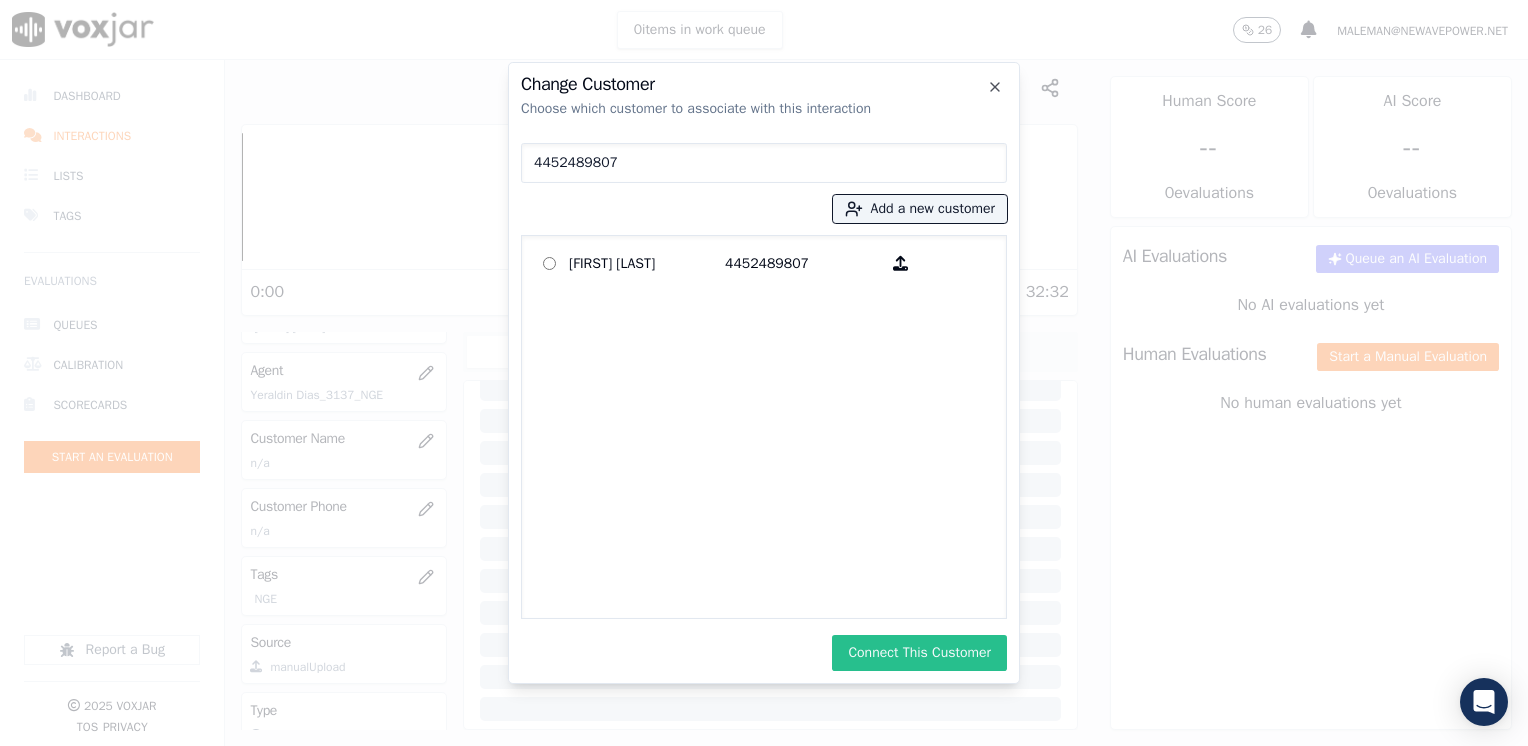 click on "Connect This Customer" at bounding box center [919, 653] 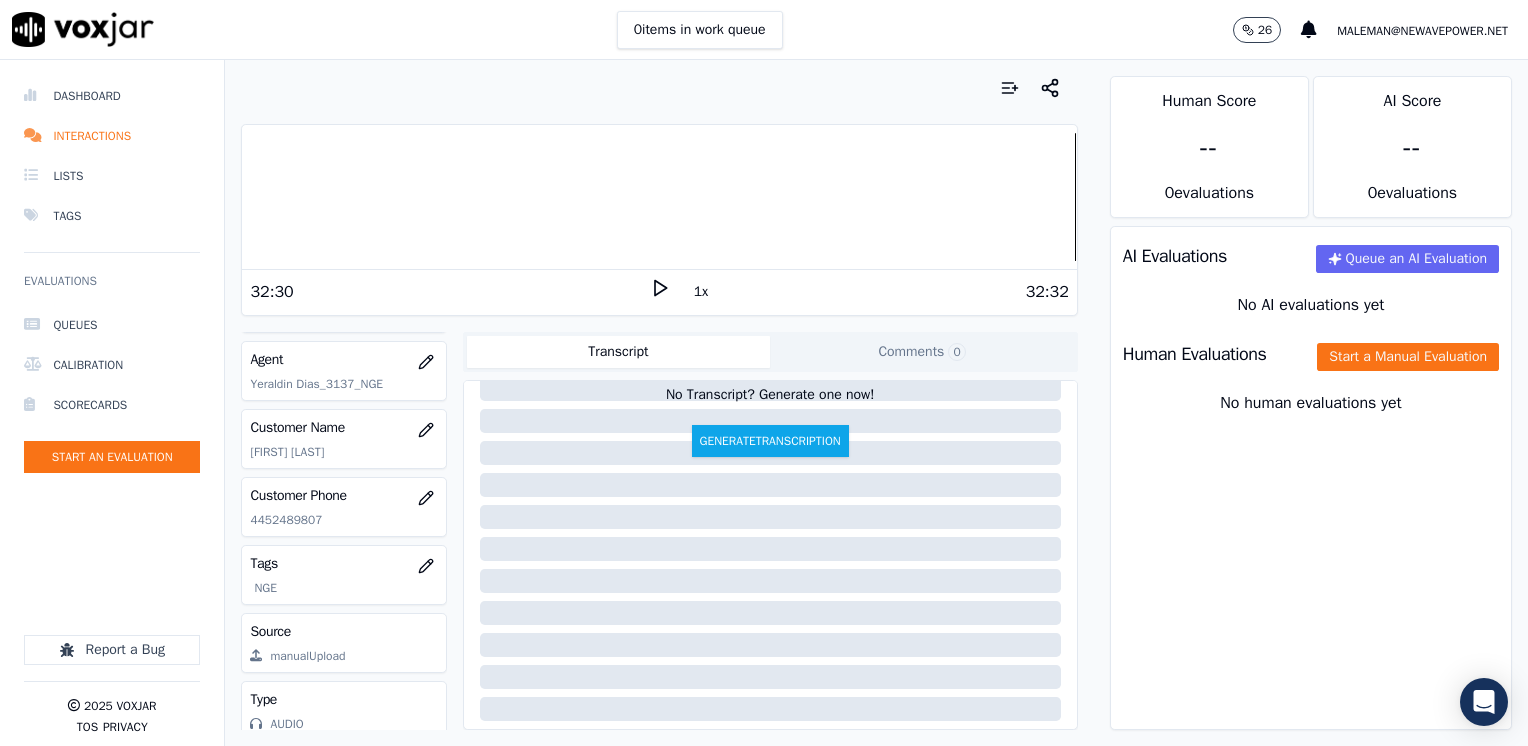 scroll, scrollTop: 179, scrollLeft: 0, axis: vertical 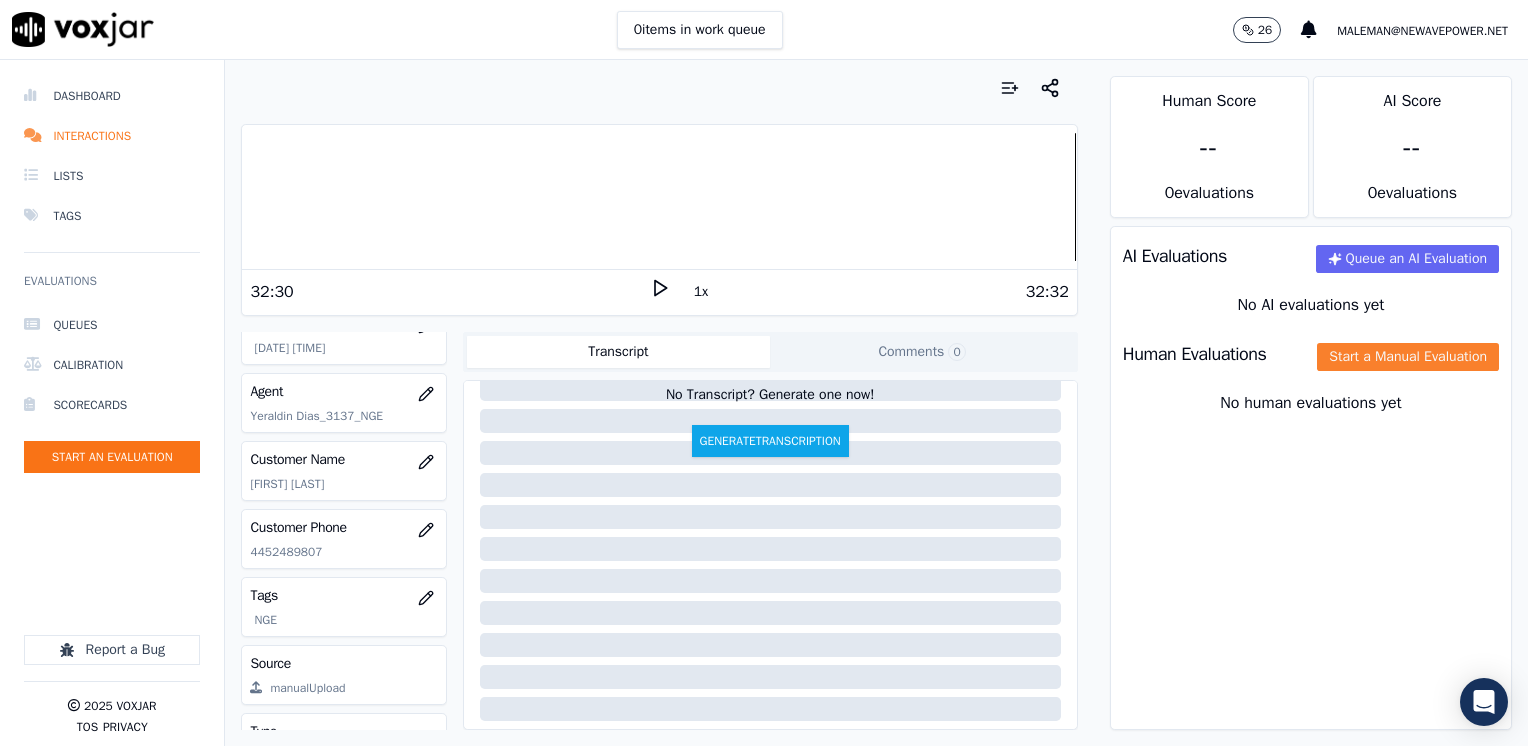 click on "Start a Manual Evaluation" 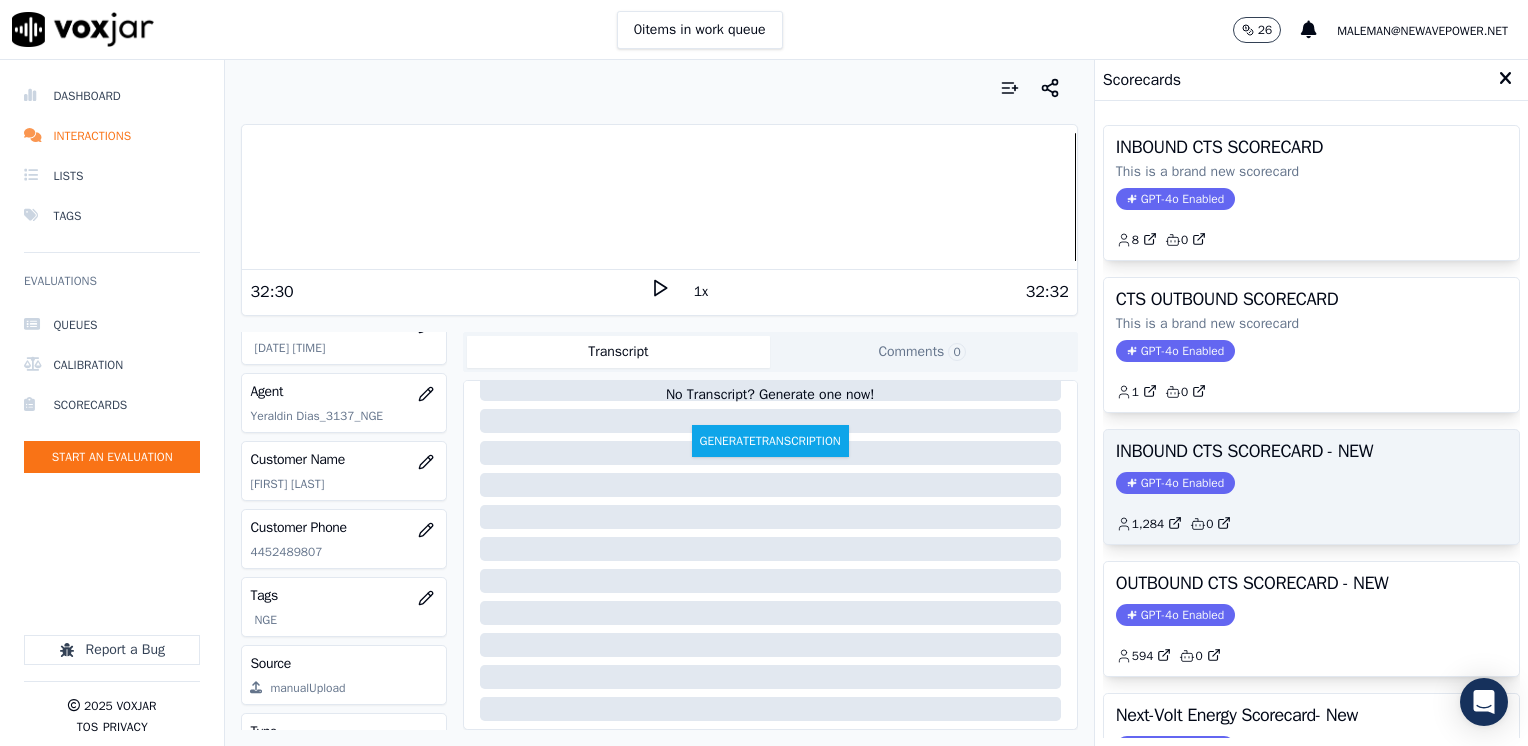 click on "INBOUND CTS SCORECARD - NEW        GPT-4o Enabled       1,284         0" at bounding box center [1311, 487] 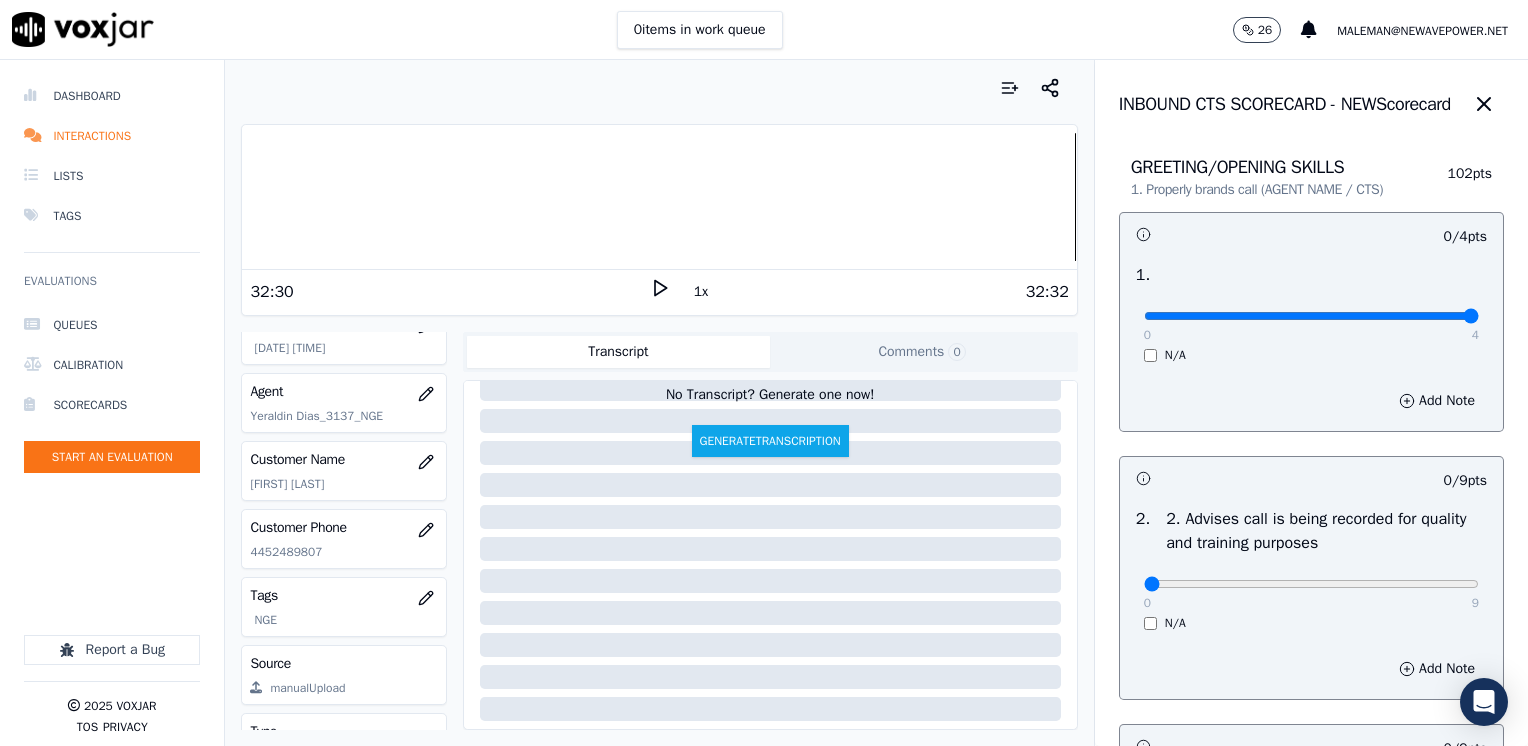 drag, startPoint x: 1138, startPoint y: 315, endPoint x: 1531, endPoint y: 317, distance: 393.0051 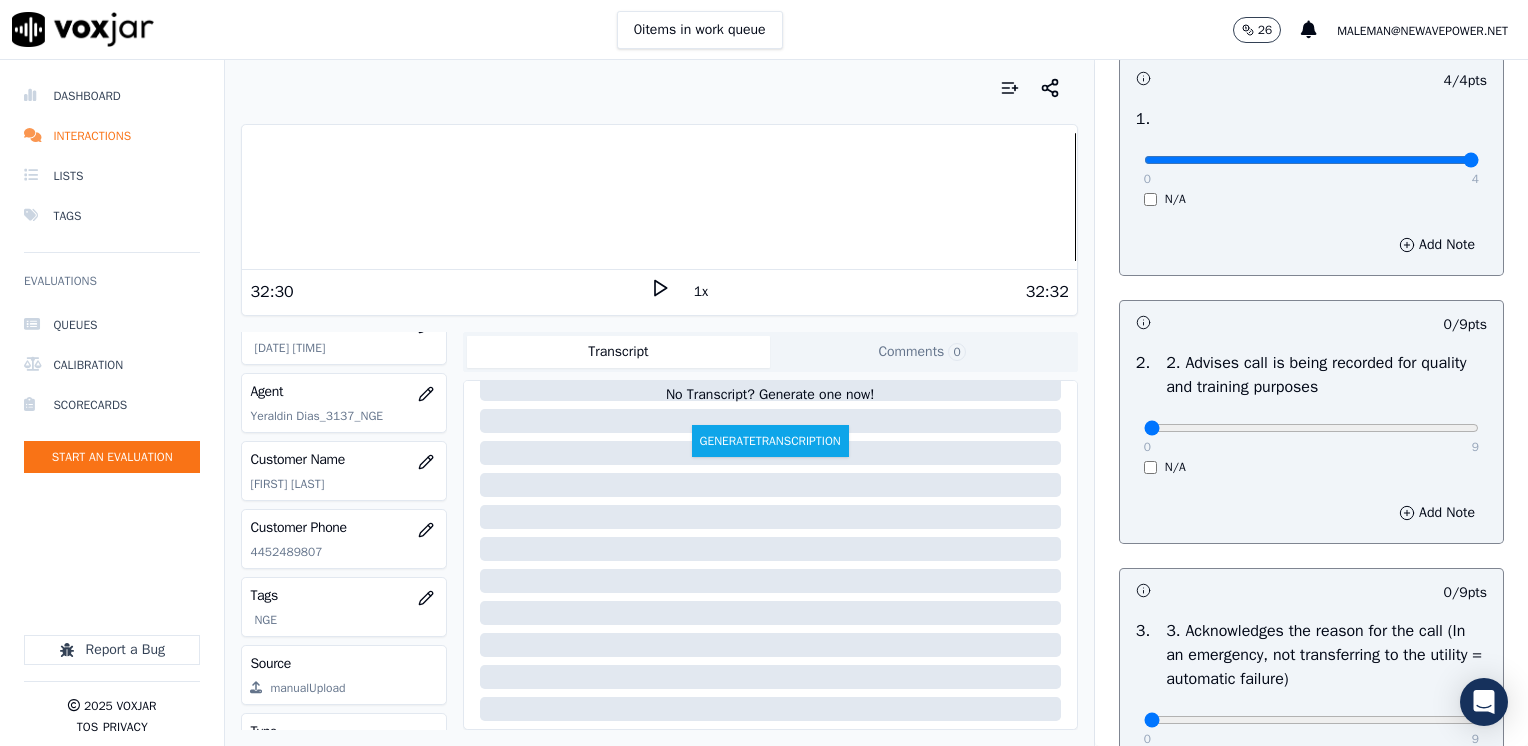 scroll, scrollTop: 300, scrollLeft: 0, axis: vertical 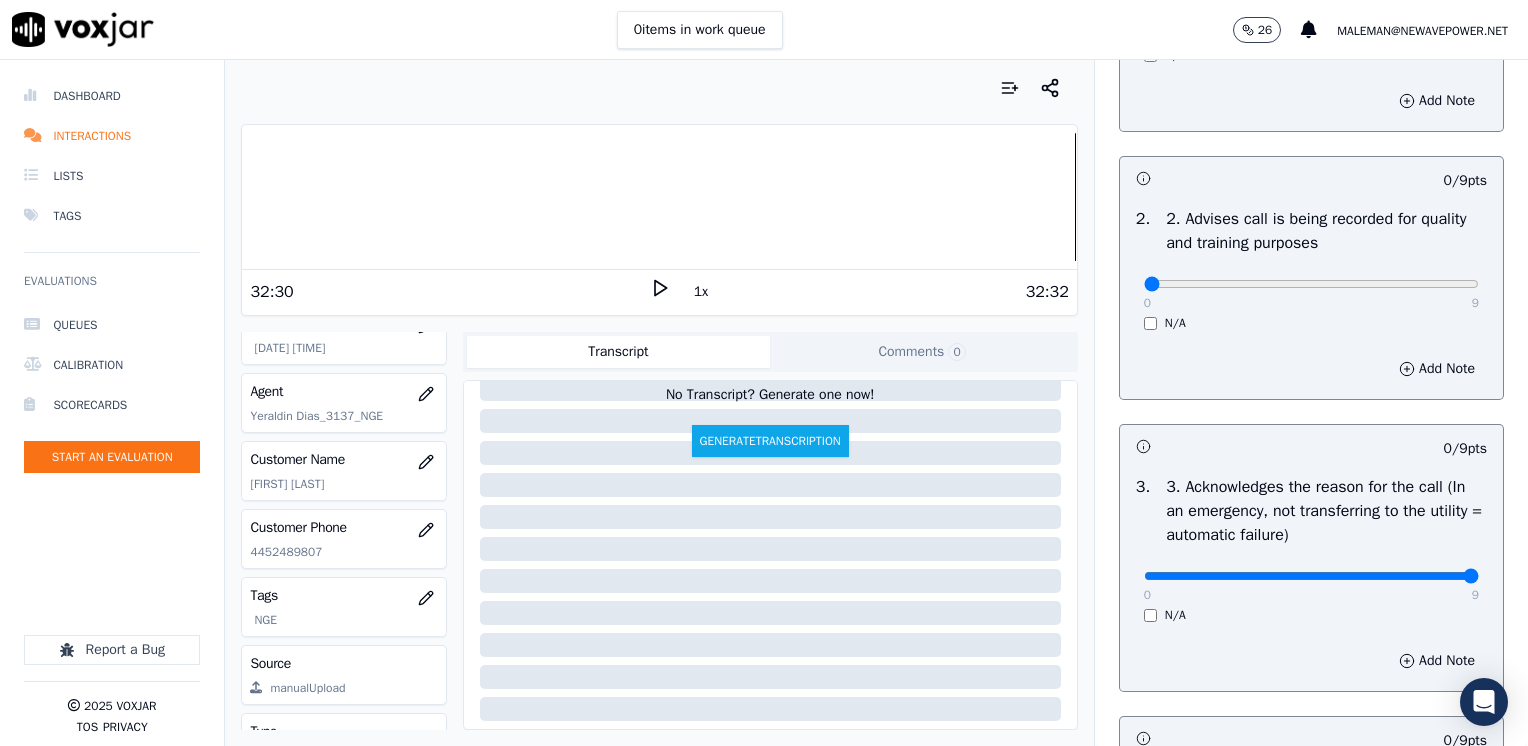 drag, startPoint x: 1131, startPoint y: 578, endPoint x: 1531, endPoint y: 558, distance: 400.4997 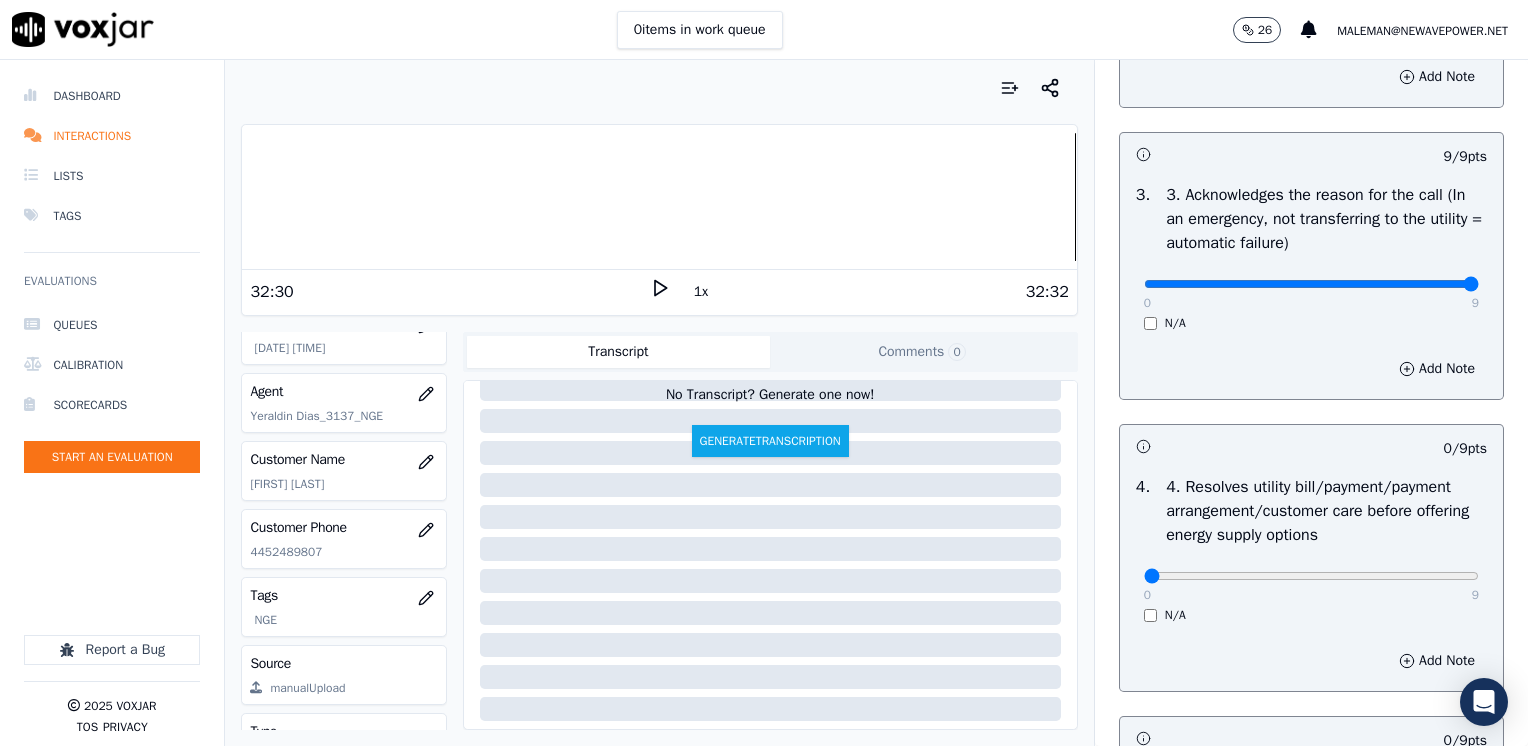 scroll, scrollTop: 600, scrollLeft: 0, axis: vertical 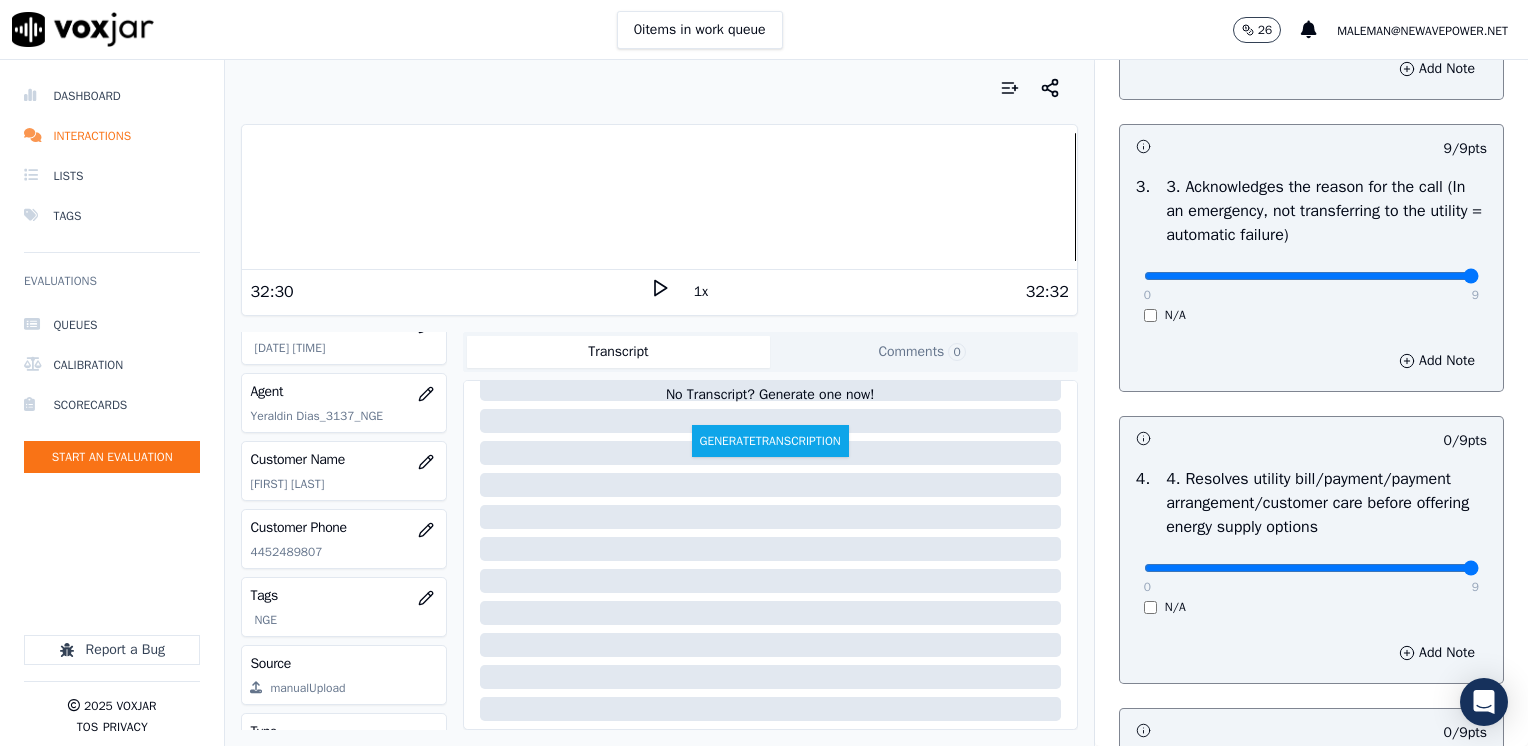 type on "9" 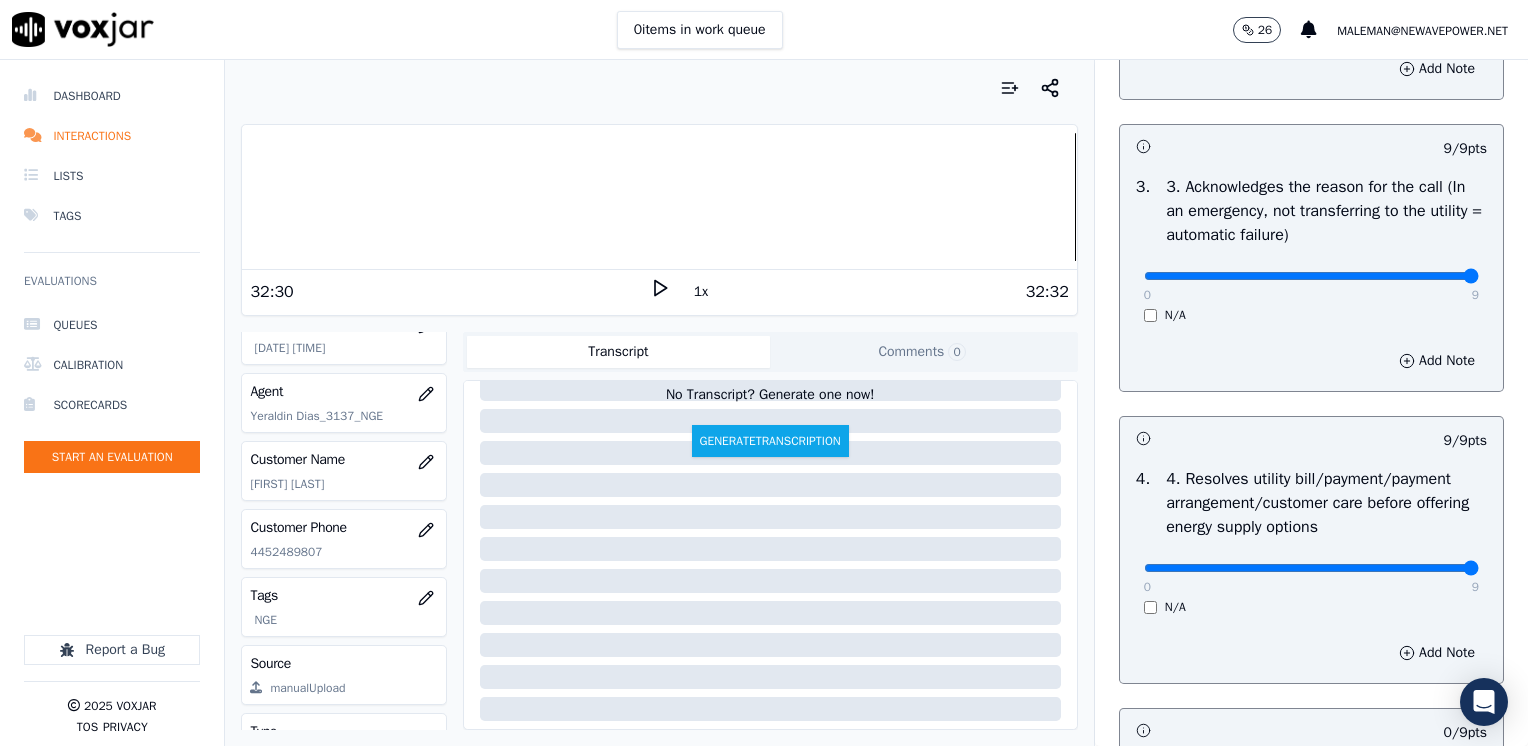 scroll, scrollTop: 1000, scrollLeft: 0, axis: vertical 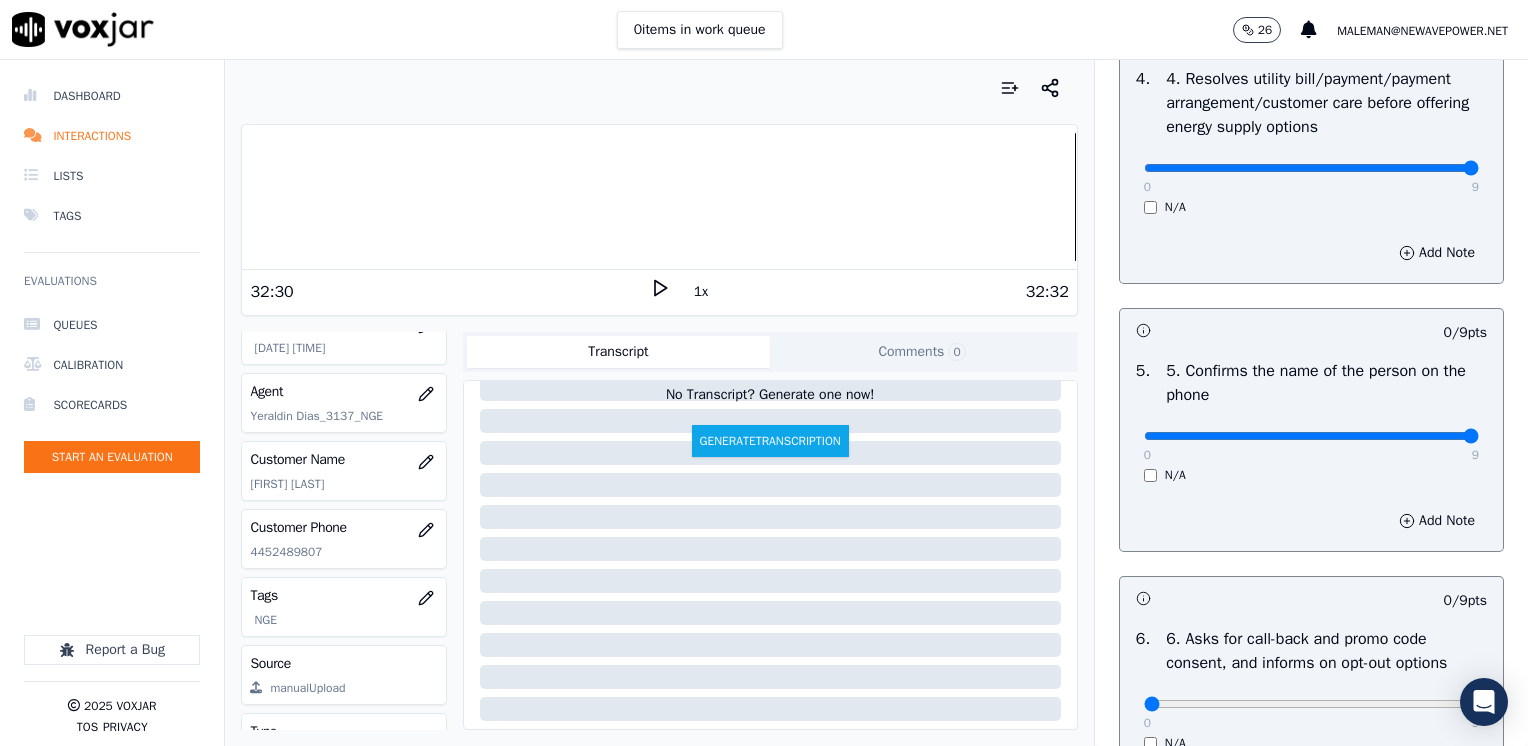 drag, startPoint x: 1129, startPoint y: 439, endPoint x: 1531, endPoint y: 466, distance: 402.9057 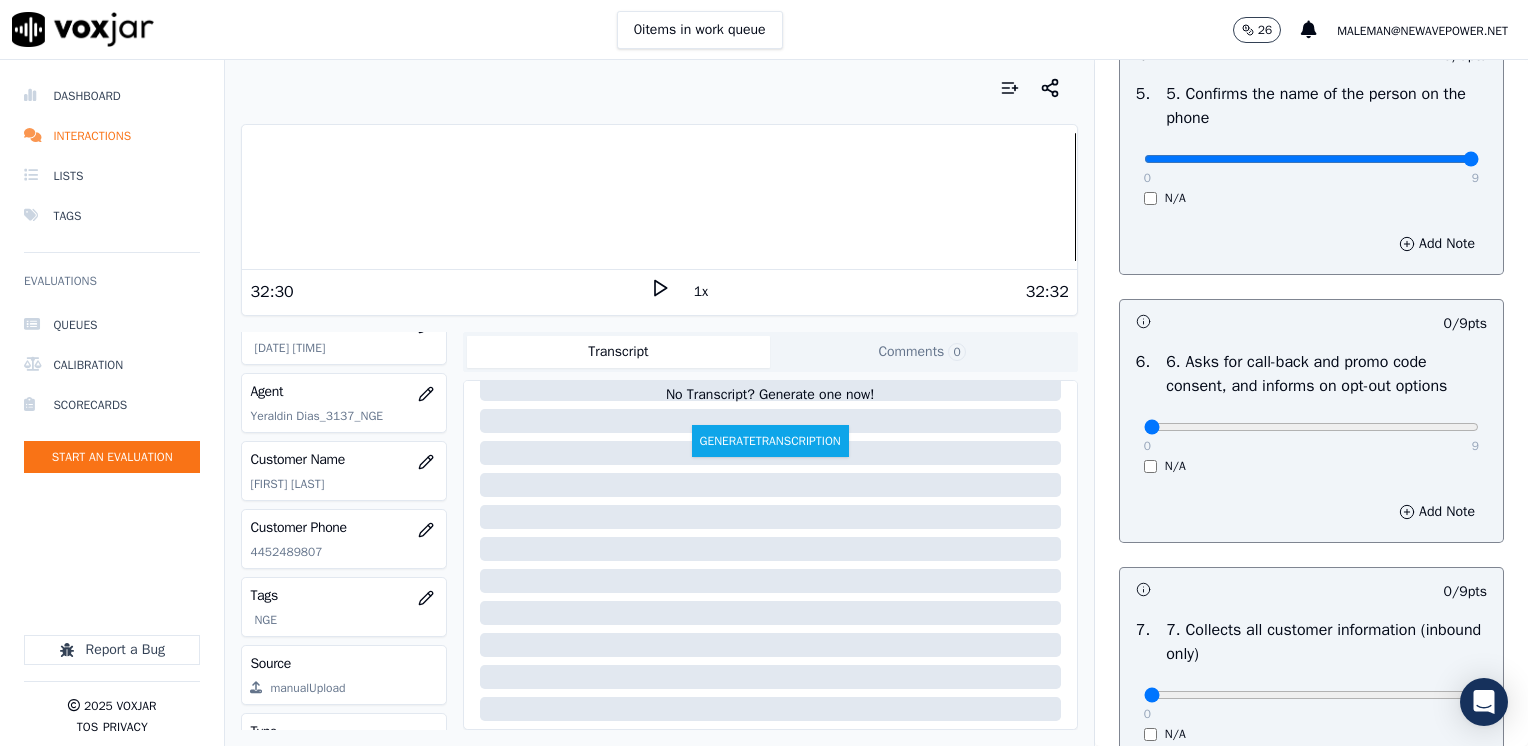 scroll, scrollTop: 1300, scrollLeft: 0, axis: vertical 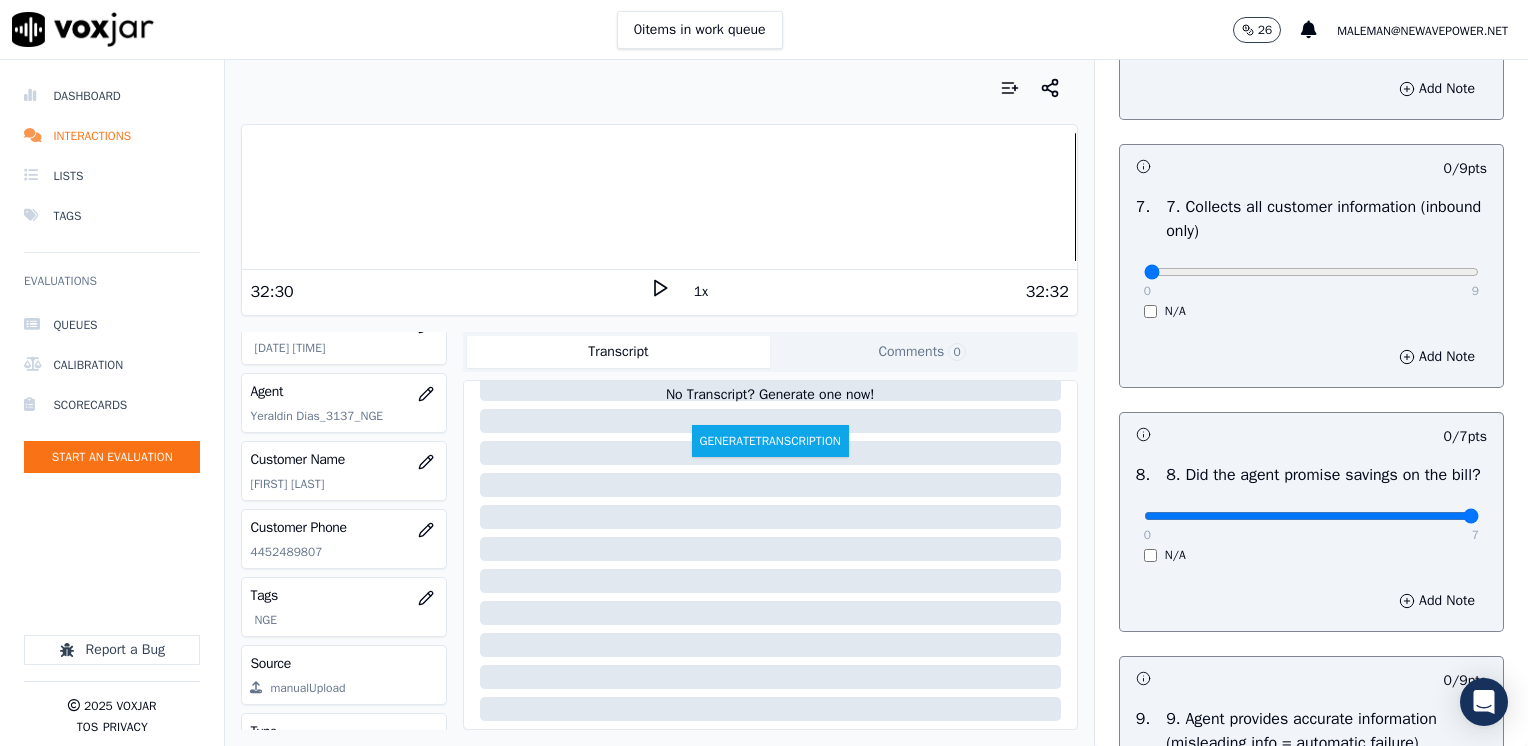 drag, startPoint x: 1136, startPoint y: 536, endPoint x: 1531, endPoint y: 569, distance: 396.3761 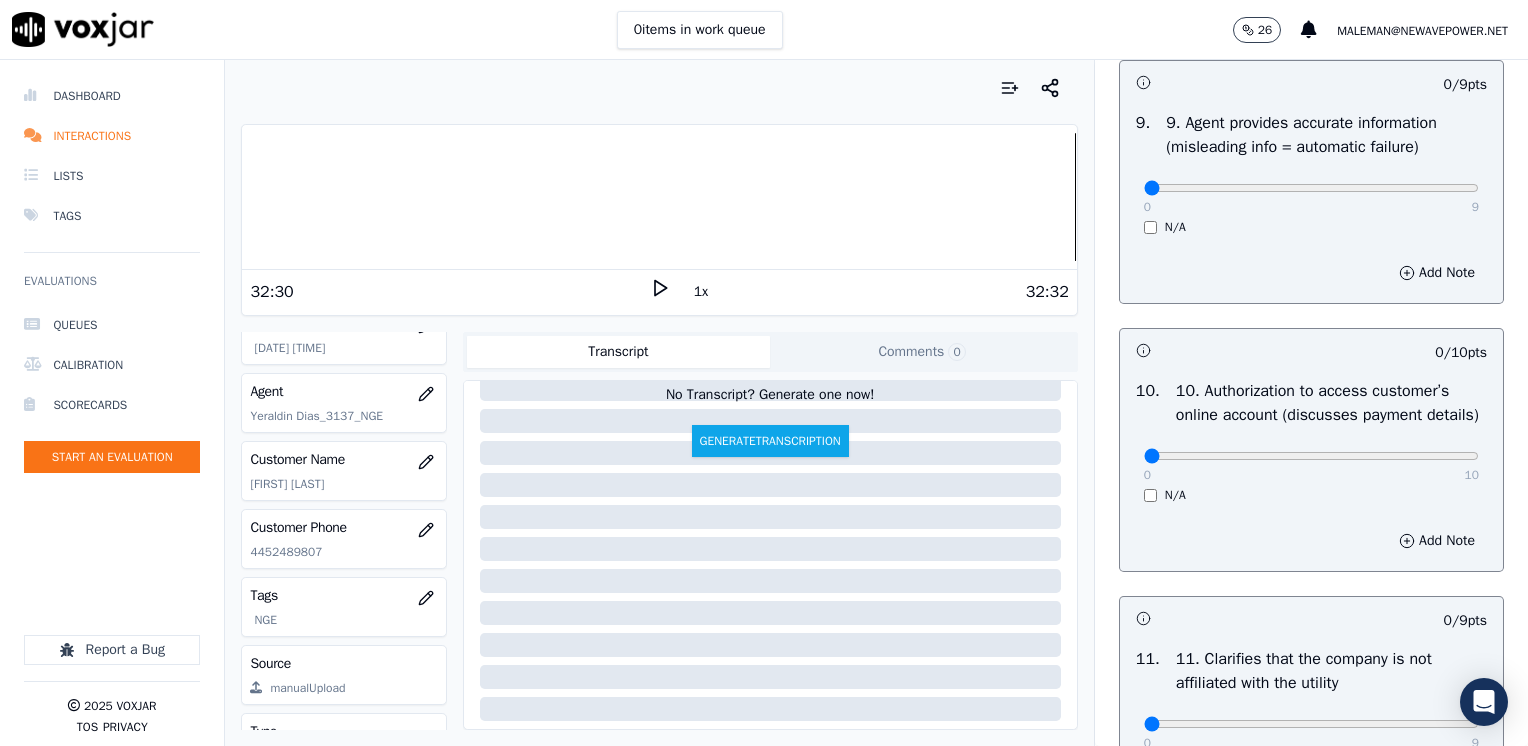 scroll, scrollTop: 2300, scrollLeft: 0, axis: vertical 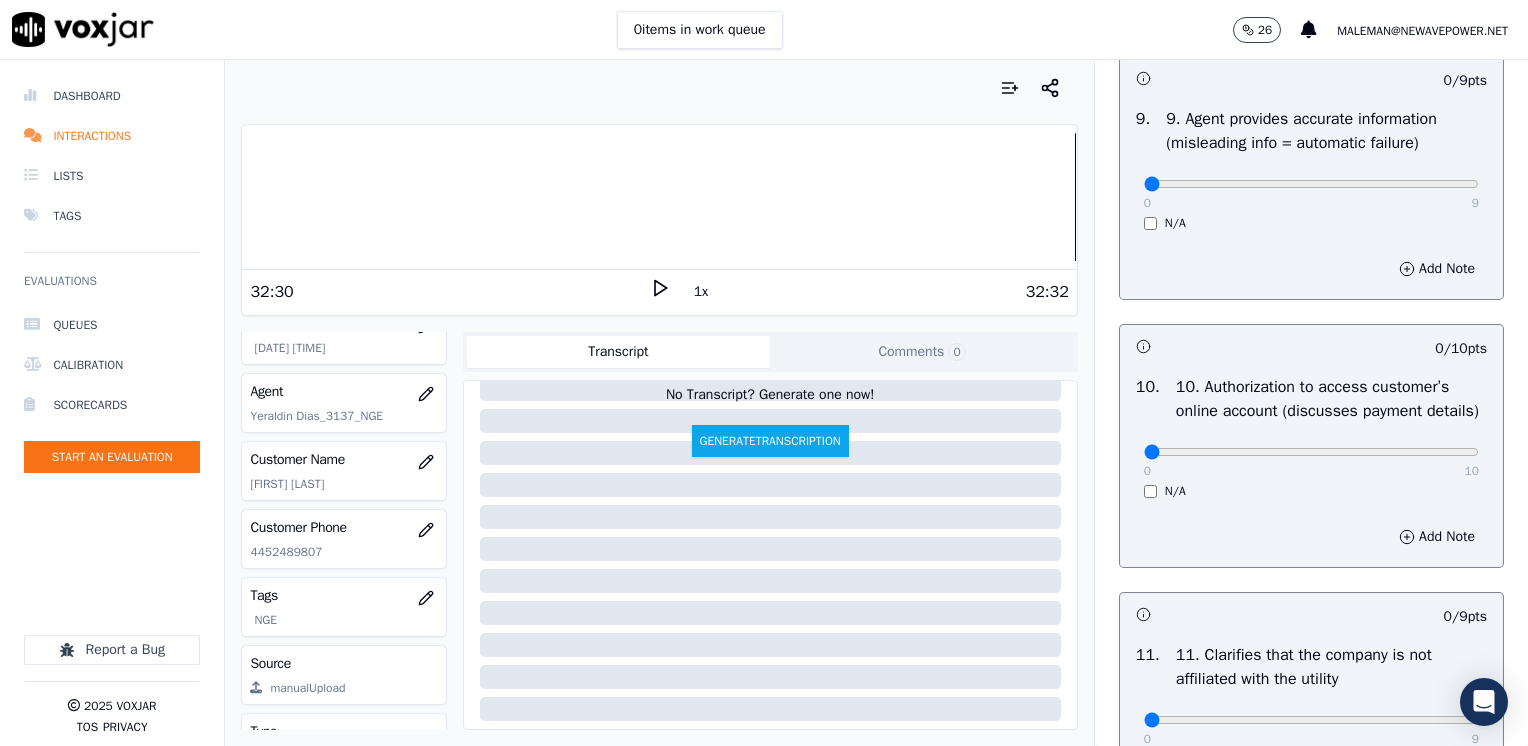 click on "10 .   10. Authorization to access customer’s online account (discusses payment details)     0   10     N/A" at bounding box center (1311, 437) 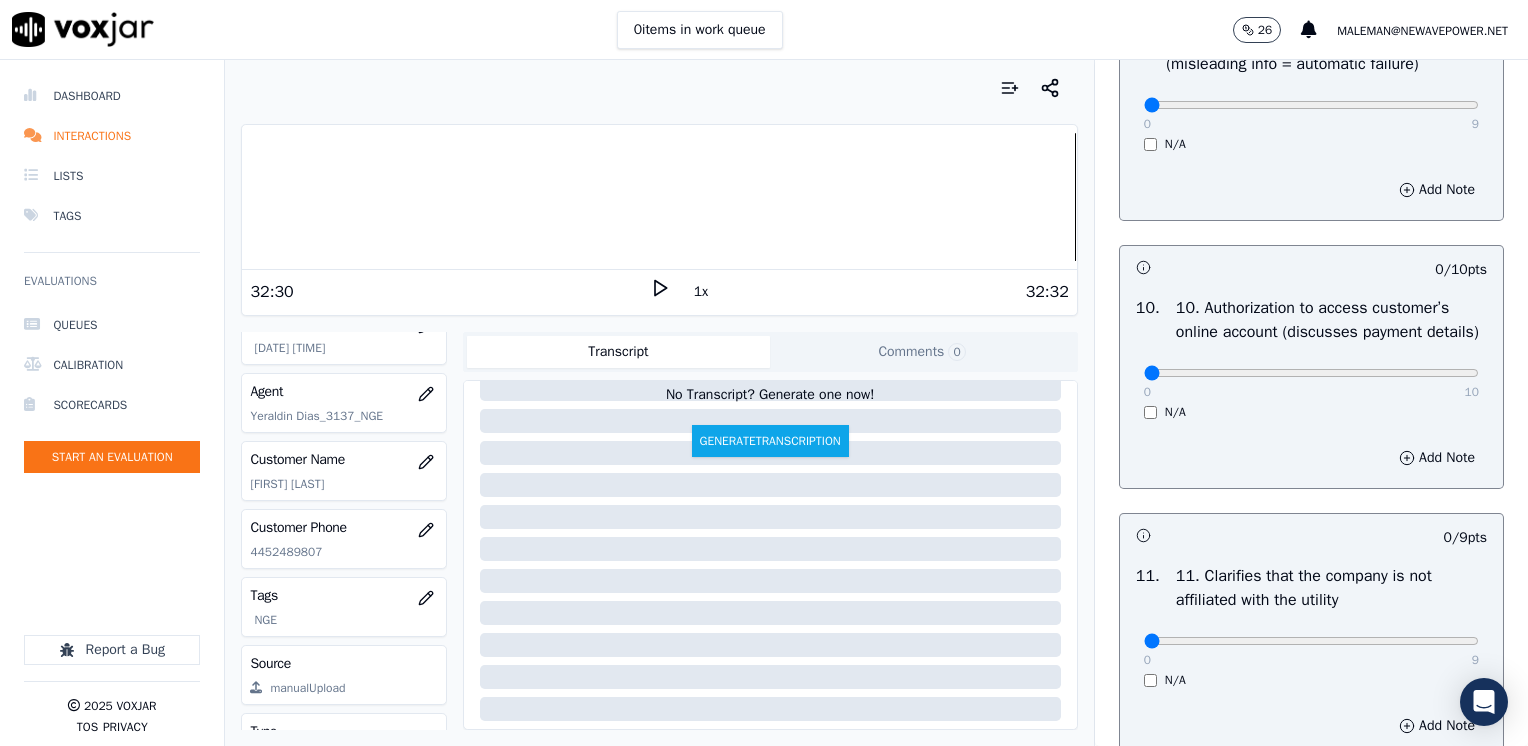 scroll, scrollTop: 2600, scrollLeft: 0, axis: vertical 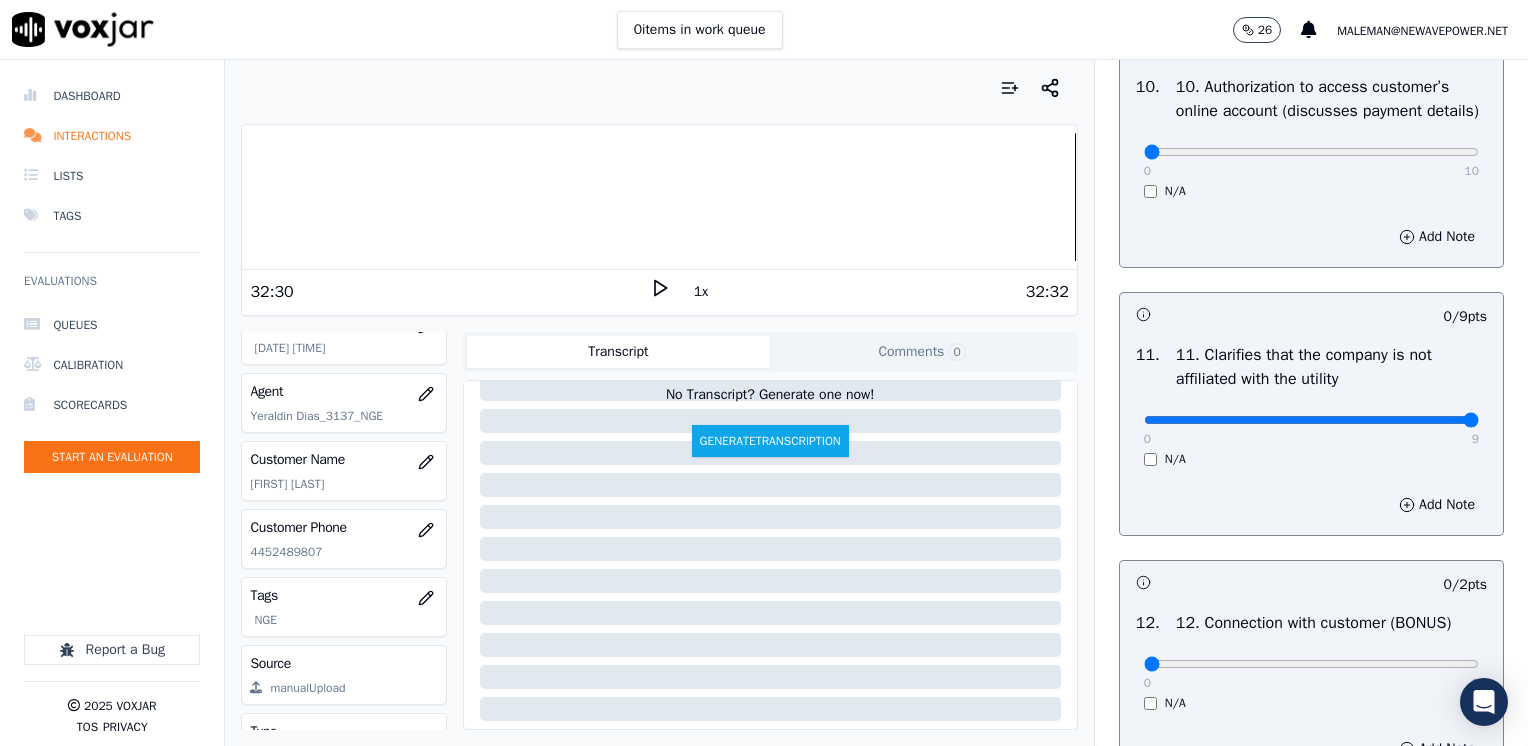 drag, startPoint x: 1136, startPoint y: 466, endPoint x: 1501, endPoint y: 579, distance: 382.0916 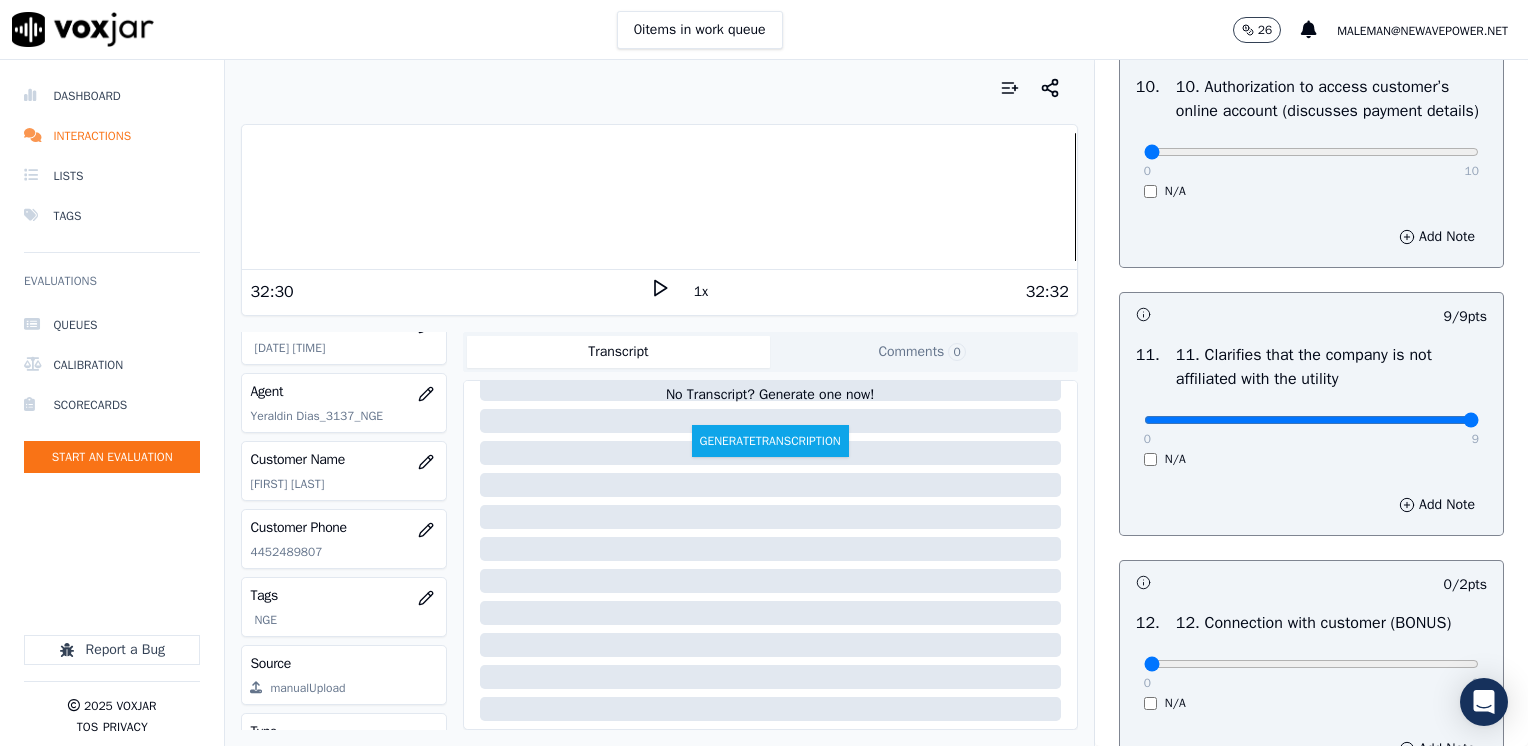 scroll, scrollTop: 3000, scrollLeft: 0, axis: vertical 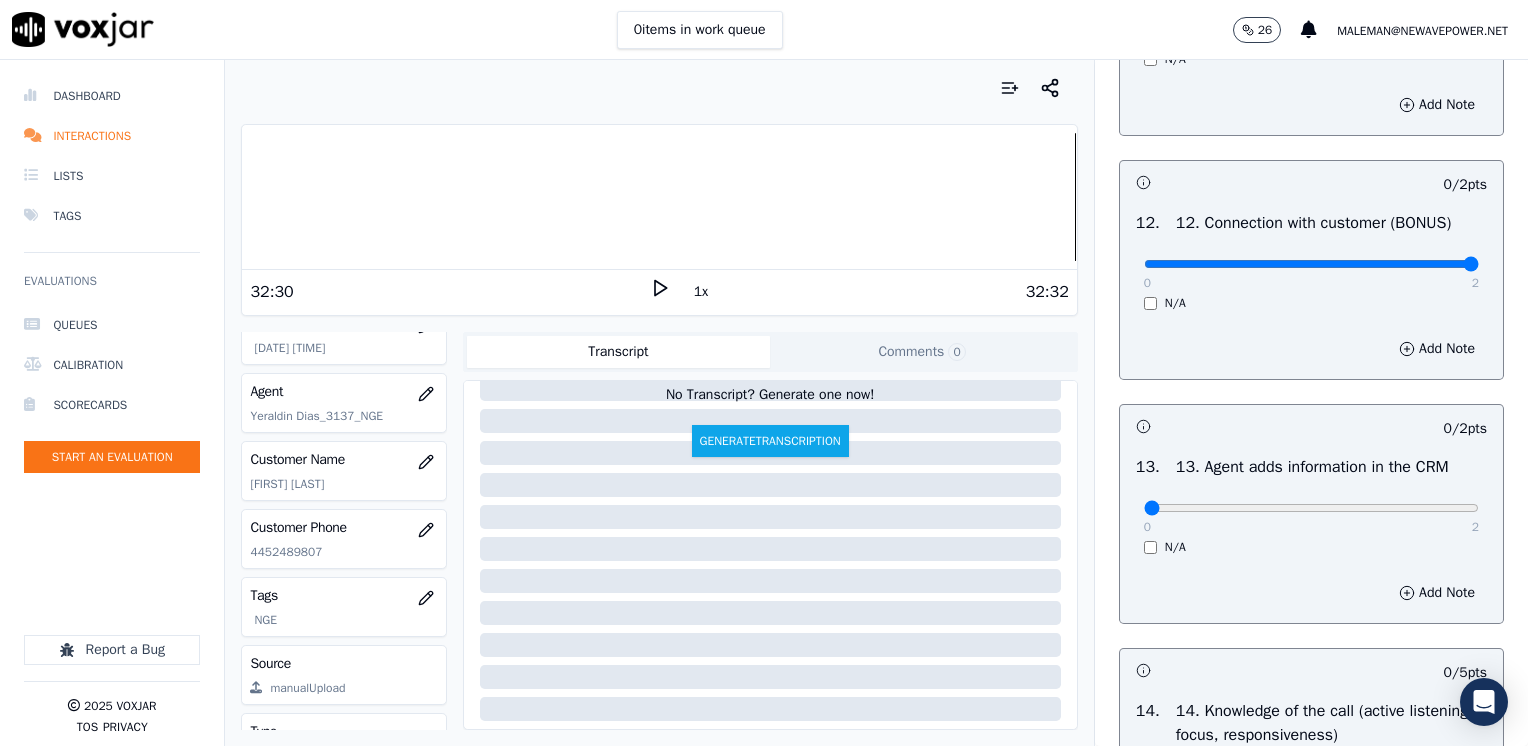 drag, startPoint x: 1134, startPoint y: 314, endPoint x: 1531, endPoint y: 393, distance: 404.7839 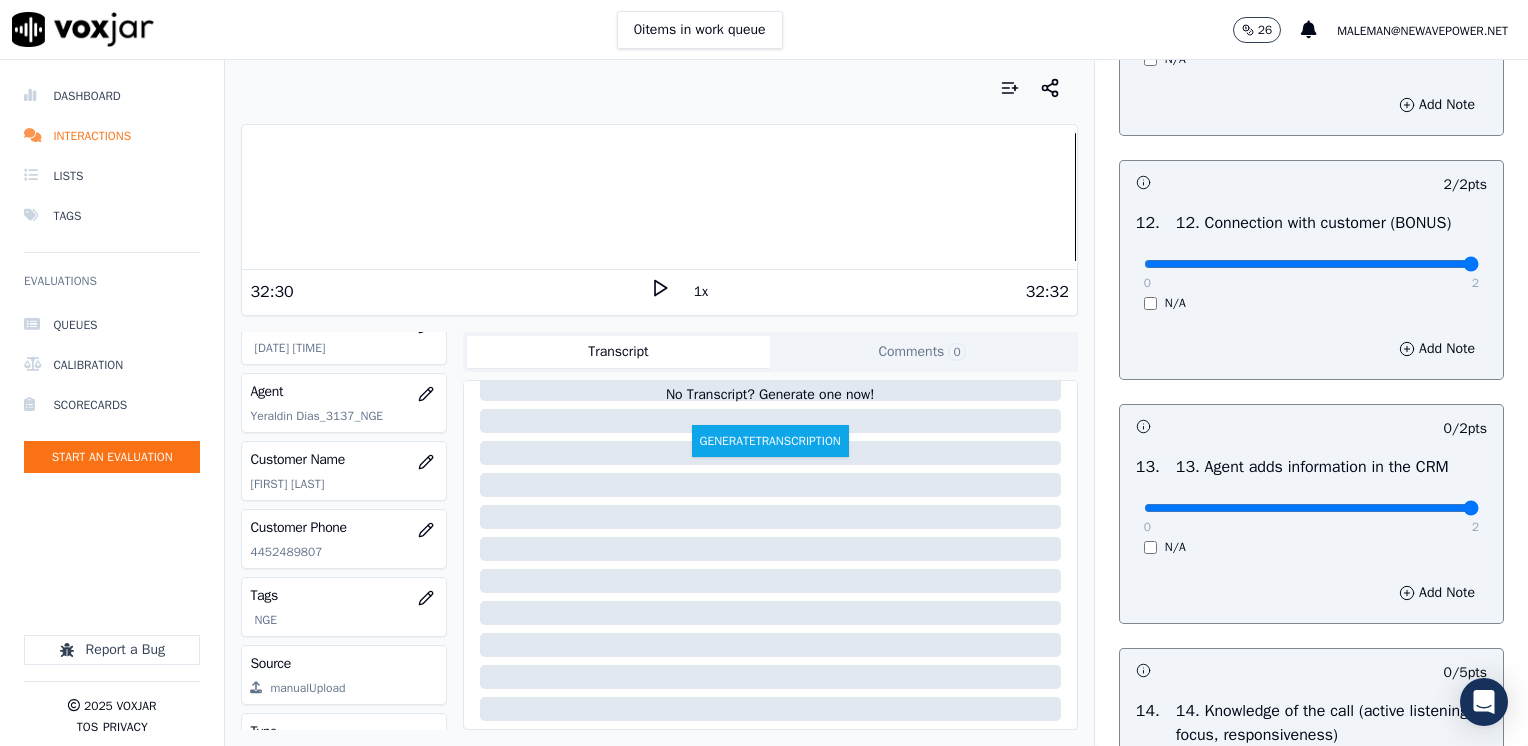 drag, startPoint x: 1136, startPoint y: 555, endPoint x: 1531, endPoint y: 556, distance: 395.00125 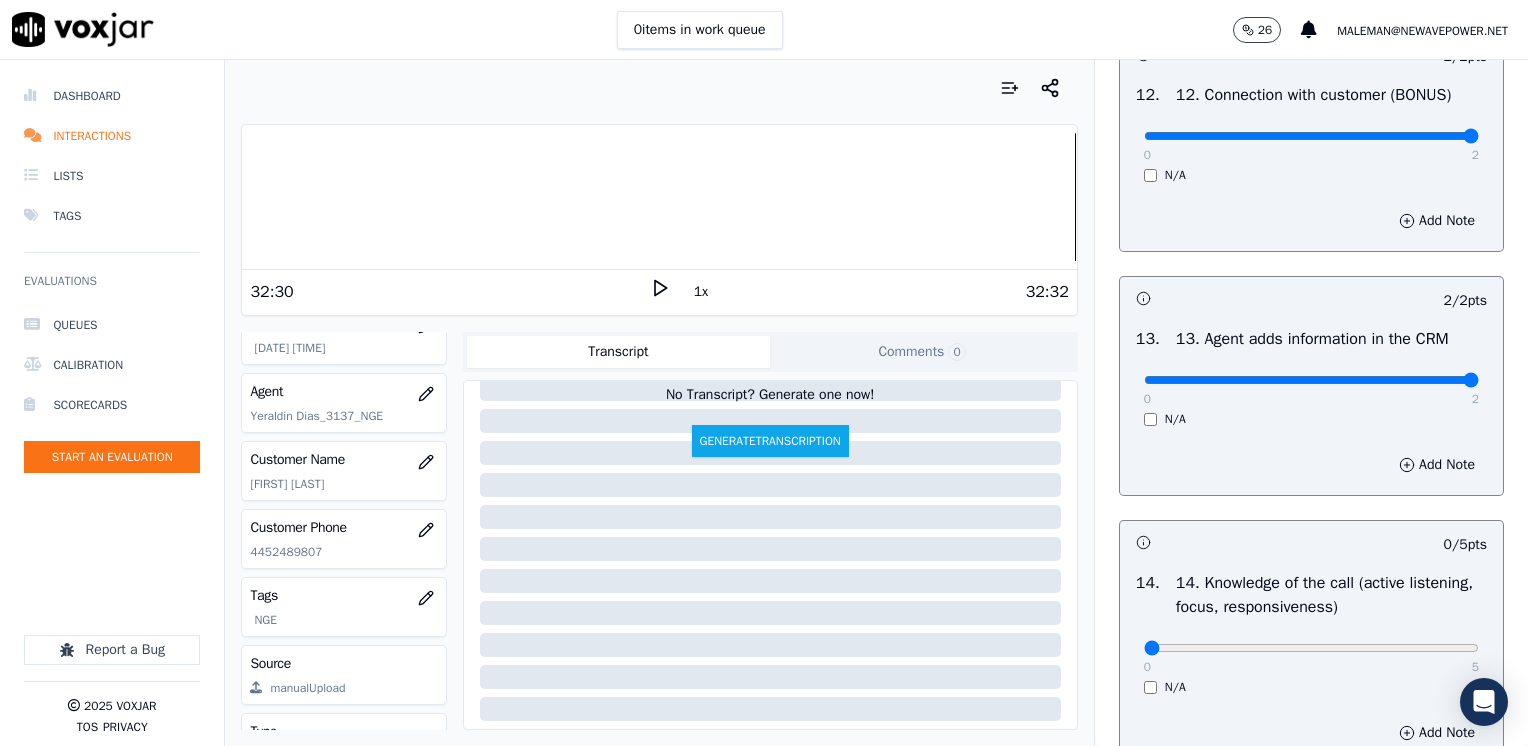 scroll, scrollTop: 3300, scrollLeft: 0, axis: vertical 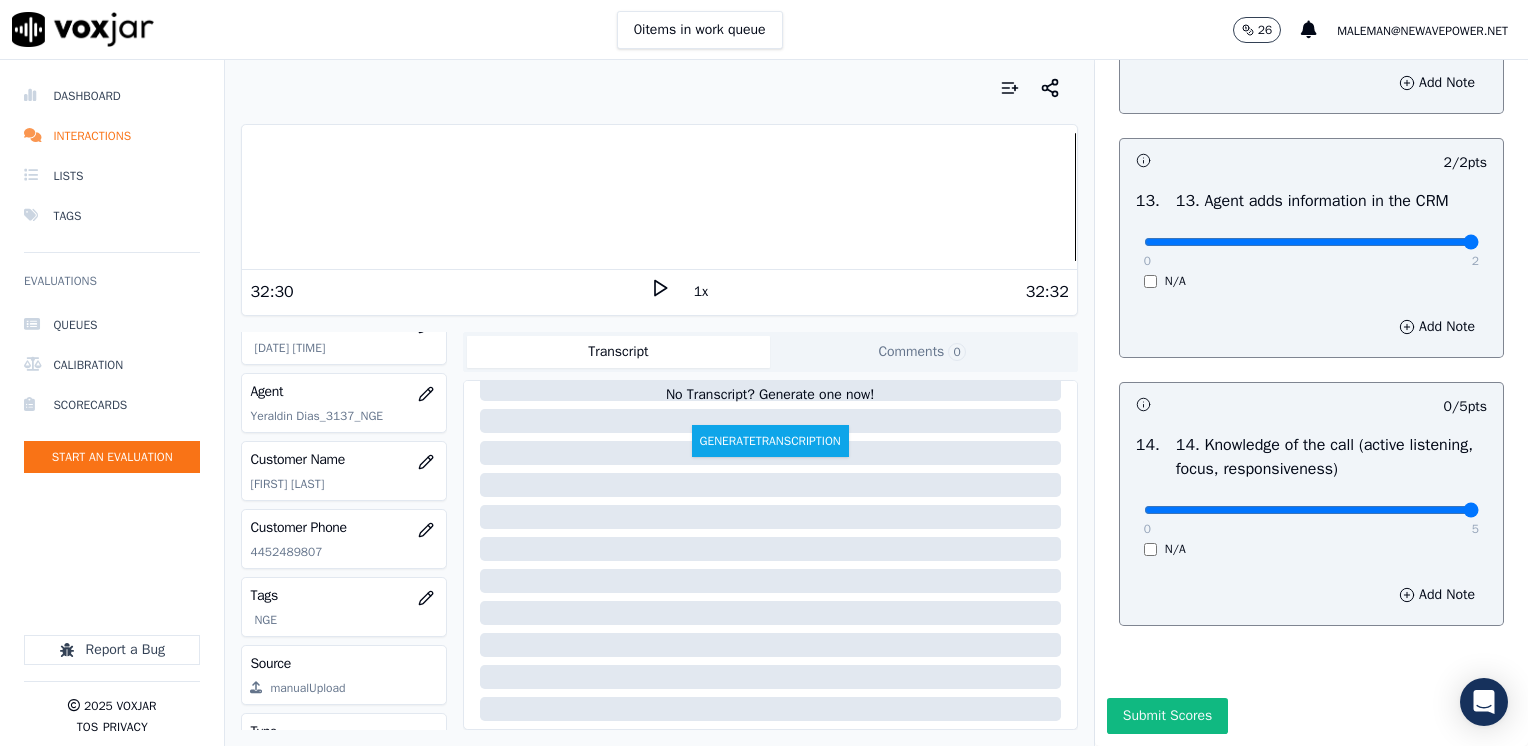 drag, startPoint x: 1138, startPoint y: 518, endPoint x: 1531, endPoint y: 553, distance: 394.55545 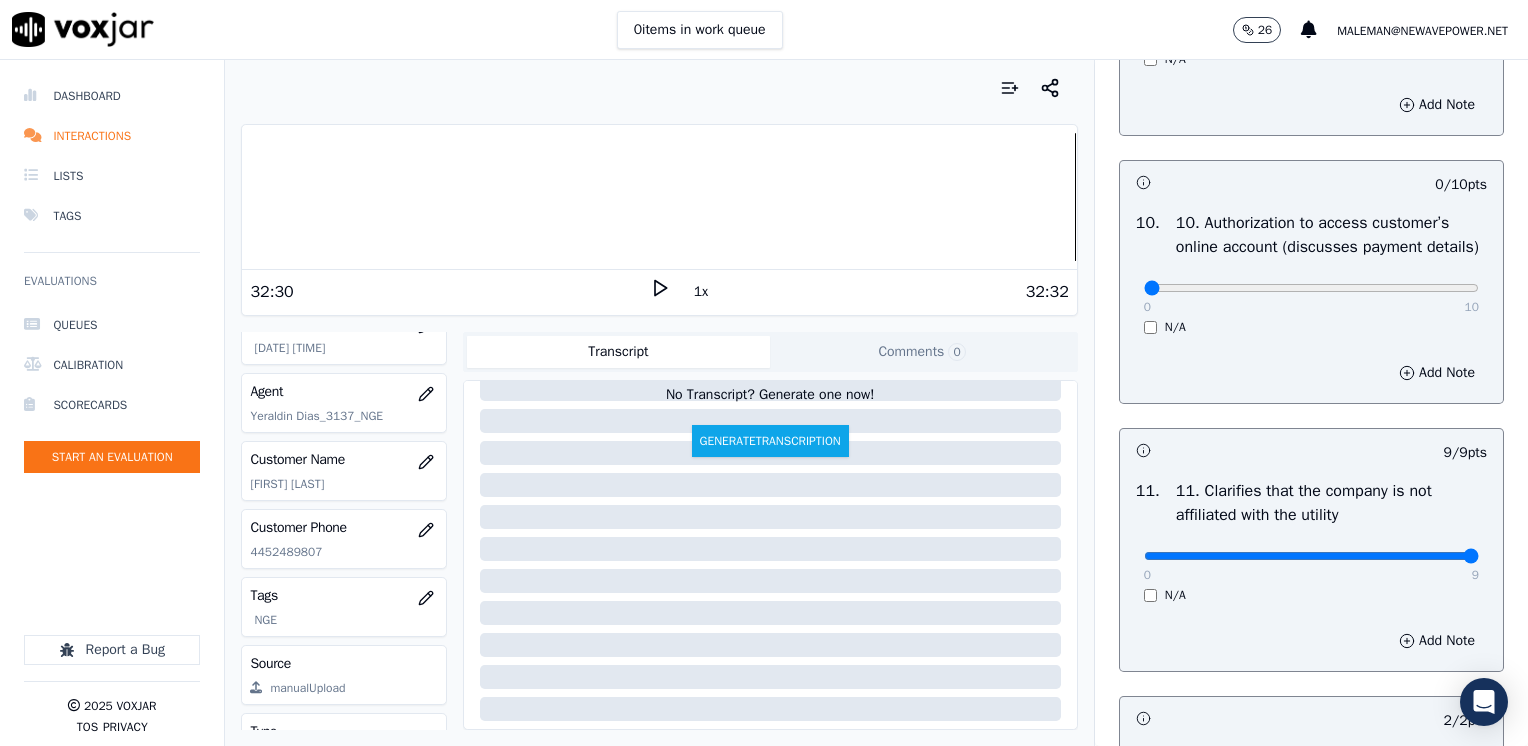 scroll, scrollTop: 2300, scrollLeft: 0, axis: vertical 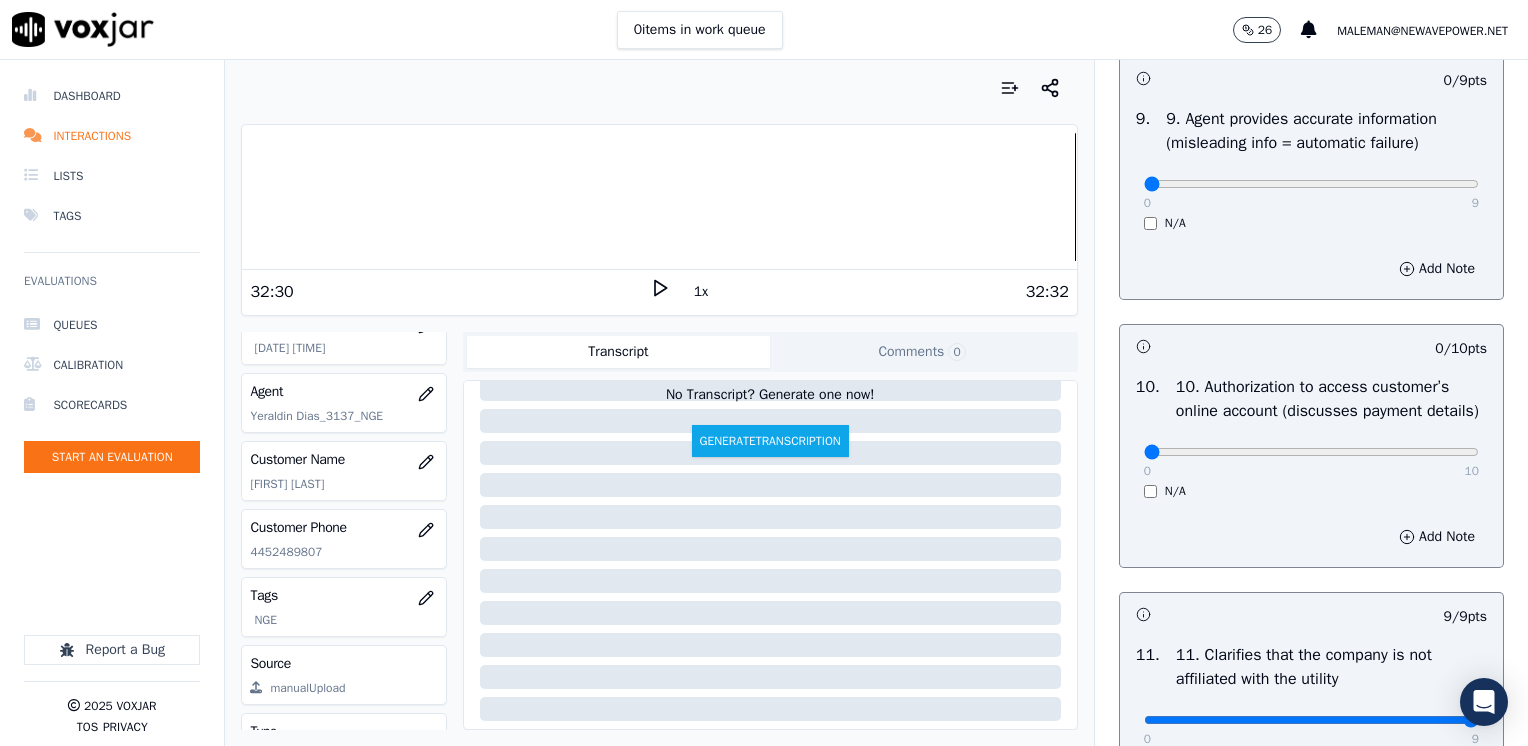 click on "N/A" at bounding box center (1311, 491) 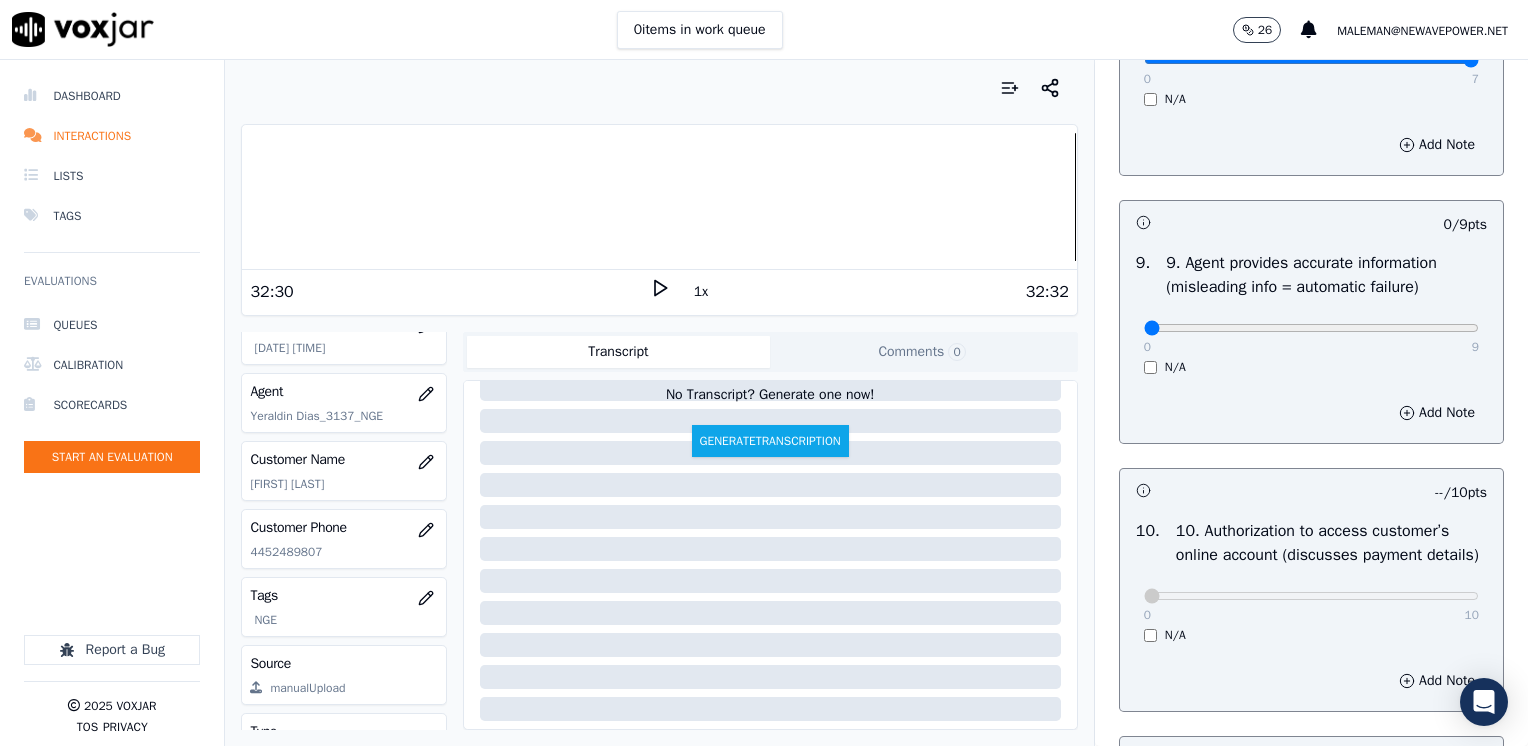 scroll, scrollTop: 2153, scrollLeft: 0, axis: vertical 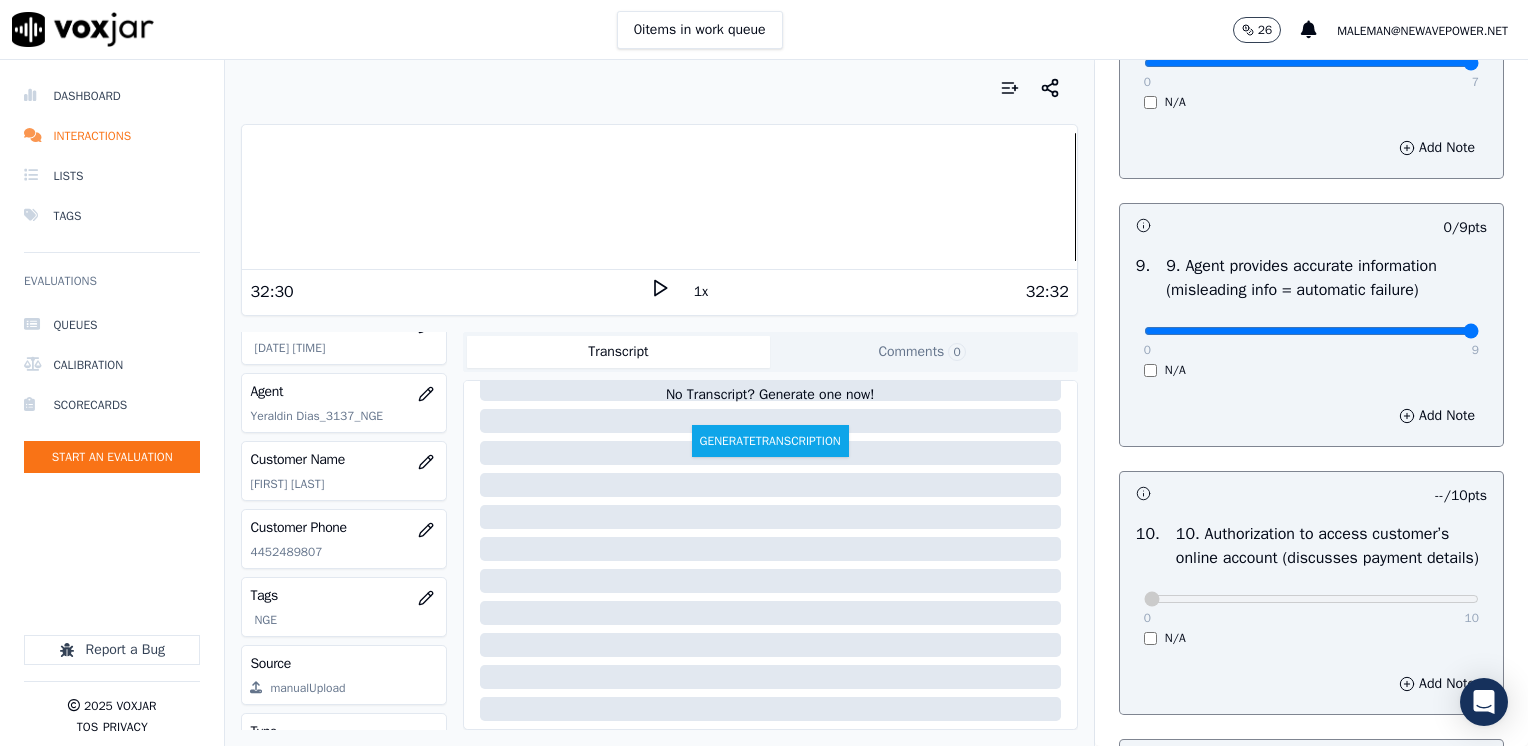 drag, startPoint x: 1128, startPoint y: 350, endPoint x: 1531, endPoint y: 344, distance: 403.04468 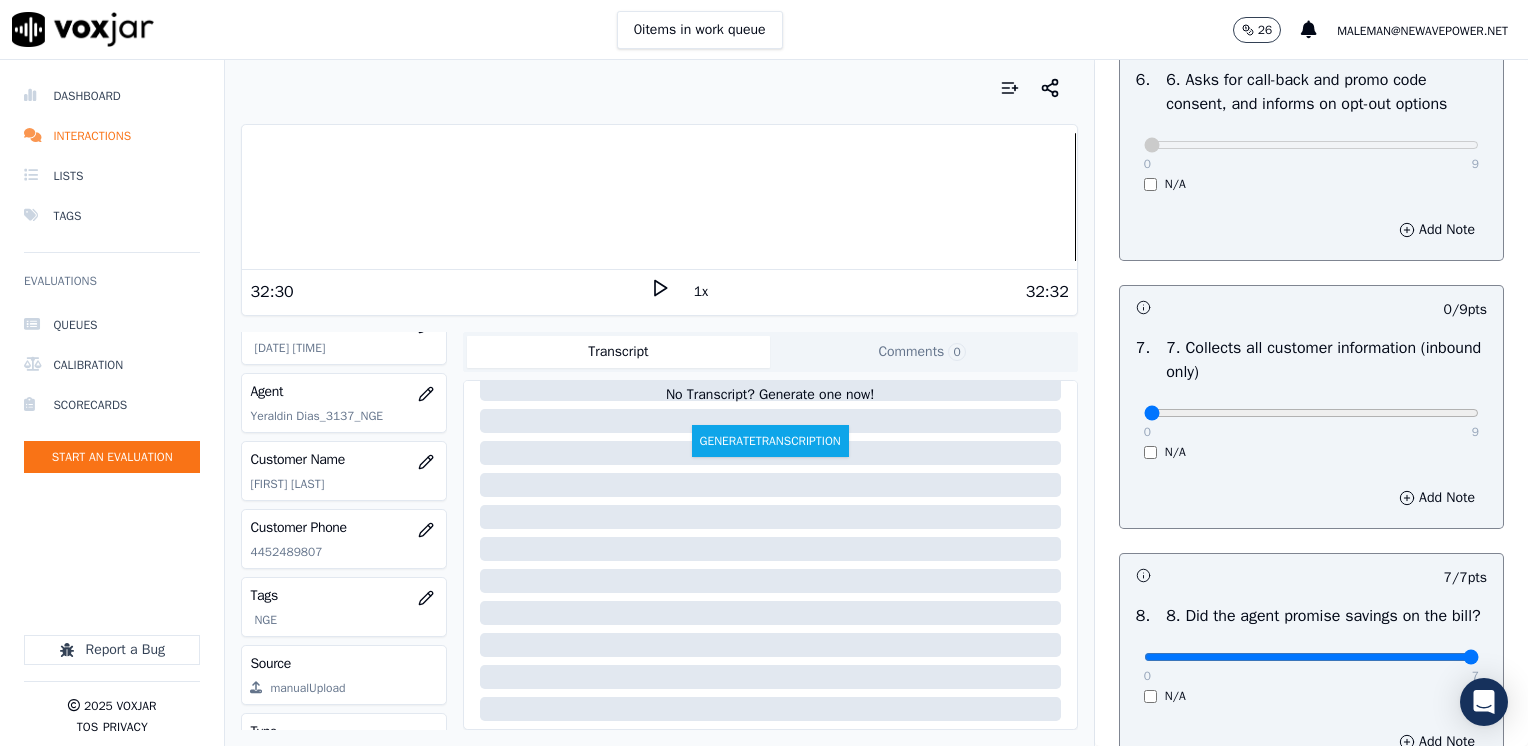 scroll, scrollTop: 1353, scrollLeft: 0, axis: vertical 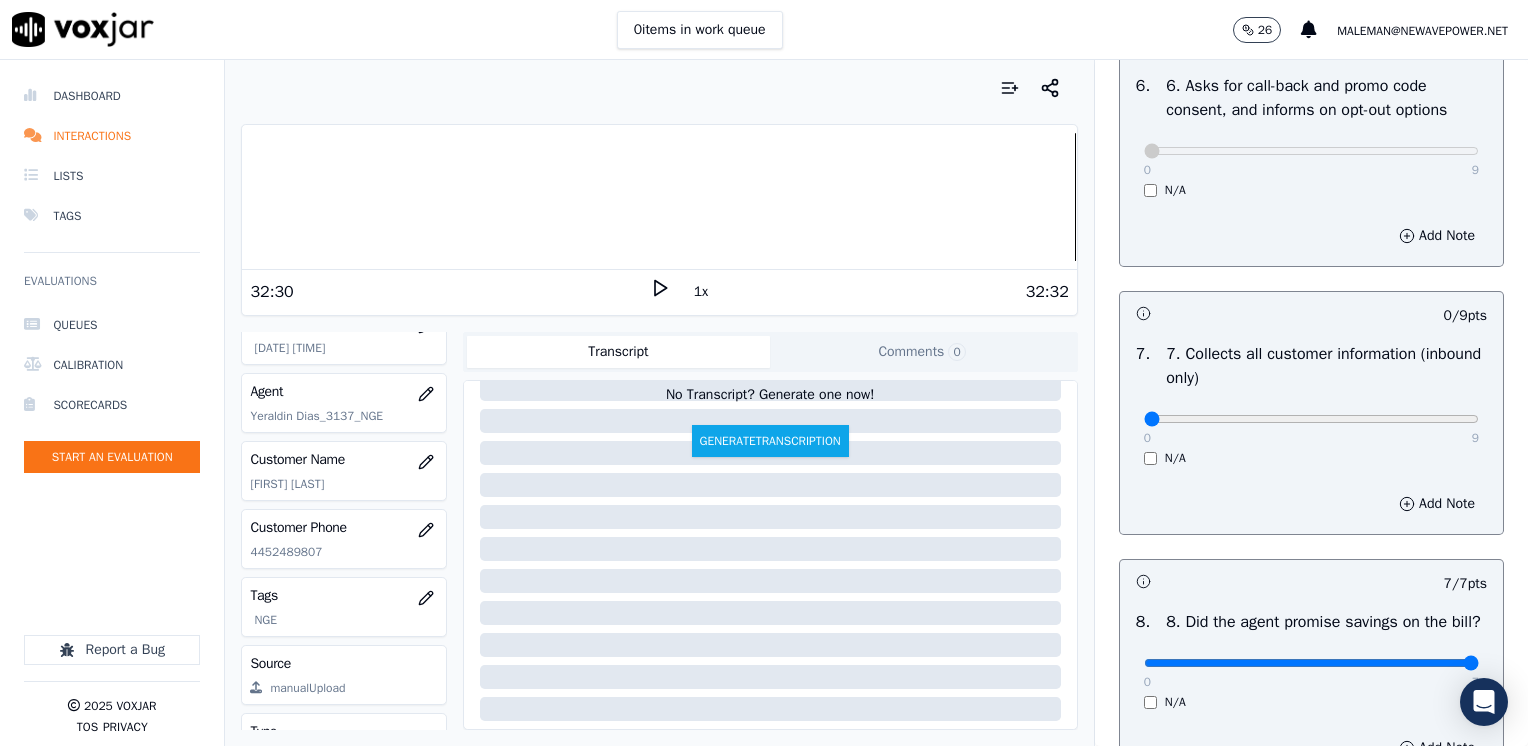 click on "0   9" at bounding box center (1311, 418) 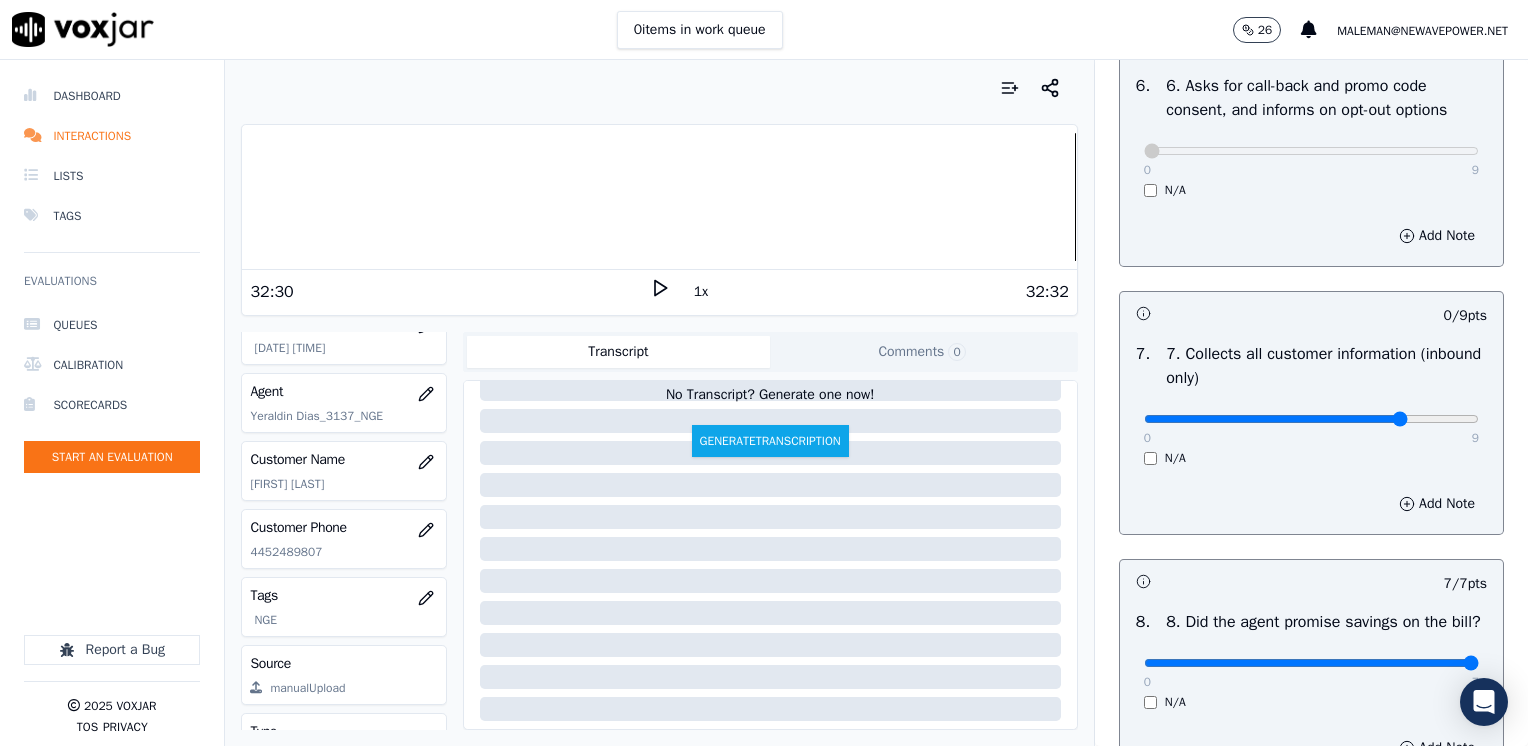type on "7" 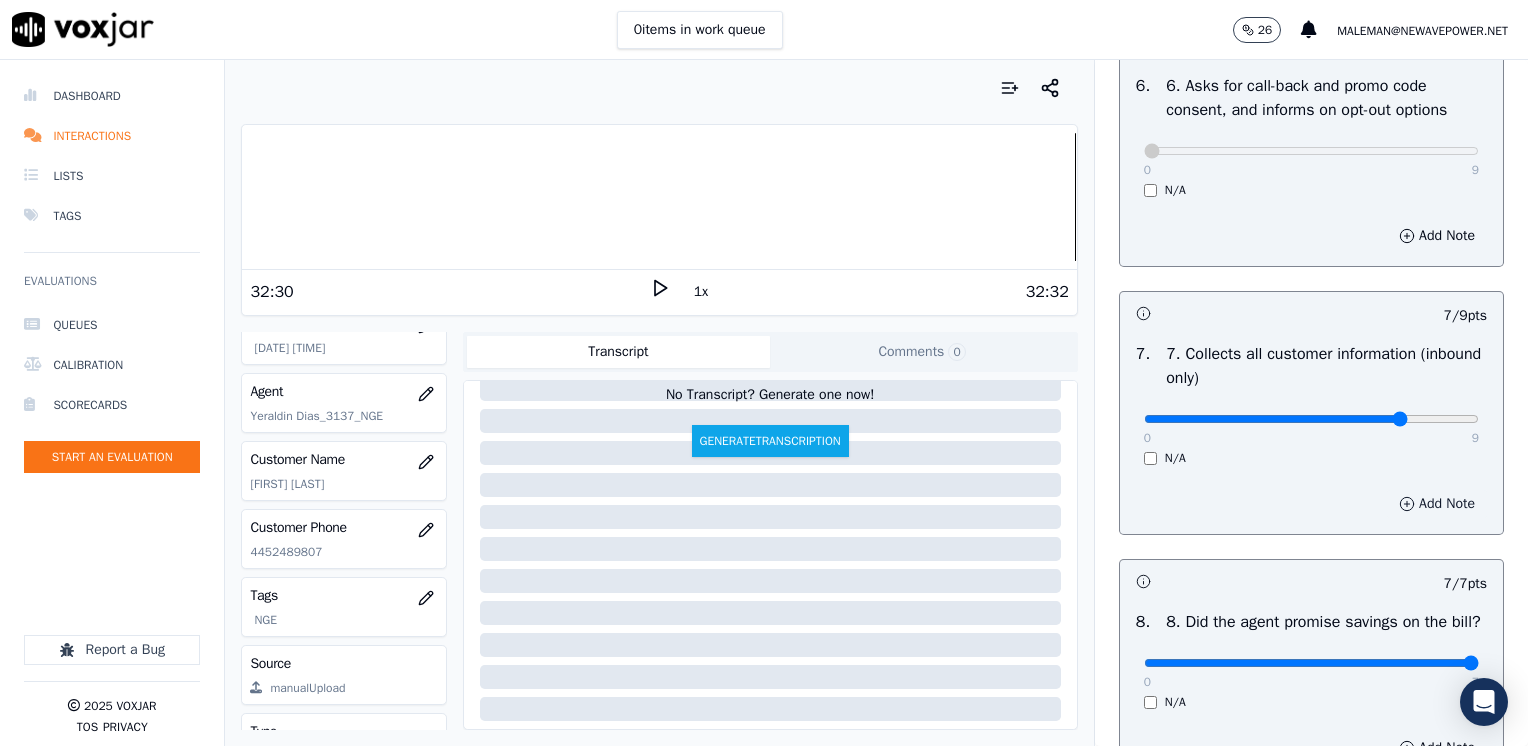 click on "Add Note" at bounding box center (1437, 504) 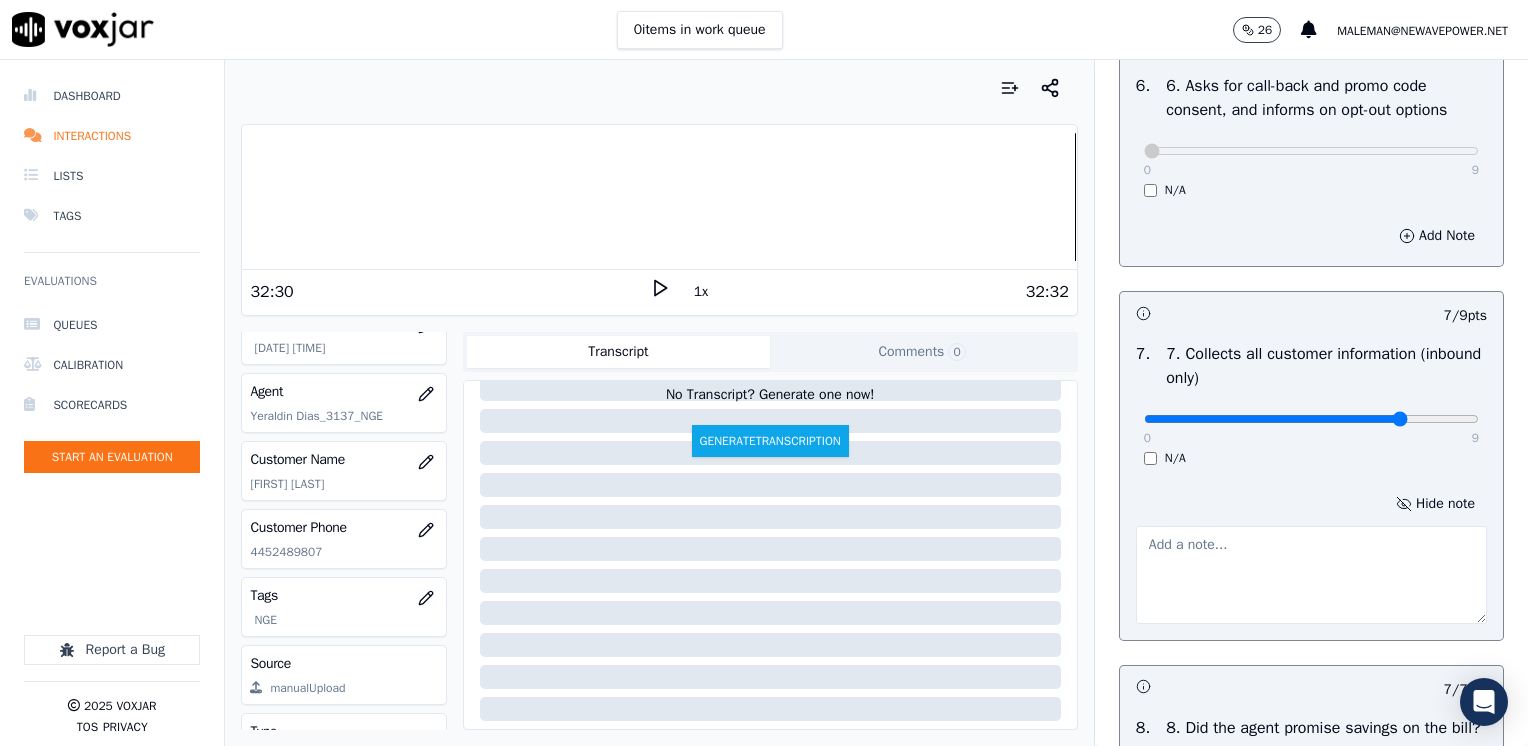 click at bounding box center (1311, 575) 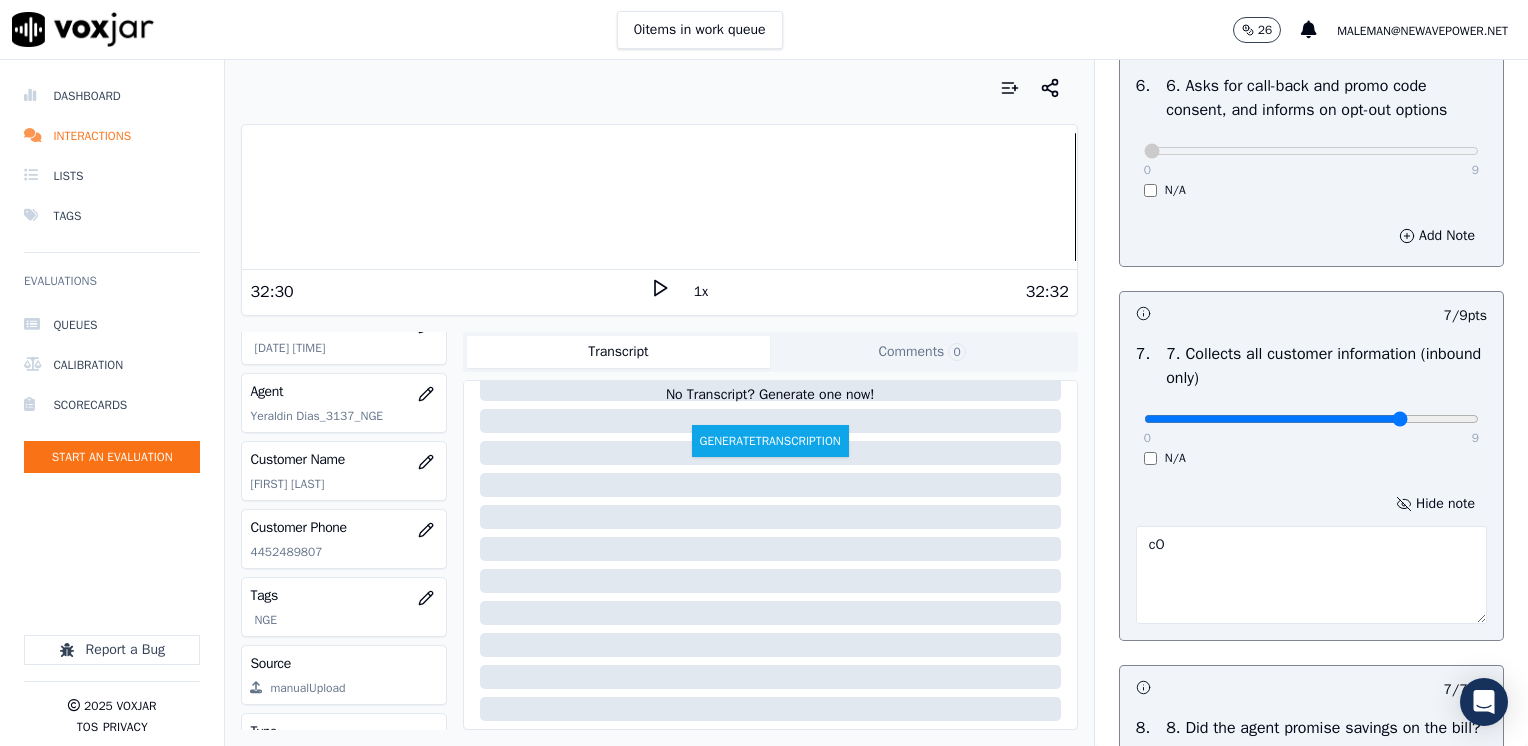 type on "c" 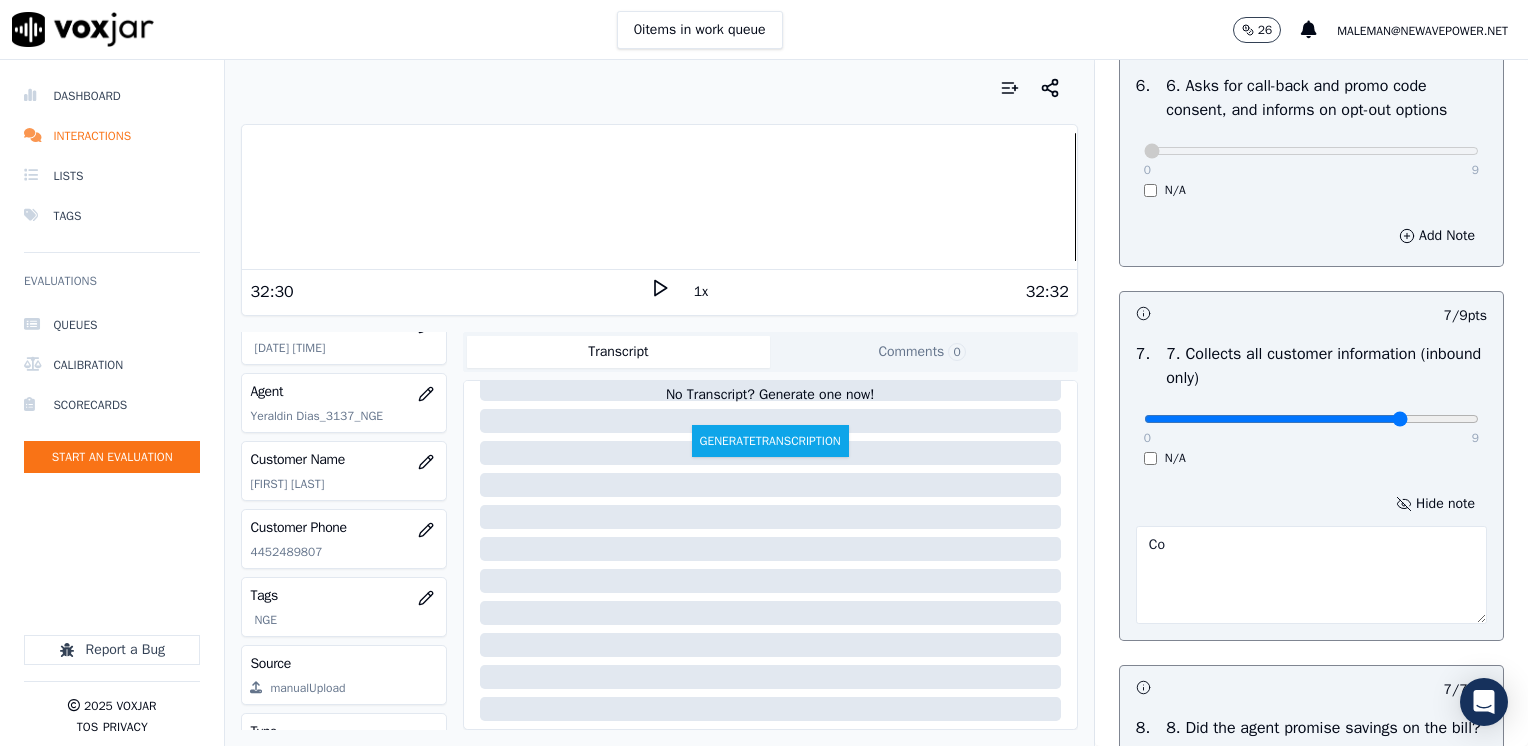 type on "C" 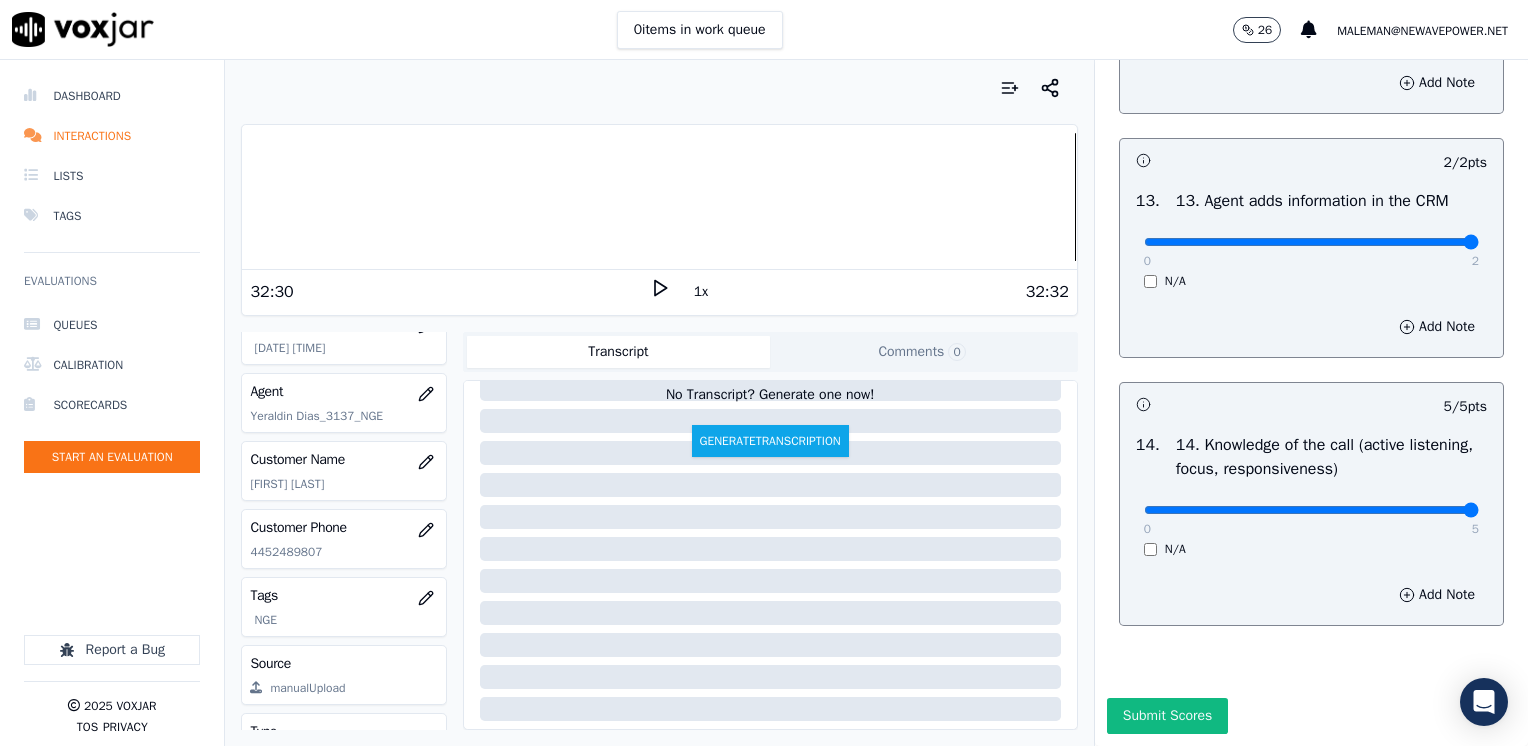 scroll, scrollTop: 3459, scrollLeft: 0, axis: vertical 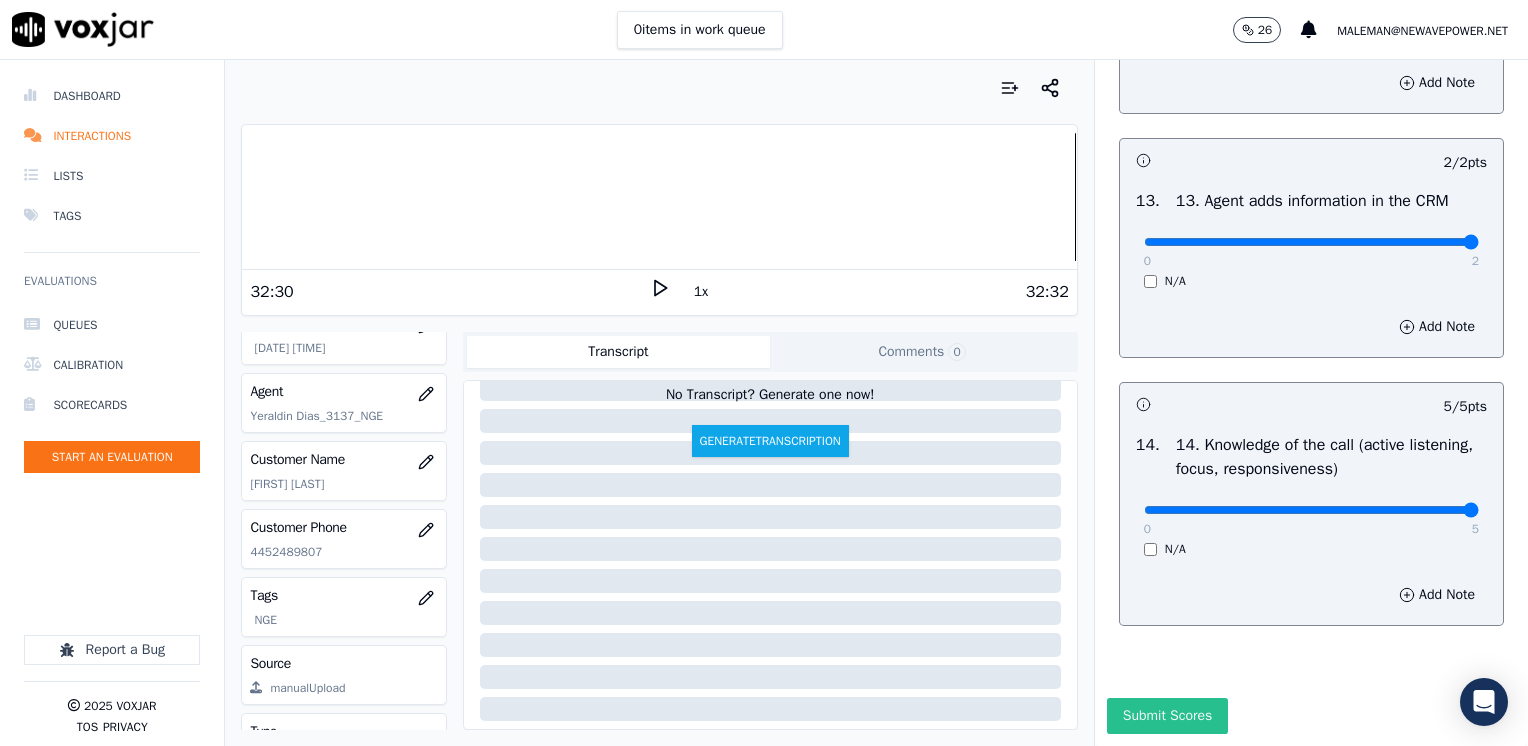 type on "Make sure to confirm full service address and the name as it appears on the bill before reading the script" 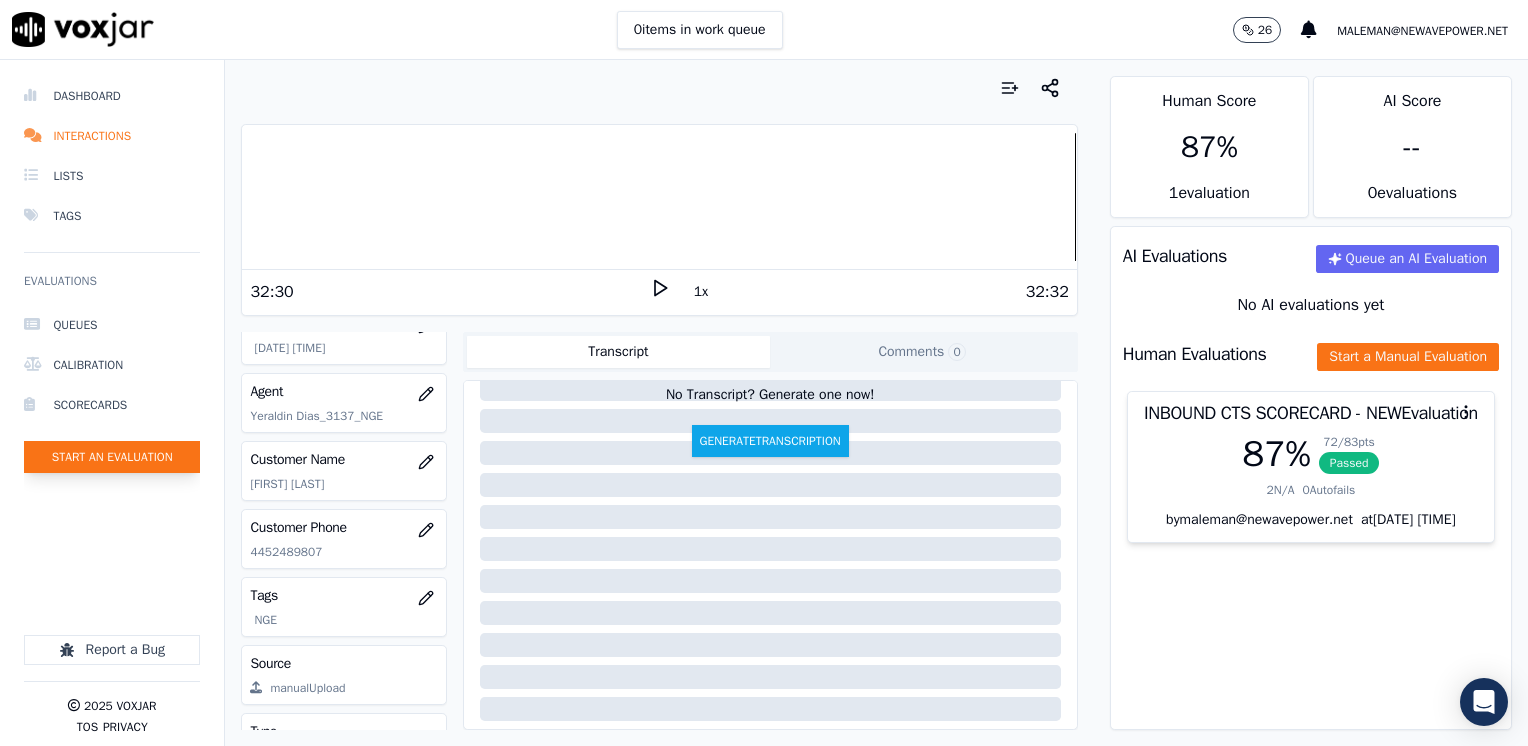 click on "Start an Evaluation" 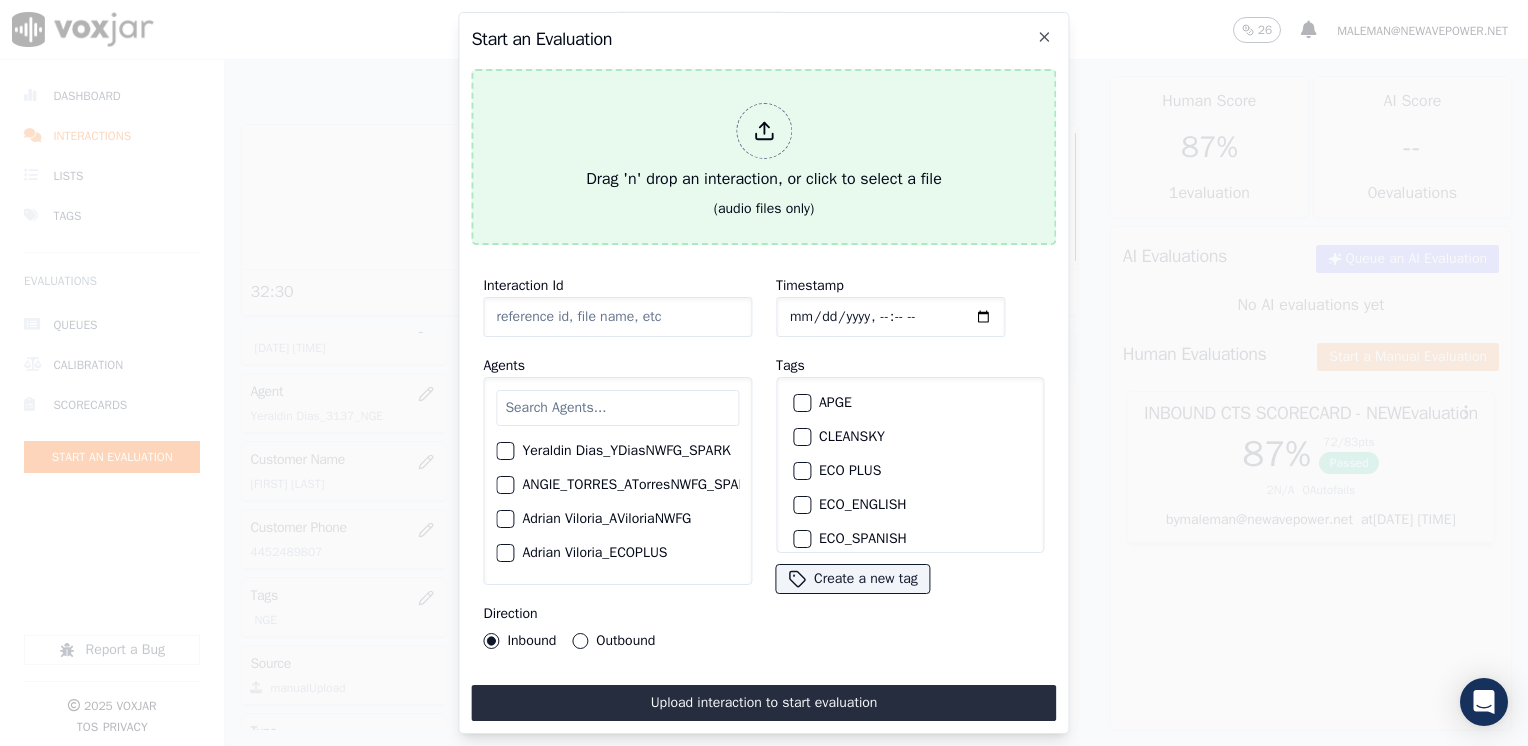 click 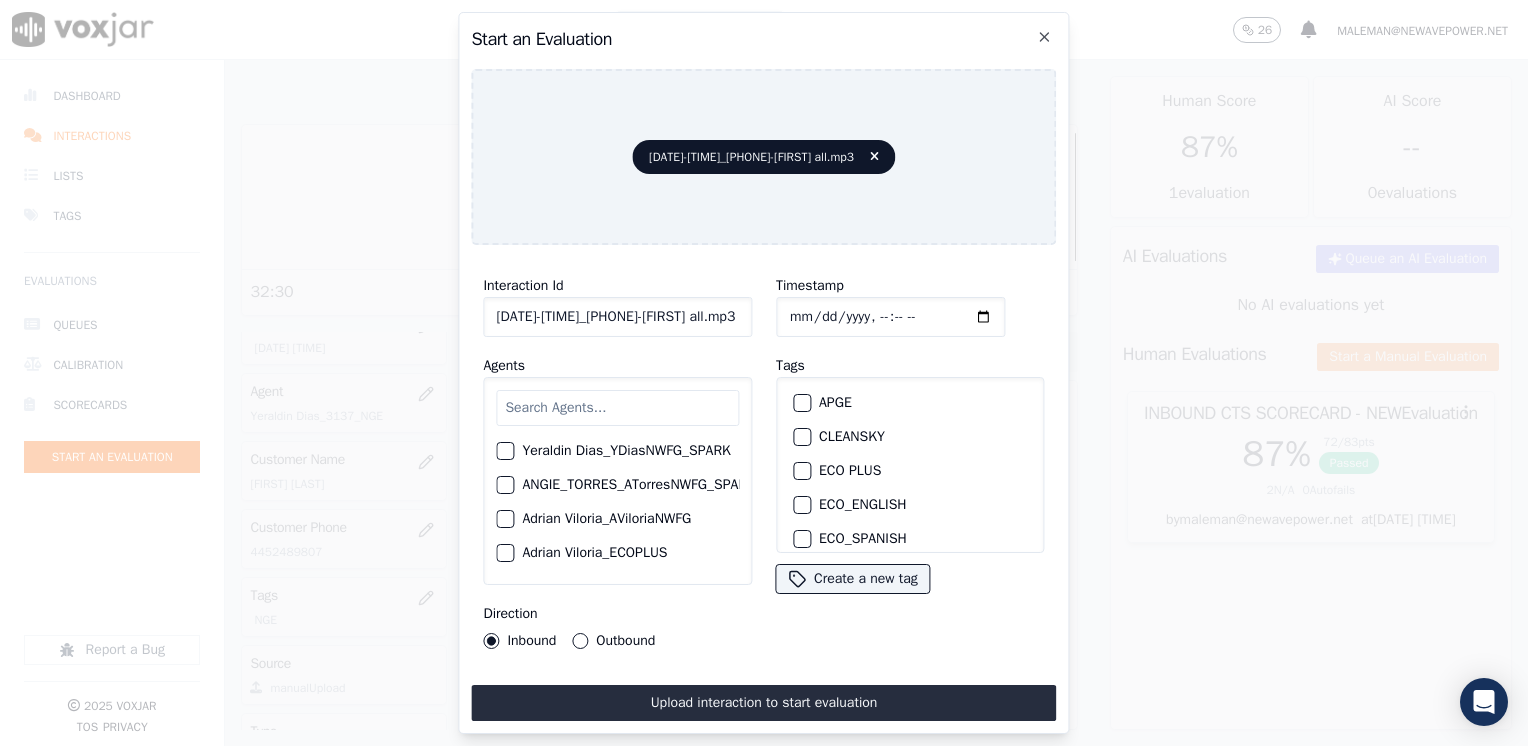 click at bounding box center (617, 408) 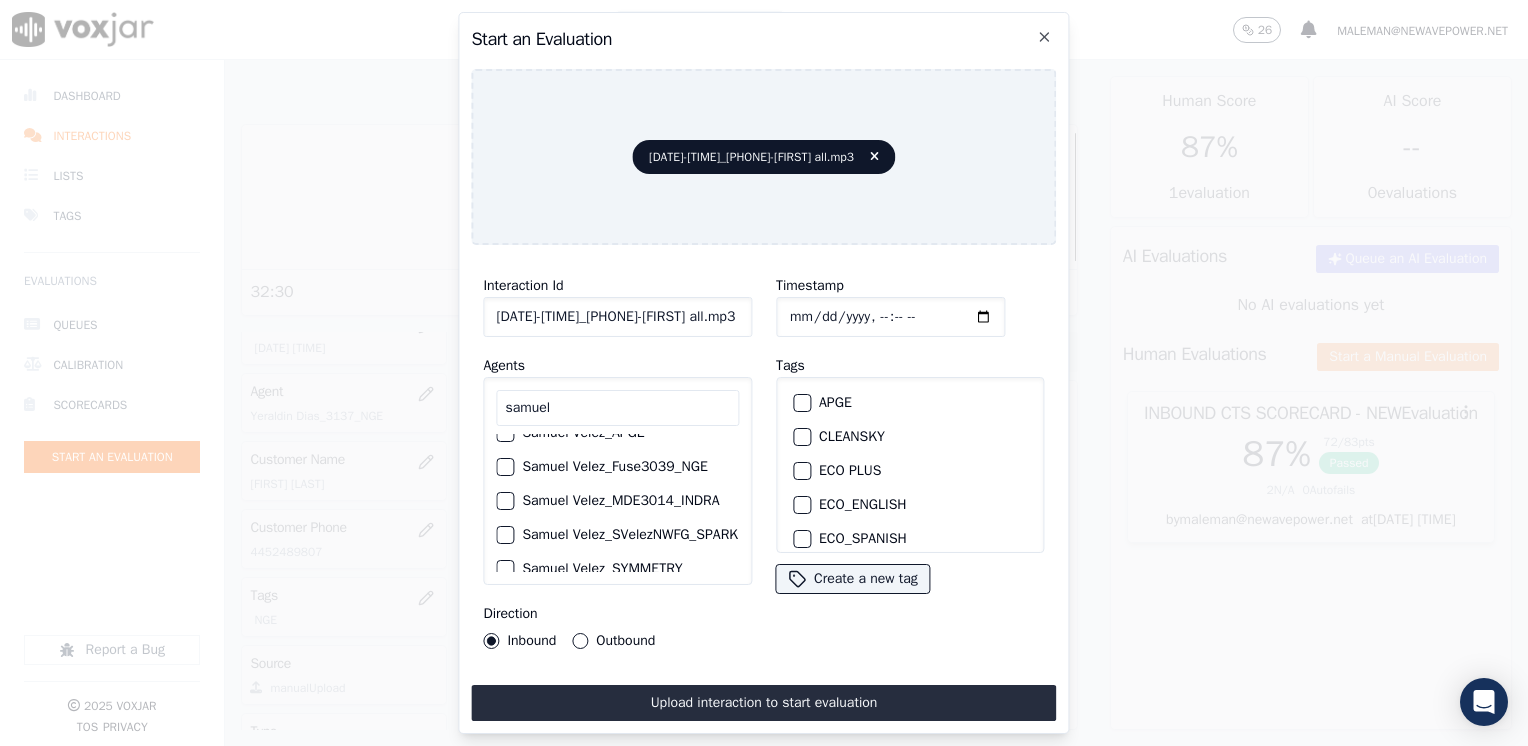 scroll, scrollTop: 0, scrollLeft: 0, axis: both 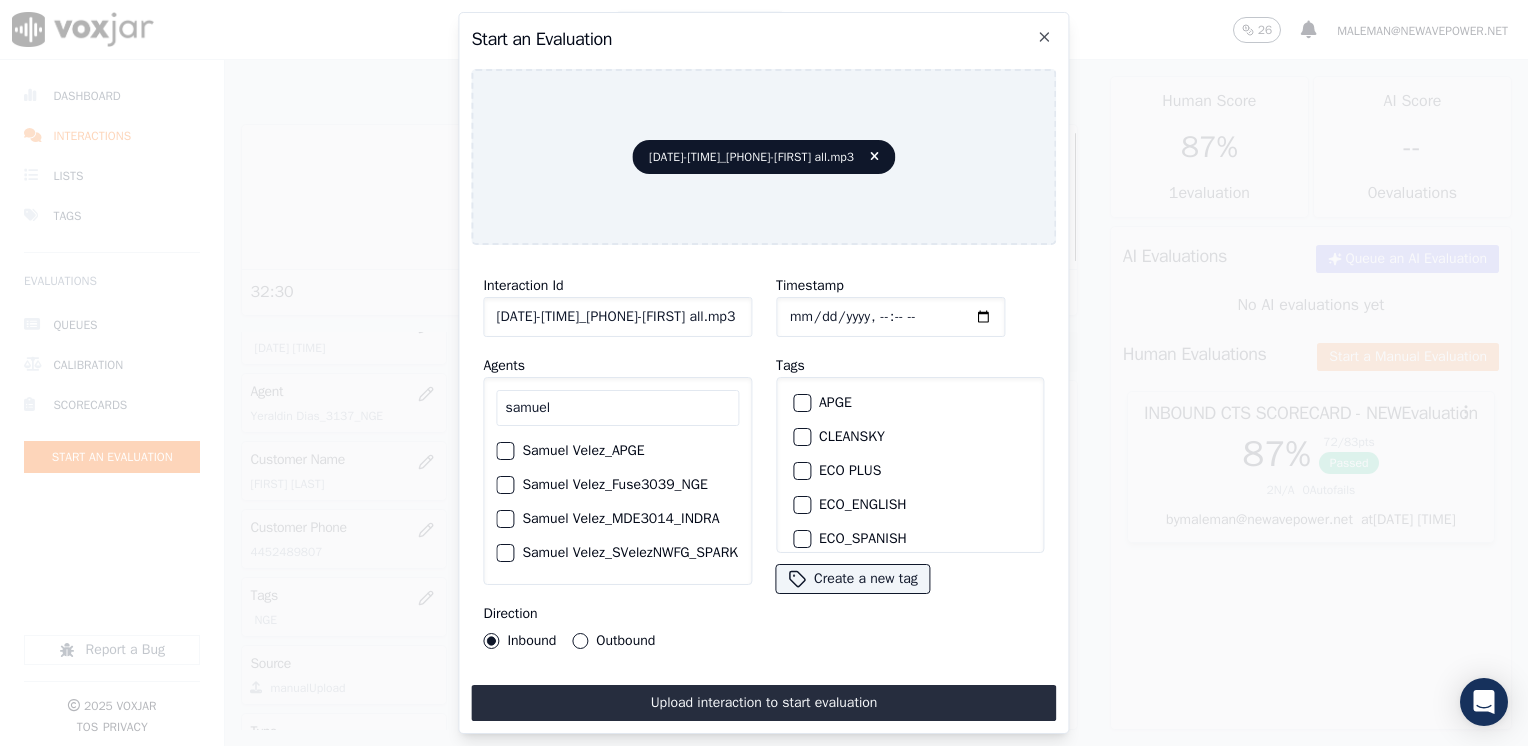 type on "samuel" 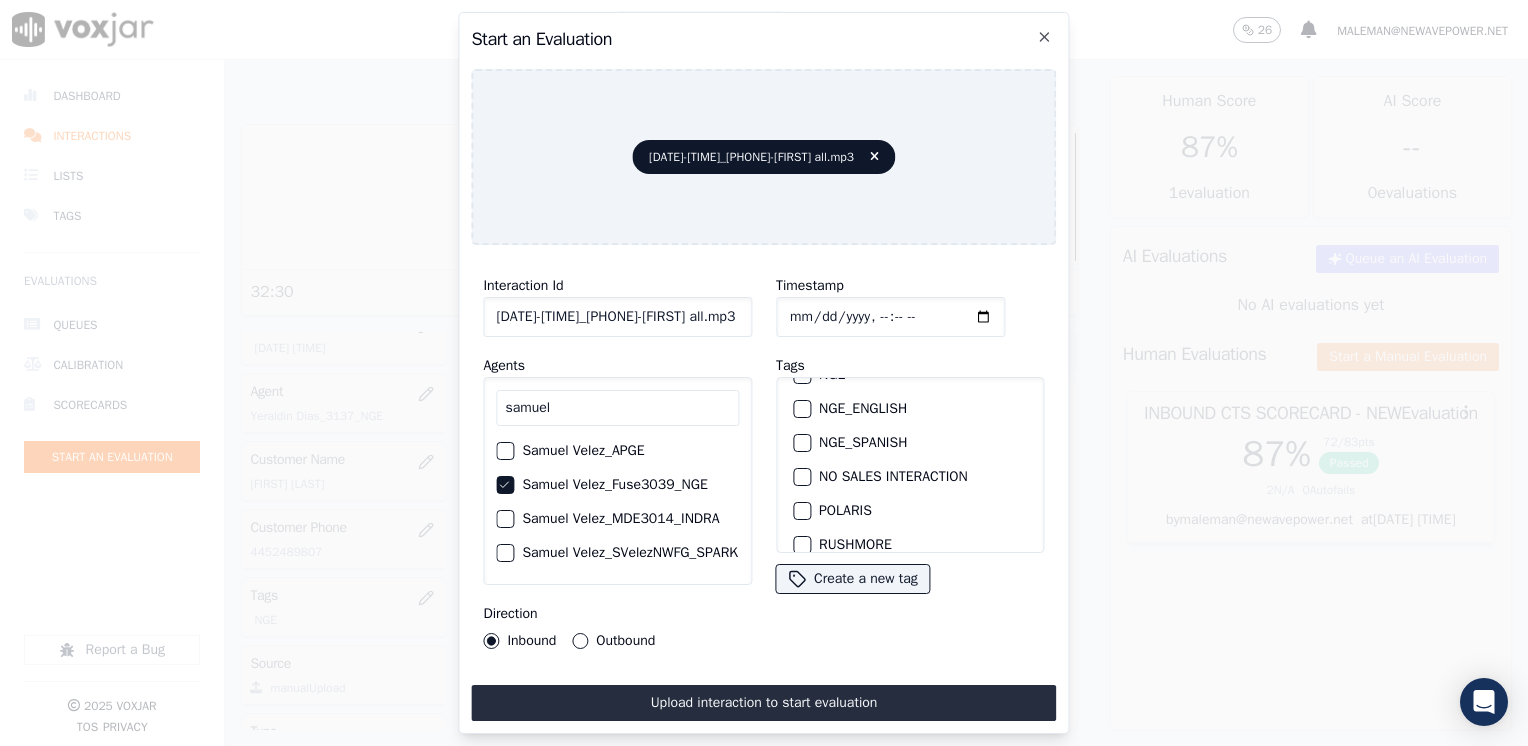 scroll, scrollTop: 200, scrollLeft: 0, axis: vertical 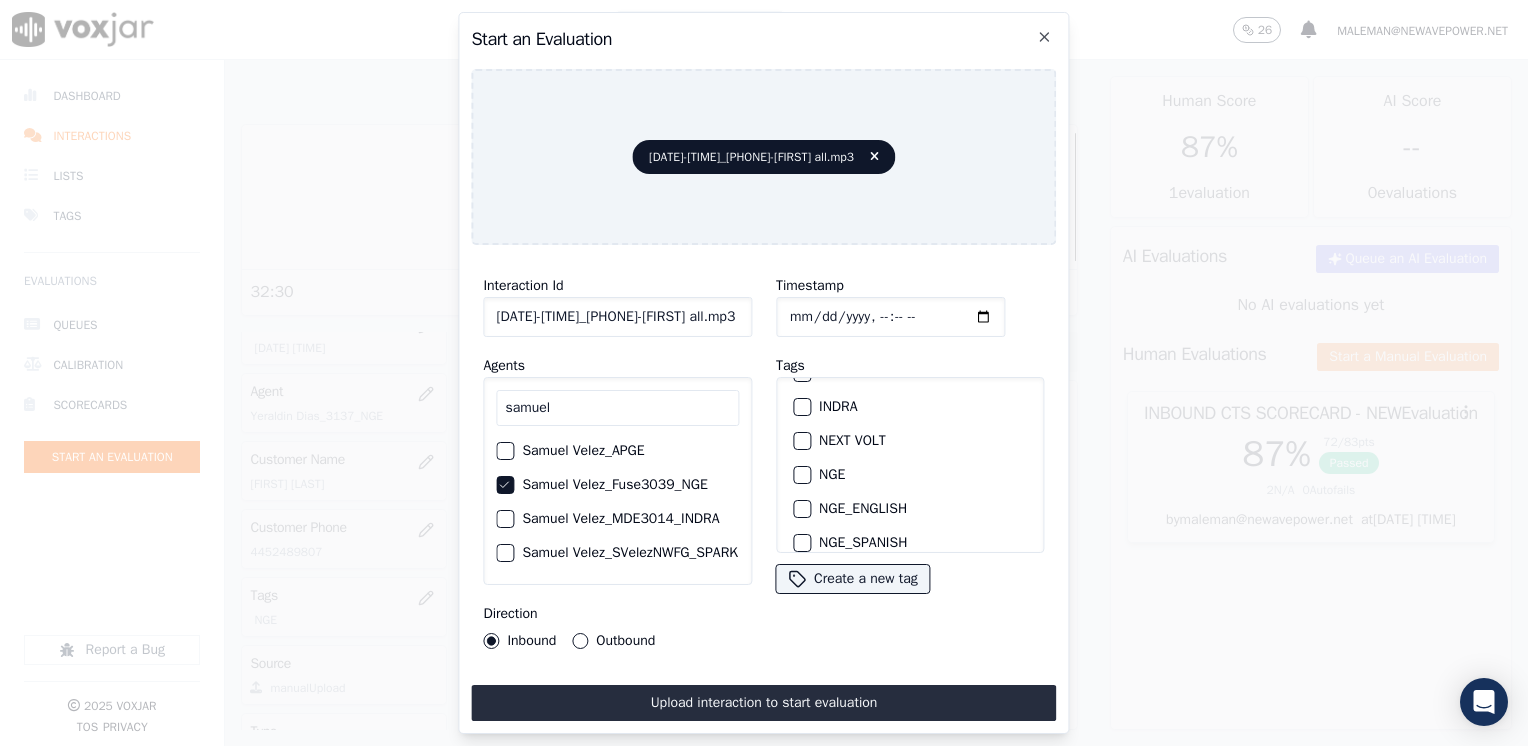 click at bounding box center (801, 475) 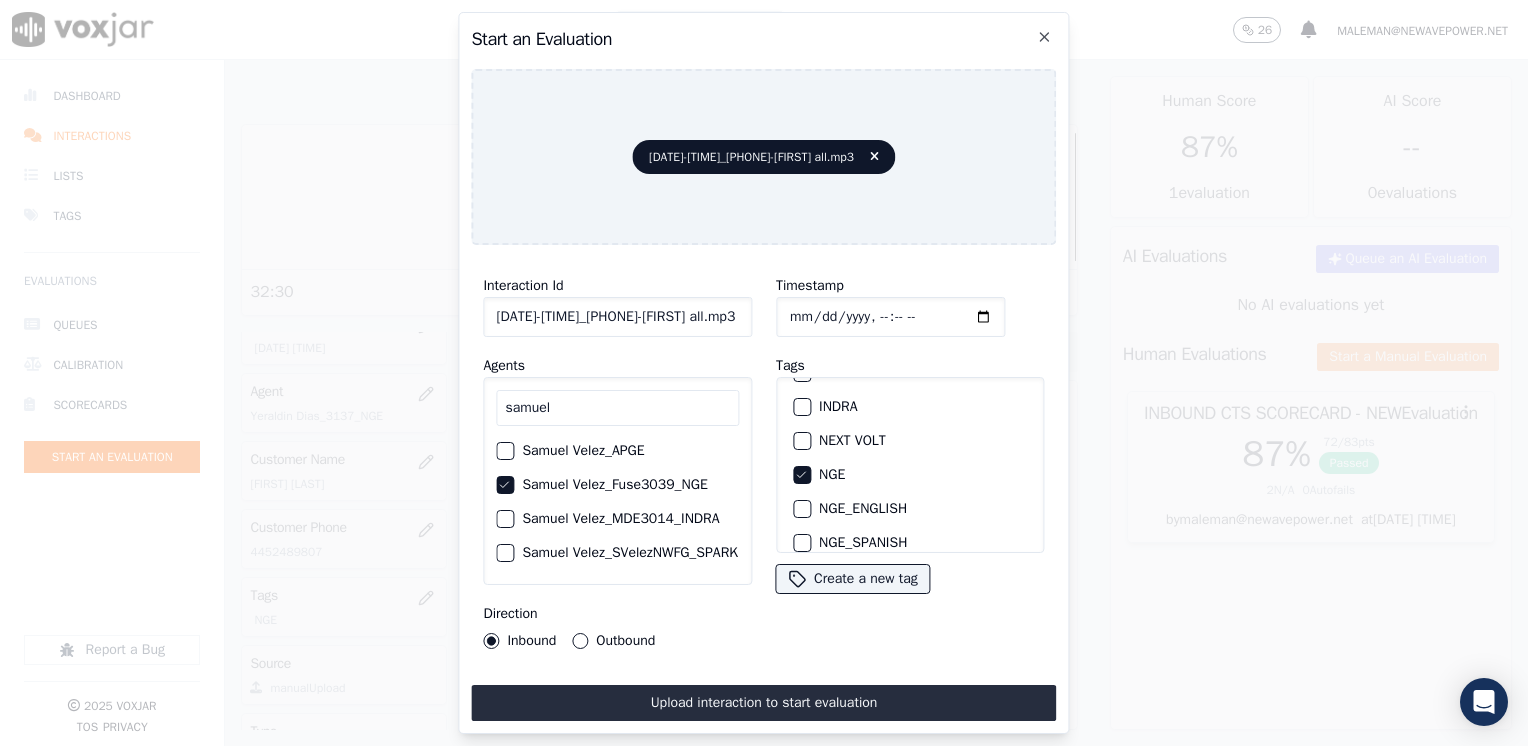 click on "Outbound" at bounding box center [580, 641] 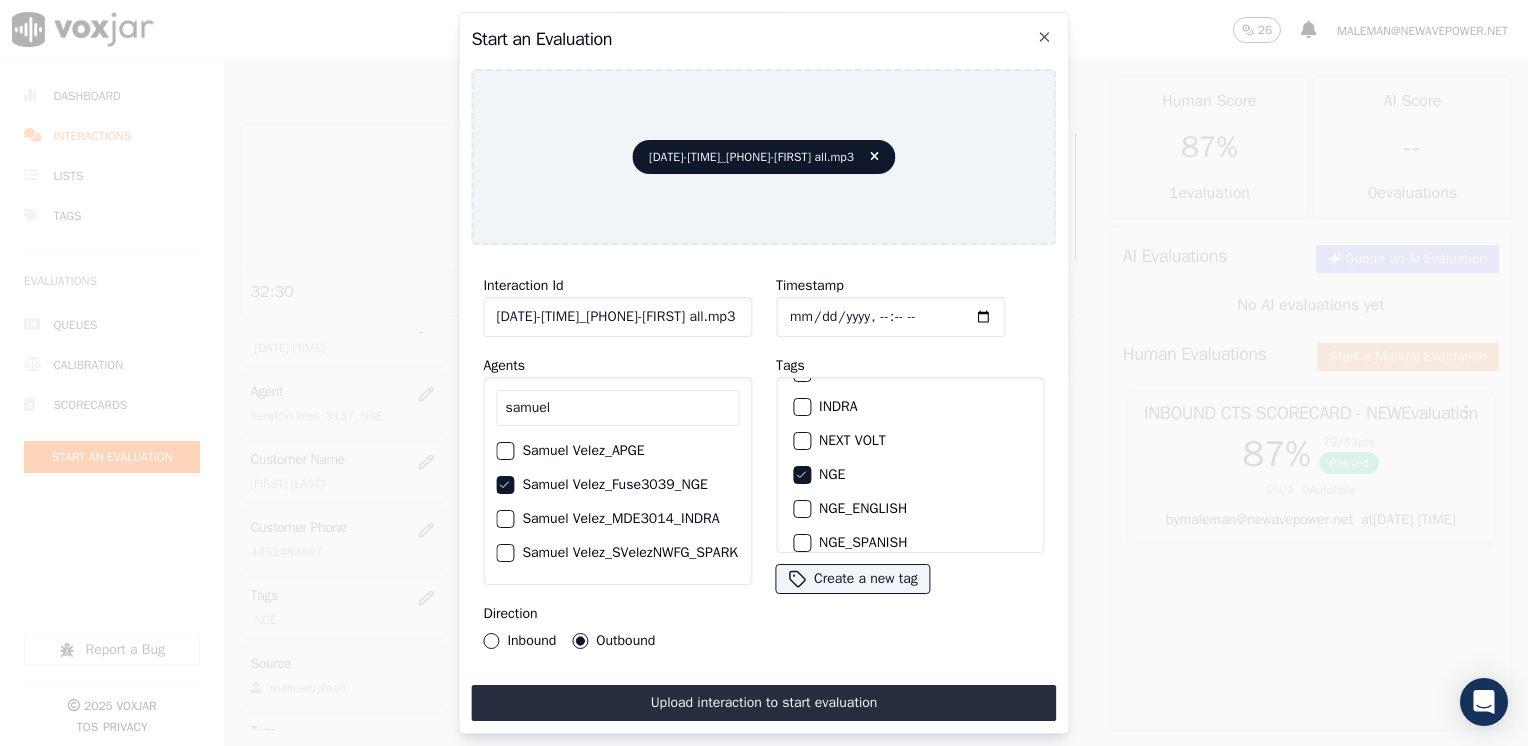 click on "Timestamp" 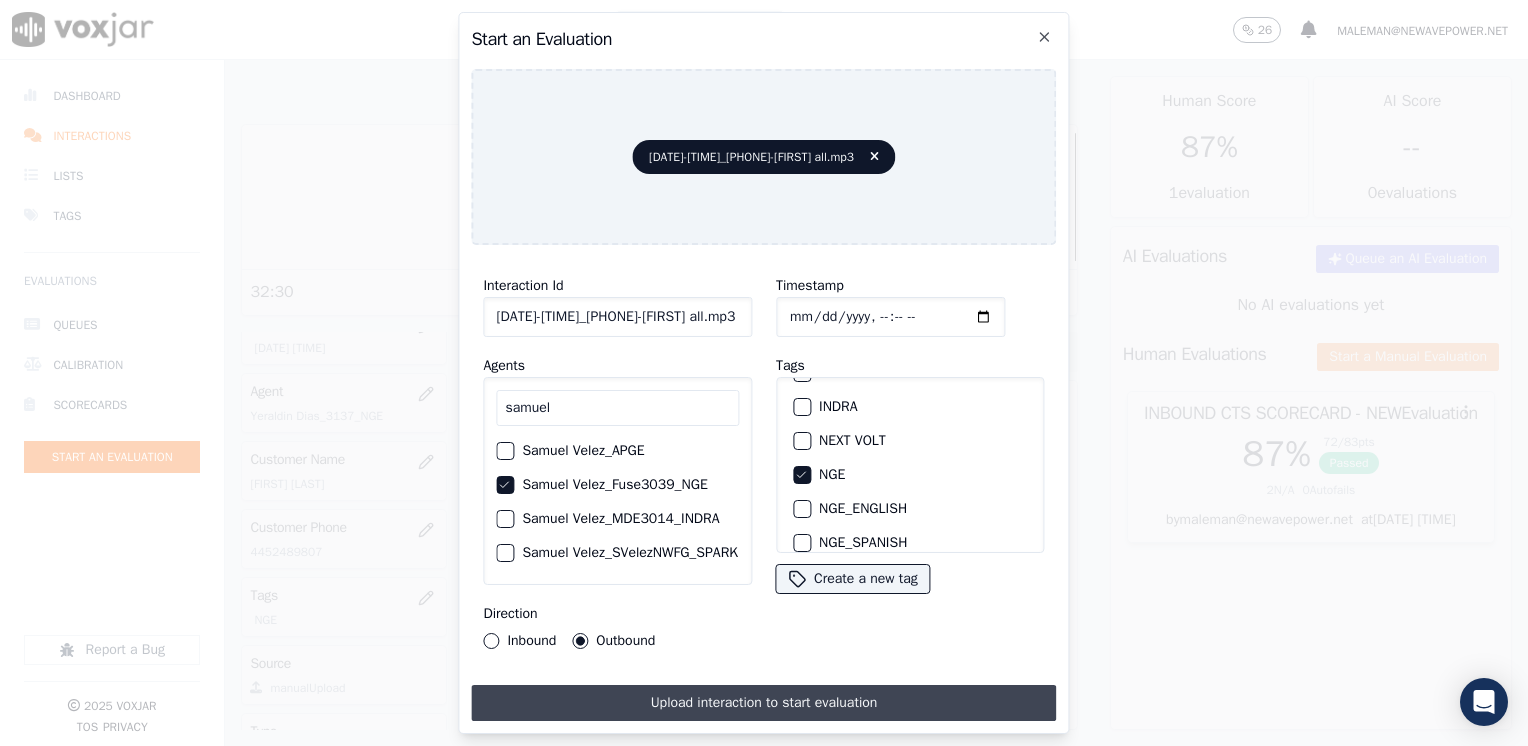 click on "Upload interaction to start evaluation" at bounding box center (763, 703) 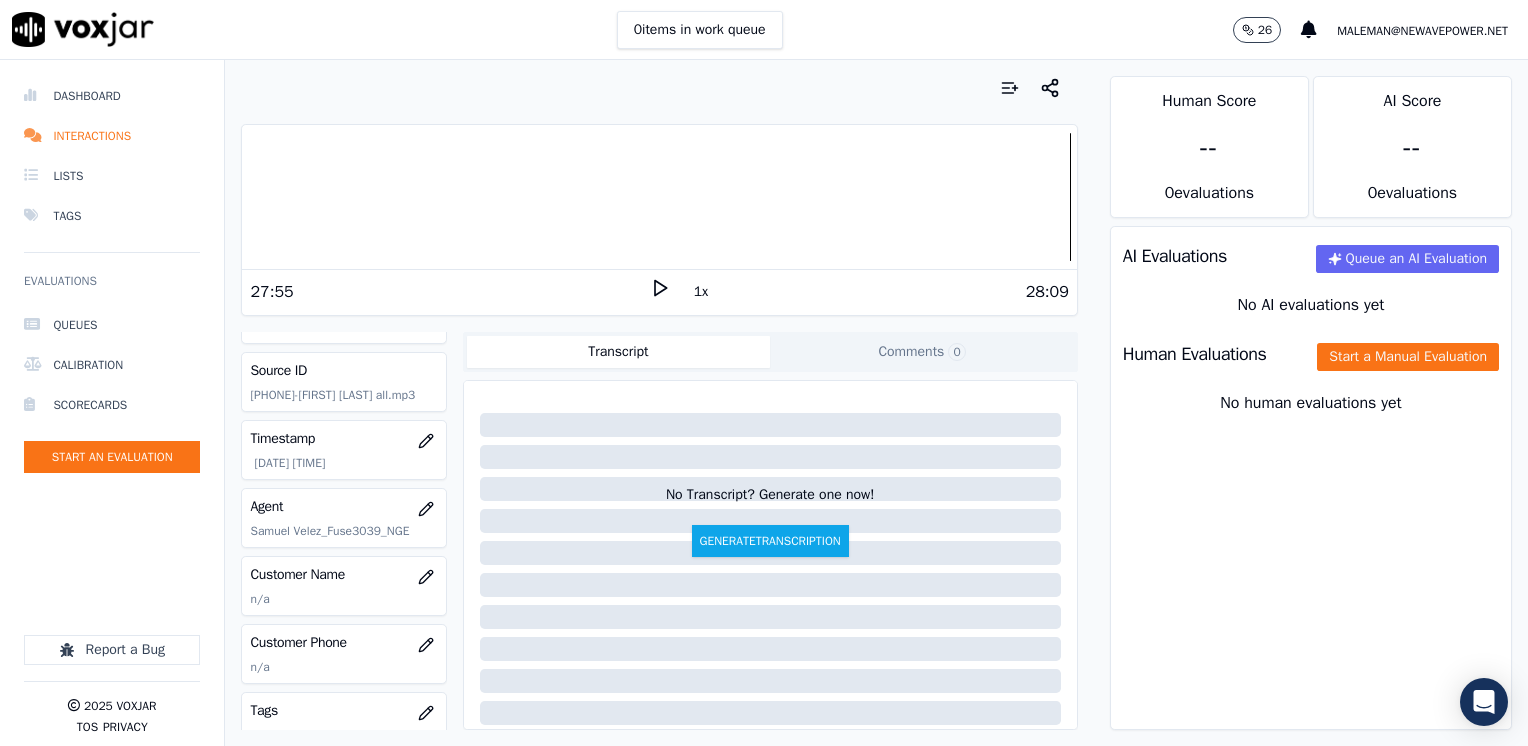 scroll, scrollTop: 100, scrollLeft: 0, axis: vertical 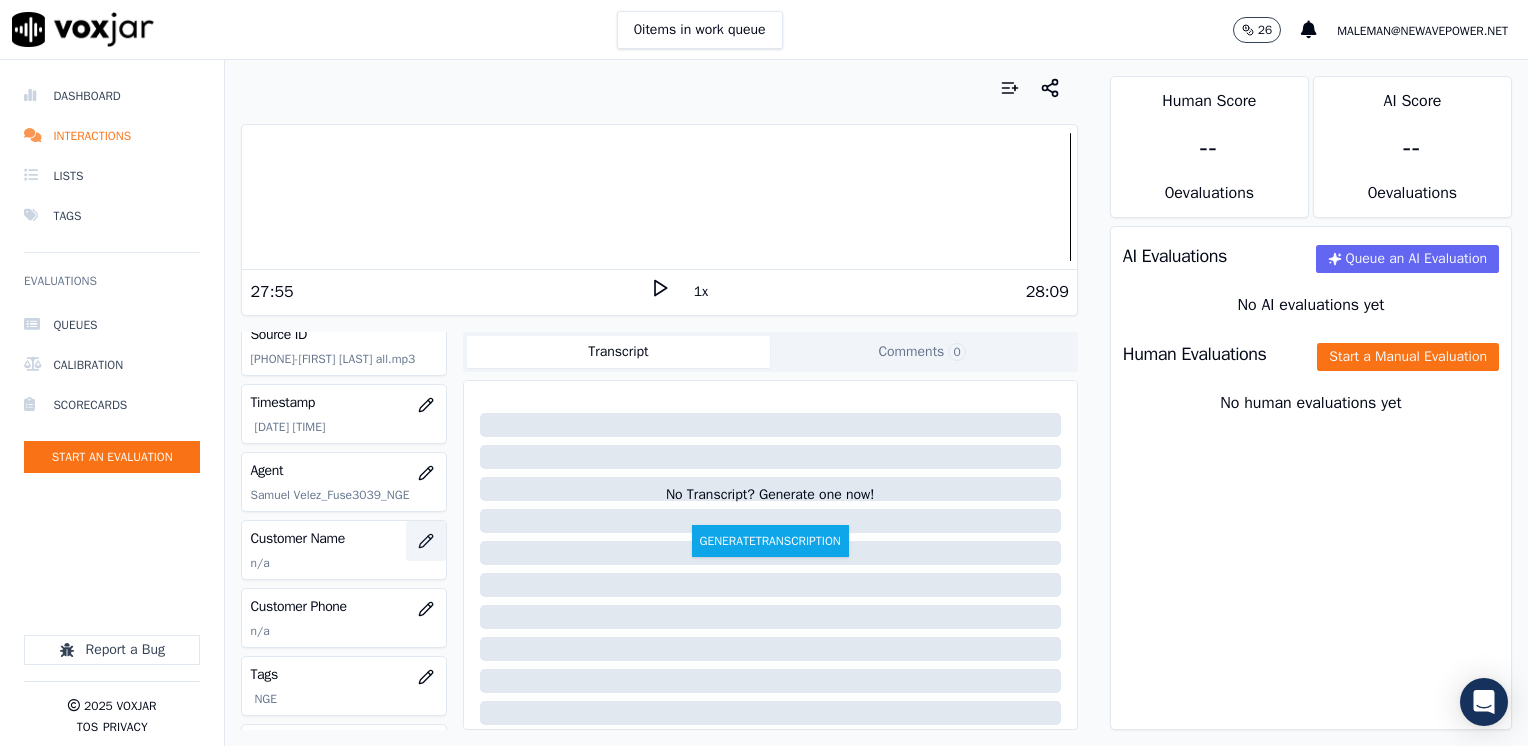 click 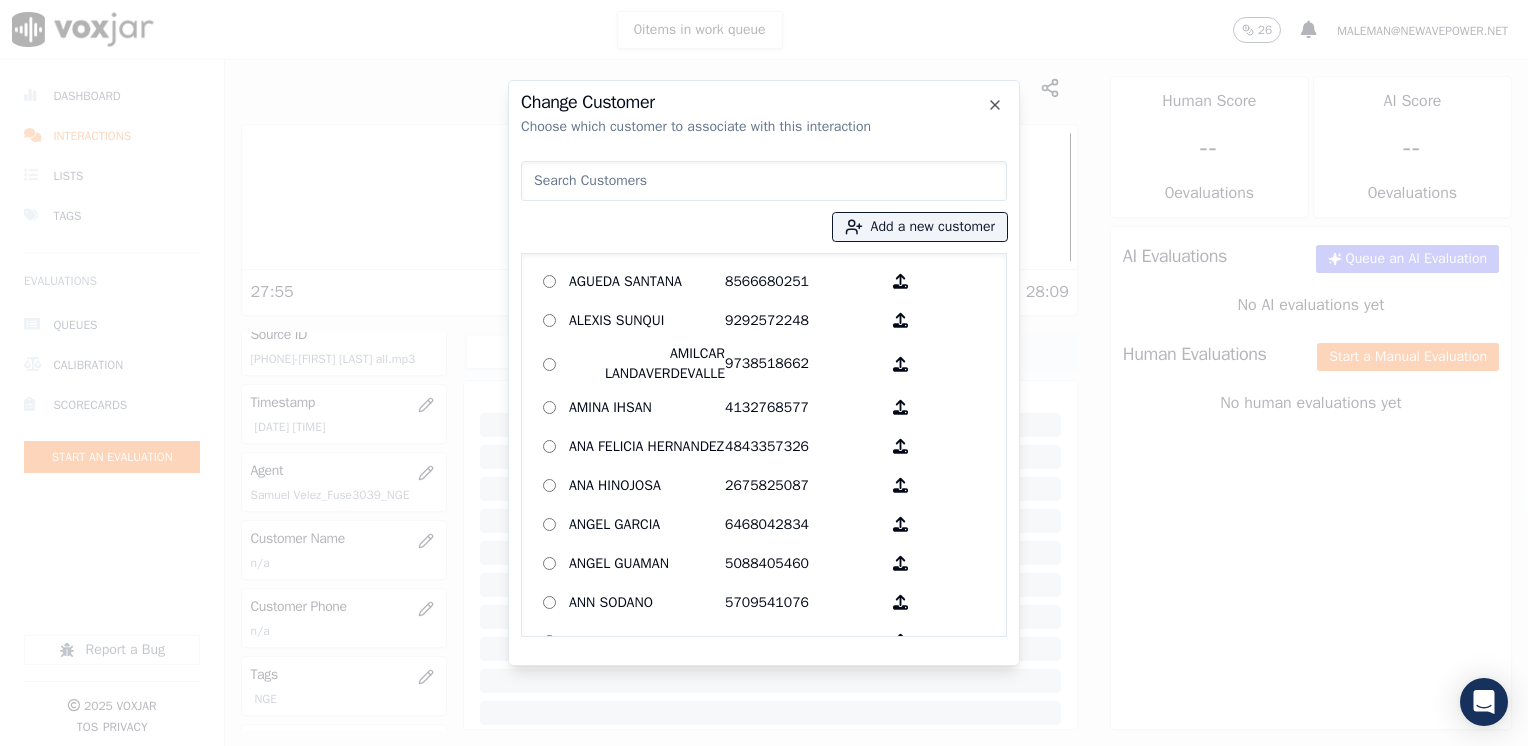 click at bounding box center [764, 373] 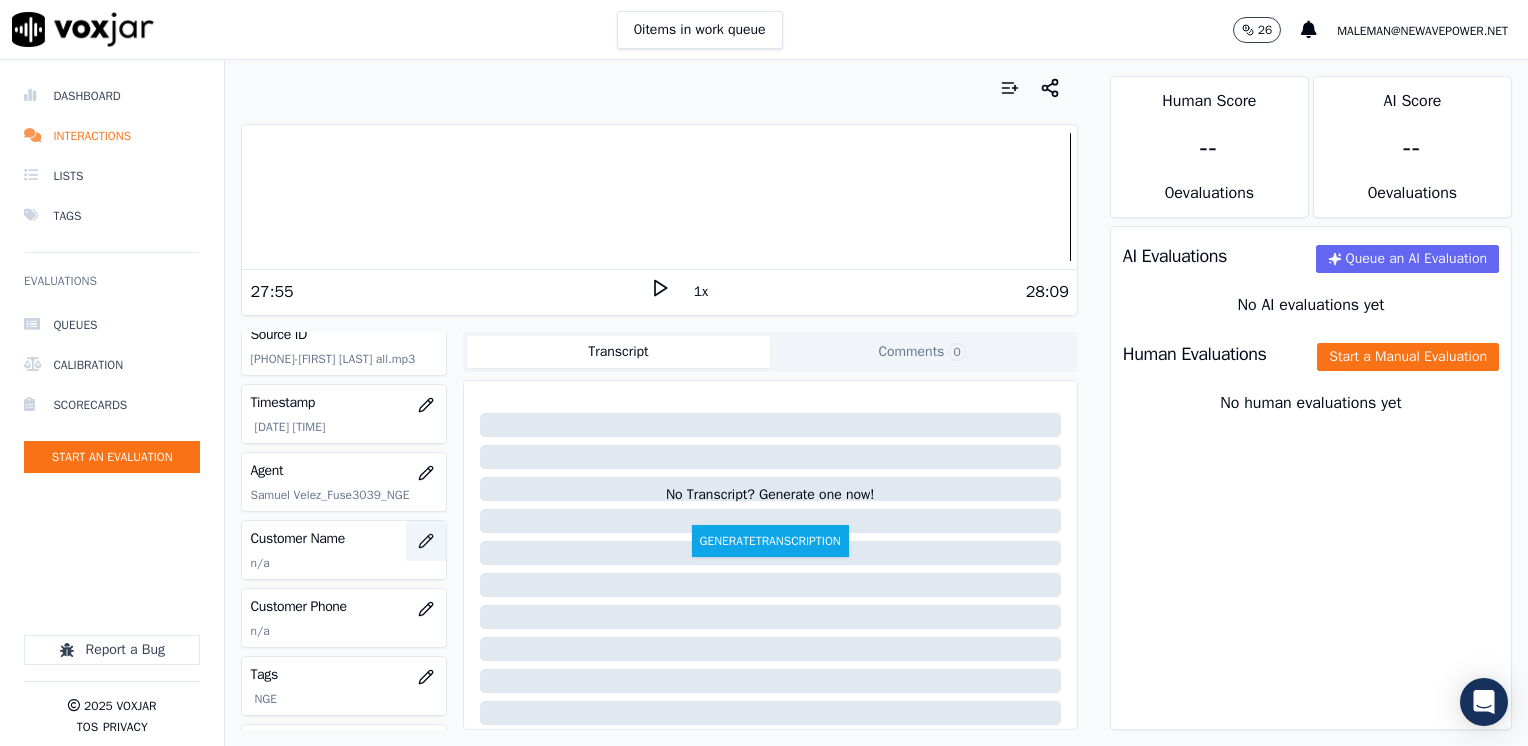 click 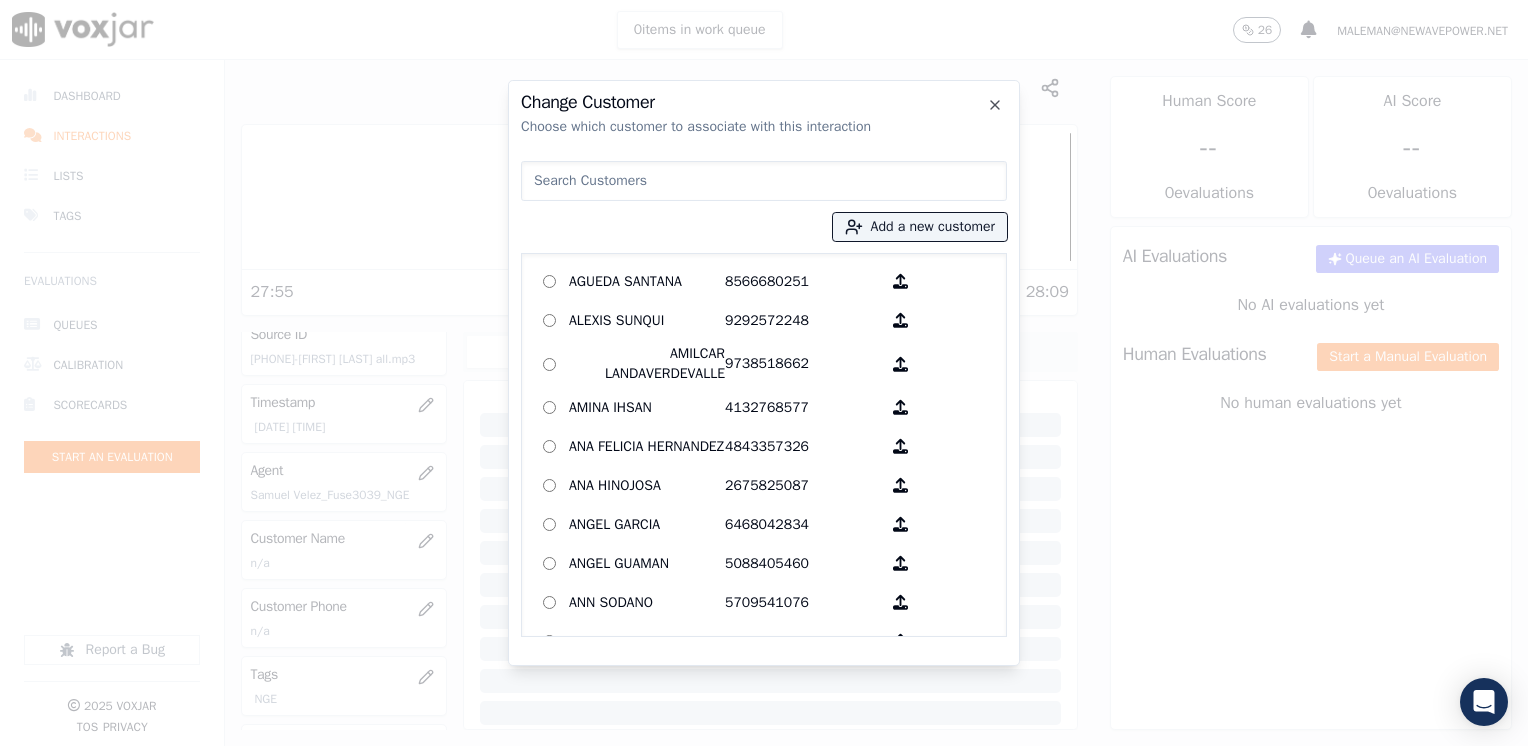 click on "Add a new customer            AGUEDA SANTANA   [PHONE]        ALEXIS SUNQUI   [PHONE]        AMILCAR LANDAVERDEVALLE   [PHONE]        AMINA IHSAN   [PHONE]        ANA FELICIA HERNANDEZ   [PHONE]        ANA HINOJOSA   [PHONE]        ANGEL GARCIA   [PHONE]        ANGEL GUAMAN   [PHONE]        ANN SODANO   [PHONE]        ARCADY GALARZA   [PHONE]        Alice Portillo   [PHONE]        Anna Coello   [PHONE]        Anny Polanco   [PHONE]        Armando Galvan   [PHONE]        Aronny L Ruiz    [PHONE]        BALBINO CANTARERO   [PHONE]        BRIAN FRIAR   [PHONE]        BYRON CHORLANGO   [PHONE]        Brandon Emanuel Chajon Calderon   [PHONE]        CARMEN REINOSO MENA    [PHONE]        CAROL DALE-JOSEPH   [PHONE]        CATALINA CAALCHOC   [PHONE]        CELIA DELGADO   [PHONE]        CLARA JACOBO    [PHONE]        Camila Ruiz   [PHONE]" at bounding box center [764, 395] 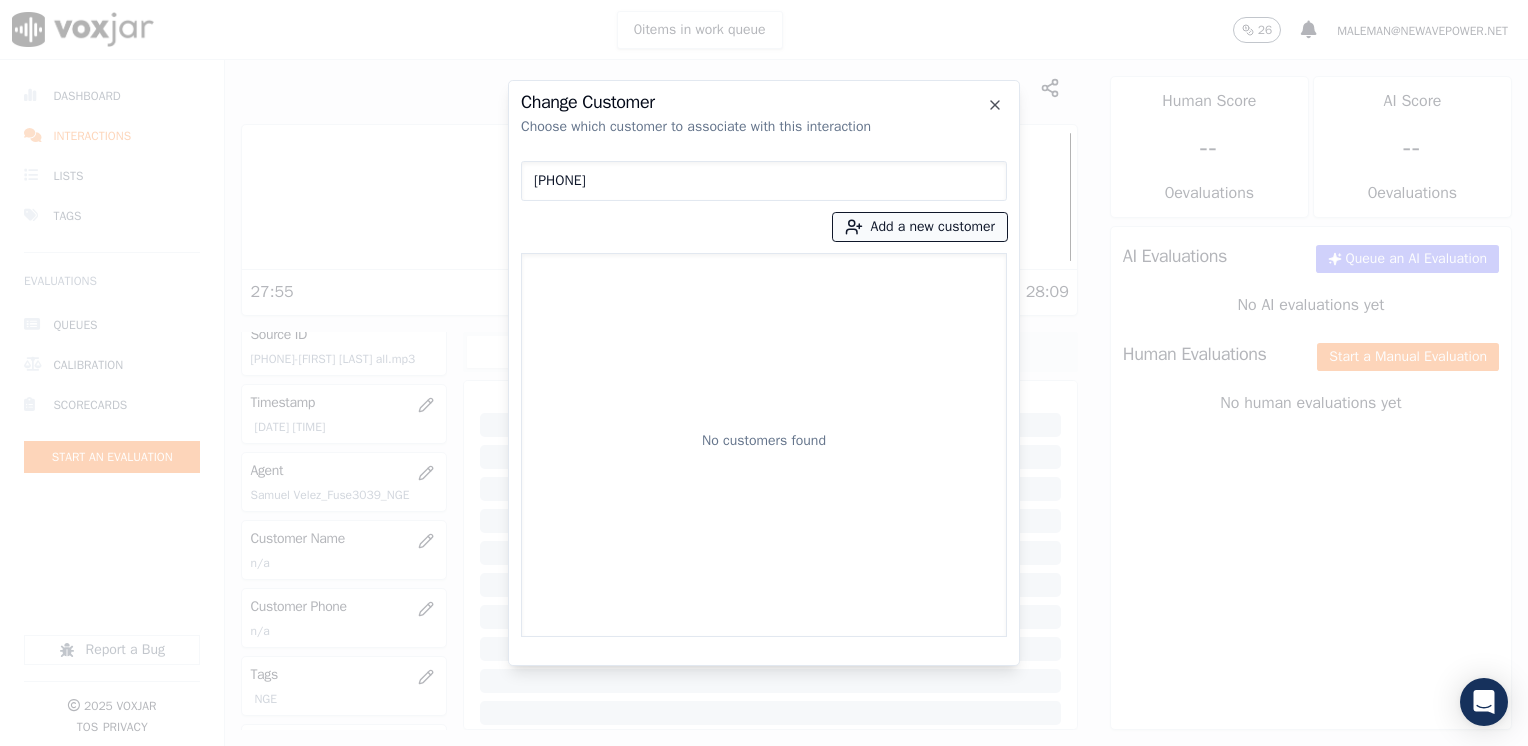 type on "6143305116" 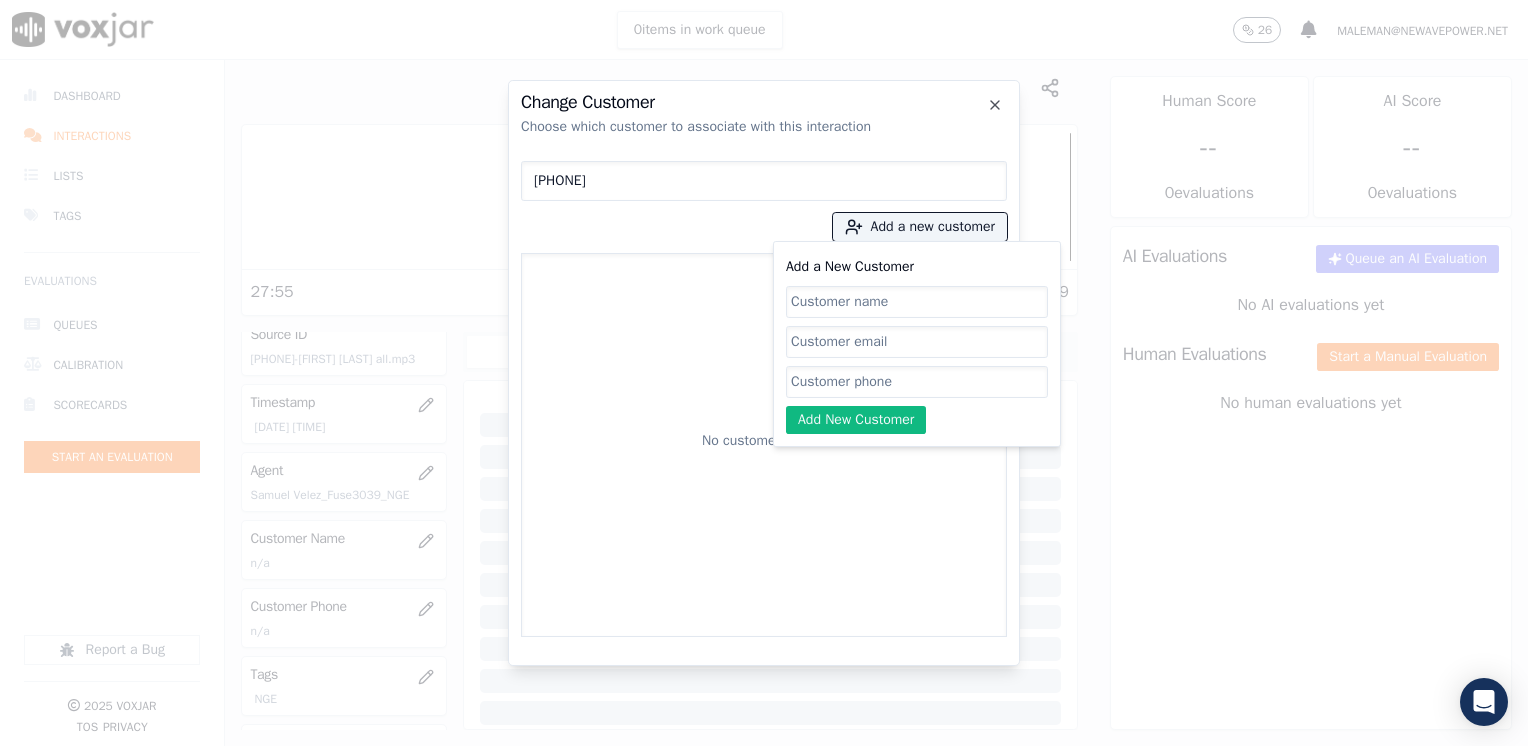 click on "Add a New Customer" 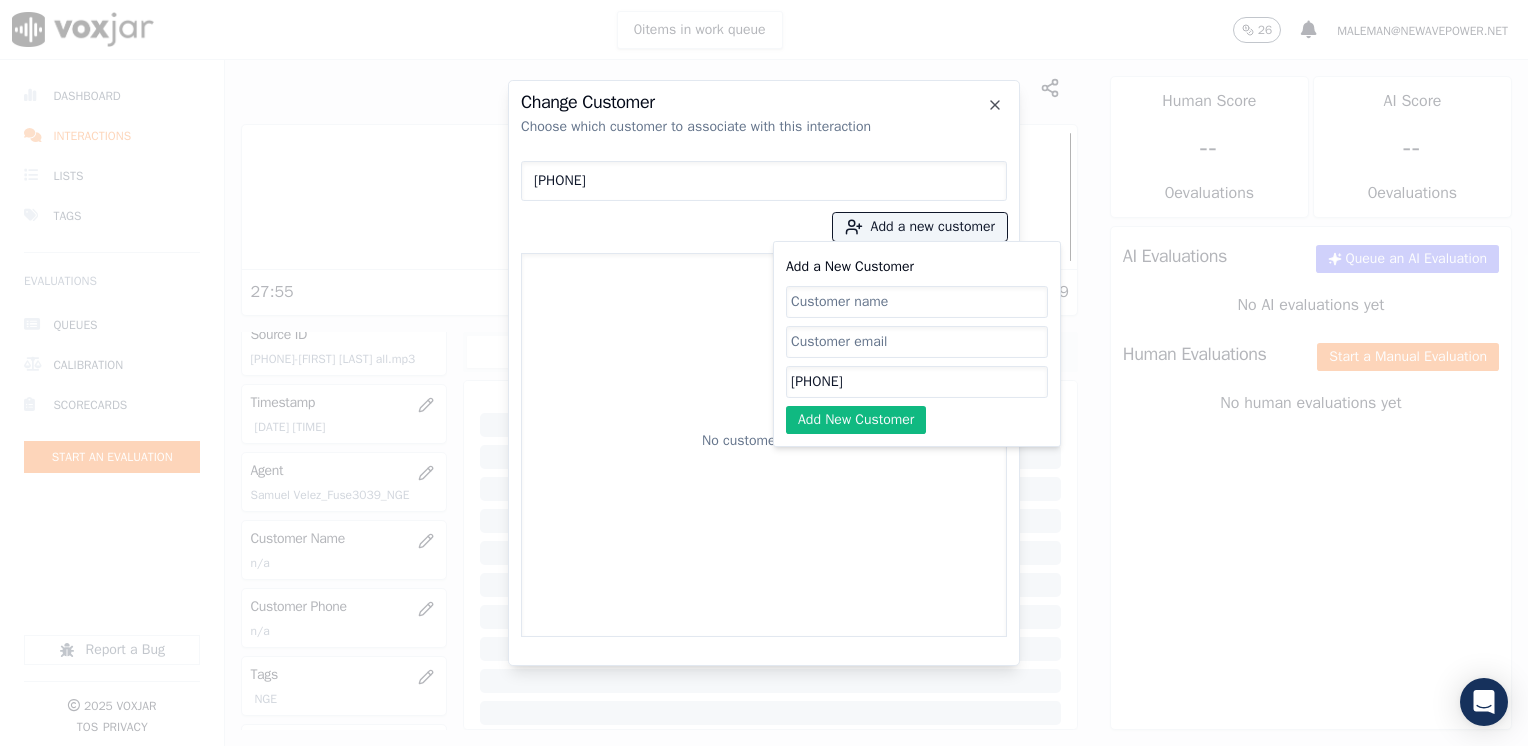type on "6143305116" 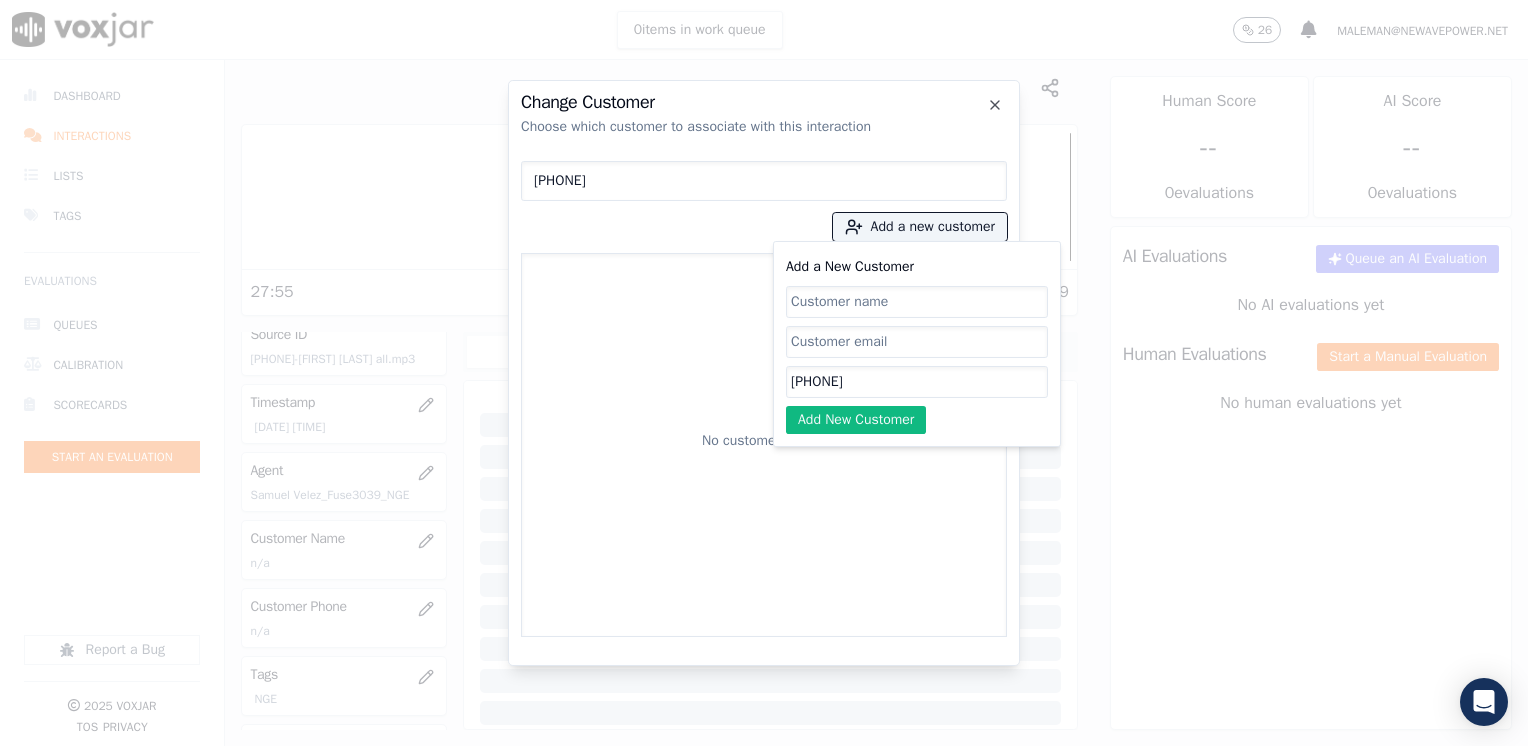 click on "Add a New Customer" 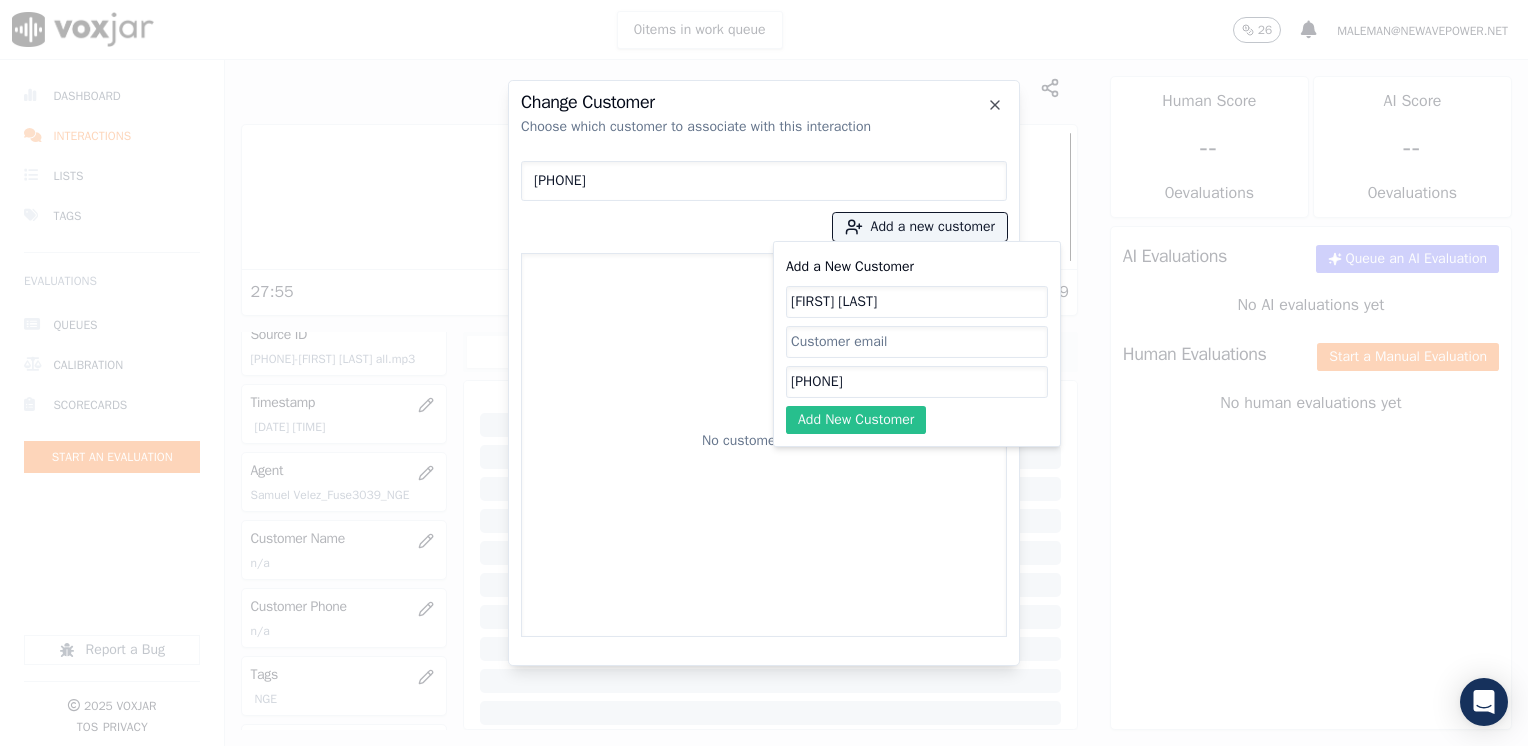 type on "Roosevelt D Reed" 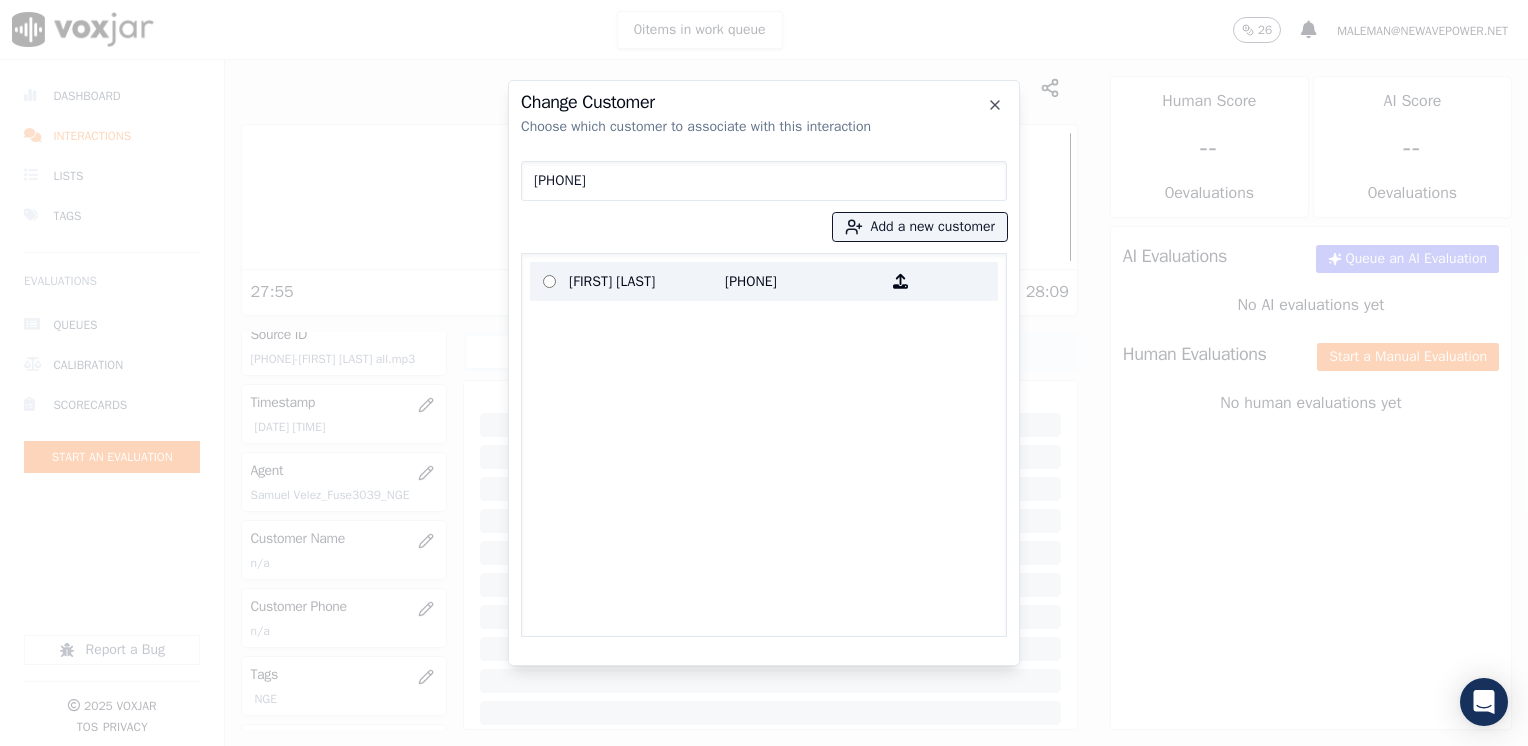 click on "Roosevelt D Reed" at bounding box center [647, 281] 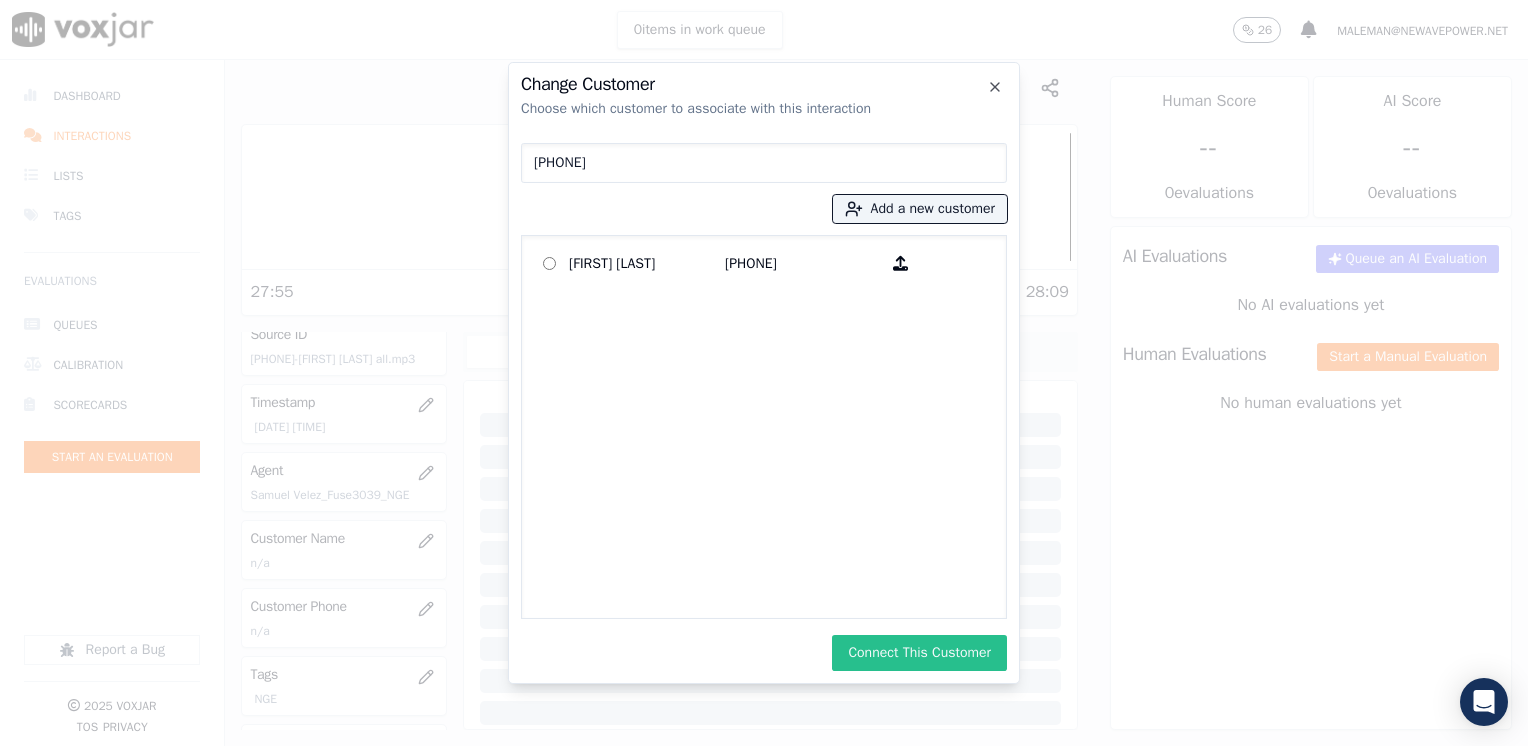 click on "Connect This Customer" at bounding box center (919, 653) 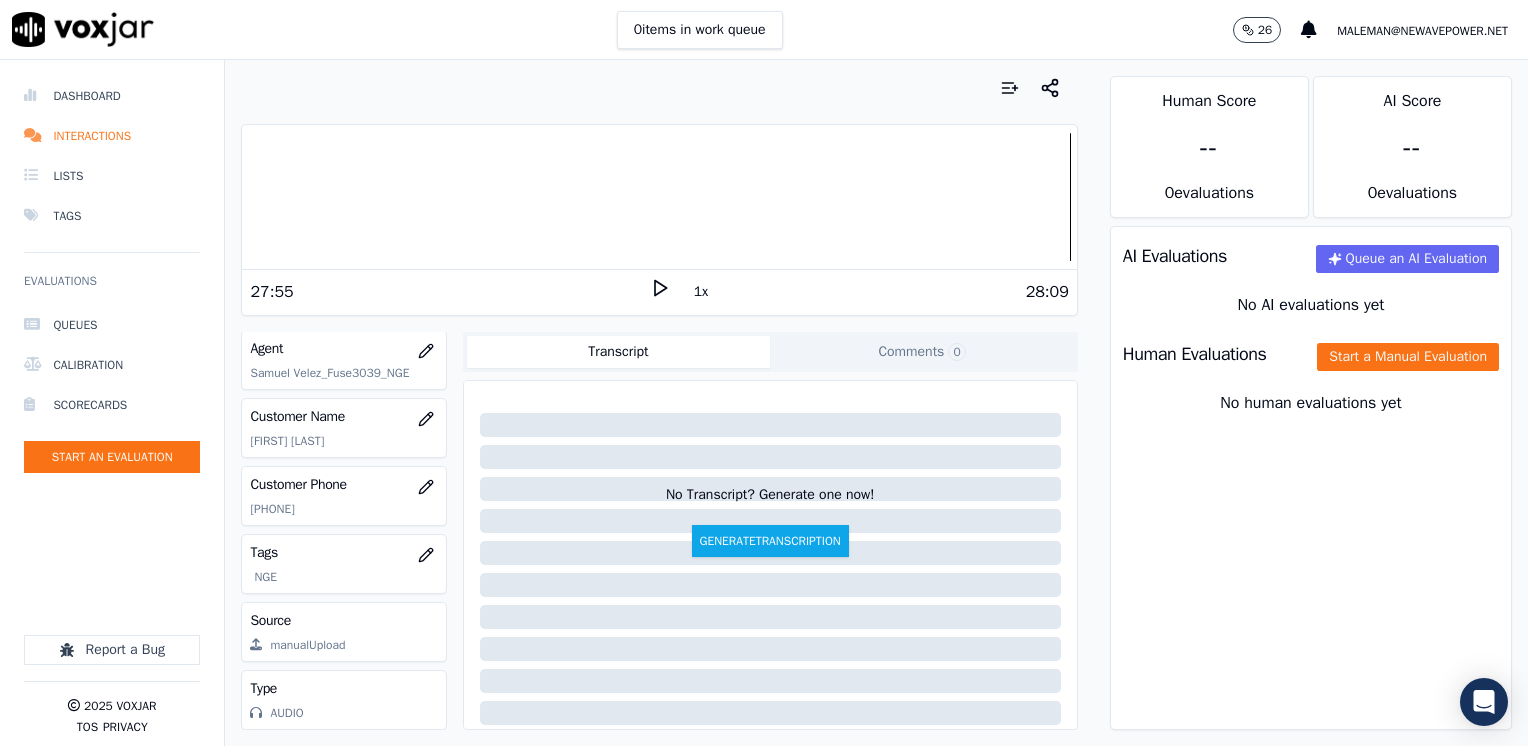 scroll, scrollTop: 279, scrollLeft: 0, axis: vertical 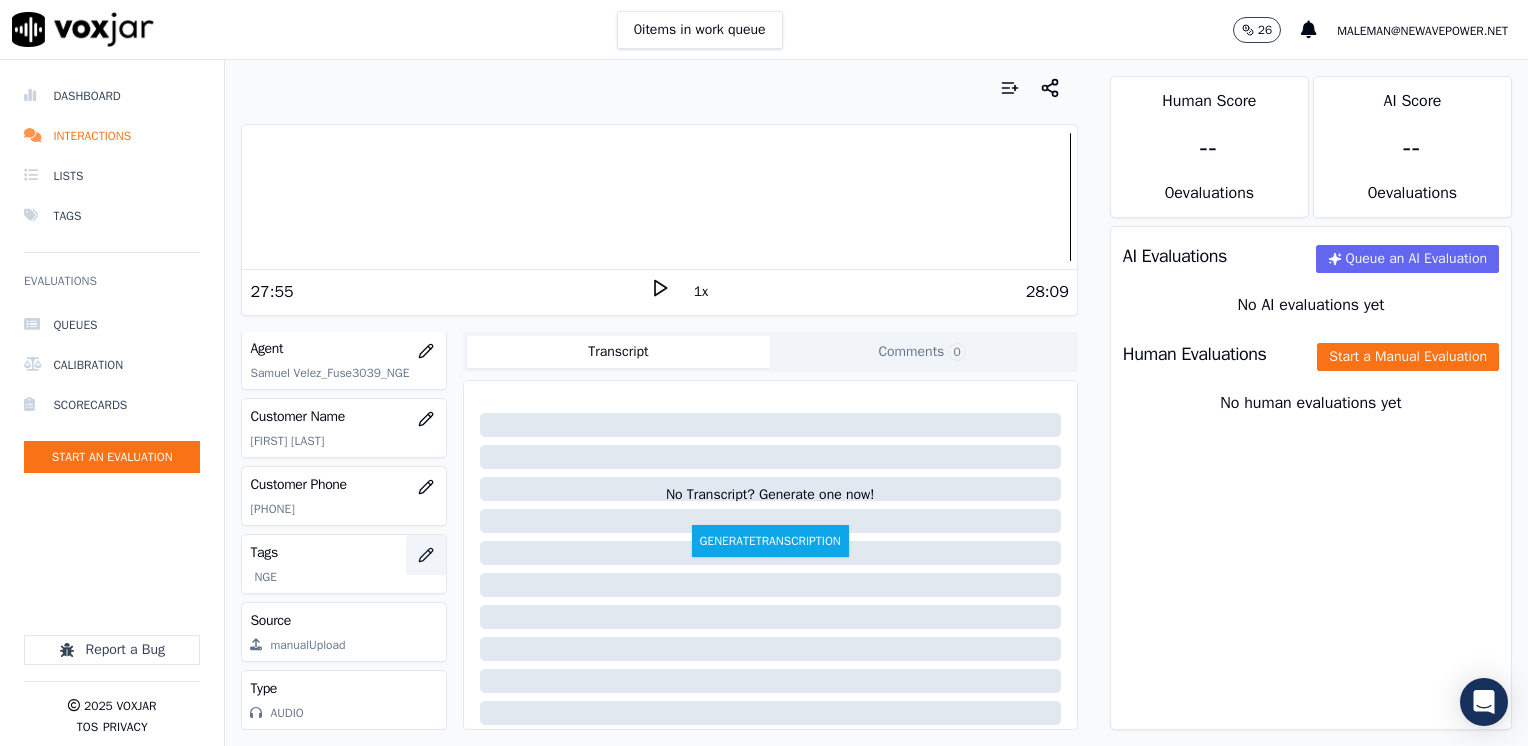 click 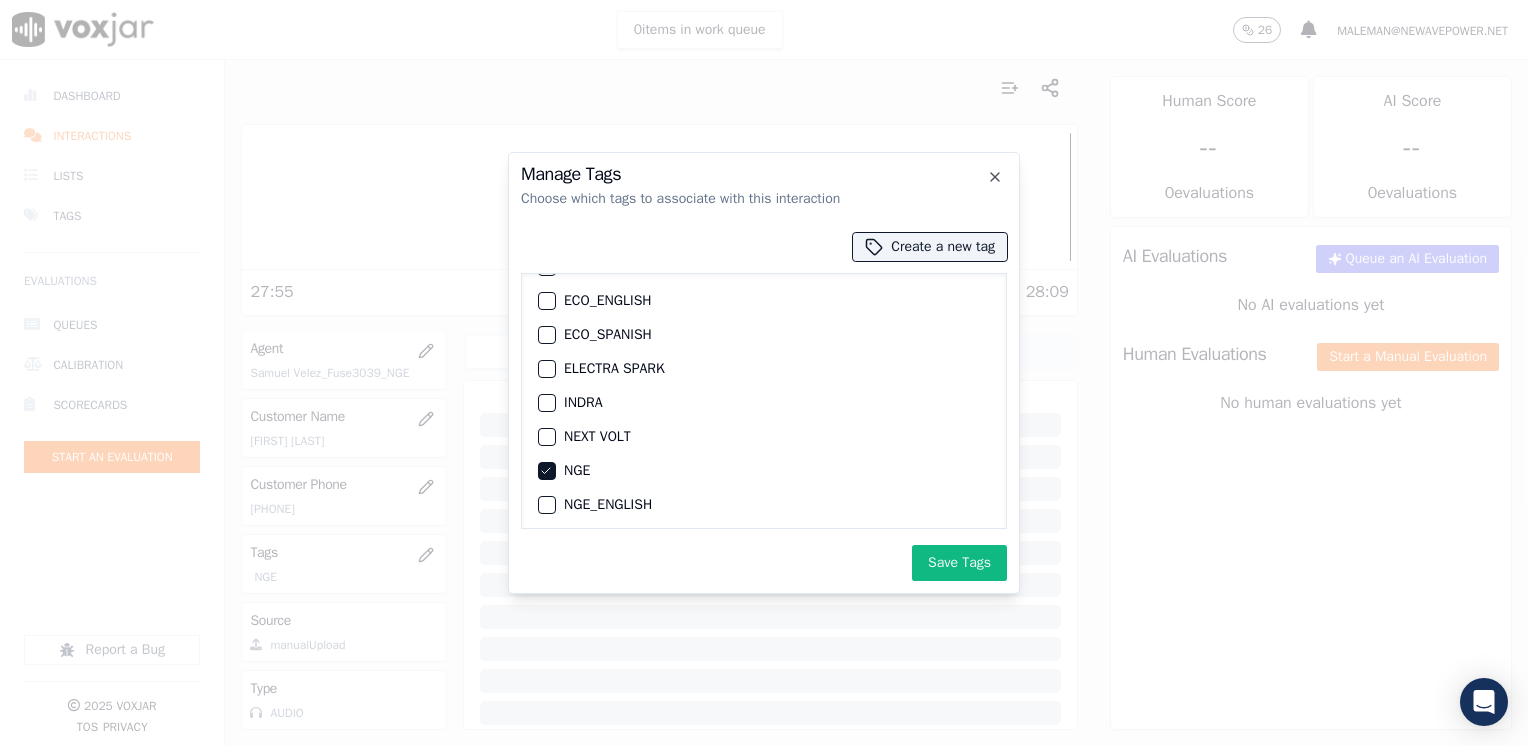 scroll, scrollTop: 200, scrollLeft: 0, axis: vertical 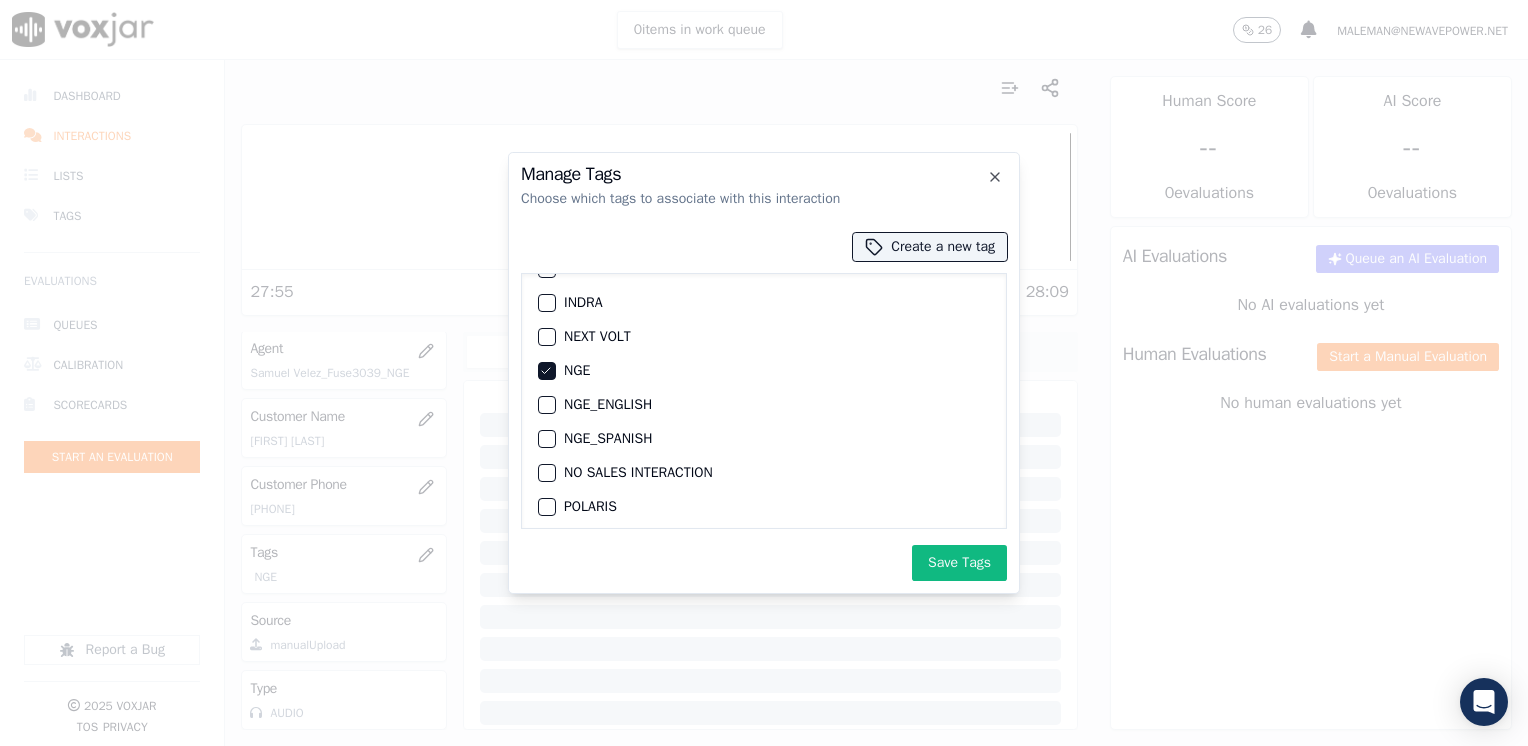 click on "NGE" at bounding box center [547, 371] 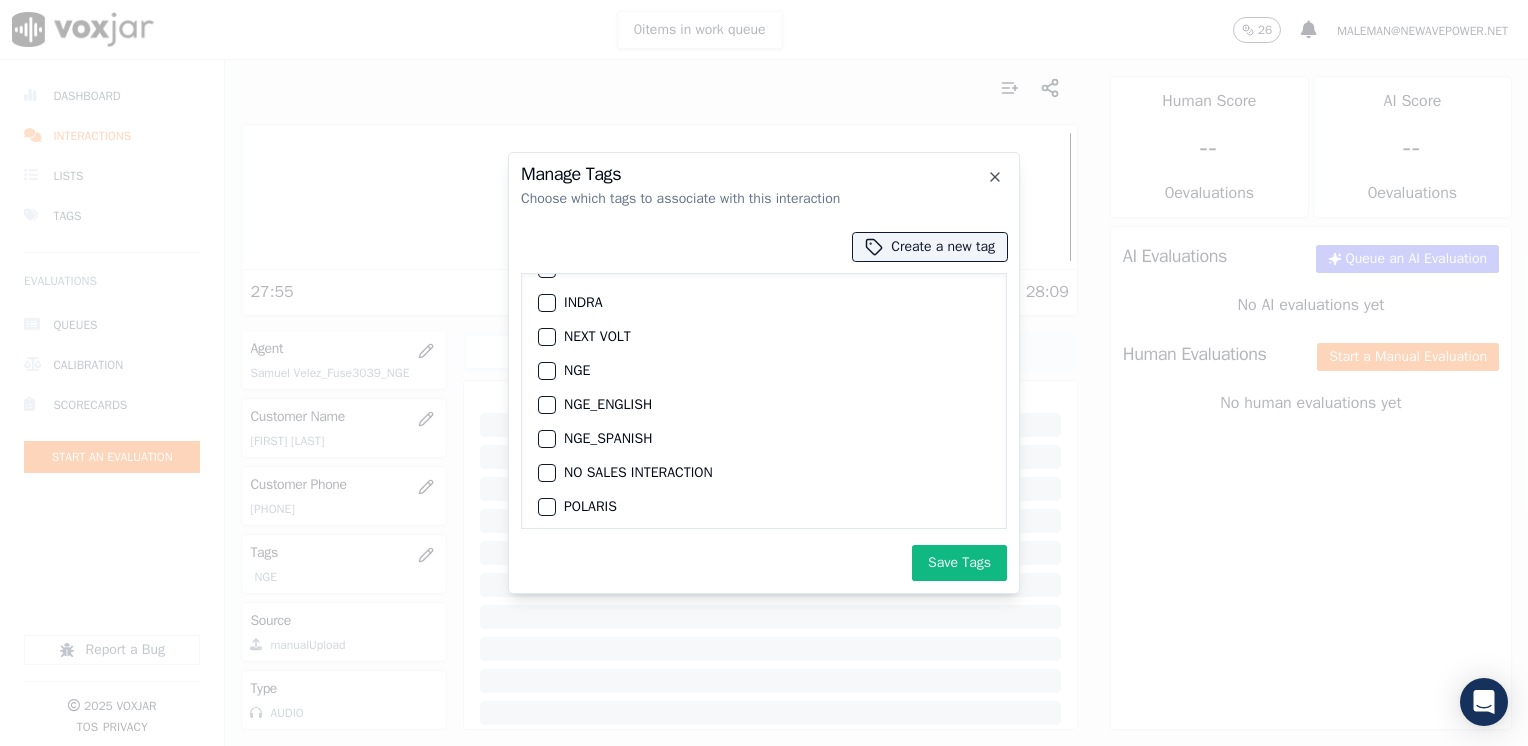 click at bounding box center [546, 405] 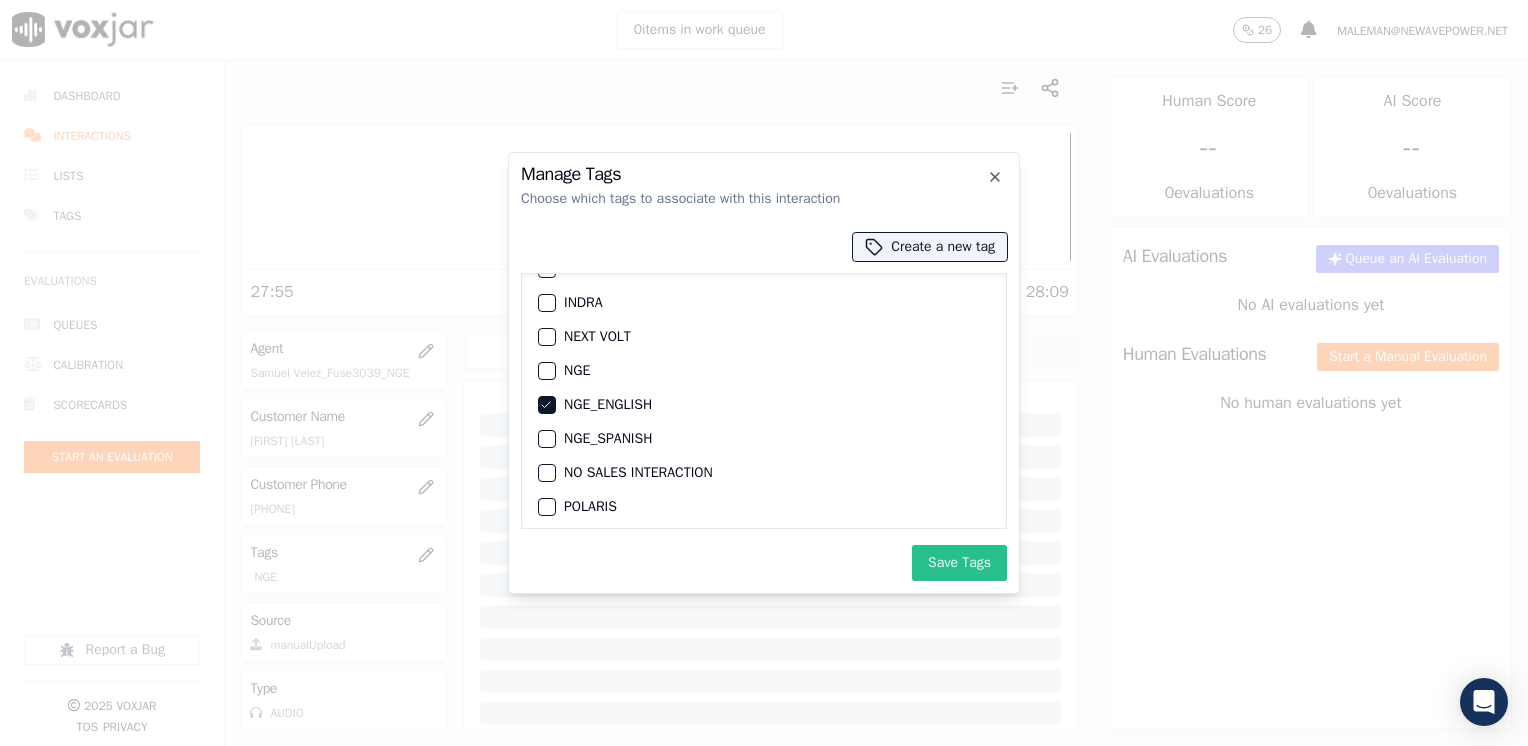 click on "Save Tags" at bounding box center (959, 563) 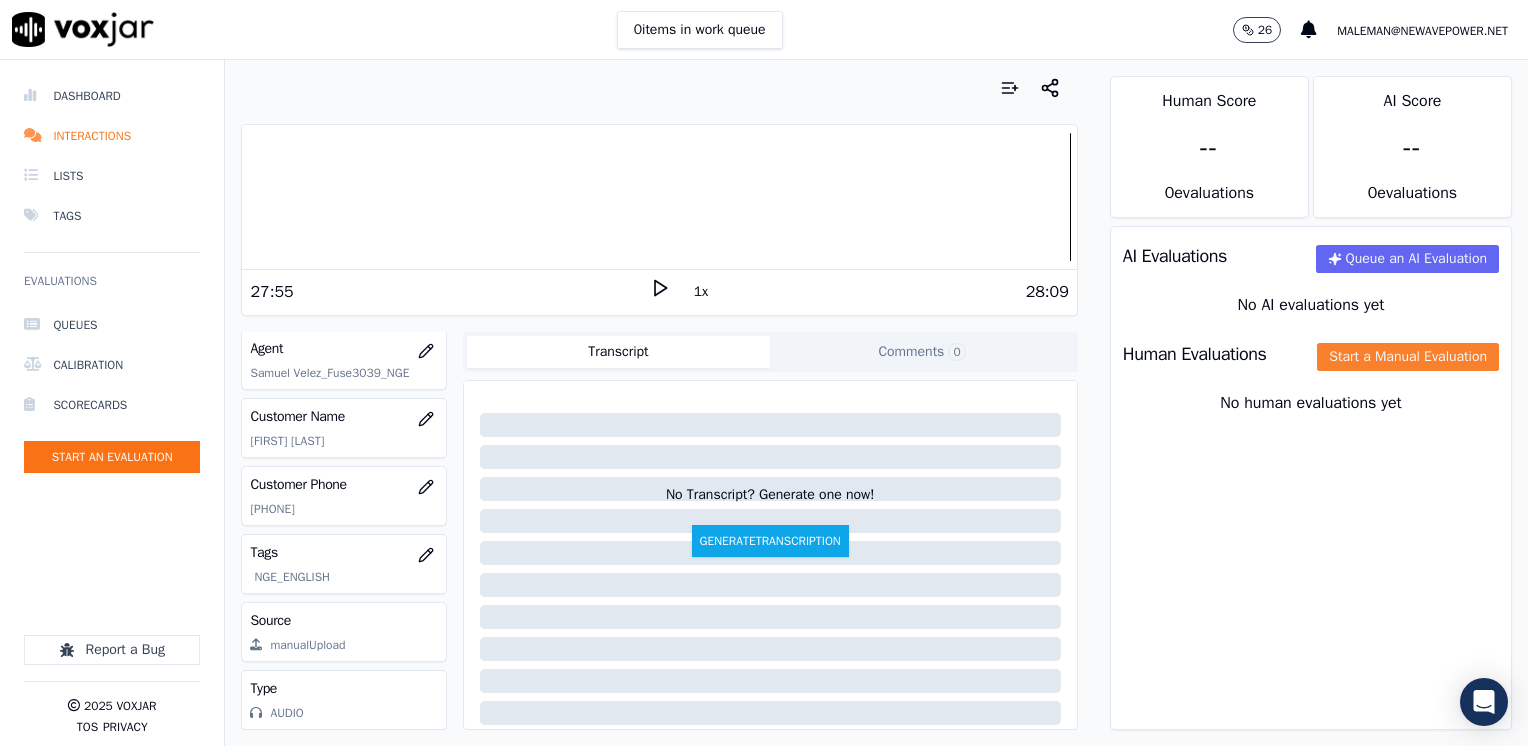 click on "Start a Manual Evaluation" 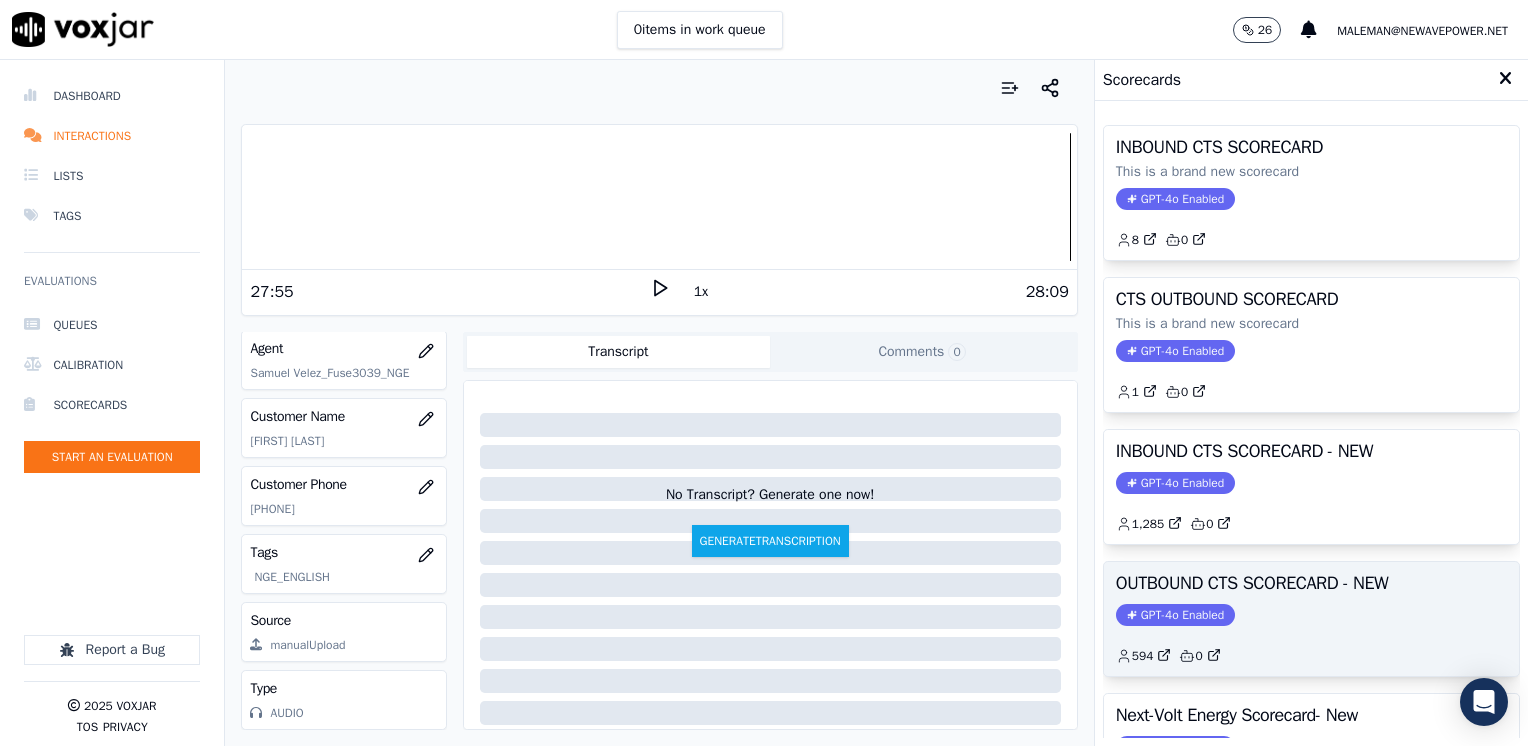 click on "GPT-4o Enabled" at bounding box center (1175, 615) 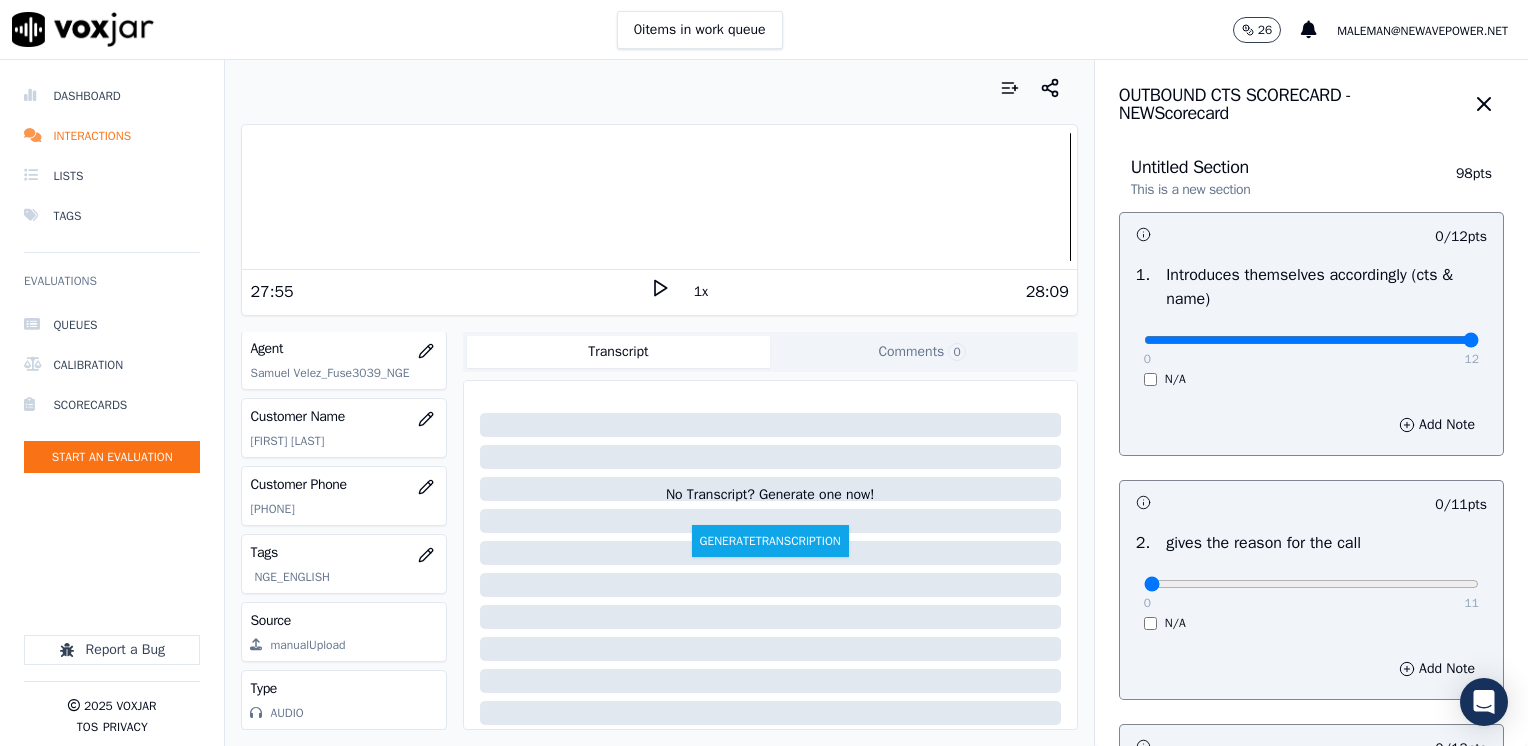 drag, startPoint x: 1132, startPoint y: 335, endPoint x: 1531, endPoint y: 335, distance: 399 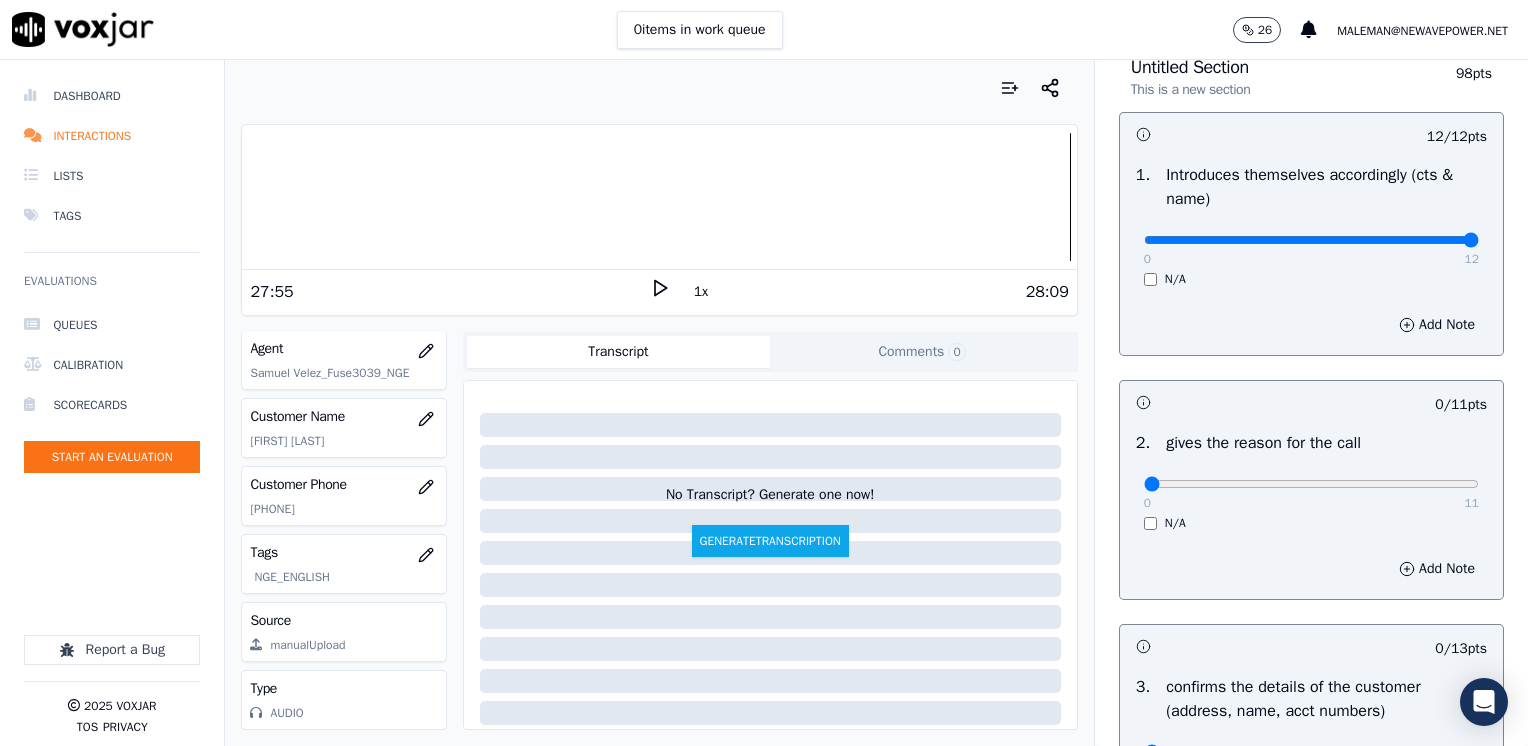 scroll, scrollTop: 300, scrollLeft: 0, axis: vertical 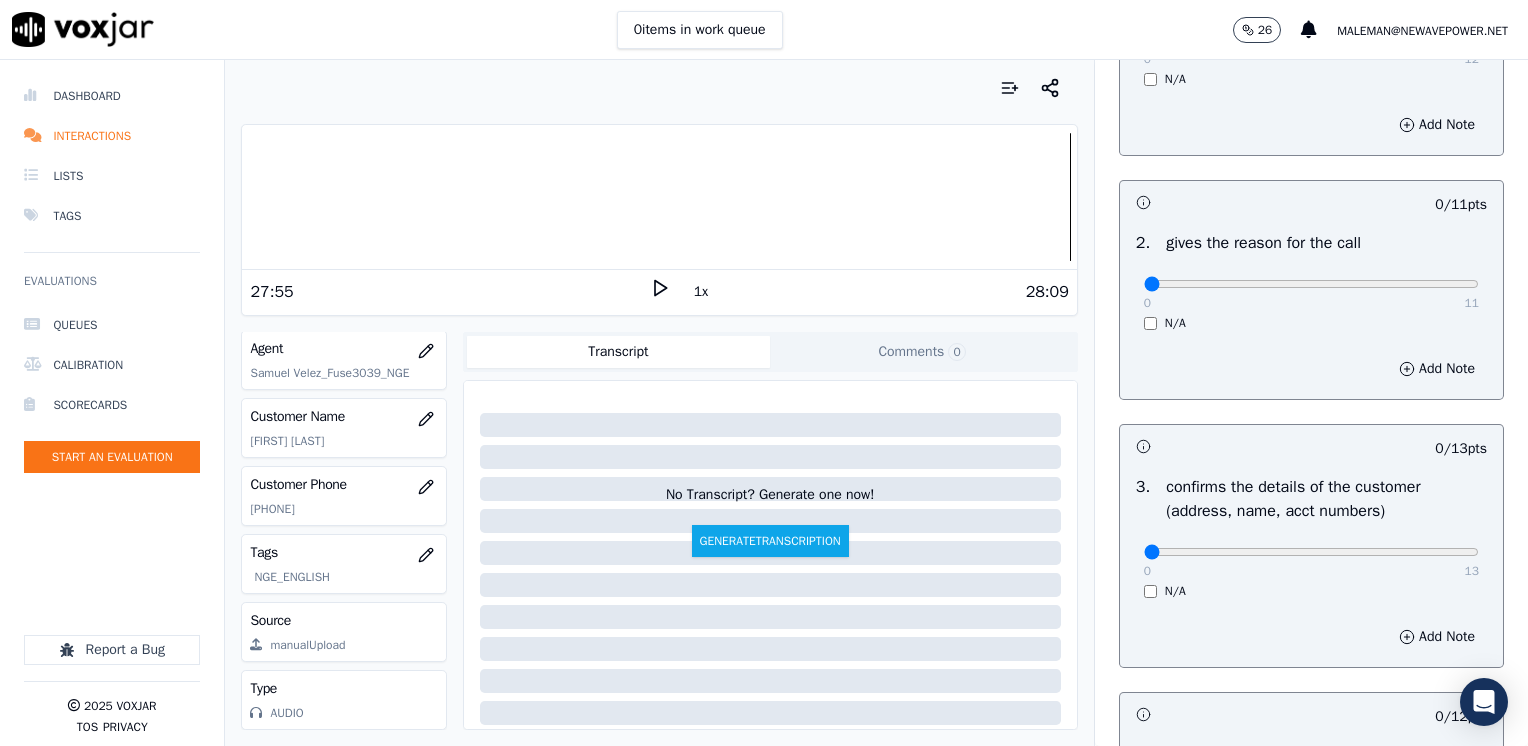click on "0   11" at bounding box center [1311, 283] 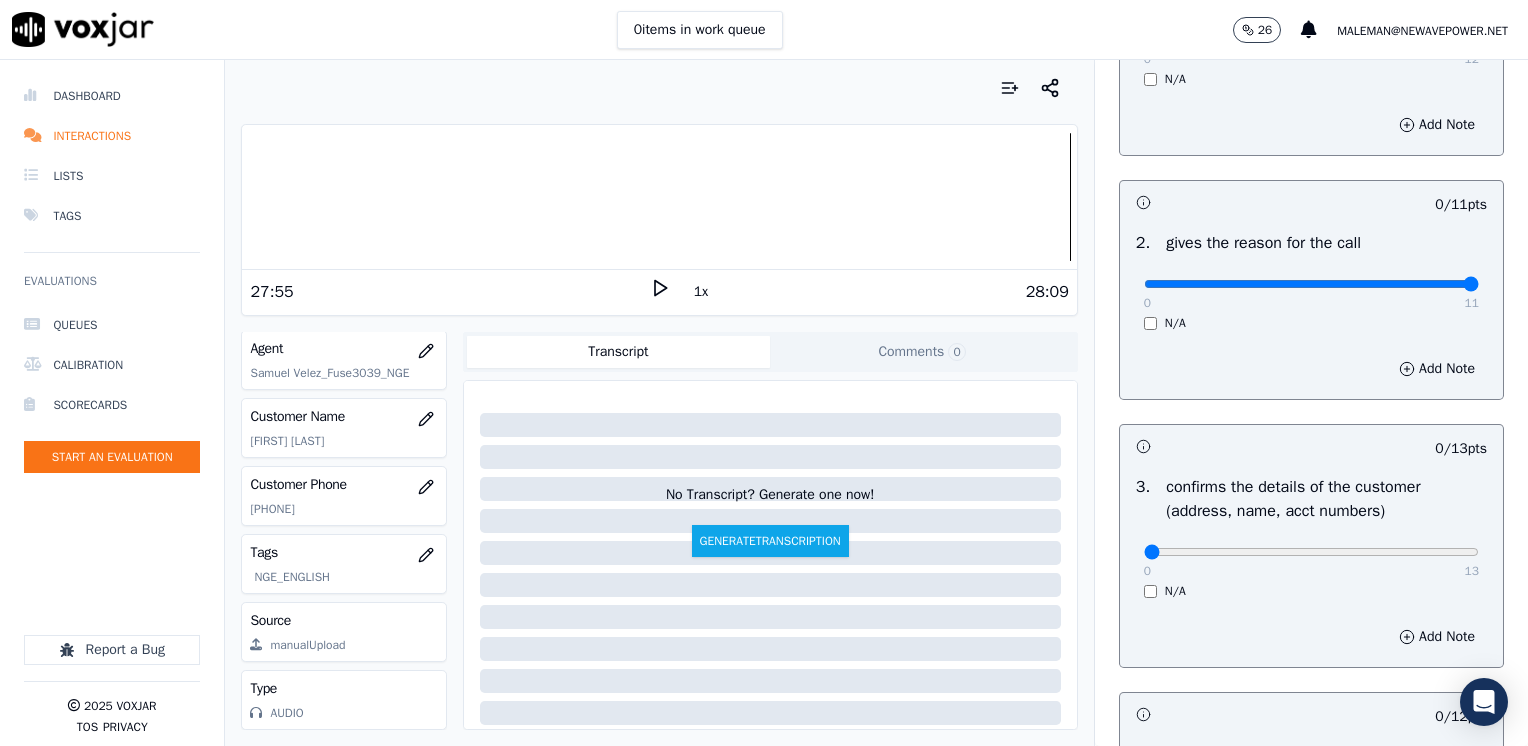 drag, startPoint x: 1128, startPoint y: 278, endPoint x: 1531, endPoint y: 302, distance: 403.71402 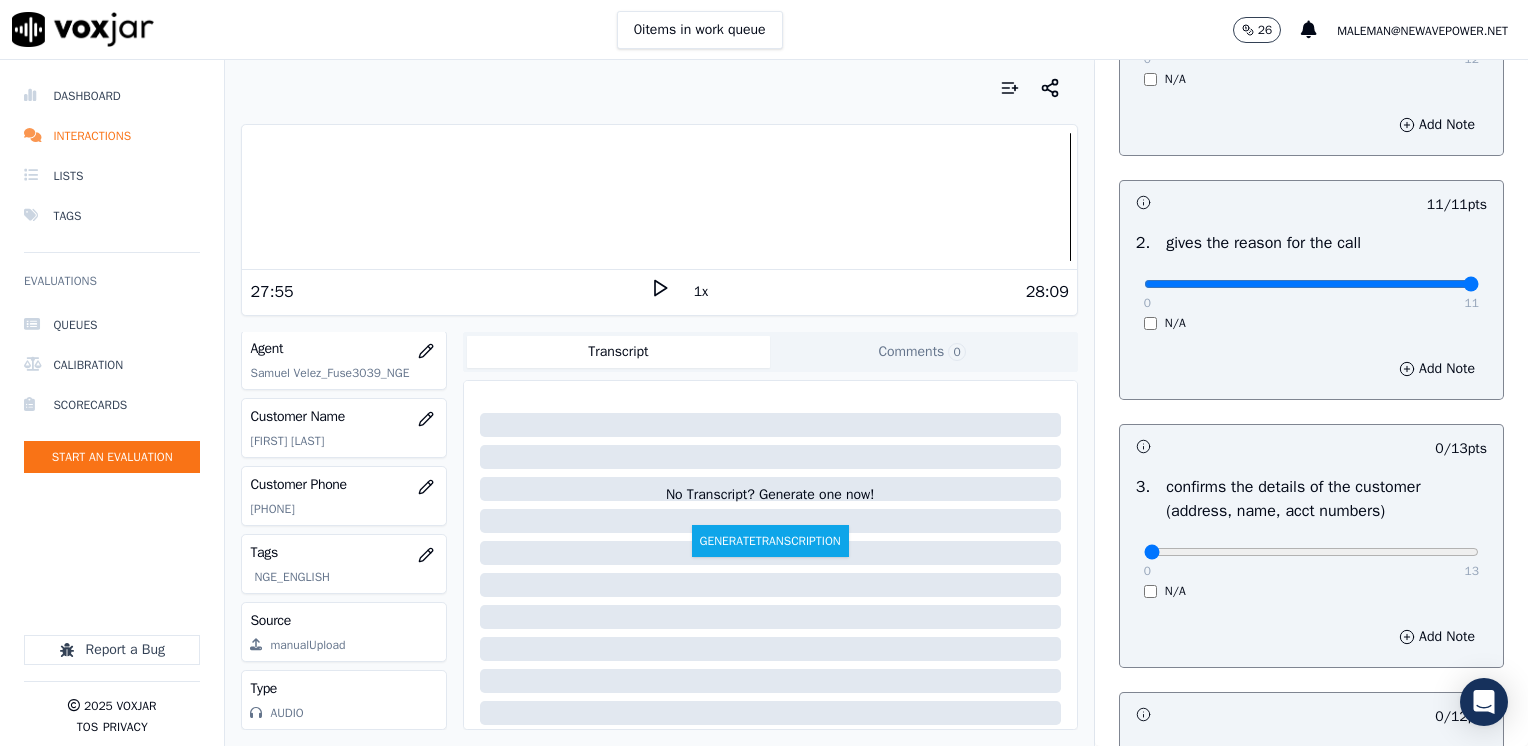 scroll, scrollTop: 500, scrollLeft: 0, axis: vertical 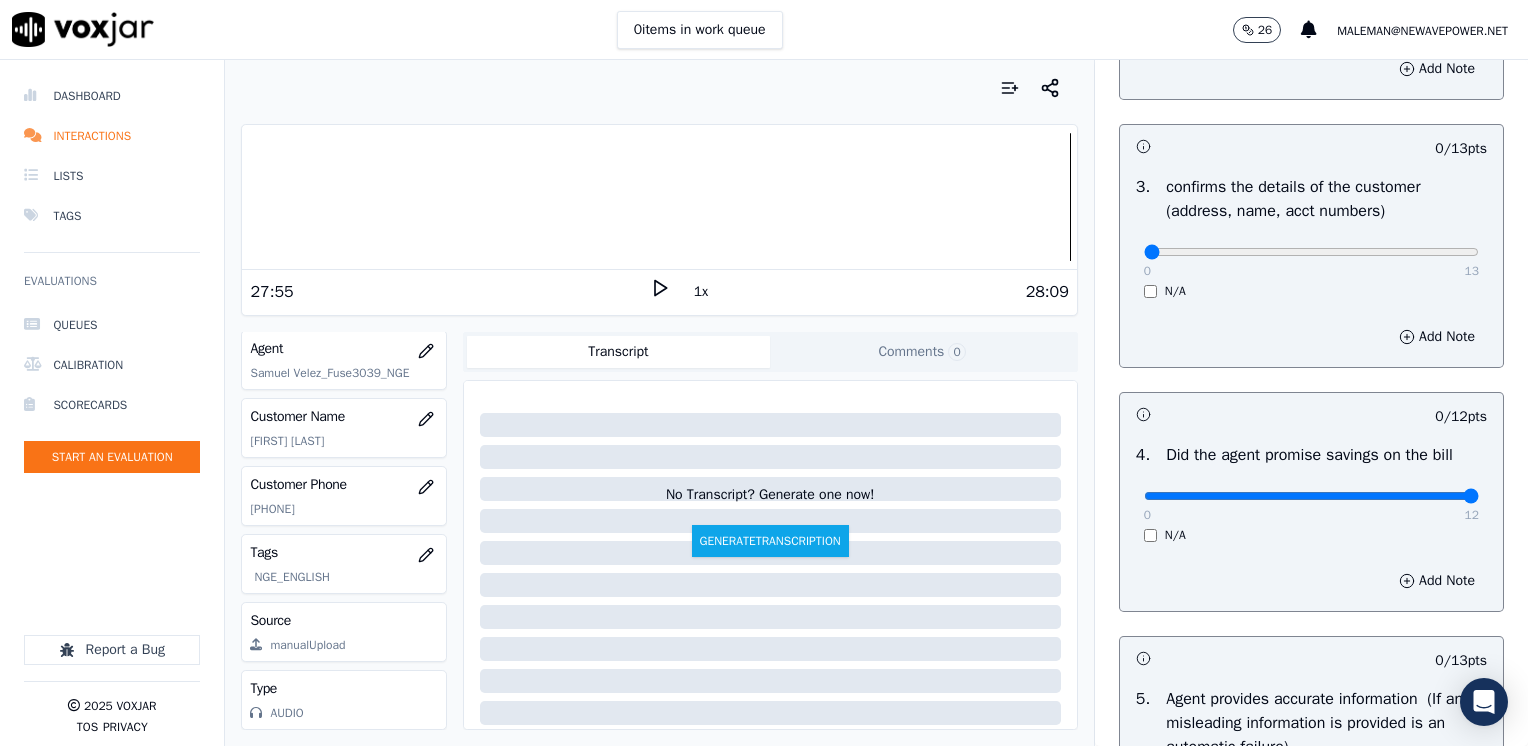 drag, startPoint x: 1136, startPoint y: 495, endPoint x: 1531, endPoint y: 499, distance: 395.02026 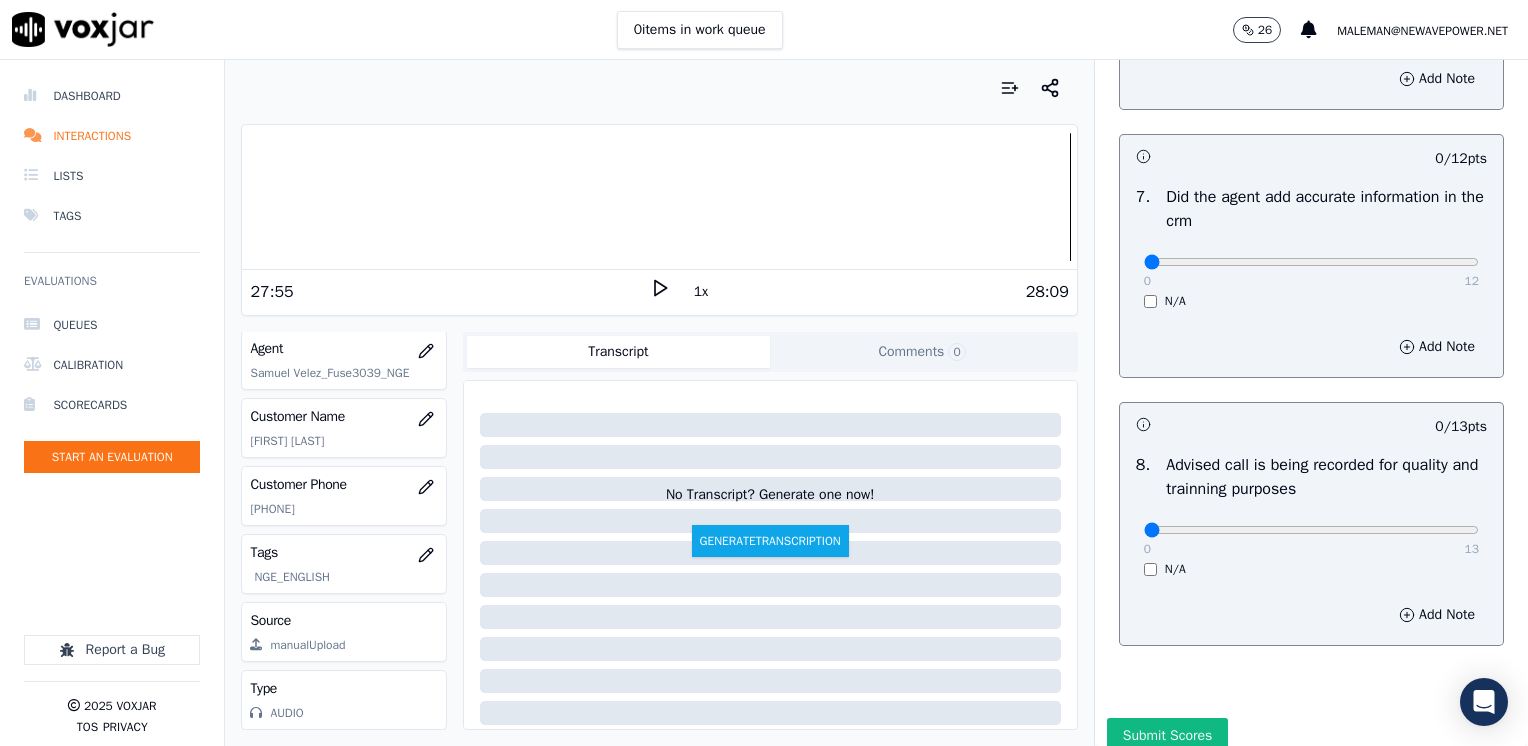scroll, scrollTop: 1748, scrollLeft: 0, axis: vertical 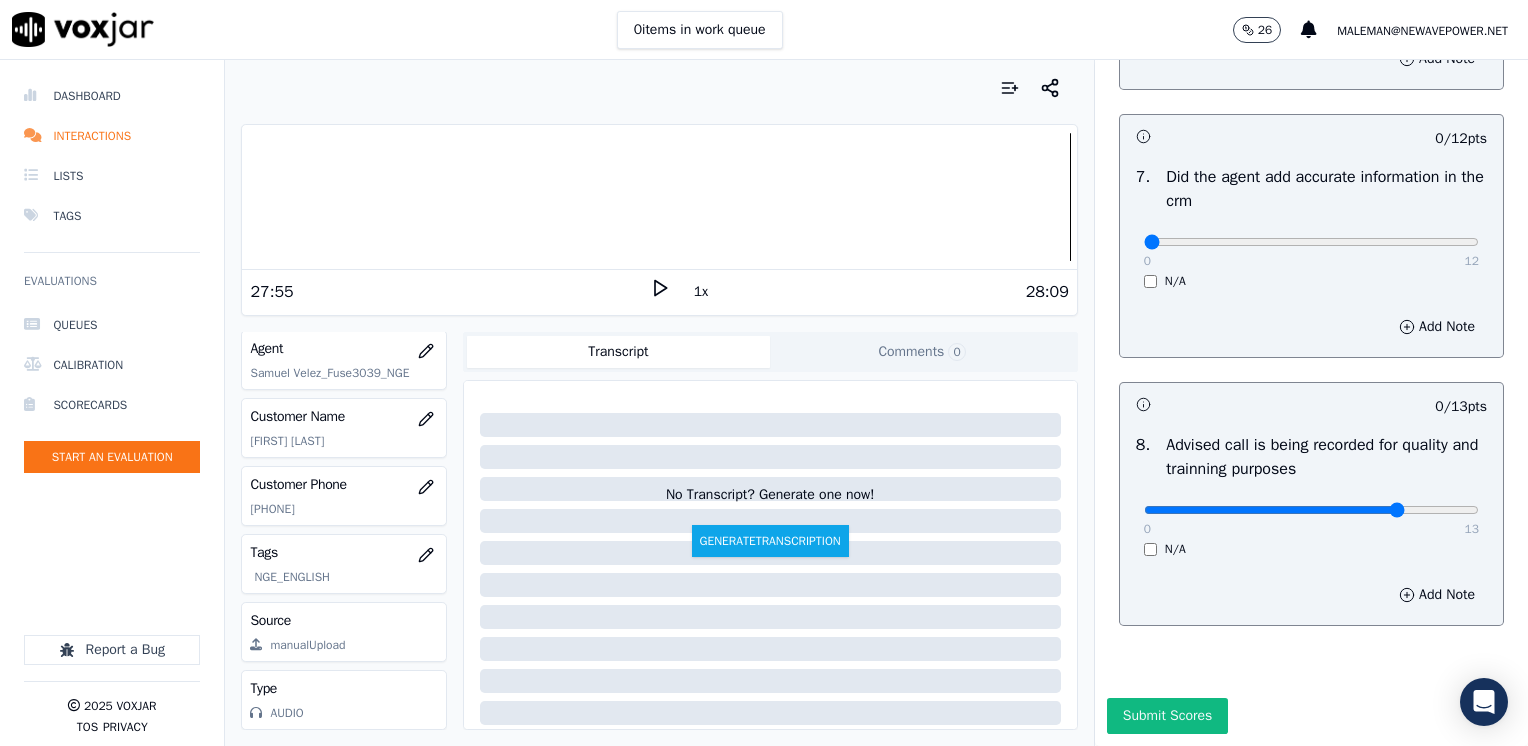 type on "10" 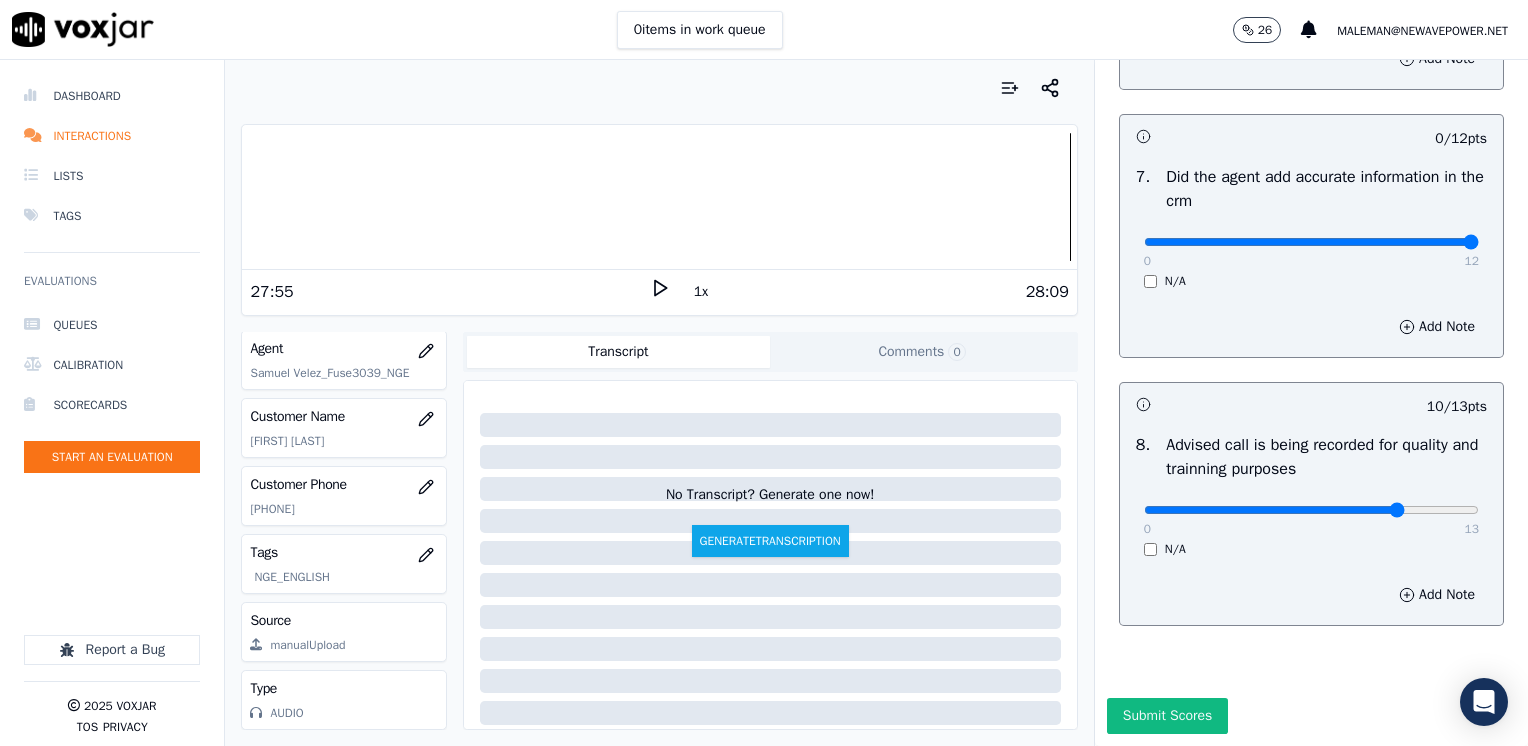 drag, startPoint x: 1129, startPoint y: 197, endPoint x: 1531, endPoint y: 198, distance: 402.00125 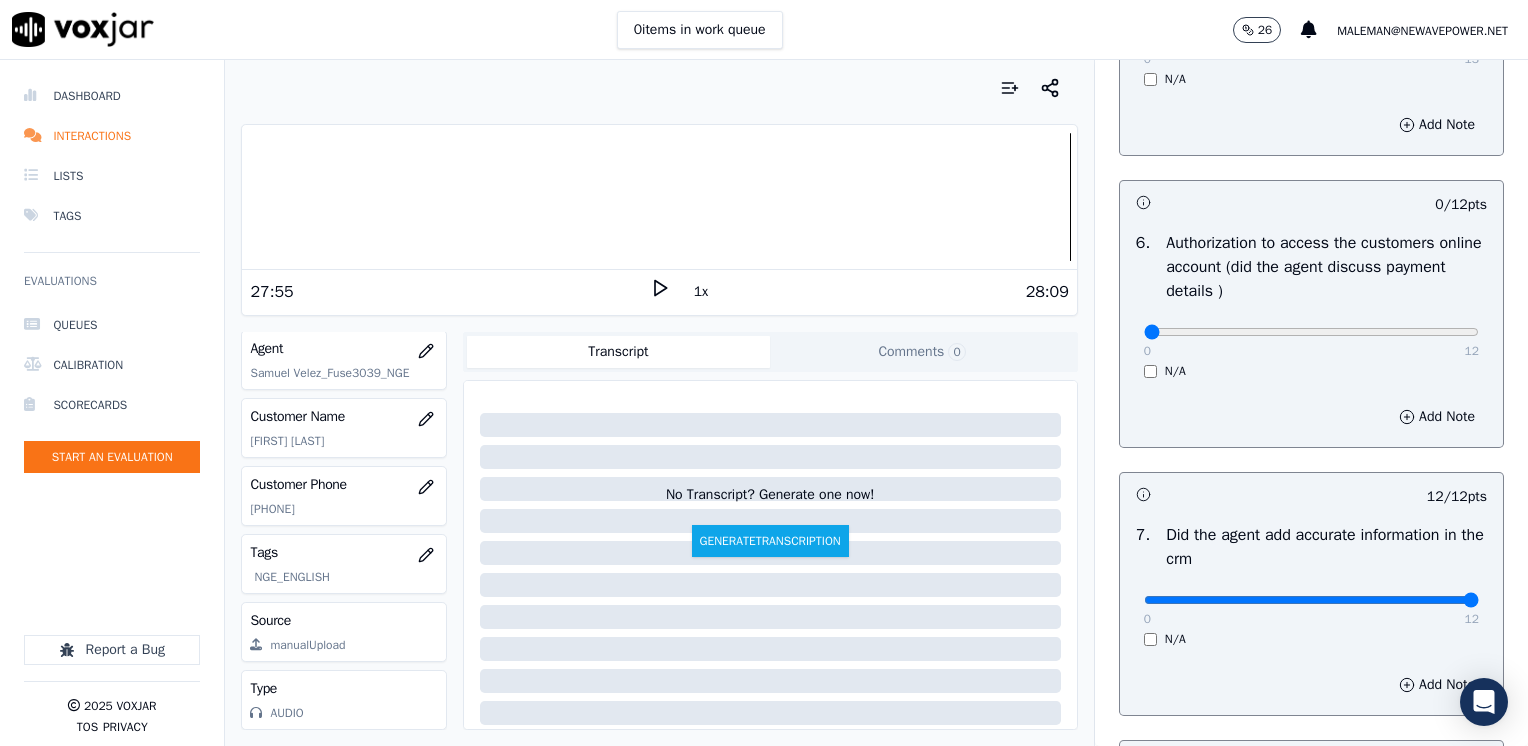scroll, scrollTop: 1048, scrollLeft: 0, axis: vertical 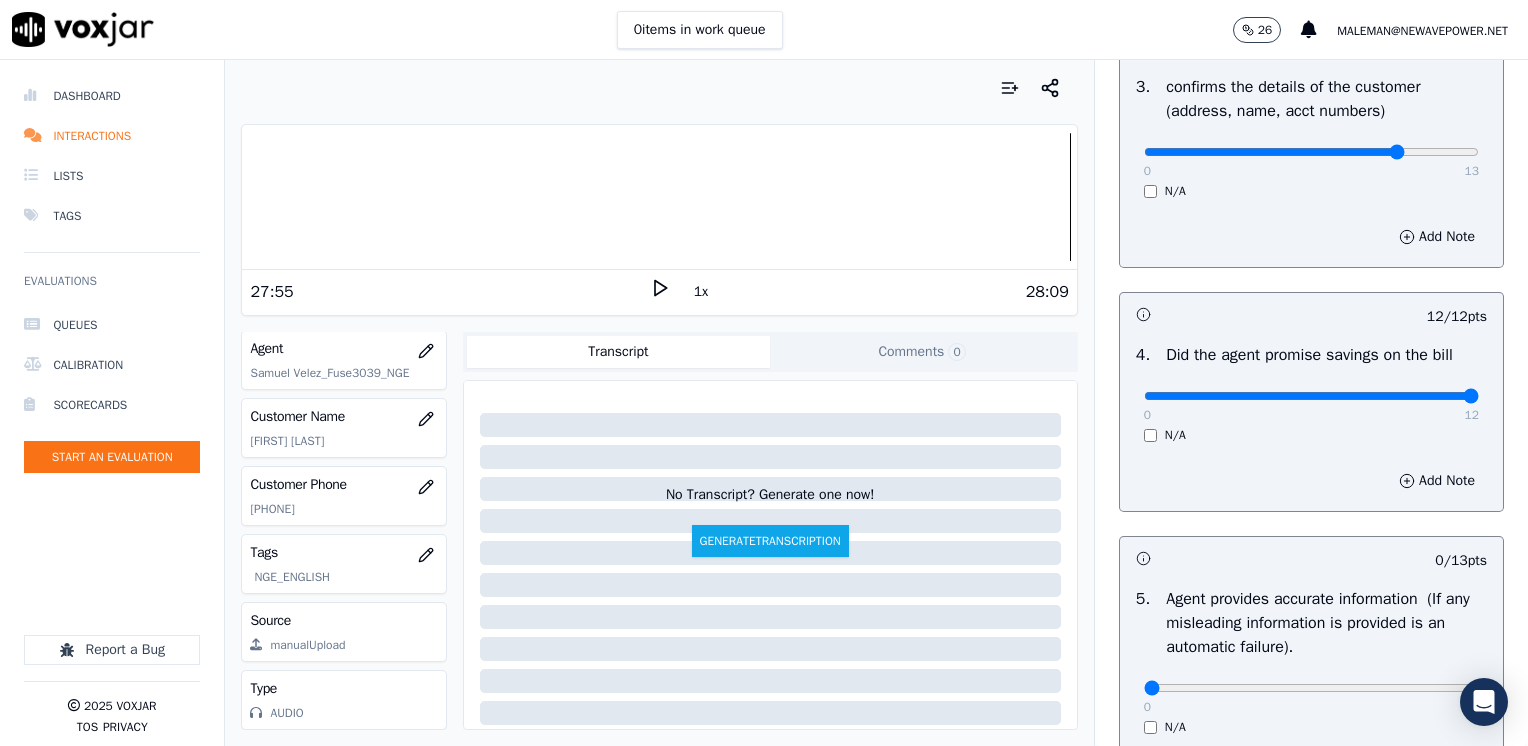 drag, startPoint x: 1129, startPoint y: 151, endPoint x: 1356, endPoint y: 186, distance: 229.68239 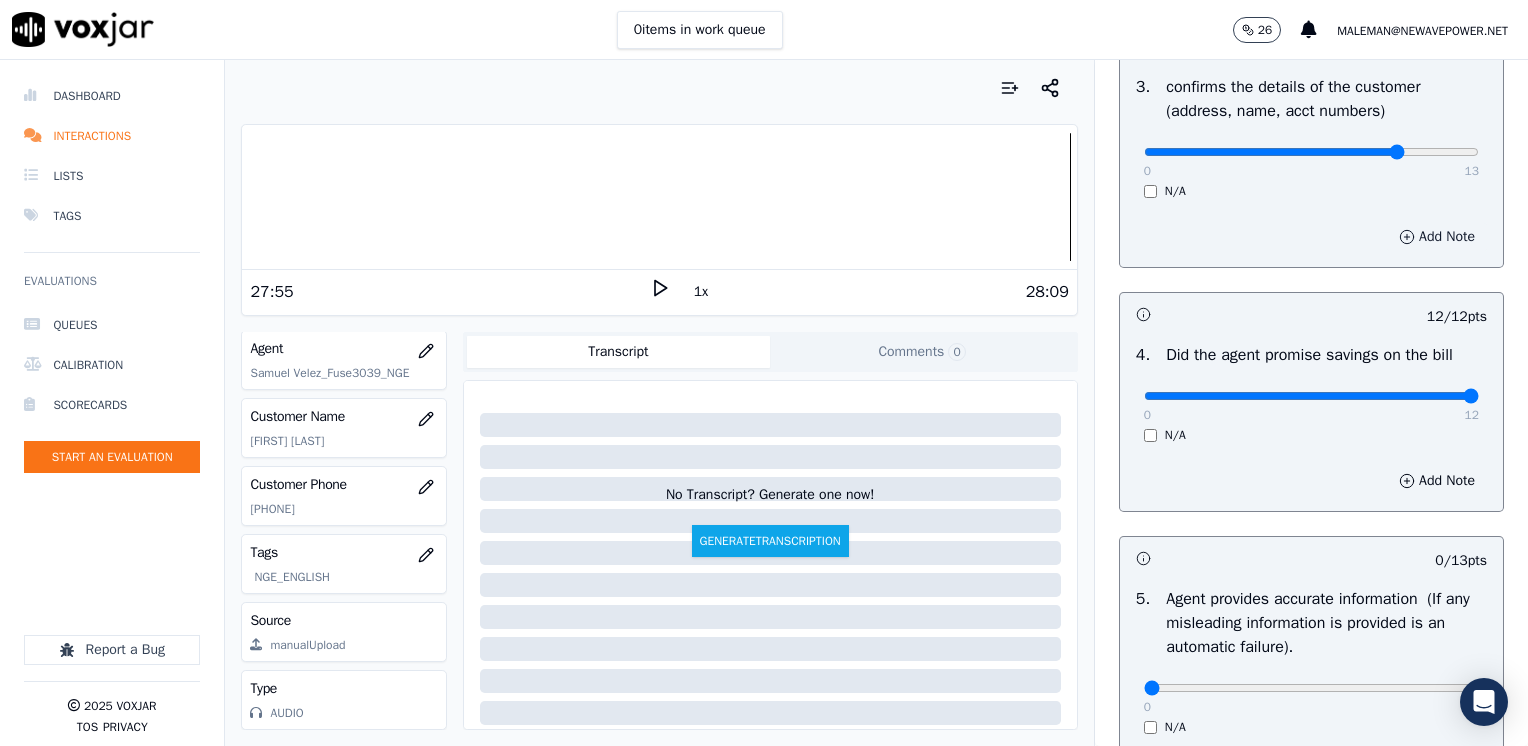 click on "Add Note" at bounding box center [1437, 237] 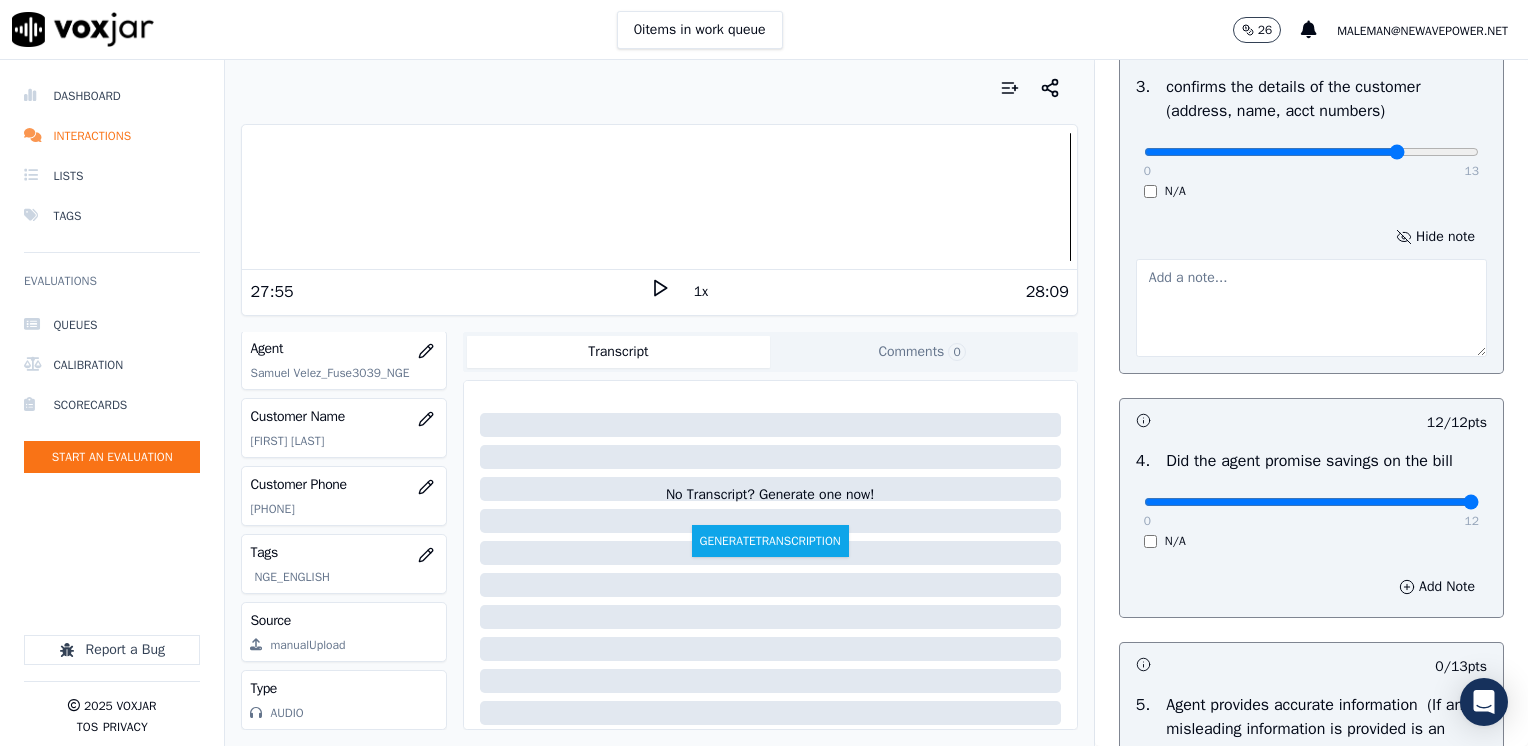click at bounding box center (1311, 308) 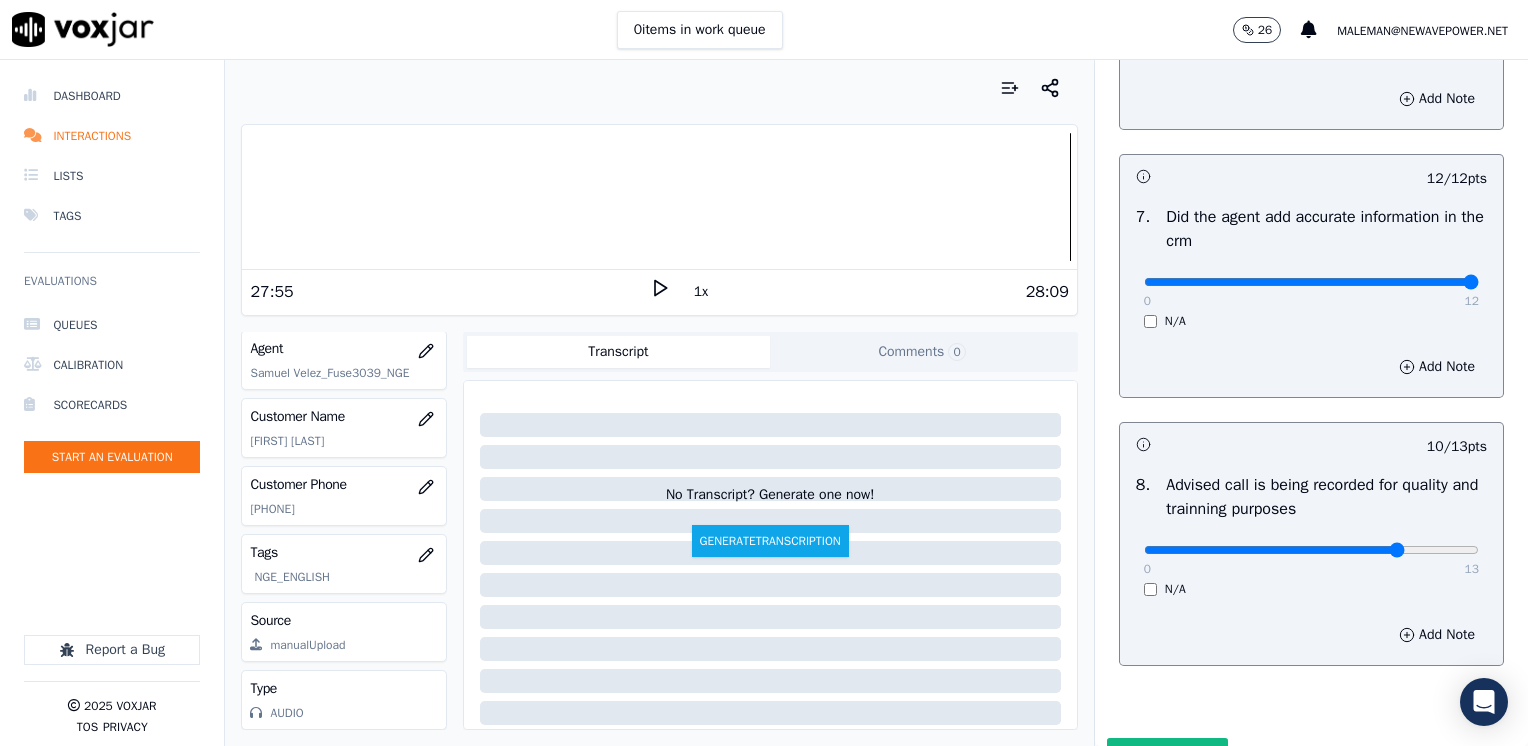 scroll, scrollTop: 1853, scrollLeft: 0, axis: vertical 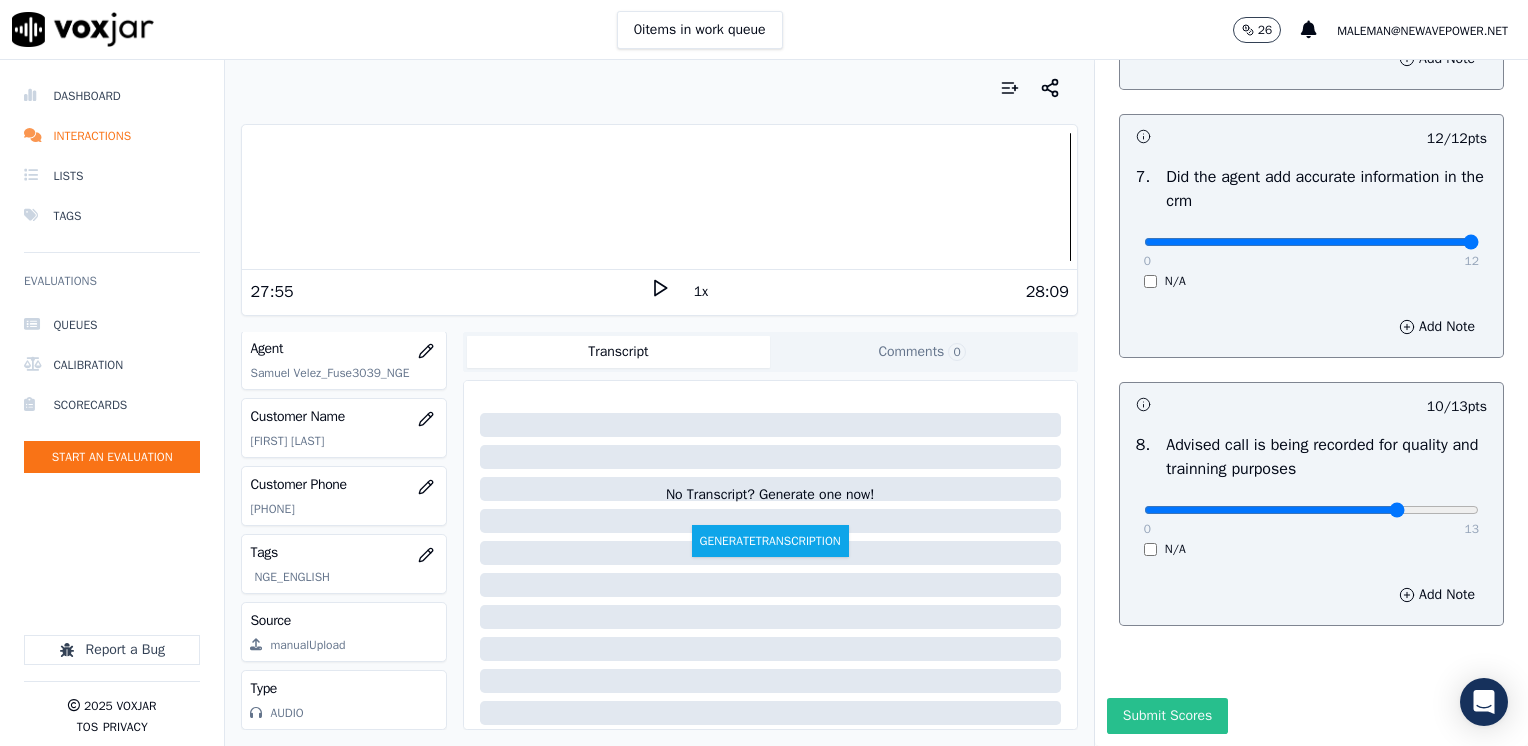 type on "Make sure to confirm full service address and the name on the bill before reading the script" 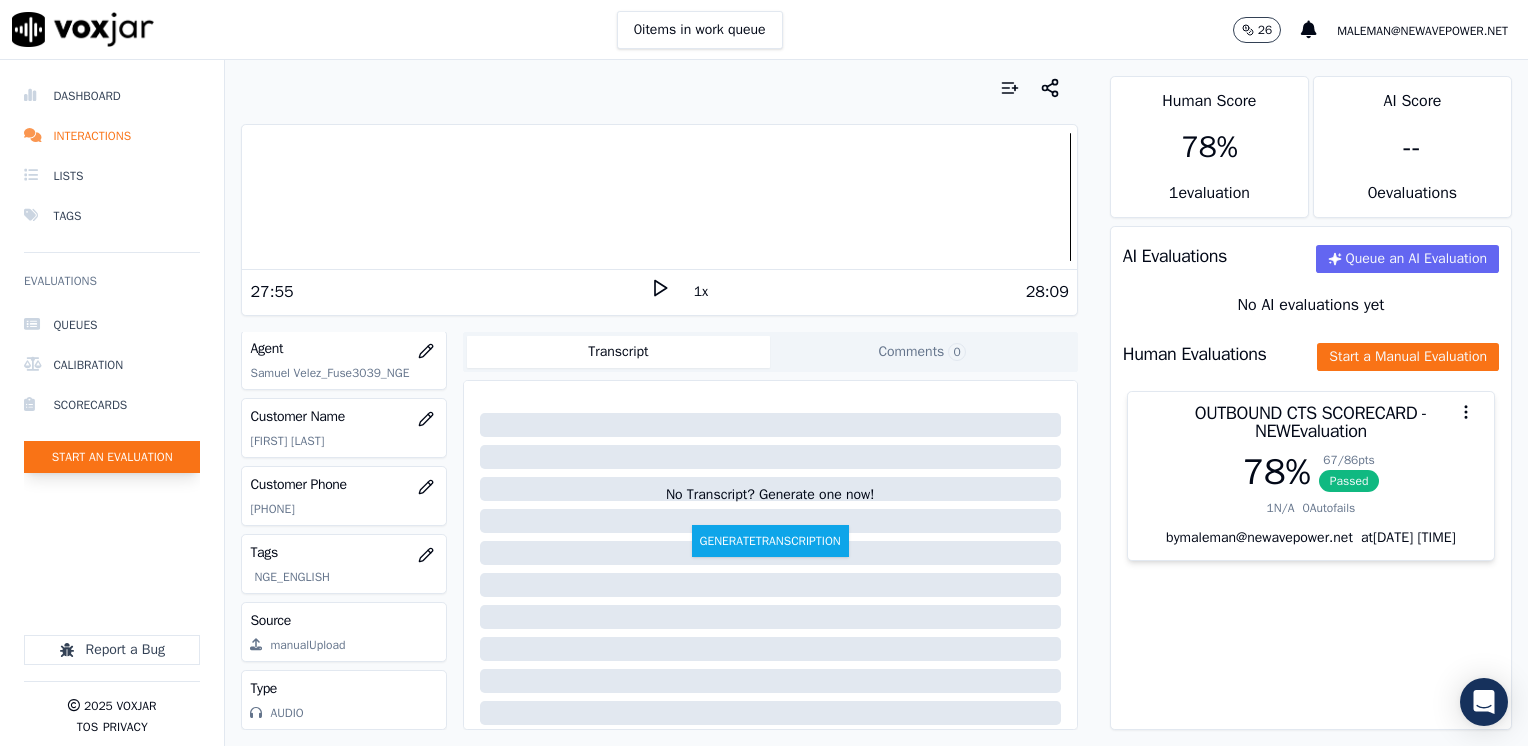 click on "Start an Evaluation" 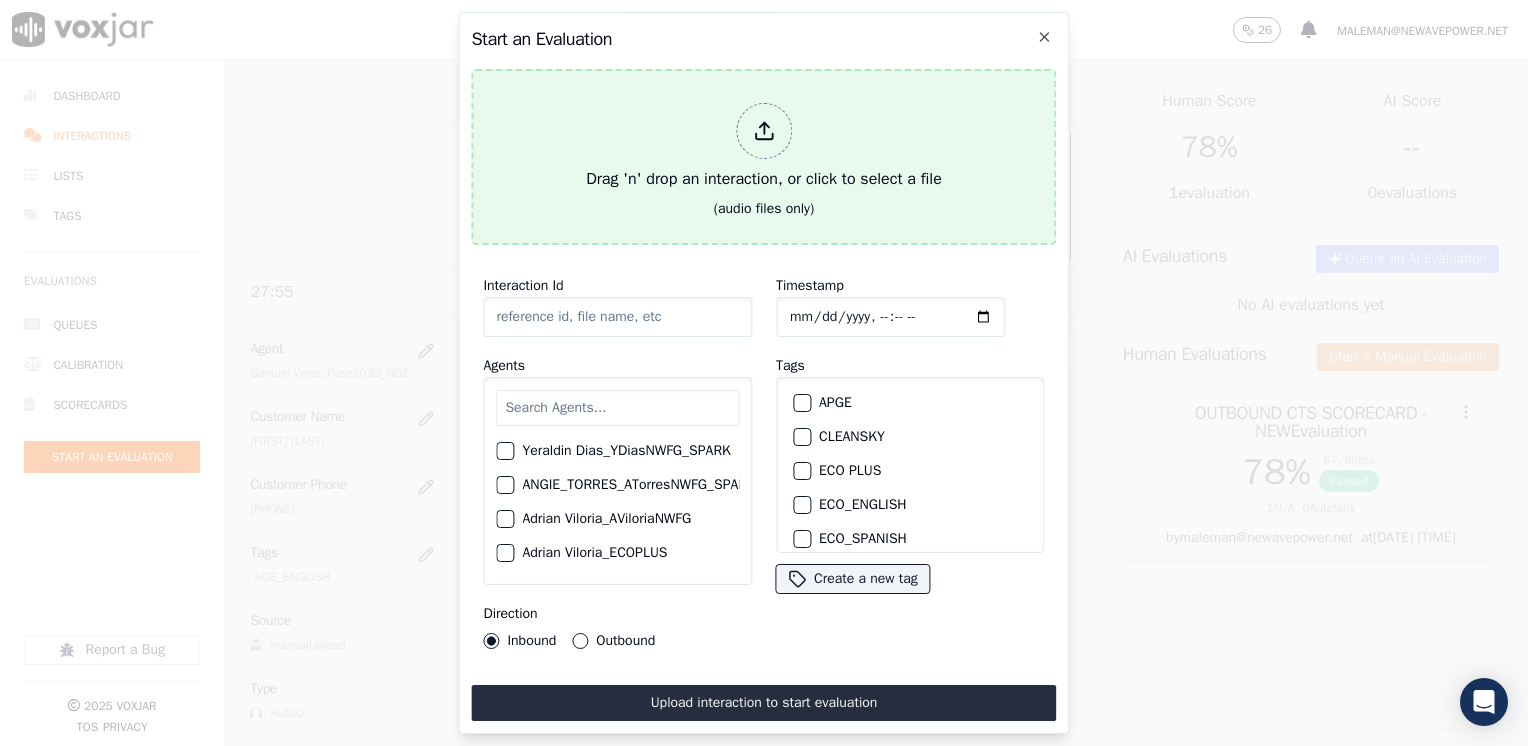 click 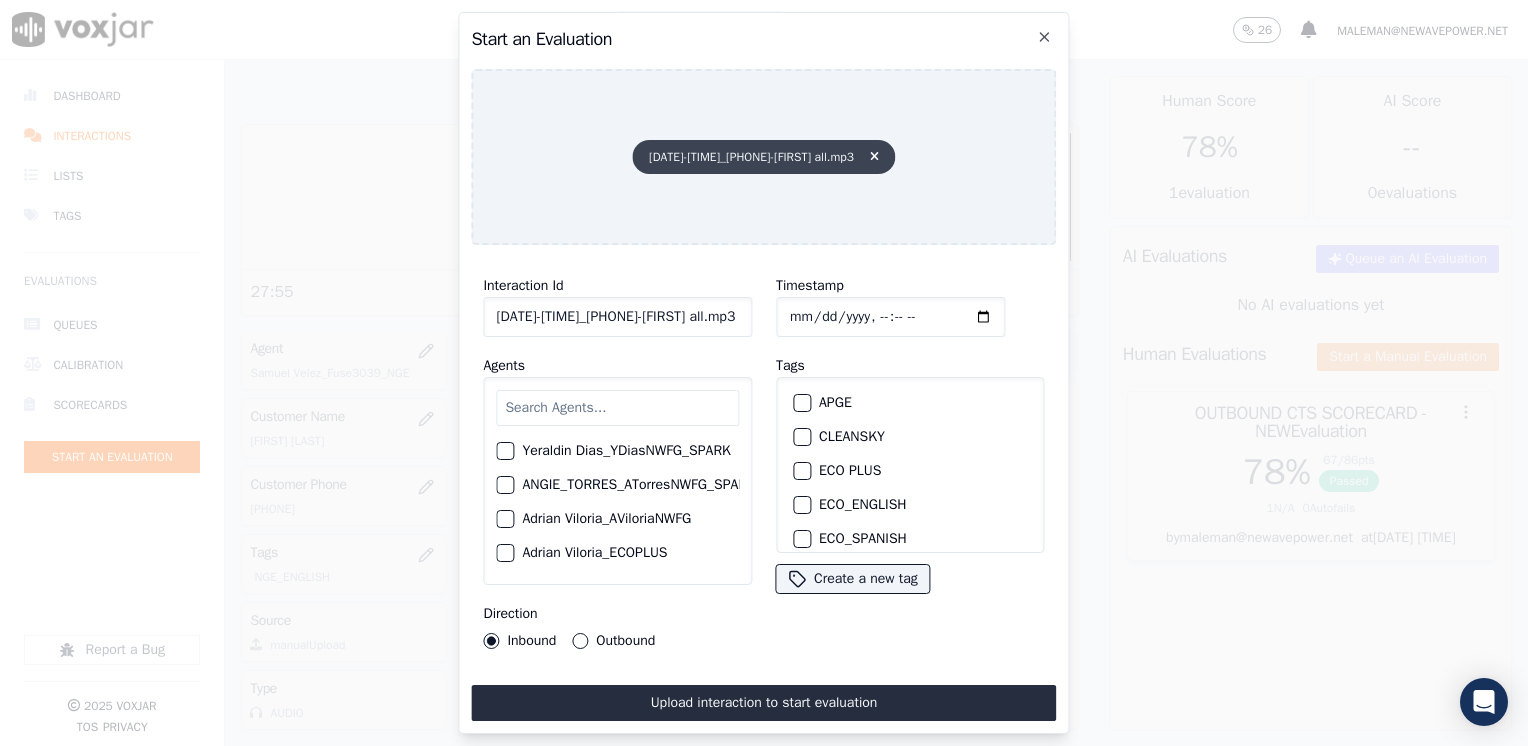 click at bounding box center (874, 157) 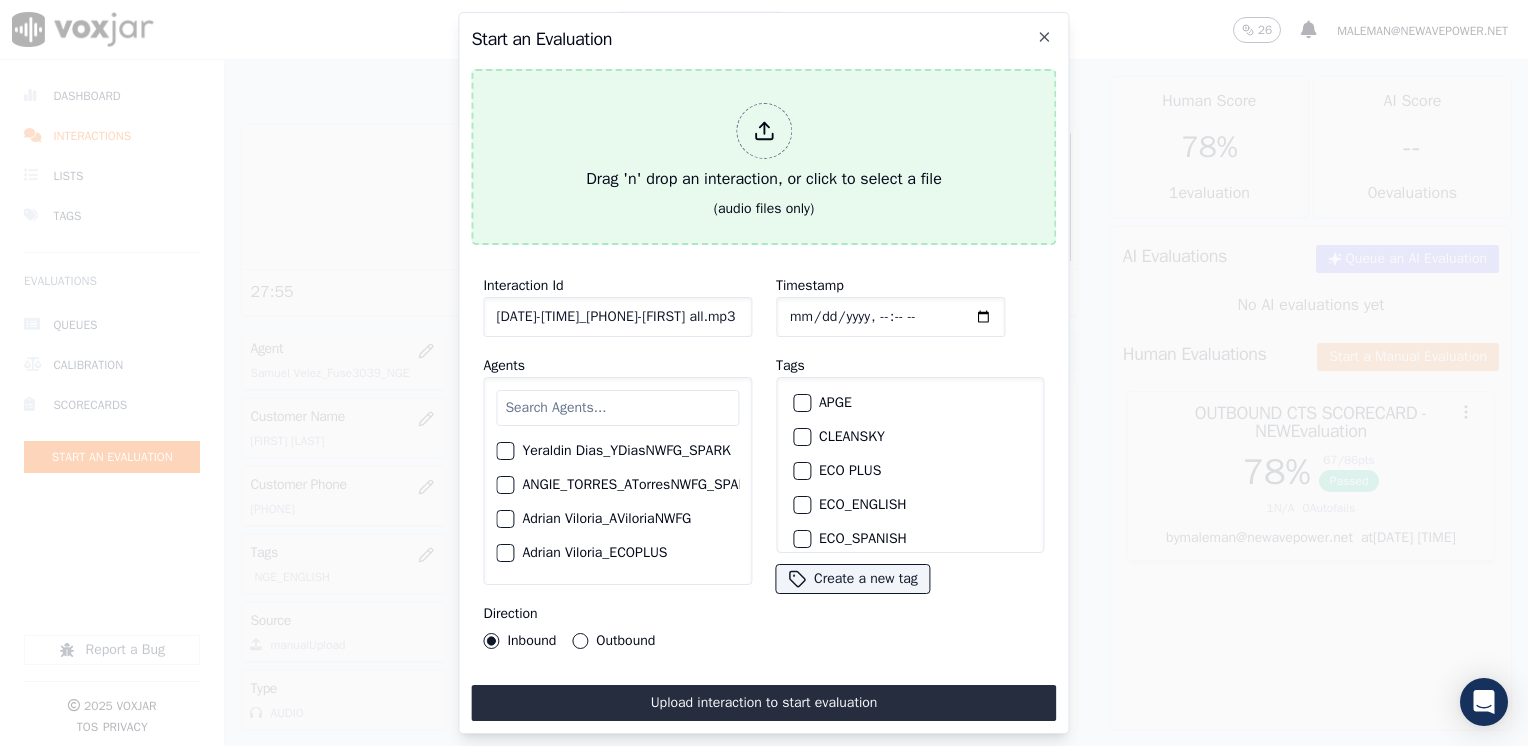 click at bounding box center [764, 131] 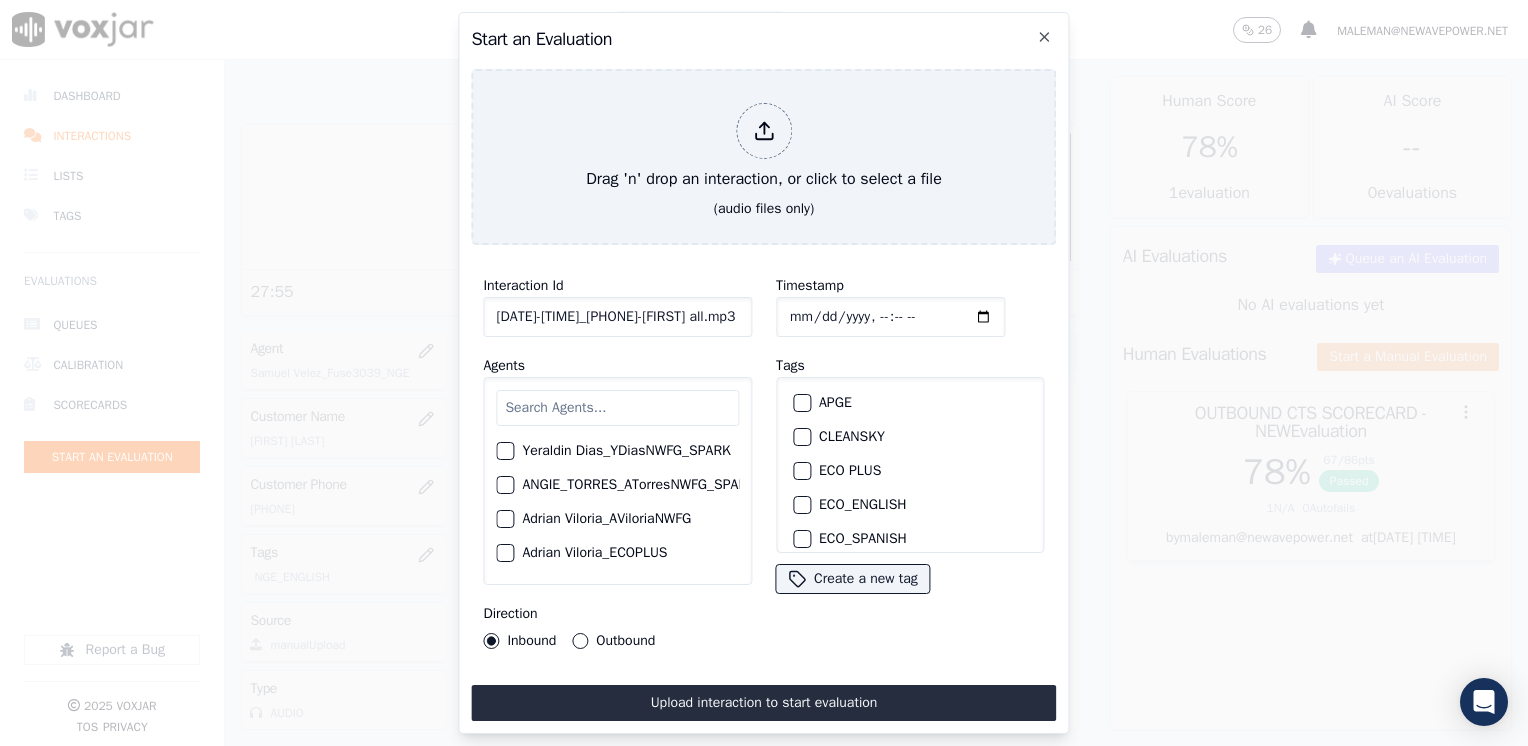 click at bounding box center [617, 408] 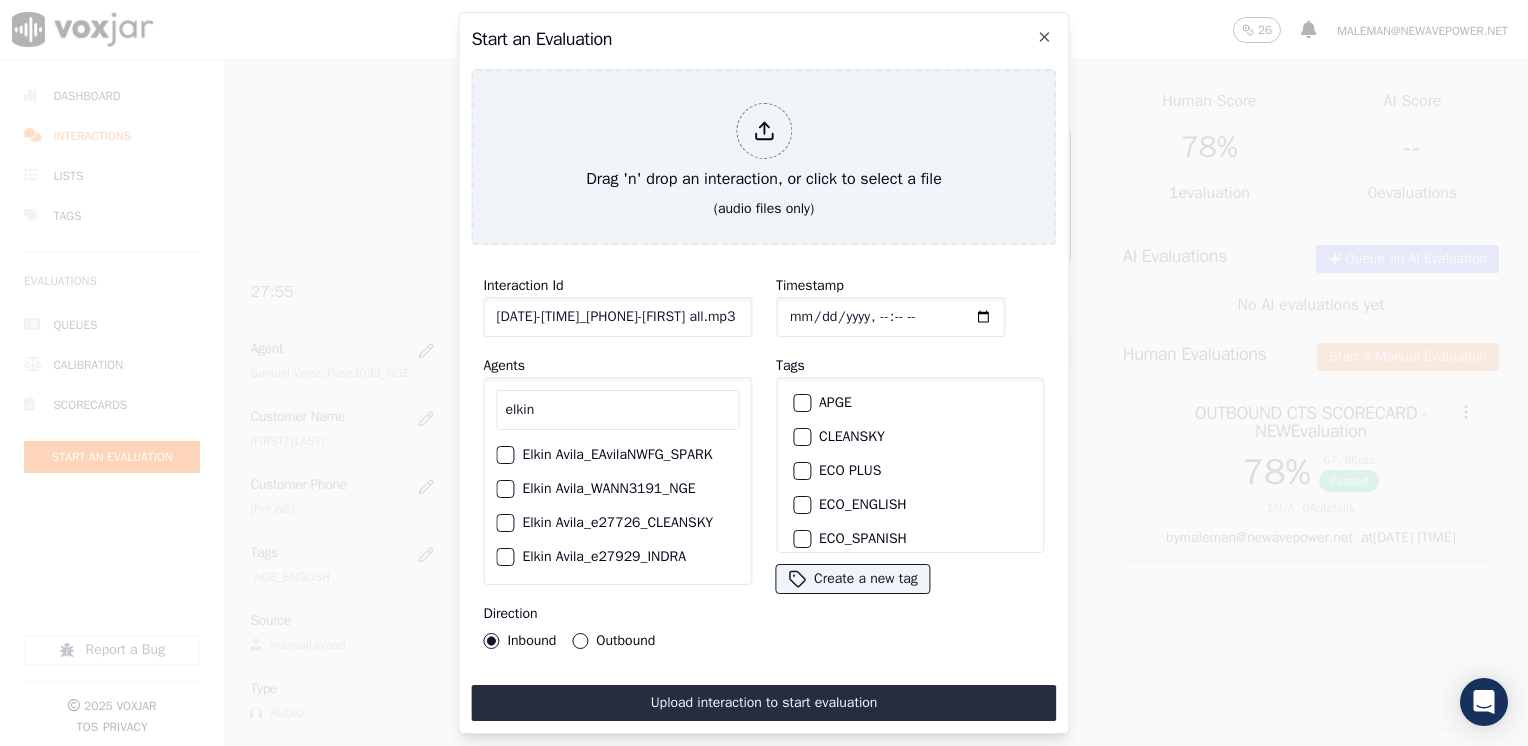 type on "elkin" 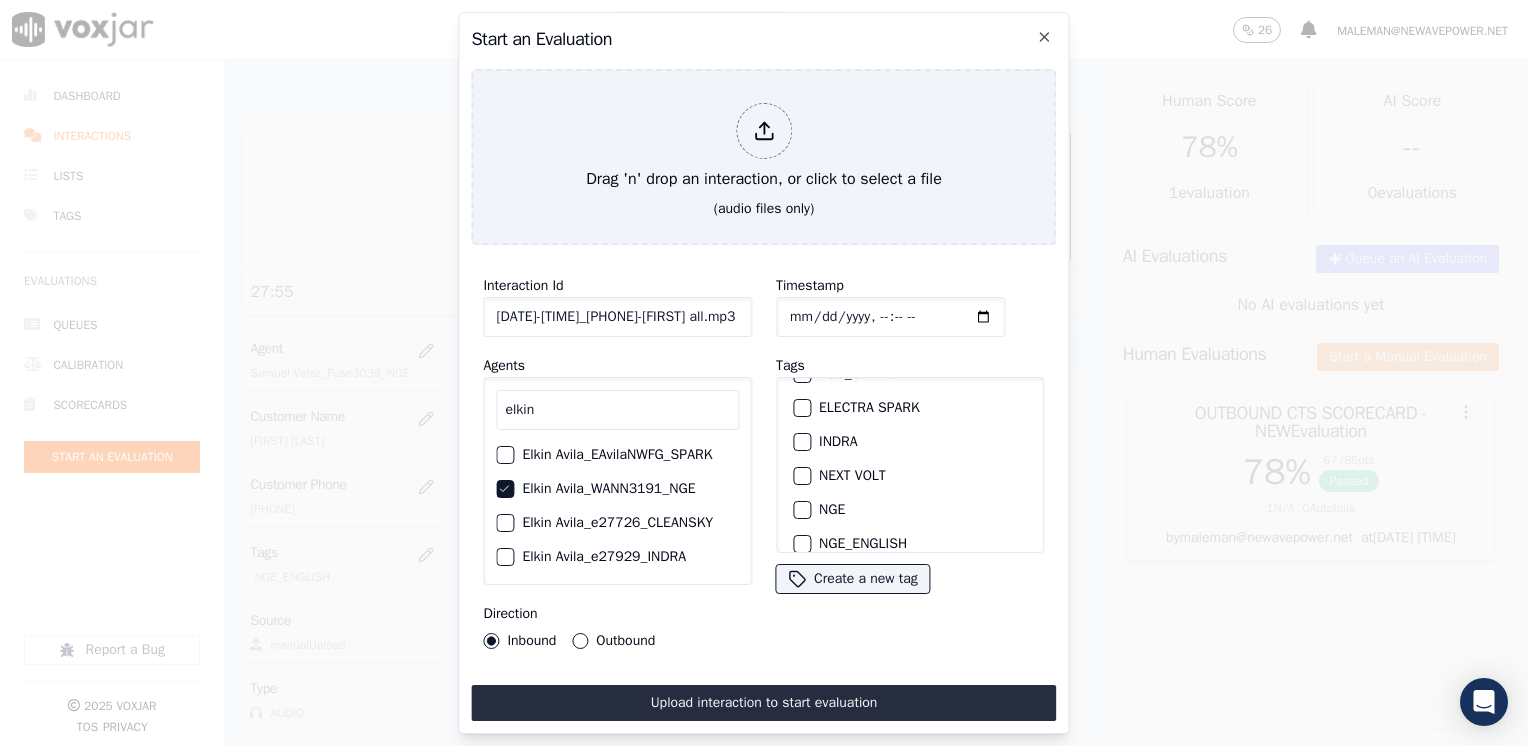 scroll, scrollTop: 200, scrollLeft: 0, axis: vertical 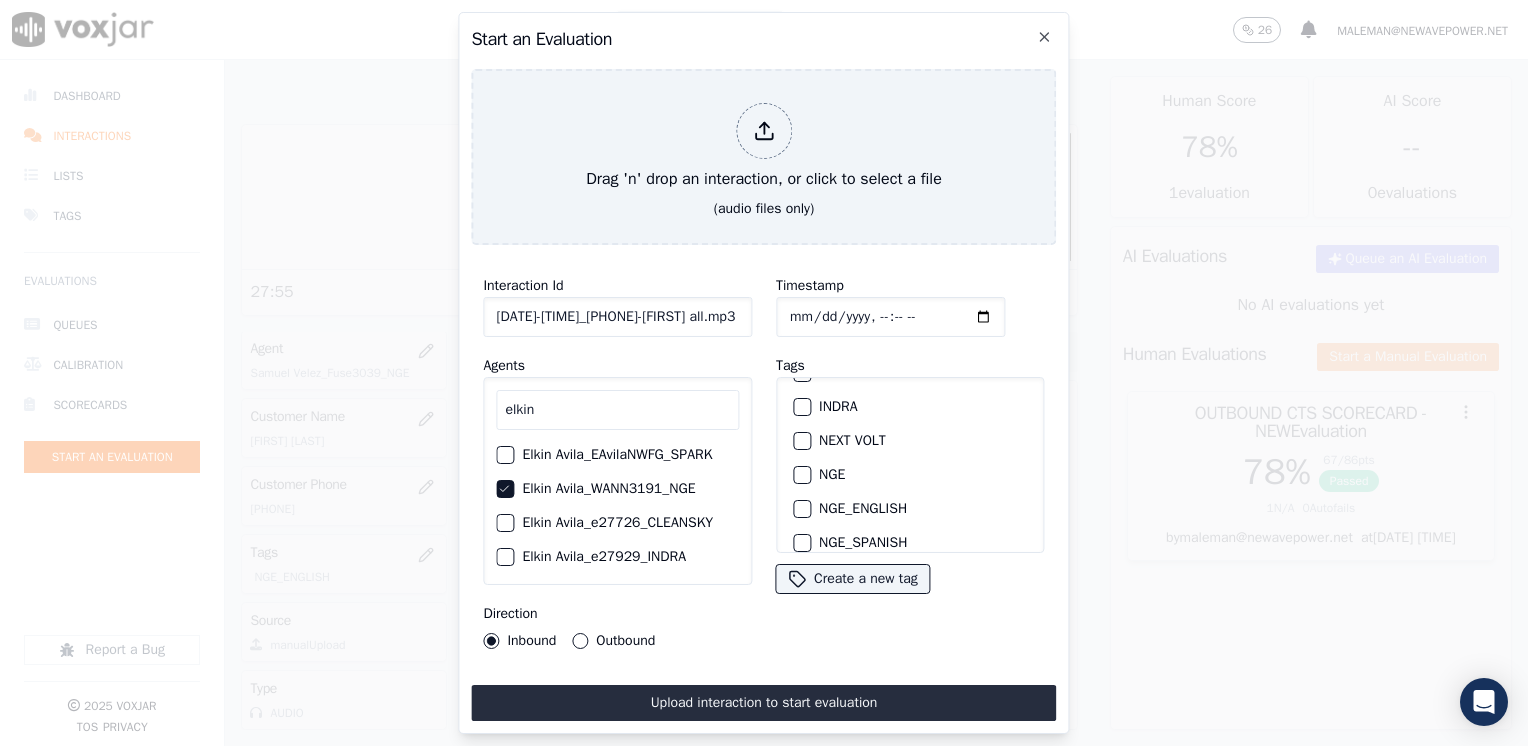 click at bounding box center (801, 475) 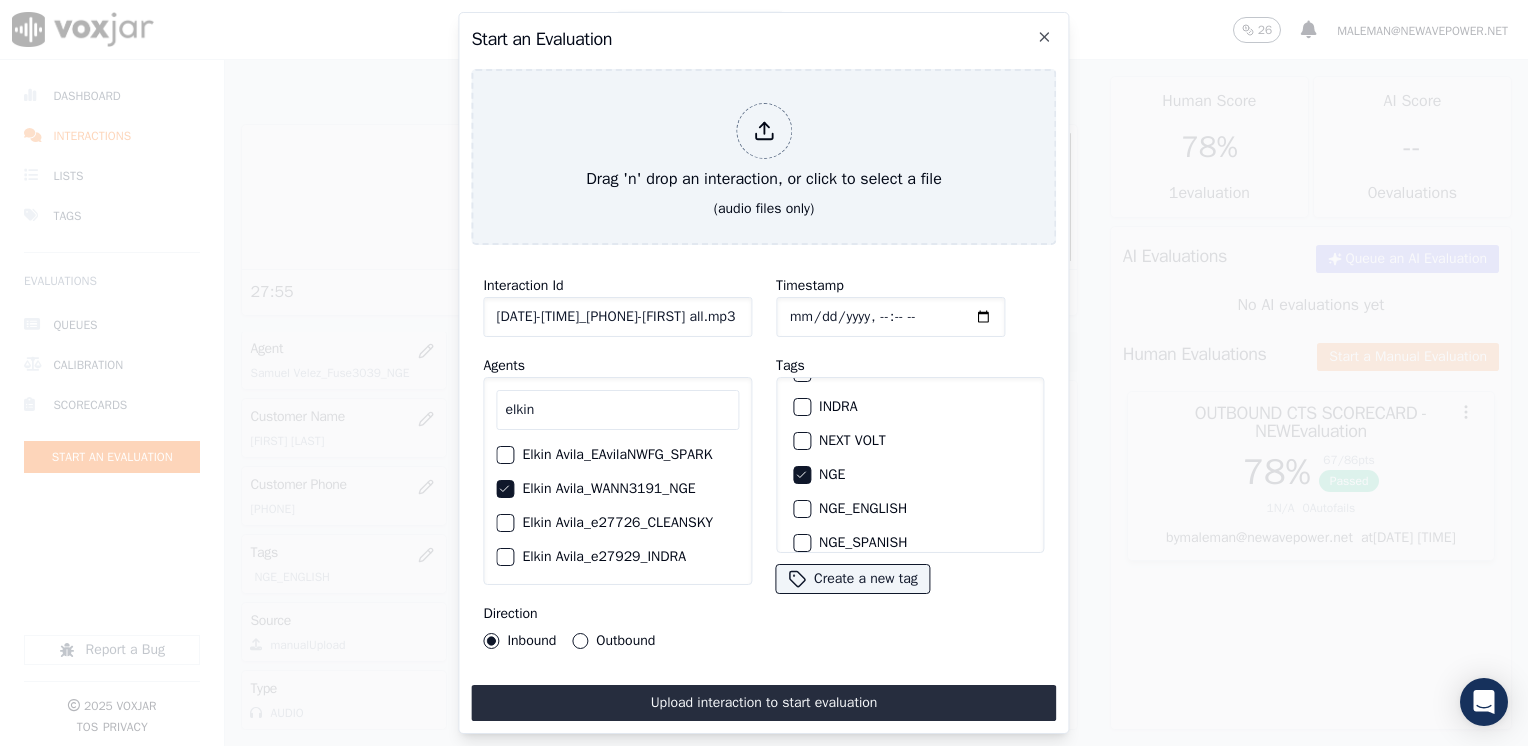 click on "Timestamp" 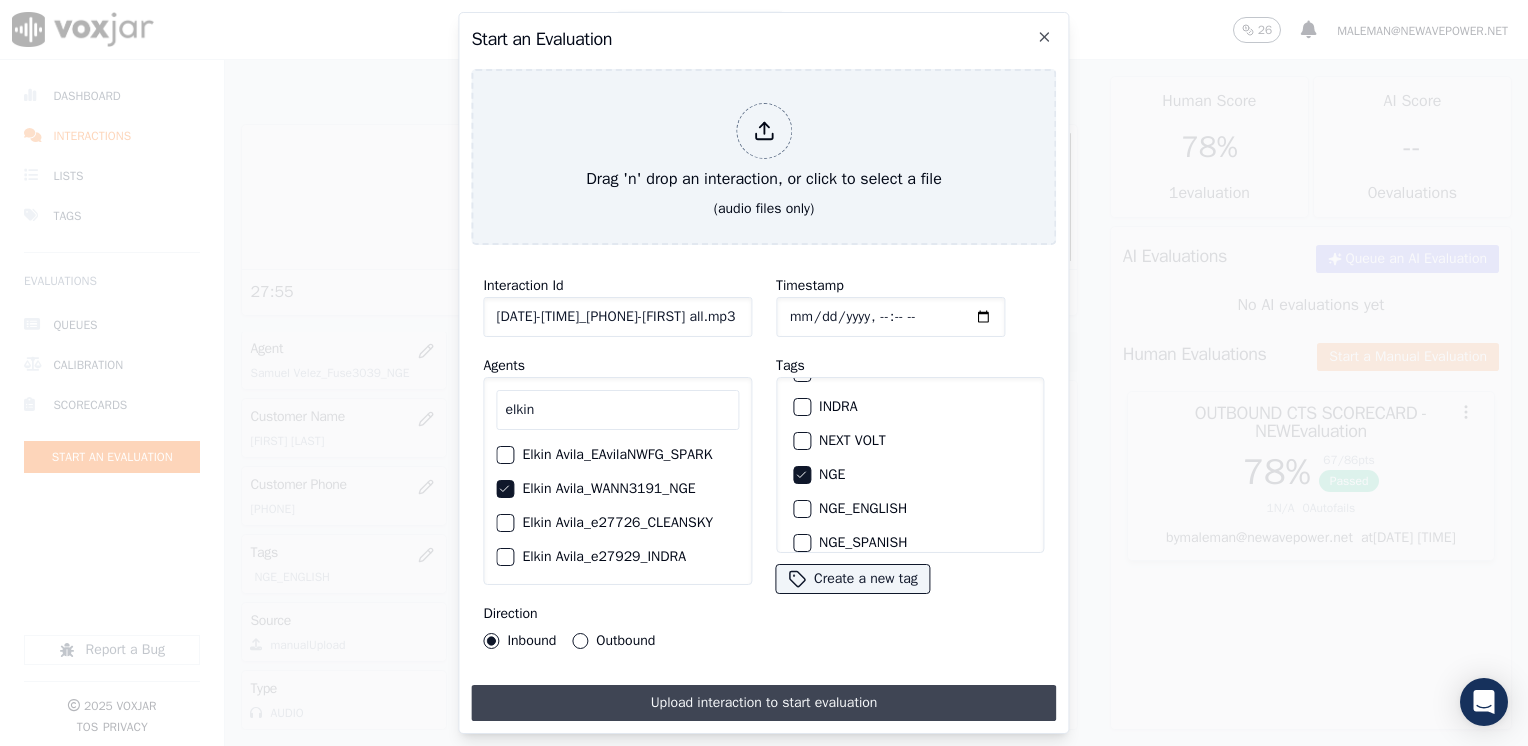 type on "2025-08-01T18:40" 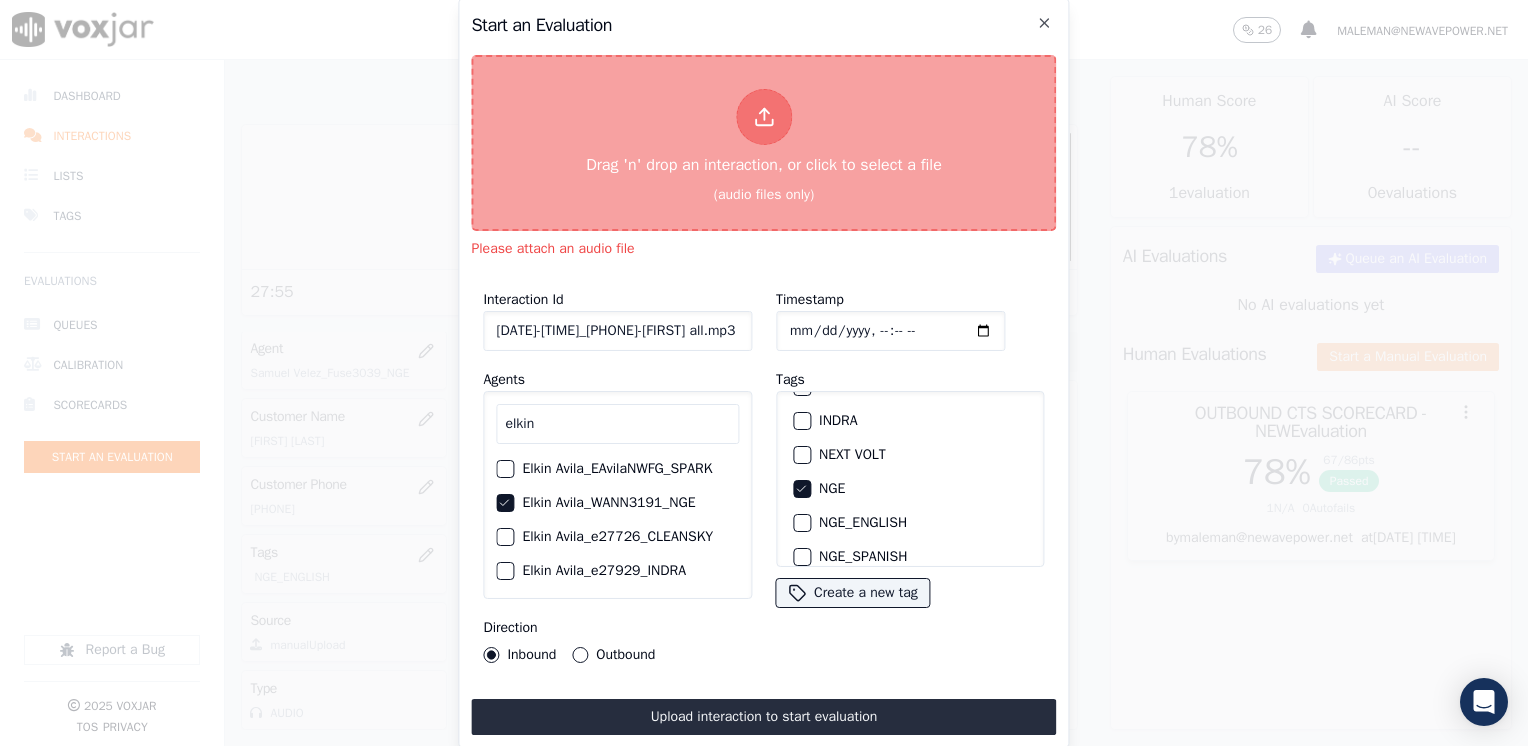 click 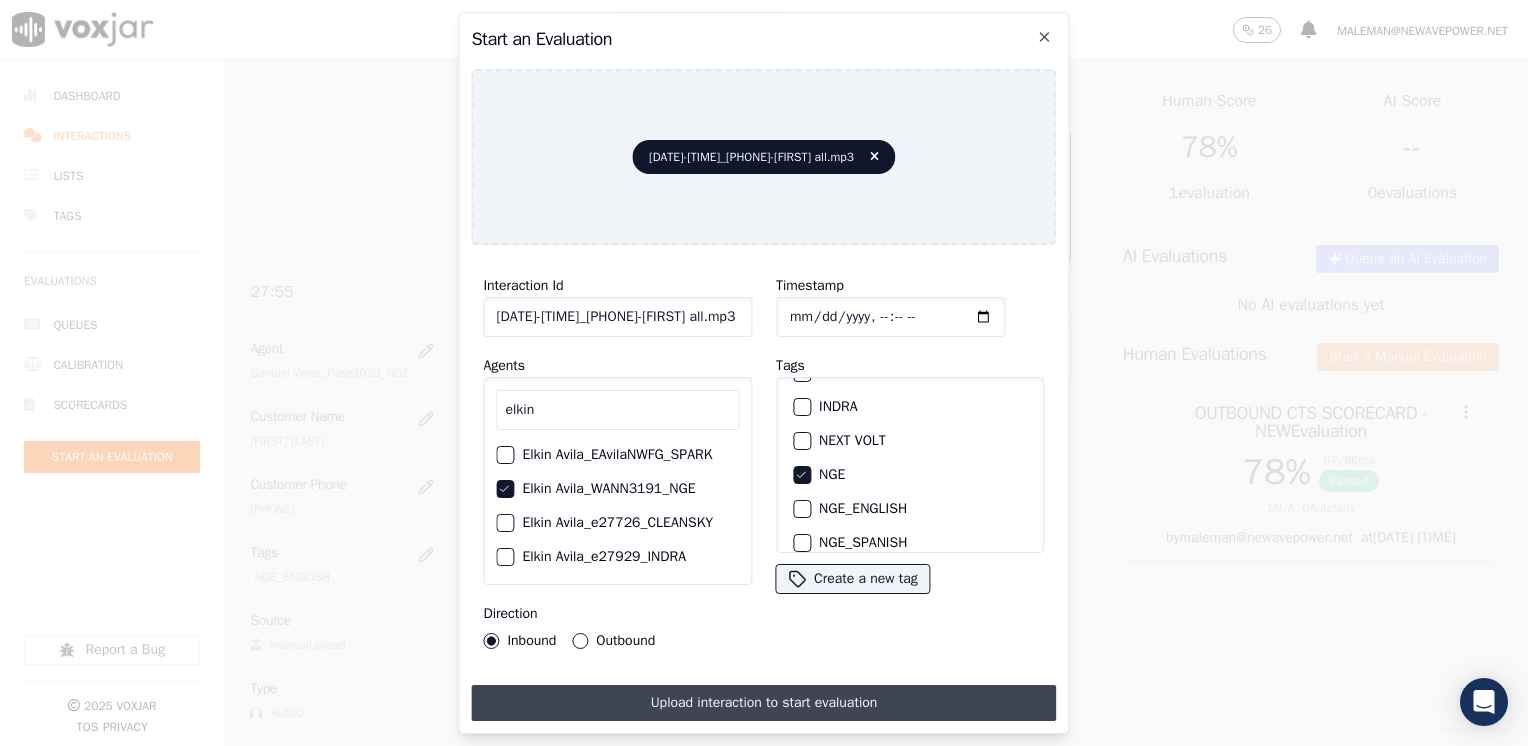 click on "Upload interaction to start evaluation" at bounding box center (763, 703) 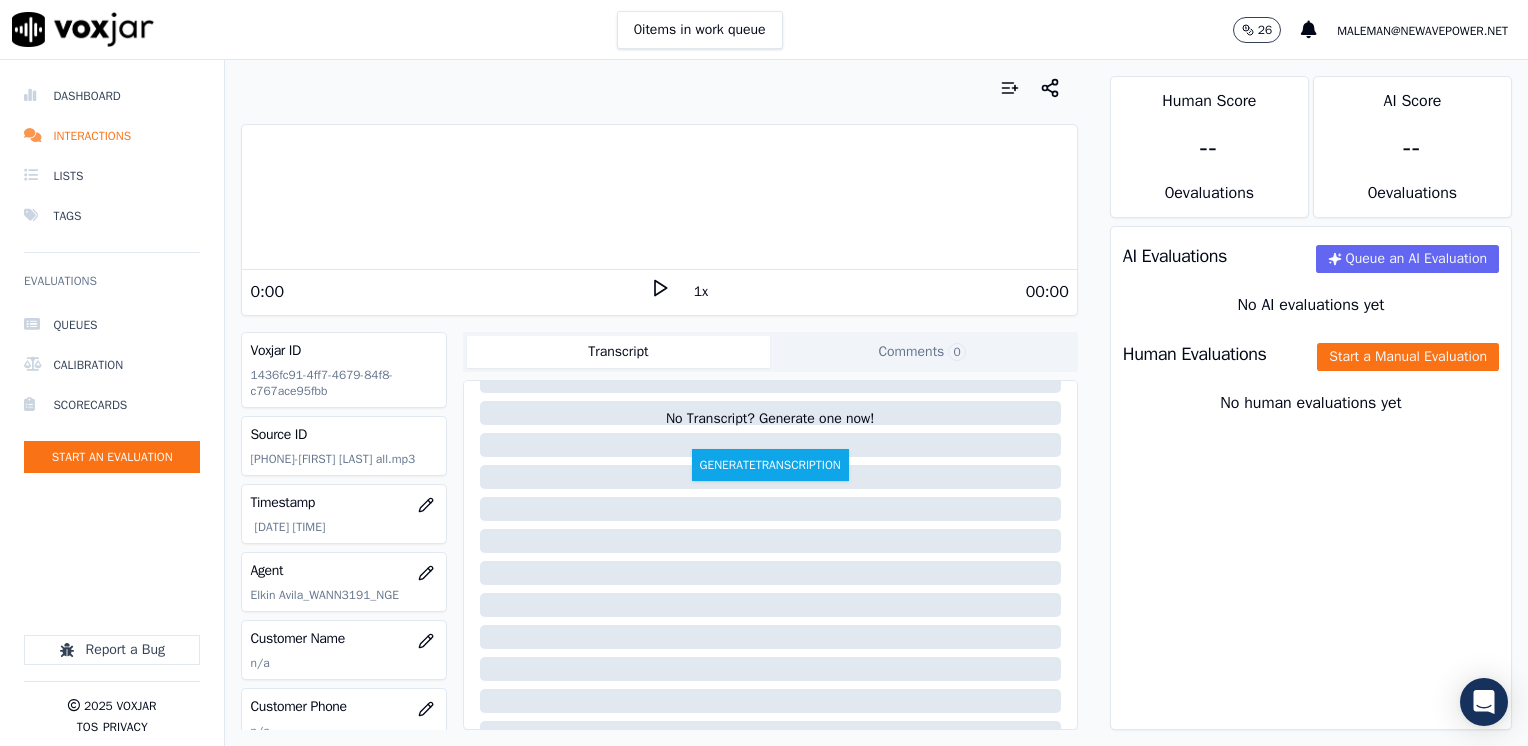 scroll, scrollTop: 200, scrollLeft: 0, axis: vertical 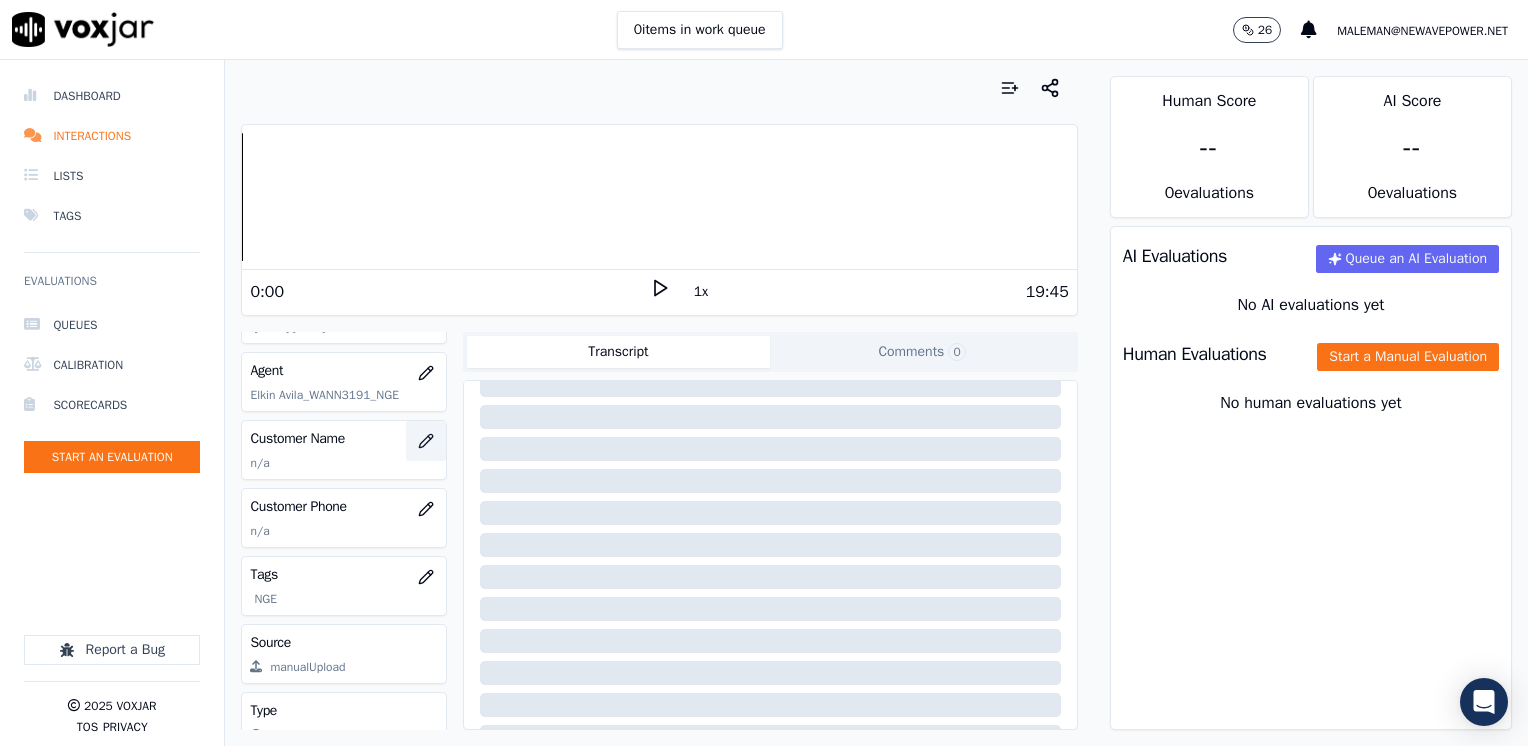 click at bounding box center [426, 441] 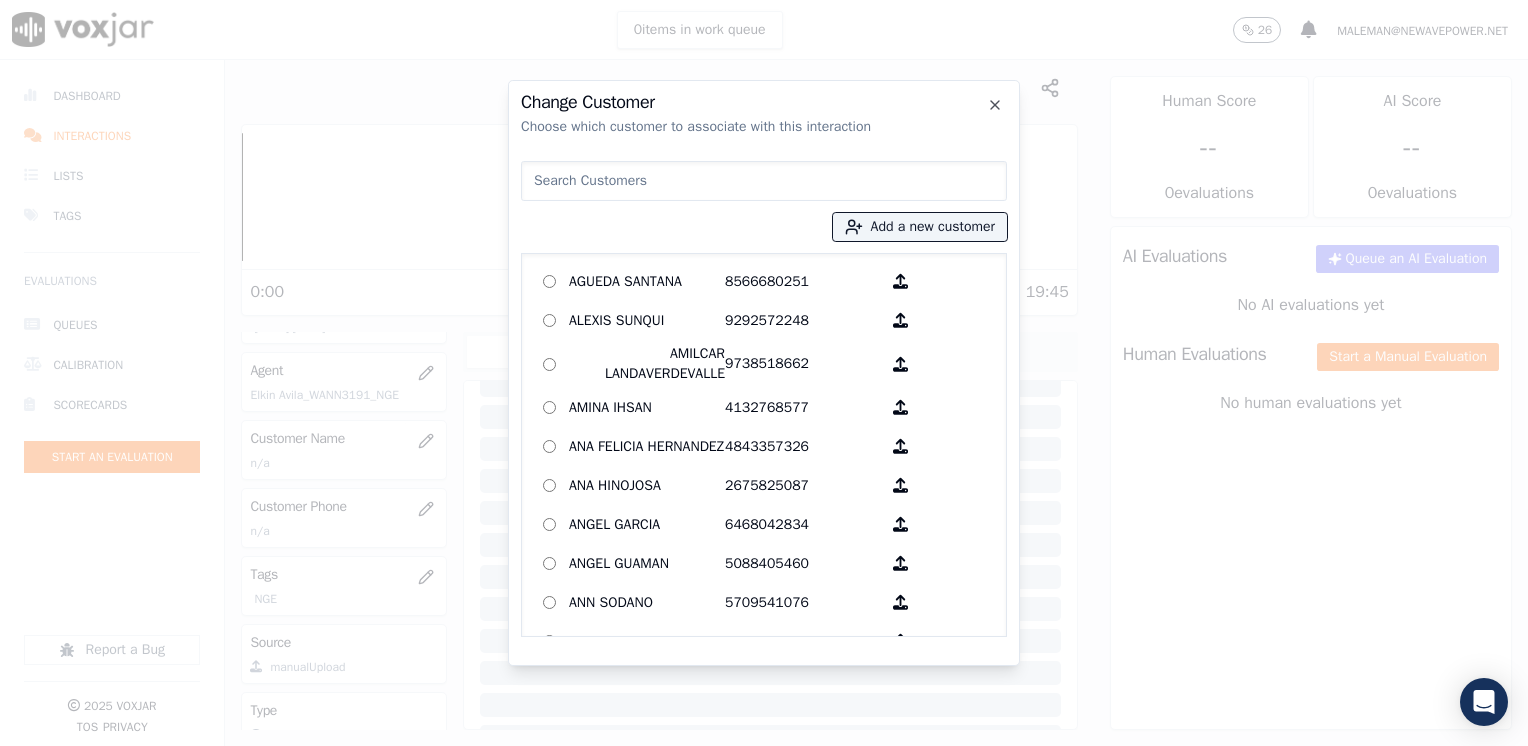 click at bounding box center (764, 181) 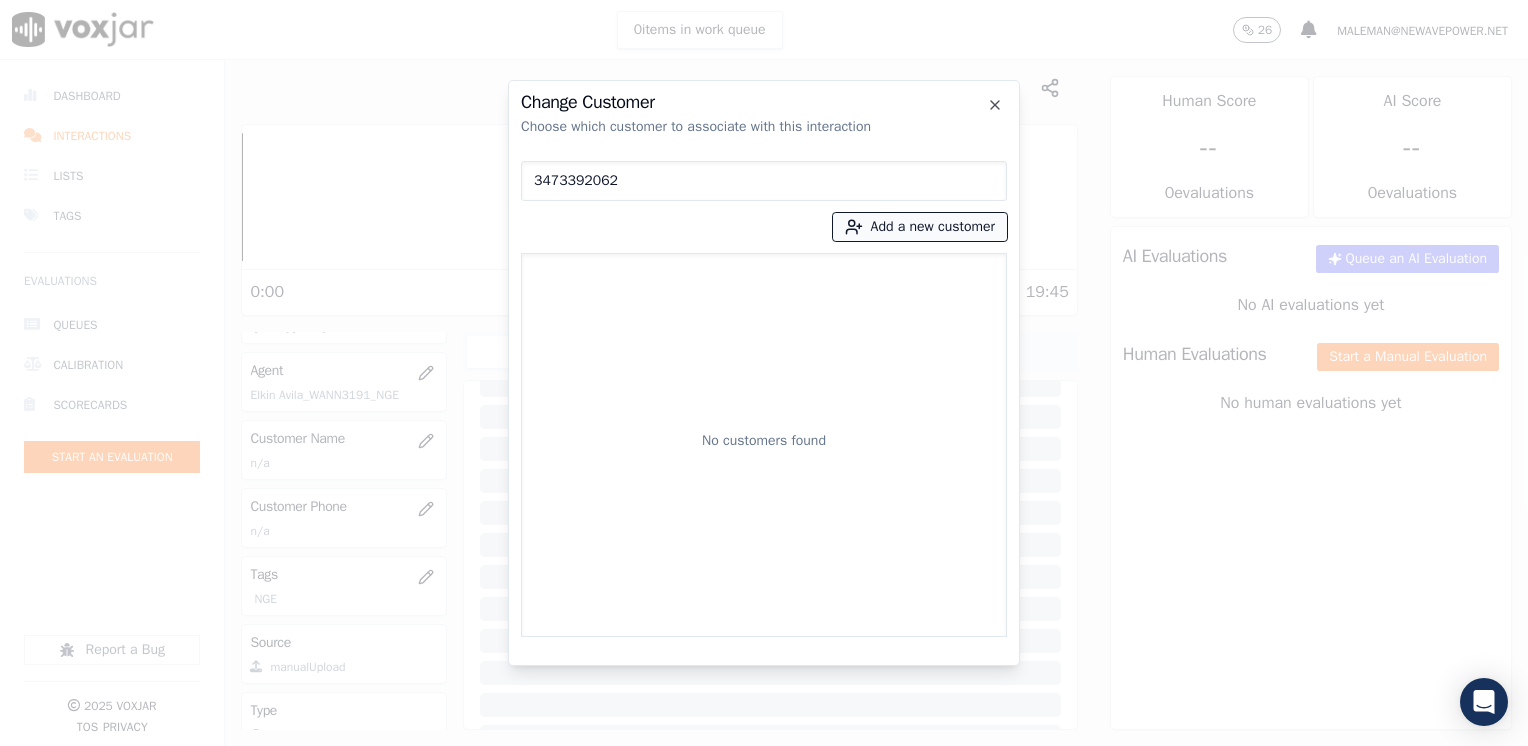 type on "3473392062" 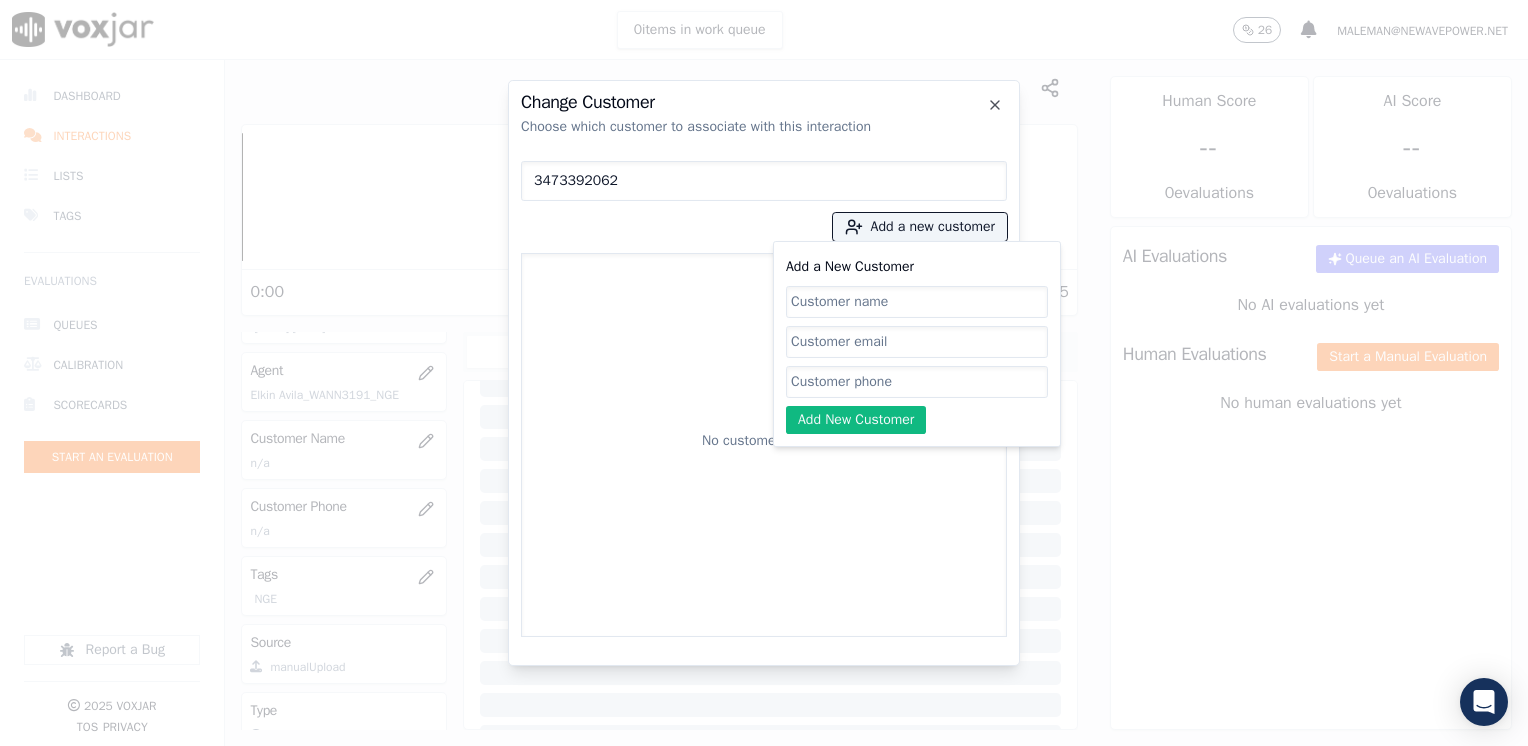 click on "Add a New Customer" 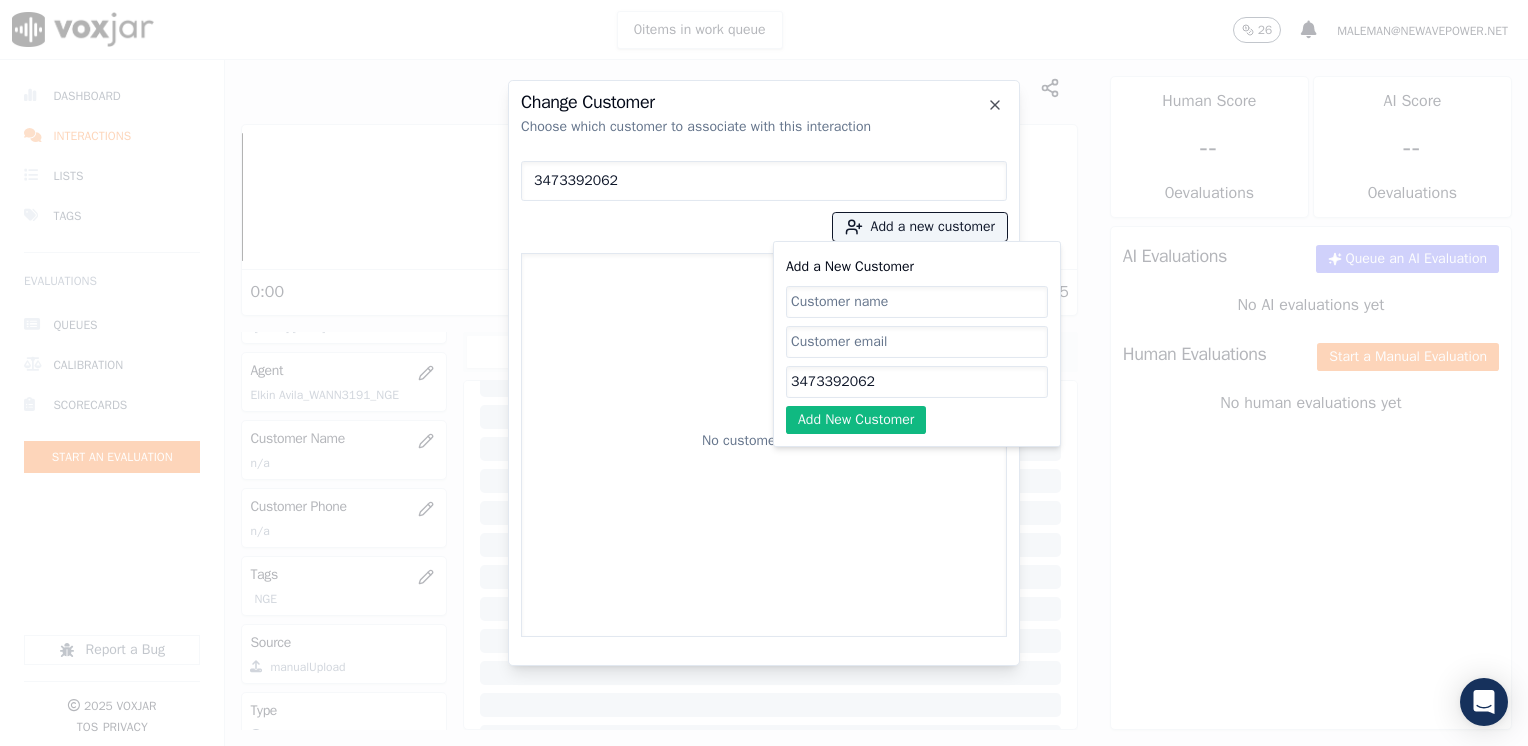 type on "3473392062" 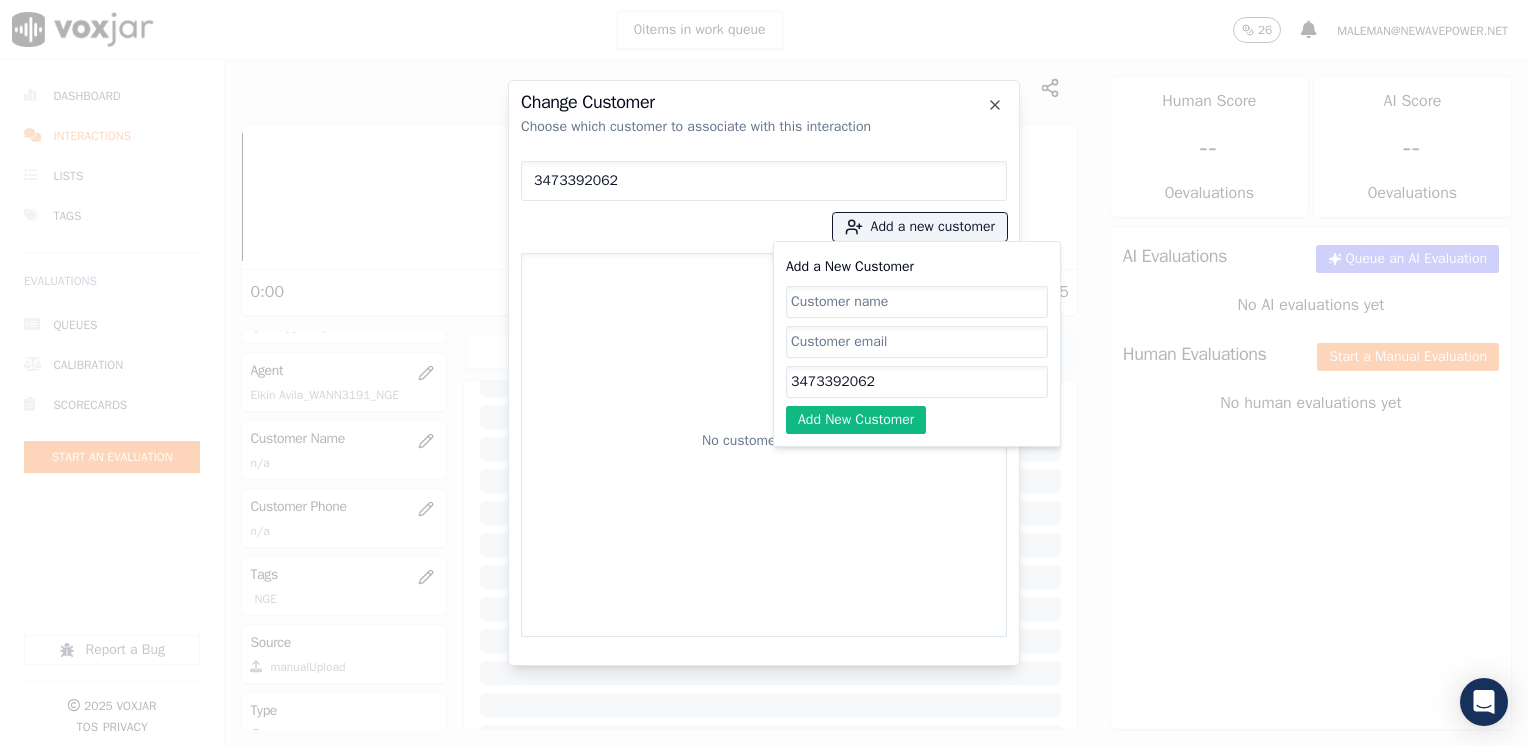 click on "Add a New Customer" 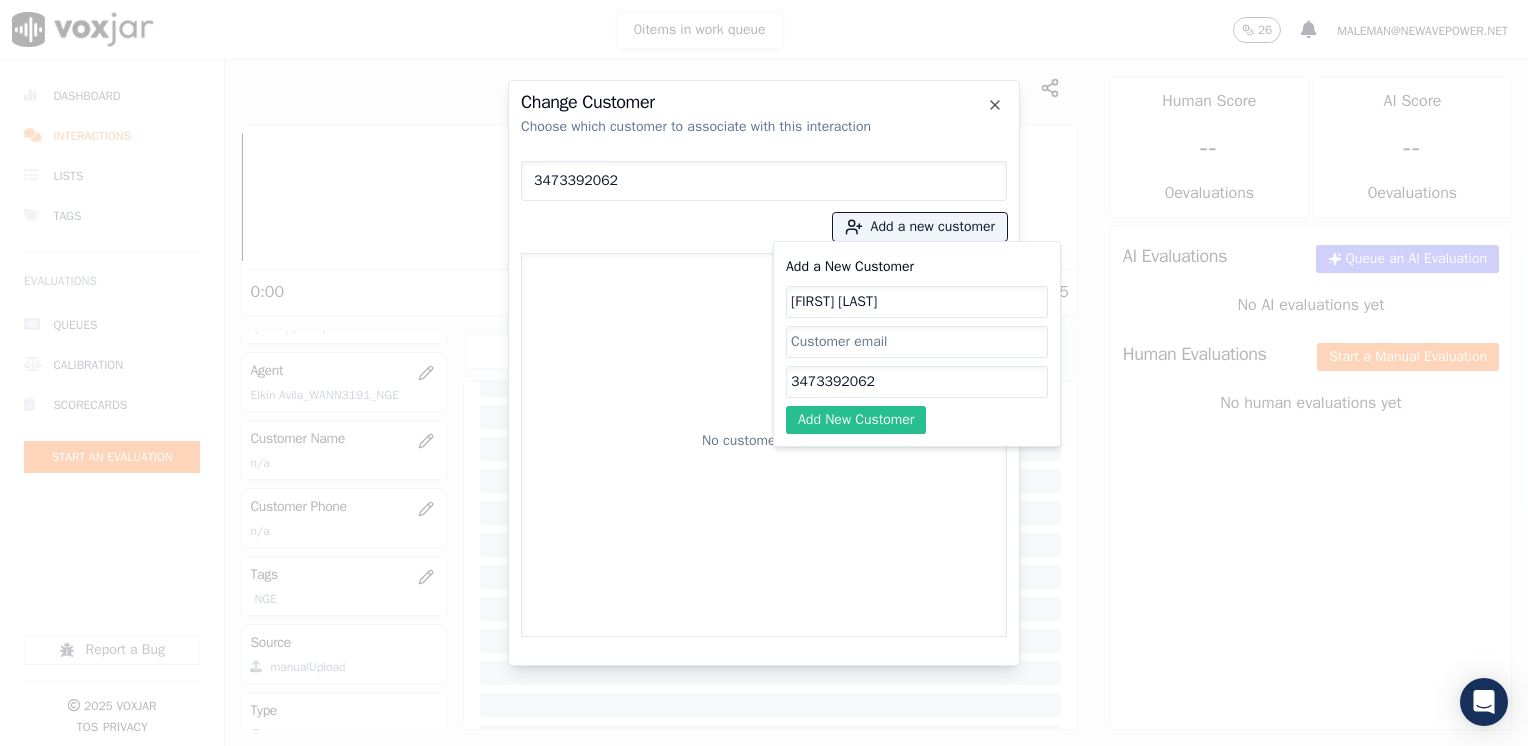 type on "Carolina Perez" 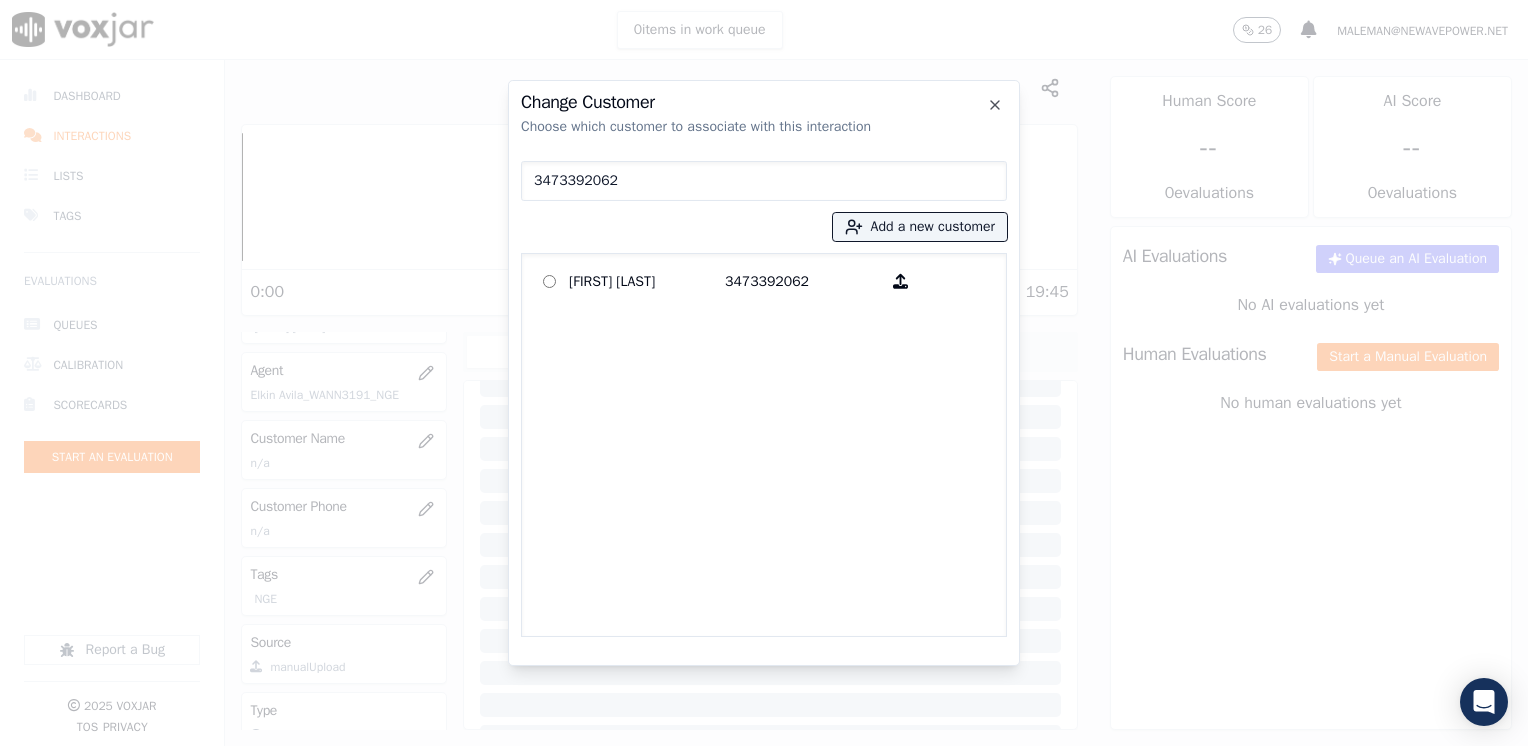 click on "Carolina Perez   3473392062" 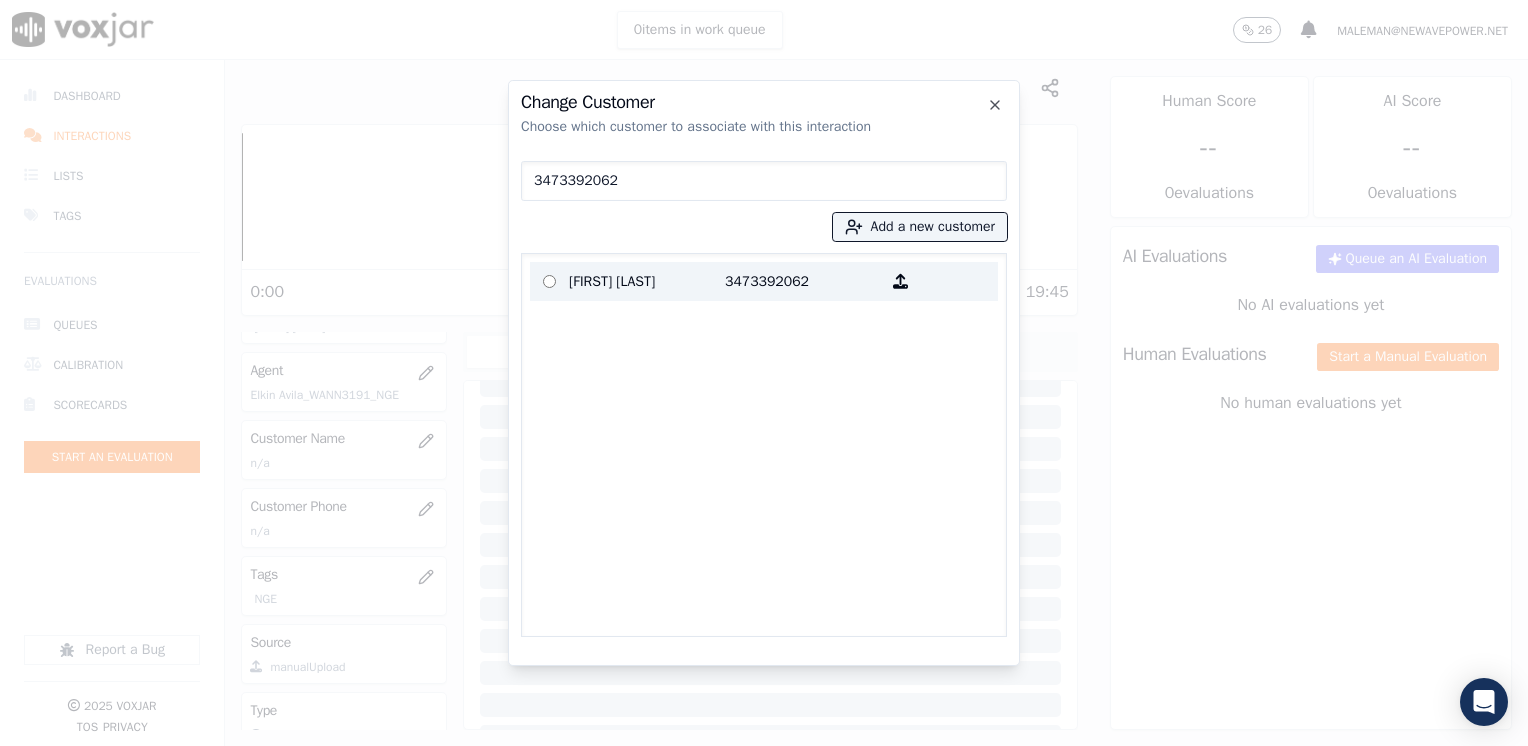 click on "Carolina Perez" at bounding box center [647, 281] 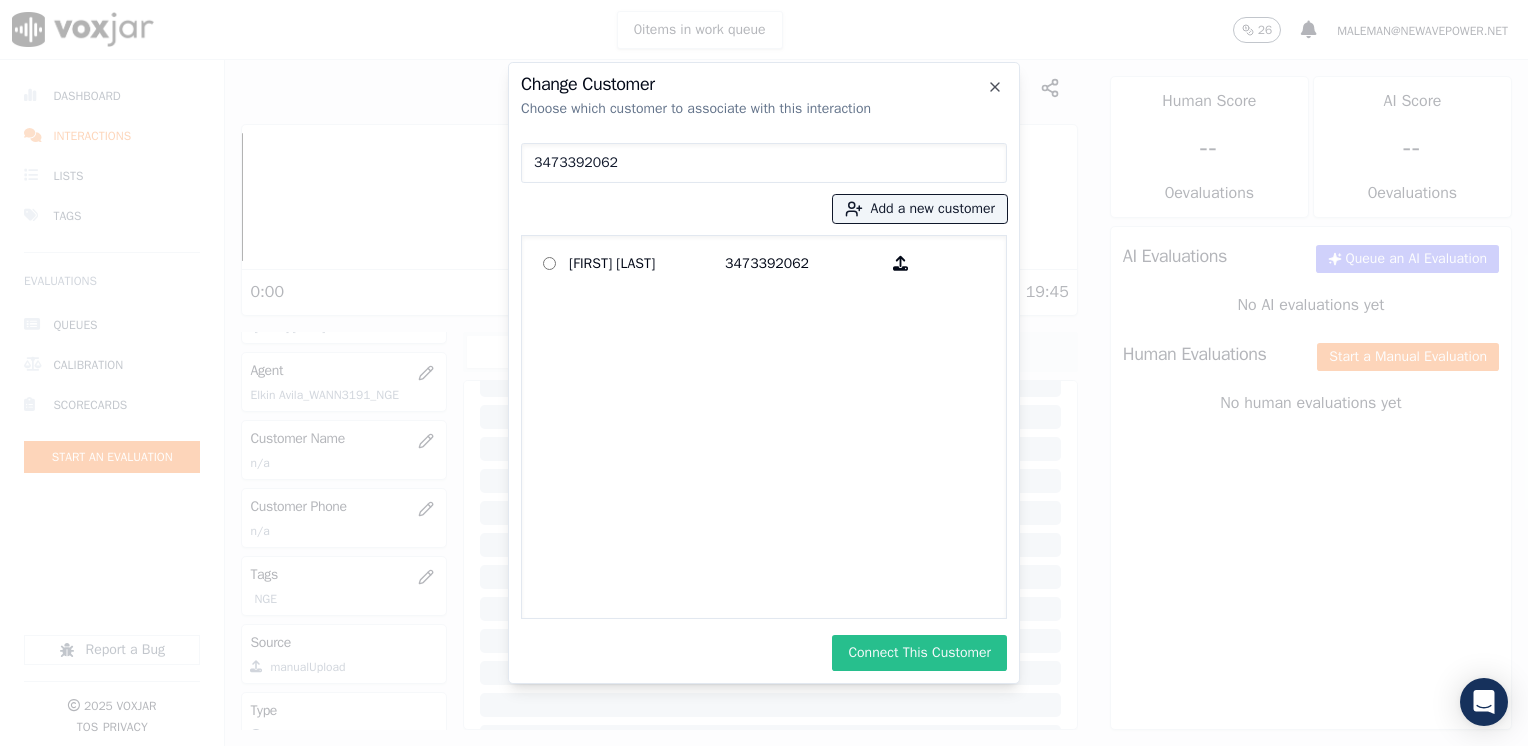 click on "Connect This Customer" at bounding box center [919, 653] 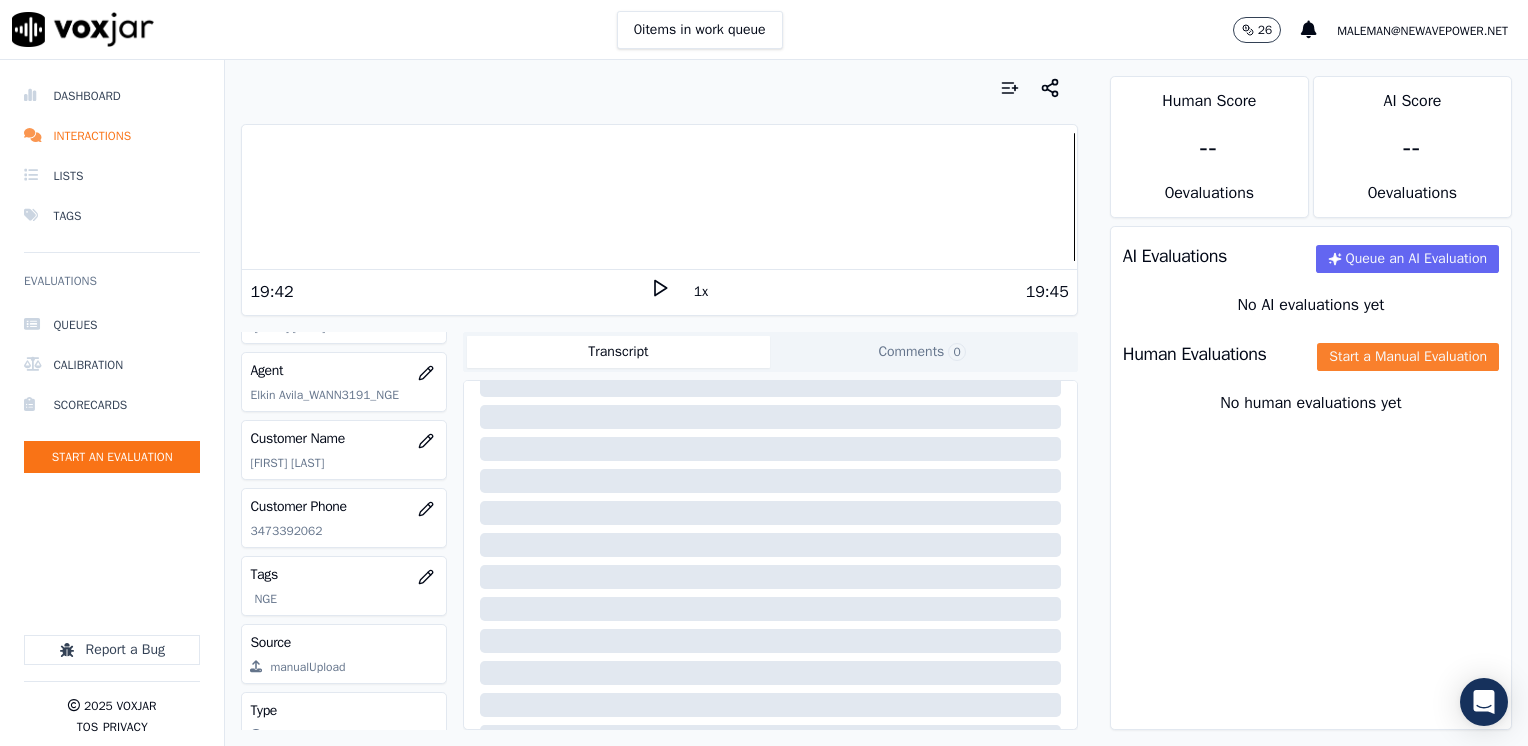 click on "Start a Manual Evaluation" 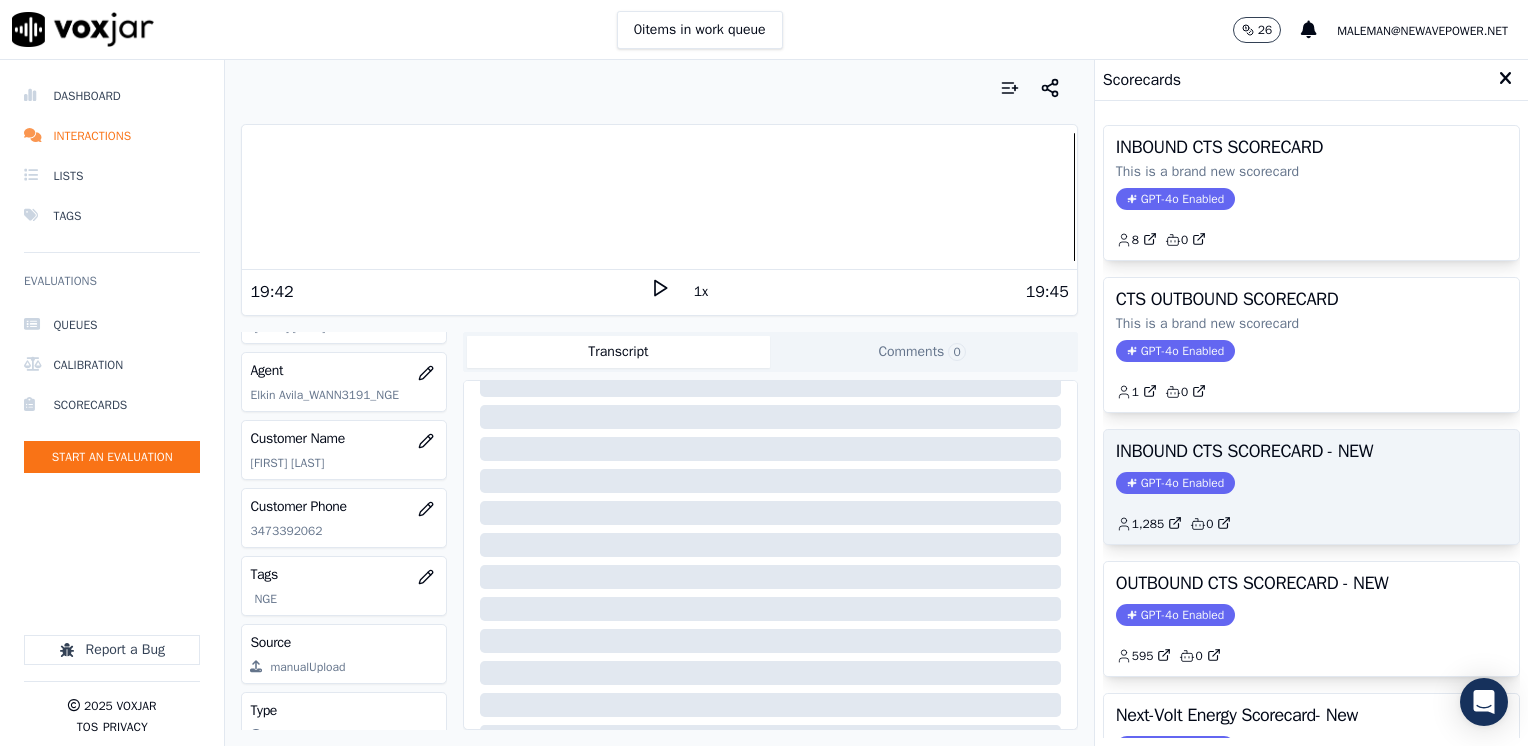 click on "GPT-4o Enabled" at bounding box center (1175, 483) 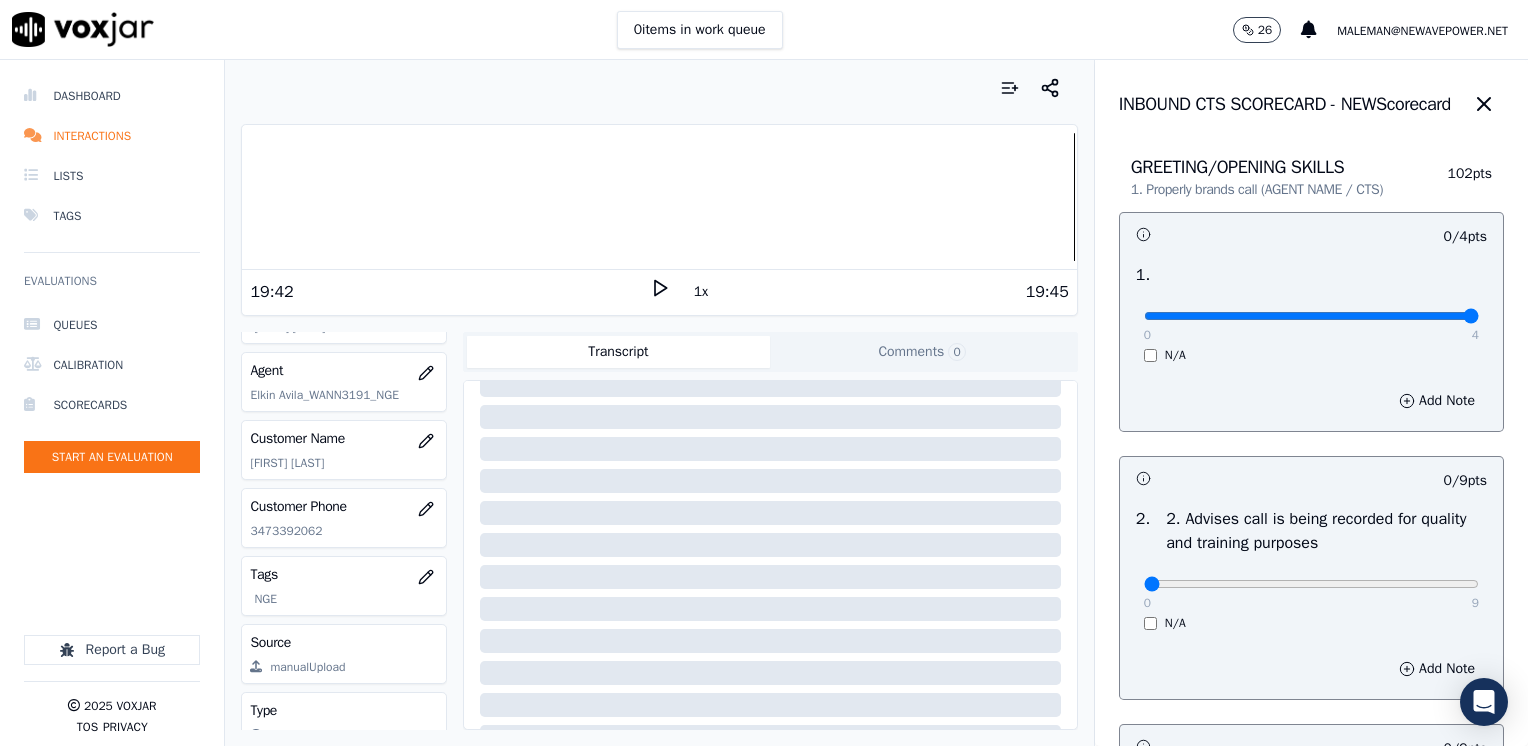 drag, startPoint x: 1125, startPoint y: 310, endPoint x: 1485, endPoint y: 346, distance: 361.79553 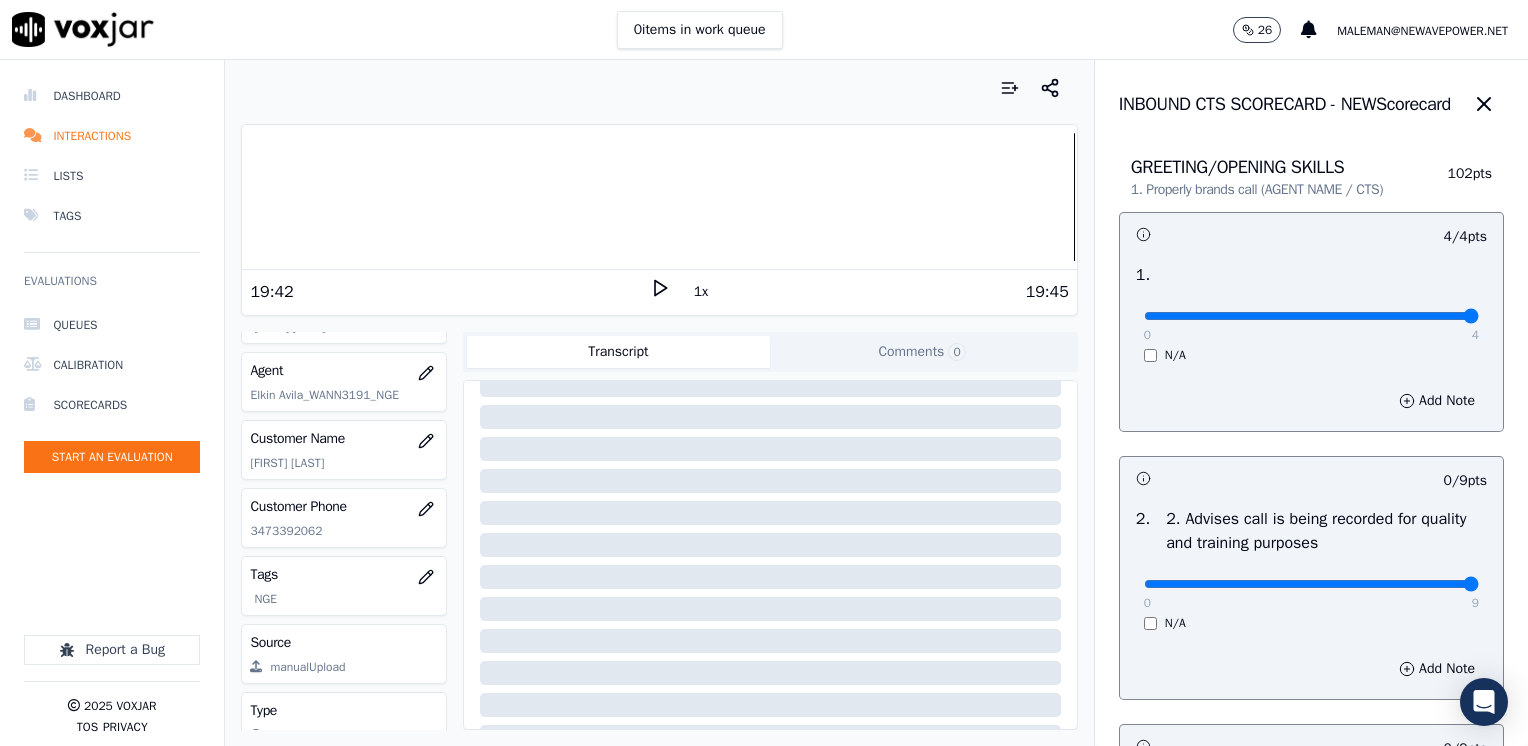 drag, startPoint x: 1131, startPoint y: 586, endPoint x: 1531, endPoint y: 518, distance: 405.73883 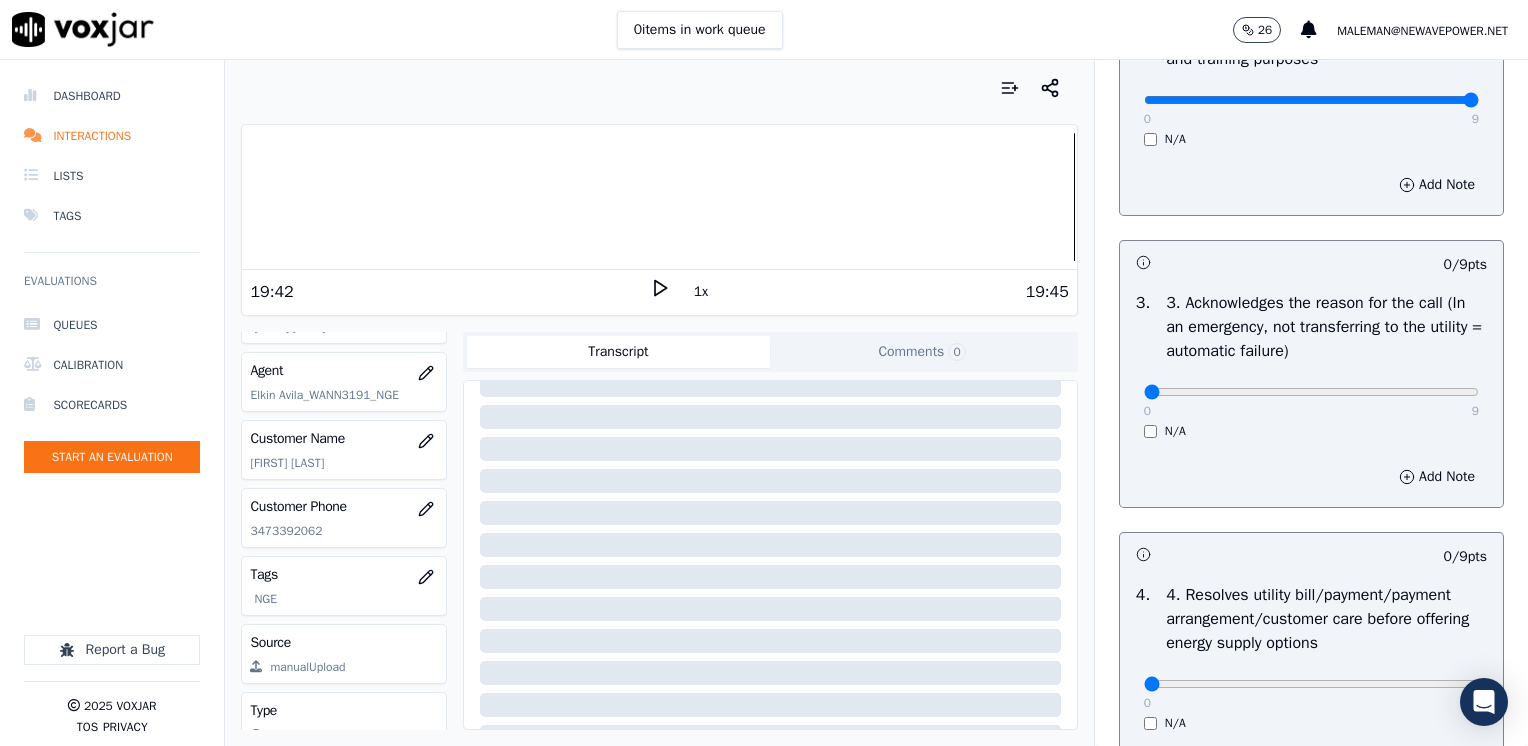 scroll, scrollTop: 500, scrollLeft: 0, axis: vertical 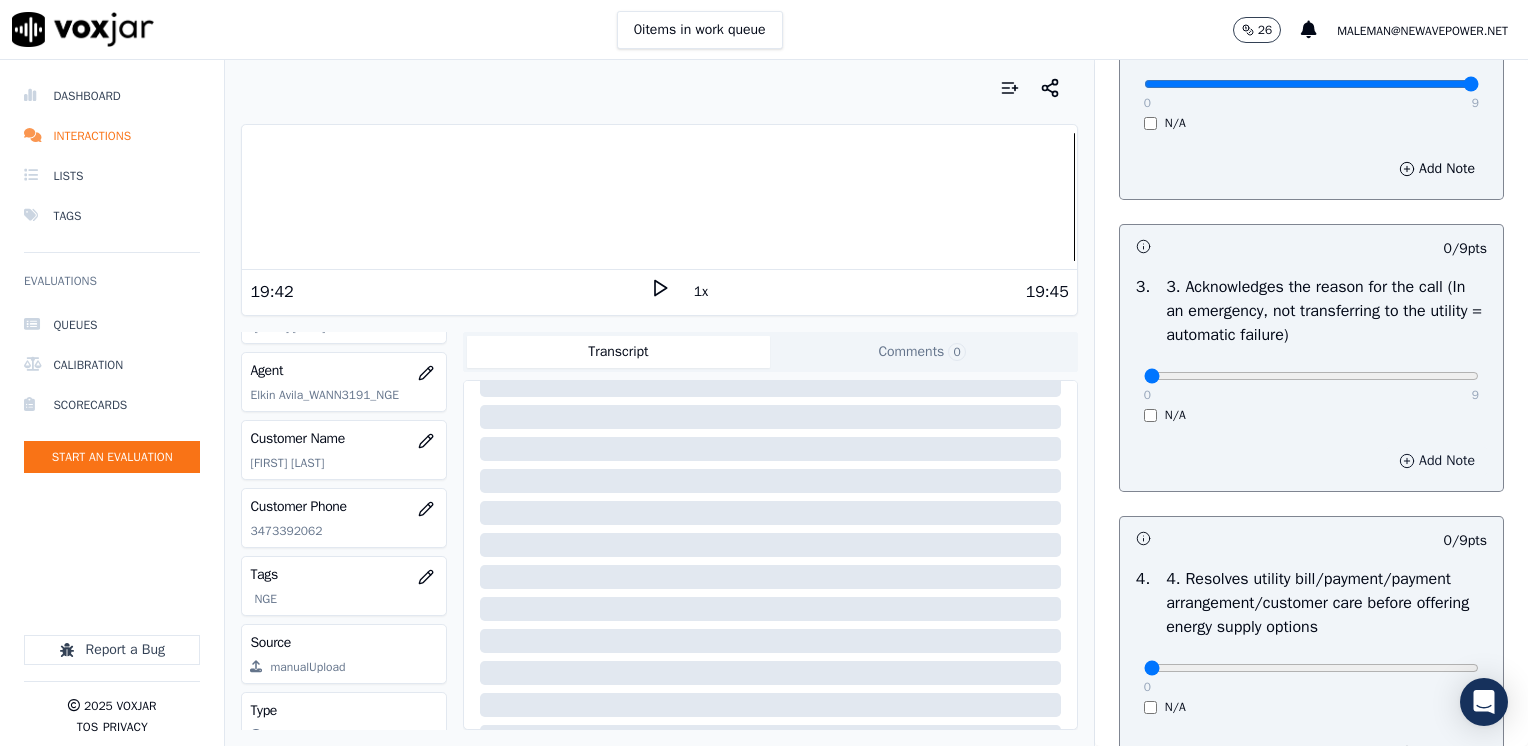 click on "Add Note" at bounding box center (1437, 461) 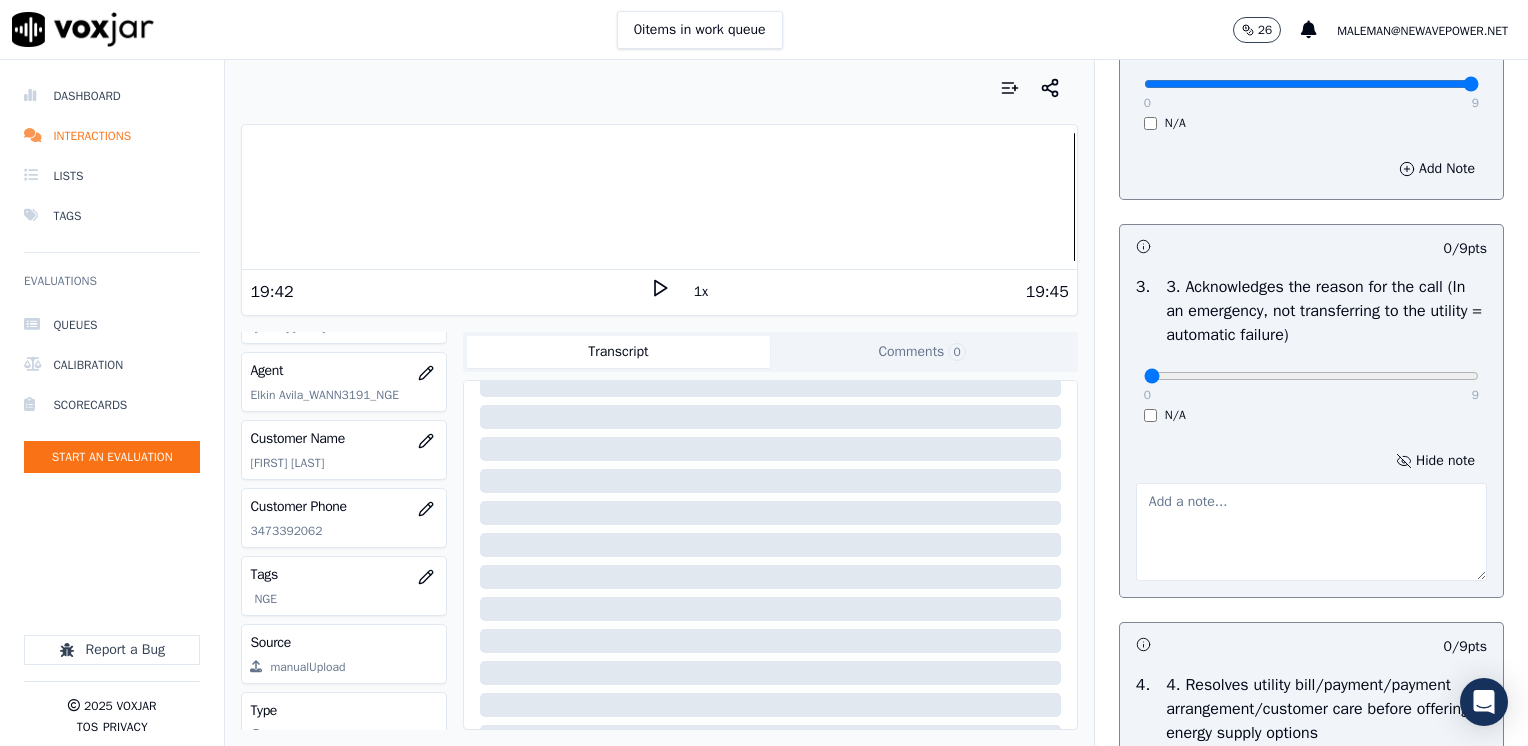 click at bounding box center (1311, 532) 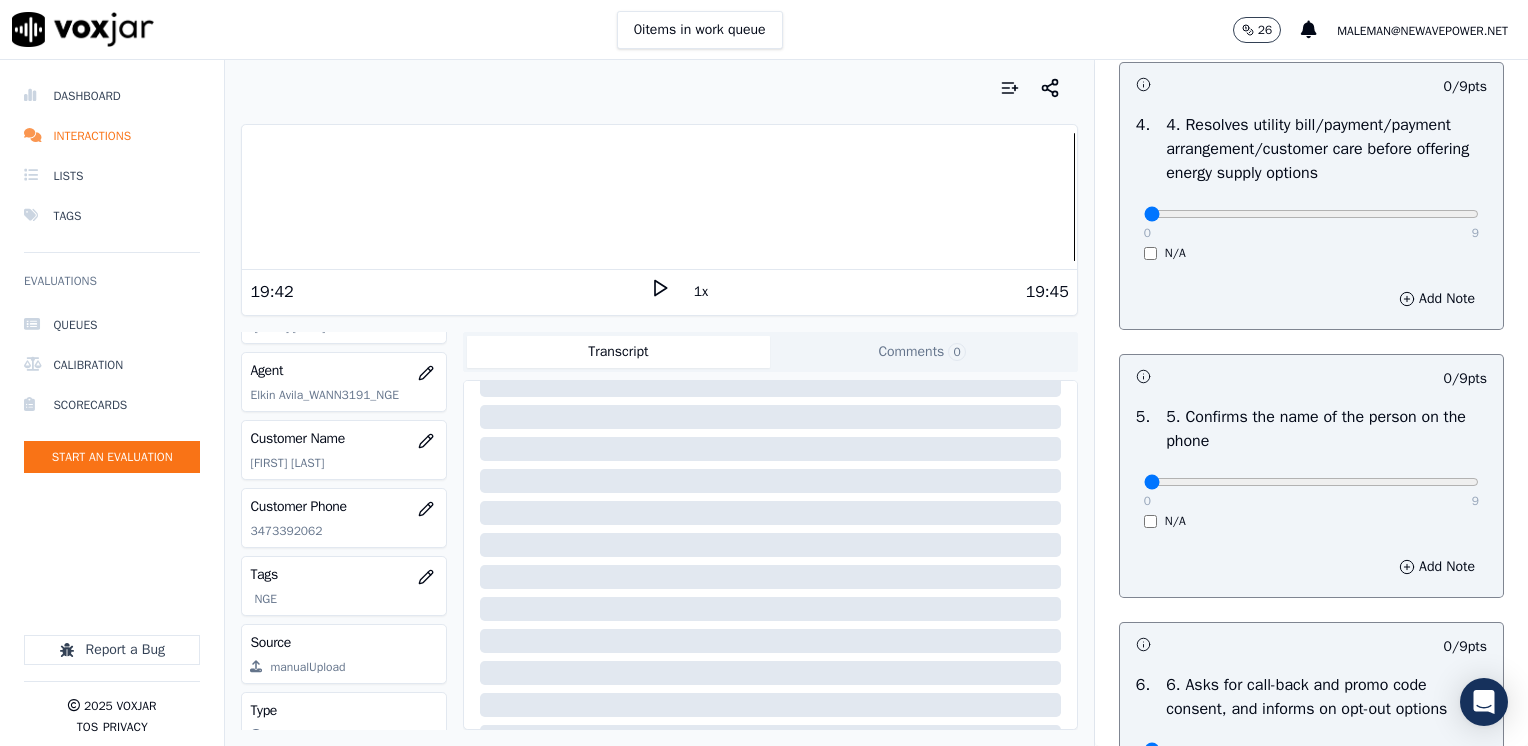 scroll, scrollTop: 1200, scrollLeft: 0, axis: vertical 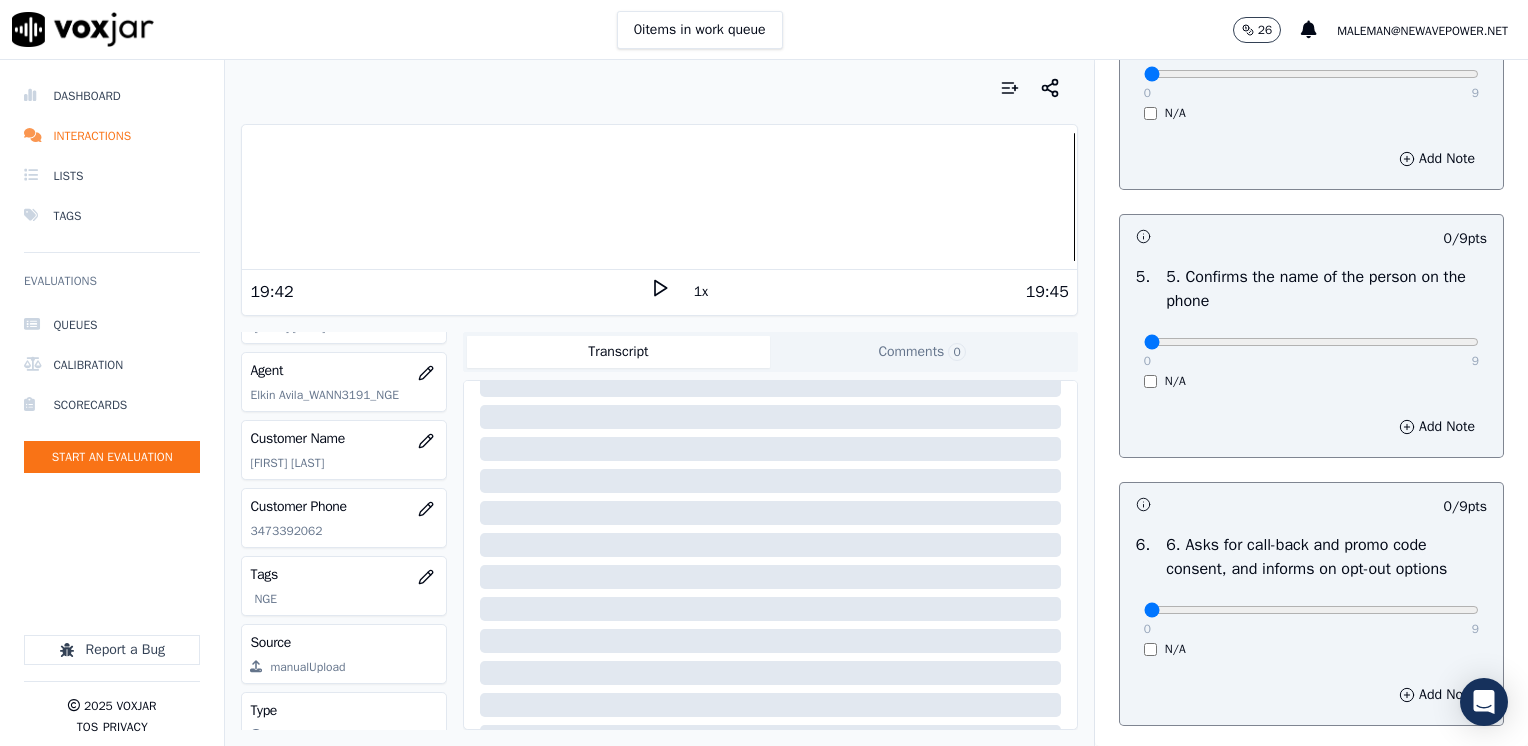 type on "Cx calls to get some assistance to lower her bills" 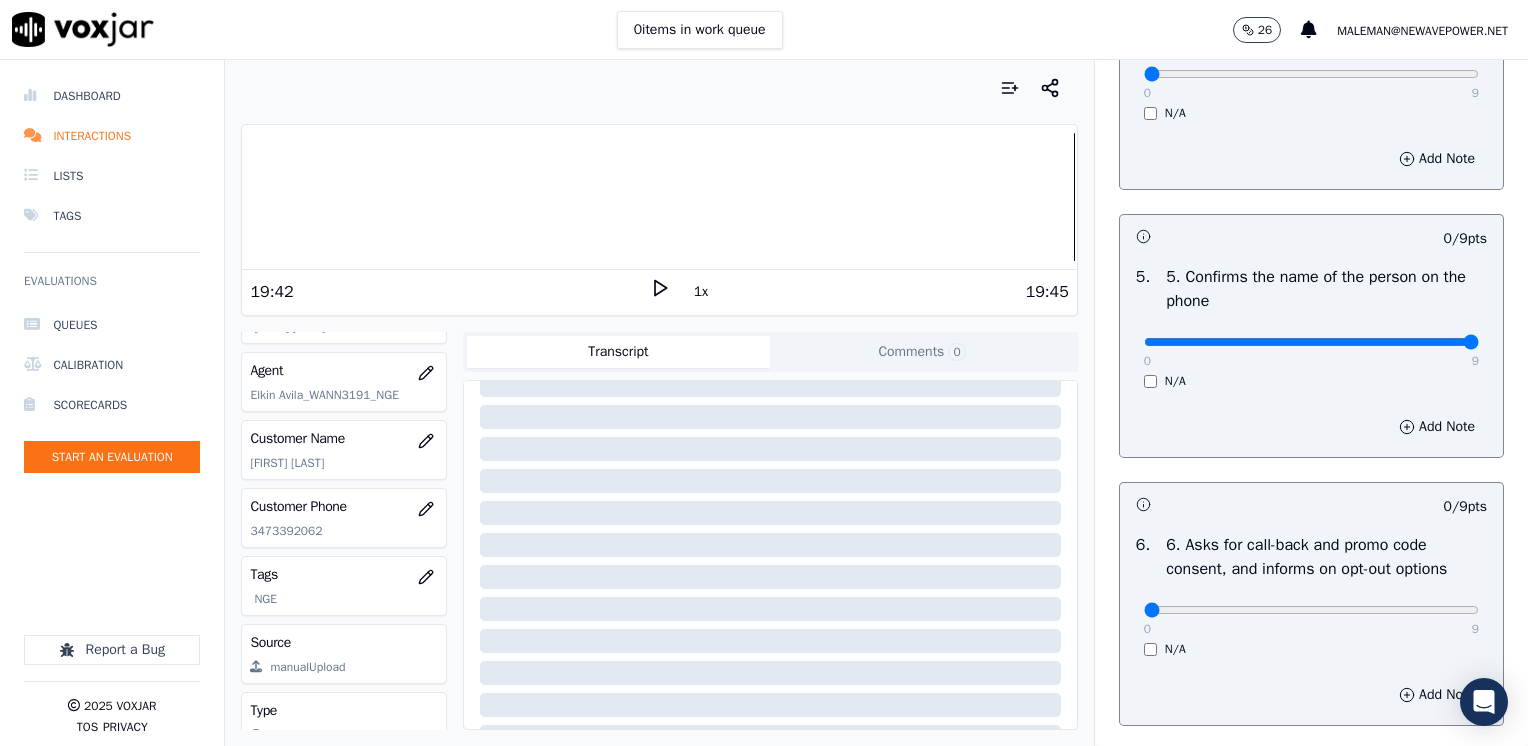 drag, startPoint x: 1134, startPoint y: 342, endPoint x: 1531, endPoint y: 338, distance: 397.02014 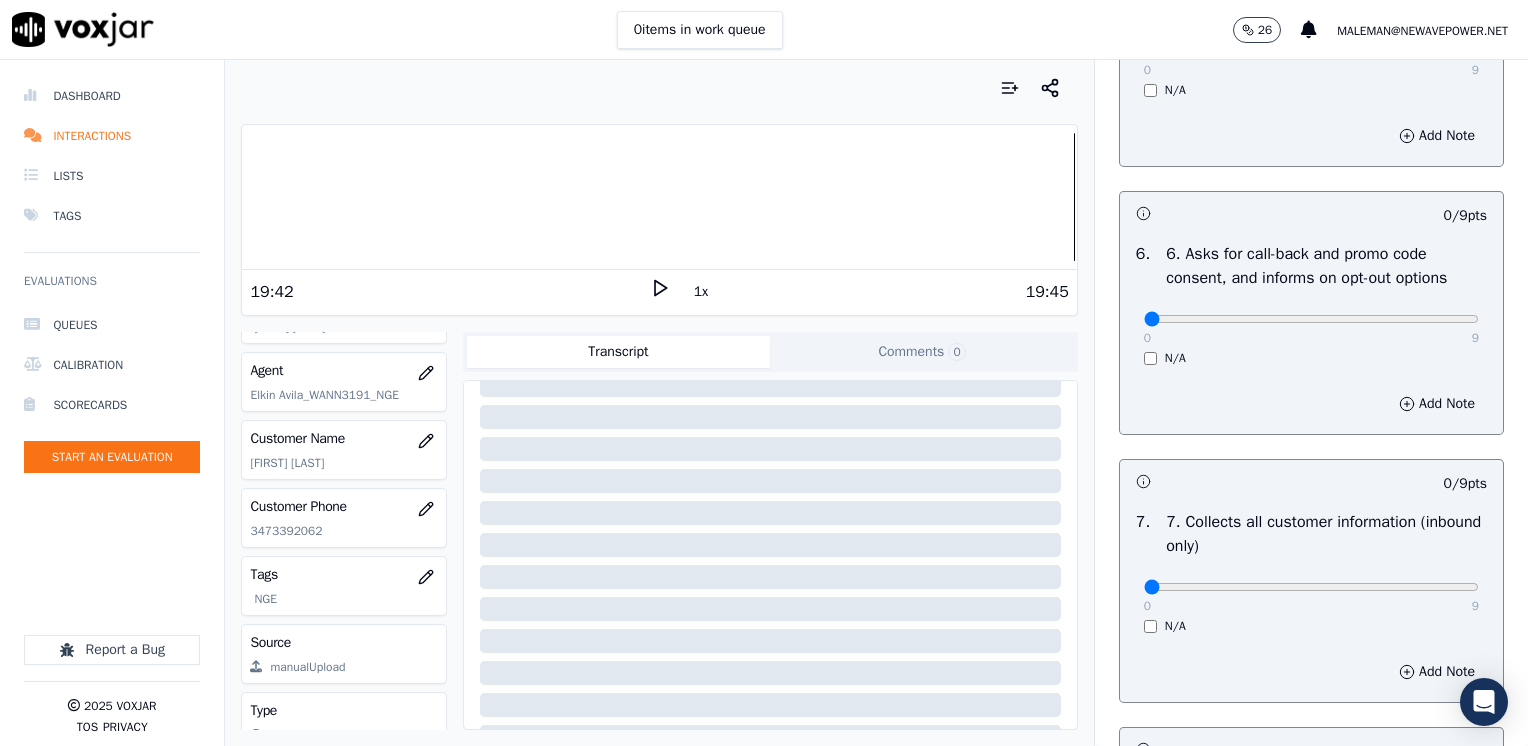 scroll, scrollTop: 1500, scrollLeft: 0, axis: vertical 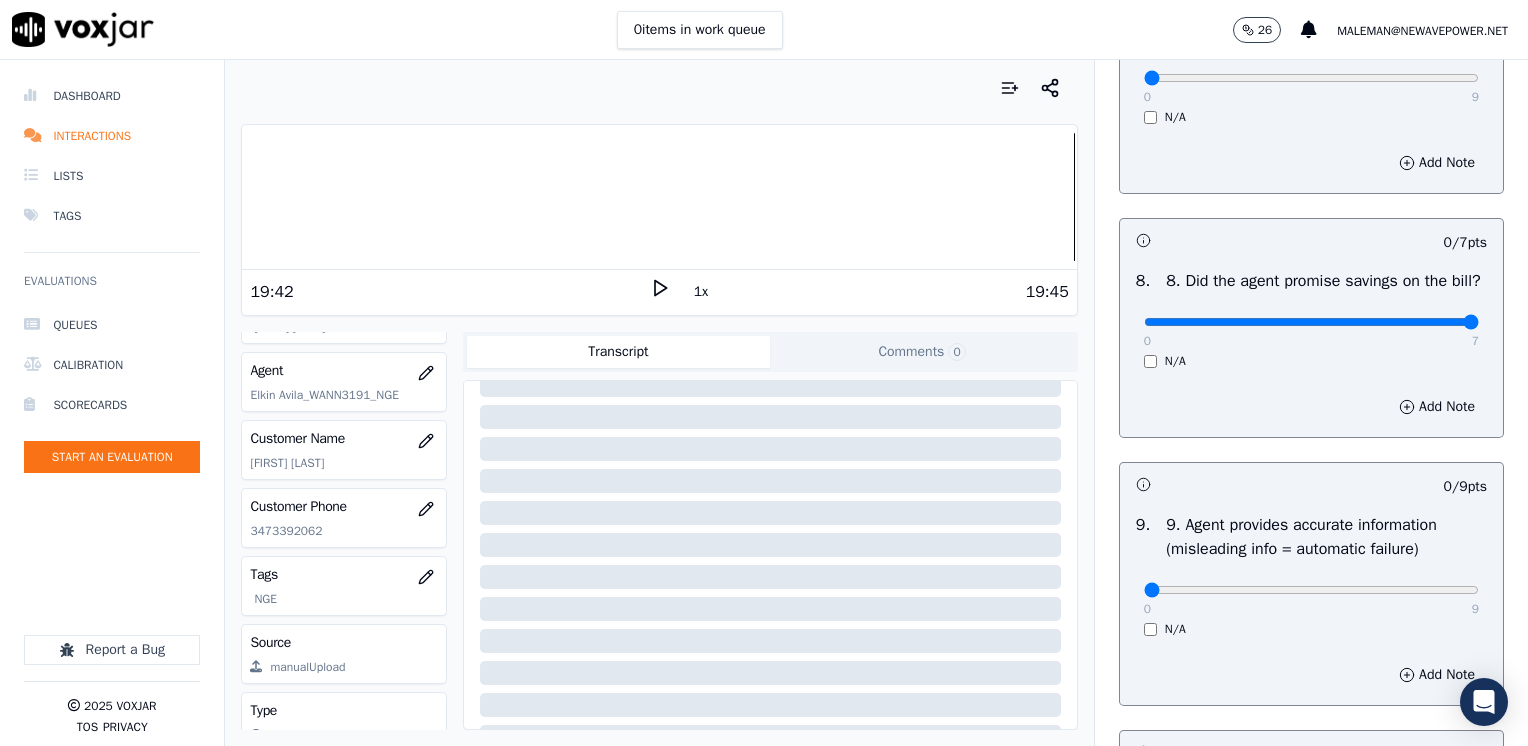 drag, startPoint x: 1124, startPoint y: 348, endPoint x: 1527, endPoint y: 361, distance: 403.20963 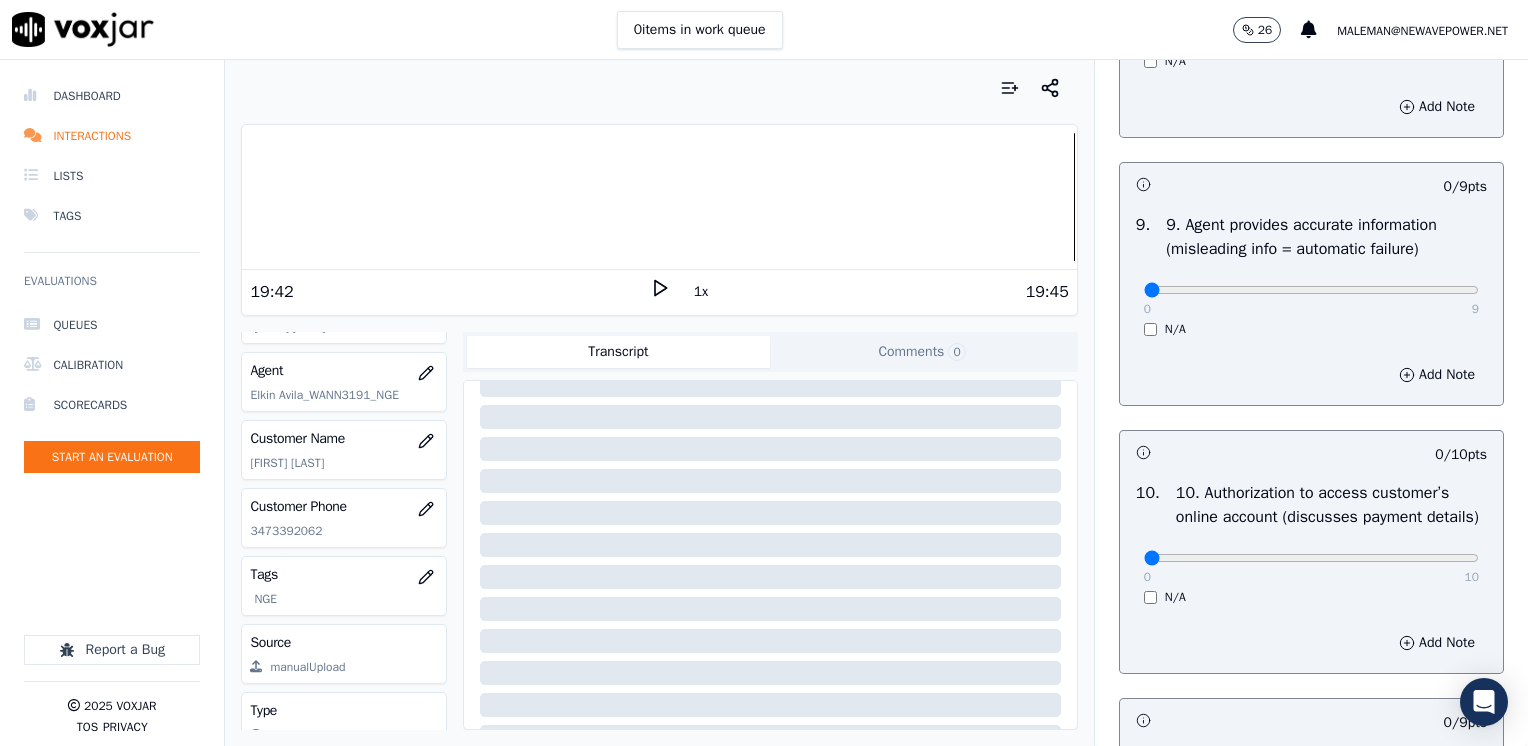 scroll, scrollTop: 2500, scrollLeft: 0, axis: vertical 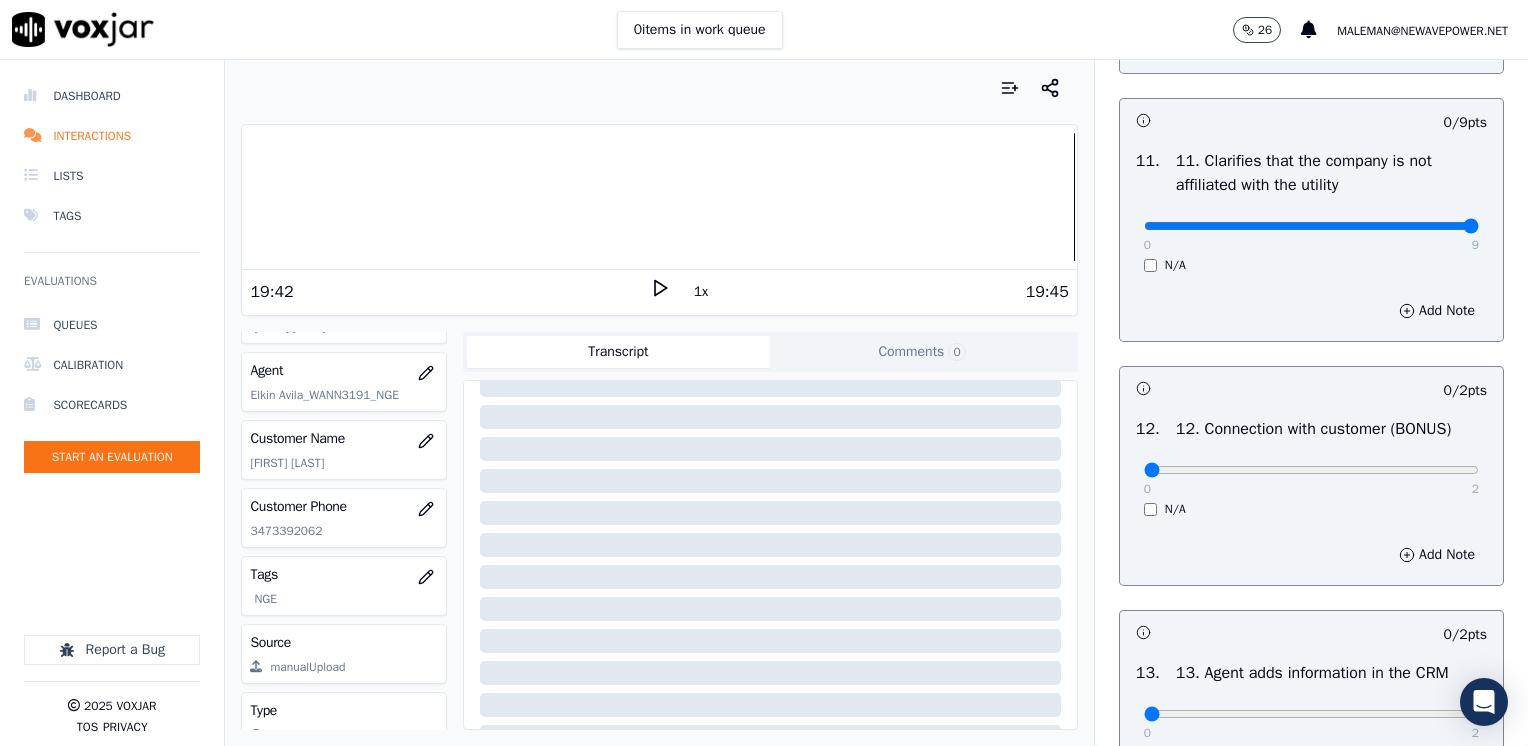 drag, startPoint x: 1130, startPoint y: 270, endPoint x: 1531, endPoint y: 275, distance: 401.03116 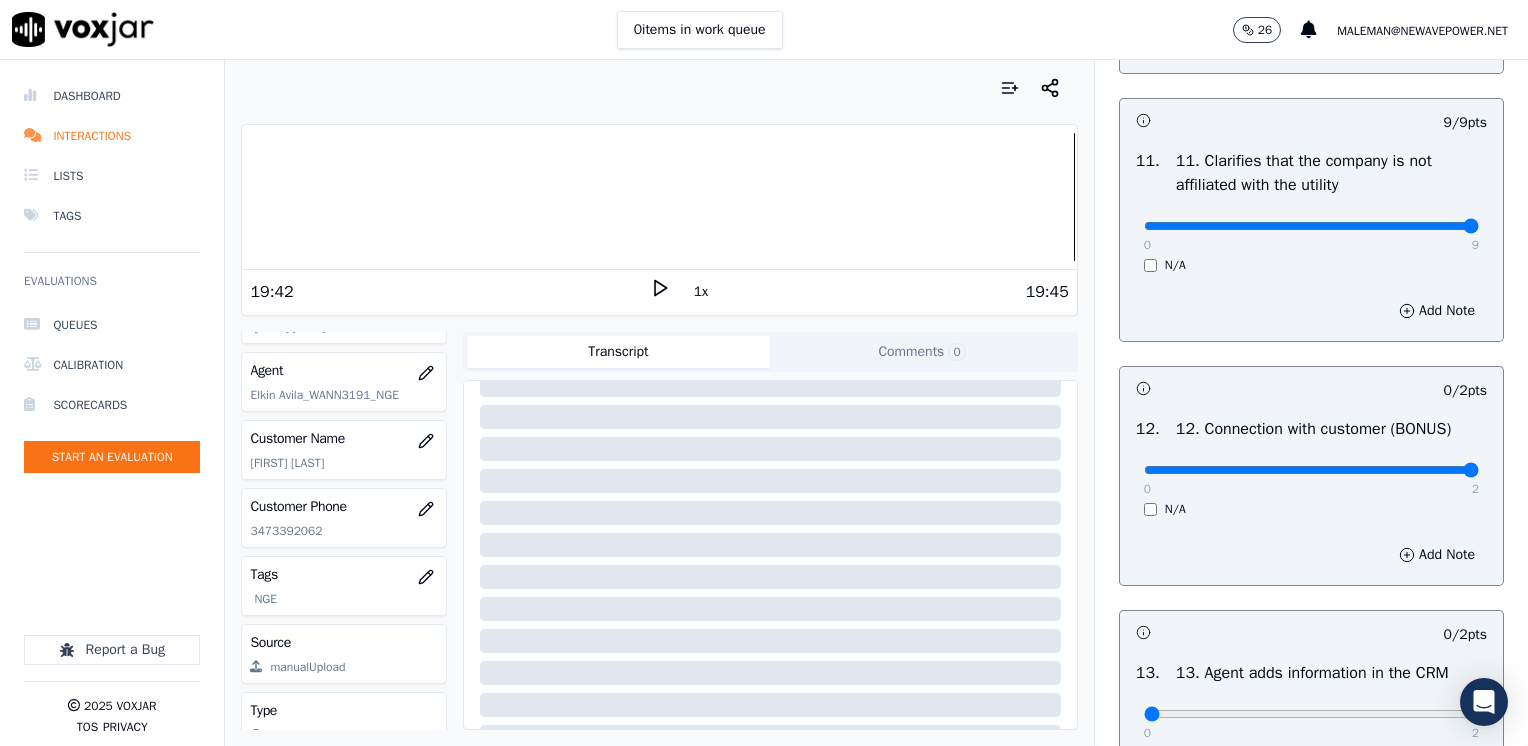 drag, startPoint x: 1132, startPoint y: 510, endPoint x: 1518, endPoint y: 515, distance: 386.03238 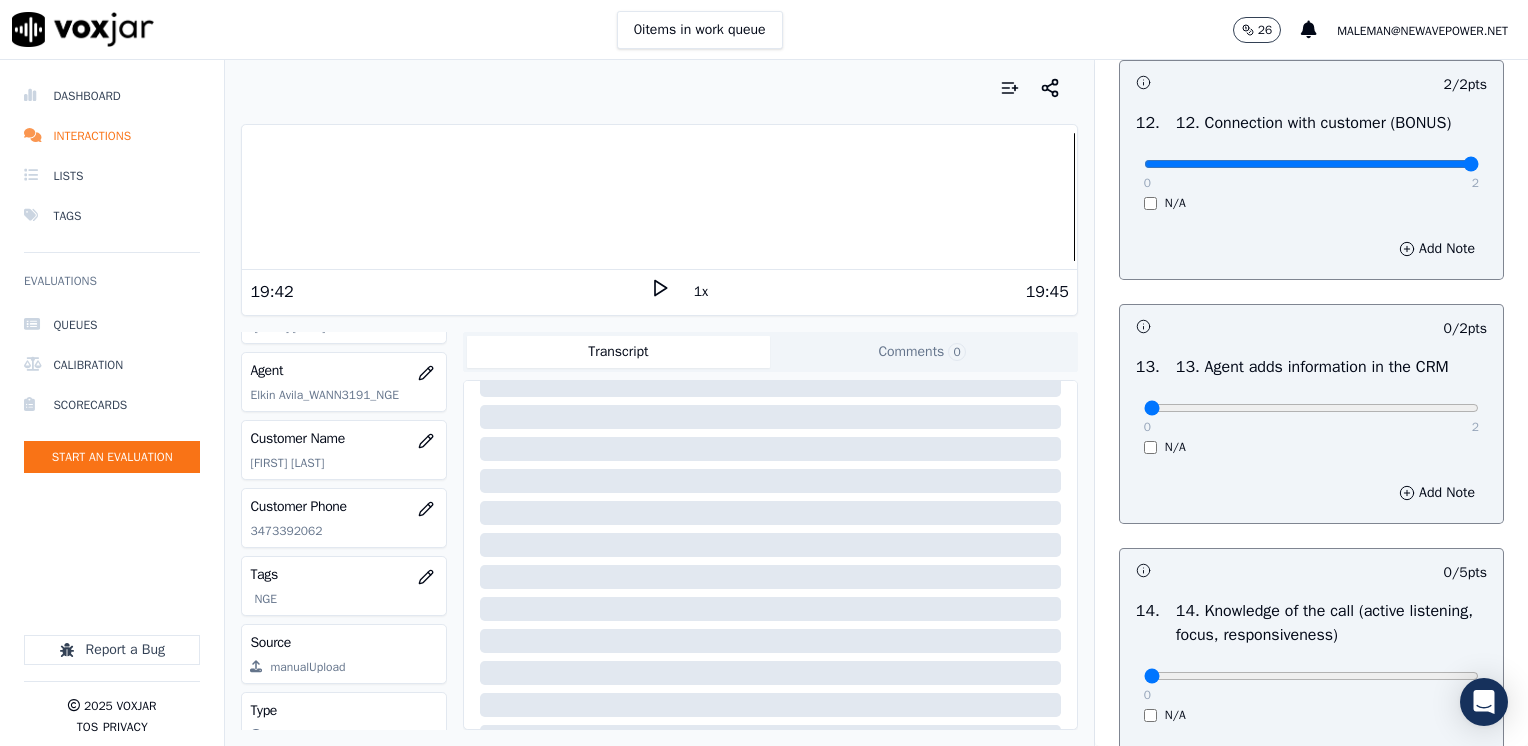 scroll, scrollTop: 3300, scrollLeft: 0, axis: vertical 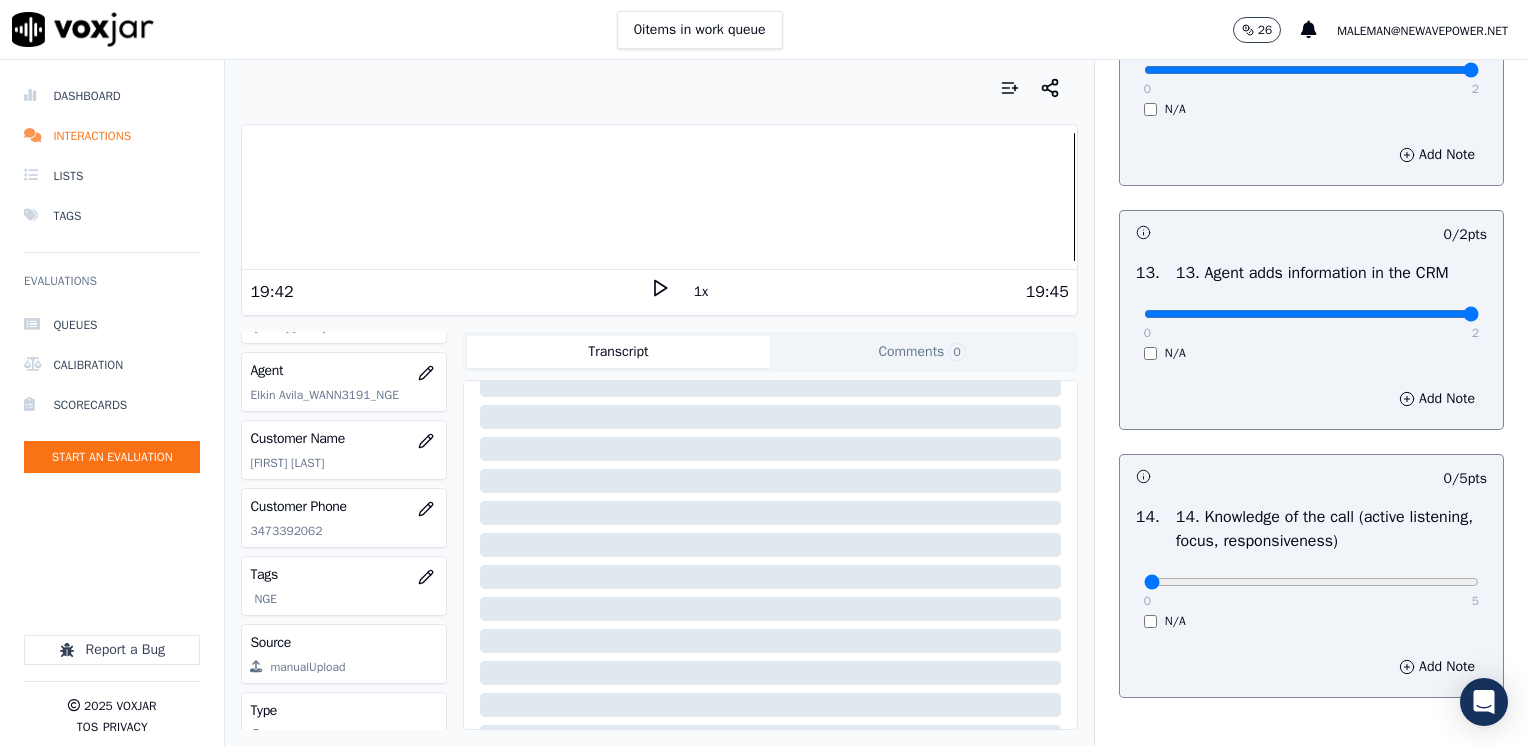 drag, startPoint x: 1127, startPoint y: 359, endPoint x: 1531, endPoint y: 382, distance: 404.65417 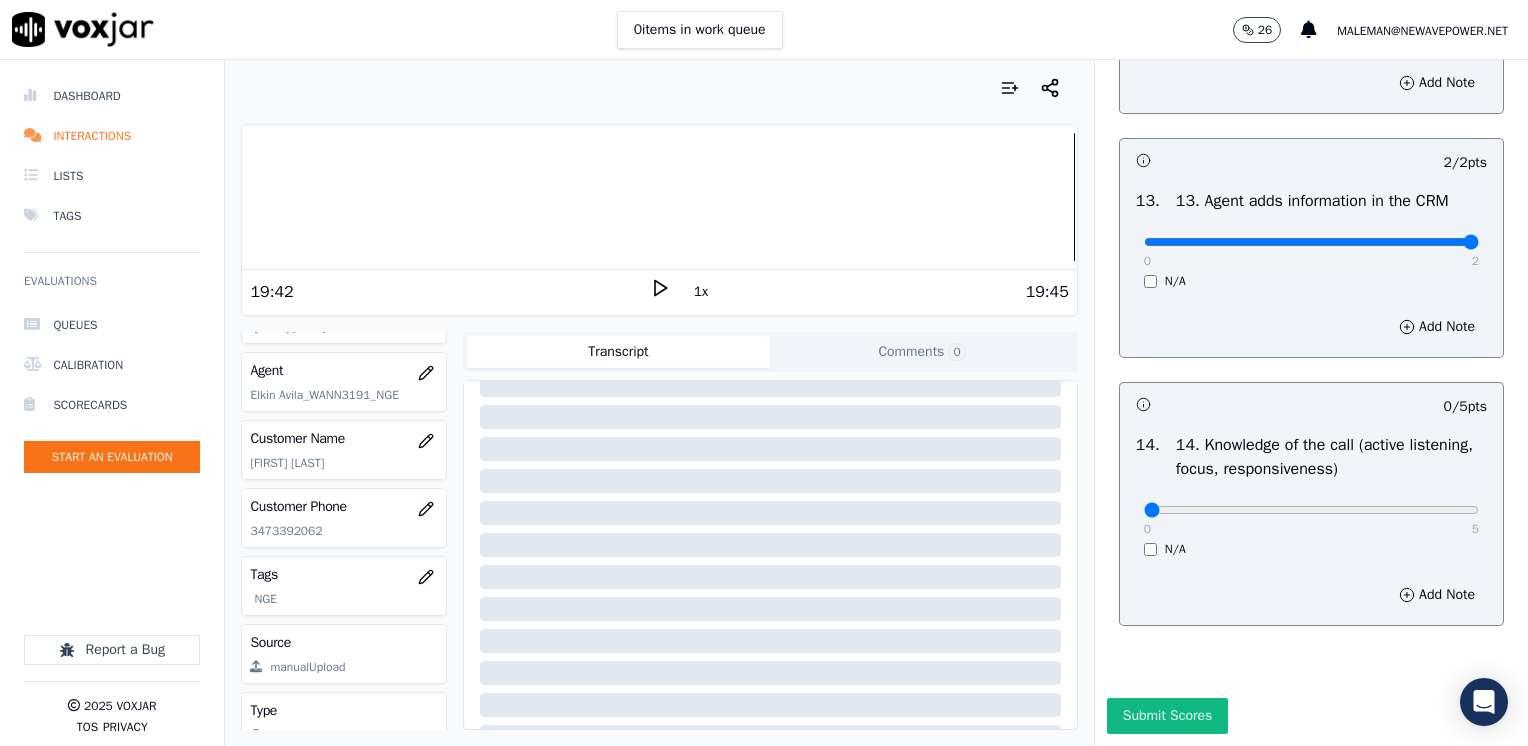 scroll, scrollTop: 3459, scrollLeft: 0, axis: vertical 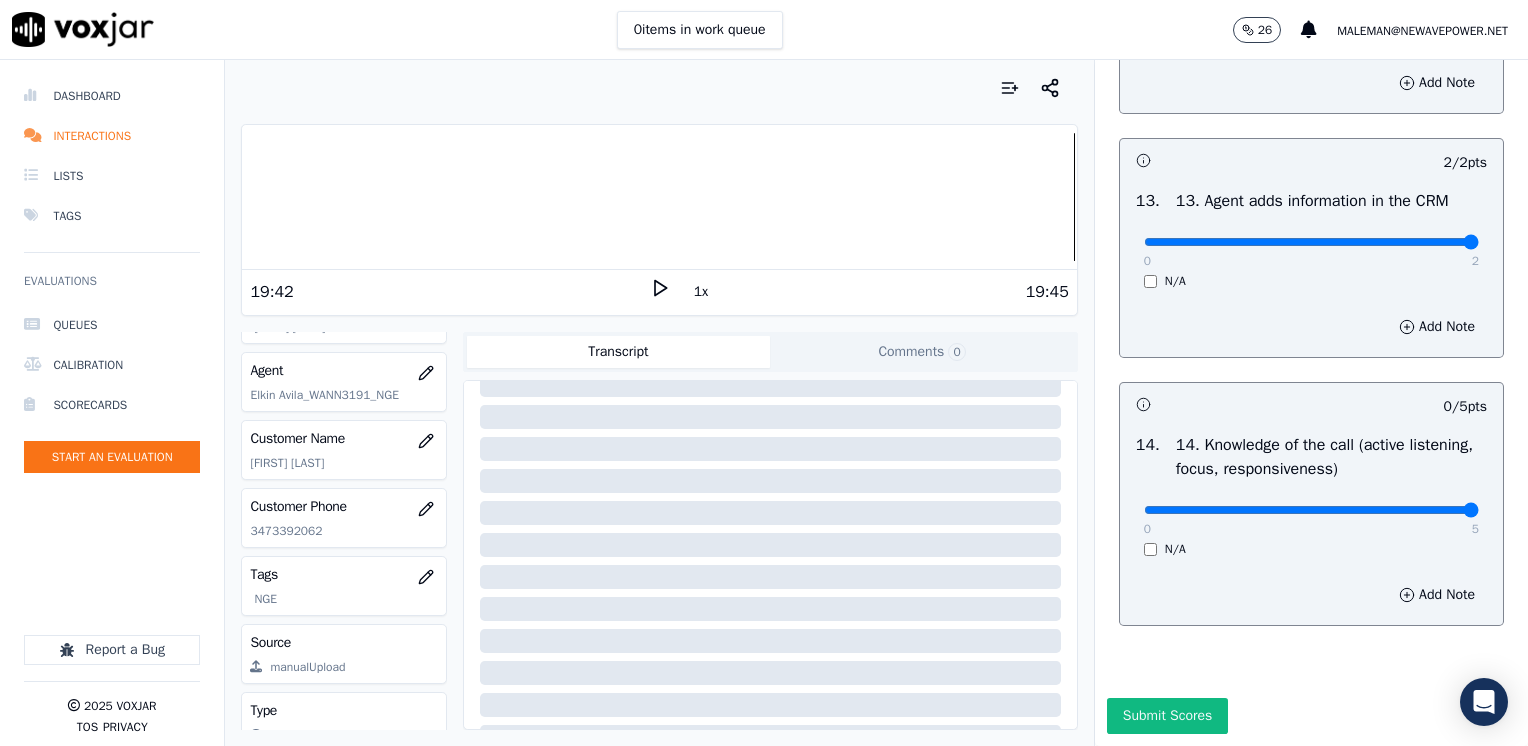 drag, startPoint x: 1129, startPoint y: 466, endPoint x: 1430, endPoint y: 502, distance: 303.14517 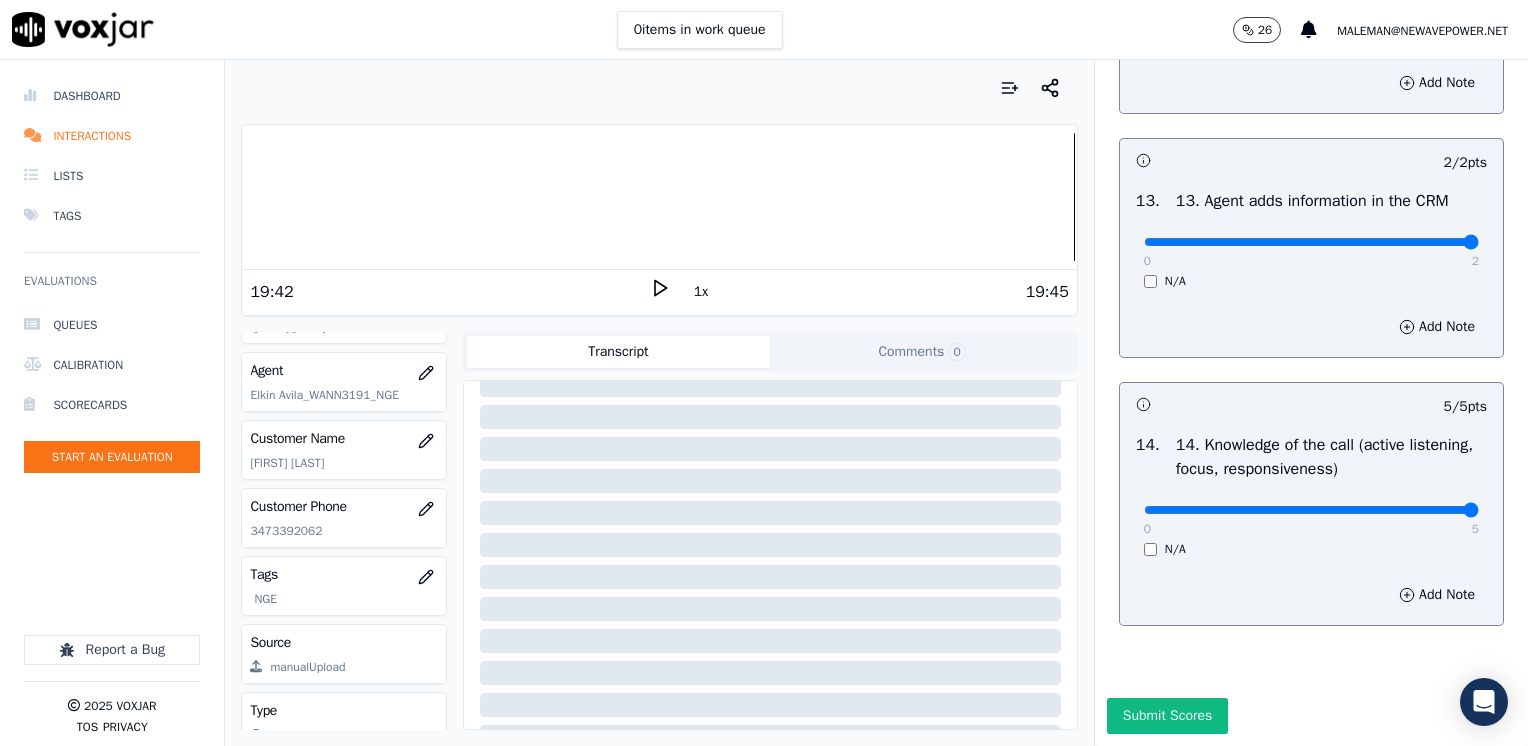 click on "Add Note" at bounding box center [1311, 595] 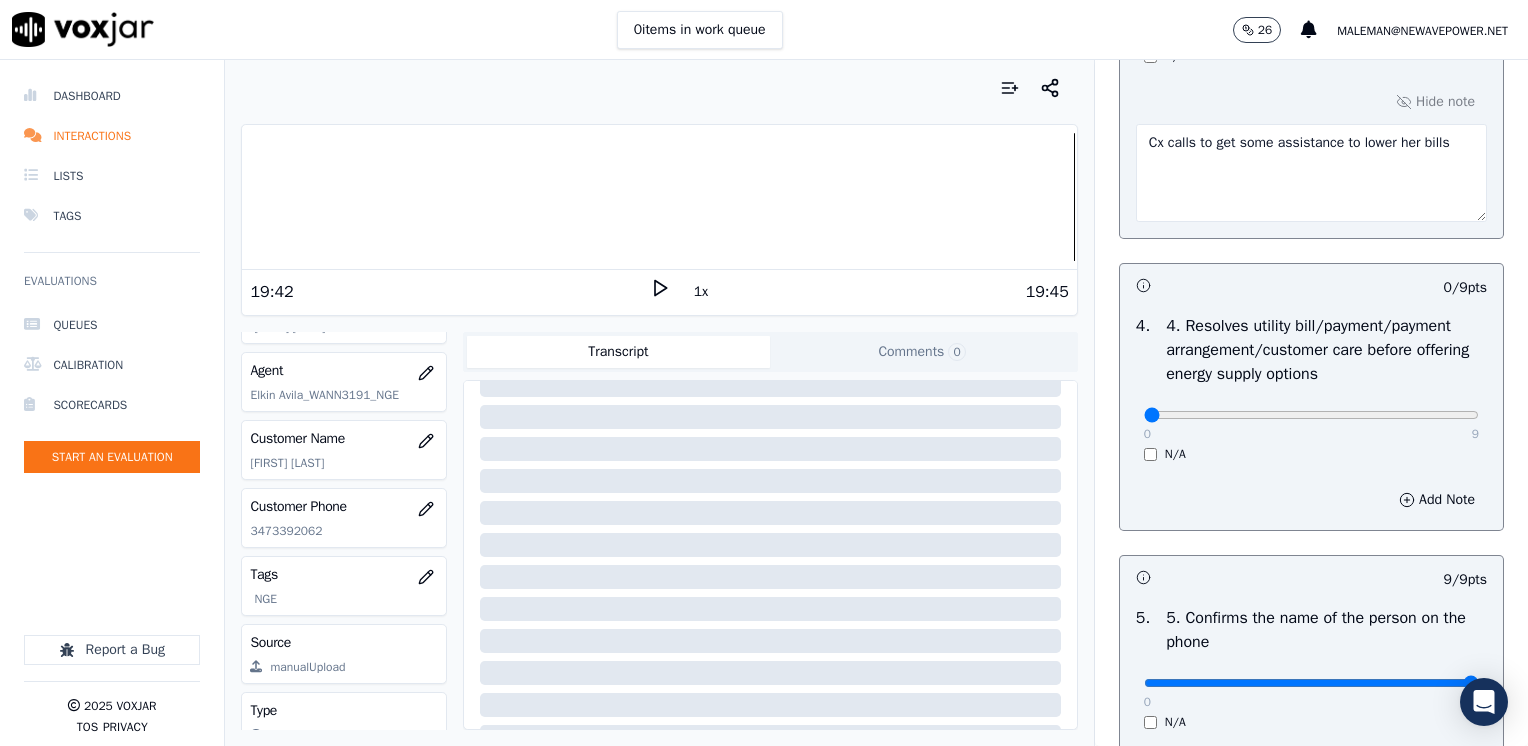 scroll, scrollTop: 359, scrollLeft: 0, axis: vertical 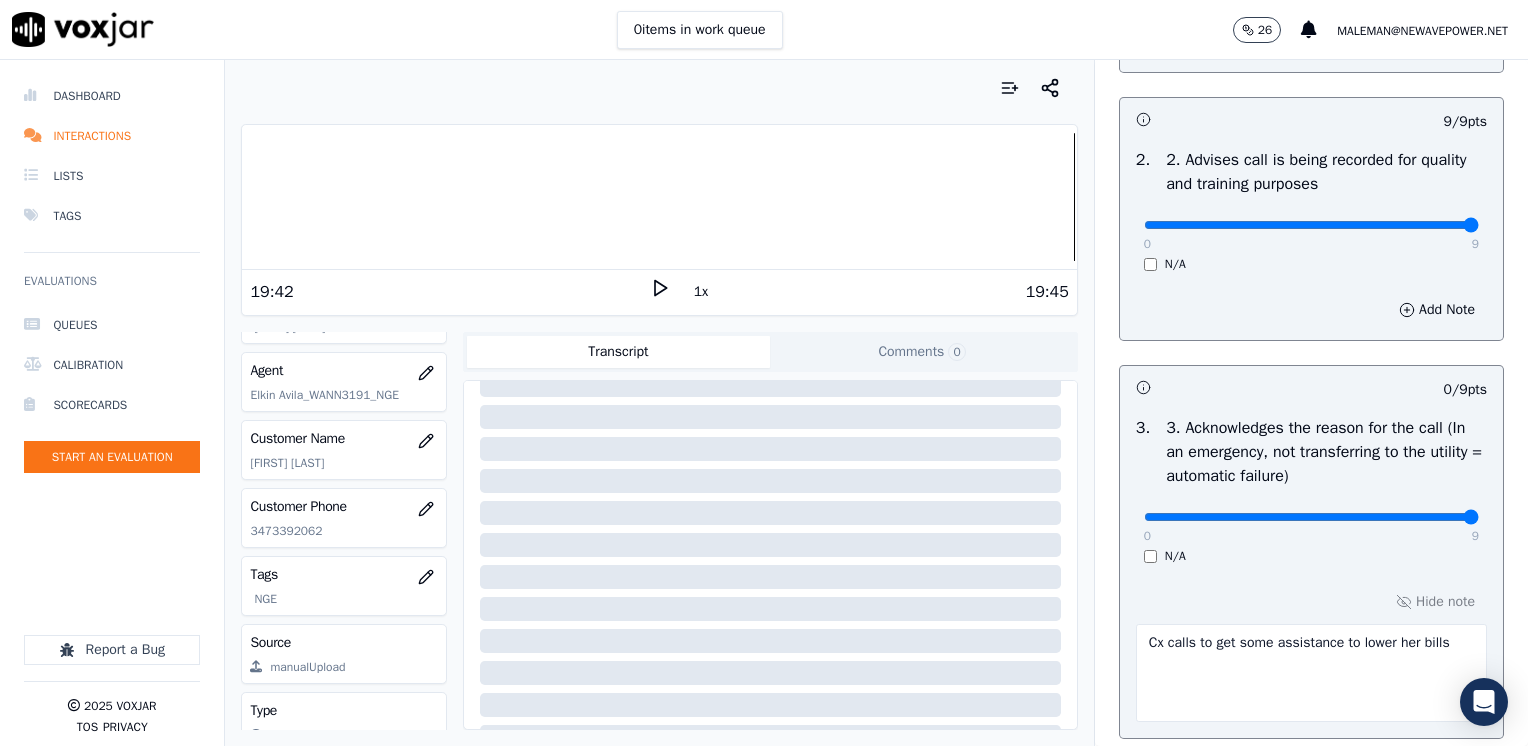 drag, startPoint x: 1136, startPoint y: 515, endPoint x: 1531, endPoint y: 515, distance: 395 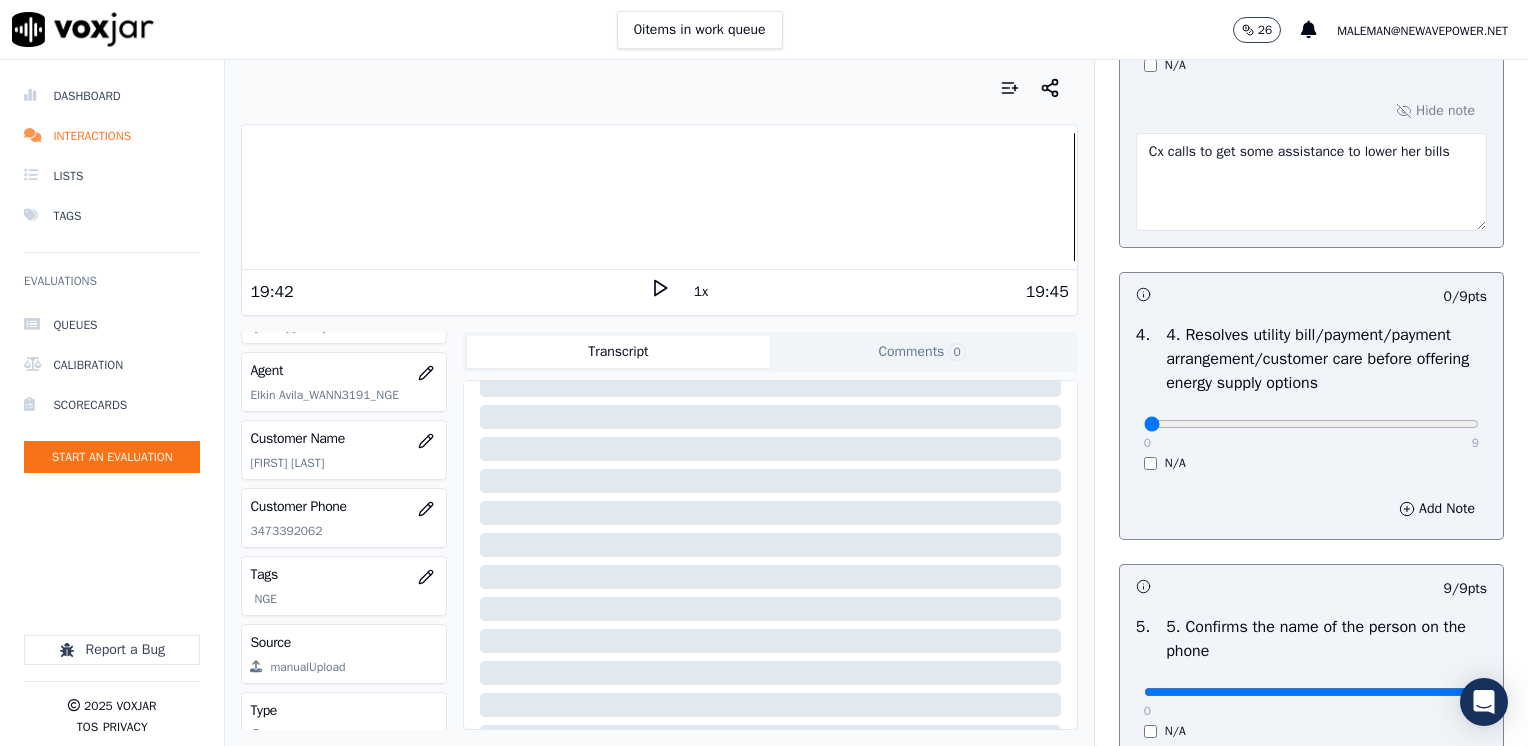 scroll, scrollTop: 1000, scrollLeft: 0, axis: vertical 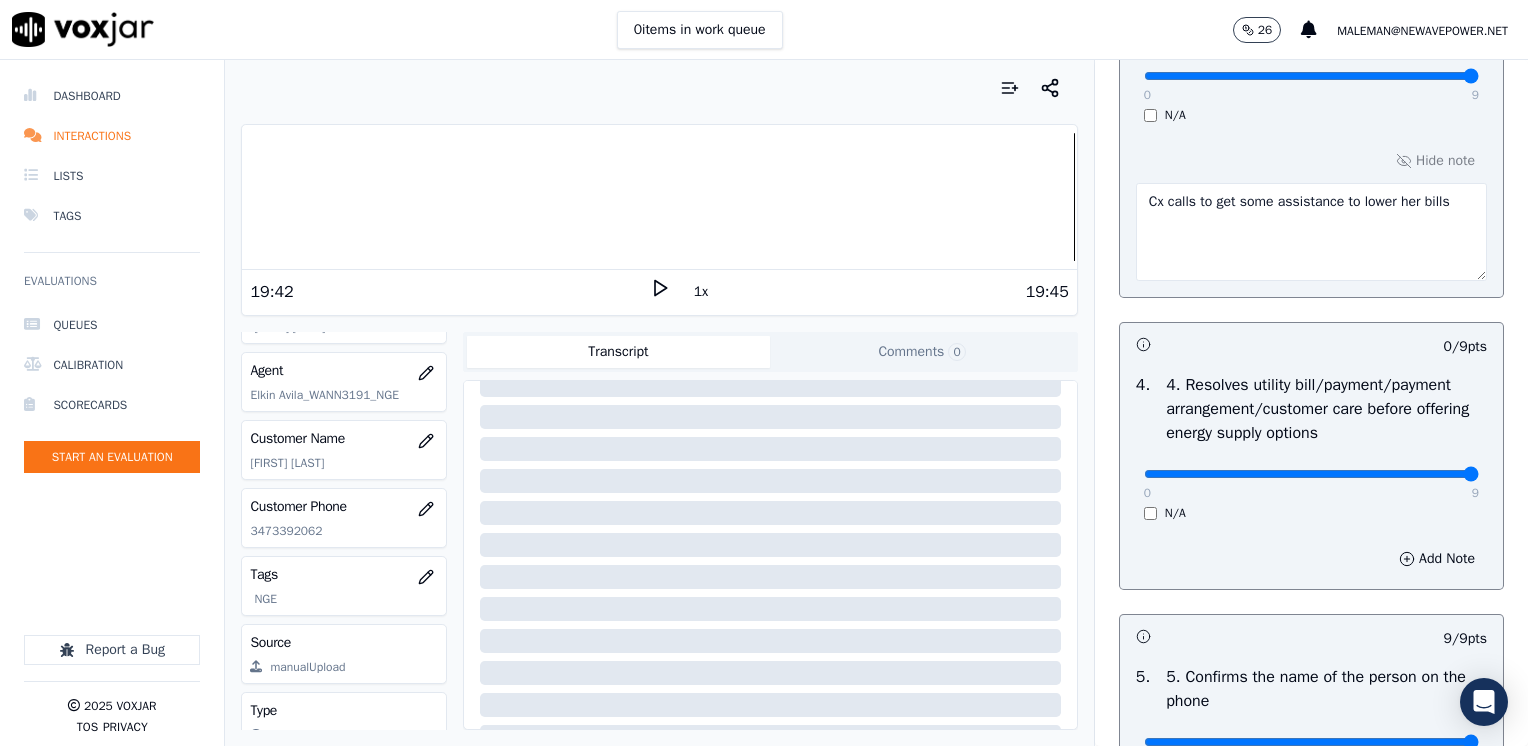 drag, startPoint x: 1132, startPoint y: 472, endPoint x: 1531, endPoint y: 518, distance: 401.64288 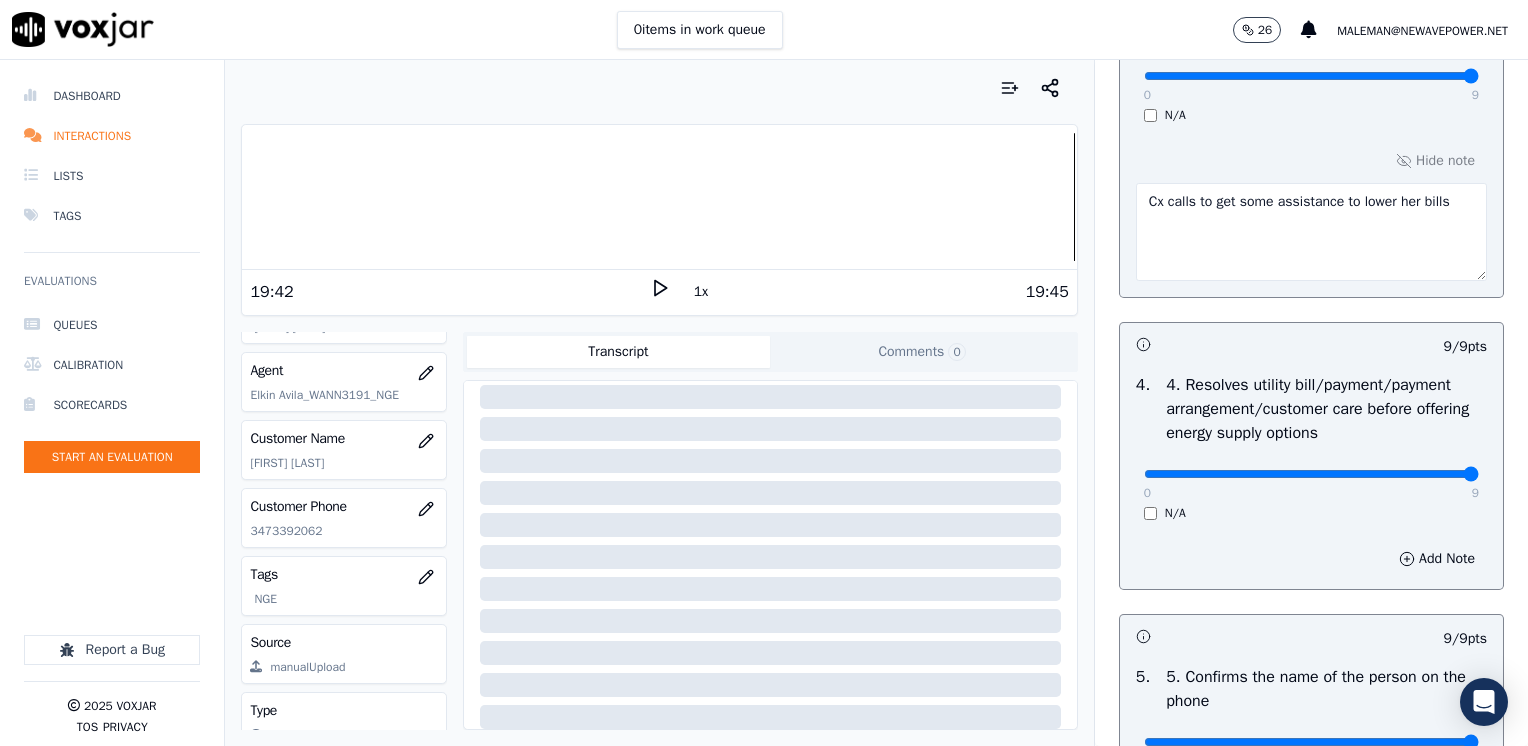 scroll, scrollTop: 296, scrollLeft: 0, axis: vertical 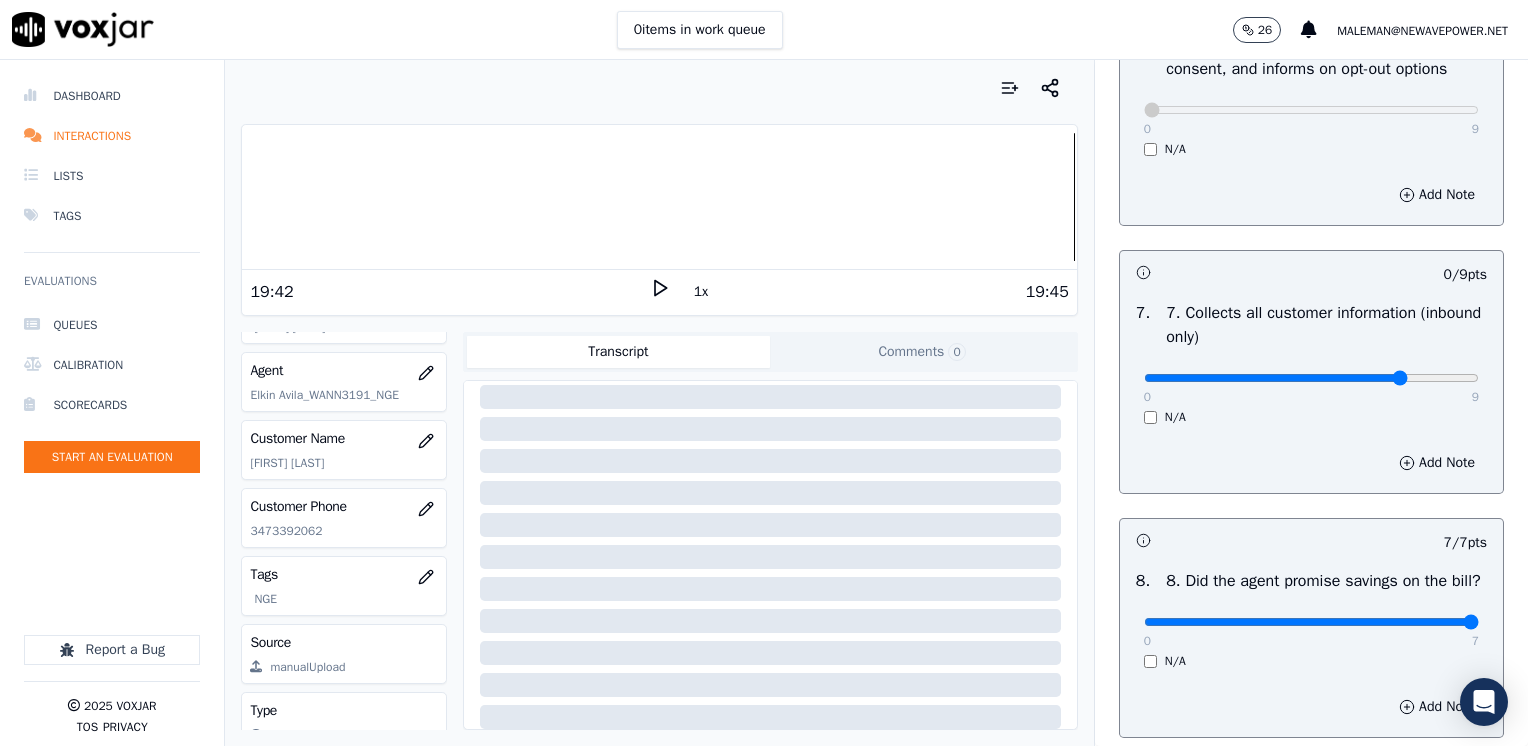 click at bounding box center [1311, -1384] 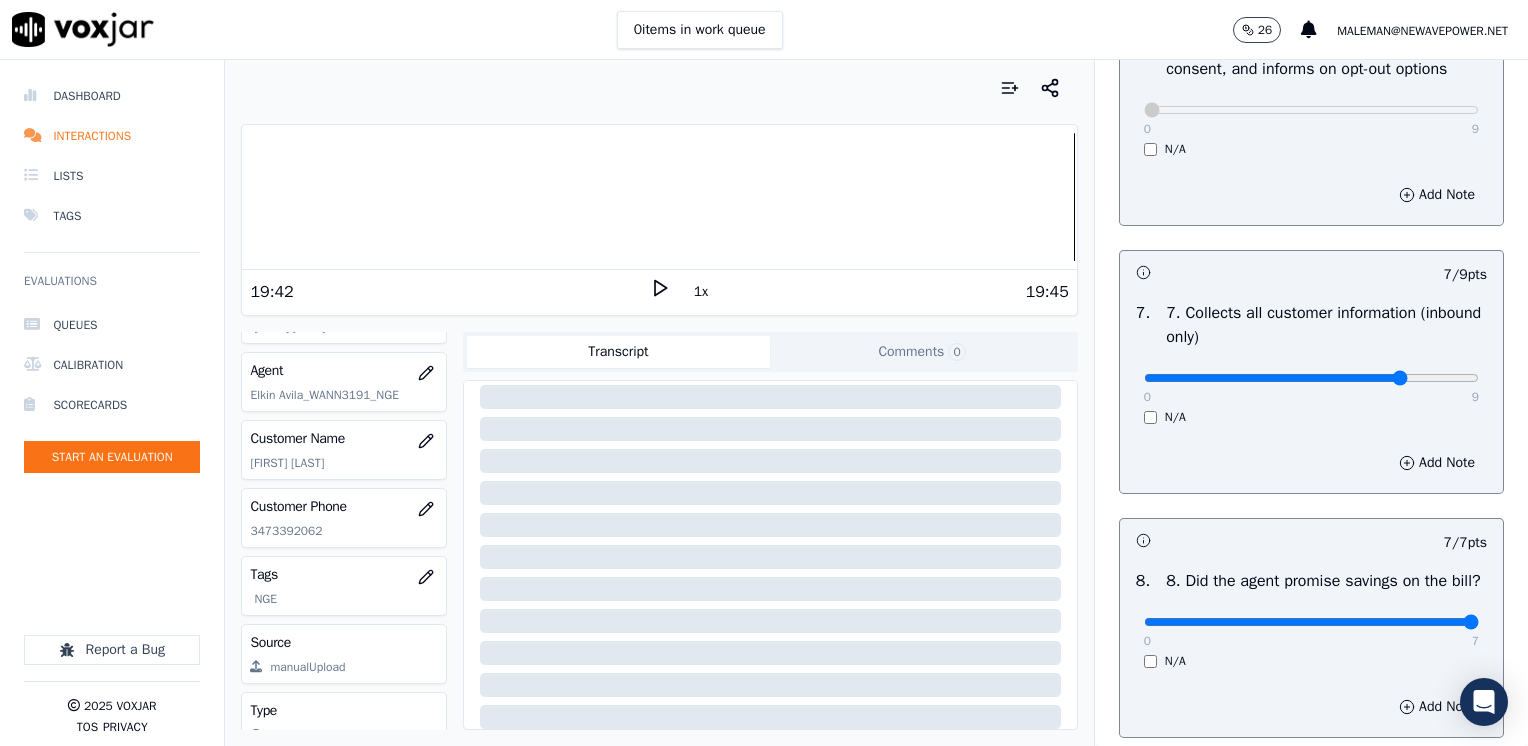 click at bounding box center (1311, -1384) 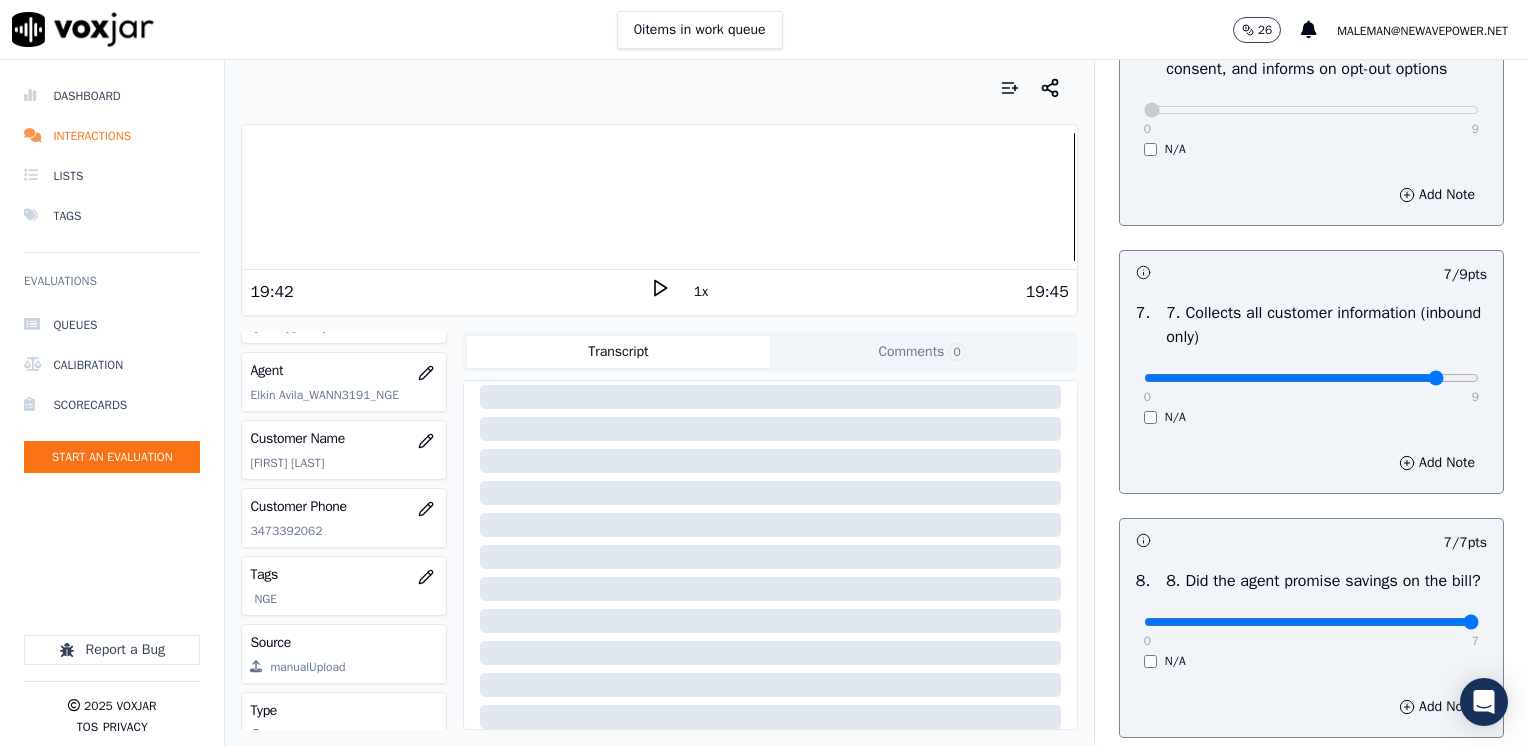 type on "8" 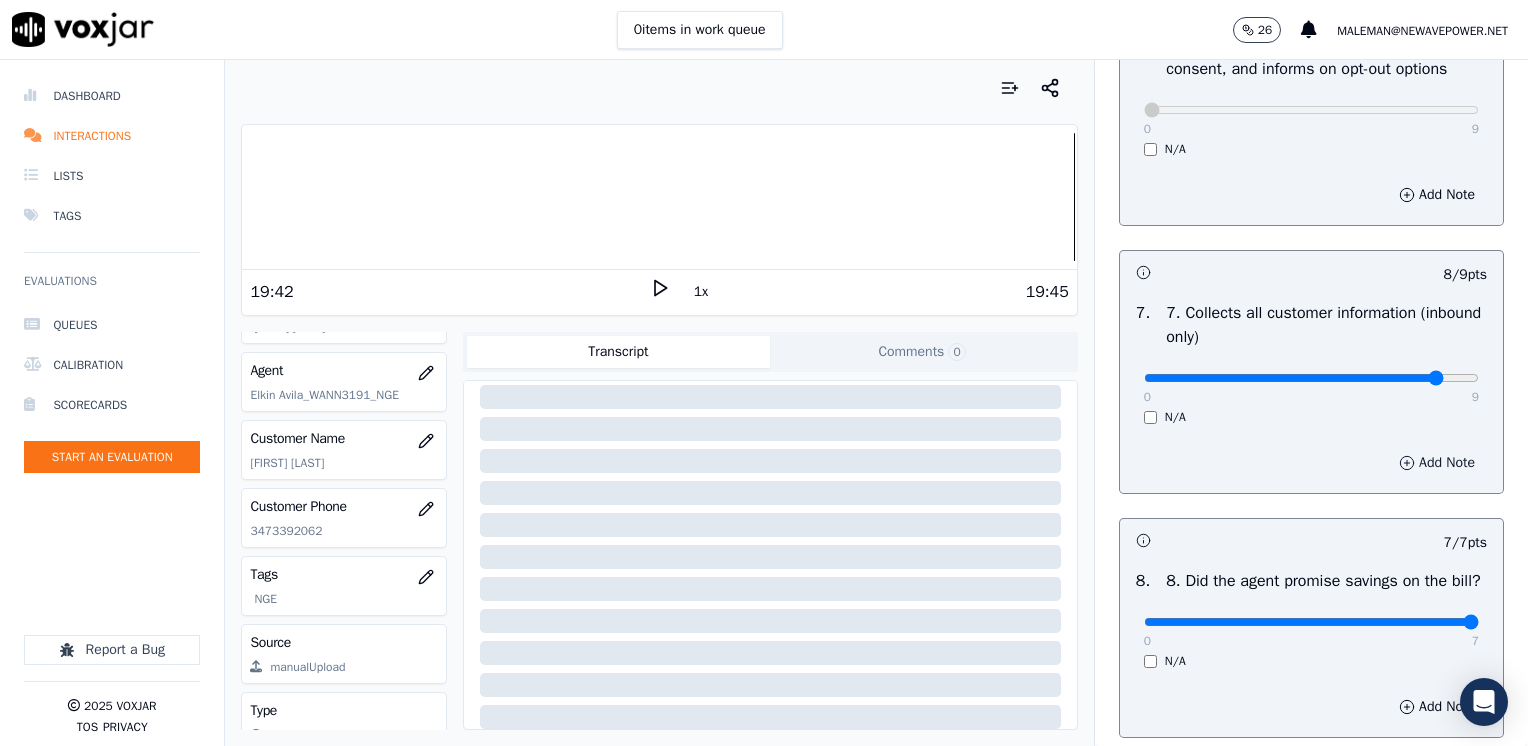 click on "Add Note" at bounding box center [1437, 463] 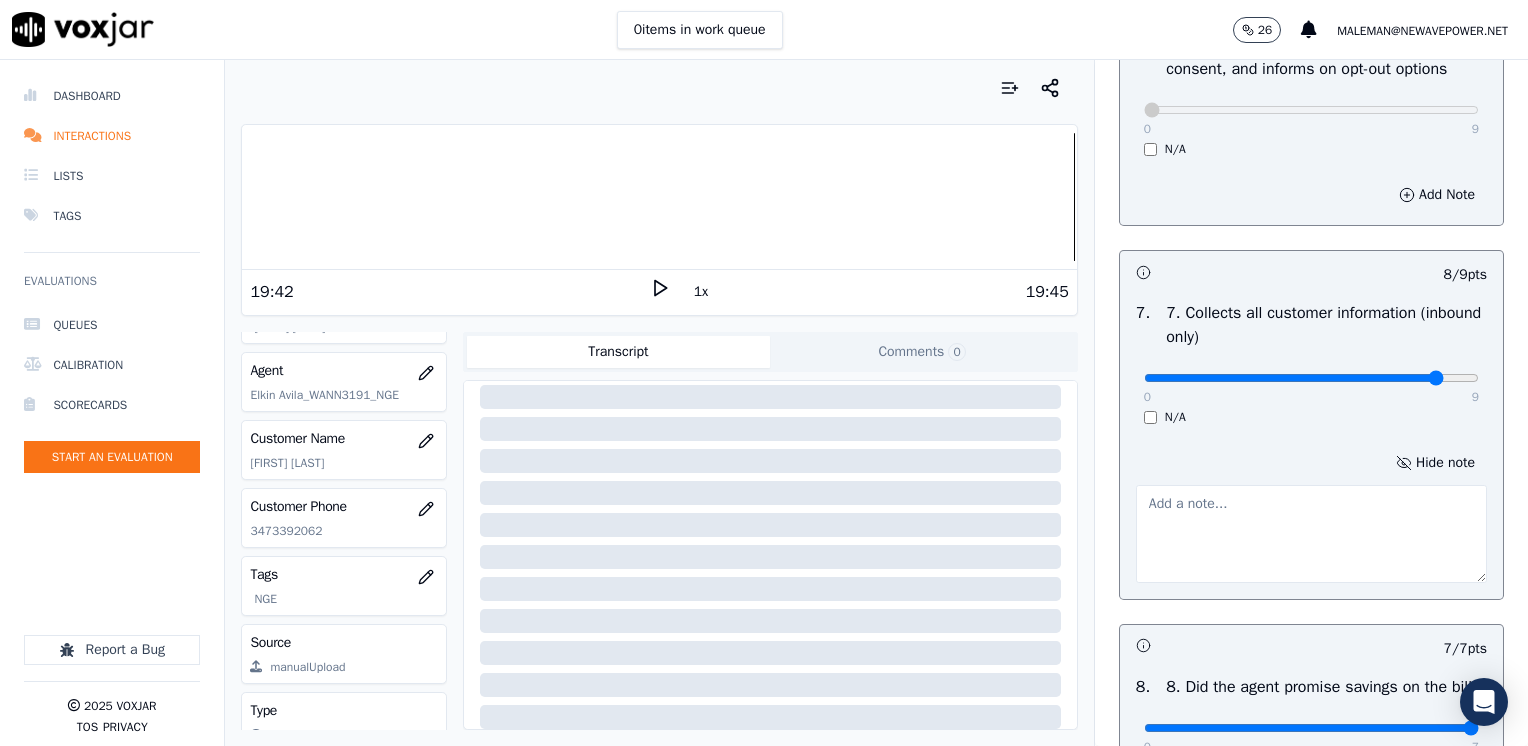 click at bounding box center (1311, 534) 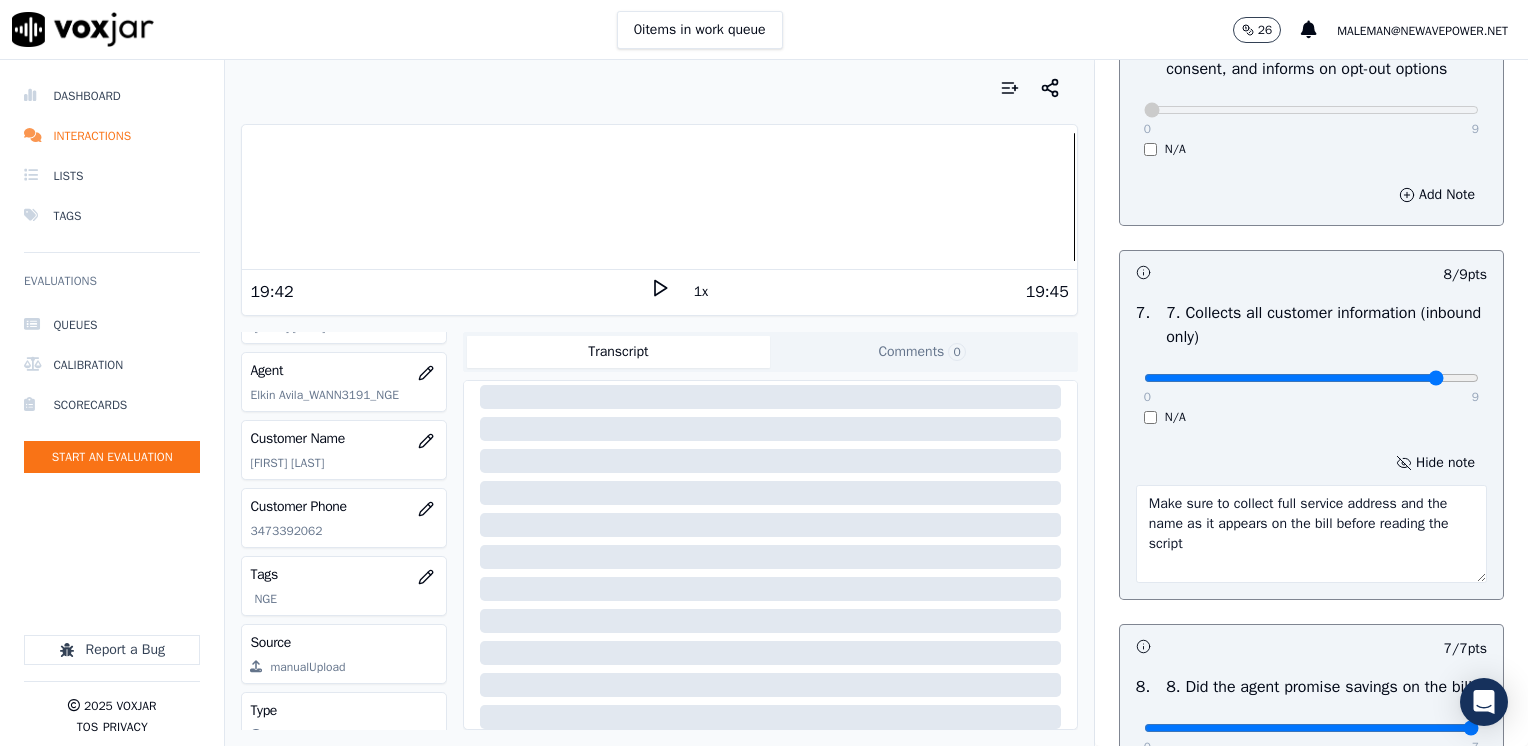 type on "Make sure to collect full service address and the name as it appears on the bill before reading the script" 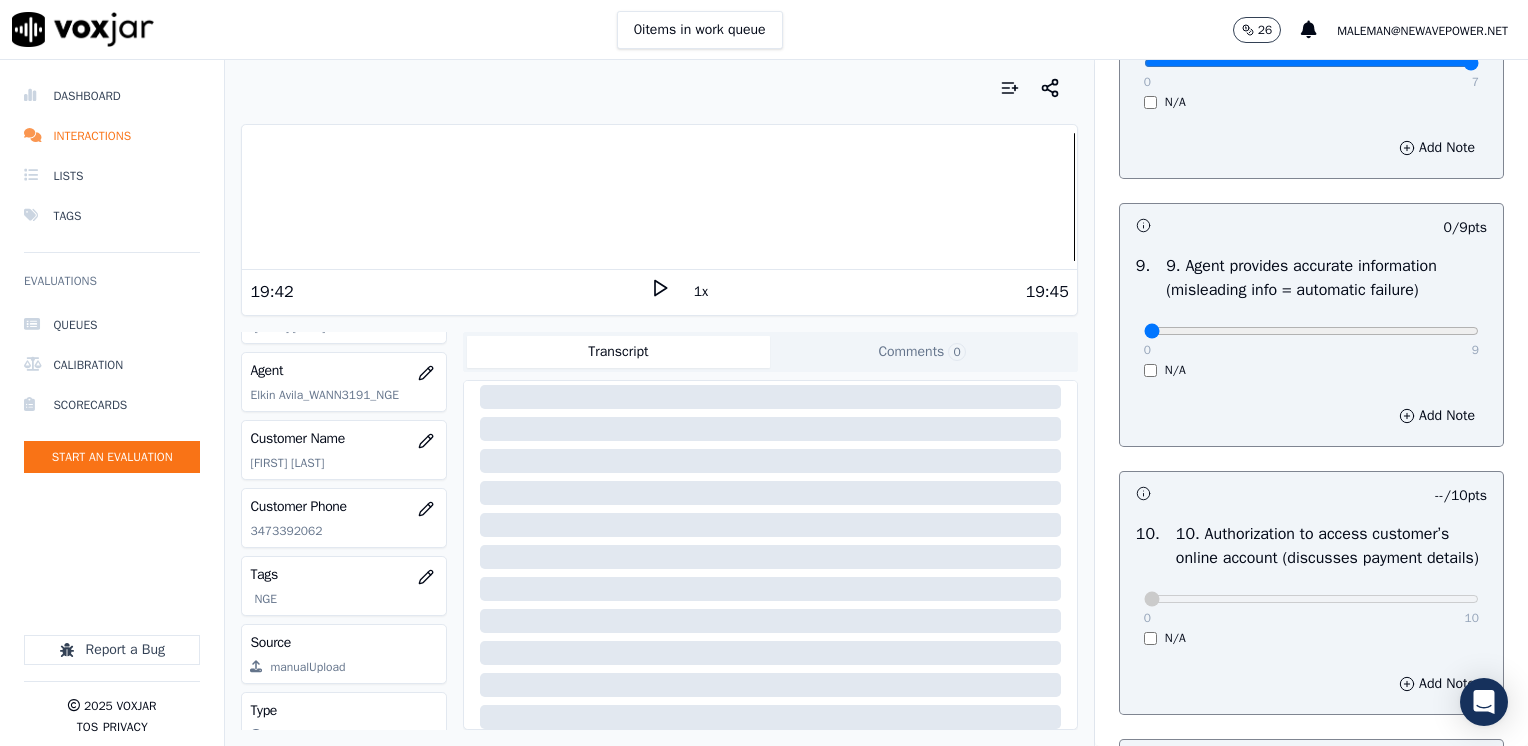 scroll, scrollTop: 2400, scrollLeft: 0, axis: vertical 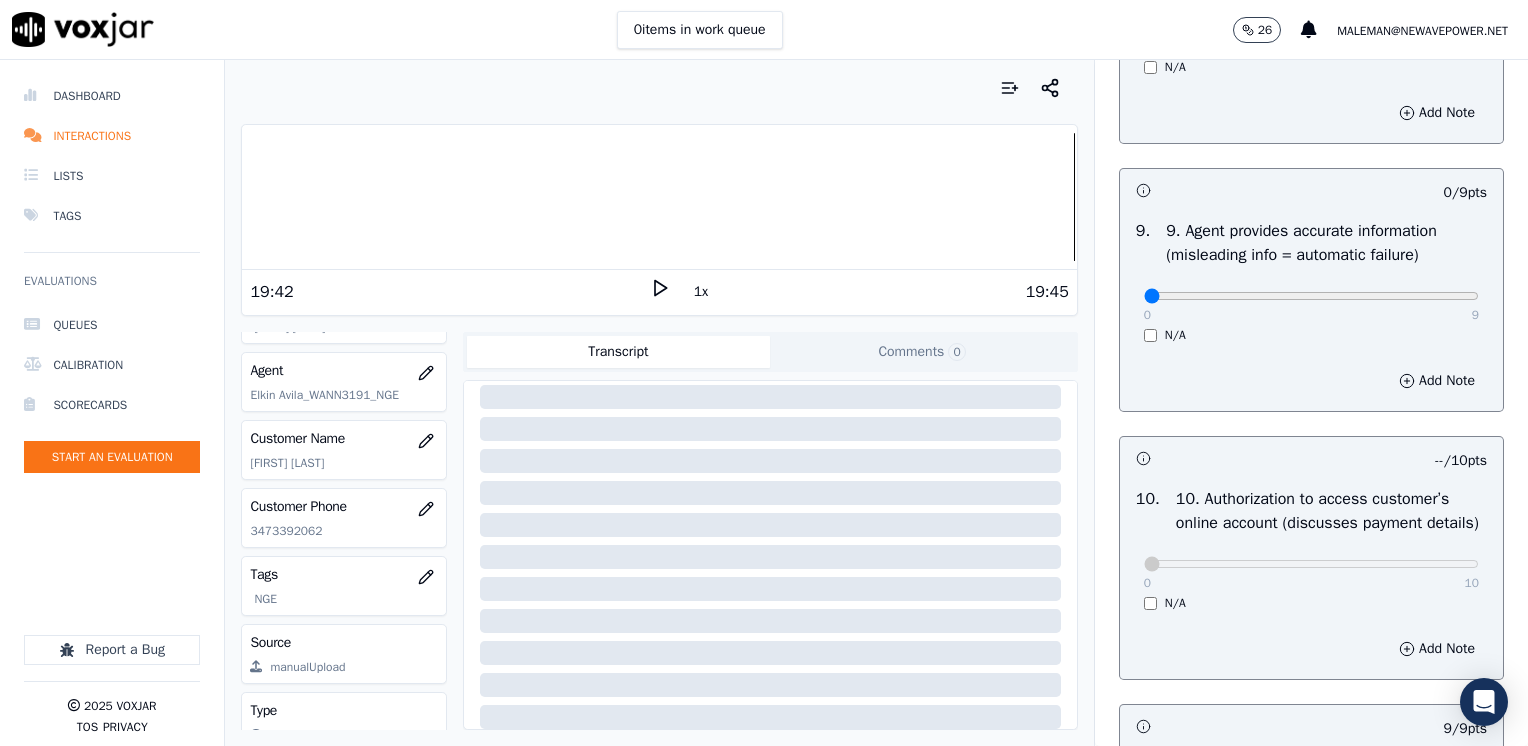 click on "9 .   9. Agent provides accurate information (misleading info = automatic failure)     0   9     N/A" at bounding box center [1311, 281] 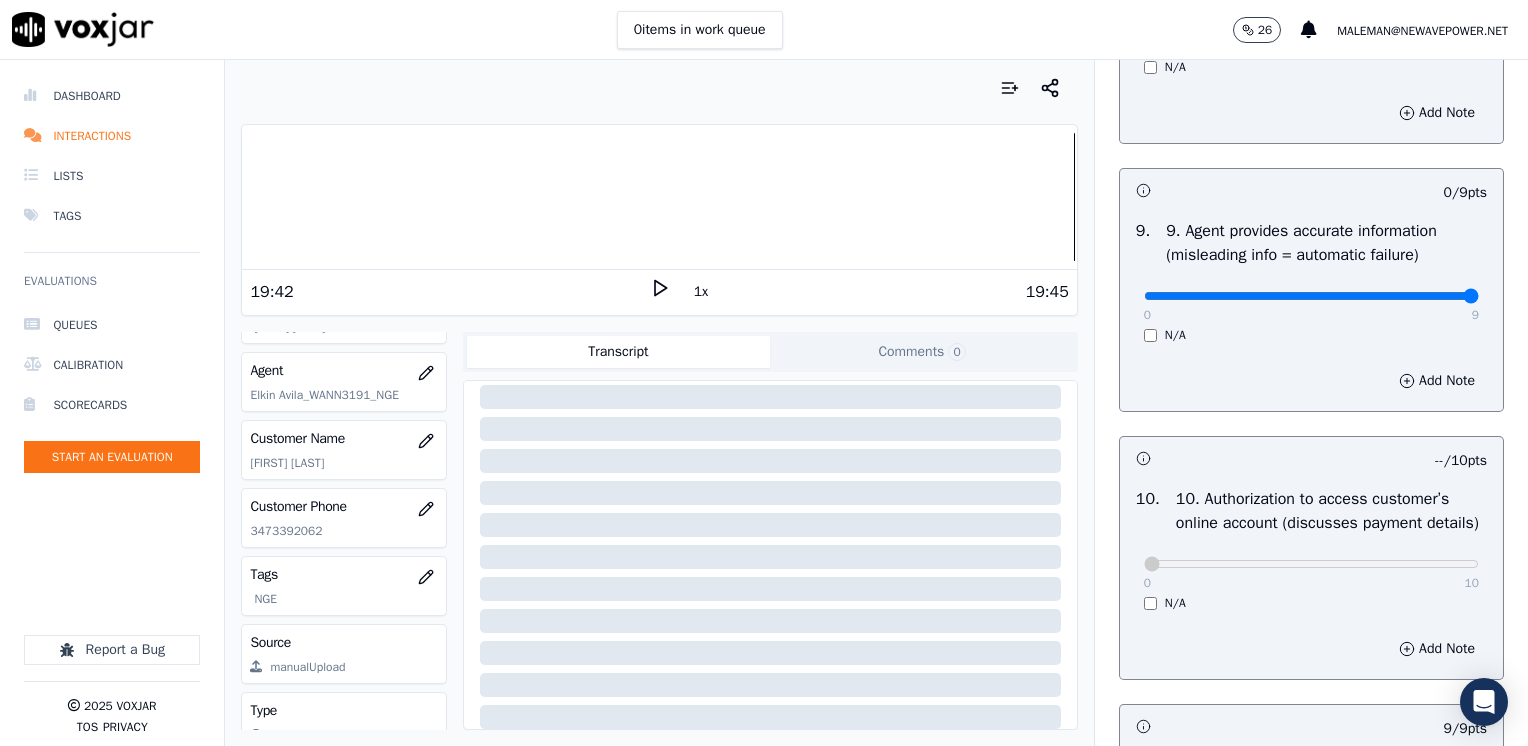 drag, startPoint x: 1126, startPoint y: 317, endPoint x: 1531, endPoint y: 317, distance: 405 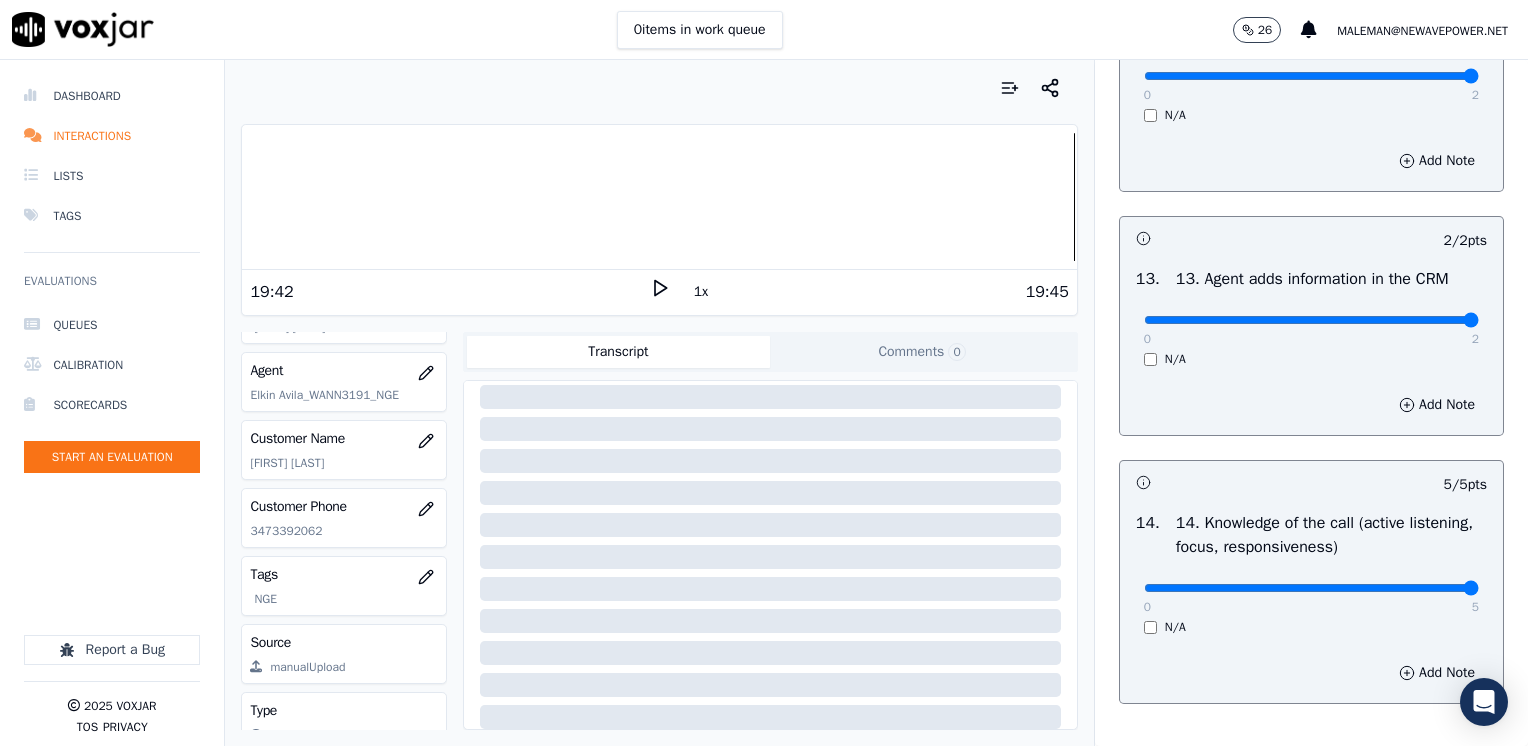 scroll, scrollTop: 3564, scrollLeft: 0, axis: vertical 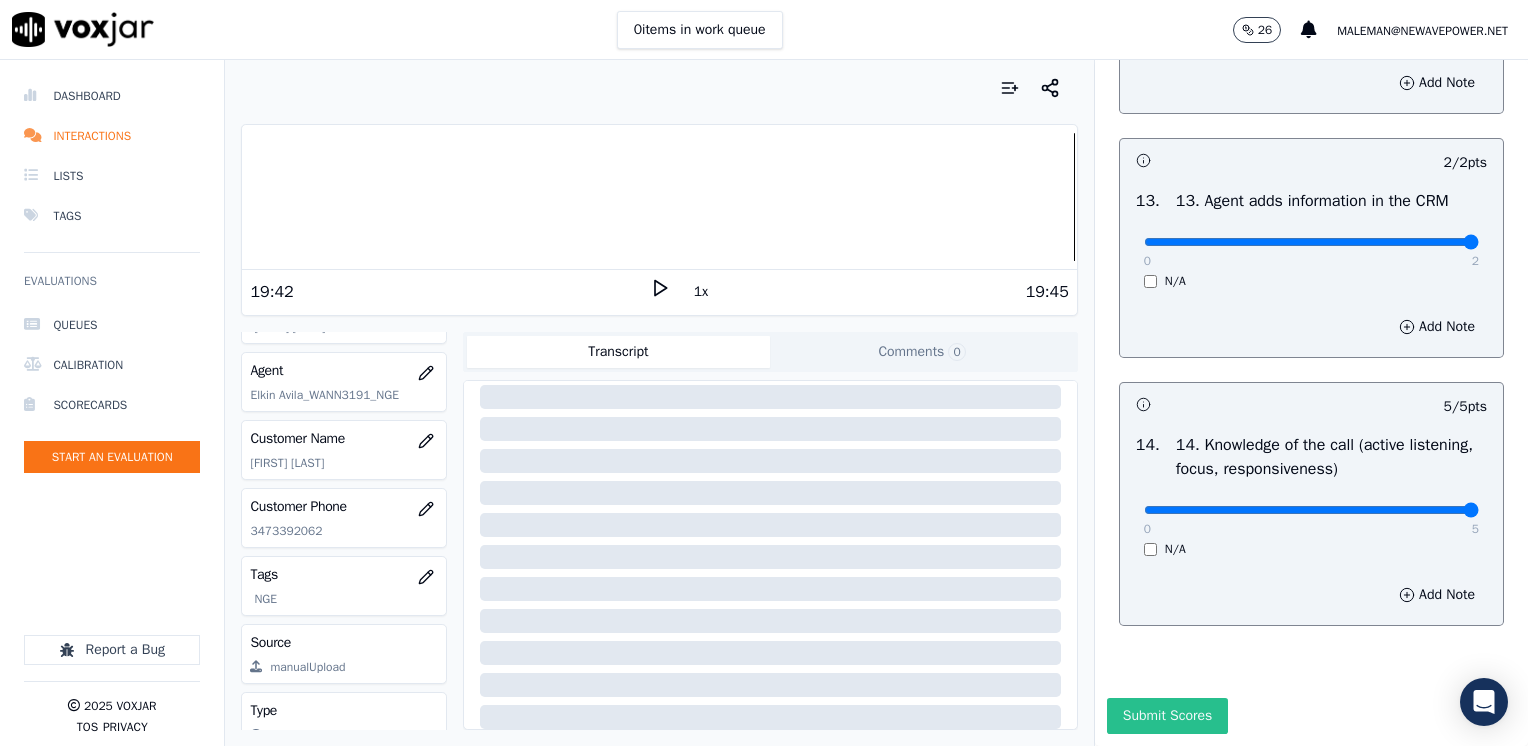 click on "Submit Scores" at bounding box center (1167, 716) 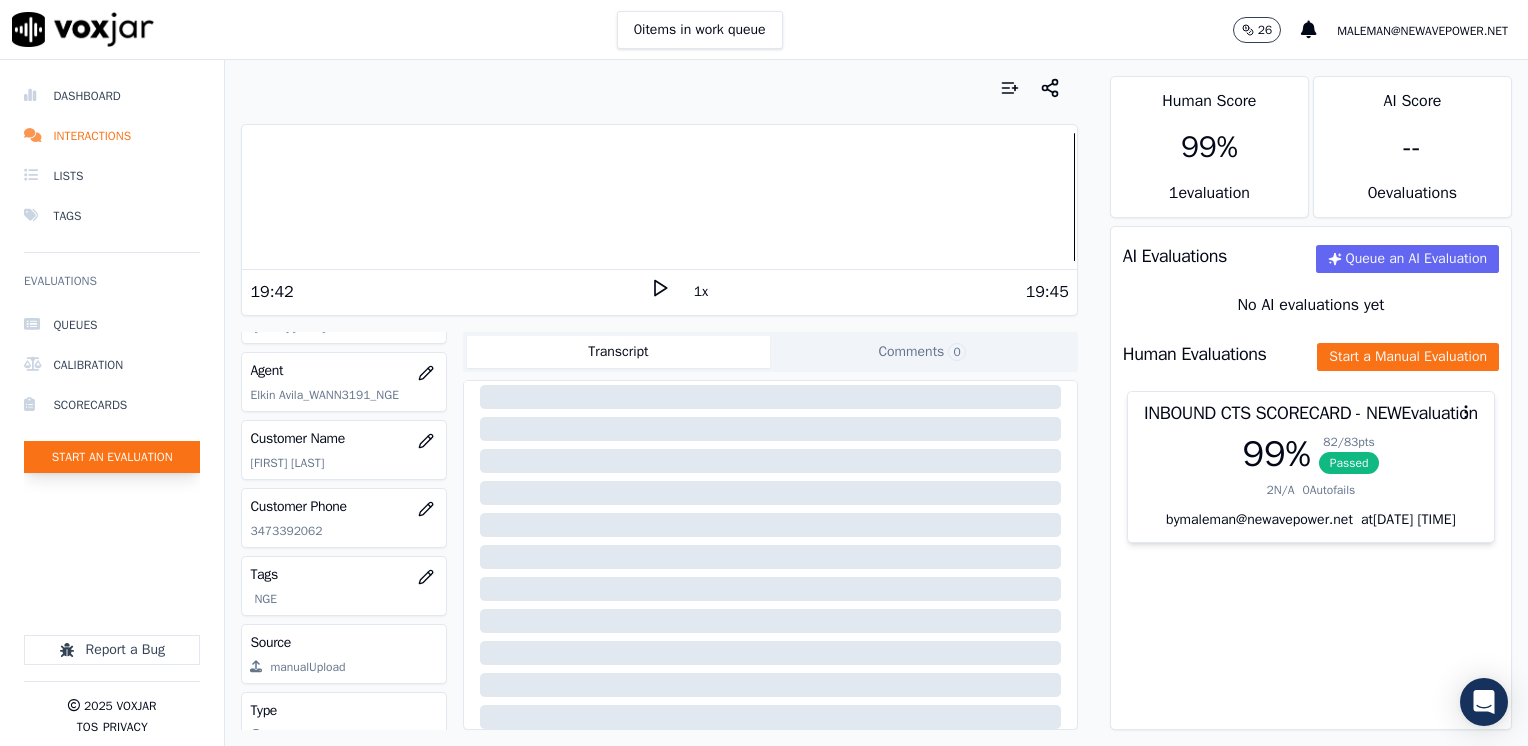 click on "Start an Evaluation" 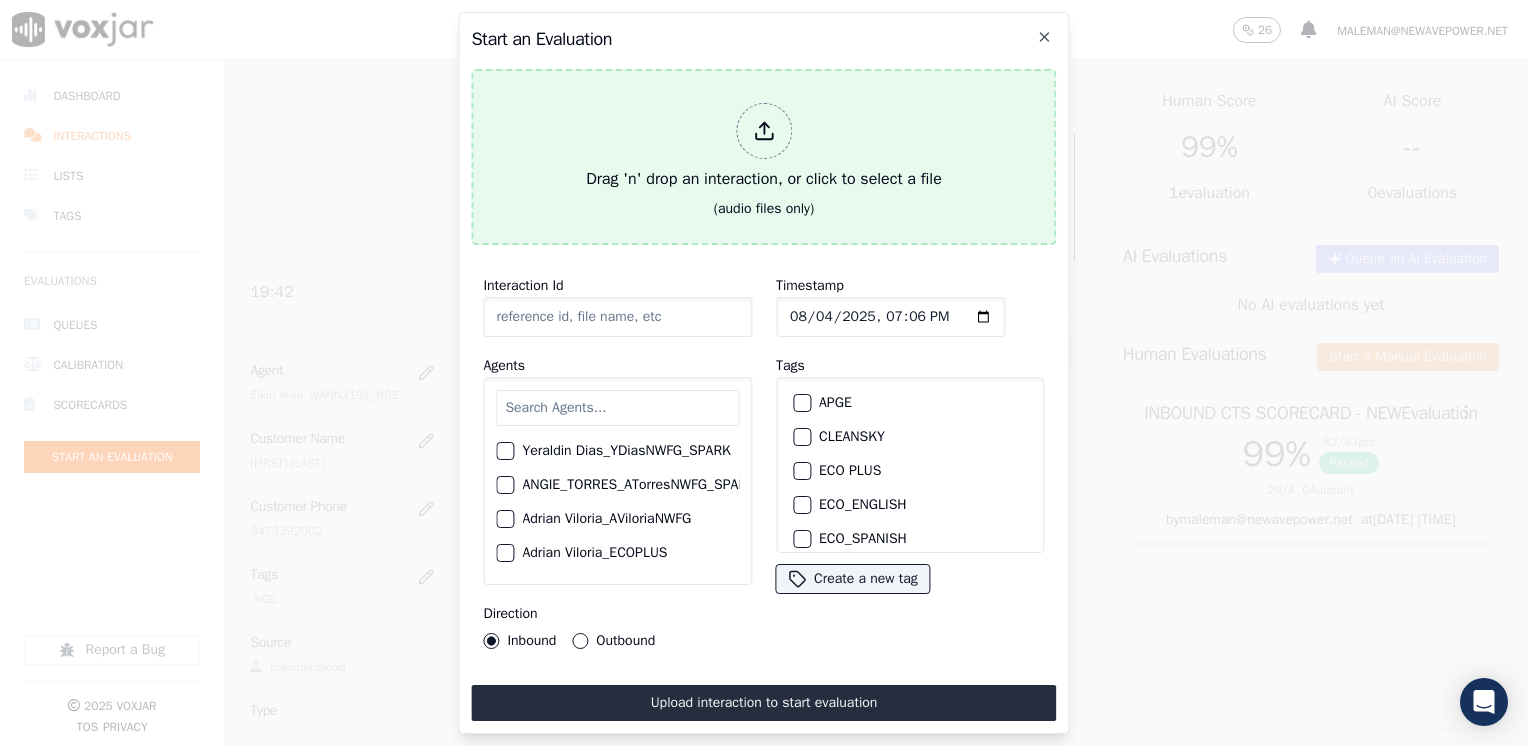 click on "Drag 'n' drop an interaction, or click to select a file" at bounding box center (764, 147) 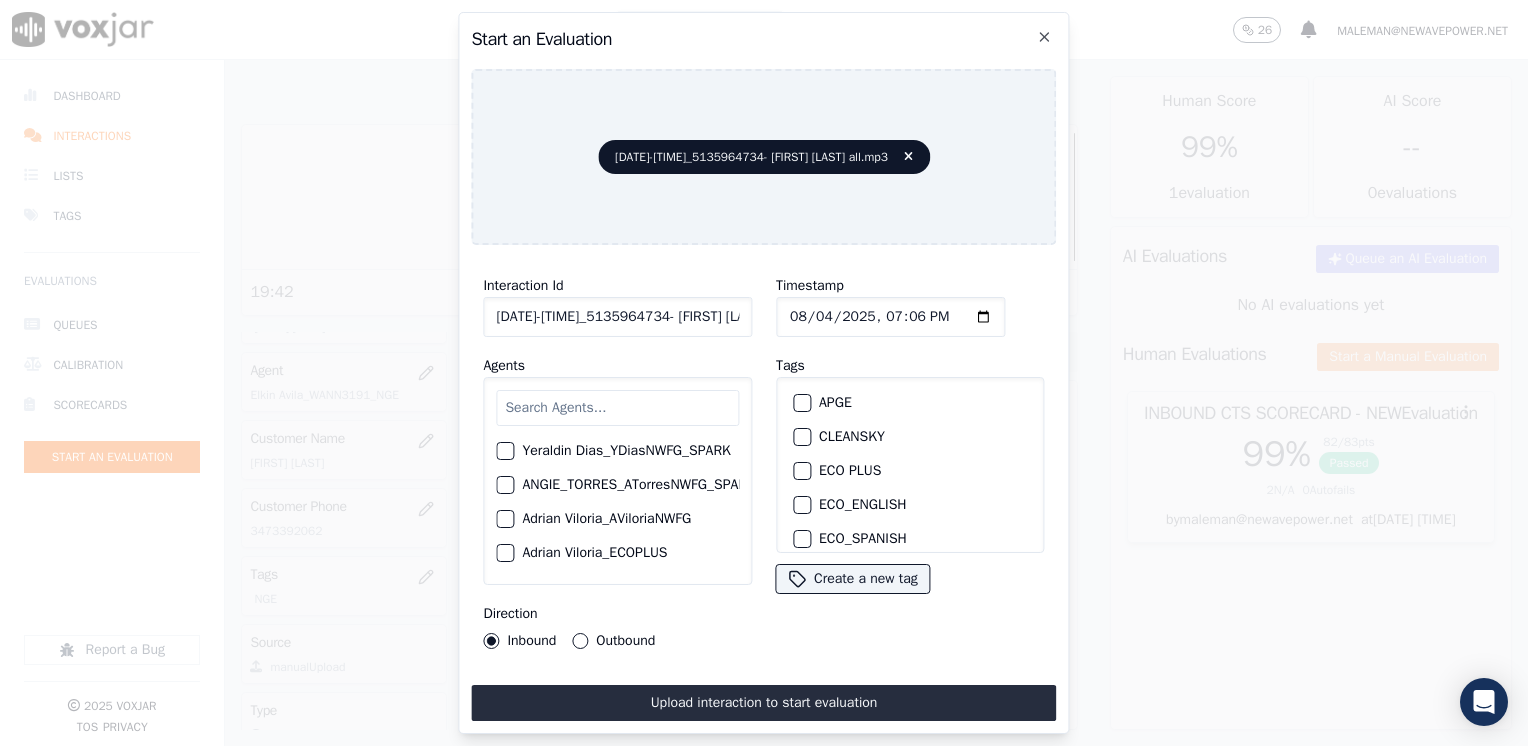 click at bounding box center (617, 408) 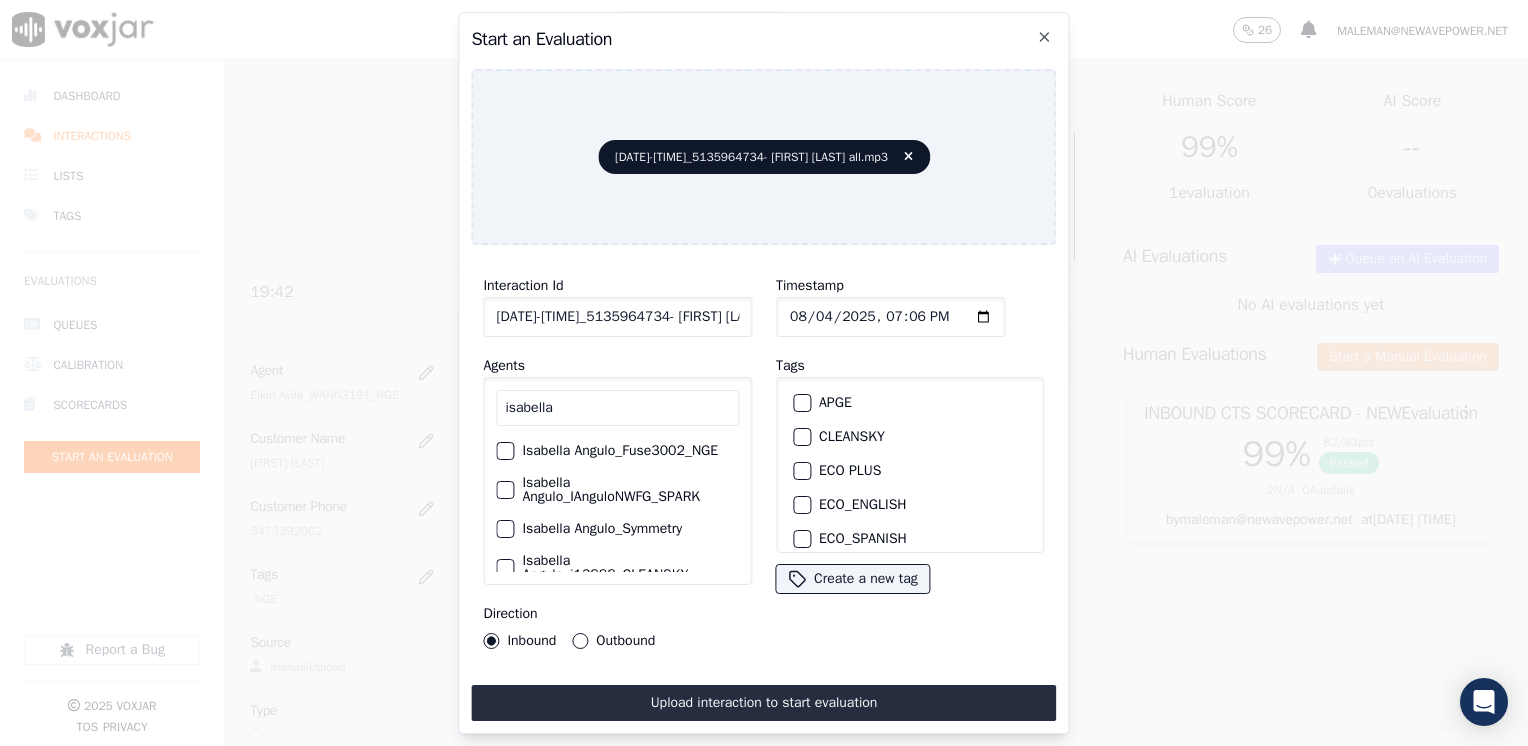 type on "isabella" 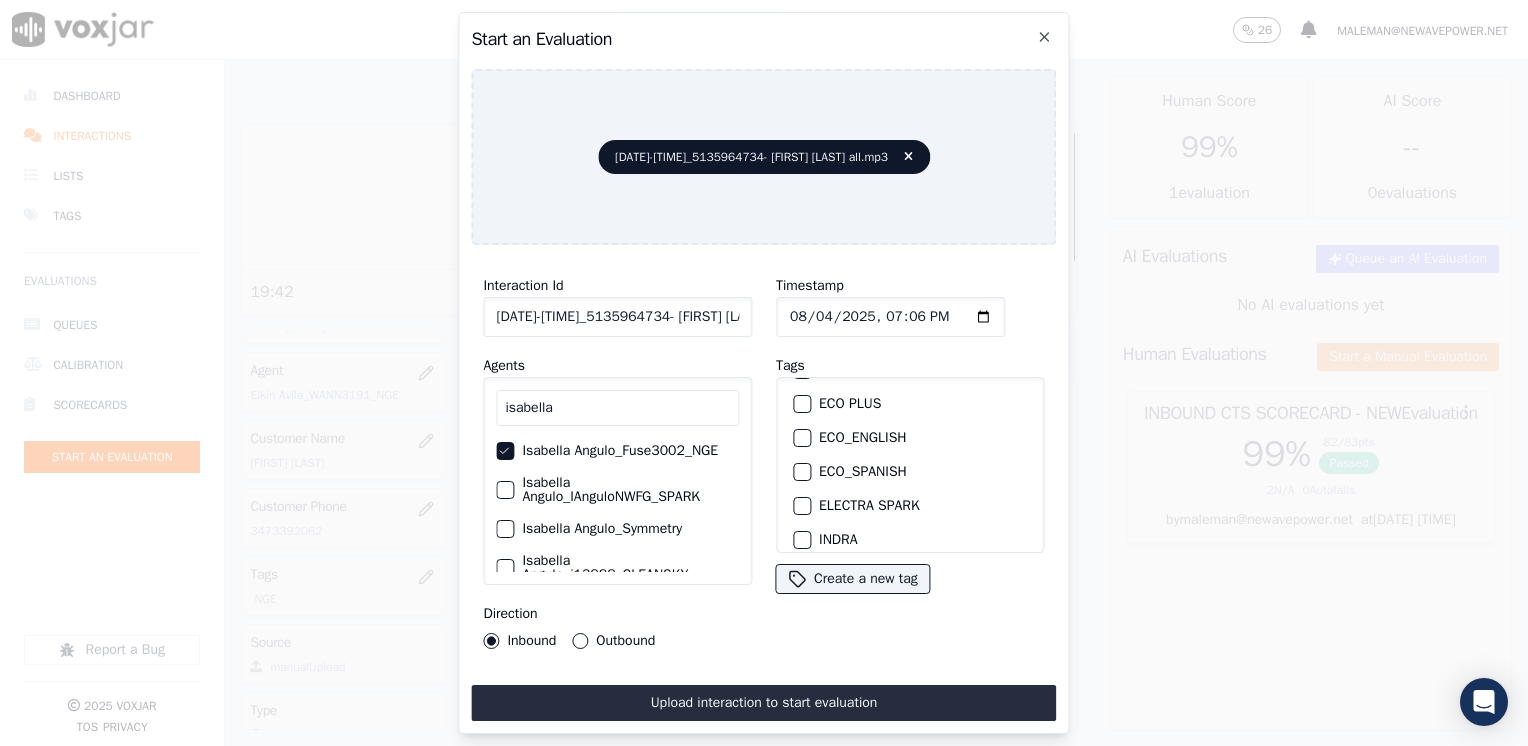 scroll, scrollTop: 200, scrollLeft: 0, axis: vertical 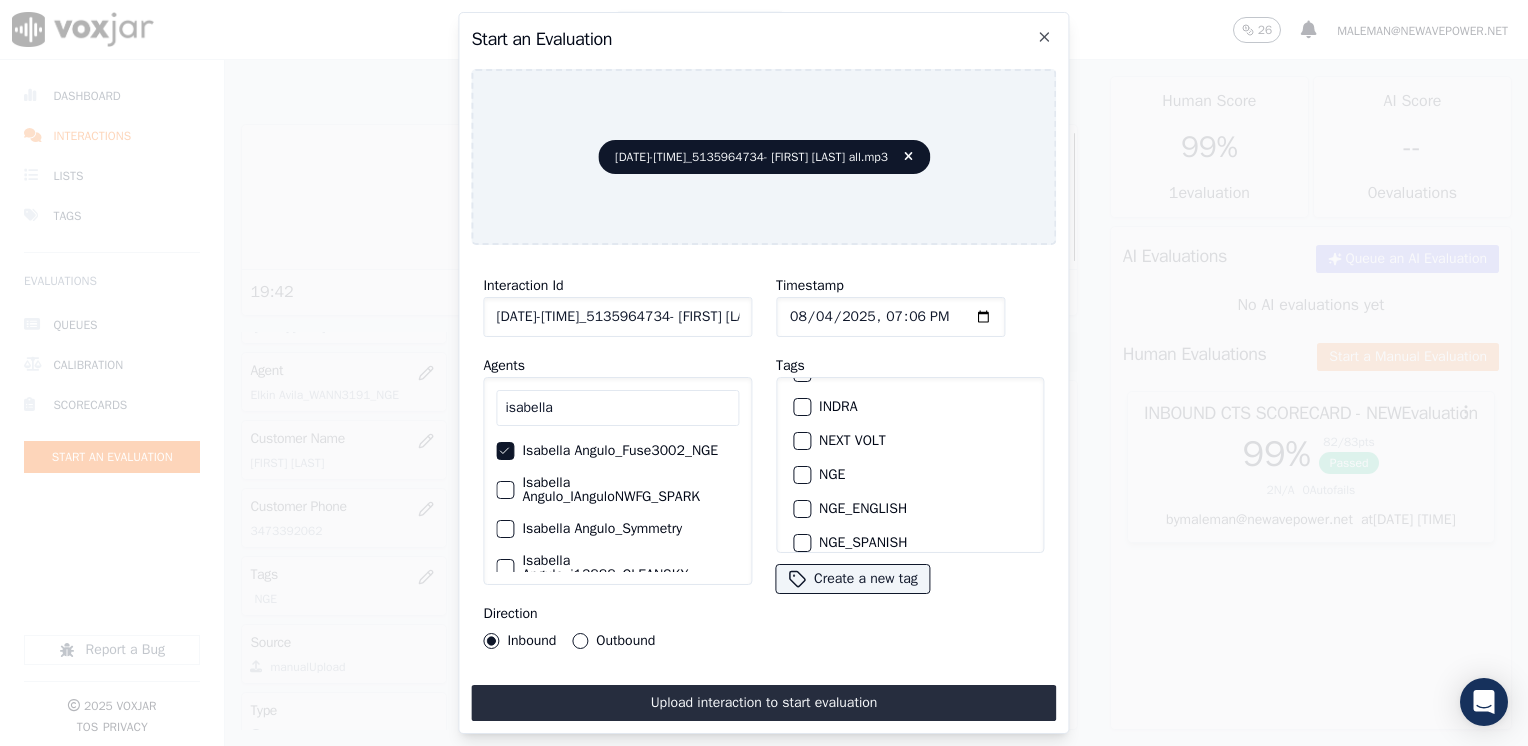 click at bounding box center [801, 475] 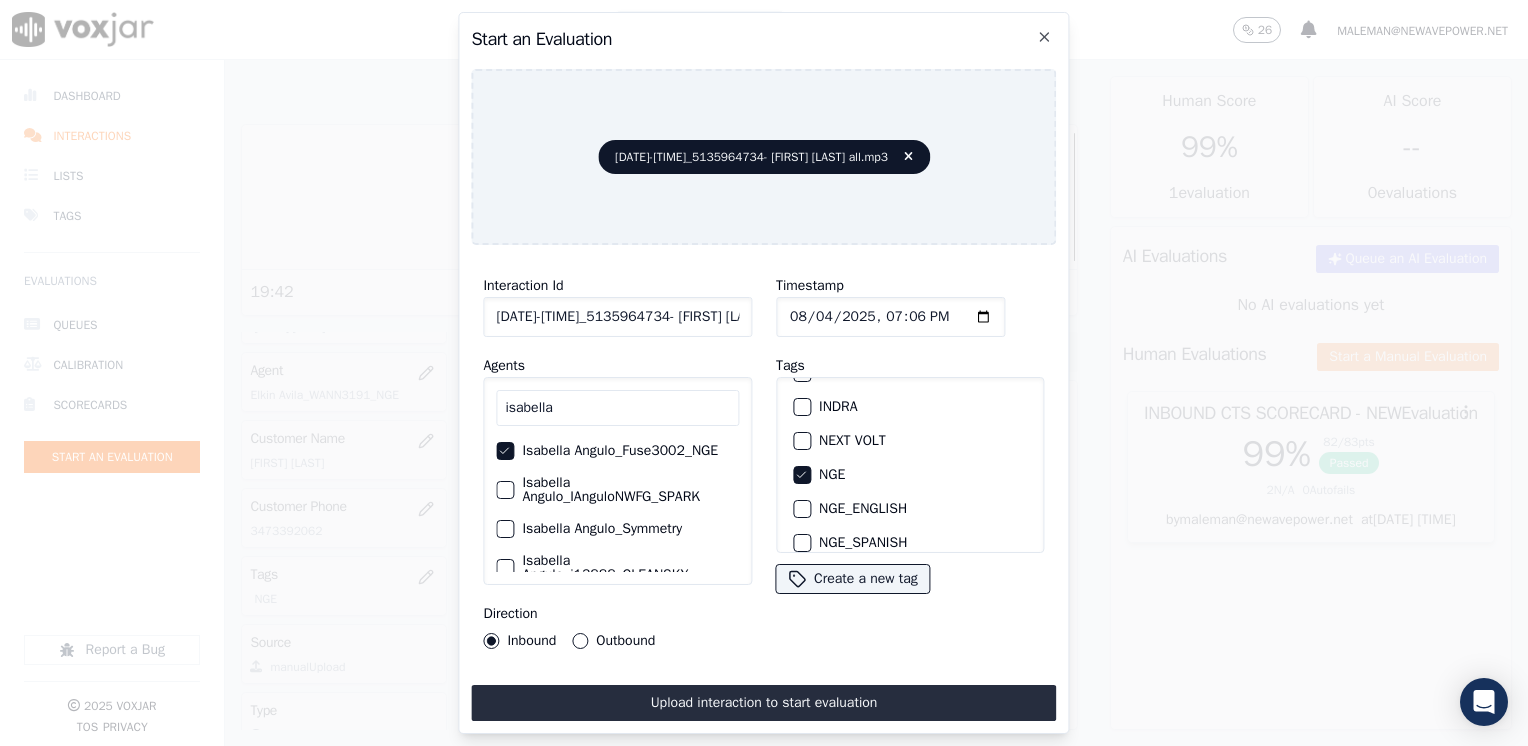 click on "Outbound" at bounding box center [580, 641] 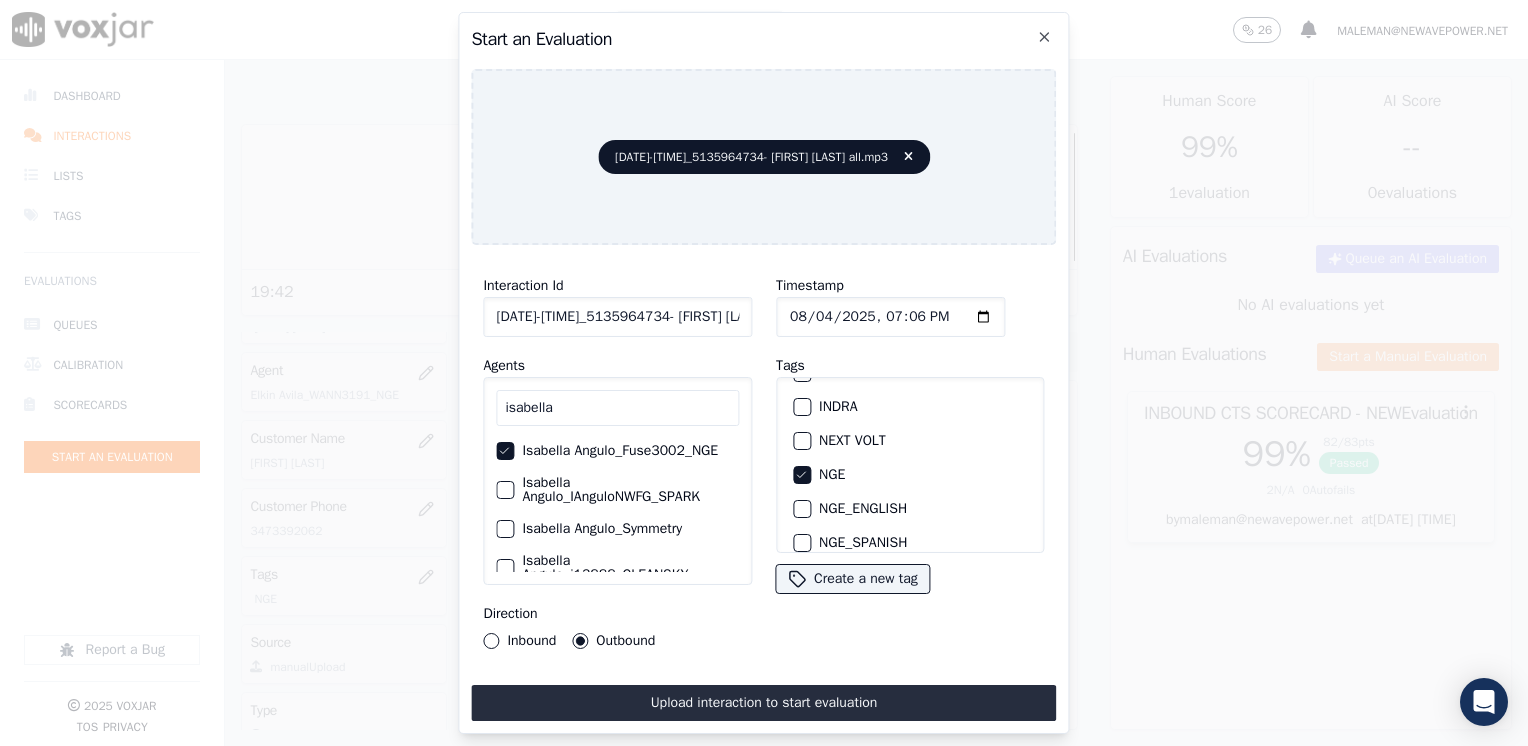 click on "Timestamp" 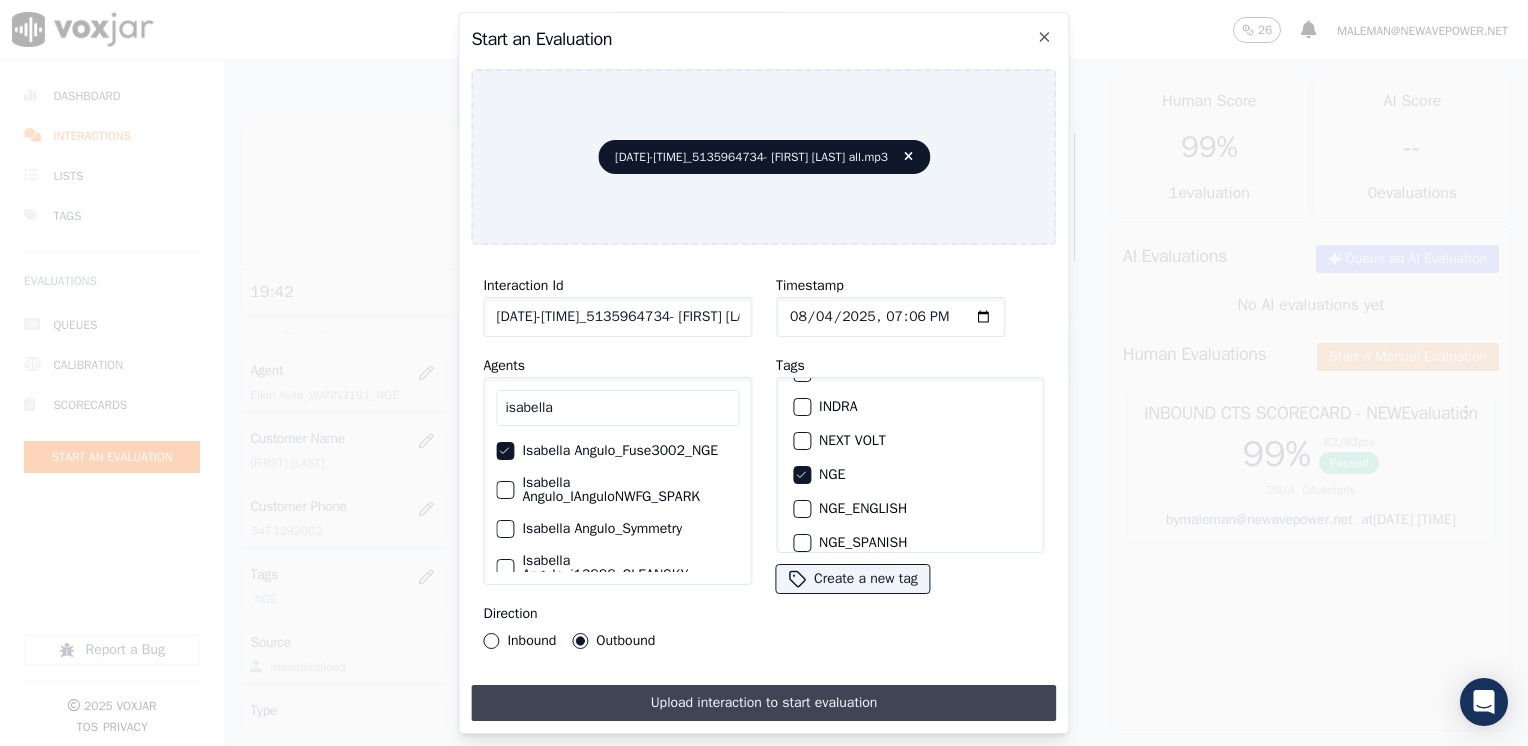 click on "Upload interaction to start evaluation" at bounding box center [763, 703] 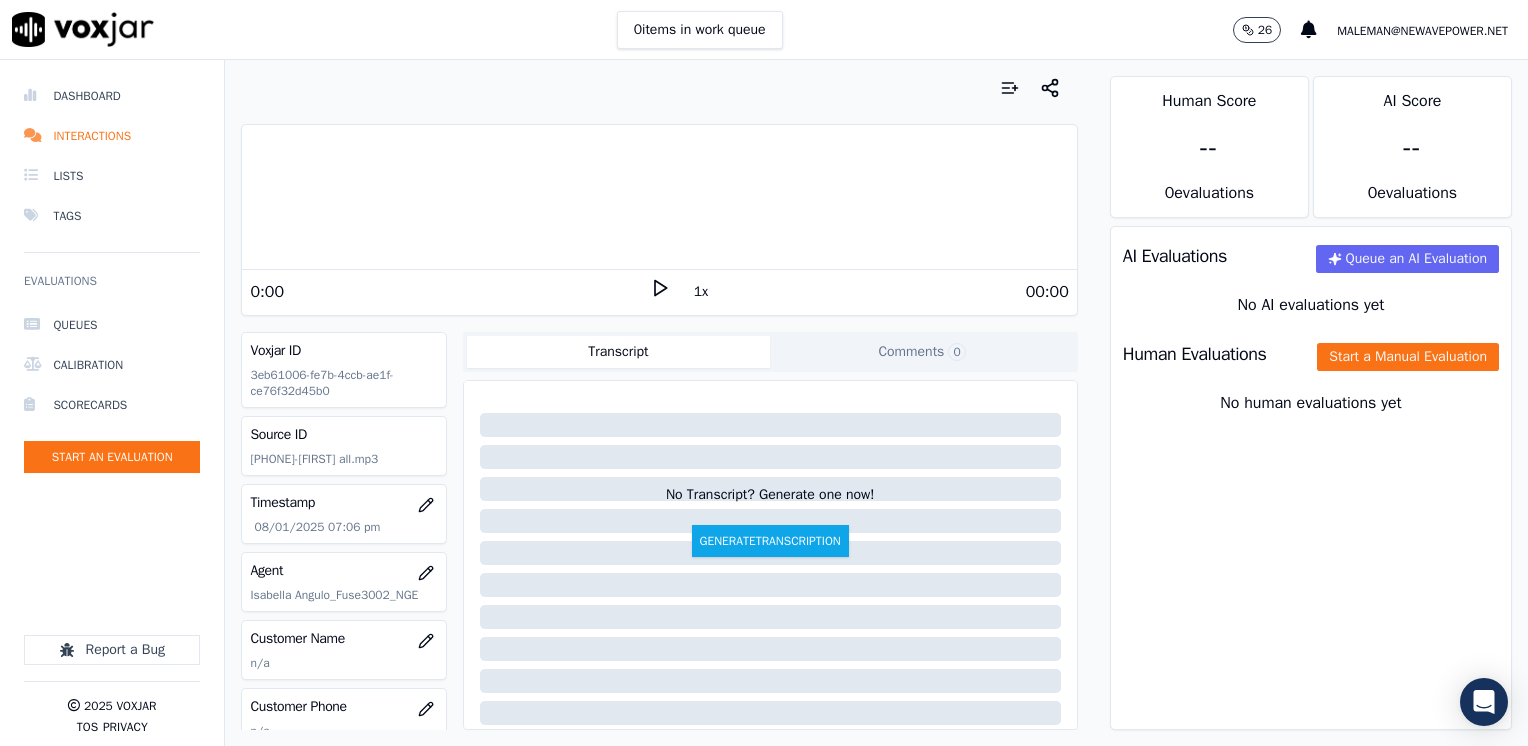 click 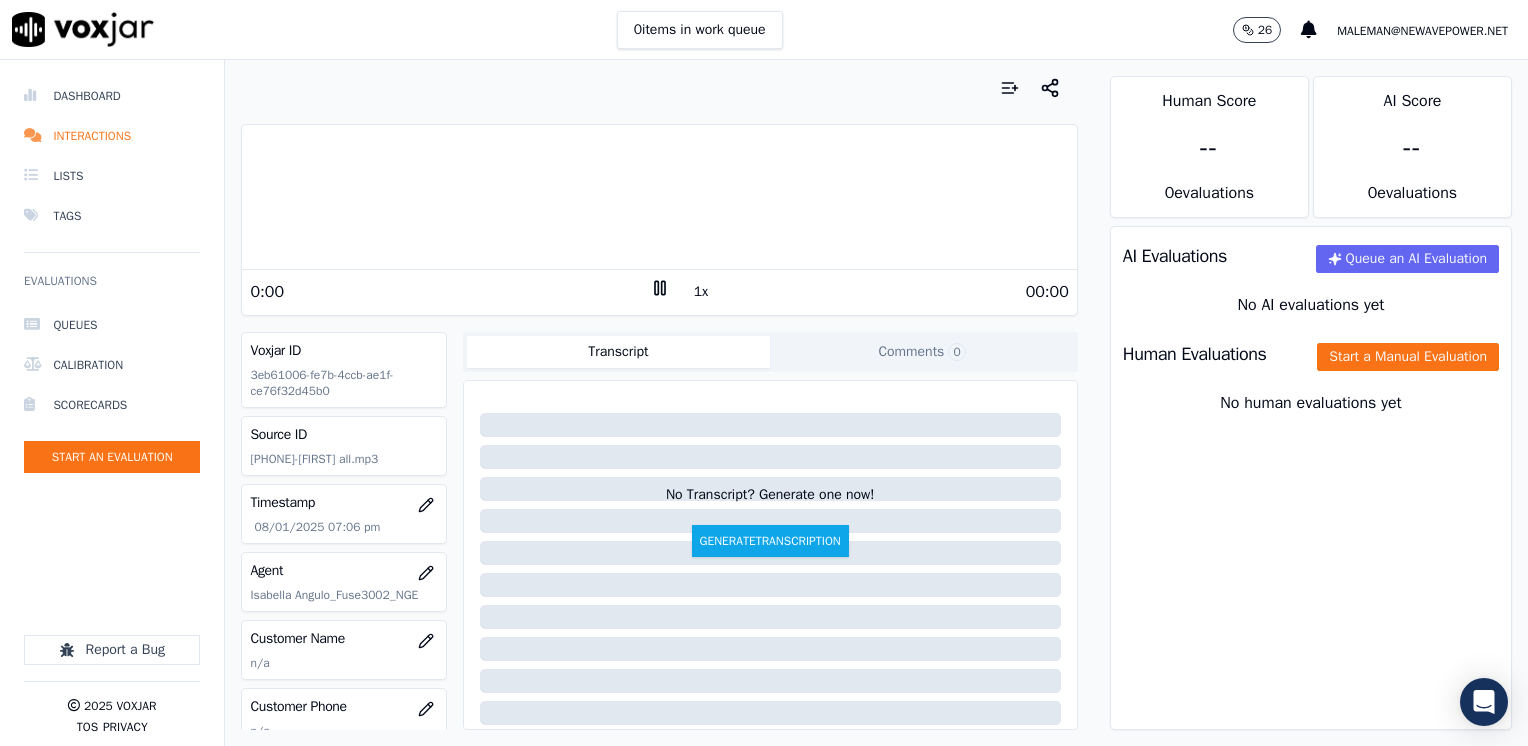 click 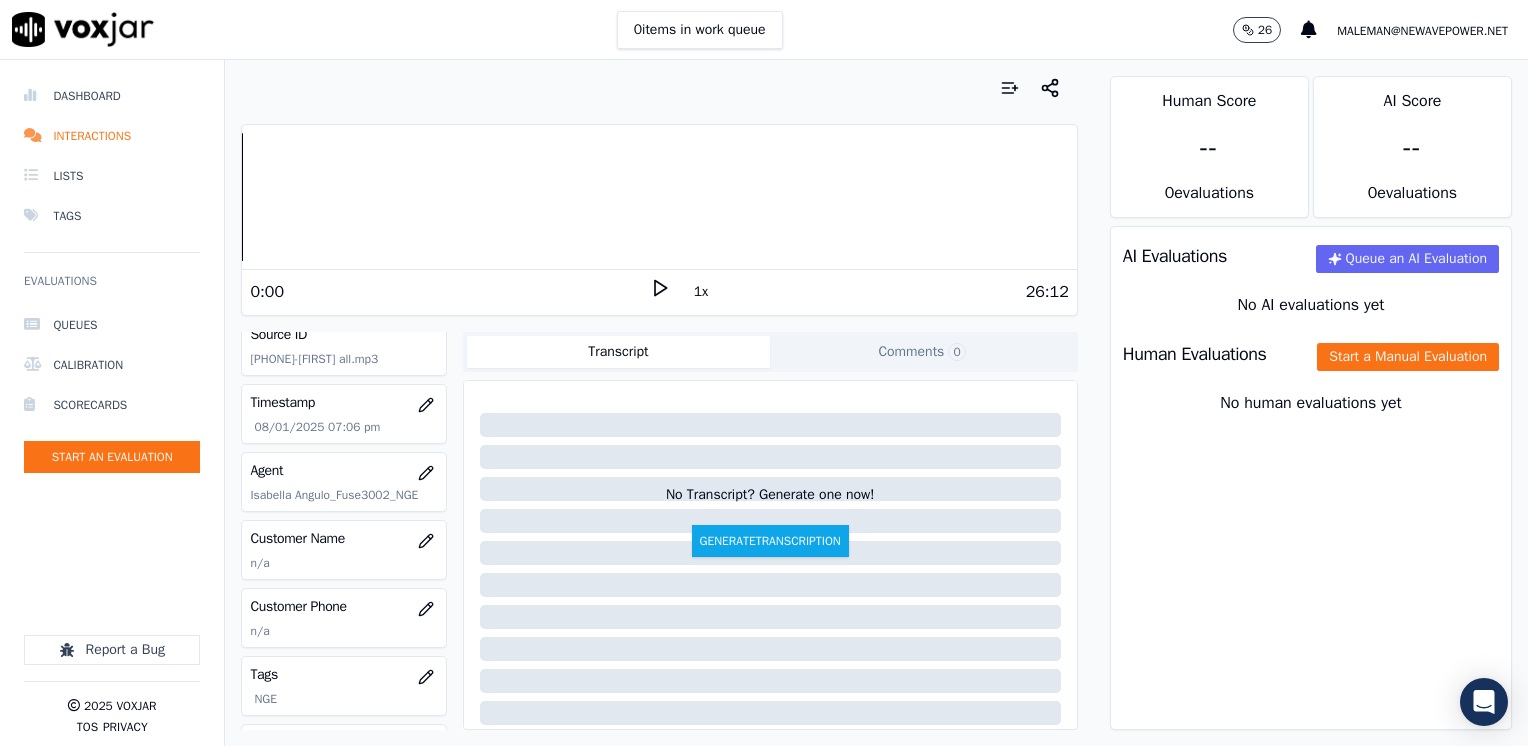 scroll, scrollTop: 200, scrollLeft: 0, axis: vertical 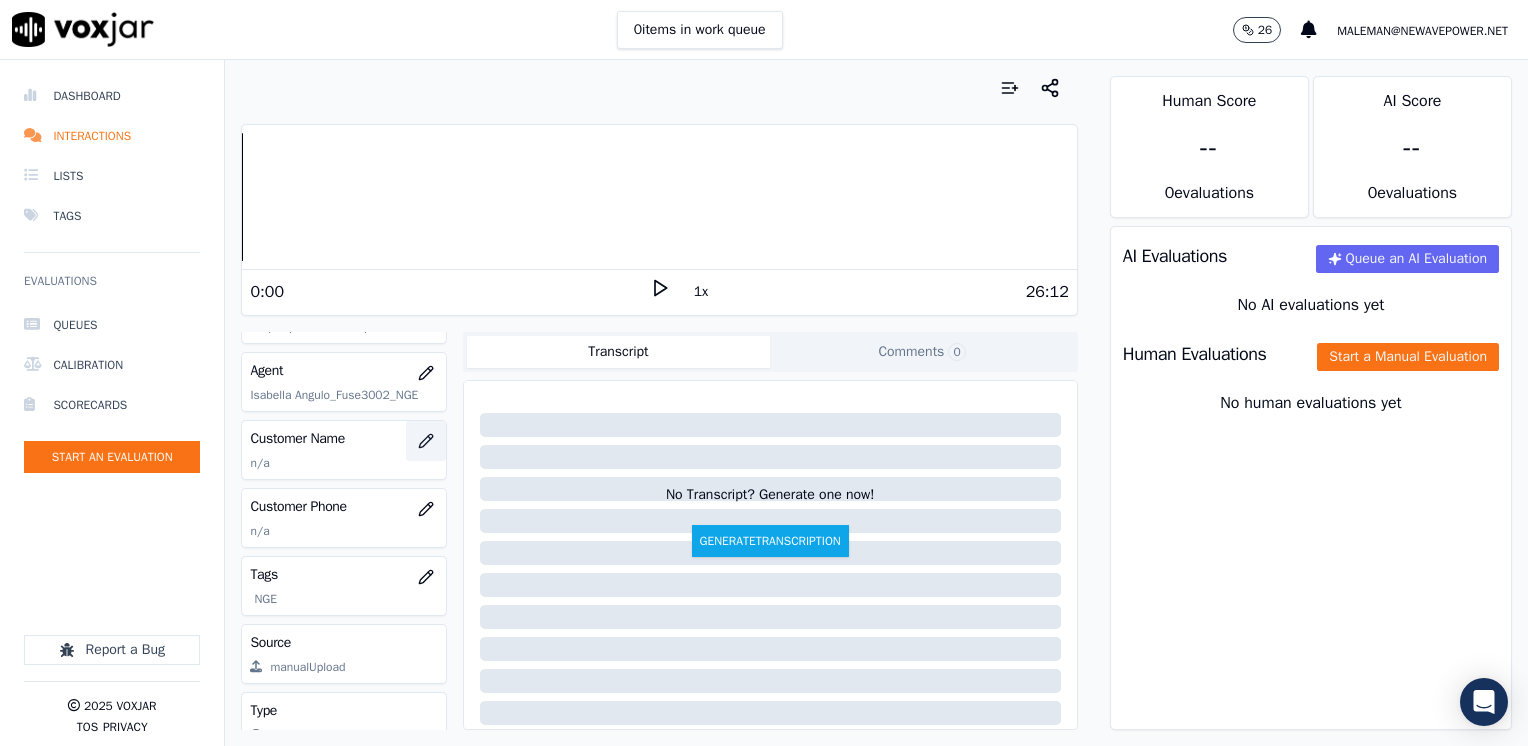 click at bounding box center (426, 441) 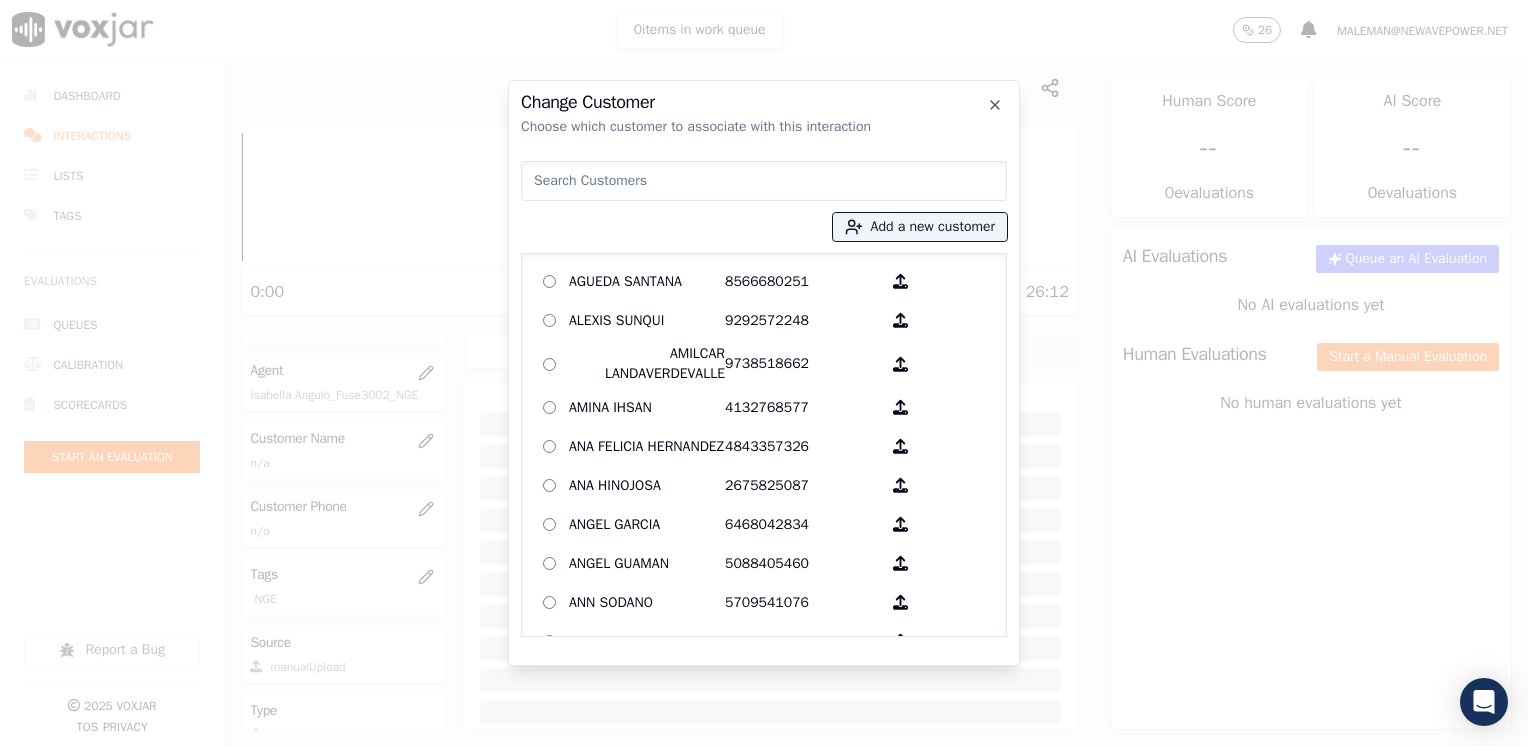 click at bounding box center (764, 181) 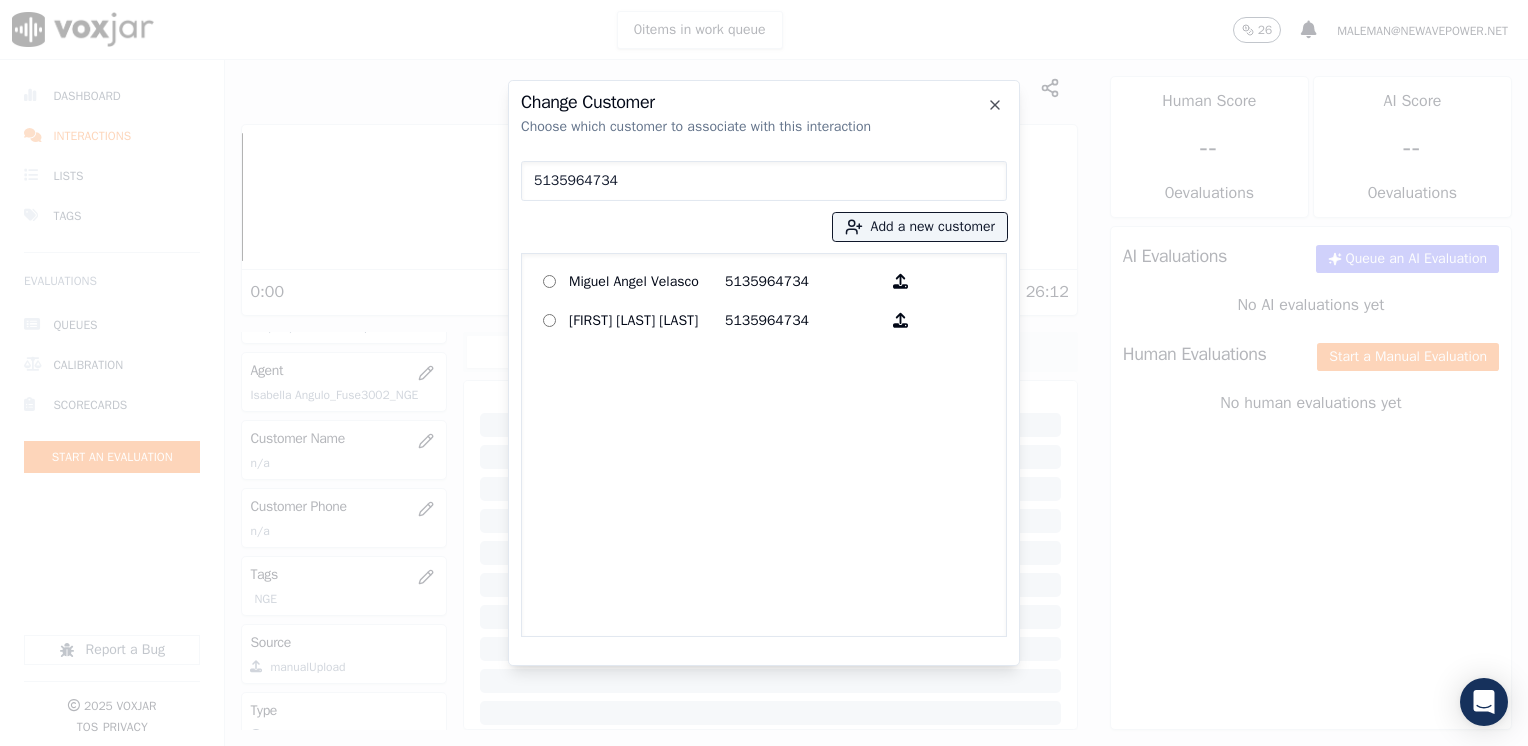 type on "5135964734" 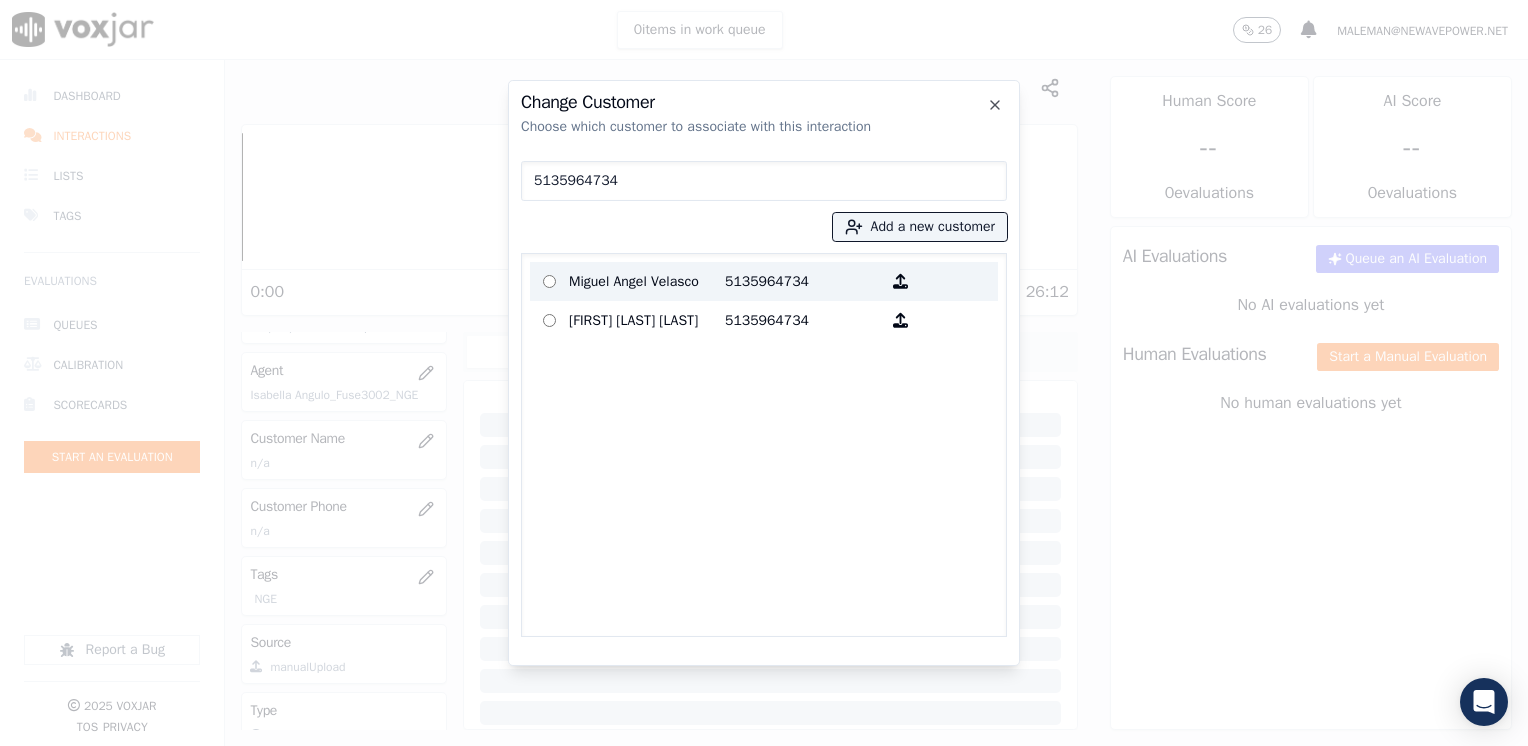 click on "5135964734" at bounding box center [803, 281] 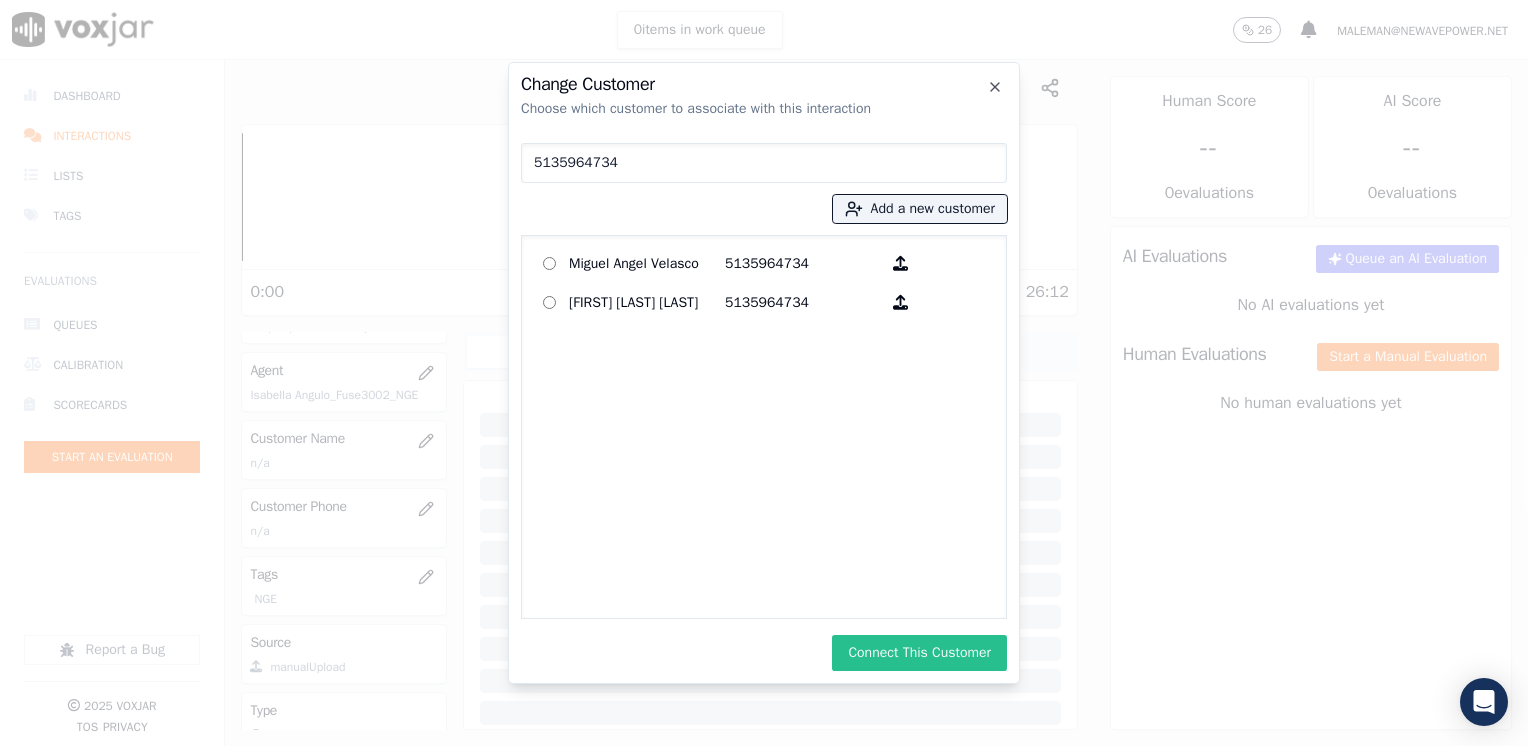 click on "Connect This Customer" at bounding box center (919, 653) 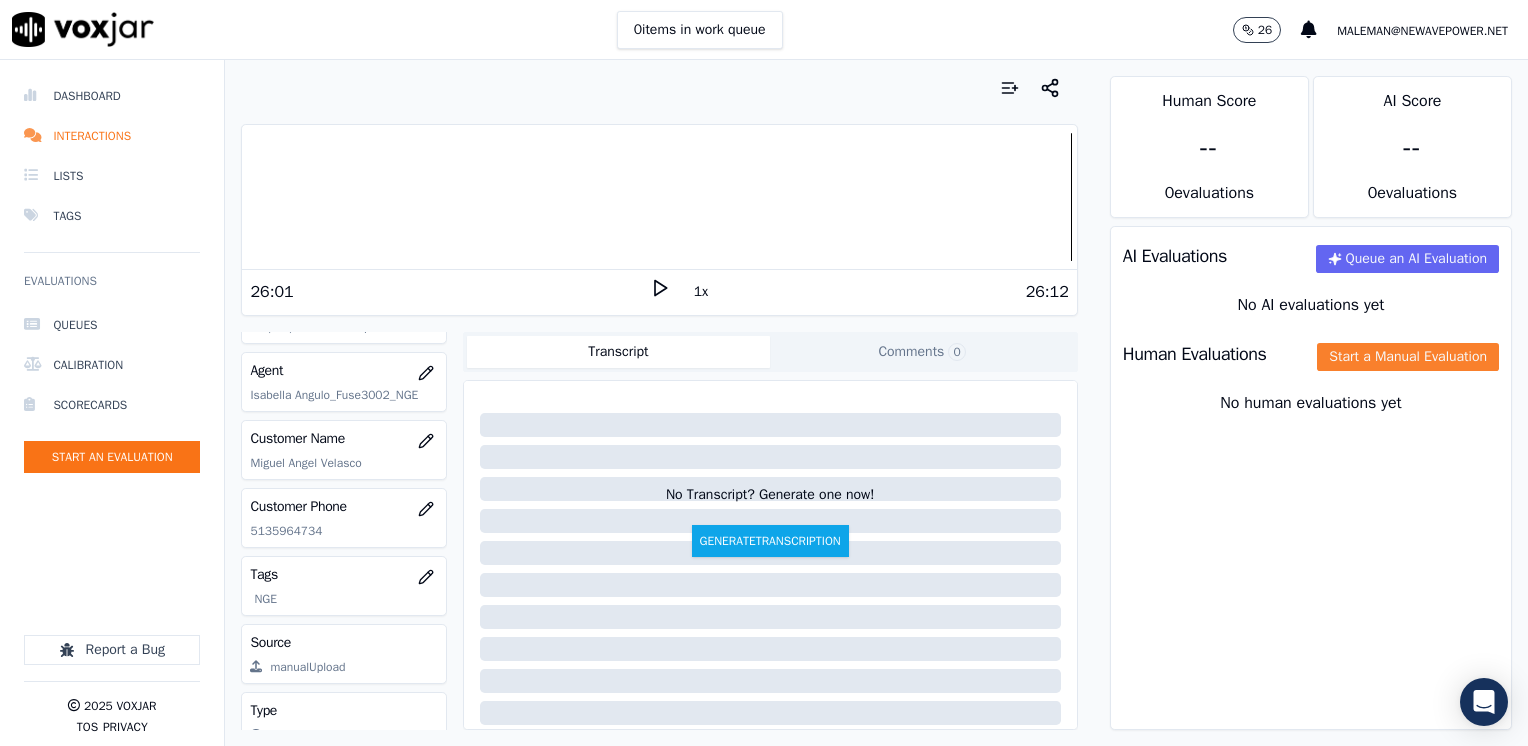 click on "Start a Manual Evaluation" 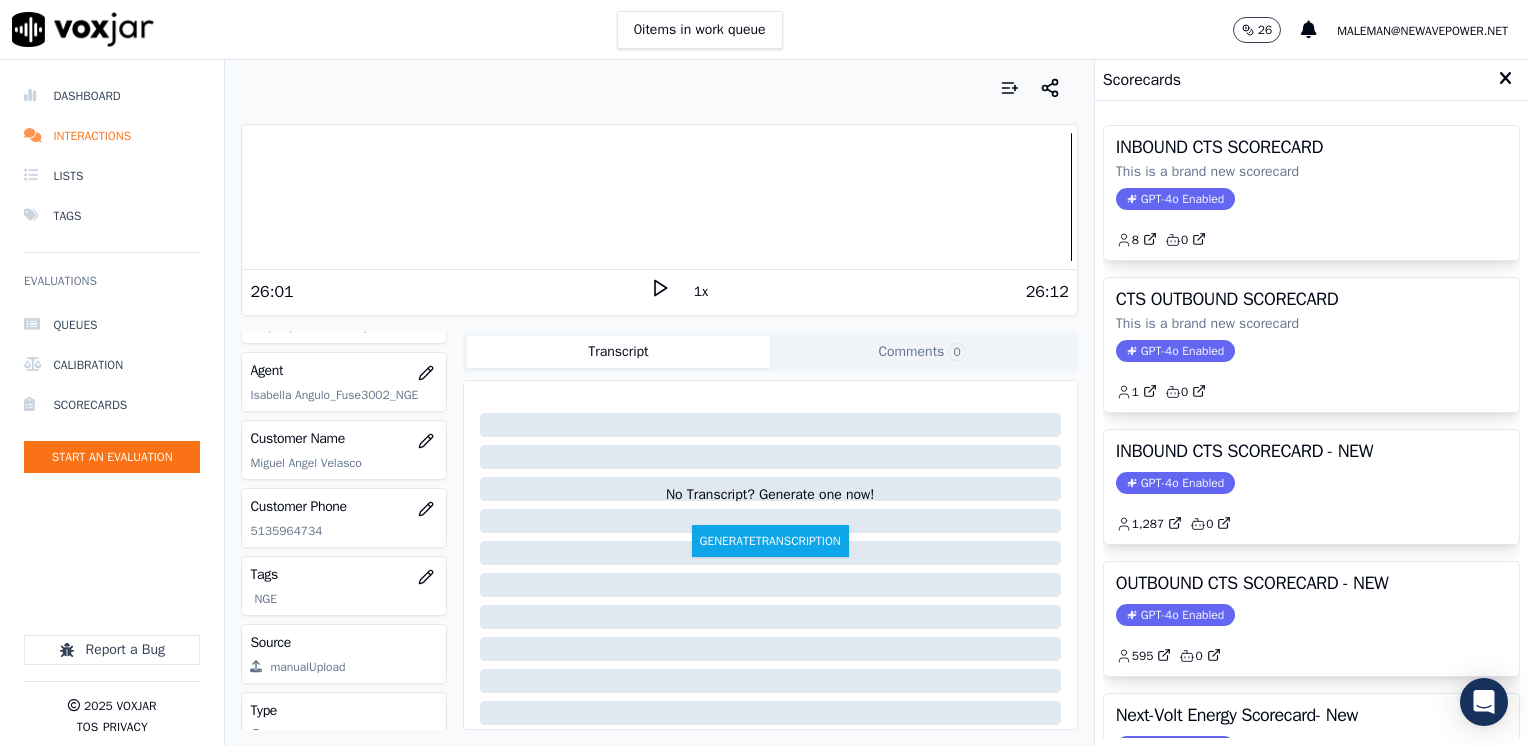 drag, startPoint x: 1150, startPoint y: 602, endPoint x: 1140, endPoint y: 604, distance: 10.198039 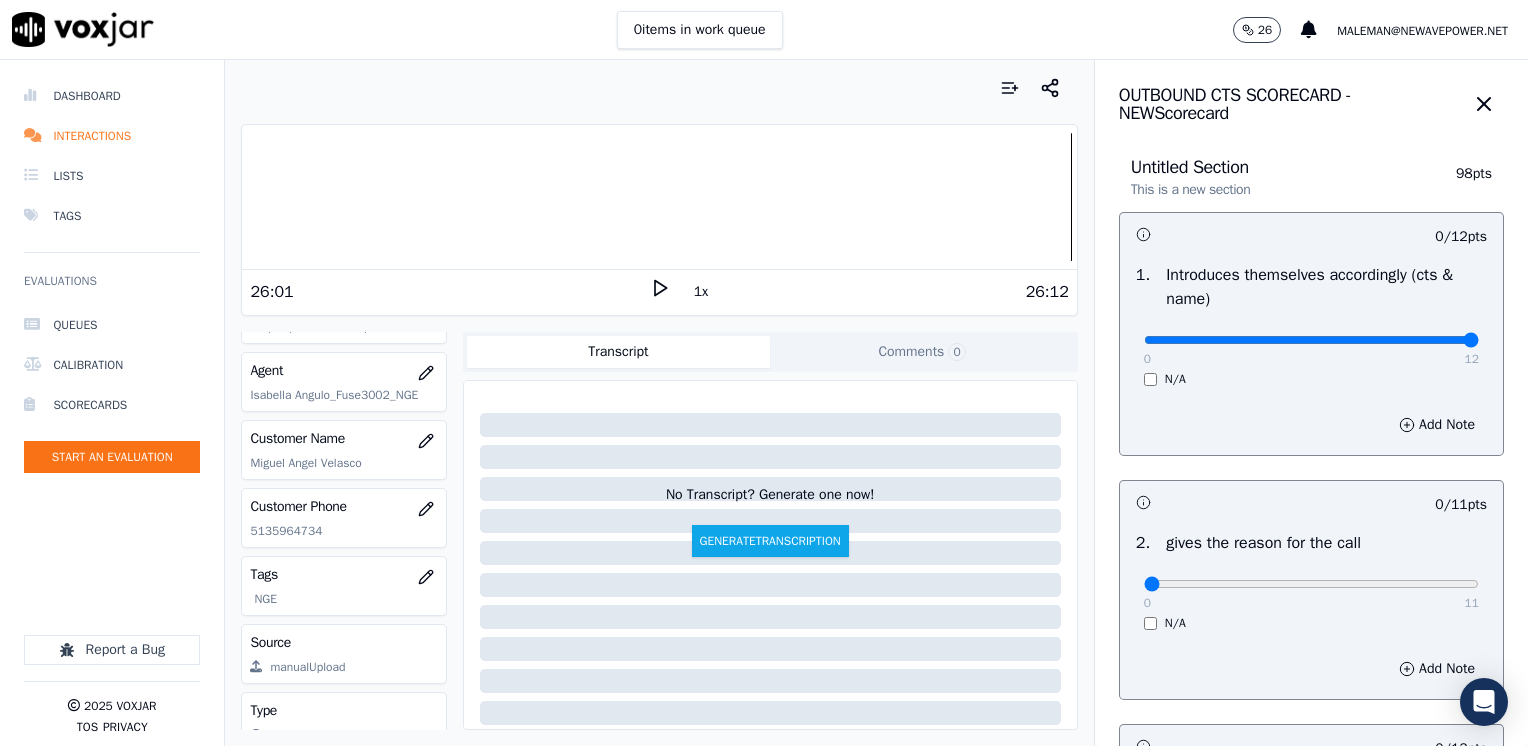 drag, startPoint x: 1343, startPoint y: 342, endPoint x: 1531, endPoint y: 342, distance: 188 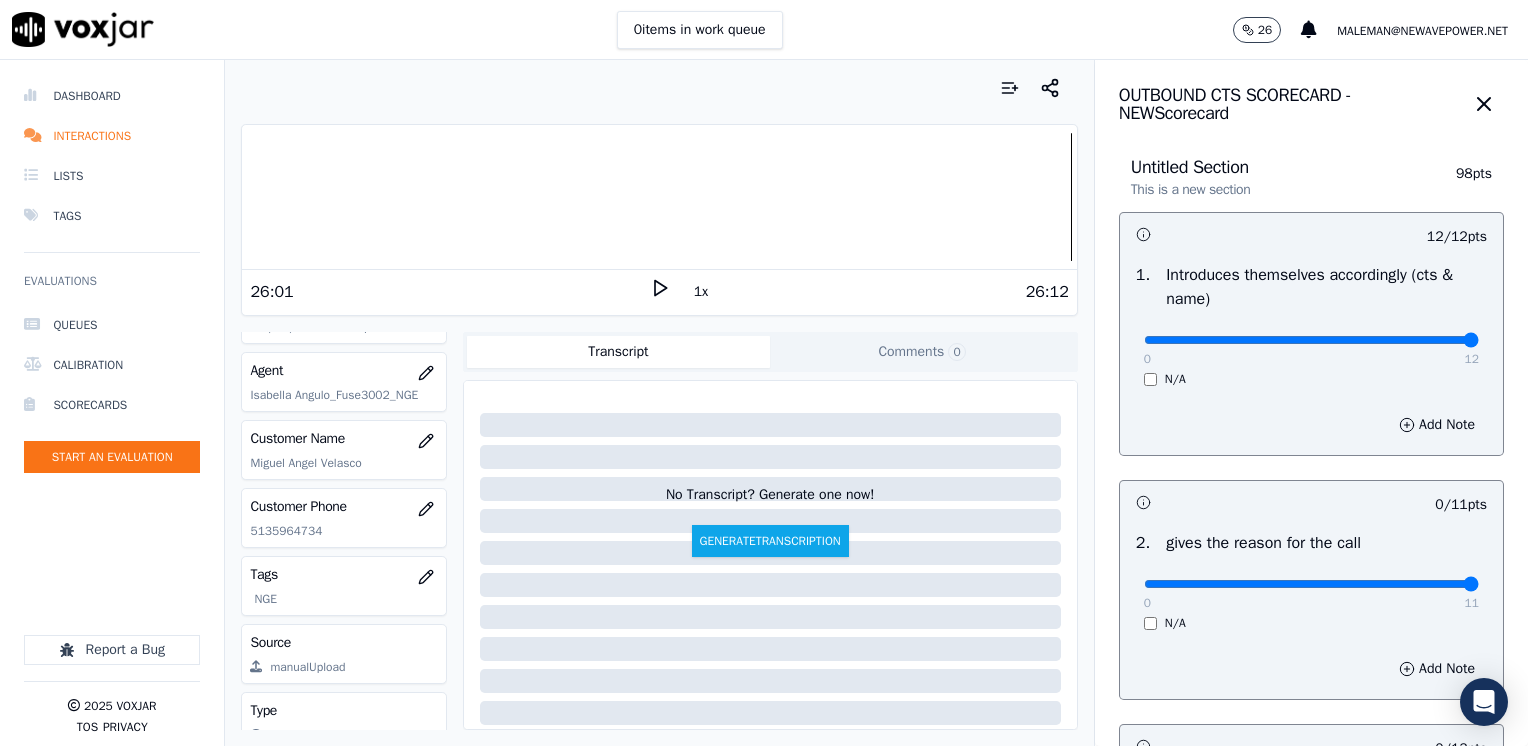 drag, startPoint x: 1133, startPoint y: 586, endPoint x: 1531, endPoint y: 541, distance: 400.5359 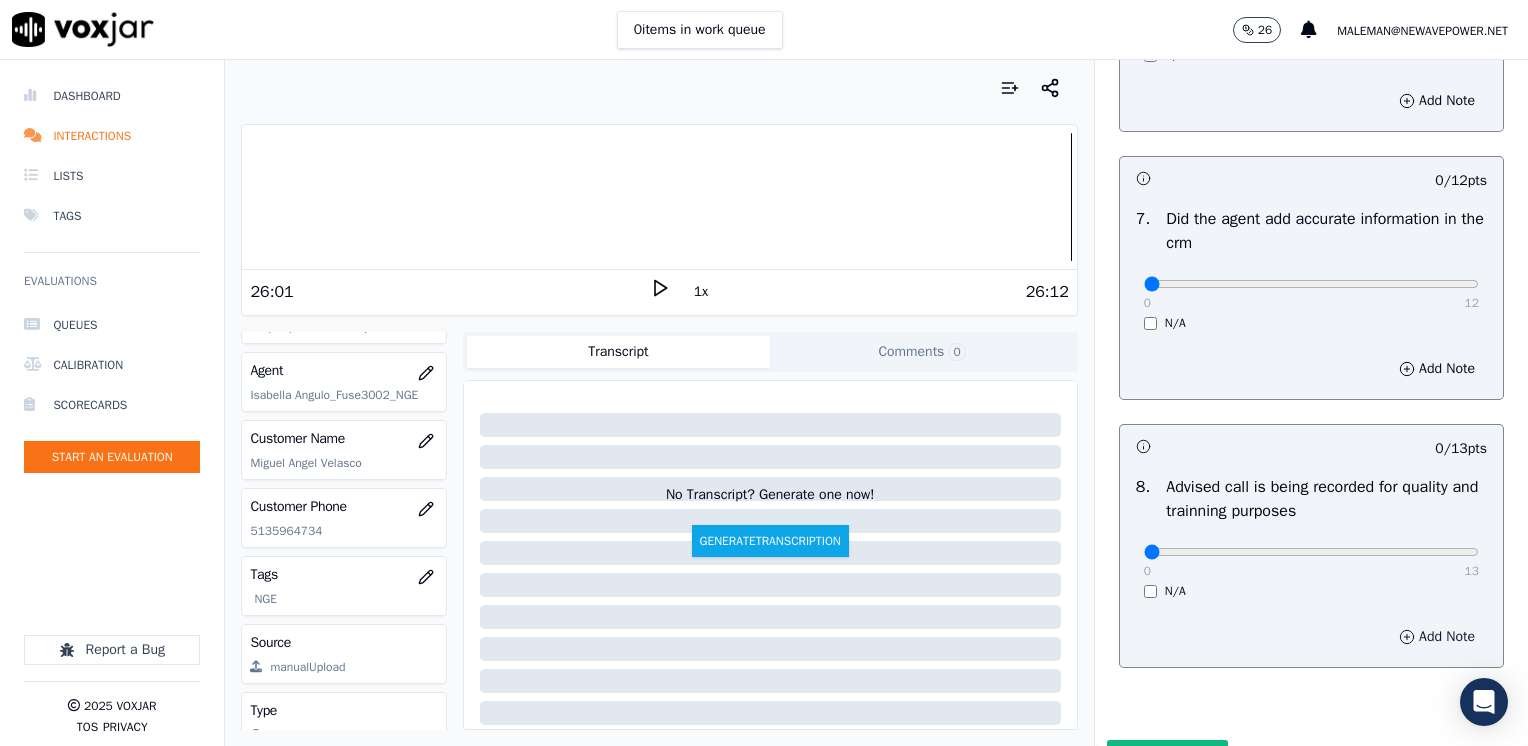scroll, scrollTop: 1748, scrollLeft: 0, axis: vertical 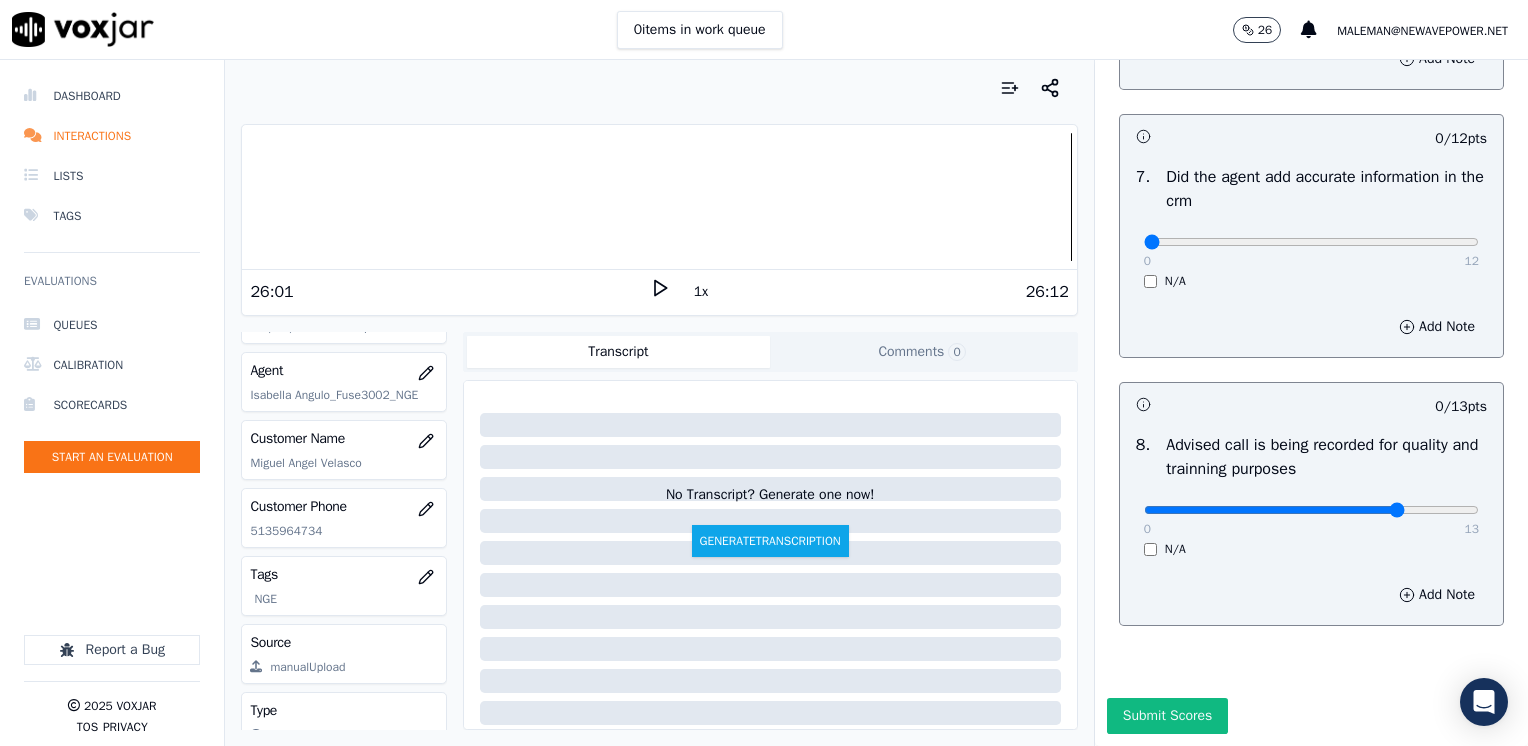 type on "10" 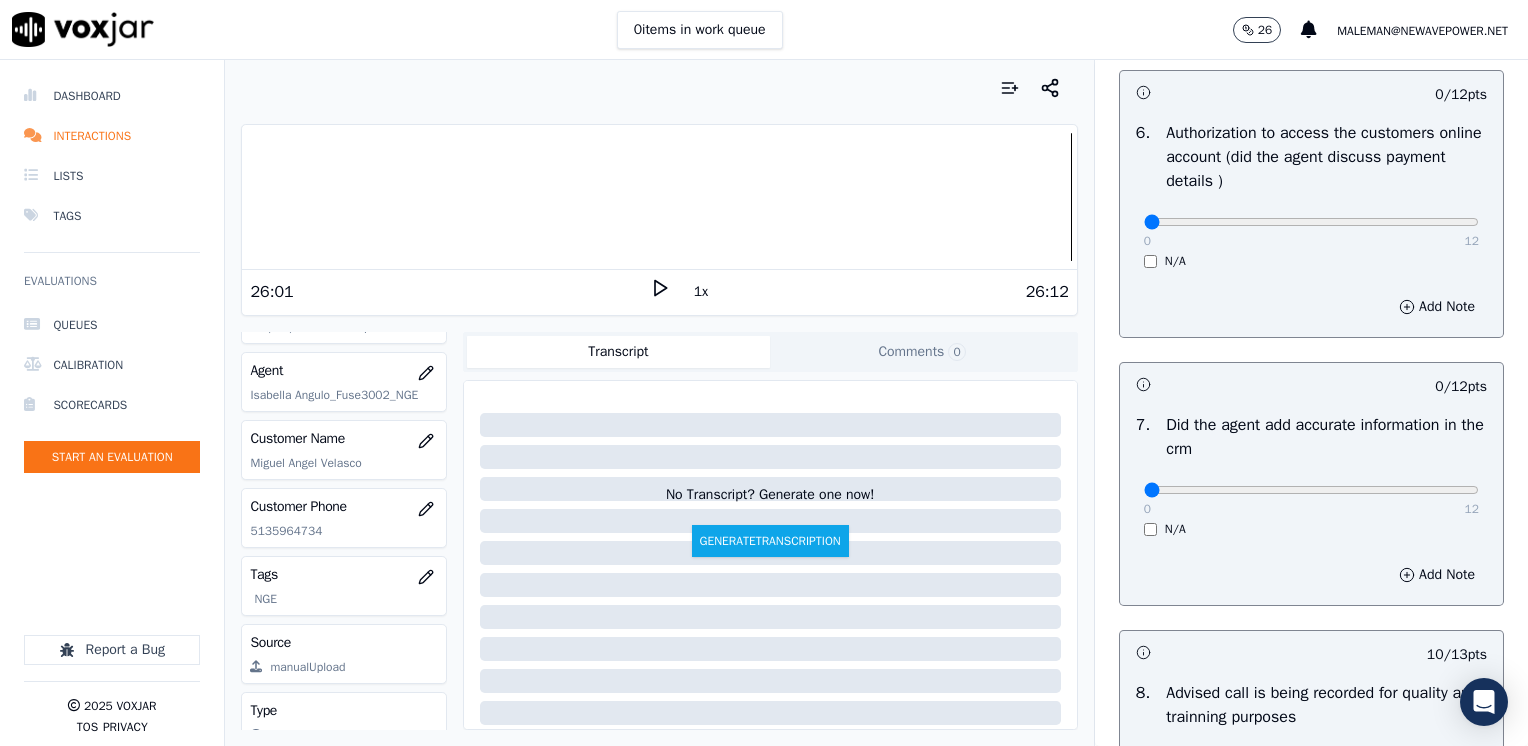 scroll, scrollTop: 1448, scrollLeft: 0, axis: vertical 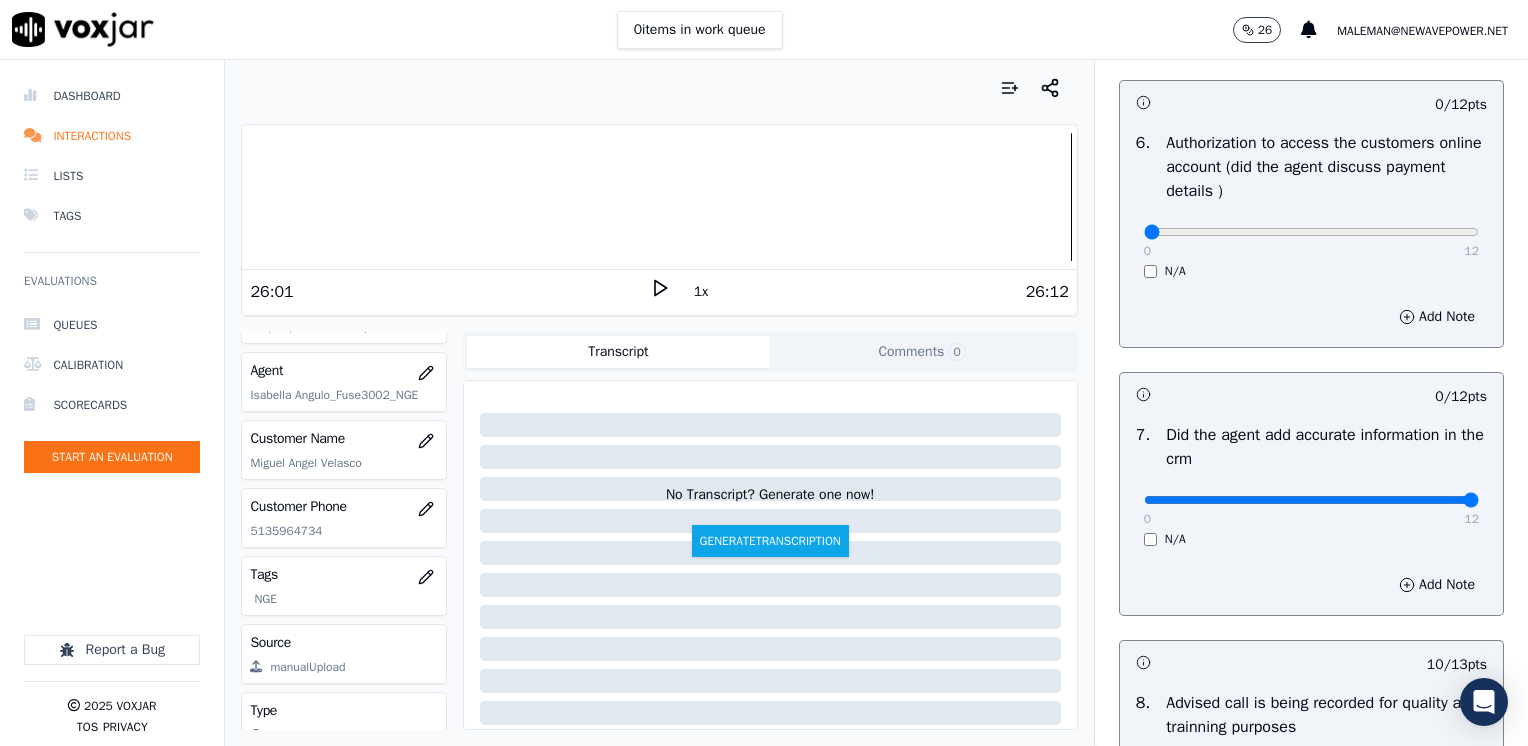 drag, startPoint x: 1132, startPoint y: 500, endPoint x: 1527, endPoint y: 430, distance: 401.15457 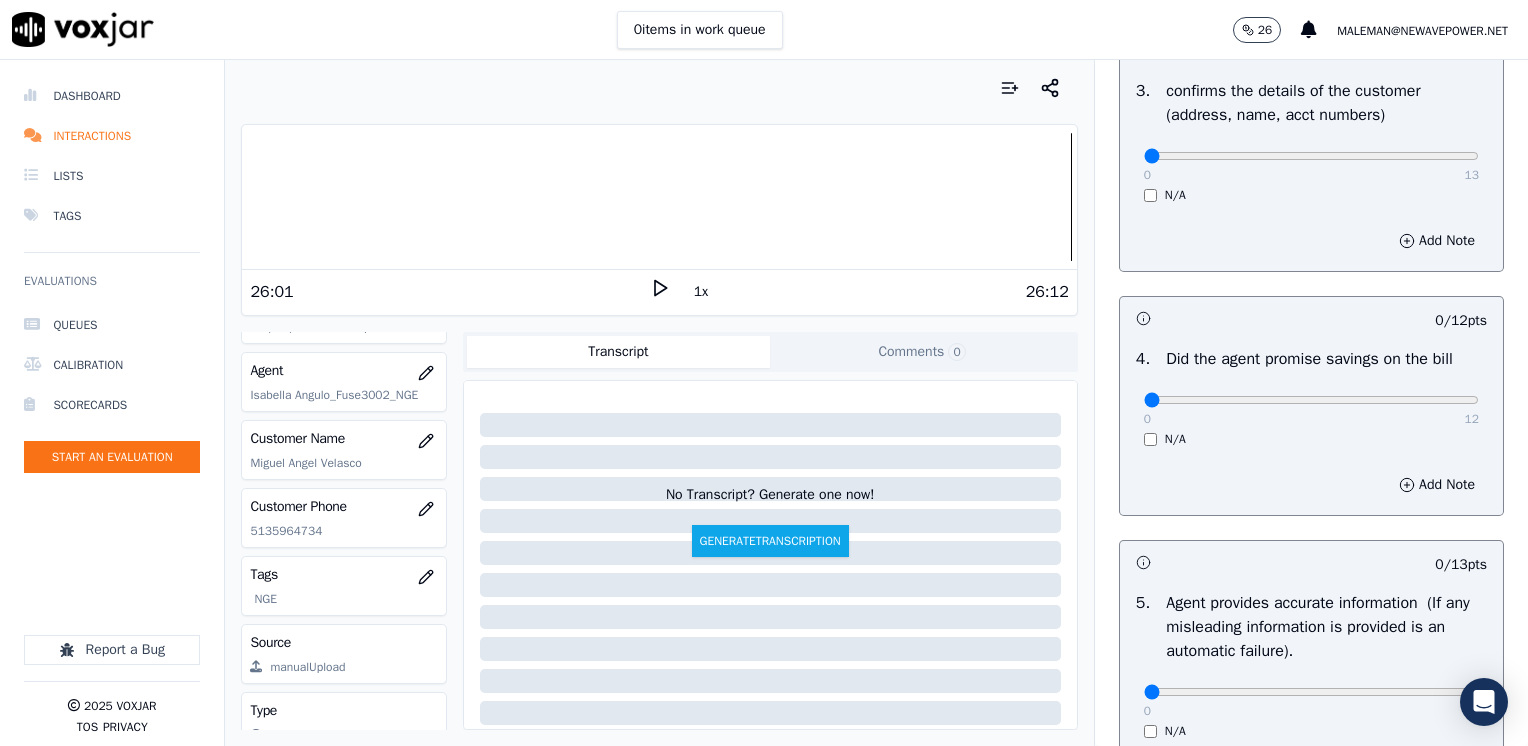 scroll, scrollTop: 700, scrollLeft: 0, axis: vertical 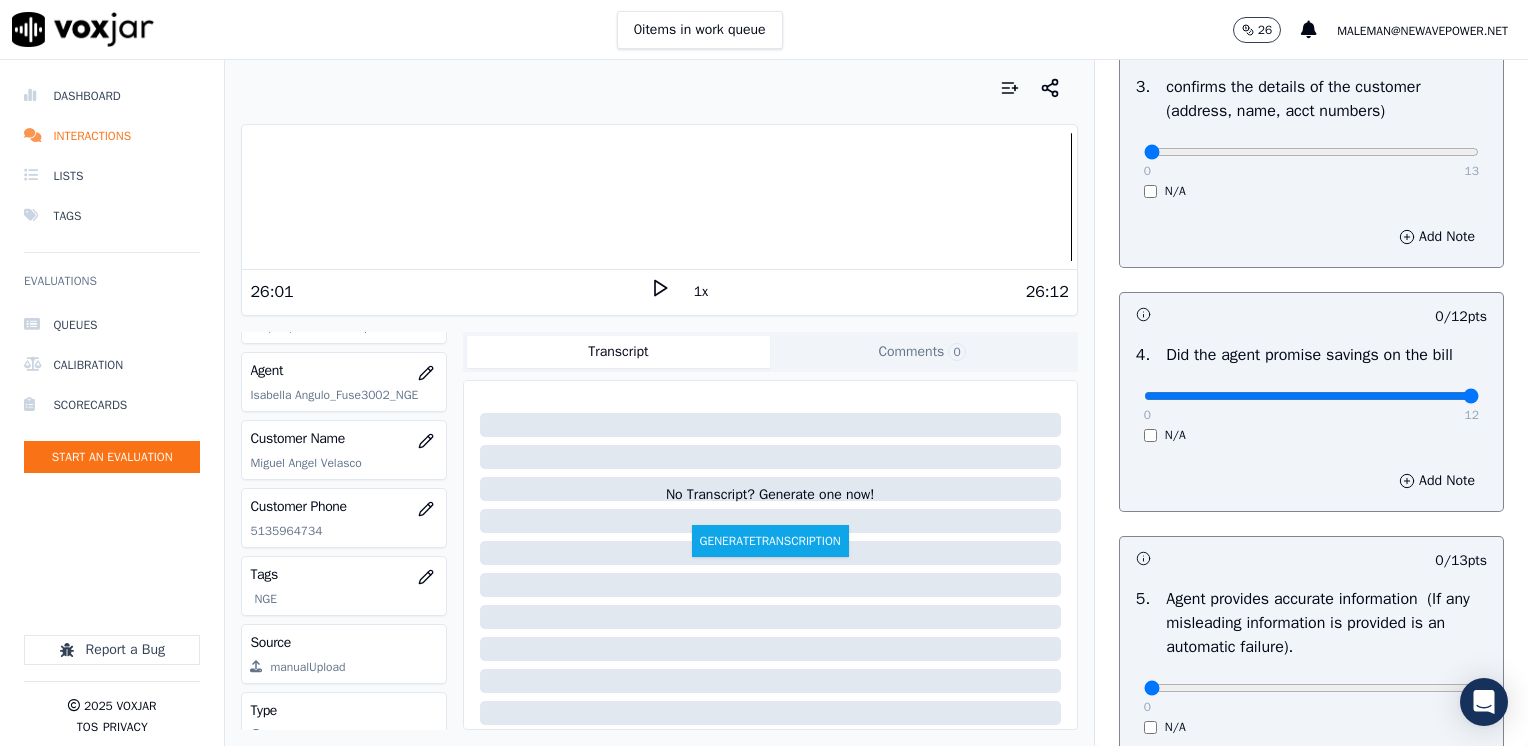 drag, startPoint x: 1129, startPoint y: 399, endPoint x: 1482, endPoint y: 399, distance: 353 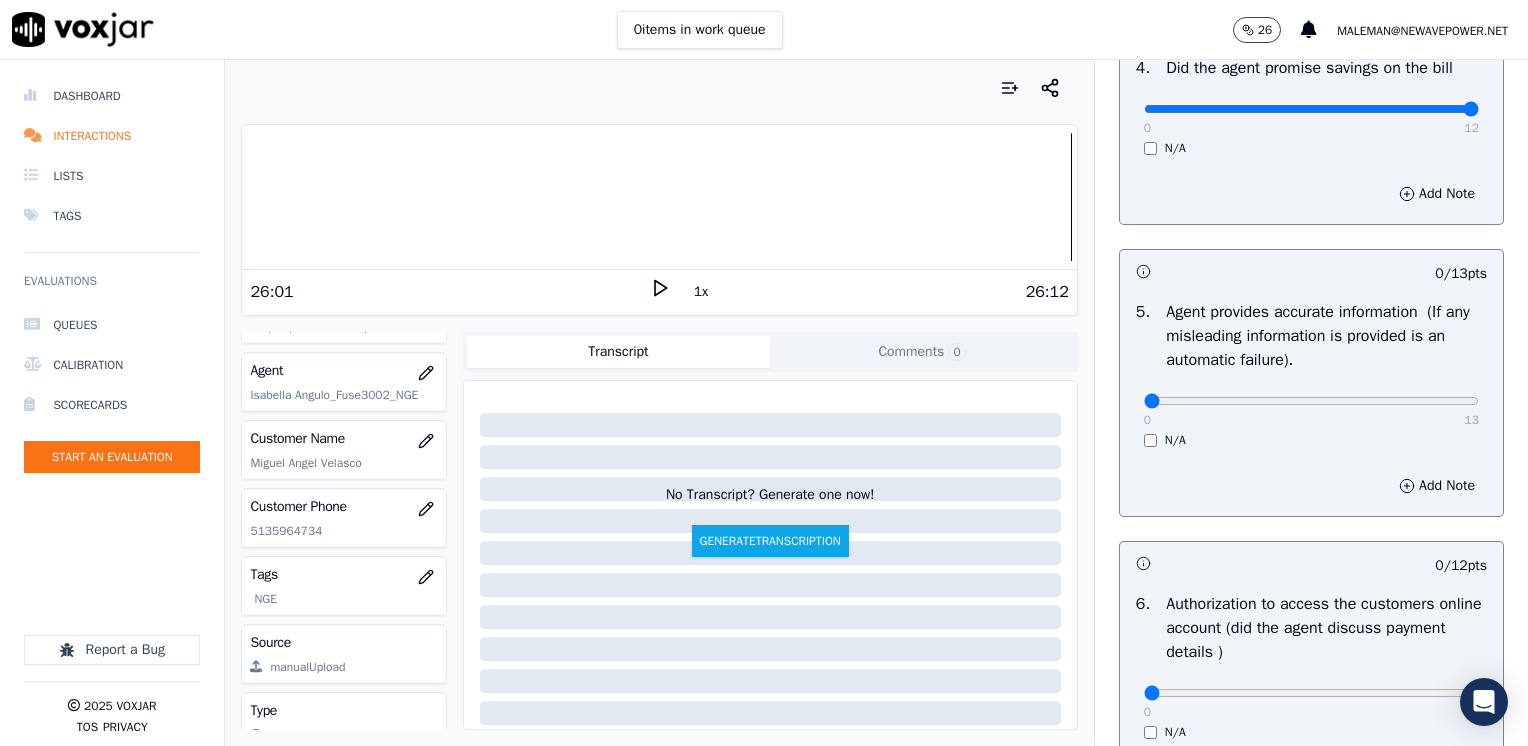 scroll, scrollTop: 1300, scrollLeft: 0, axis: vertical 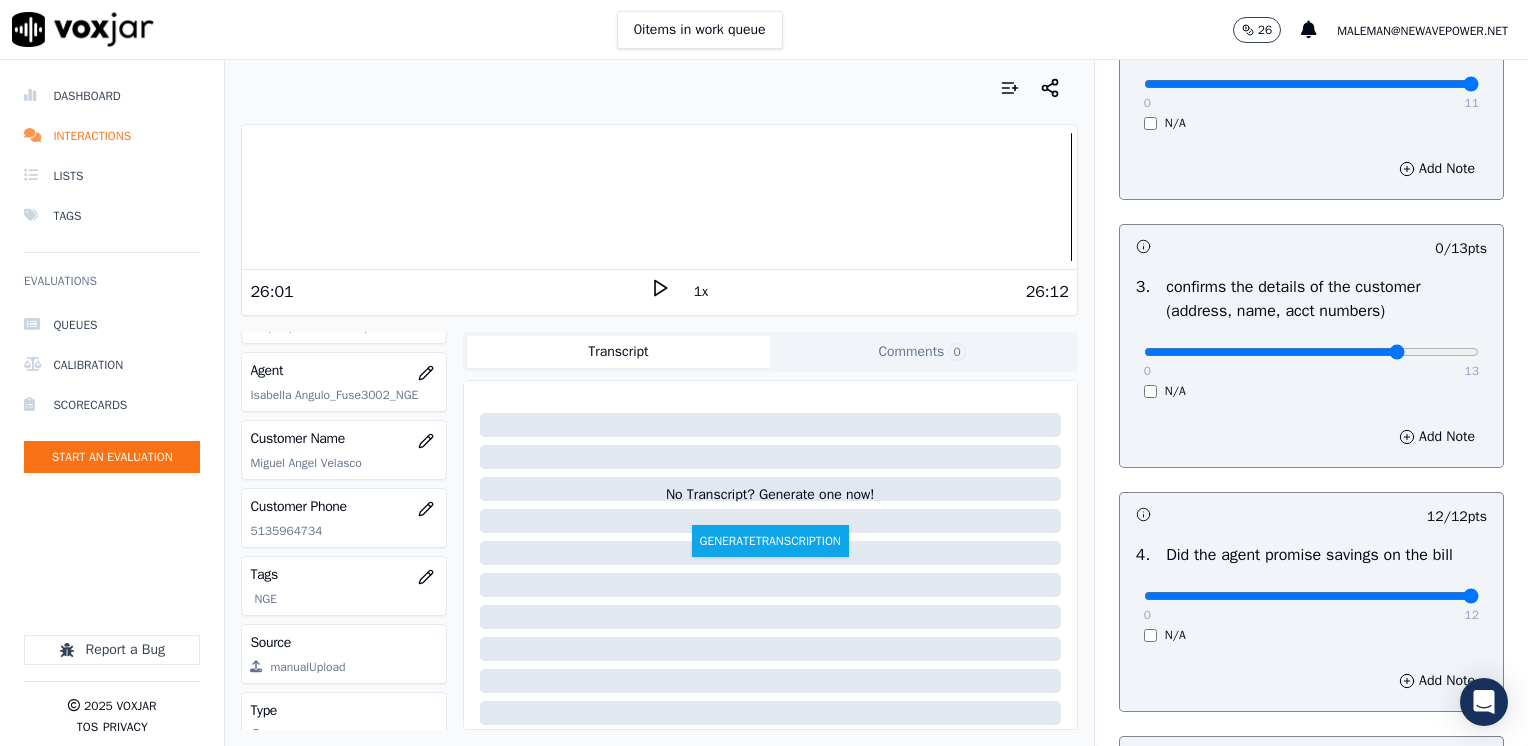 drag, startPoint x: 1366, startPoint y: 352, endPoint x: 1360, endPoint y: 410, distance: 58.30952 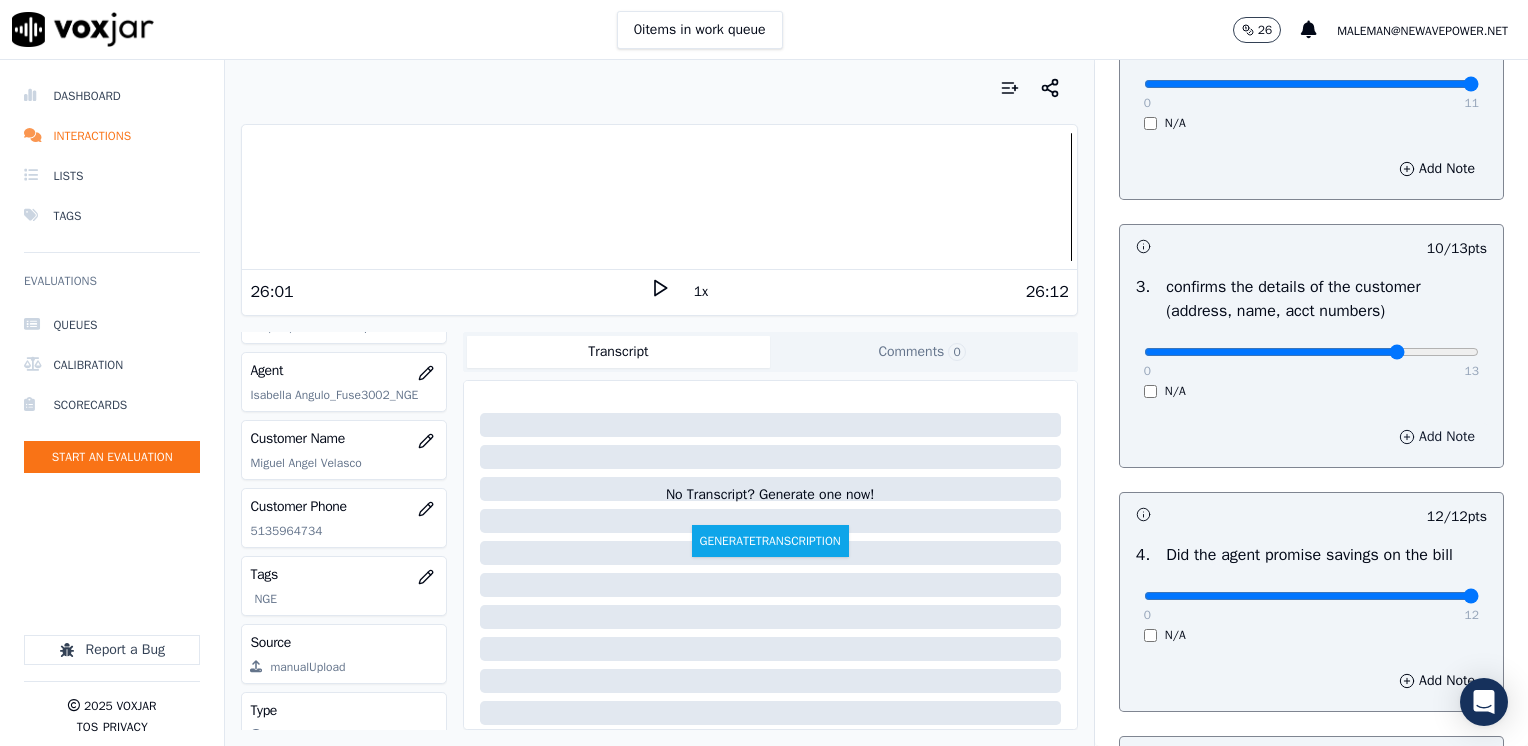 click on "Add Note" at bounding box center [1437, 437] 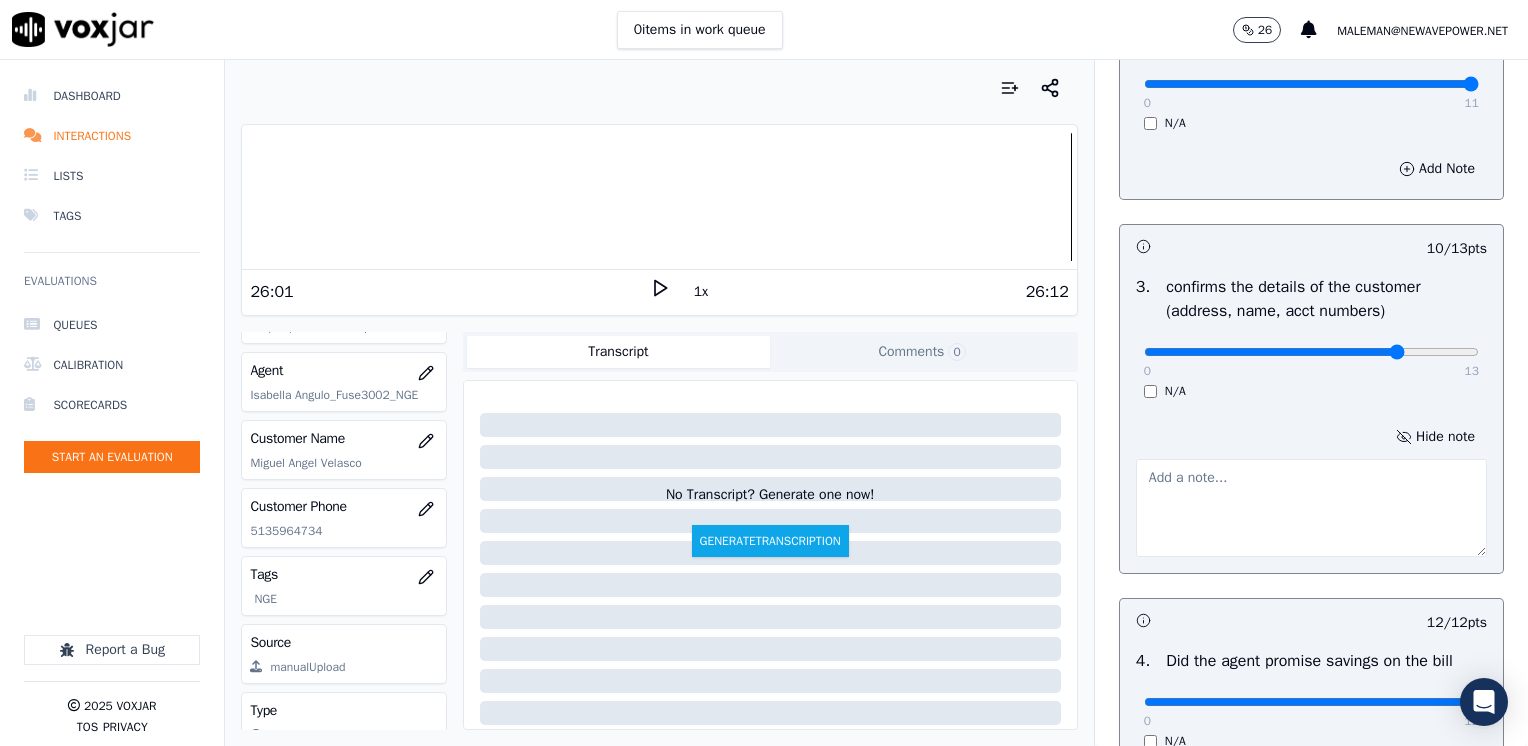 click at bounding box center [1311, 508] 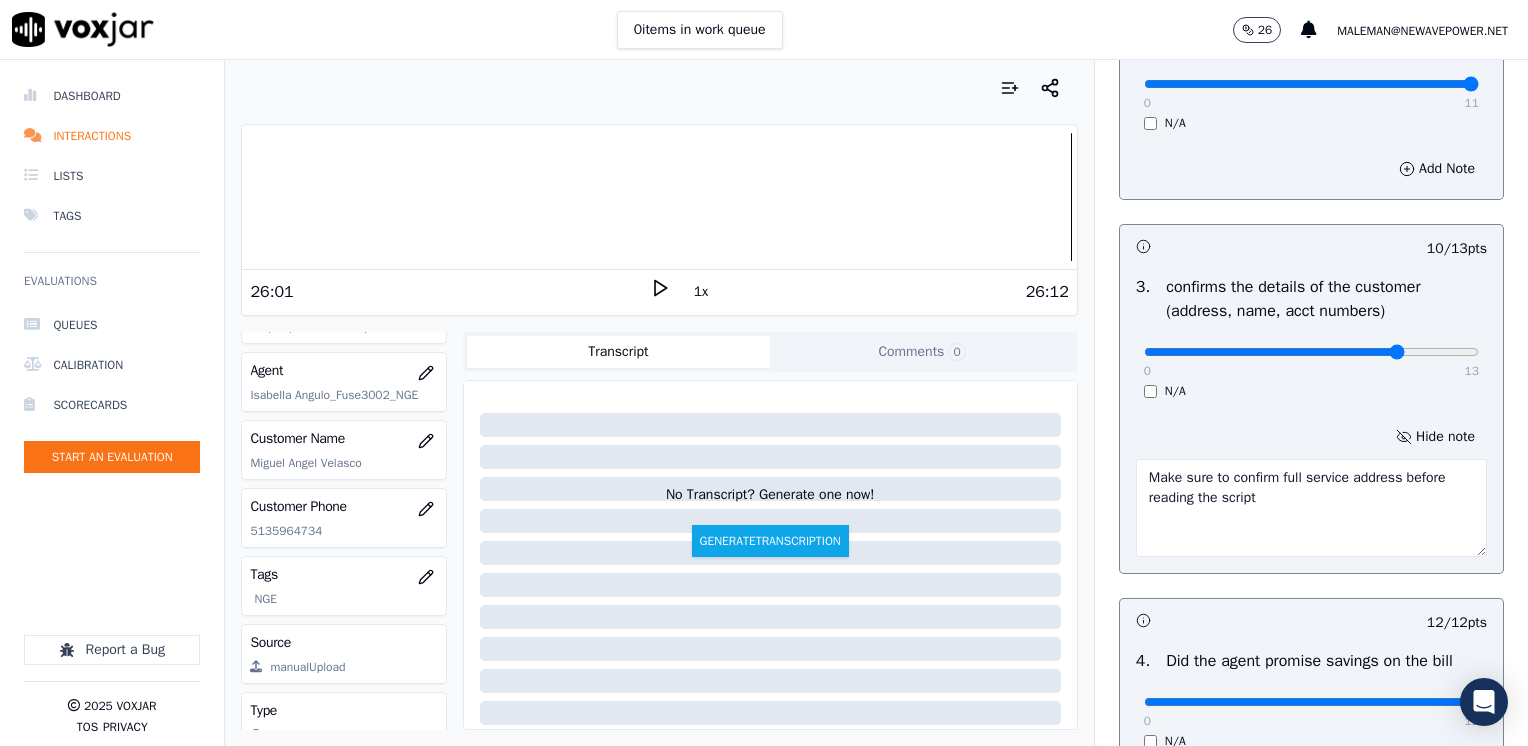 type on "Make sure to confirm full service address before reading the script" 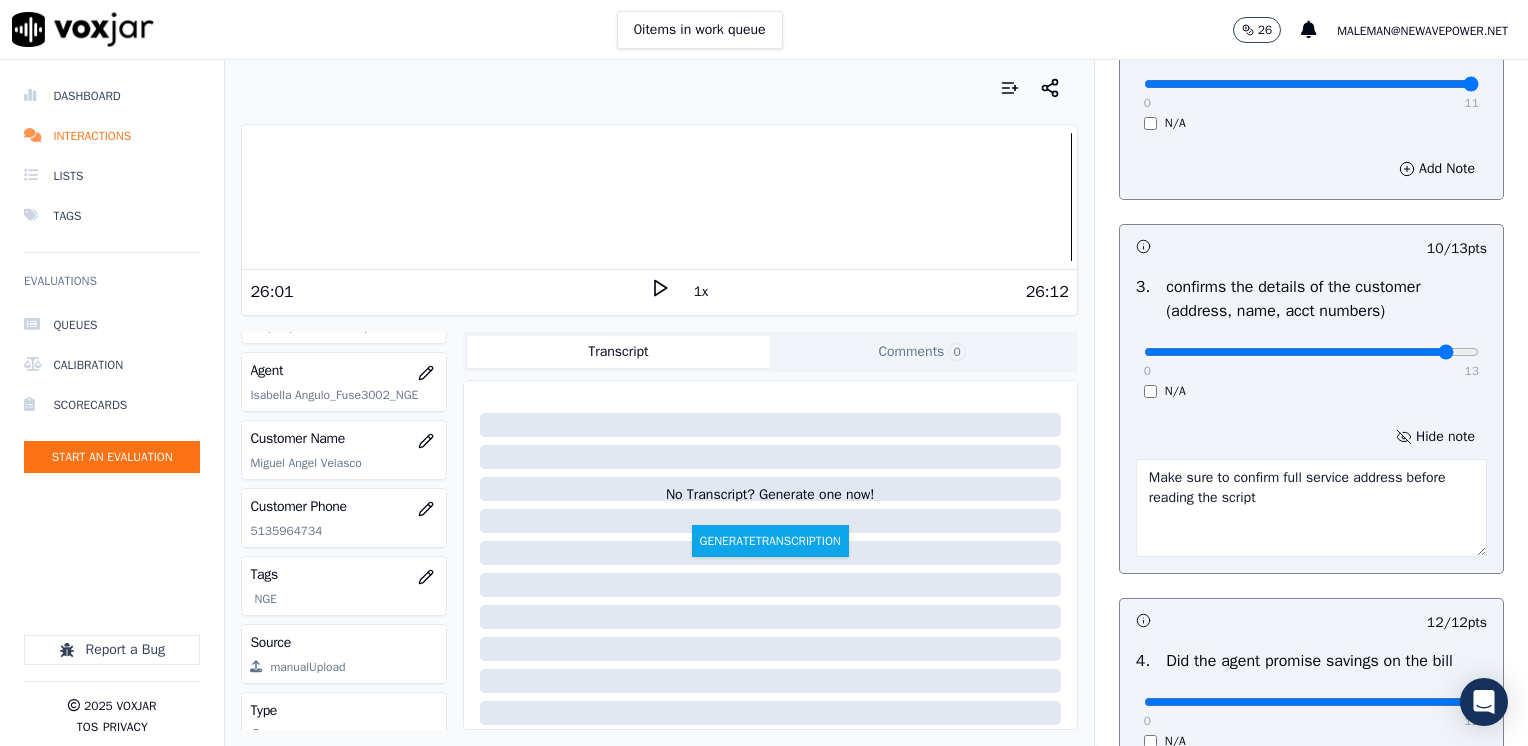 type on "12" 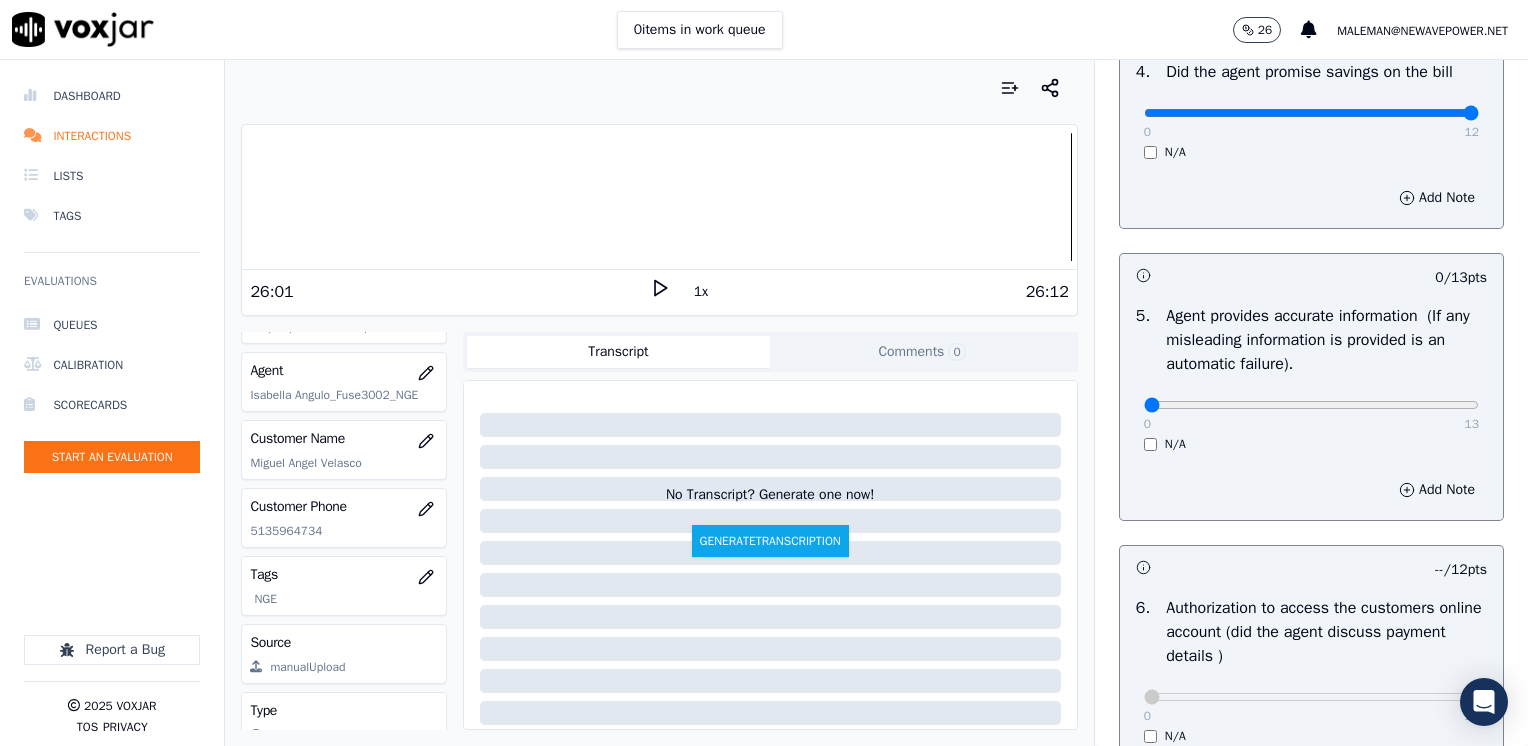 scroll, scrollTop: 1100, scrollLeft: 0, axis: vertical 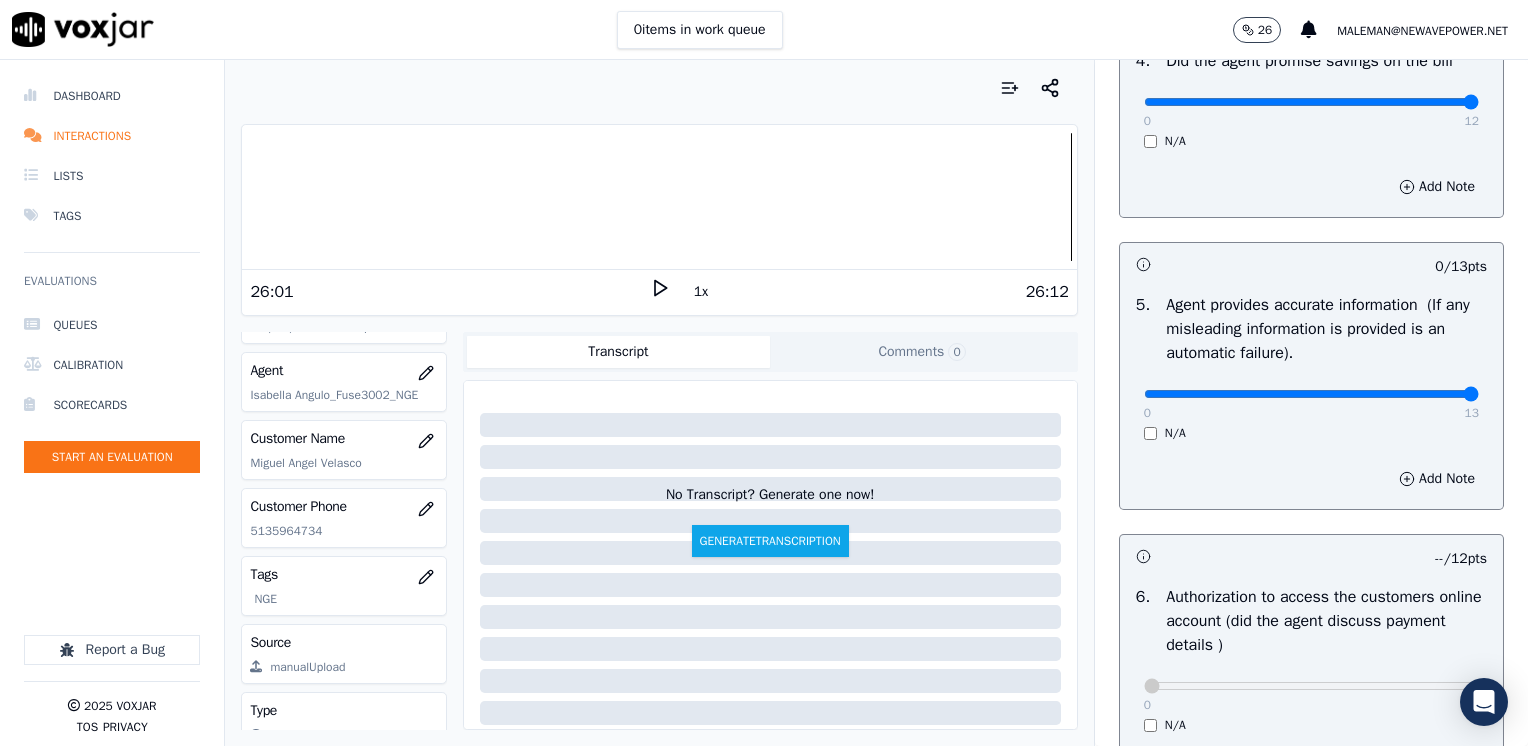 drag, startPoint x: 1131, startPoint y: 394, endPoint x: 1531, endPoint y: 436, distance: 402.19894 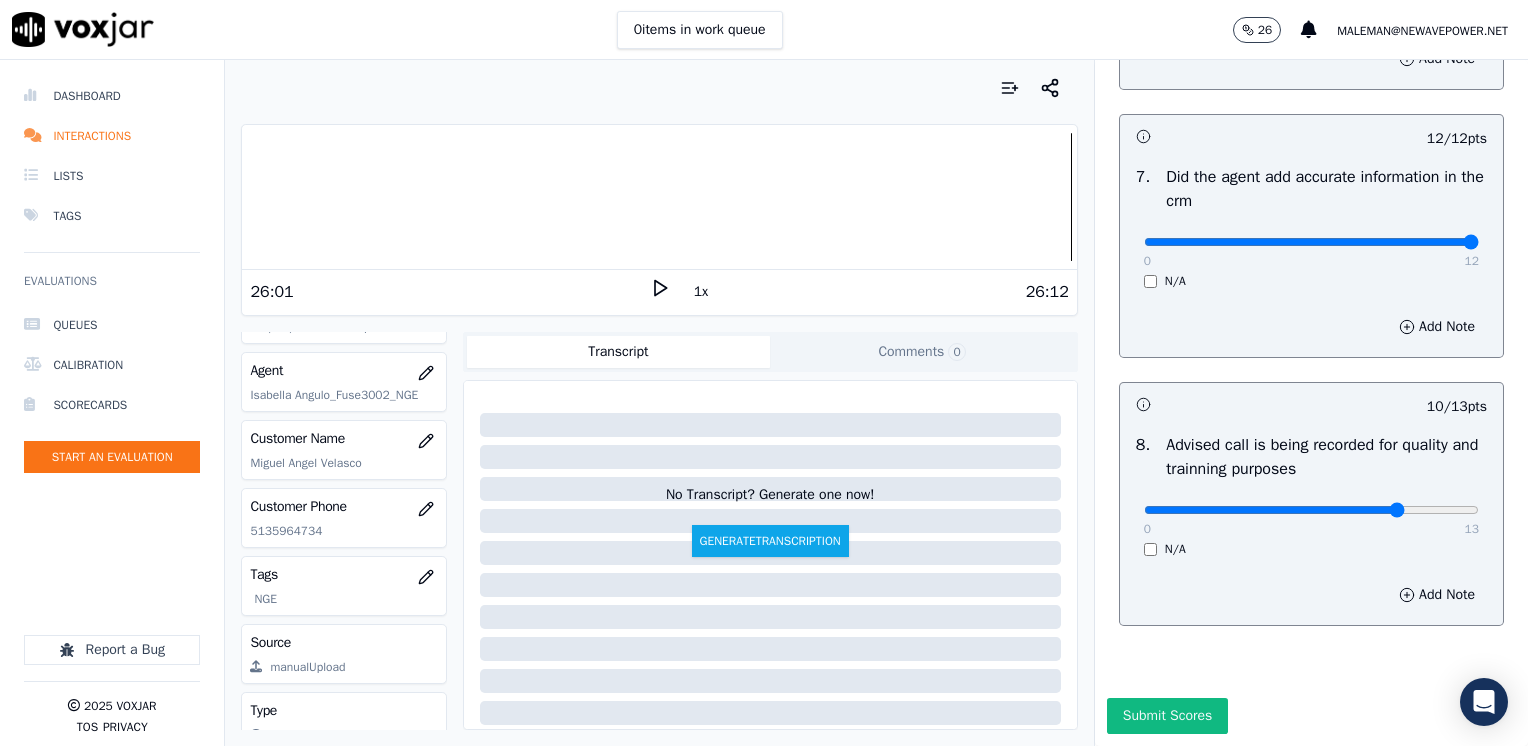 scroll, scrollTop: 1853, scrollLeft: 0, axis: vertical 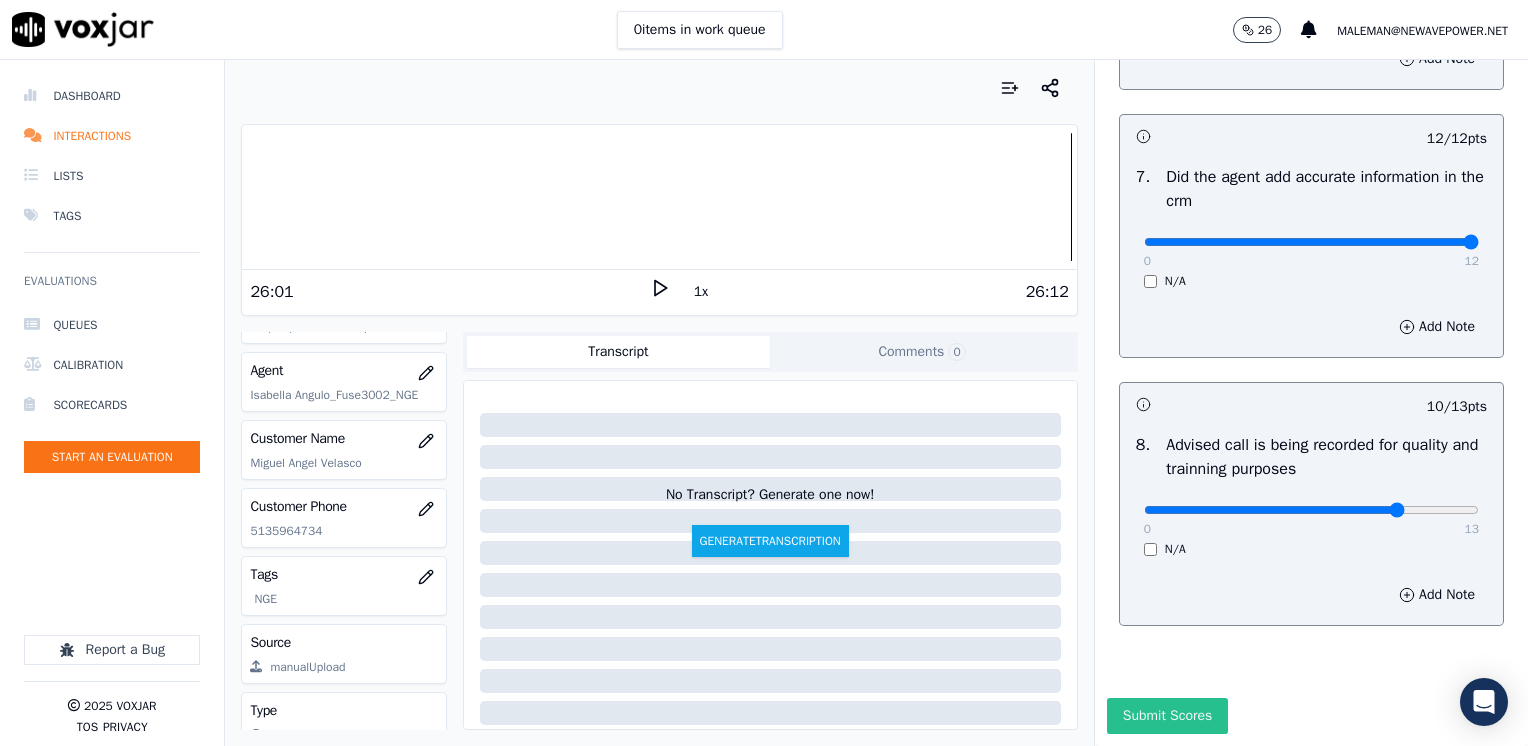 click on "Submit Scores" at bounding box center (1167, 716) 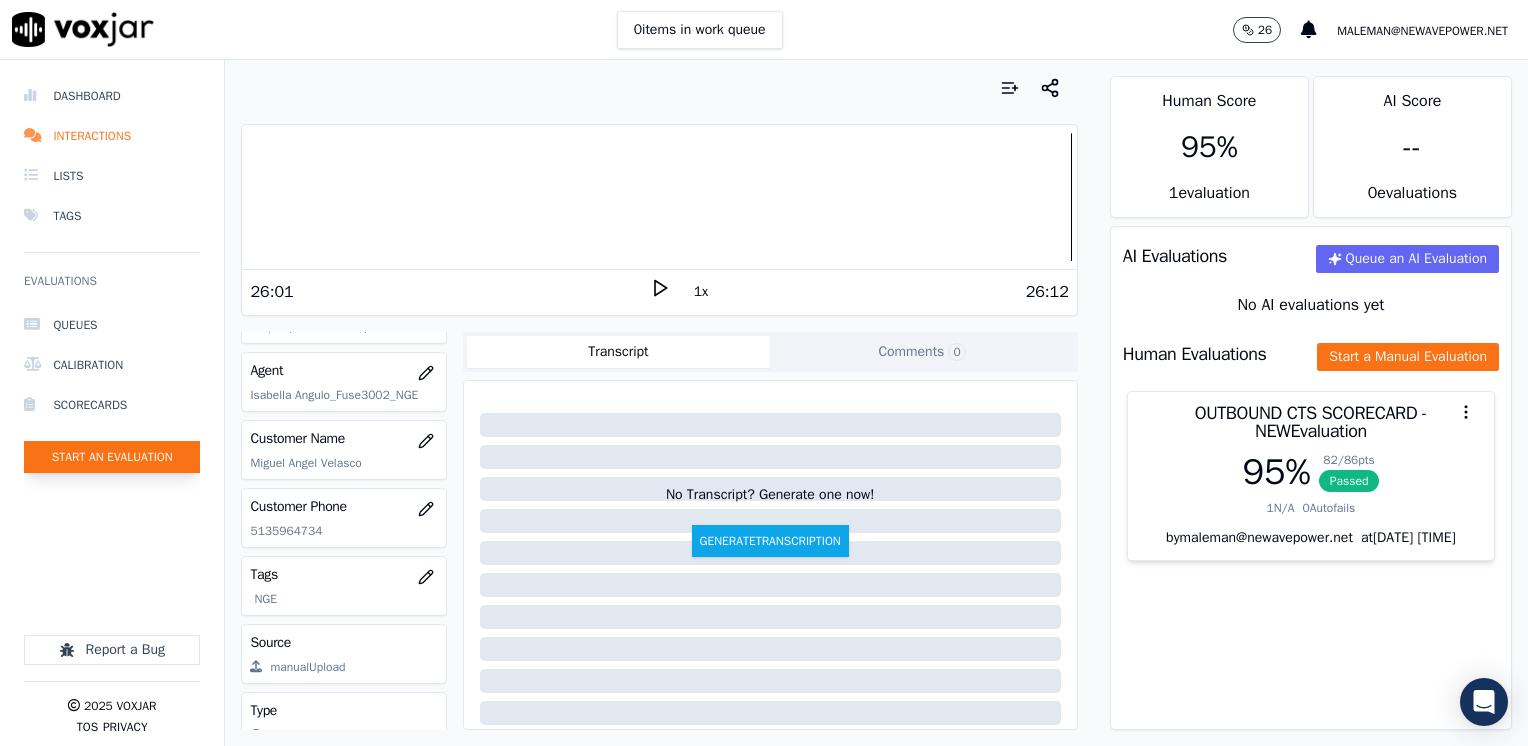 click on "Start an Evaluation" 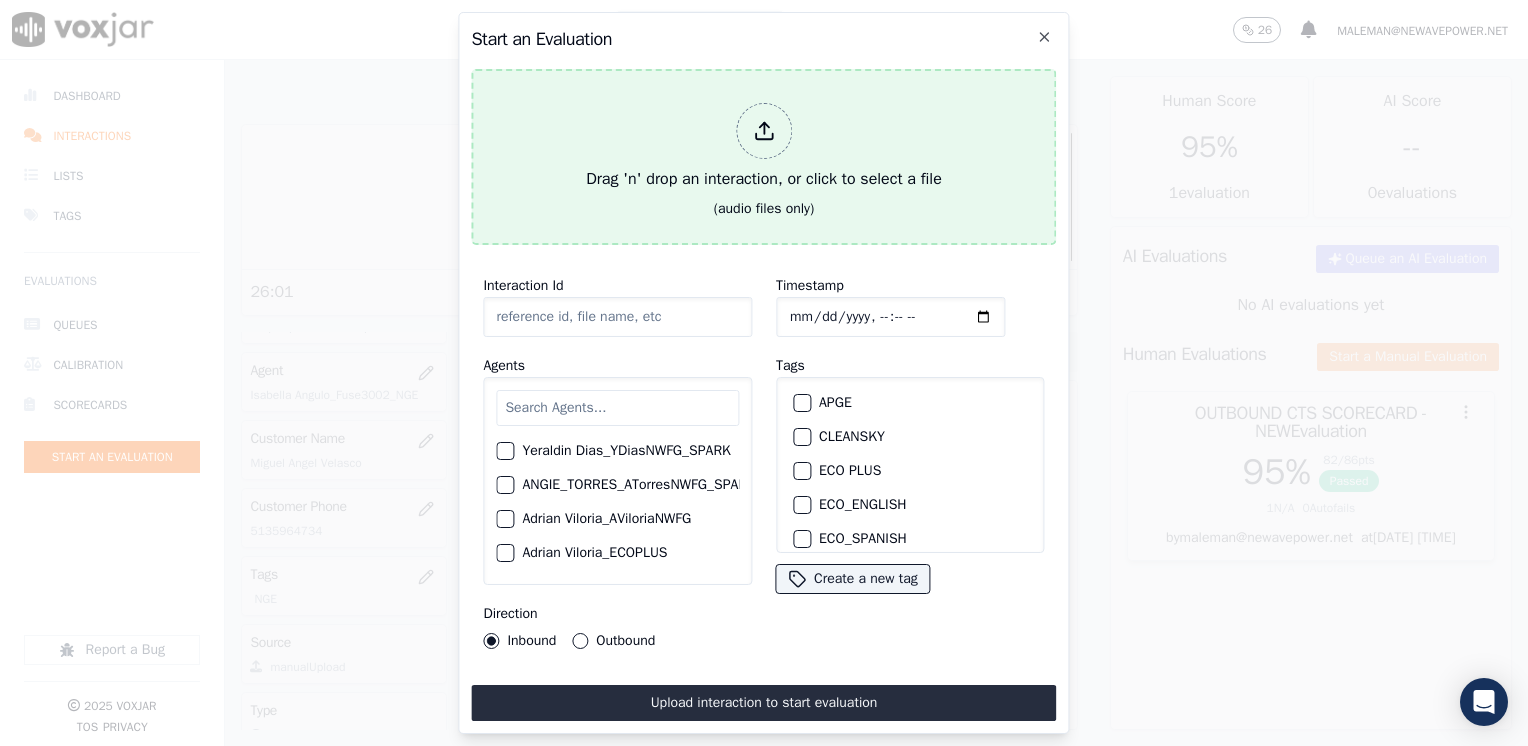 click at bounding box center [764, 131] 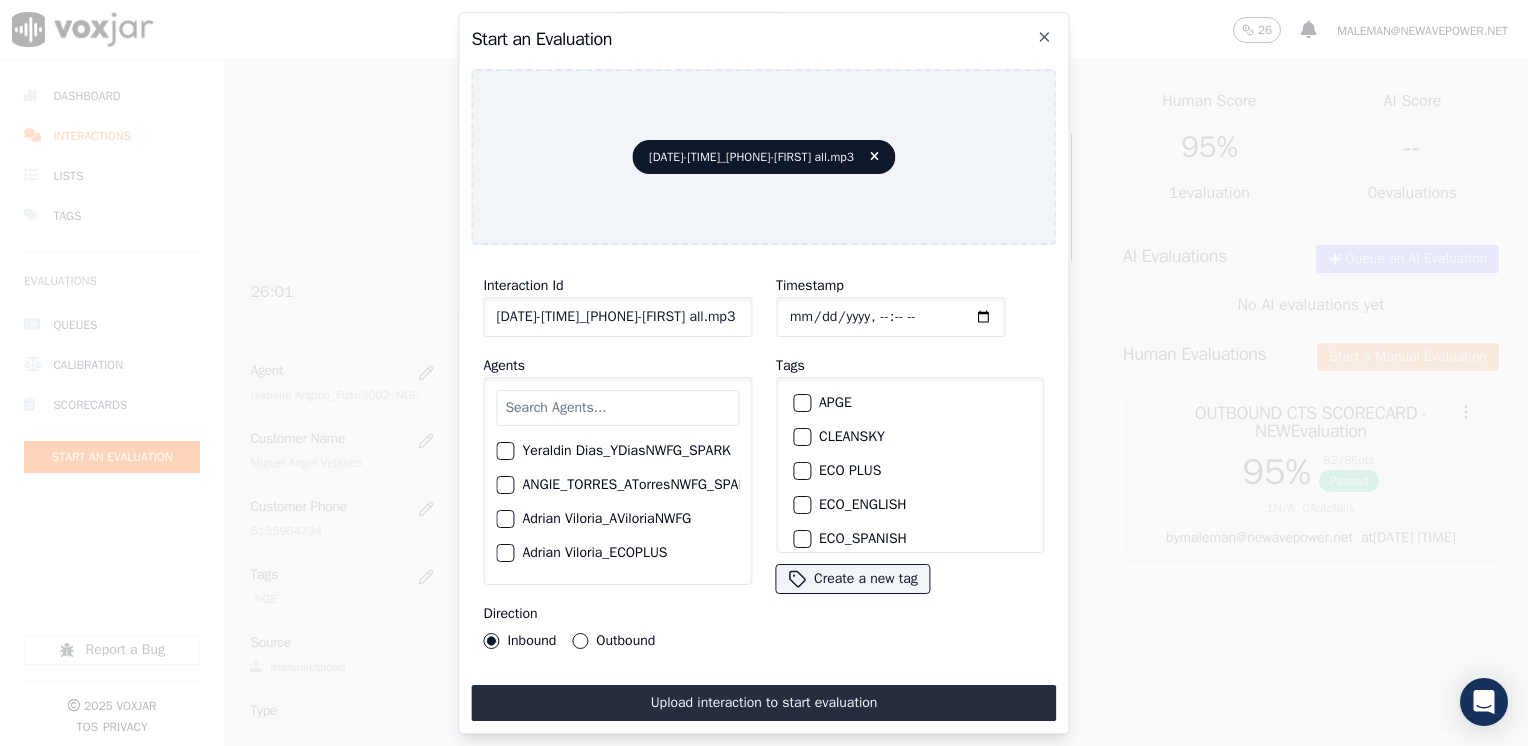 click at bounding box center (617, 408) 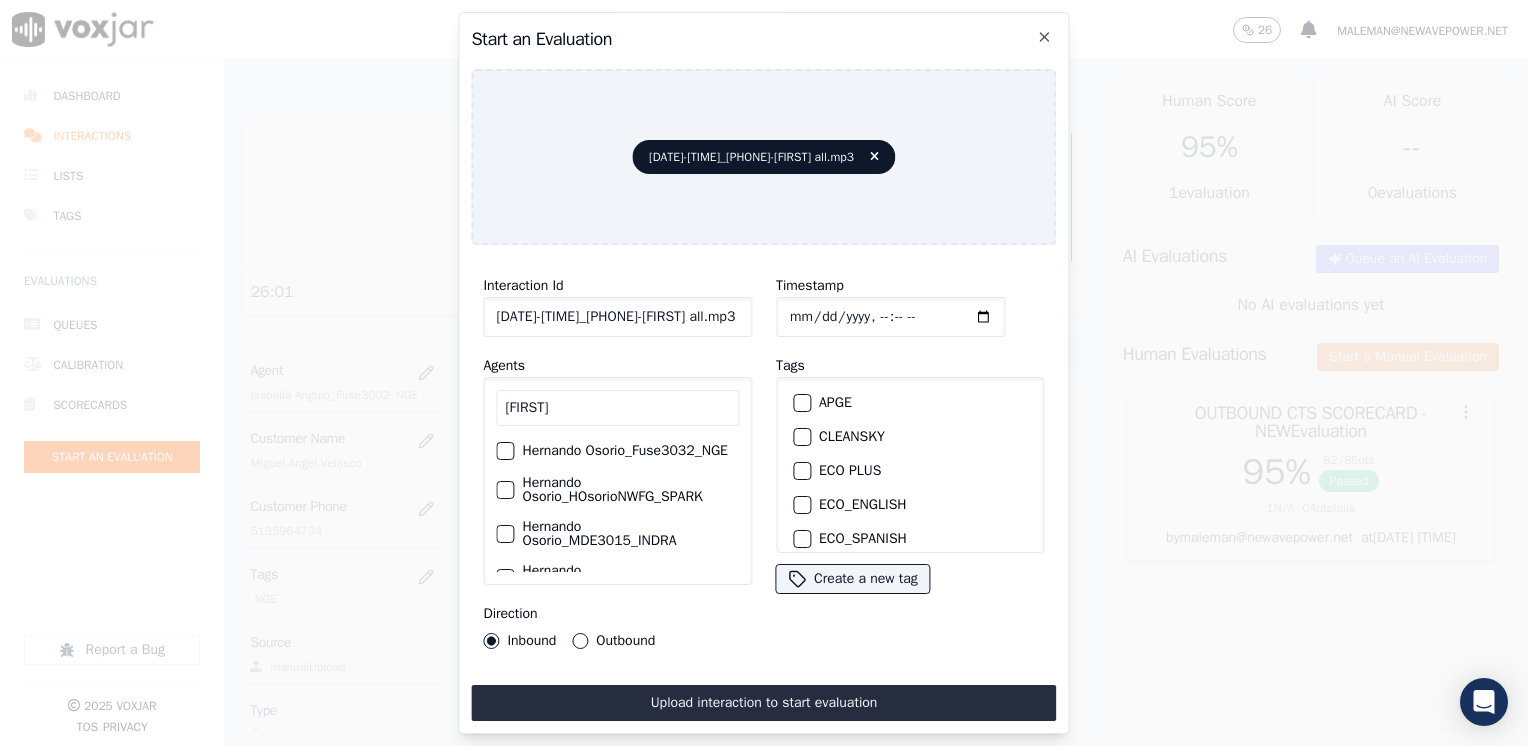 type on "hernando" 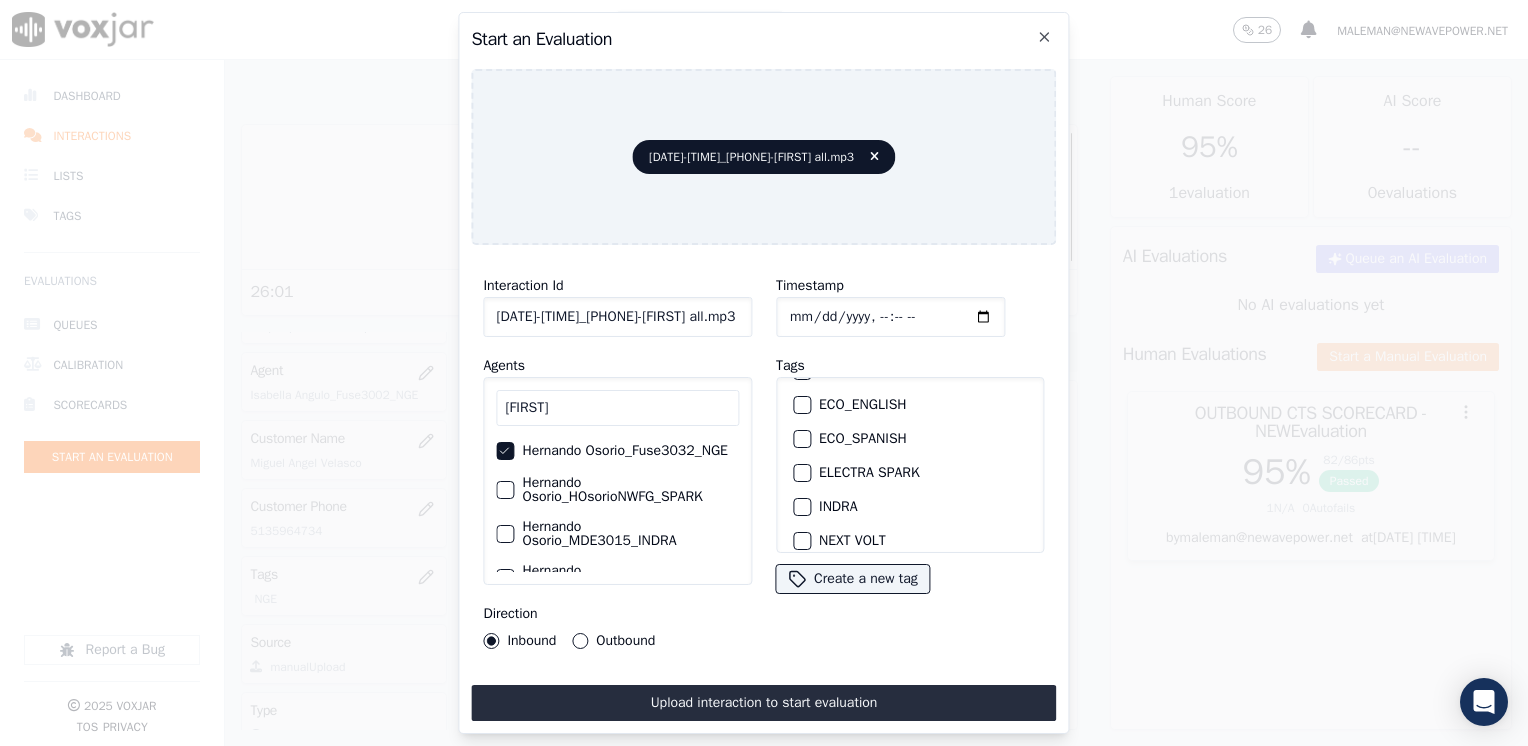 scroll, scrollTop: 200, scrollLeft: 0, axis: vertical 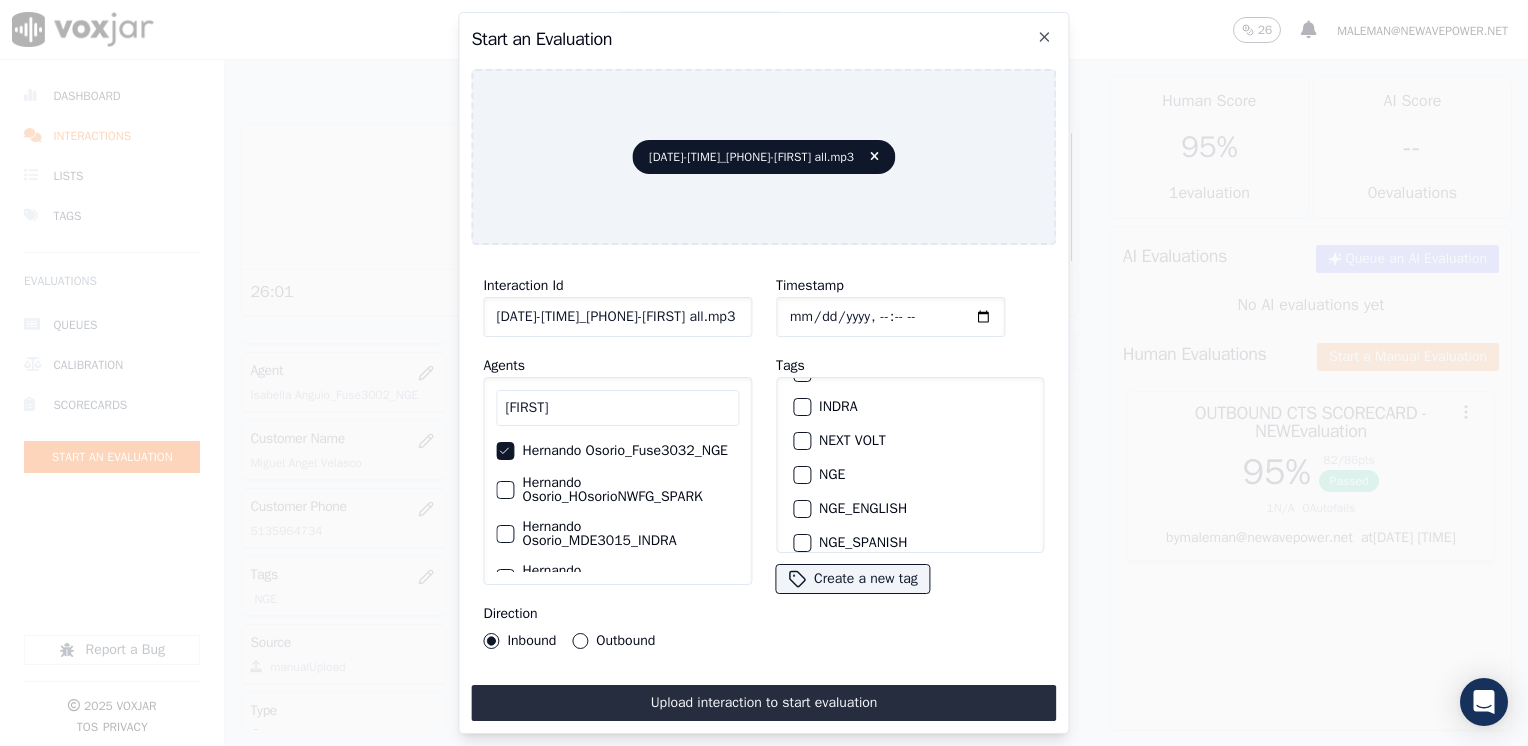 click at bounding box center (801, 475) 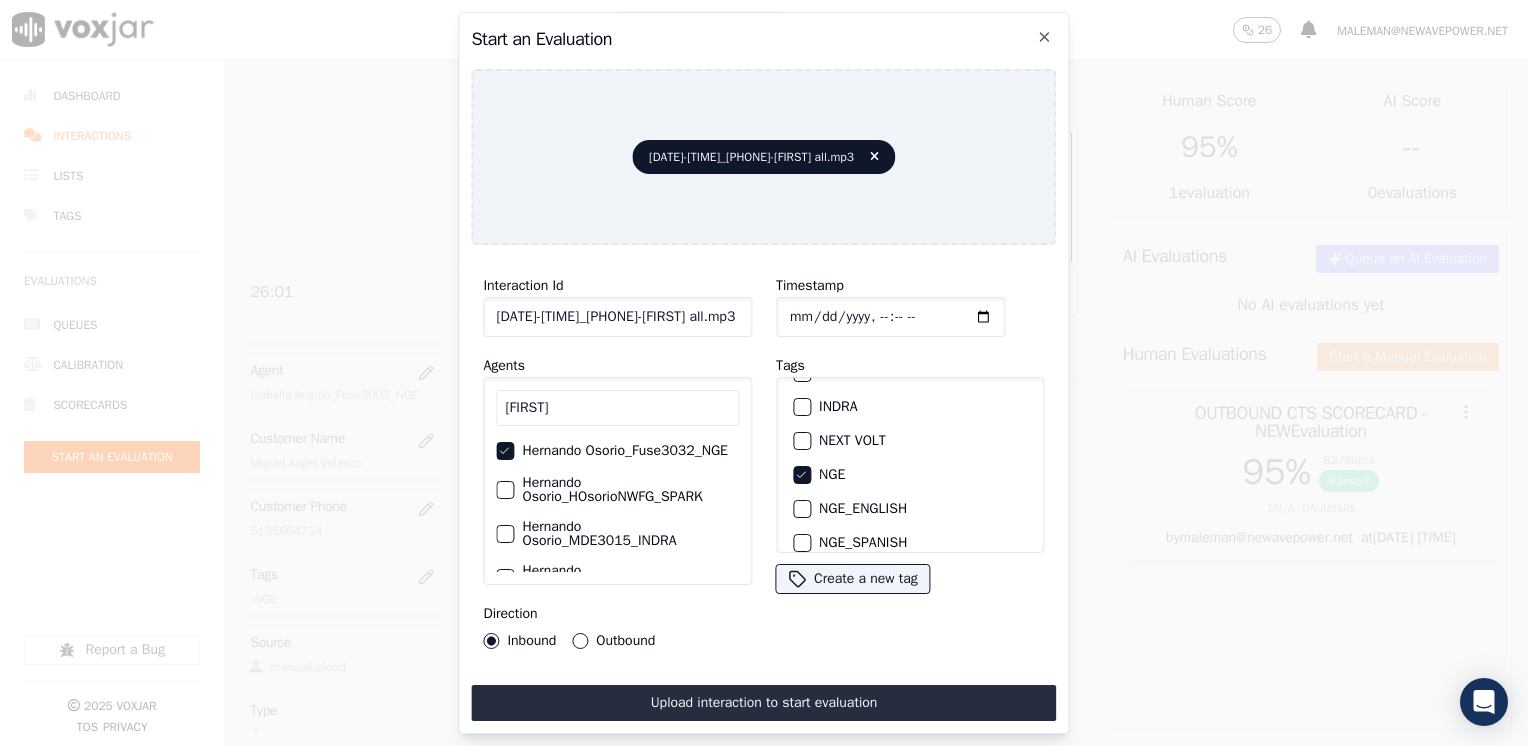 click on "Timestamp" 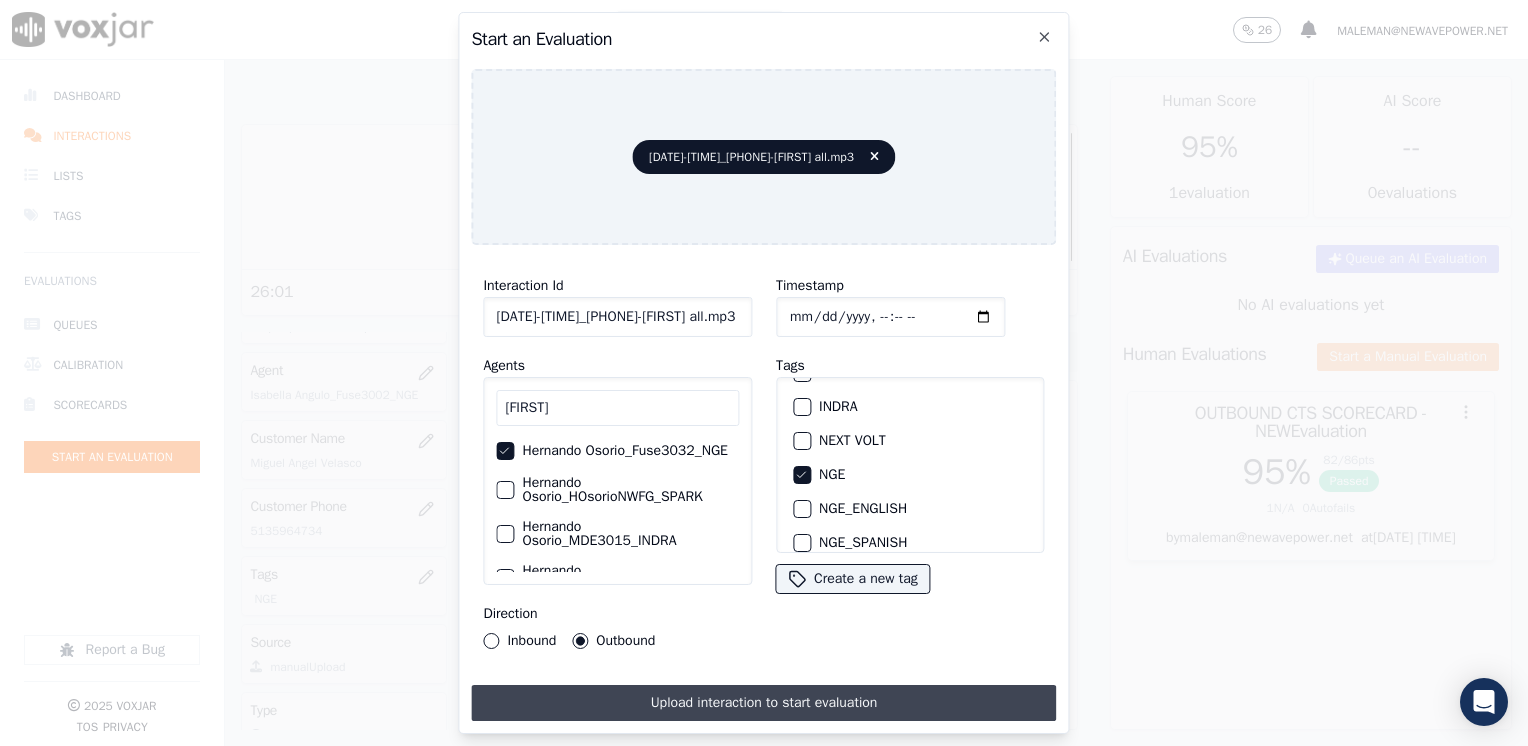 click on "Upload interaction to start evaluation" at bounding box center [763, 703] 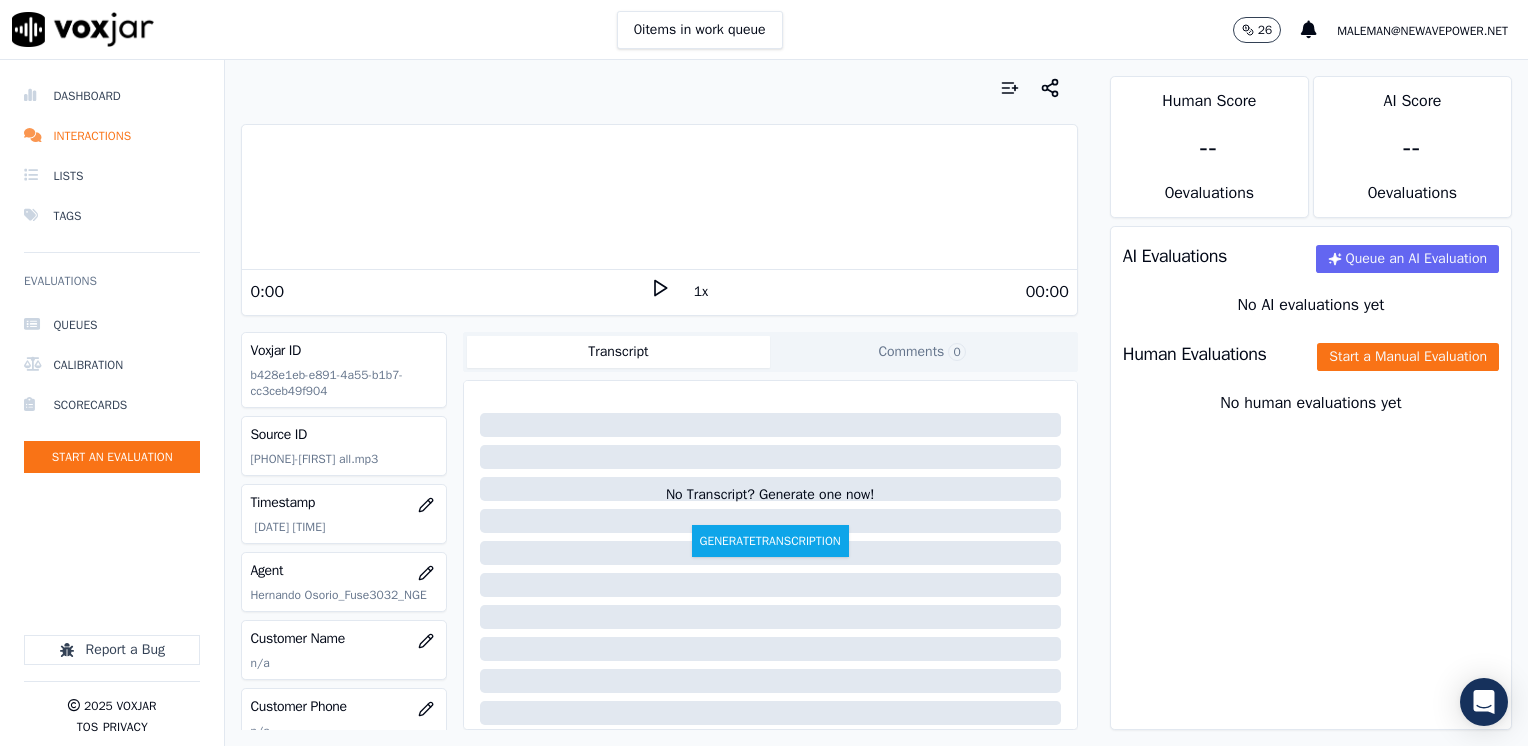 click on "00:00" at bounding box center (869, 292) 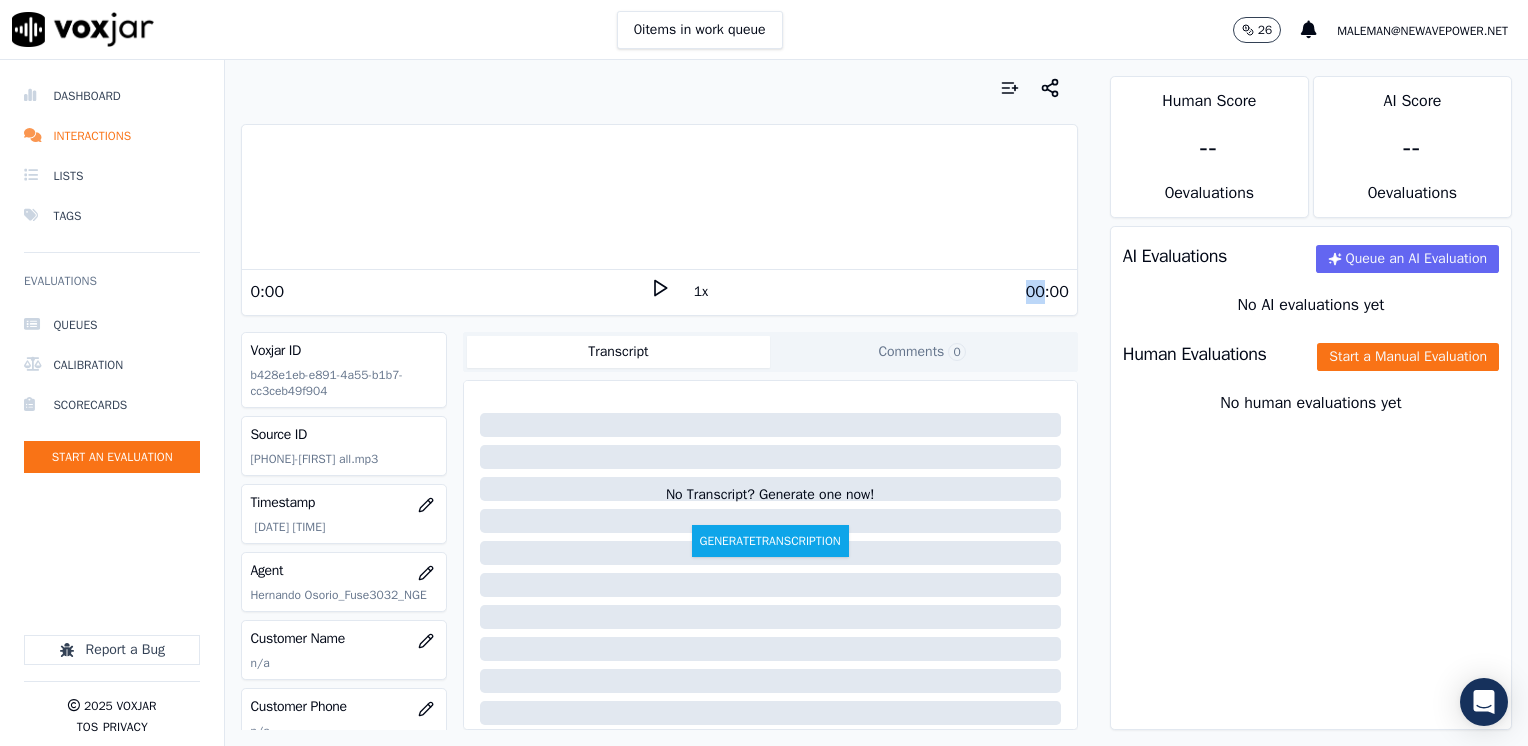 click on "00:00" at bounding box center (869, 292) 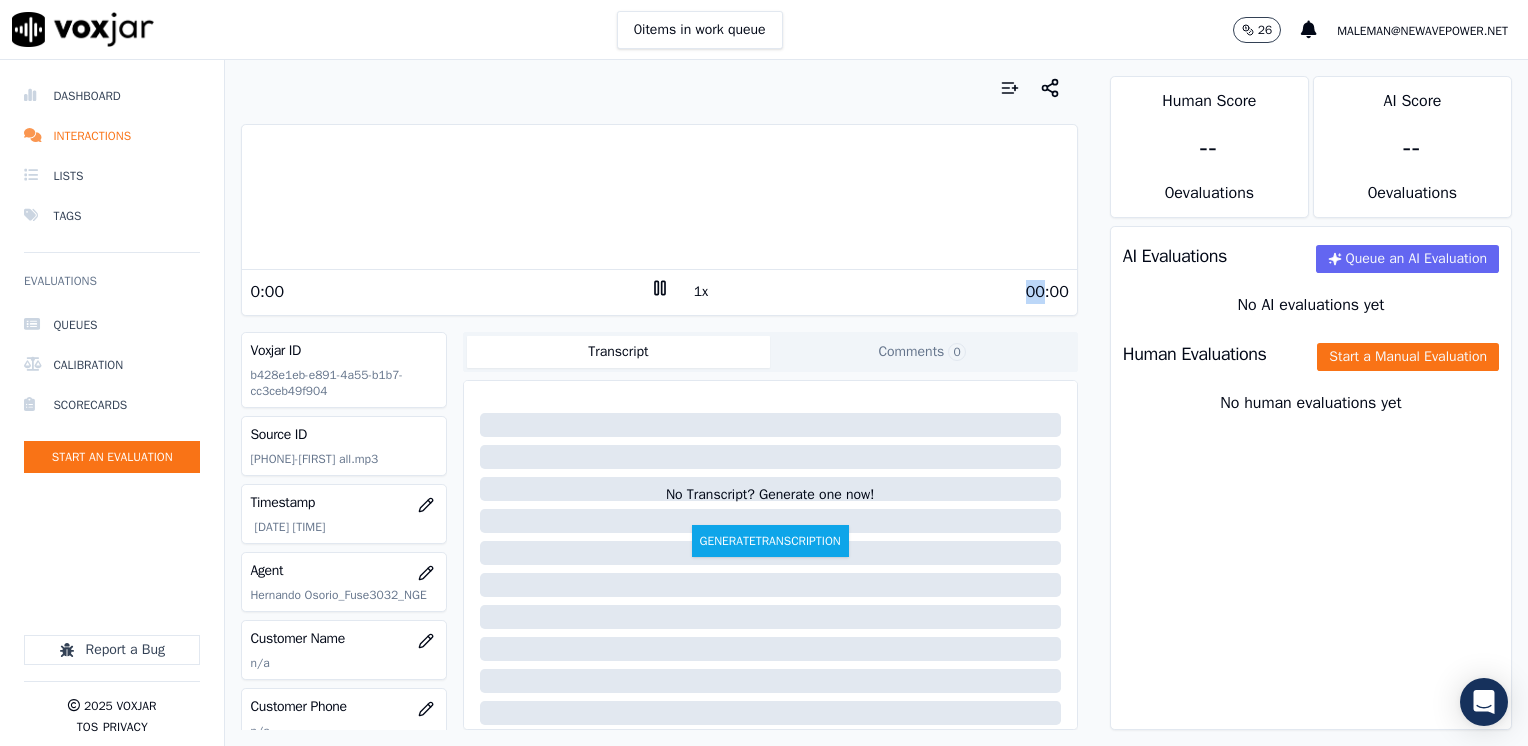 click 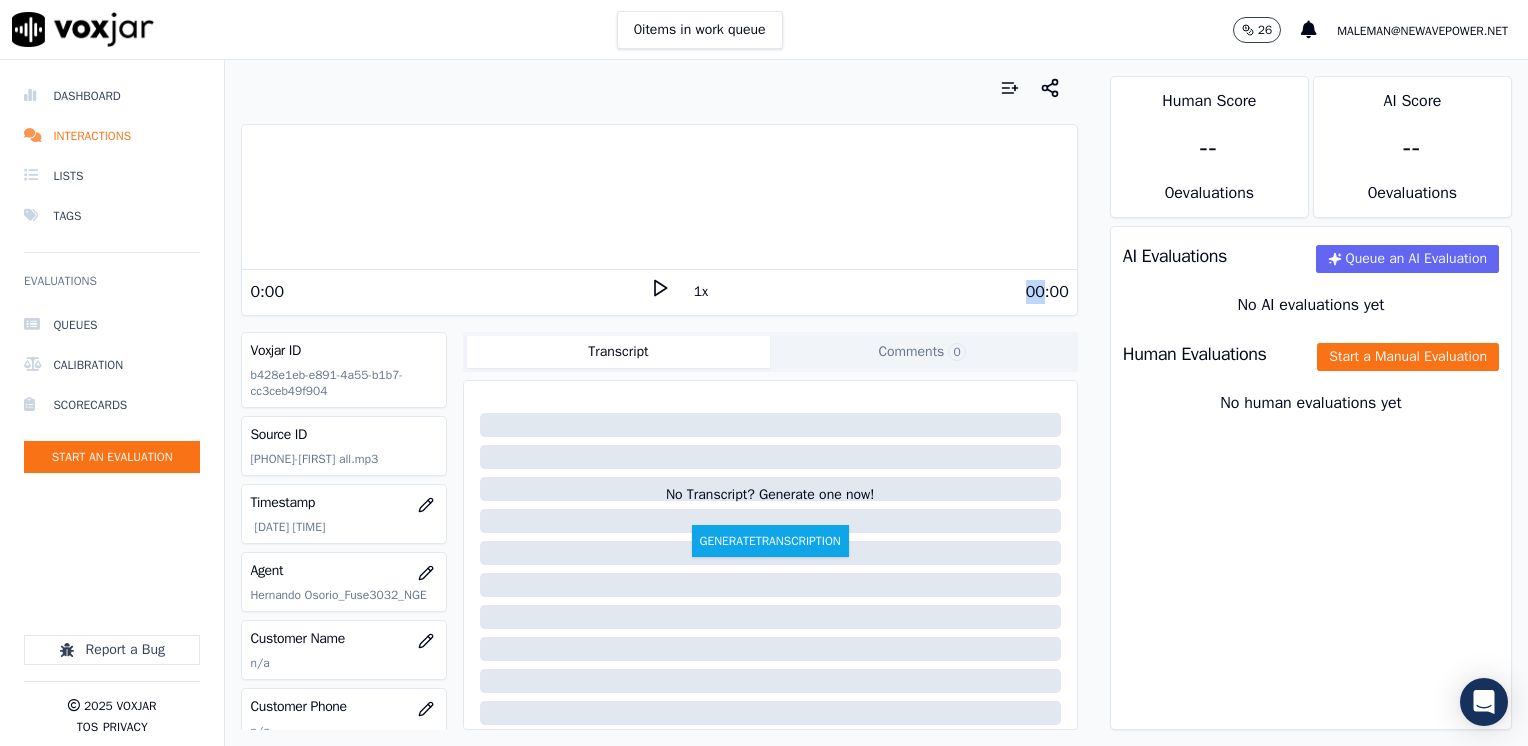scroll, scrollTop: 100, scrollLeft: 0, axis: vertical 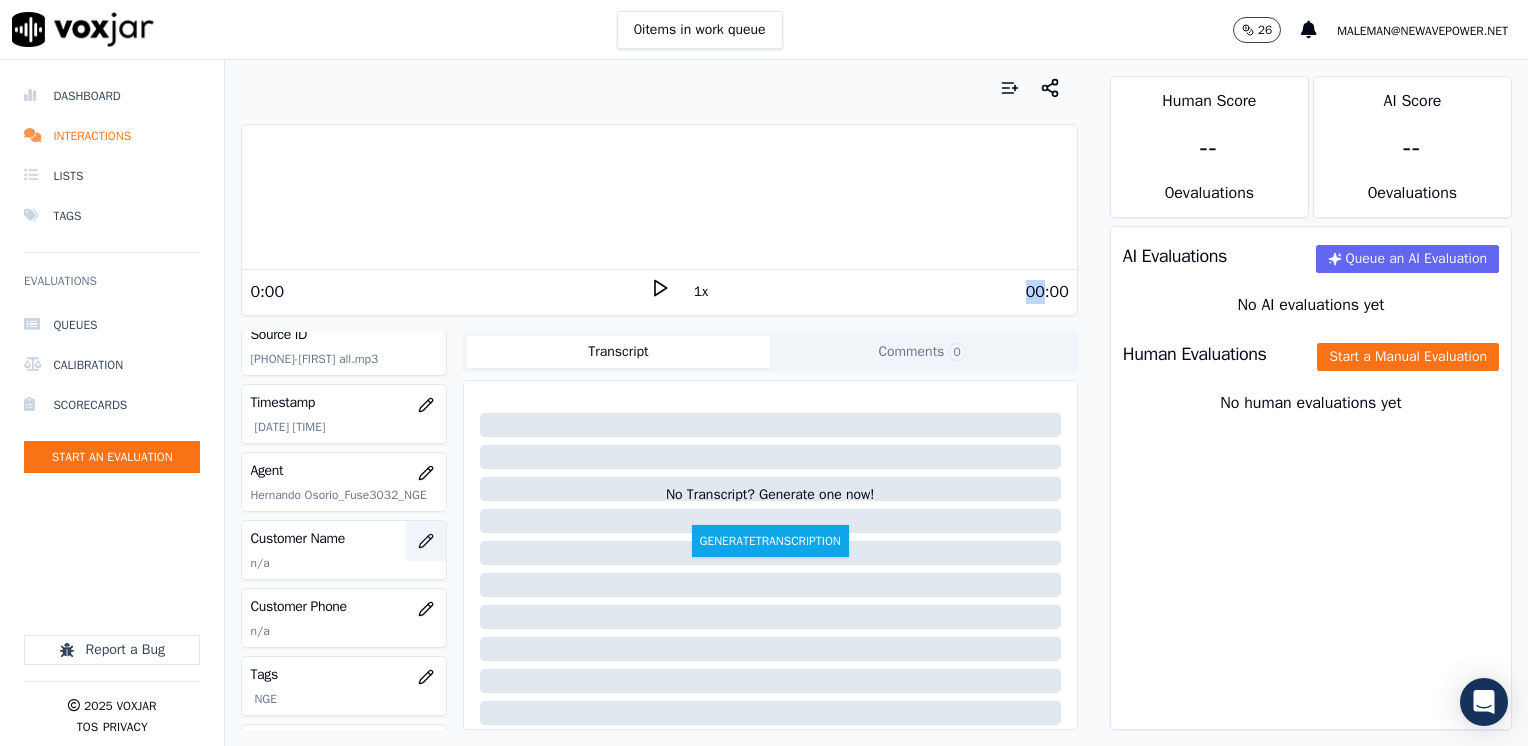 click at bounding box center (426, 541) 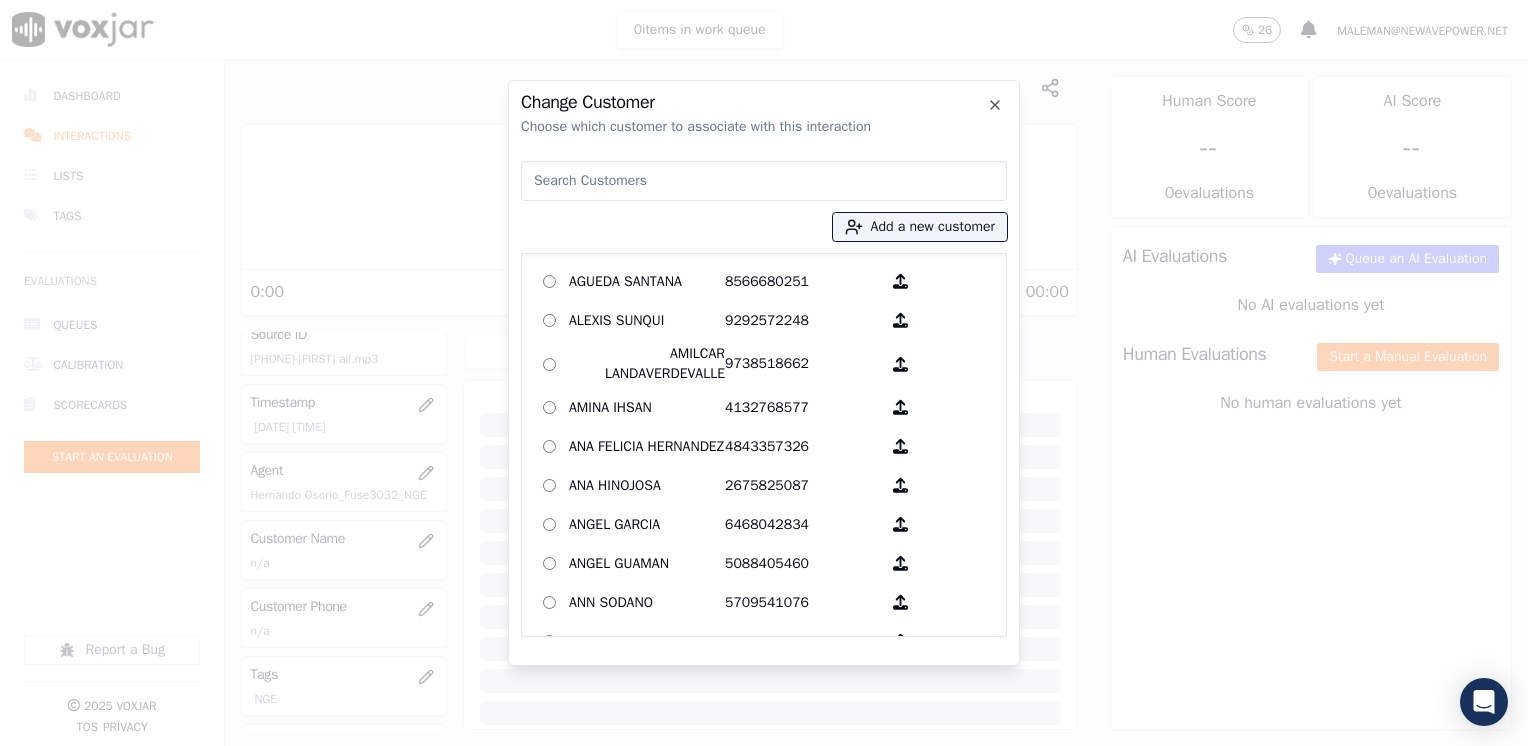 click at bounding box center [764, 181] 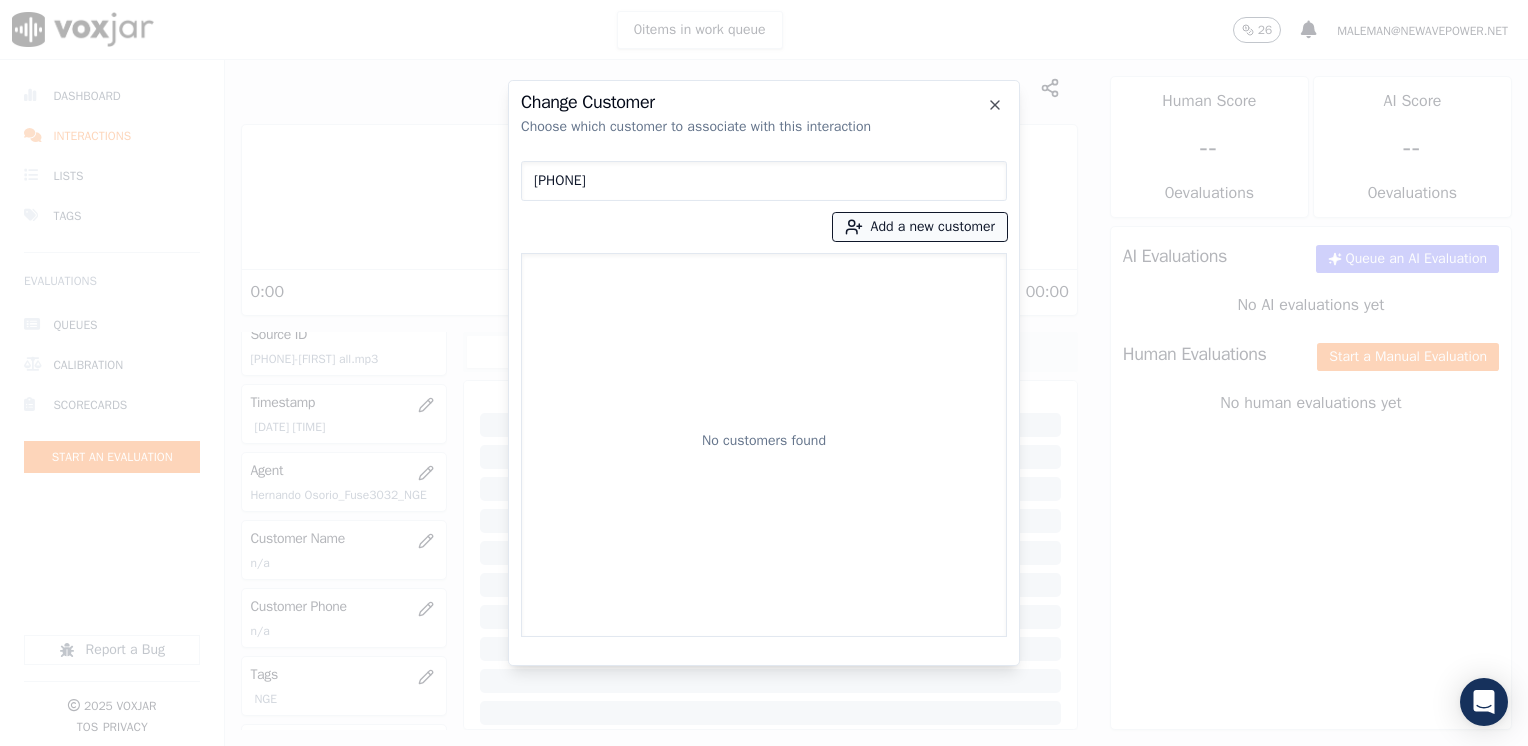 type on "3218050272" 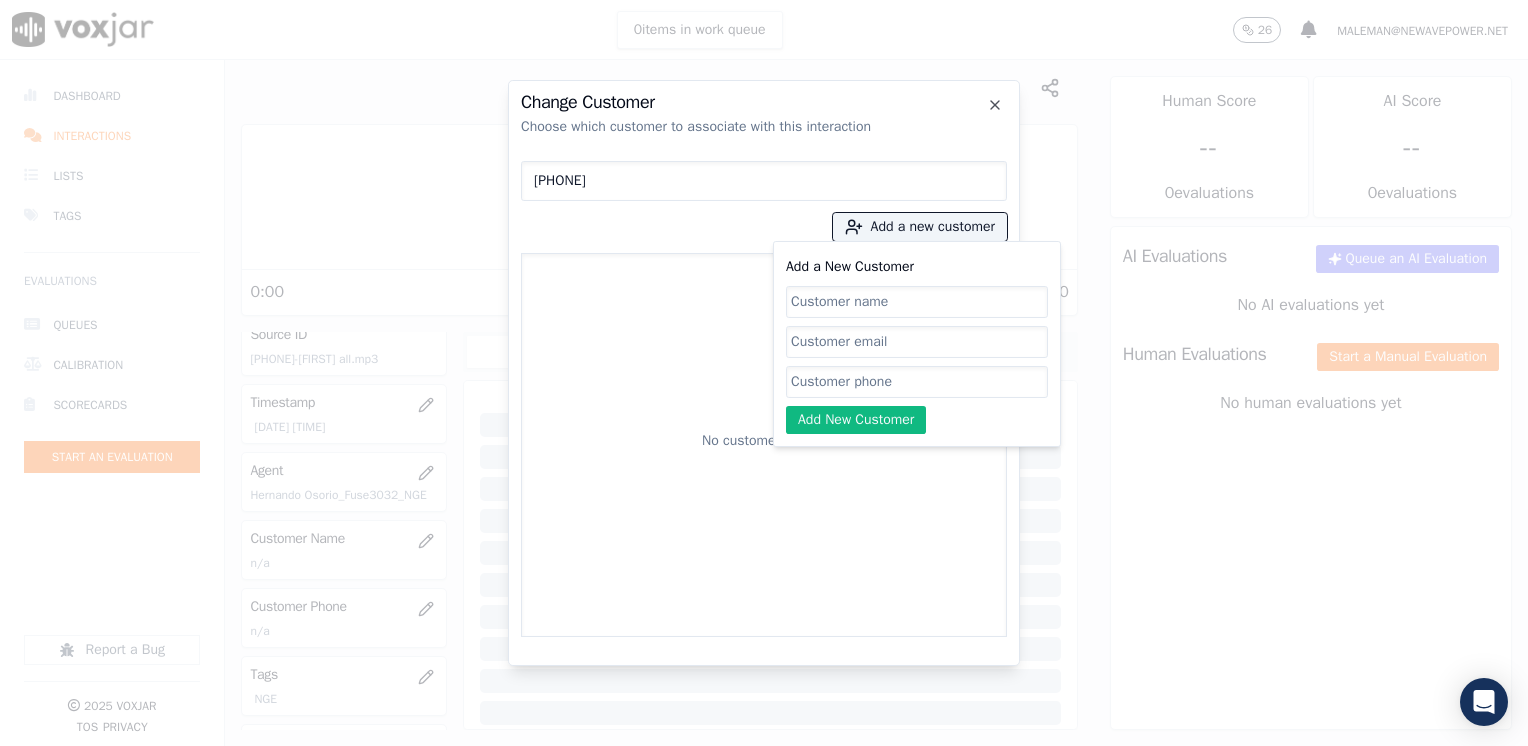 click on "Add a New Customer" 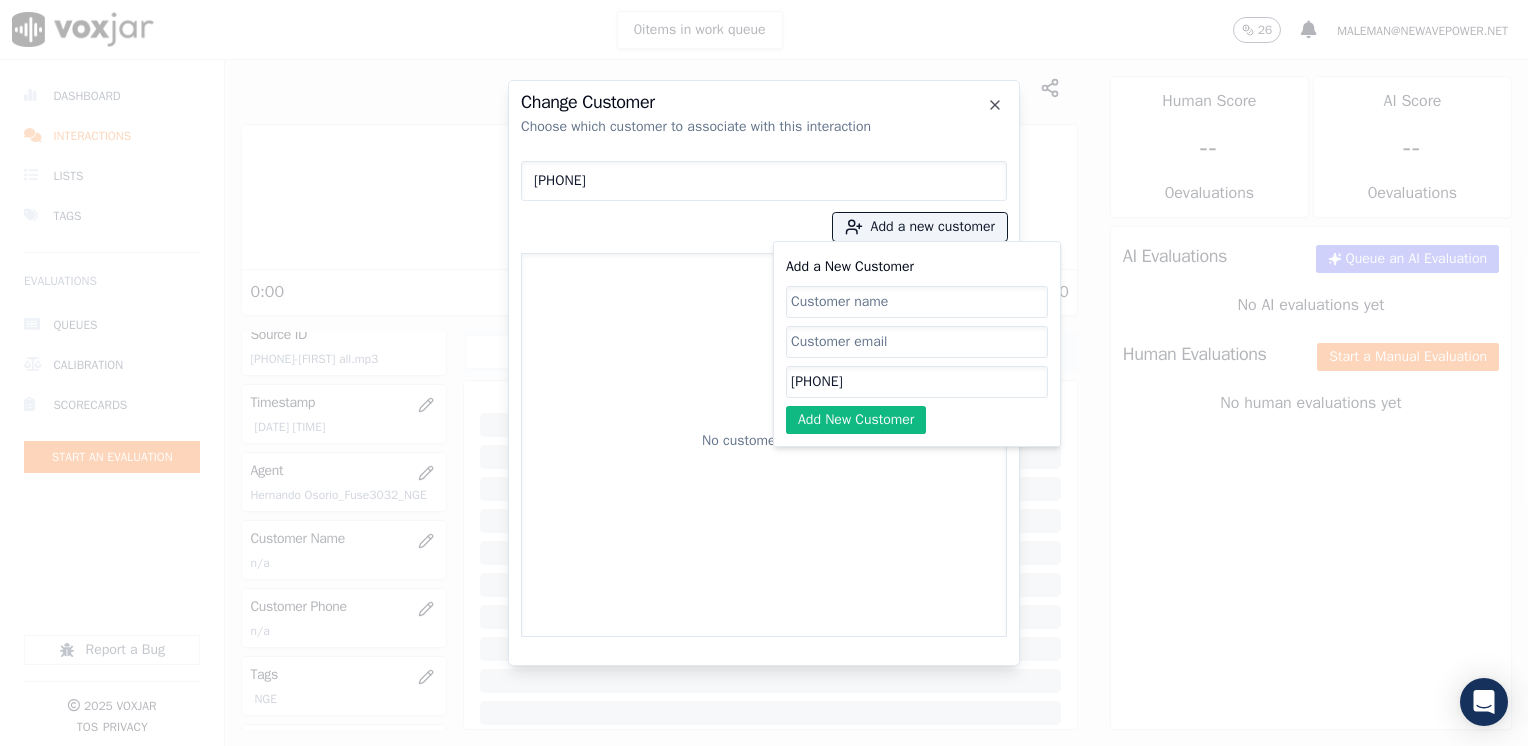 type on "3218050272" 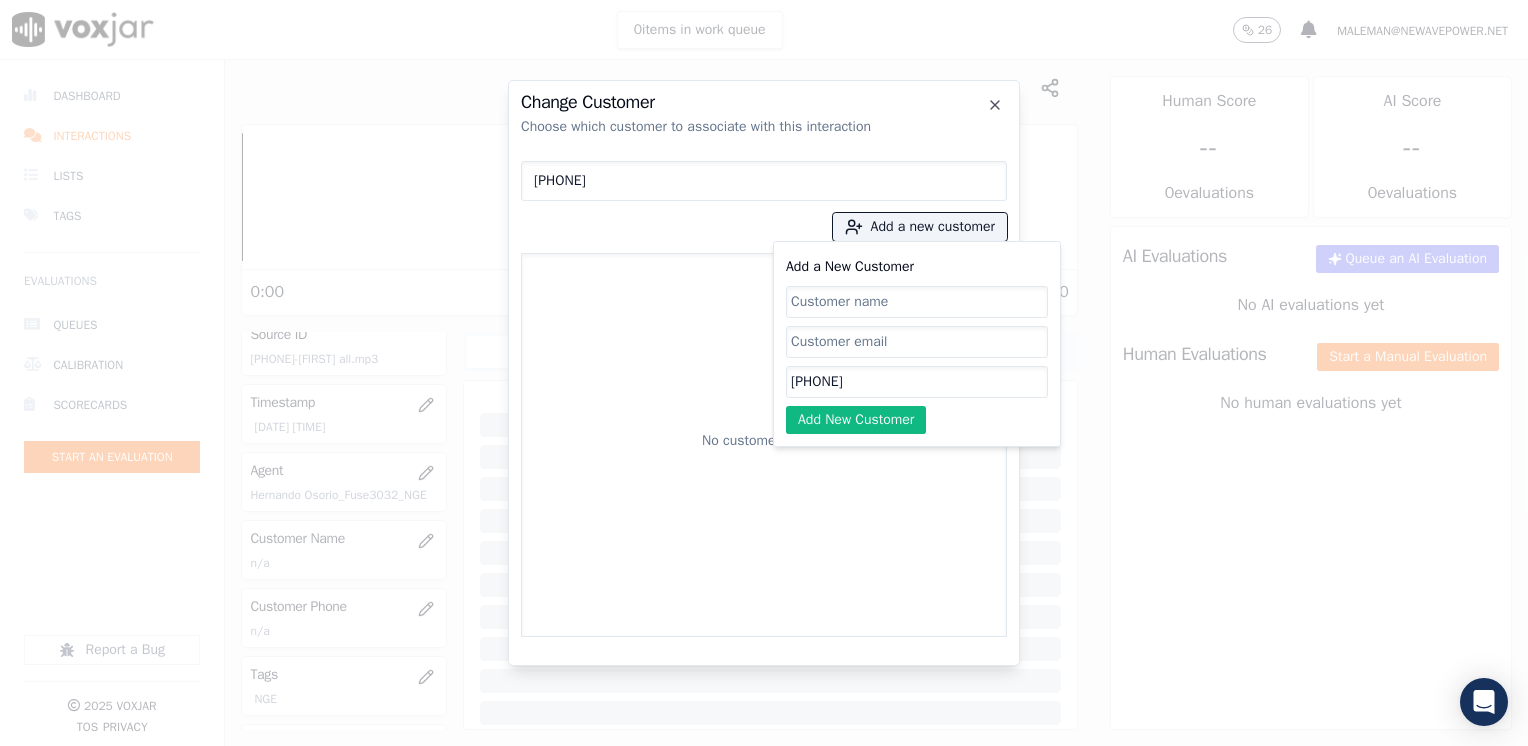 click on "3218050272" at bounding box center [764, 181] 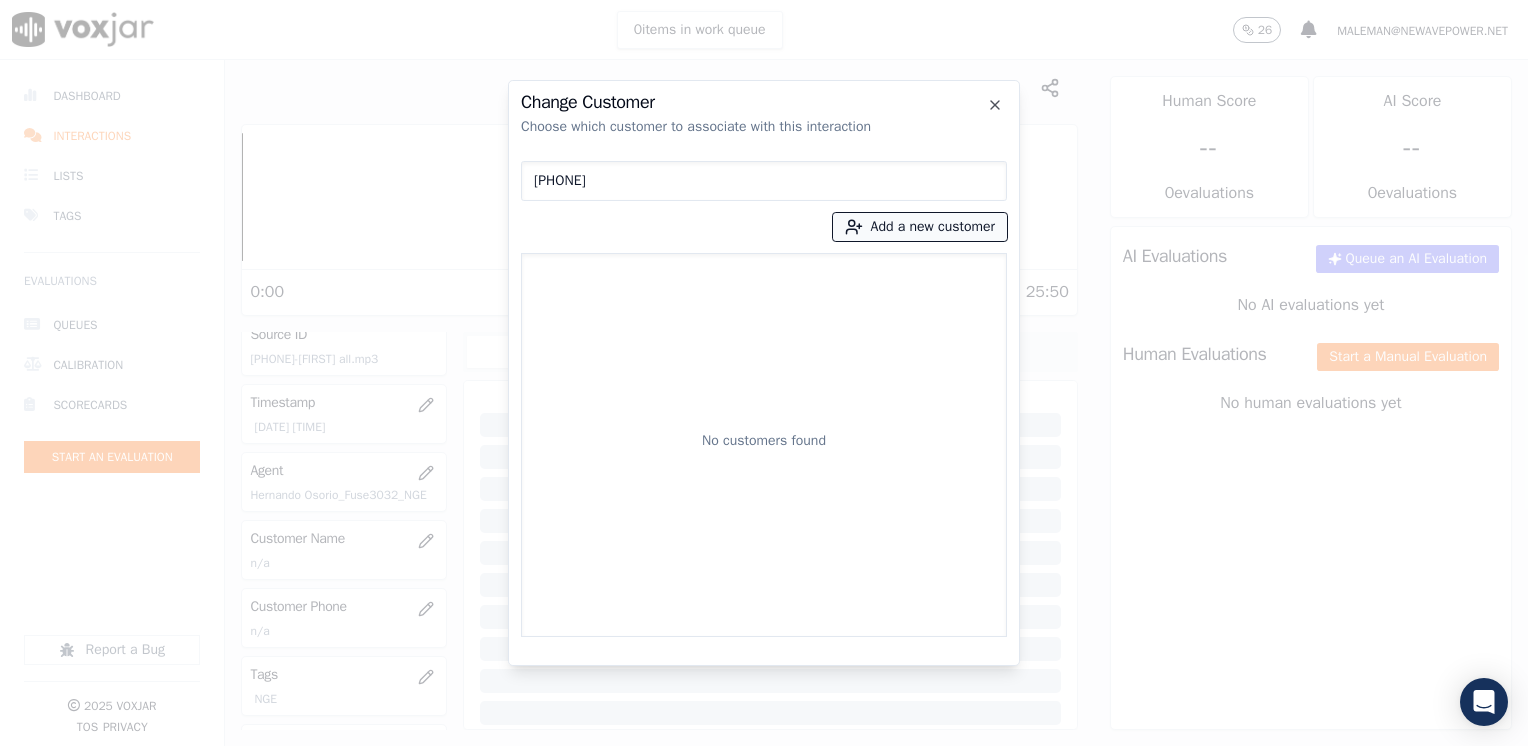 click on "Add a new customer" at bounding box center [920, 227] 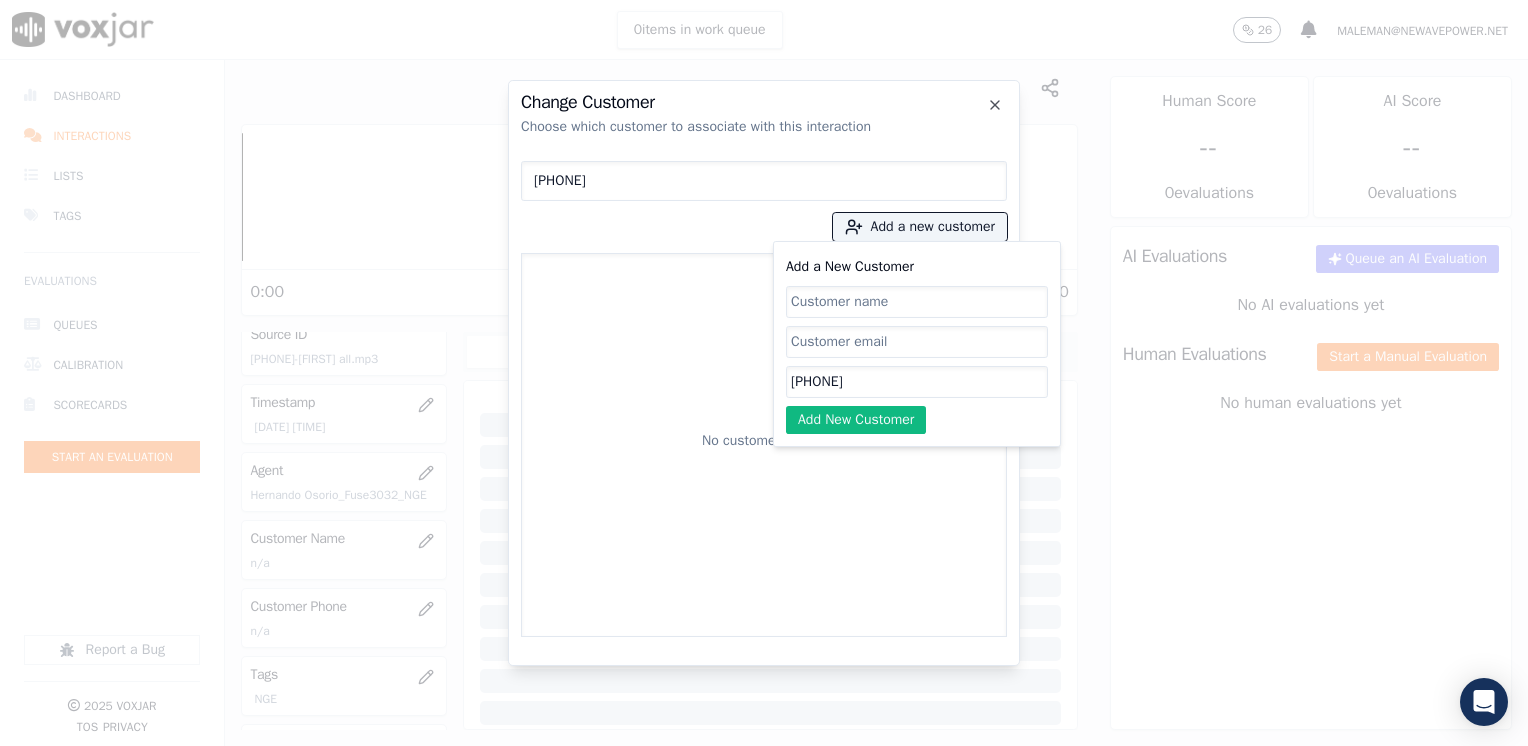 click on "Add a New Customer" 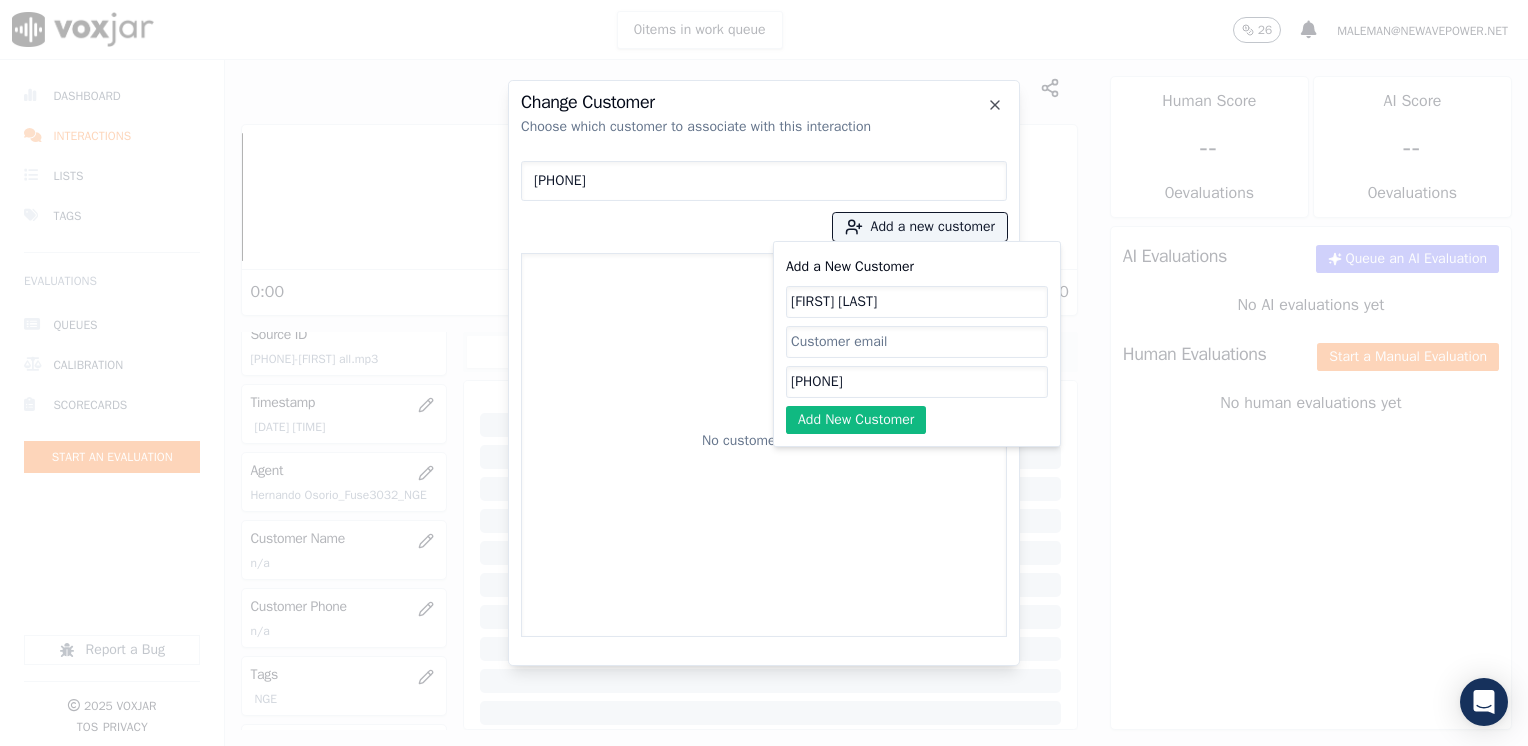 type on "Mayra Soto" 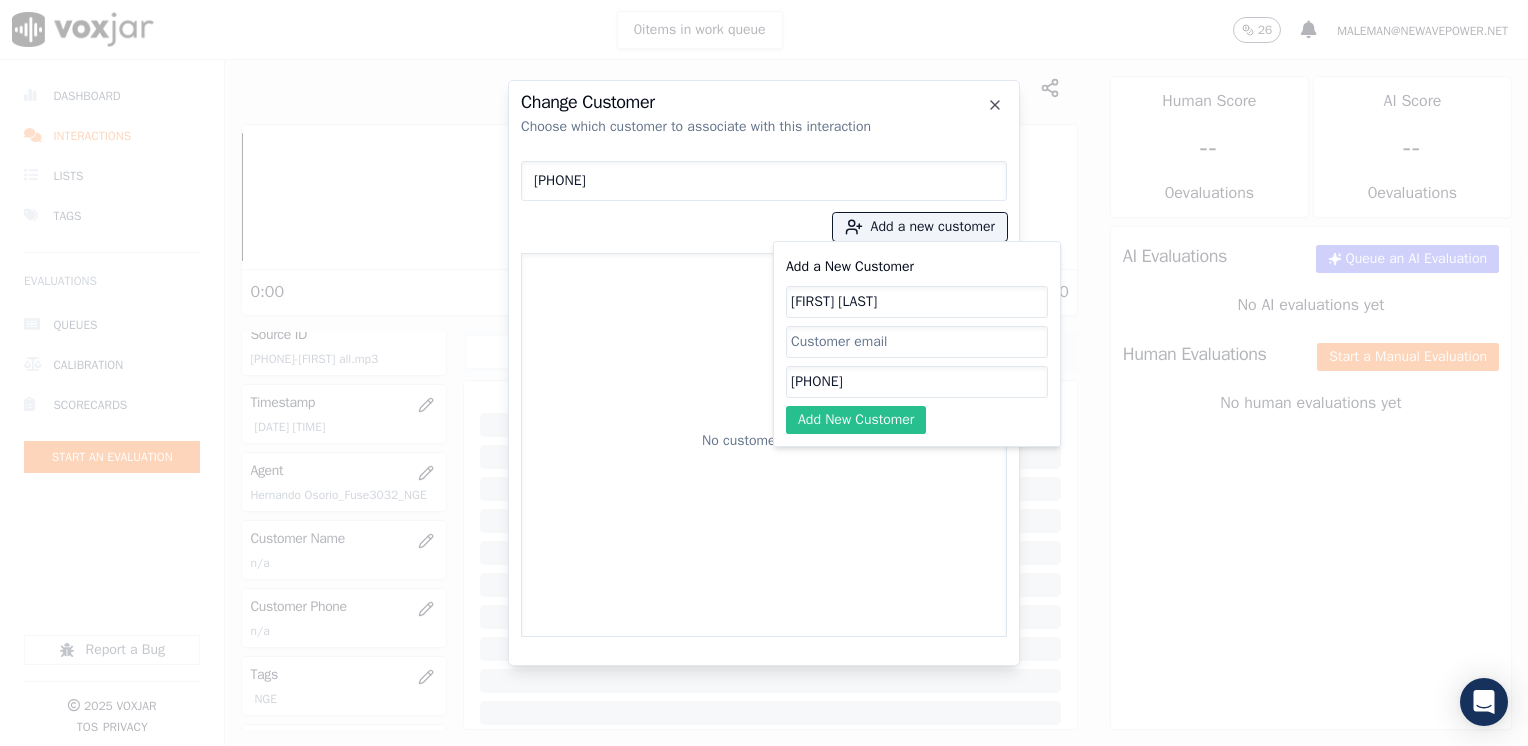 click on "Add New Customer" 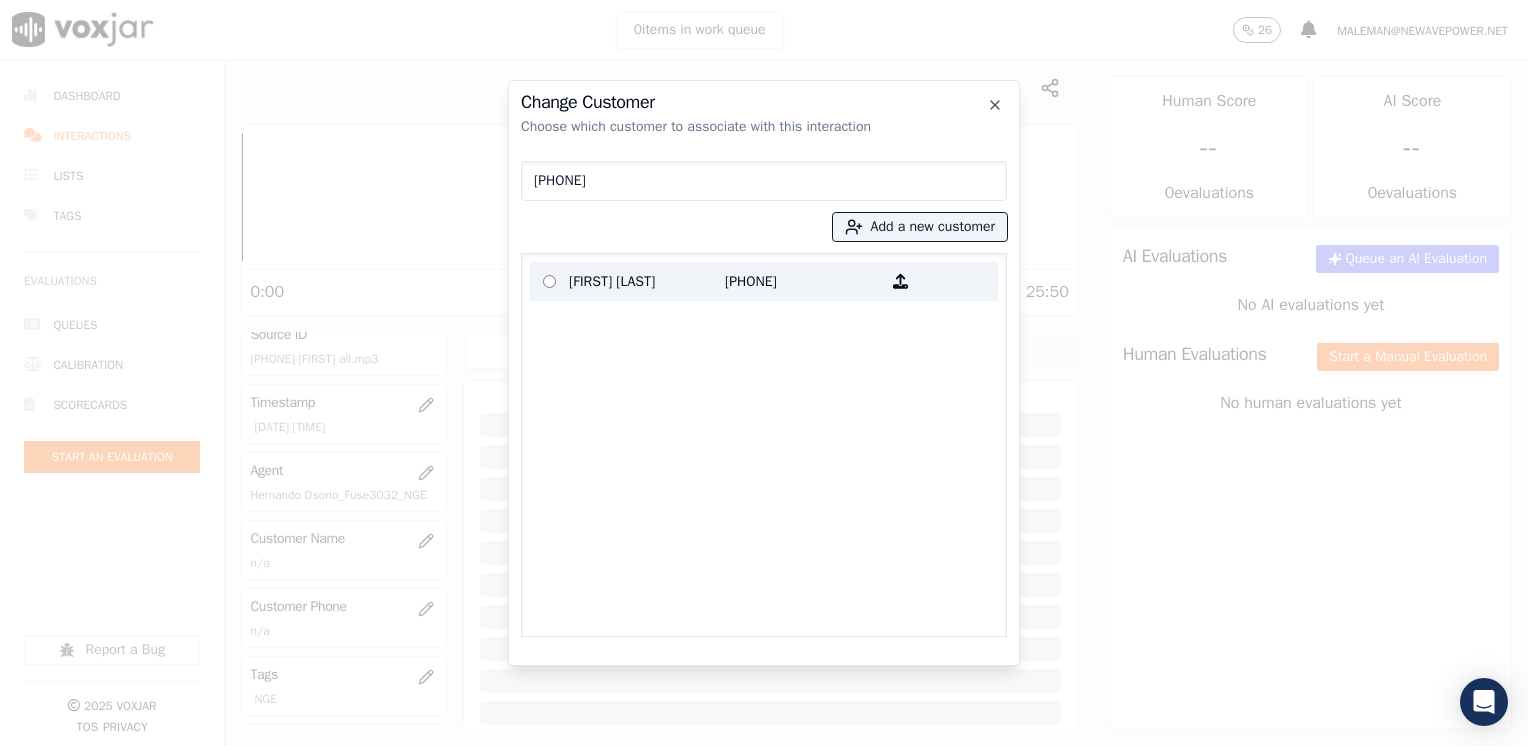 click on "3218050272" at bounding box center (803, 281) 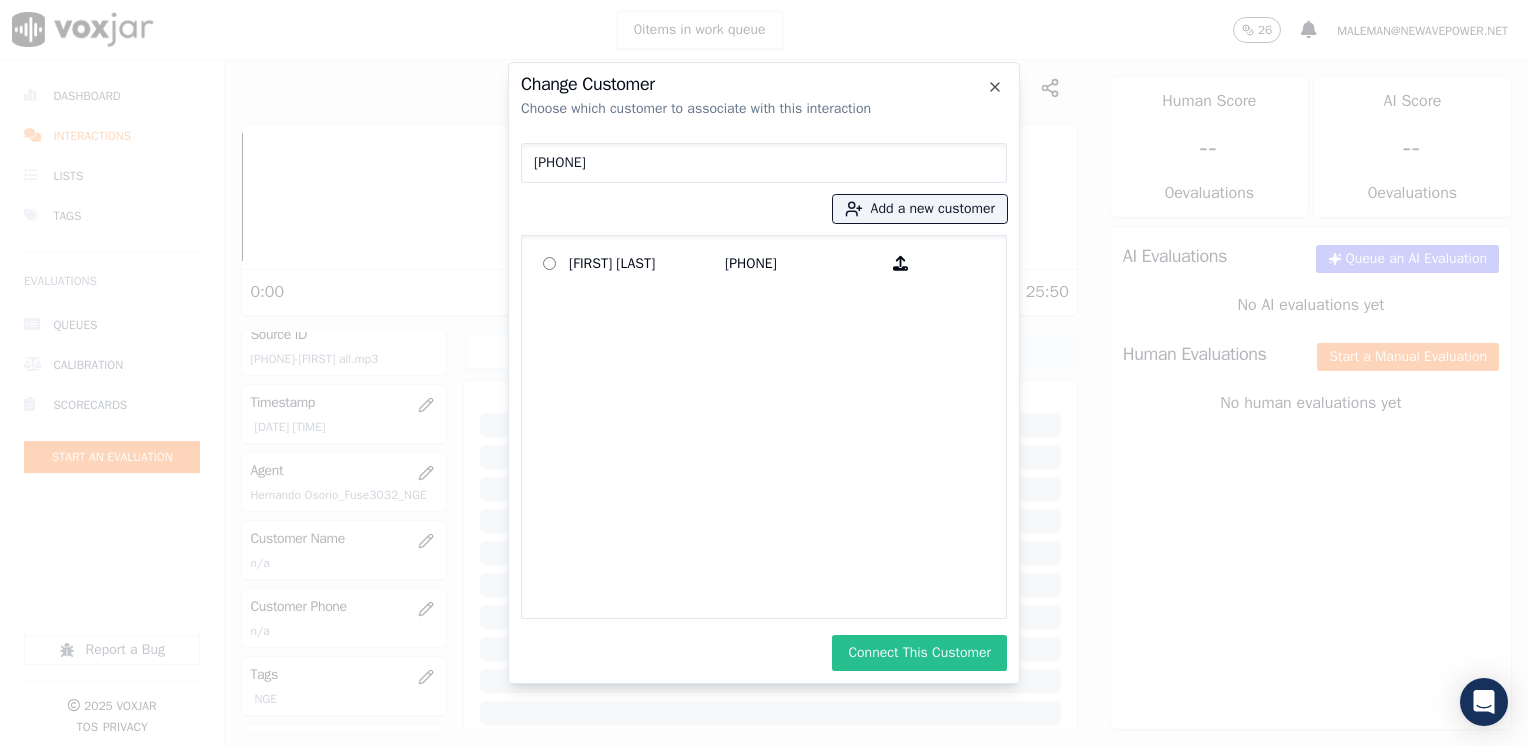 click on "Connect This Customer" at bounding box center [919, 653] 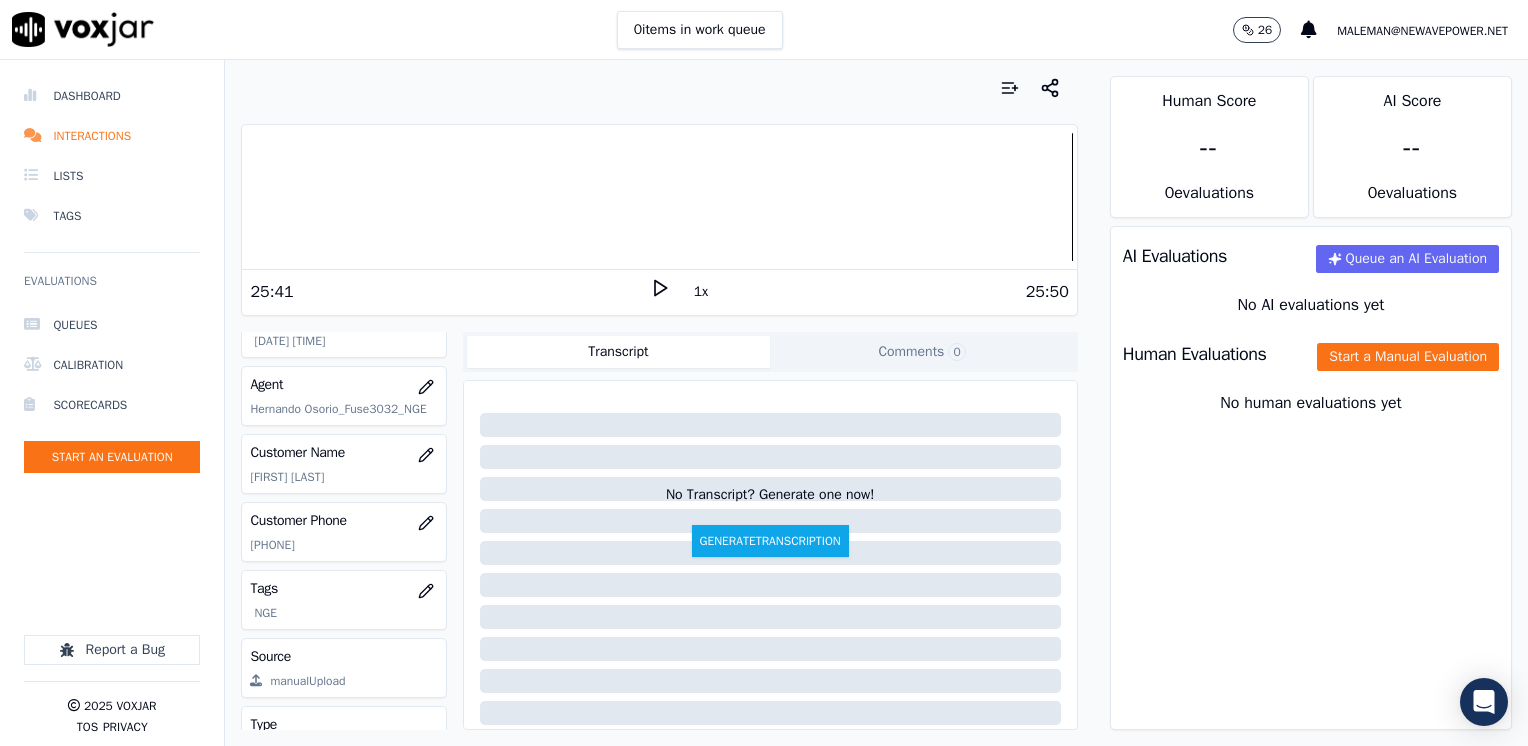 scroll, scrollTop: 295, scrollLeft: 0, axis: vertical 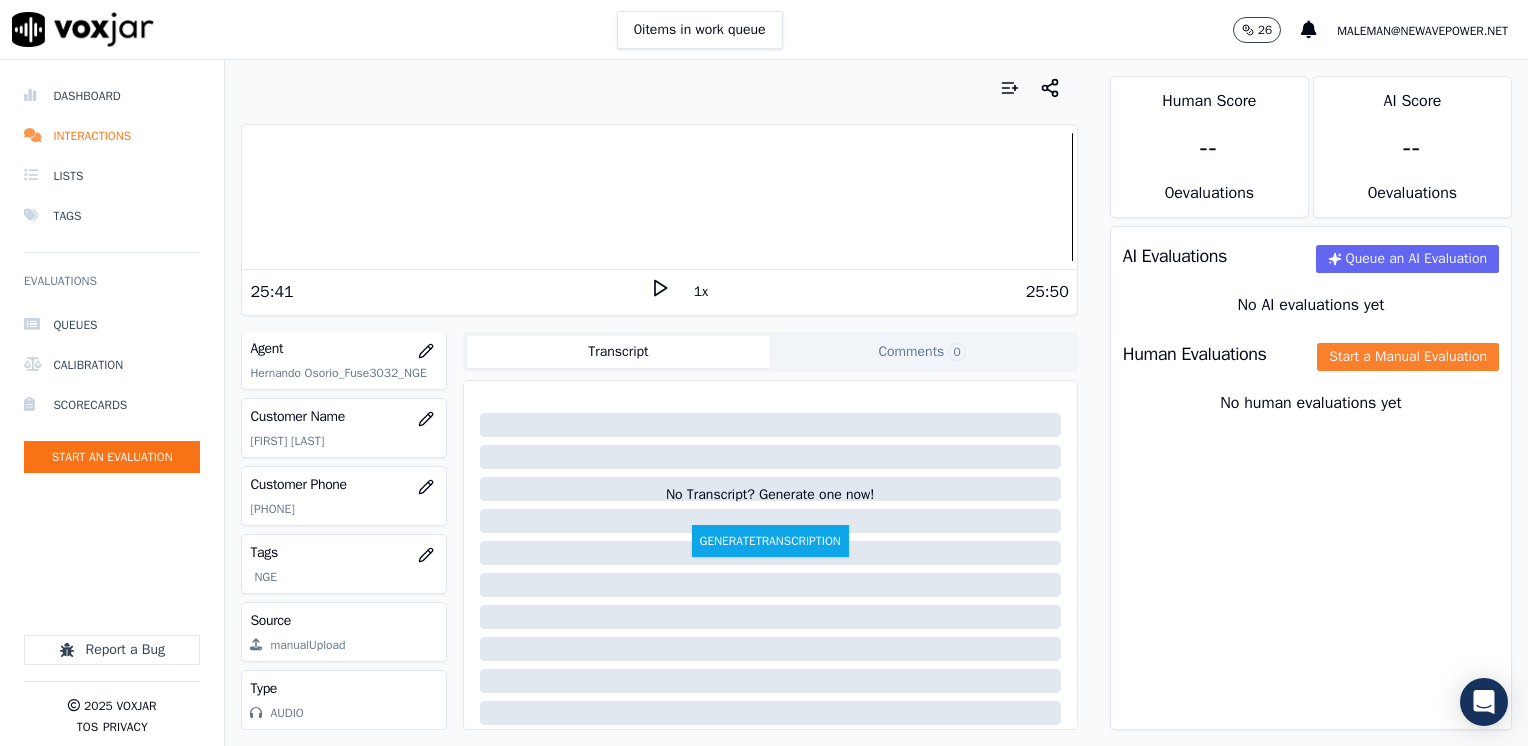 click on "Start a Manual Evaluation" 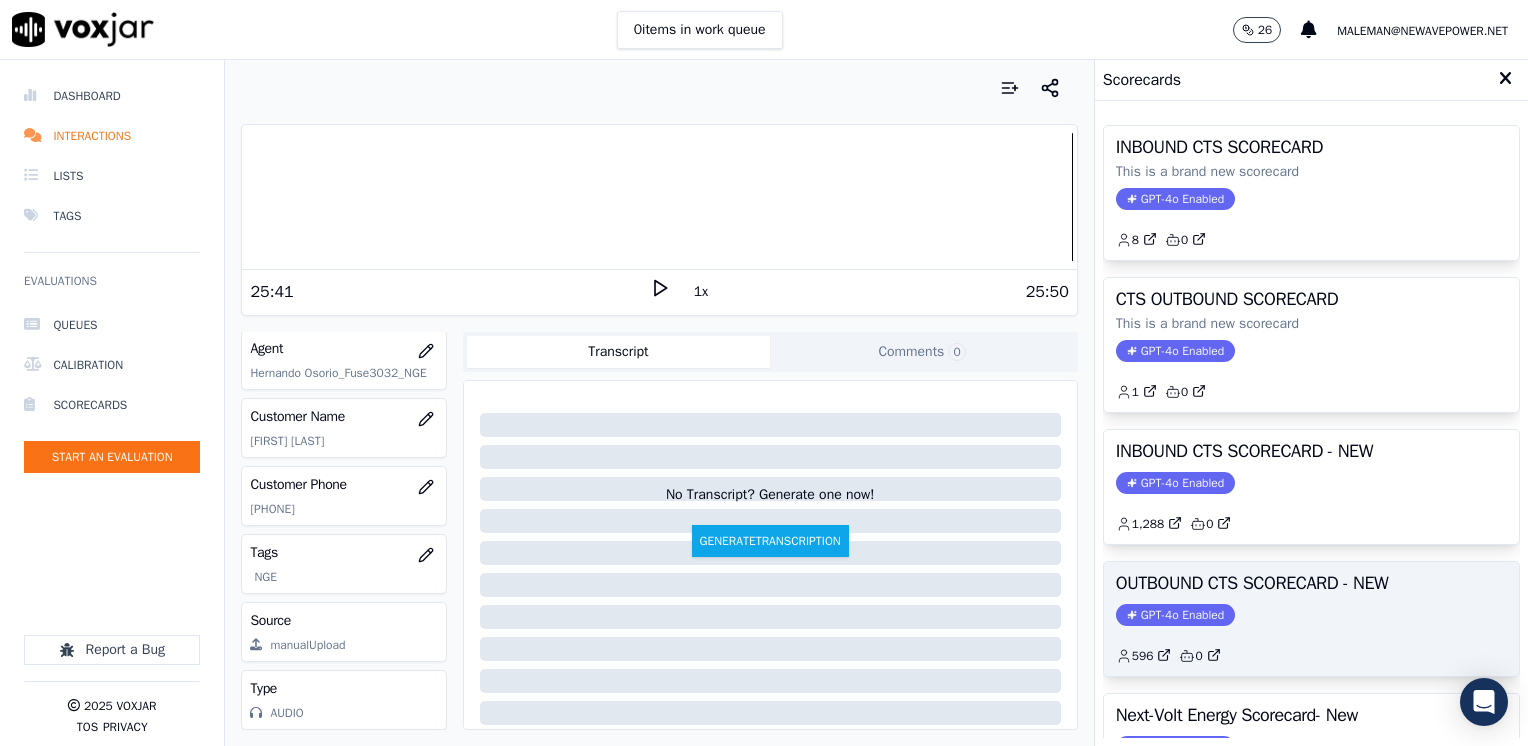 click on "GPT-4o Enabled" at bounding box center (1175, 615) 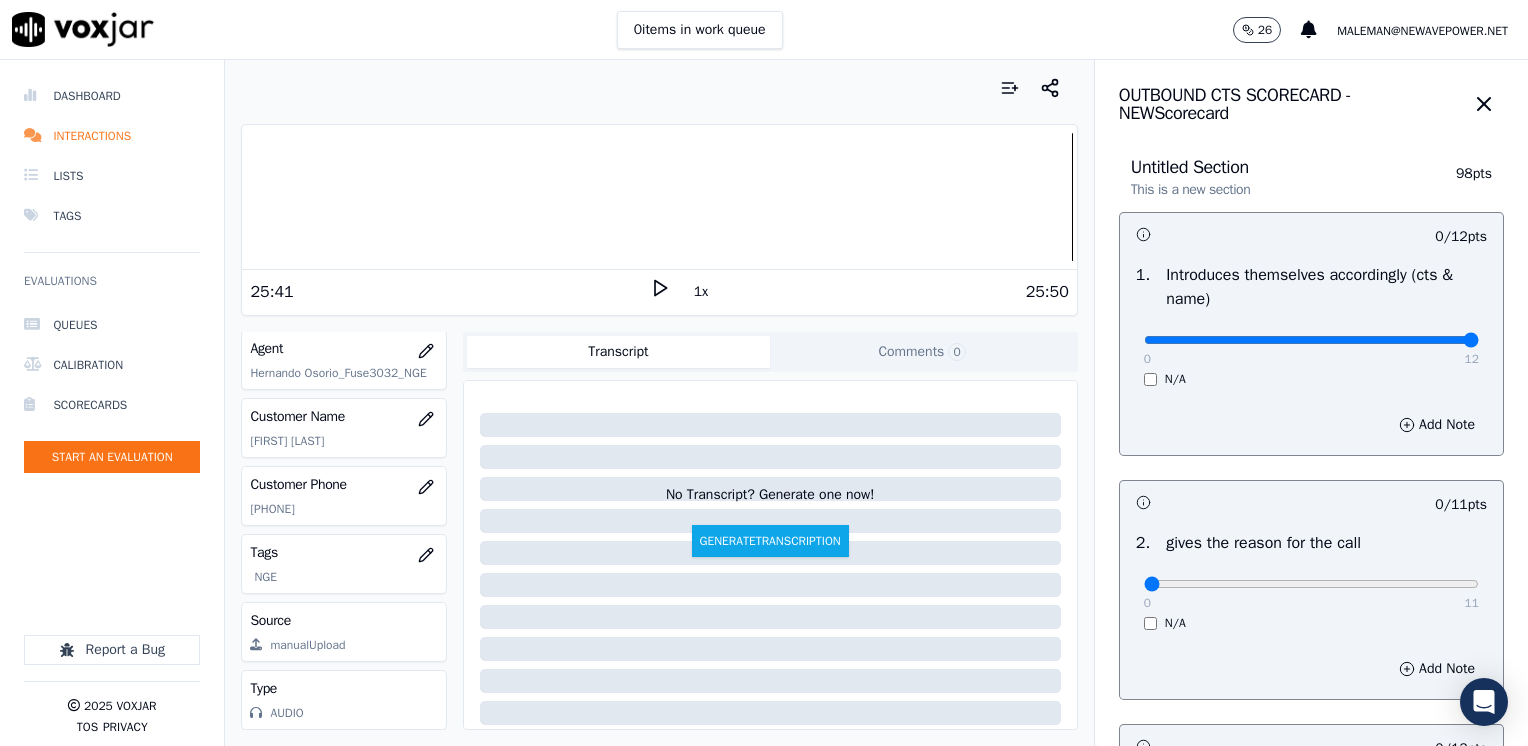 drag, startPoint x: 1126, startPoint y: 339, endPoint x: 1531, endPoint y: 386, distance: 407.71805 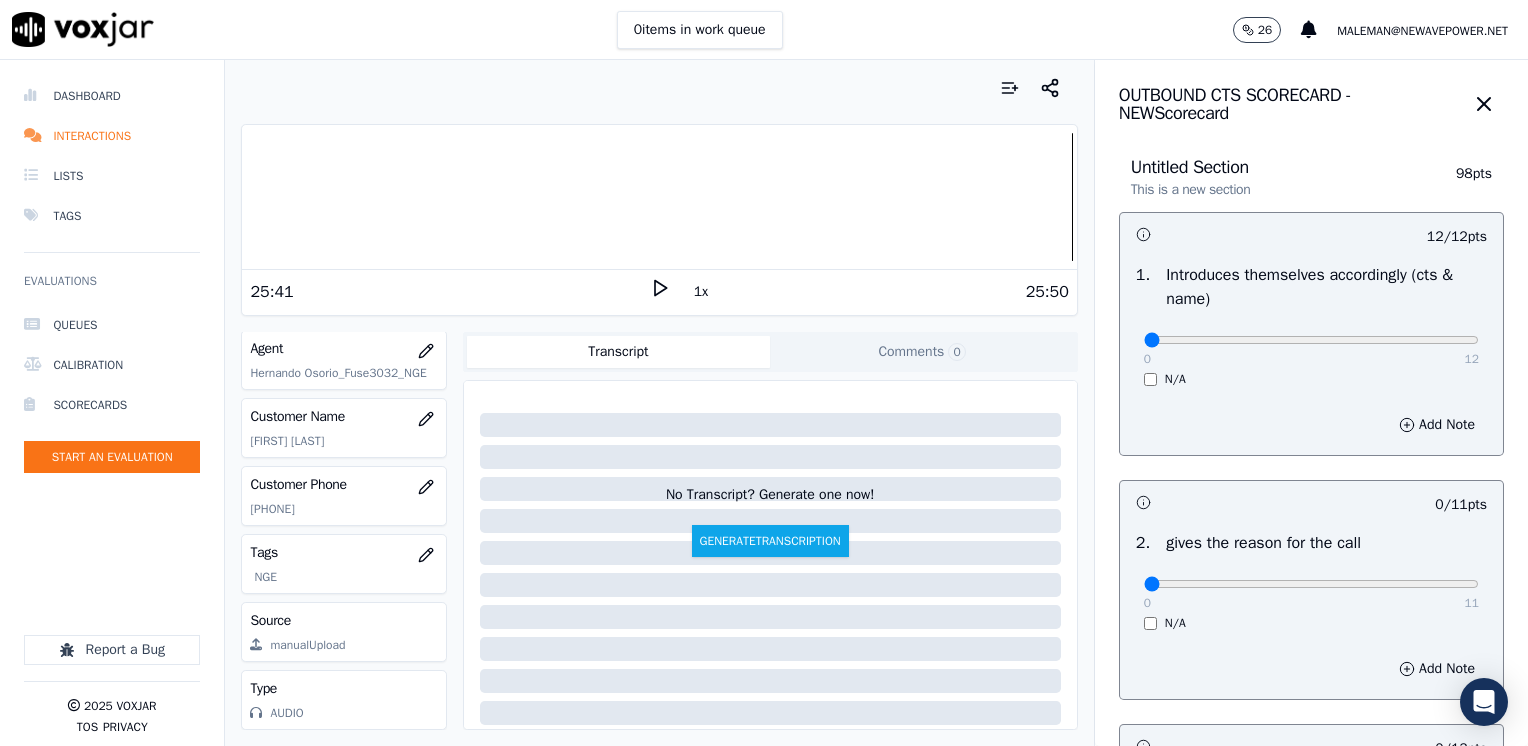 drag, startPoint x: 1421, startPoint y: 339, endPoint x: 773, endPoint y: 382, distance: 649.4251 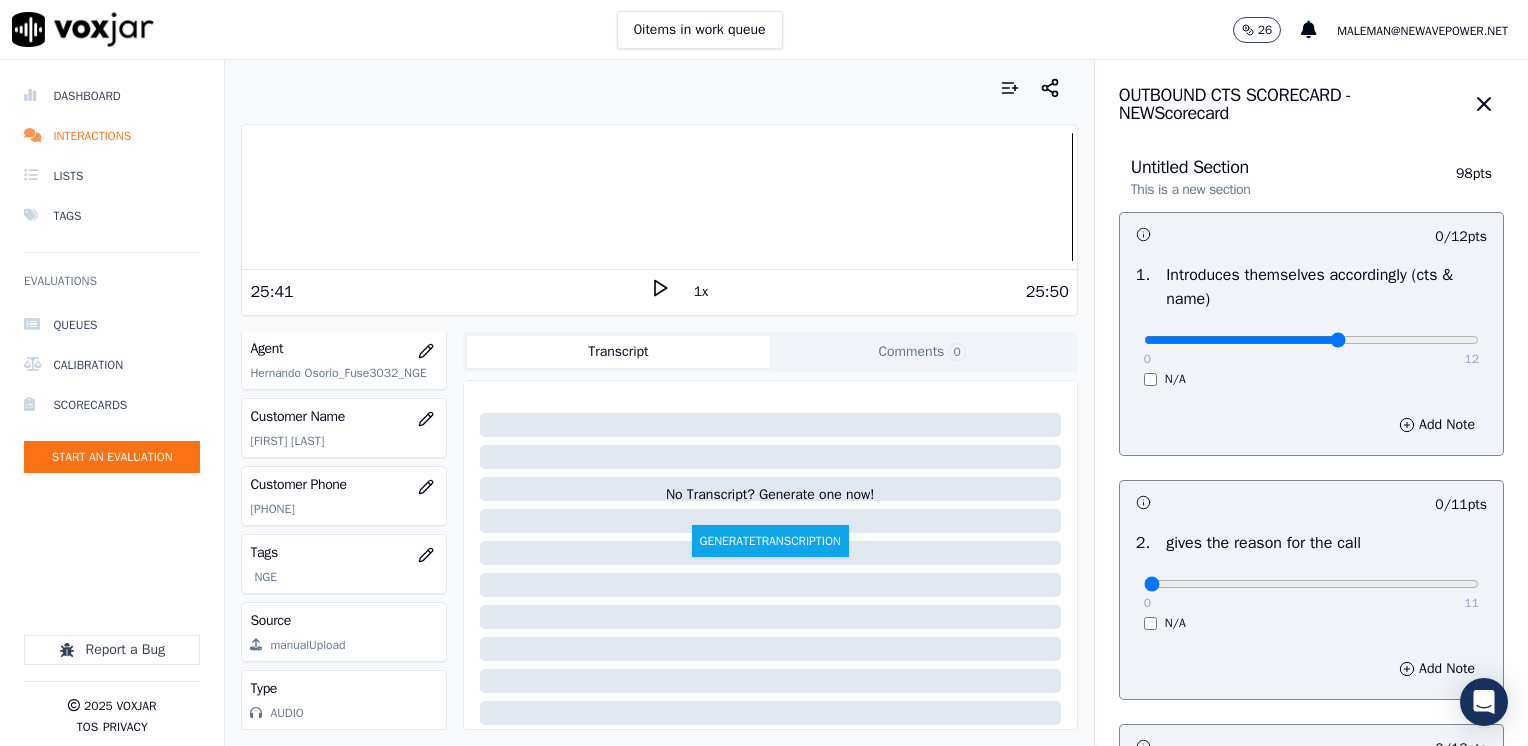 type on "7" 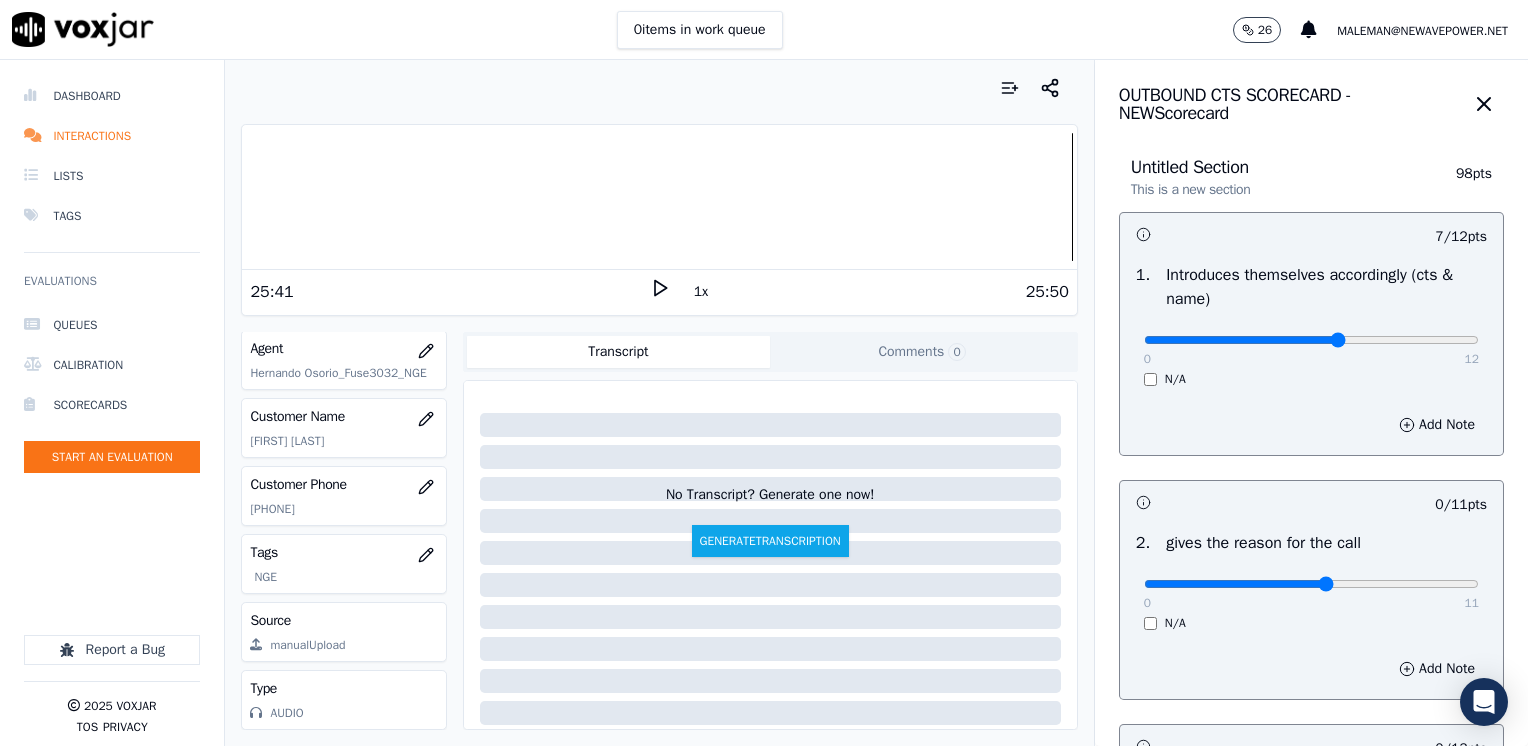 type on "6" 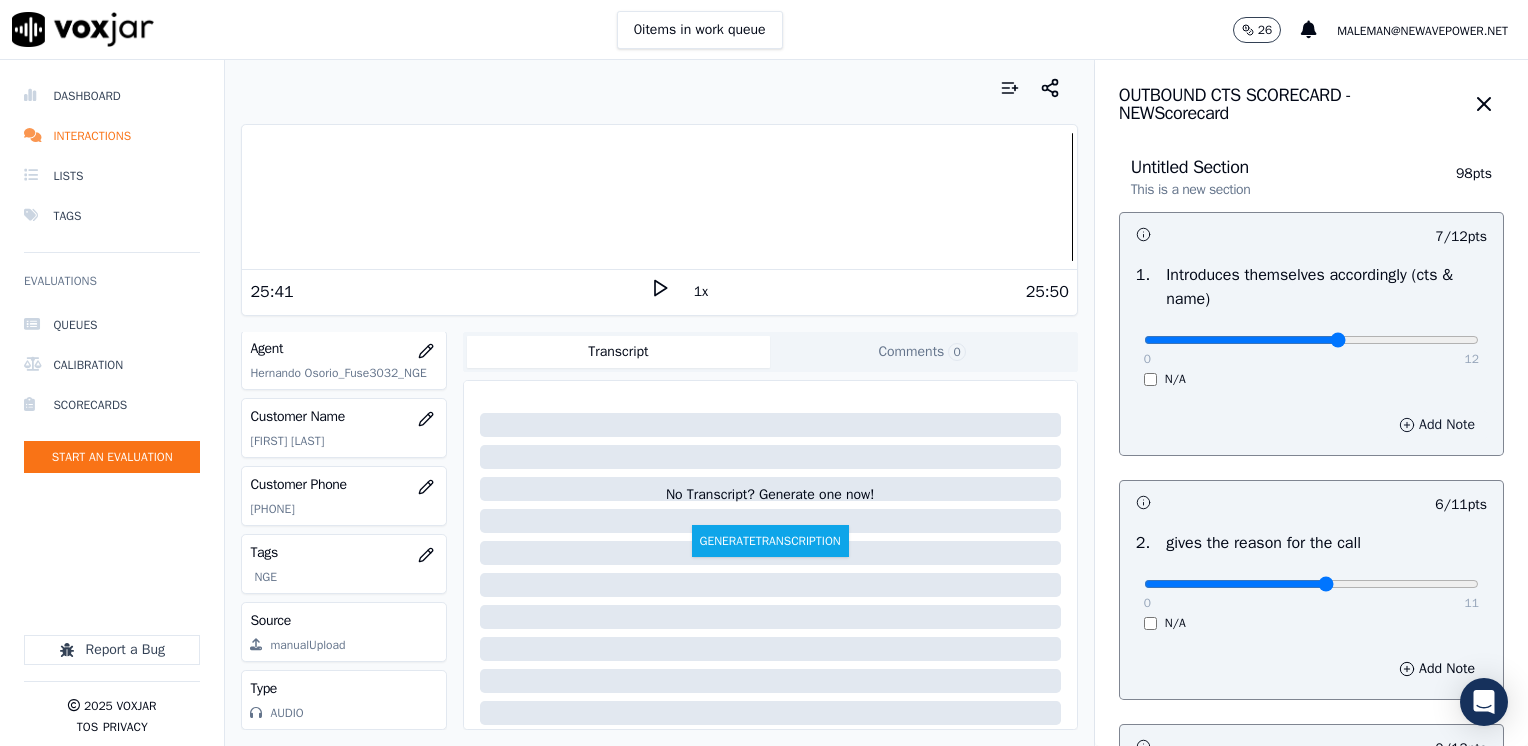 click on "Add Note" at bounding box center [1437, 425] 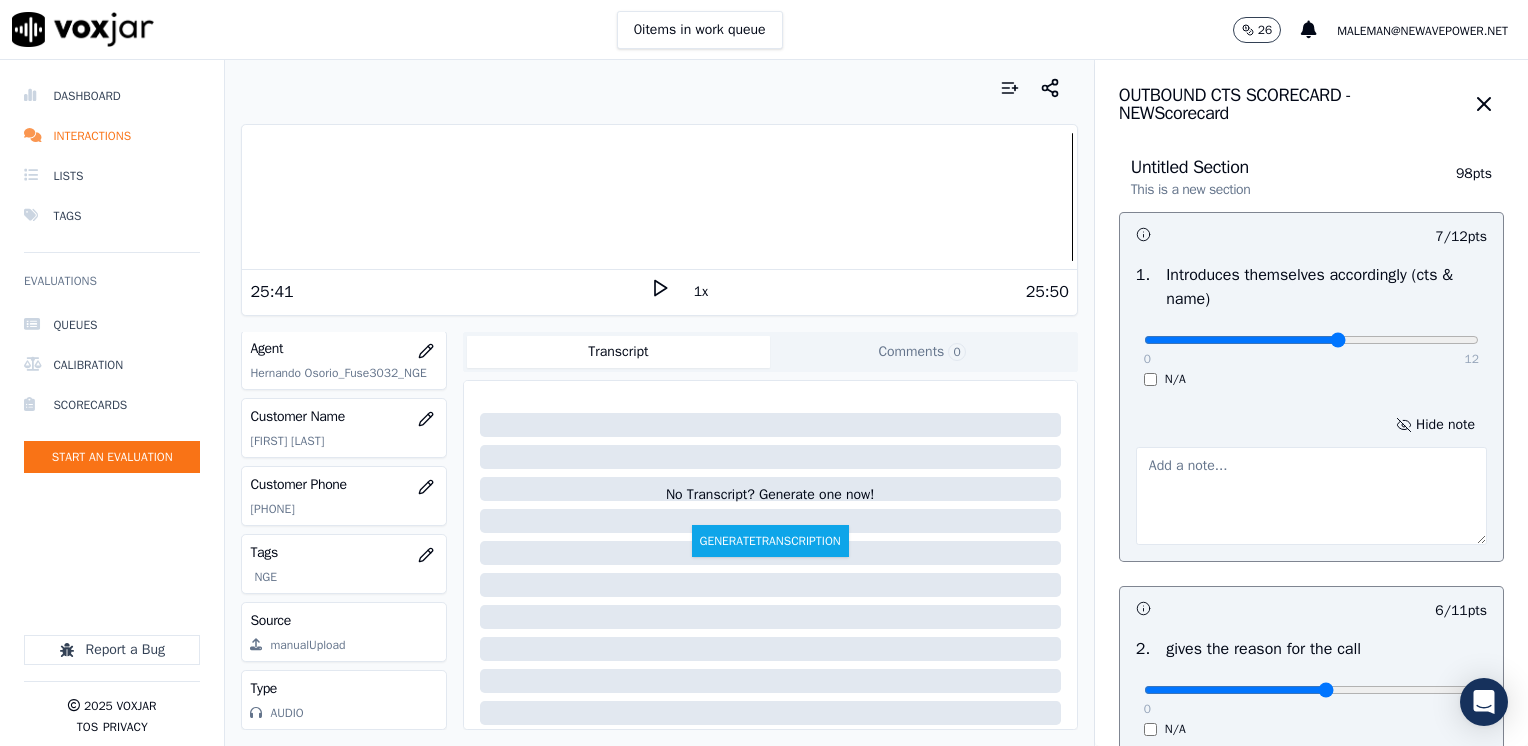 click at bounding box center [1311, 496] 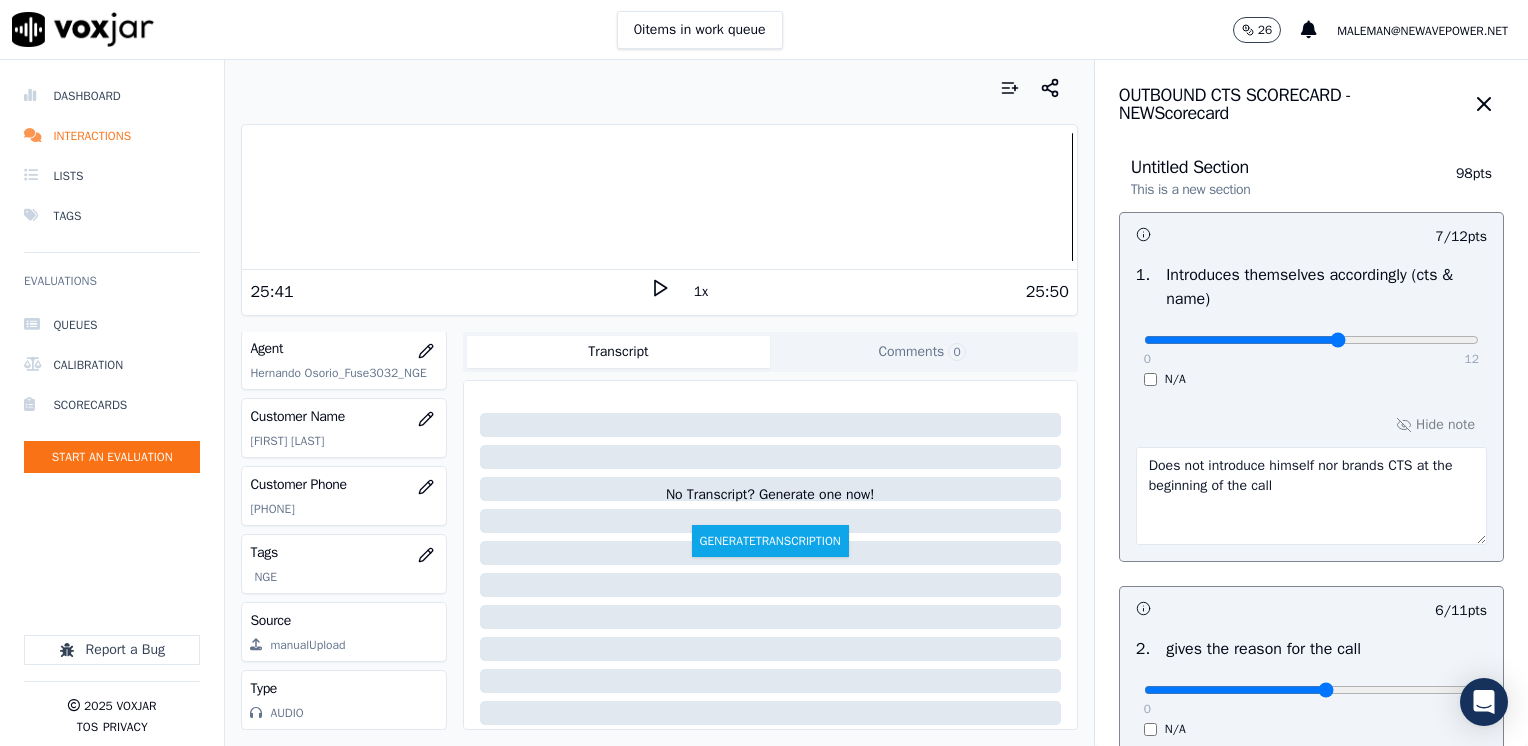 type on "Does not introduce himself nor brands CTS at the beginning of the call" 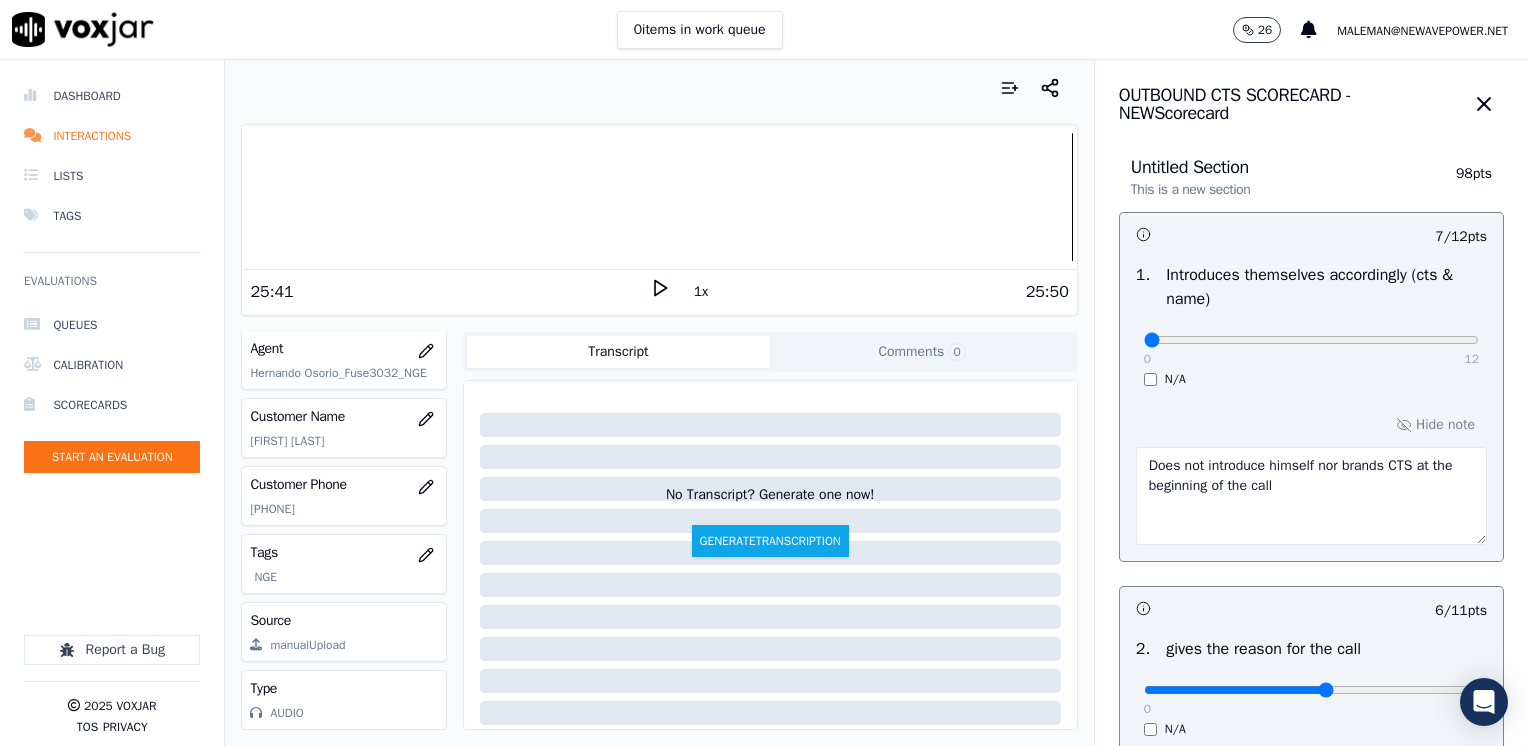drag, startPoint x: 1305, startPoint y: 342, endPoint x: 740, endPoint y: 354, distance: 565.12744 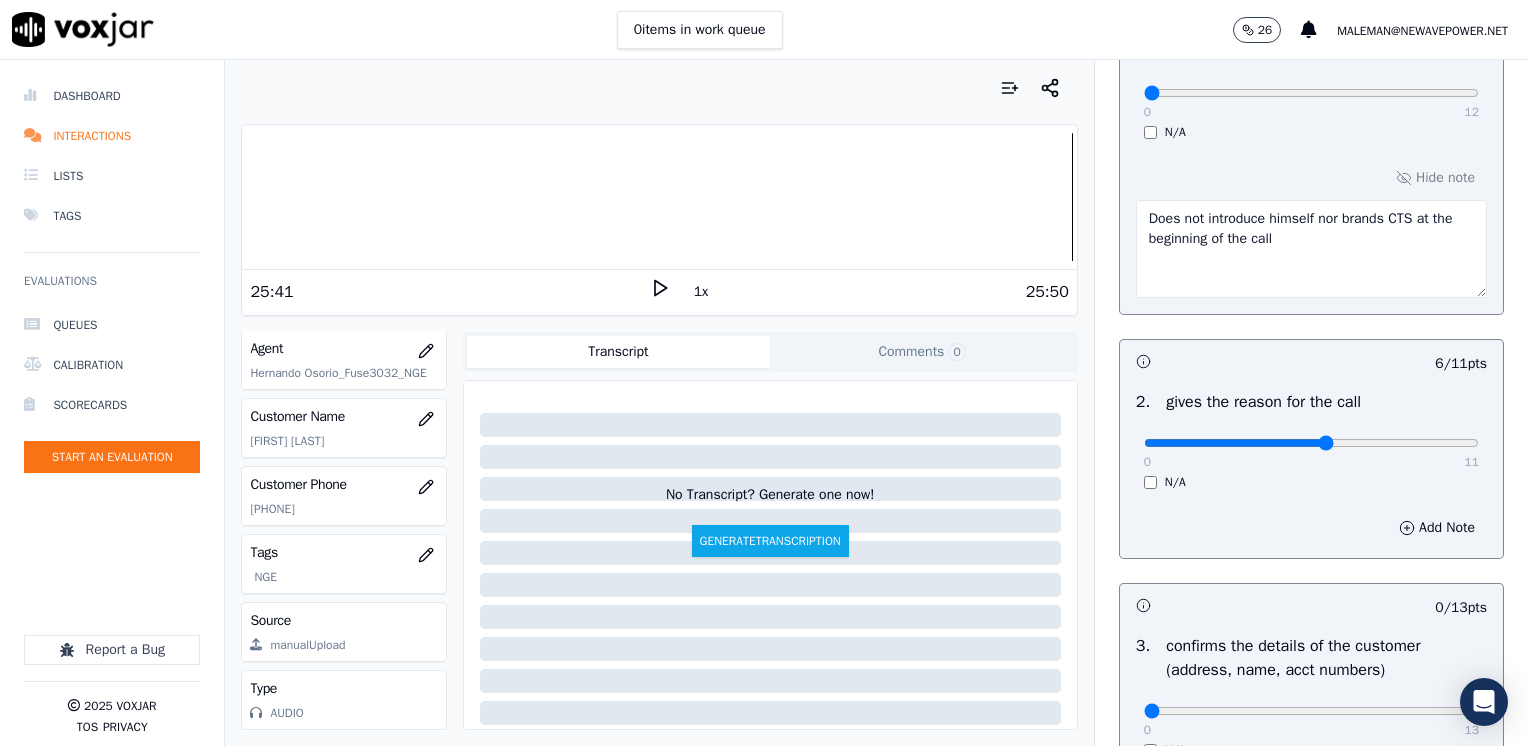scroll, scrollTop: 300, scrollLeft: 0, axis: vertical 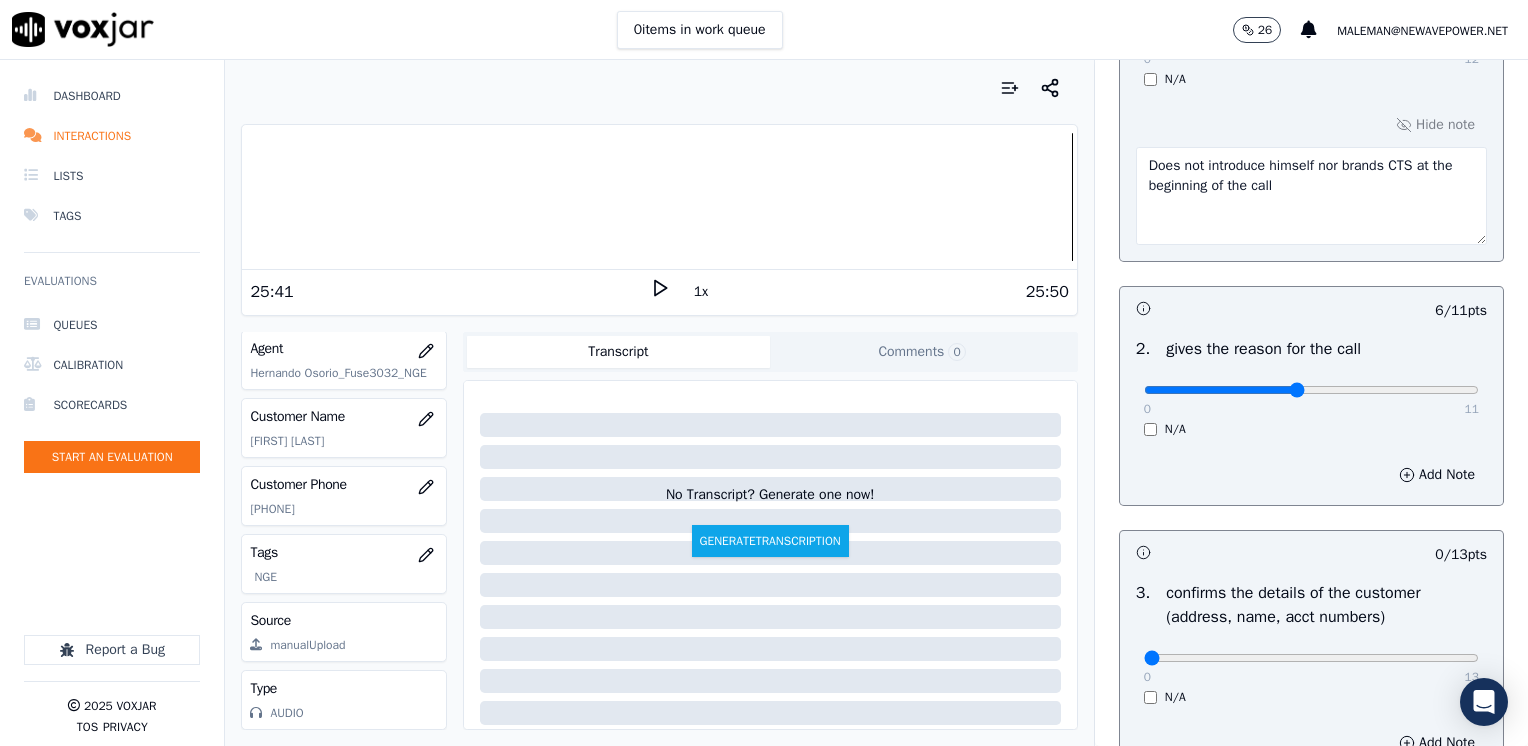 type on "5" 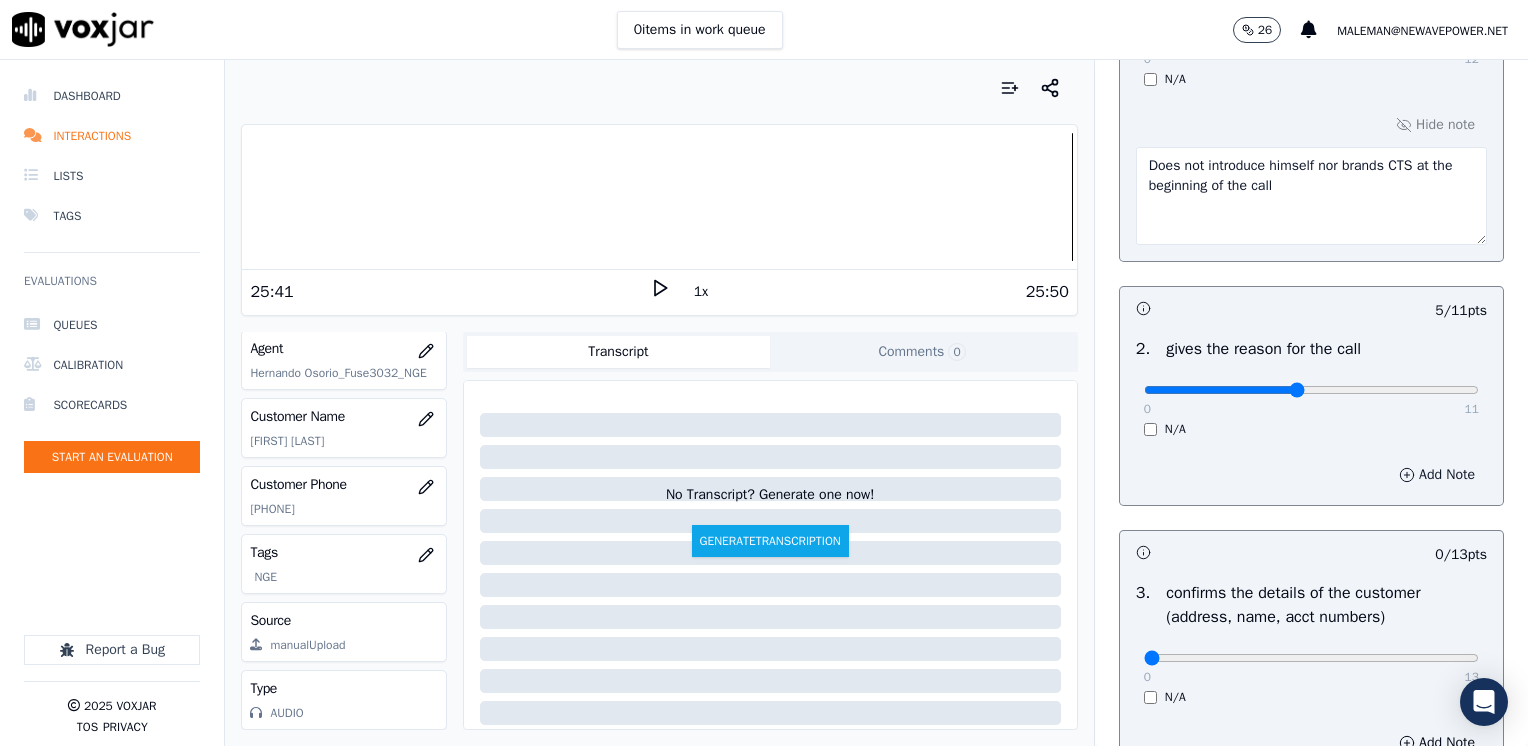 click on "Add Note" at bounding box center [1437, 475] 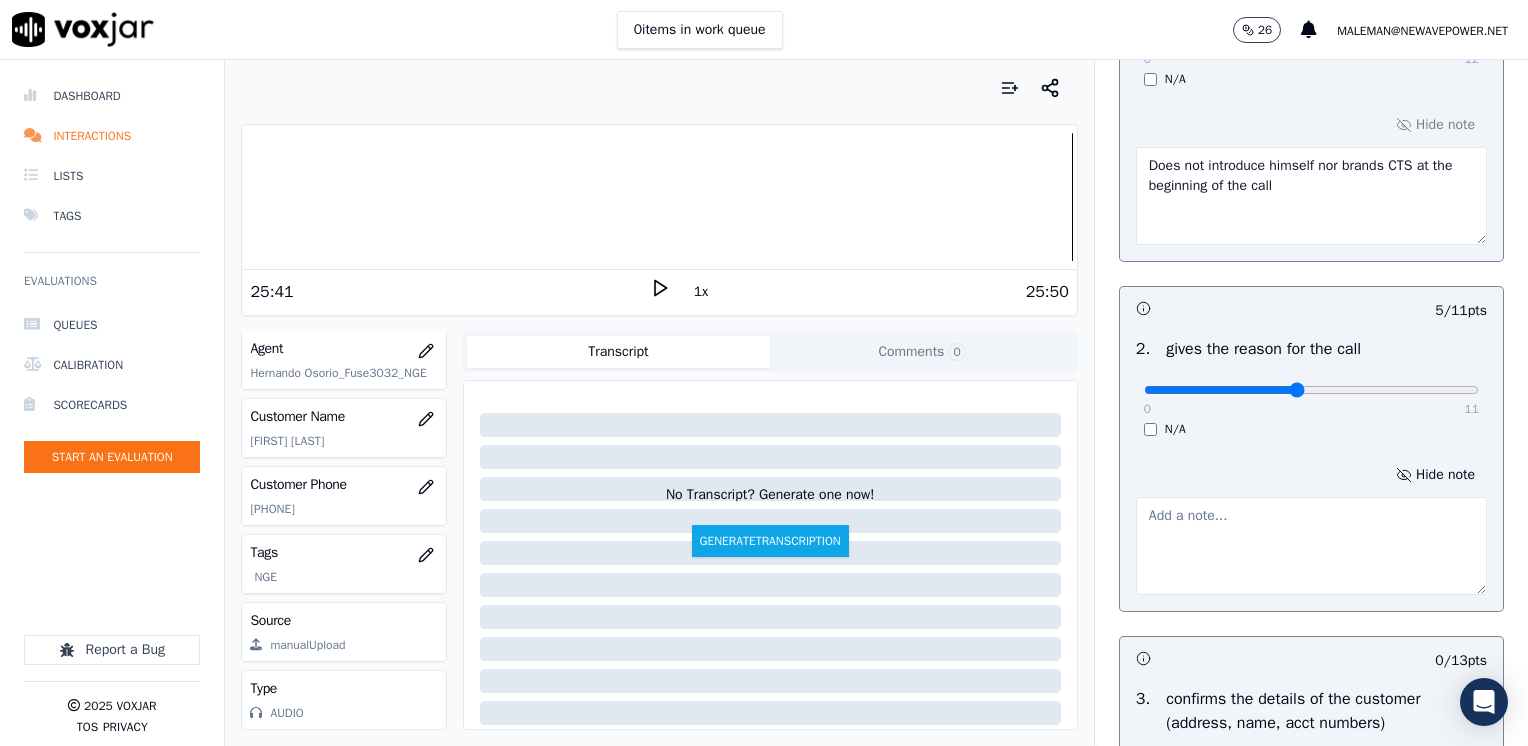click at bounding box center (1311, 546) 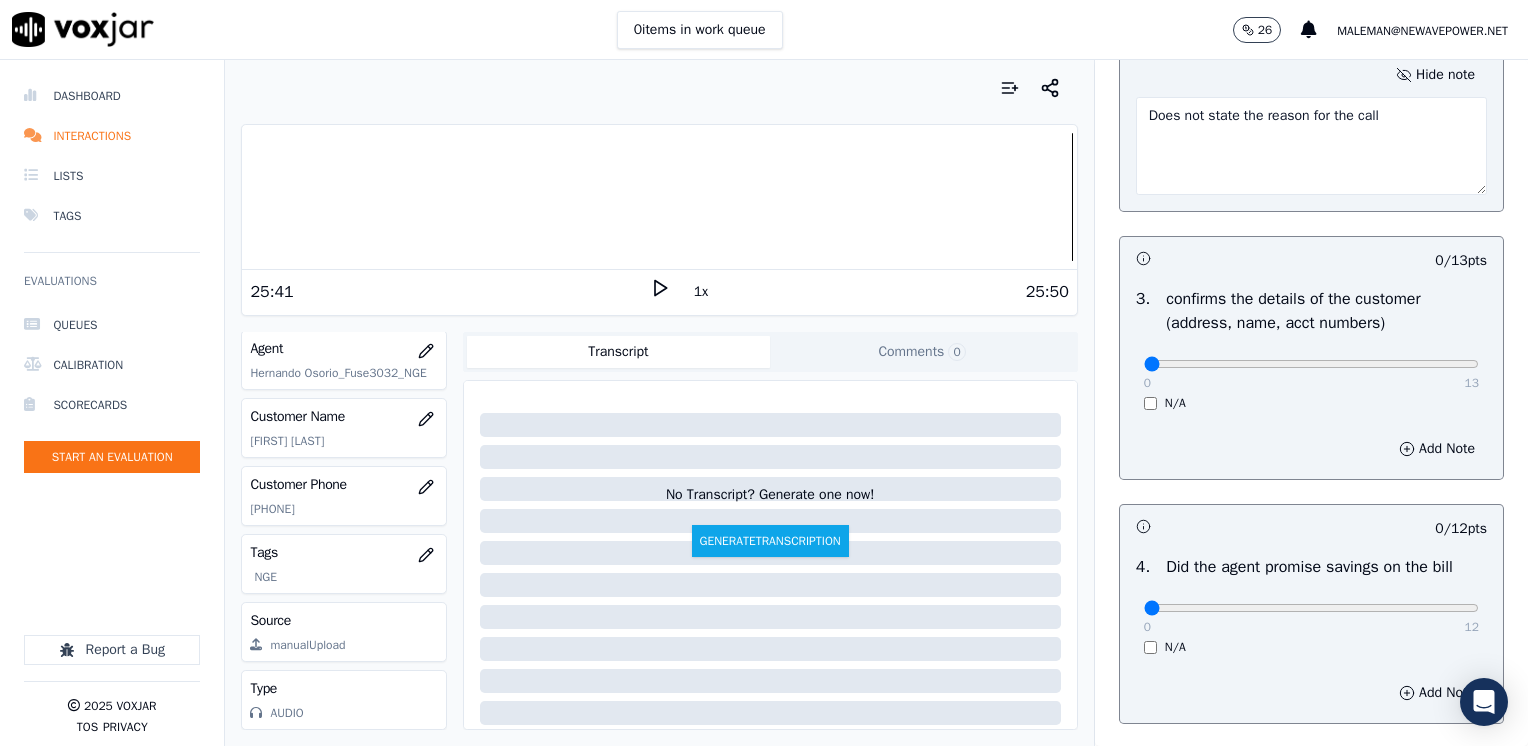 scroll, scrollTop: 900, scrollLeft: 0, axis: vertical 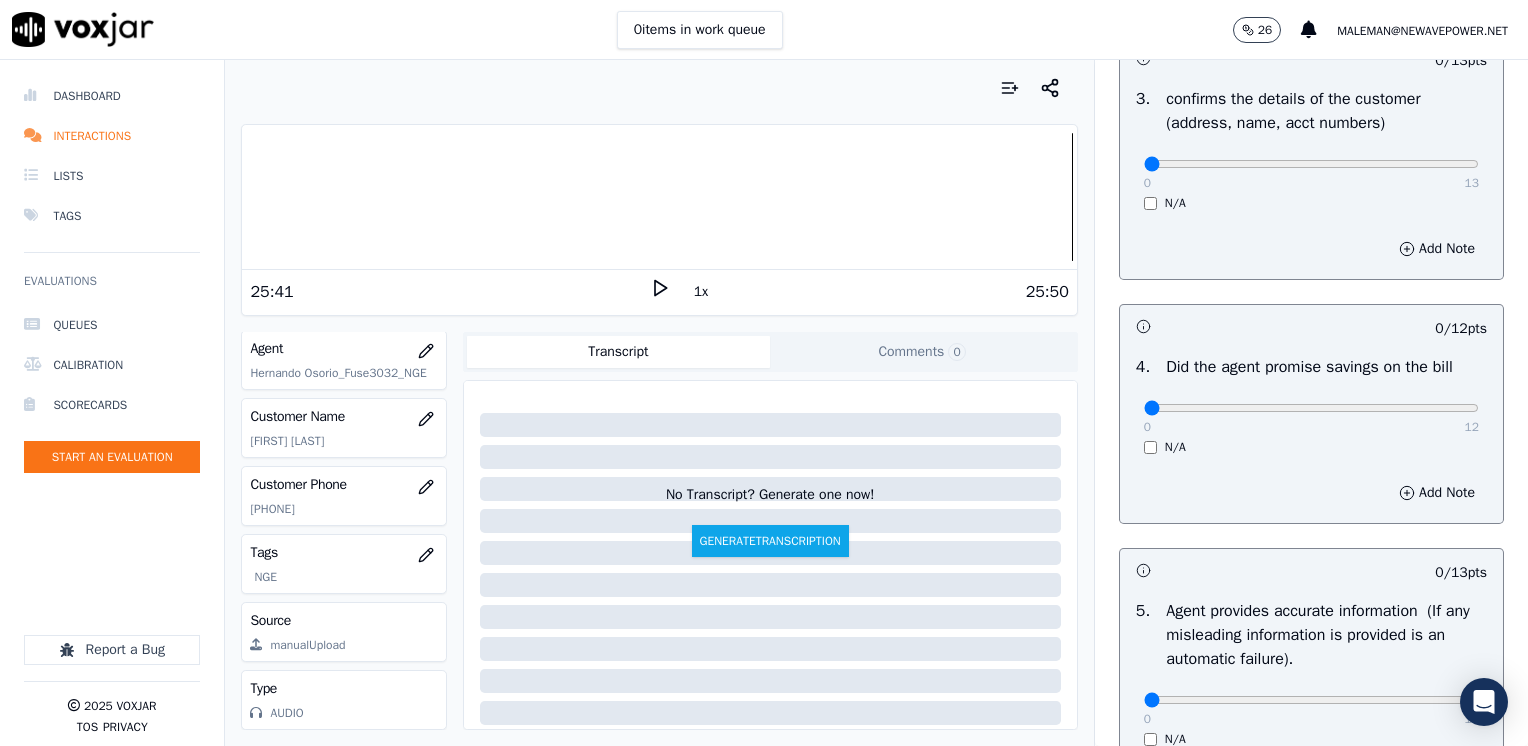 type on "Does not state the reason for the call" 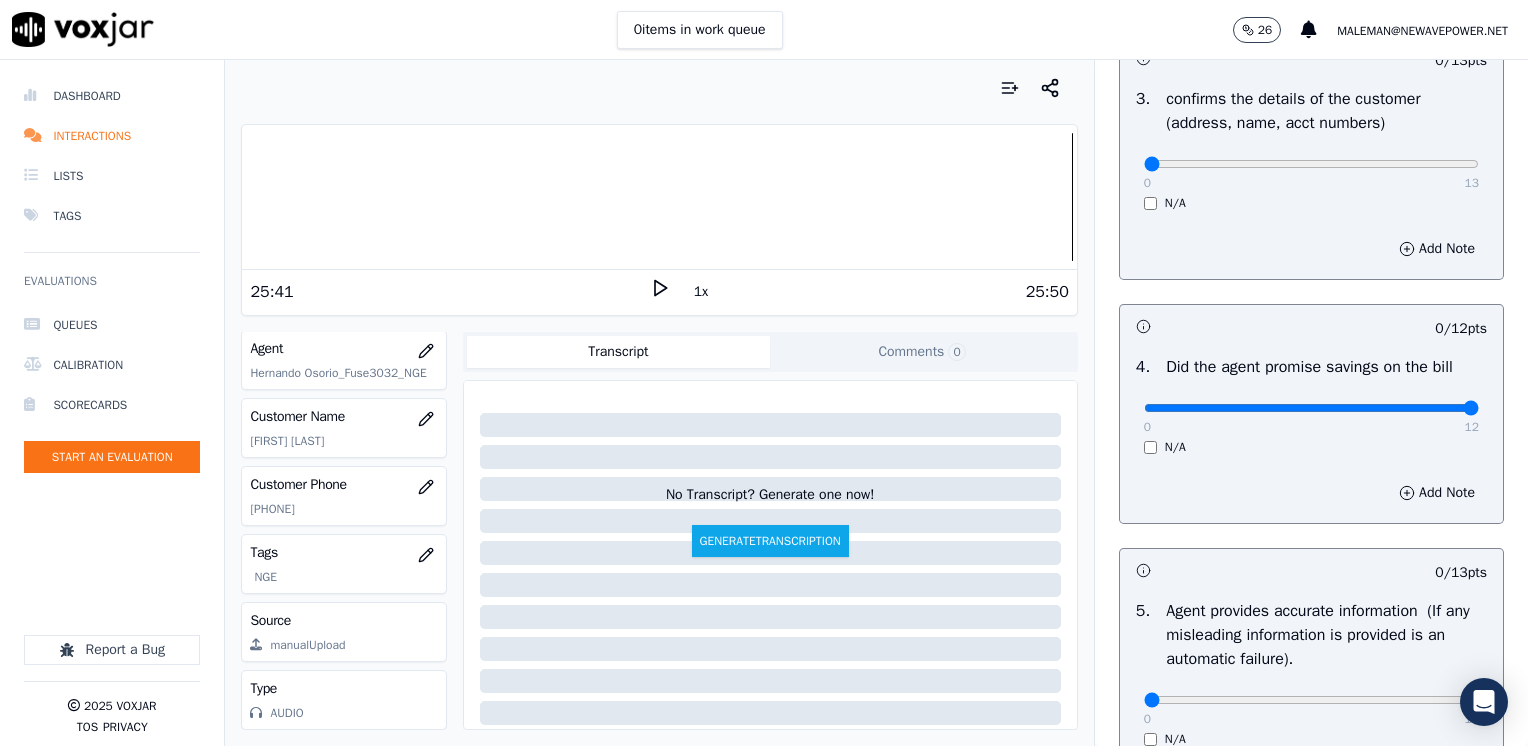 drag, startPoint x: 1129, startPoint y: 413, endPoint x: 1531, endPoint y: 415, distance: 402.00497 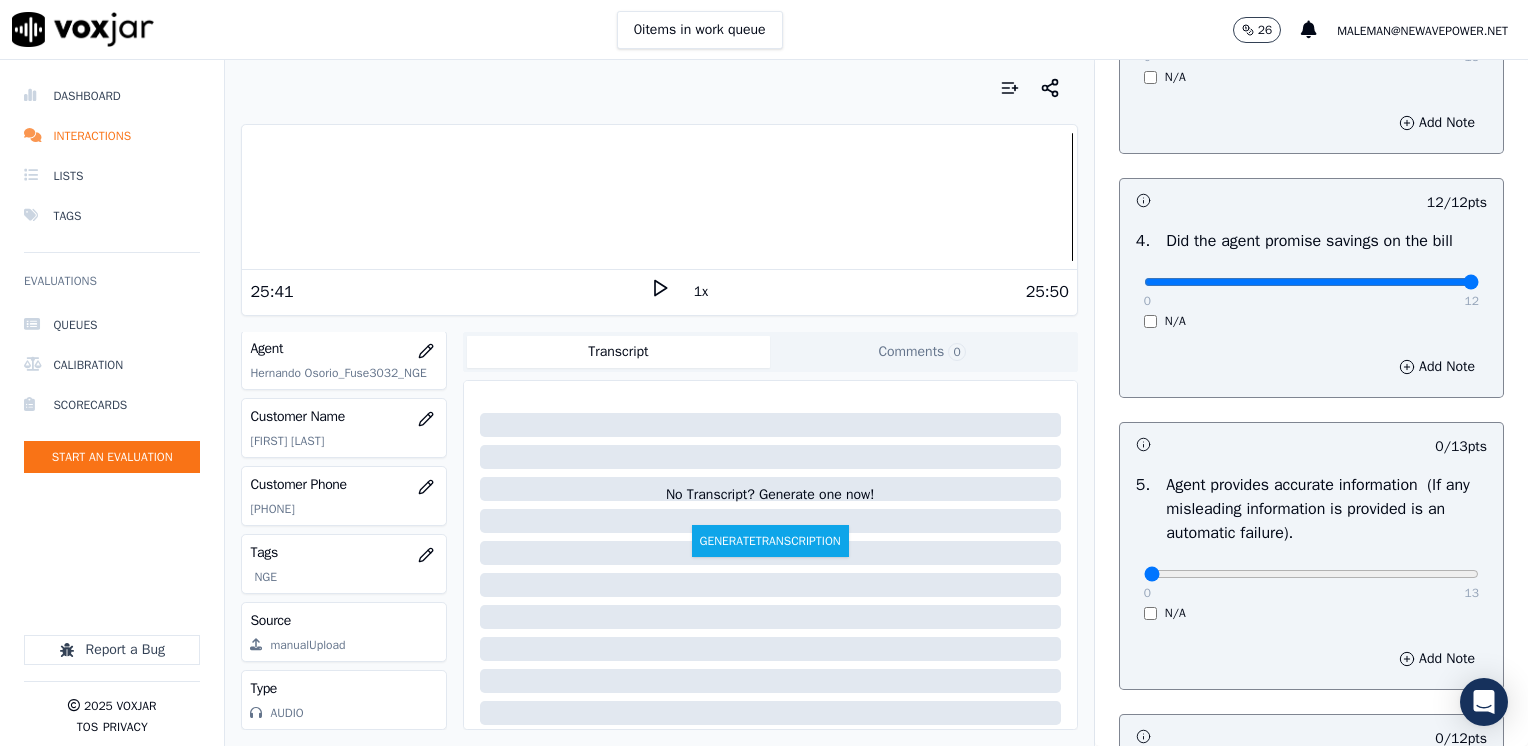 scroll, scrollTop: 1300, scrollLeft: 0, axis: vertical 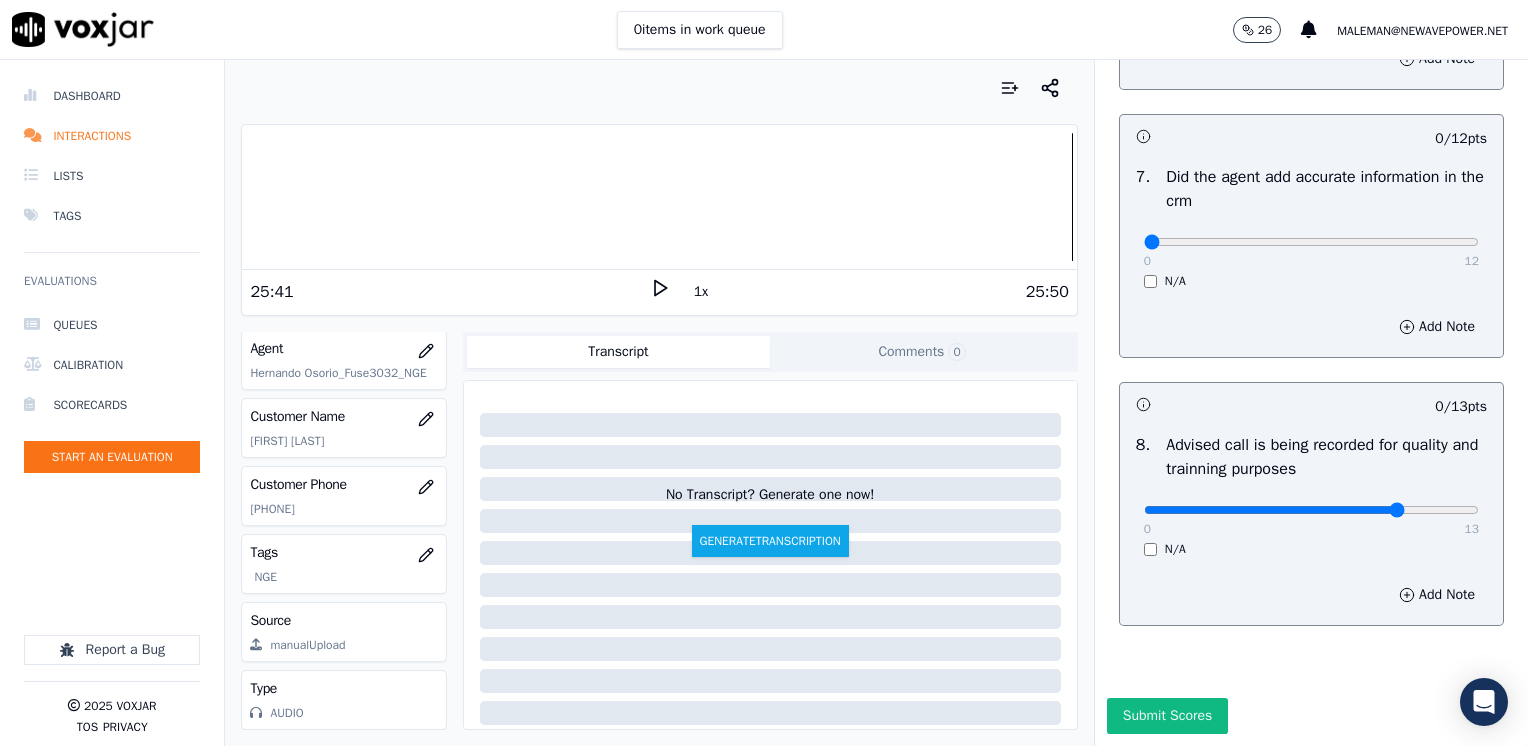 type on "10" 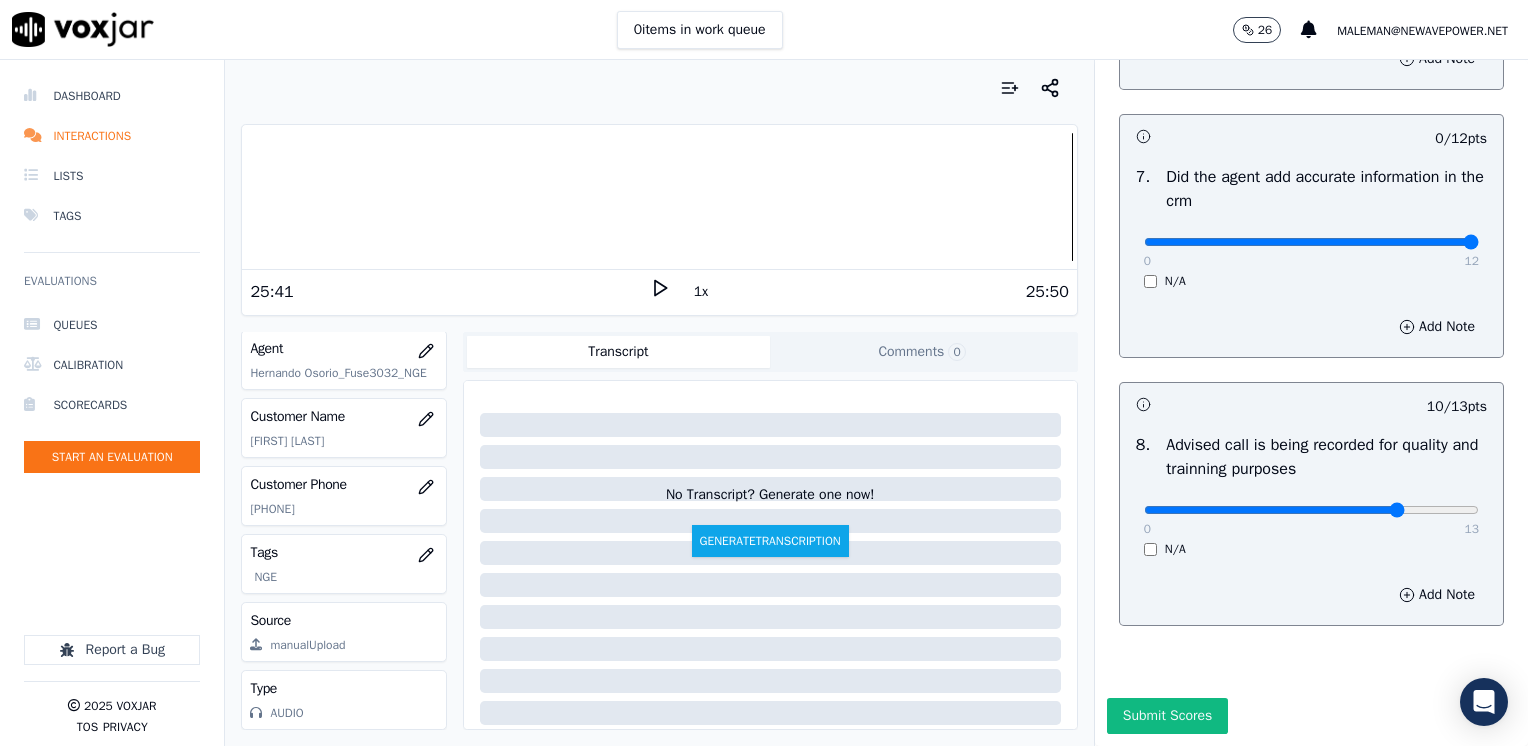 drag, startPoint x: 1124, startPoint y: 199, endPoint x: 1531, endPoint y: 270, distance: 413.14645 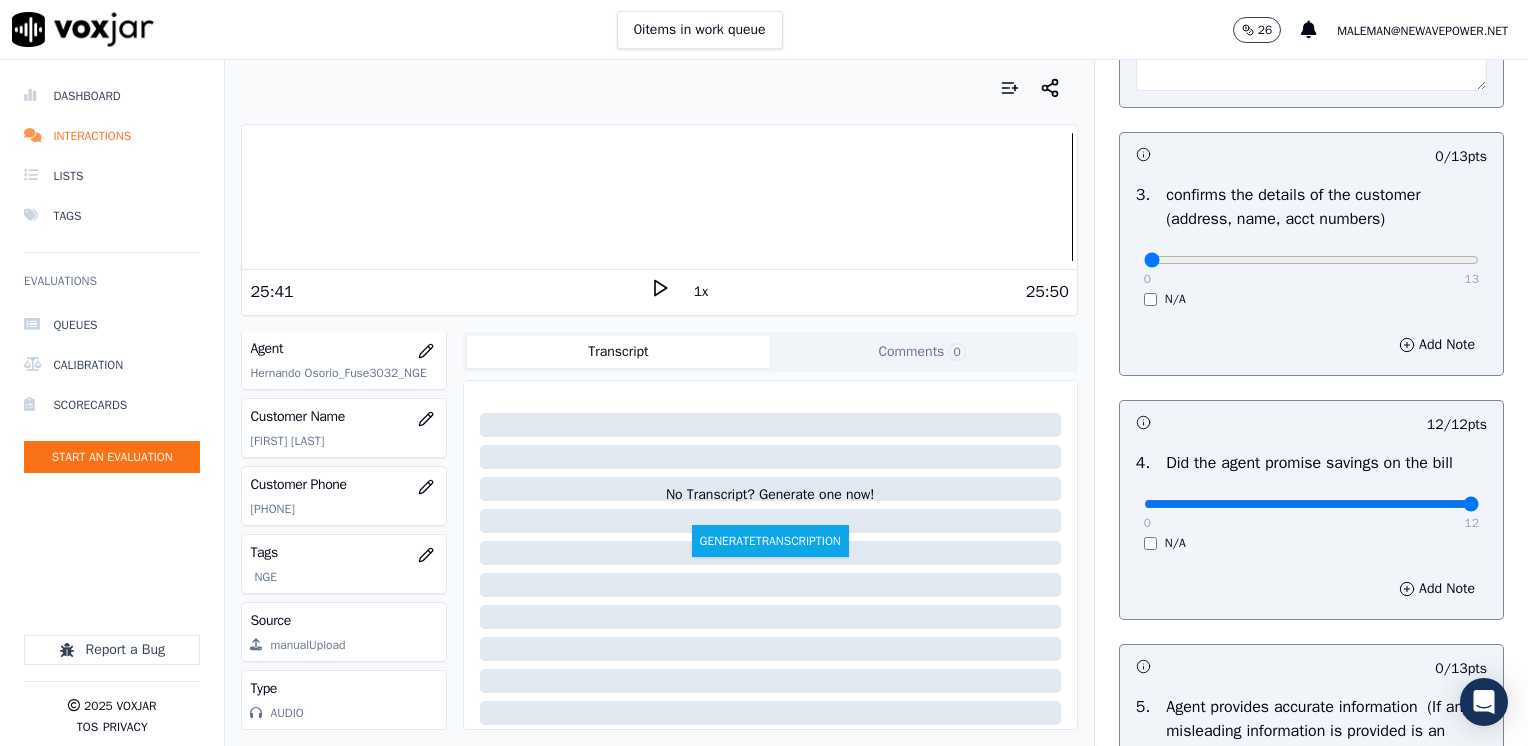 scroll, scrollTop: 759, scrollLeft: 0, axis: vertical 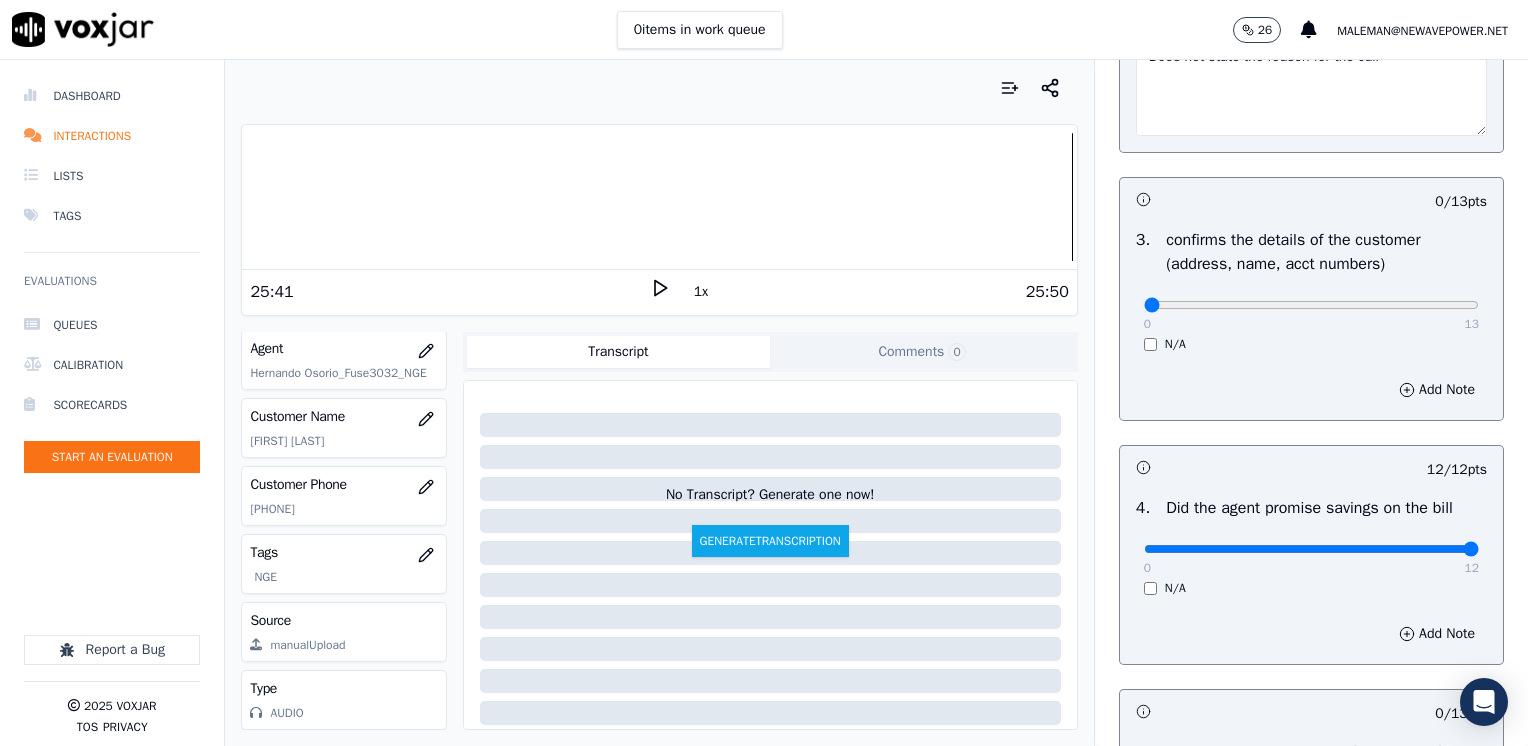click on "0   13" at bounding box center (1311, 304) 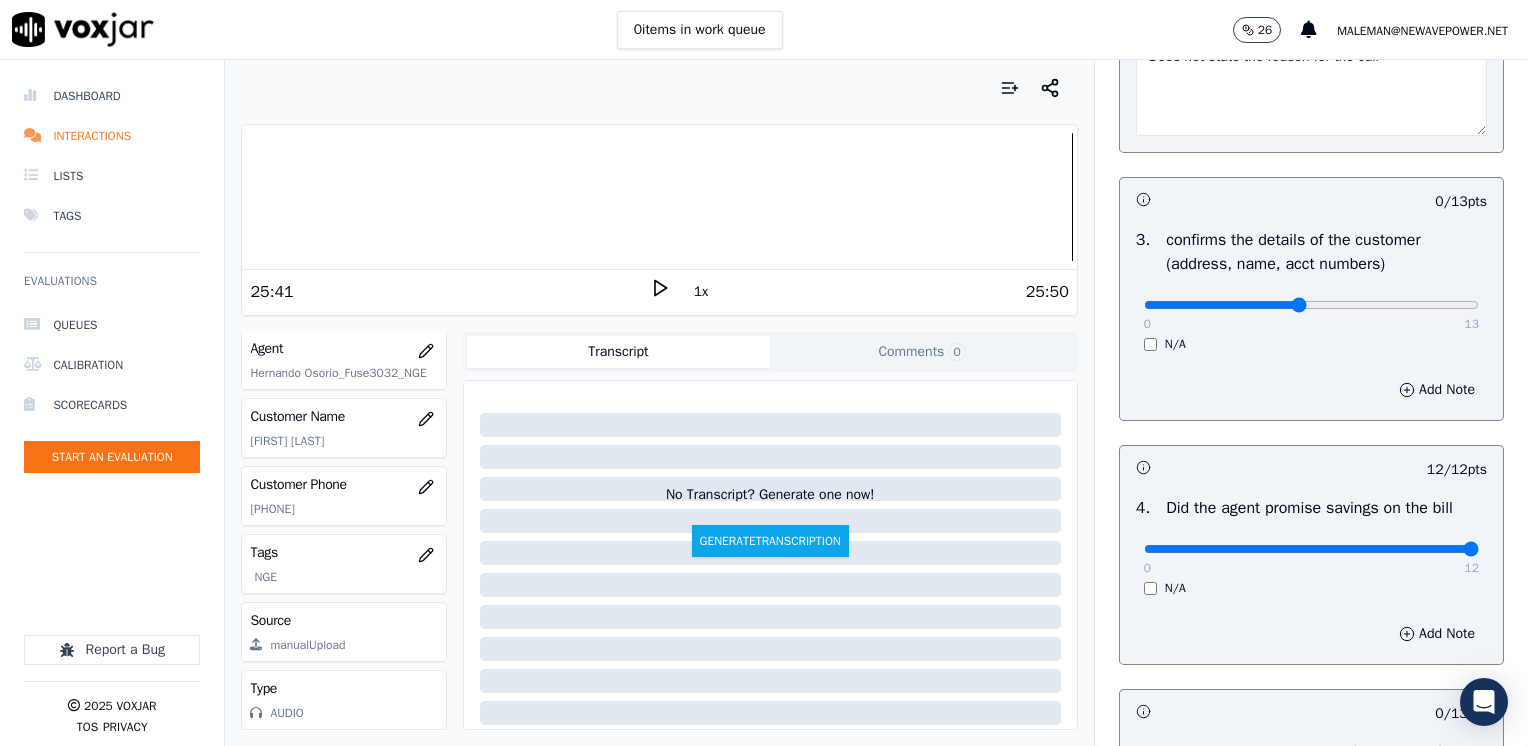 type on "6" 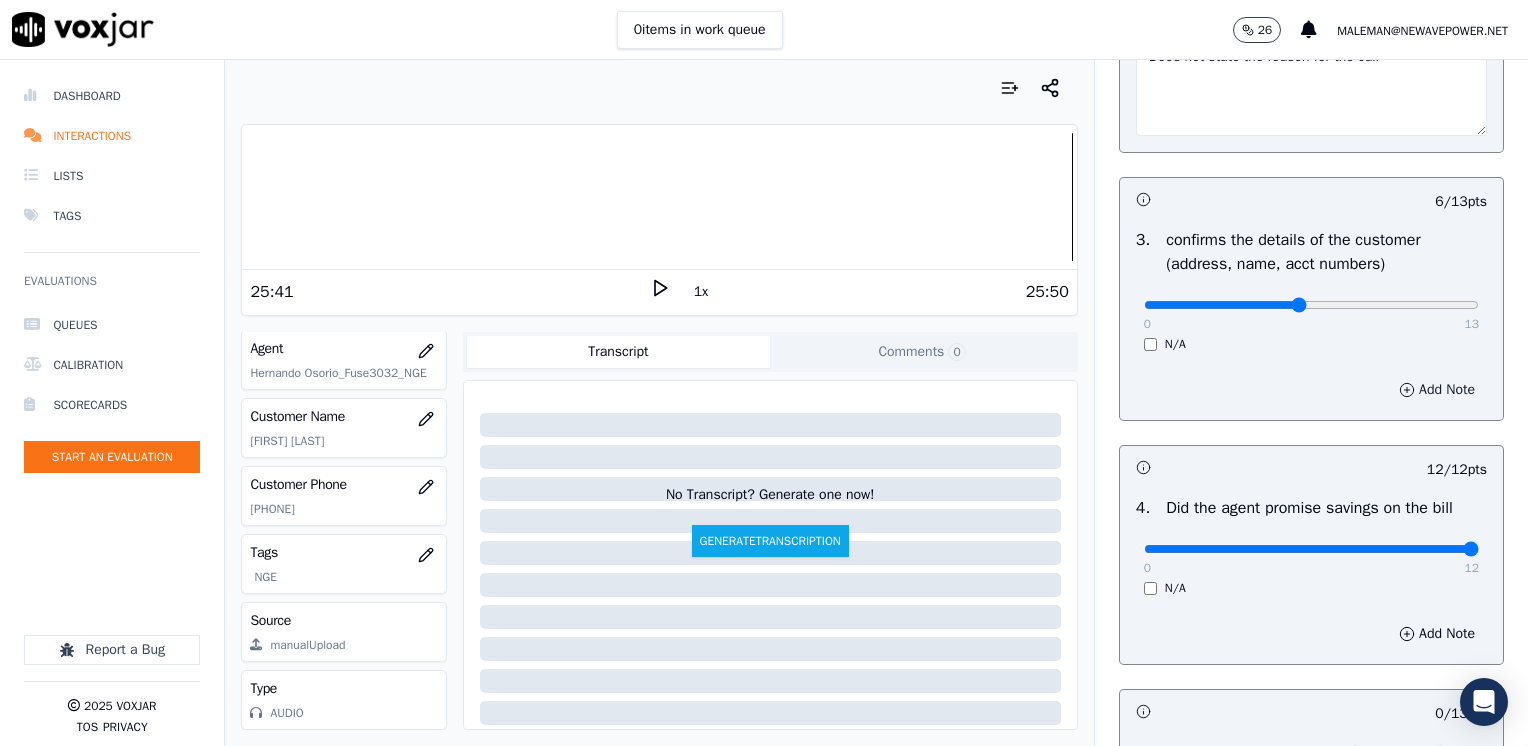 click on "Add Note" at bounding box center [1437, 390] 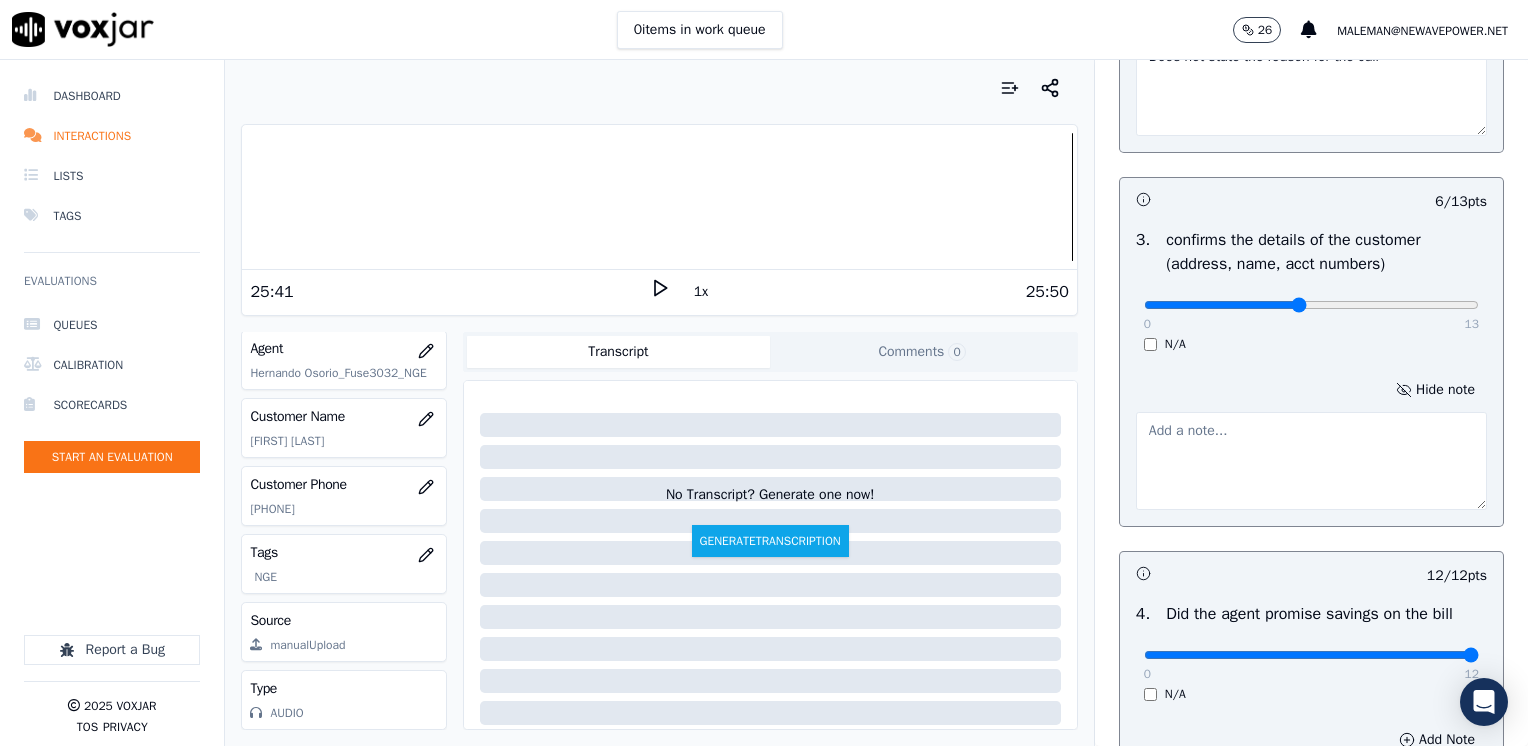 click at bounding box center [1311, 461] 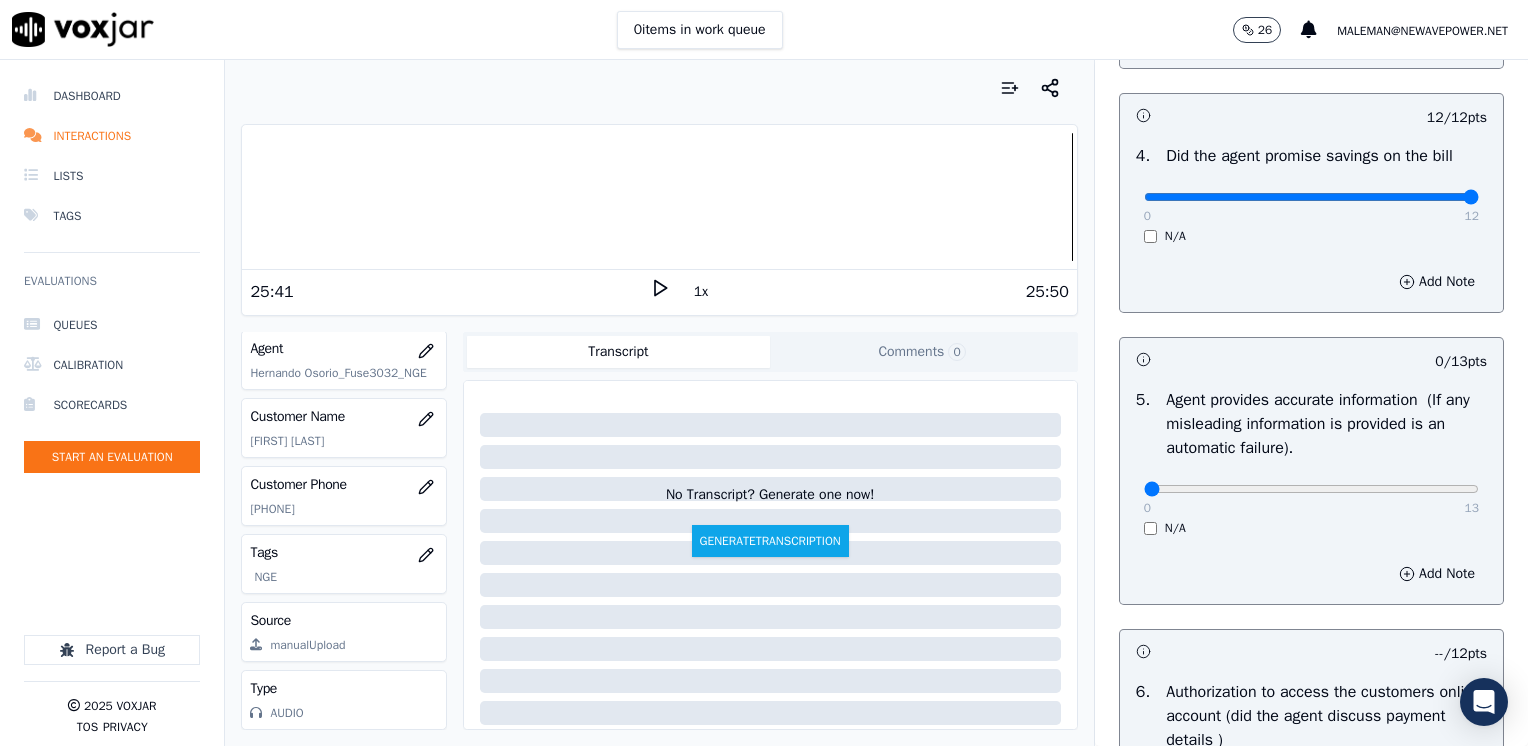 scroll, scrollTop: 1459, scrollLeft: 0, axis: vertical 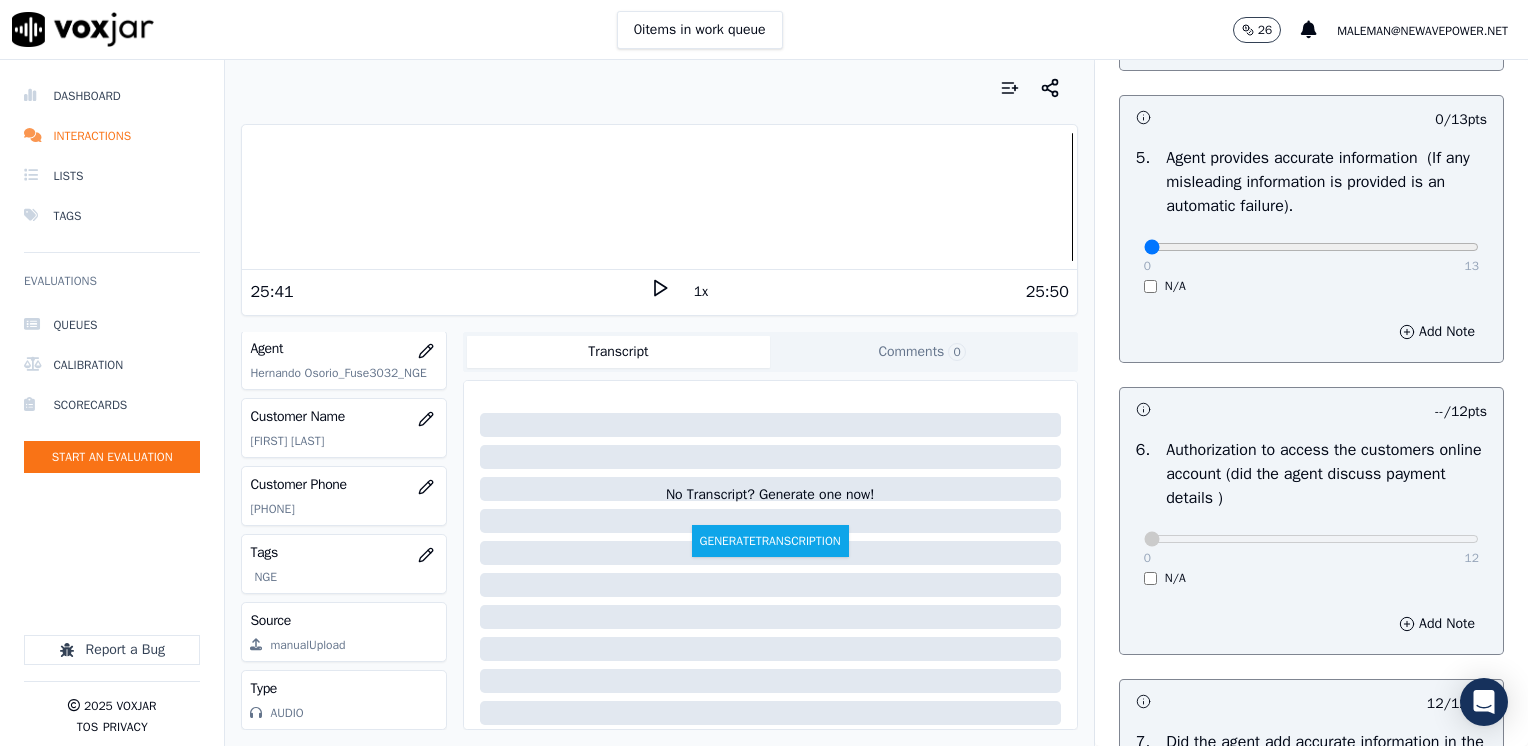 type on "Make sure to confirm full service address, the name as it appears on the bill and the account number before reading the script" 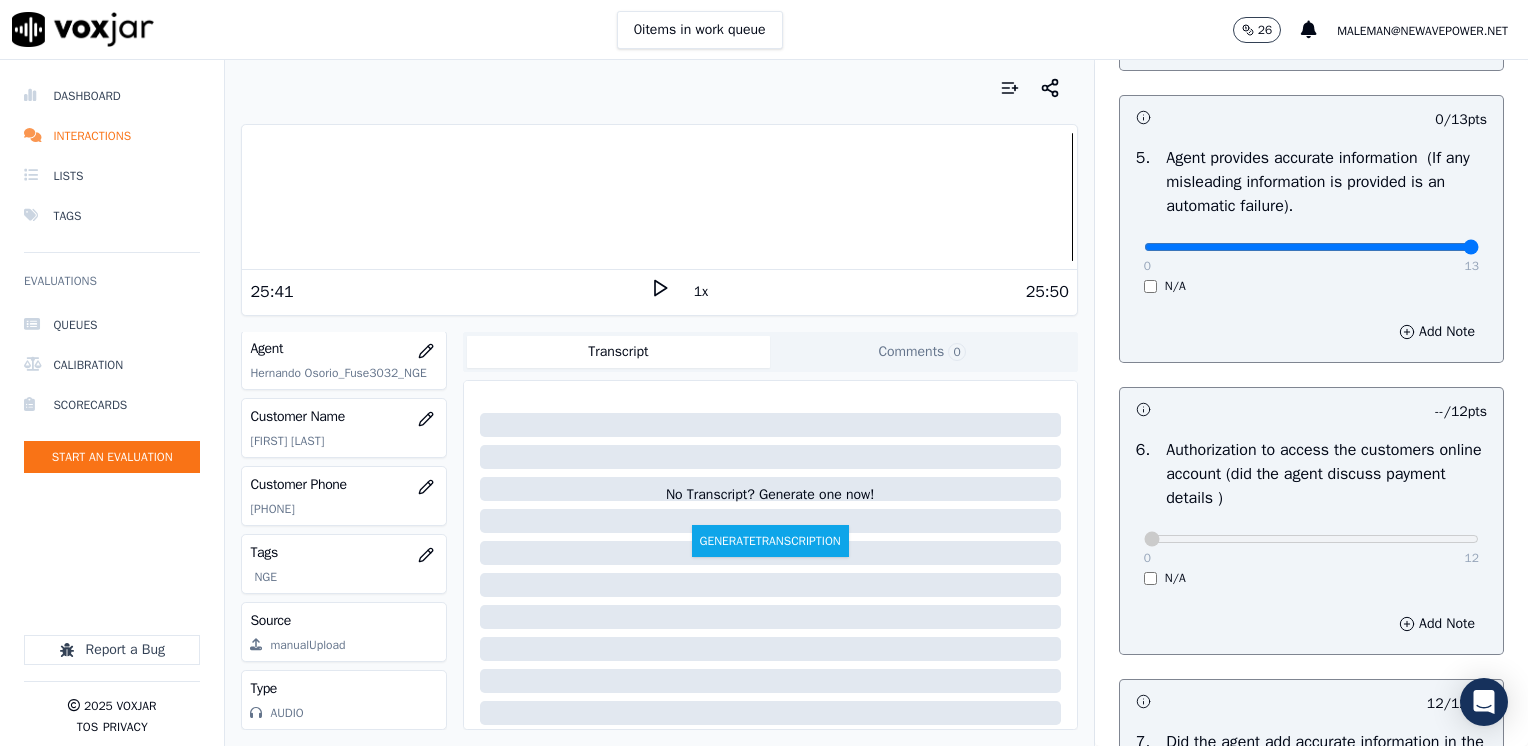 drag, startPoint x: 1127, startPoint y: 245, endPoint x: 1527, endPoint y: 318, distance: 406.6067 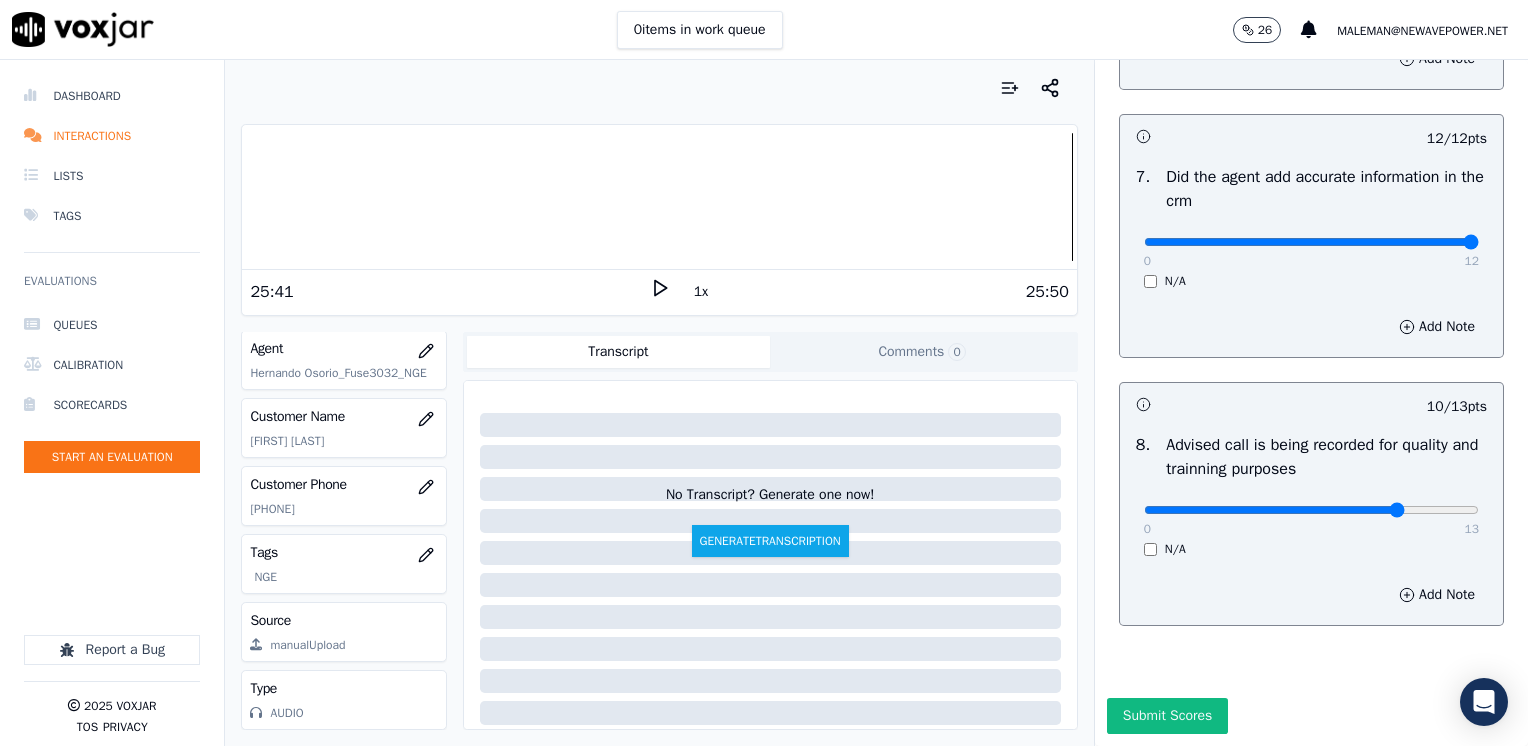 scroll, scrollTop: 2064, scrollLeft: 0, axis: vertical 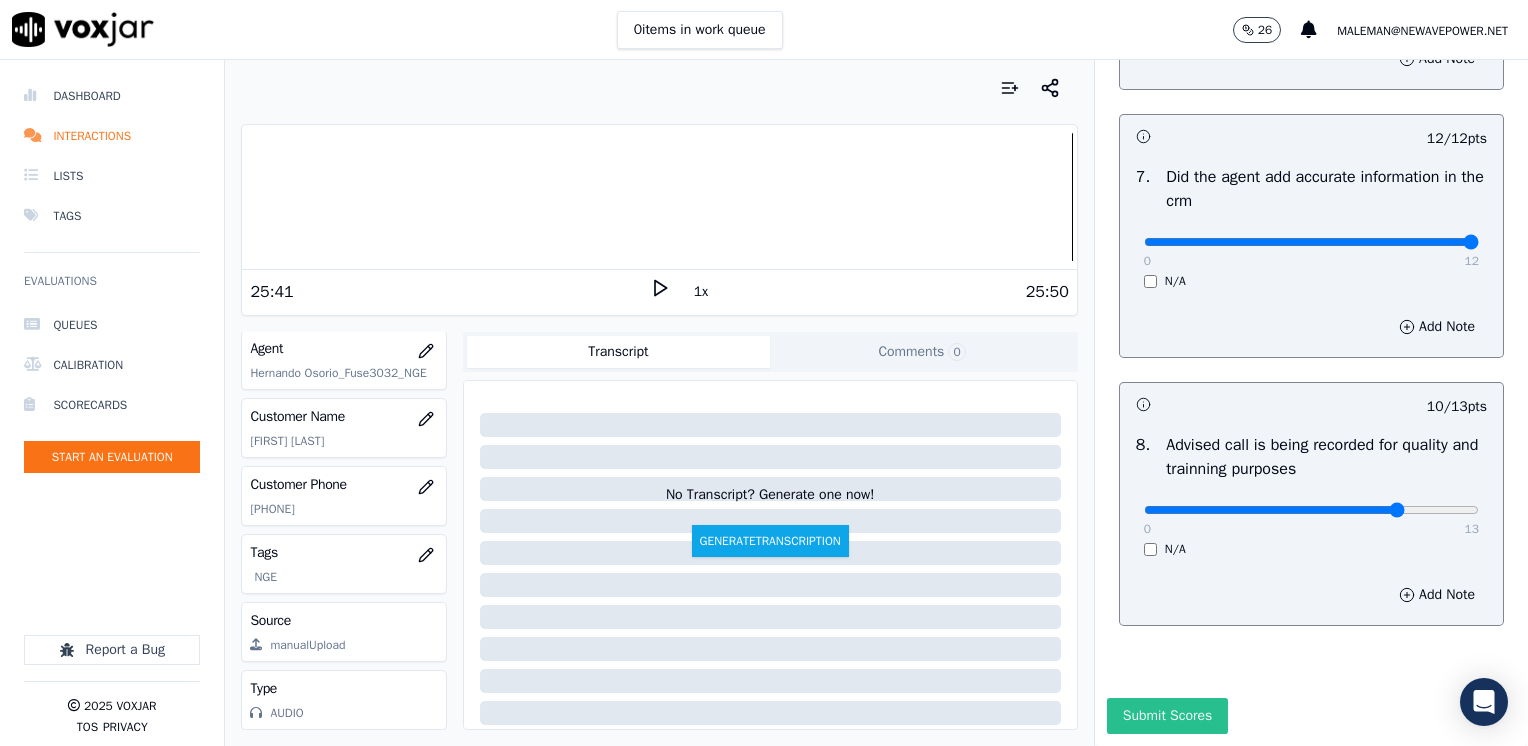 click on "Submit Scores" at bounding box center [1167, 716] 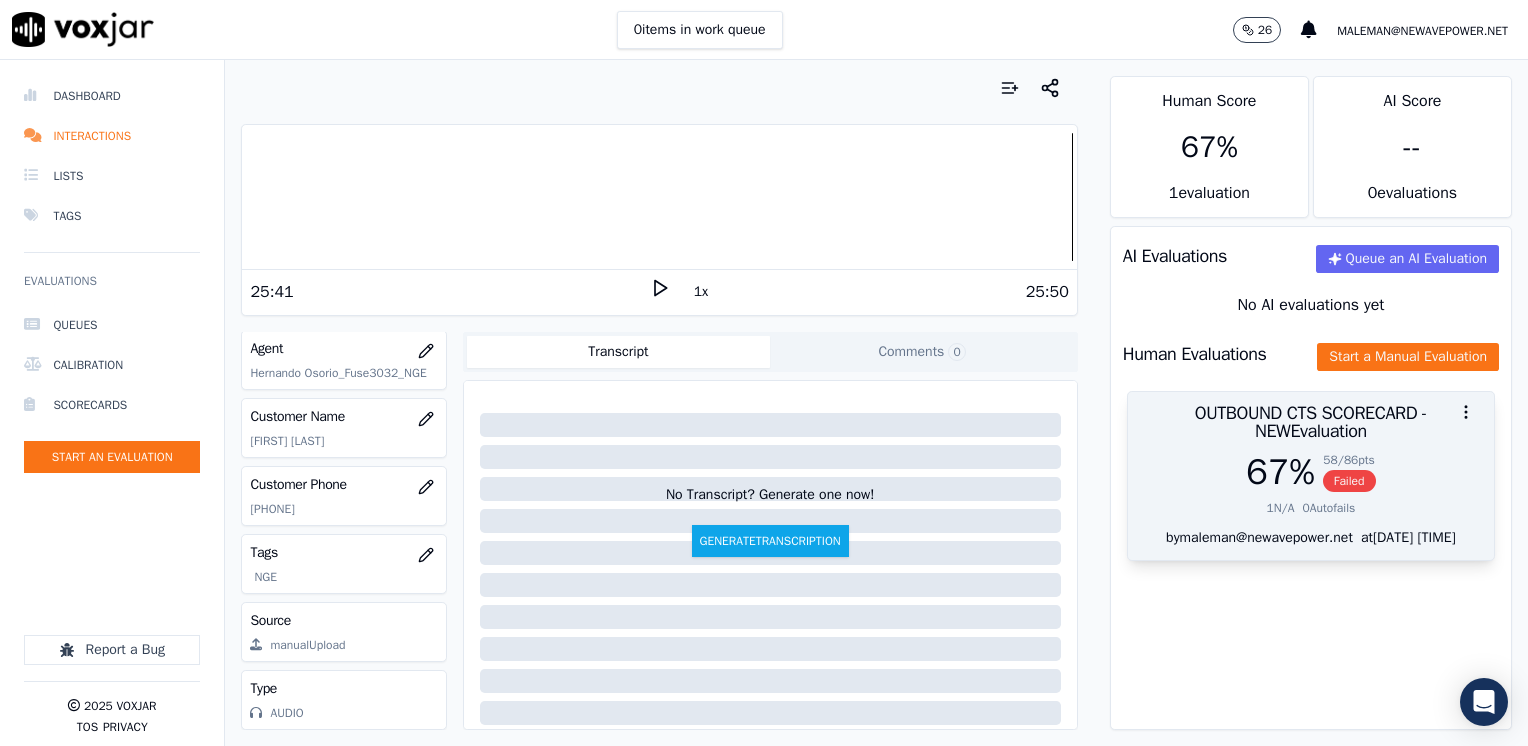 click on "OUTBOUND CTS SCORECARD - NEW   Evaluation" at bounding box center (1311, 422) 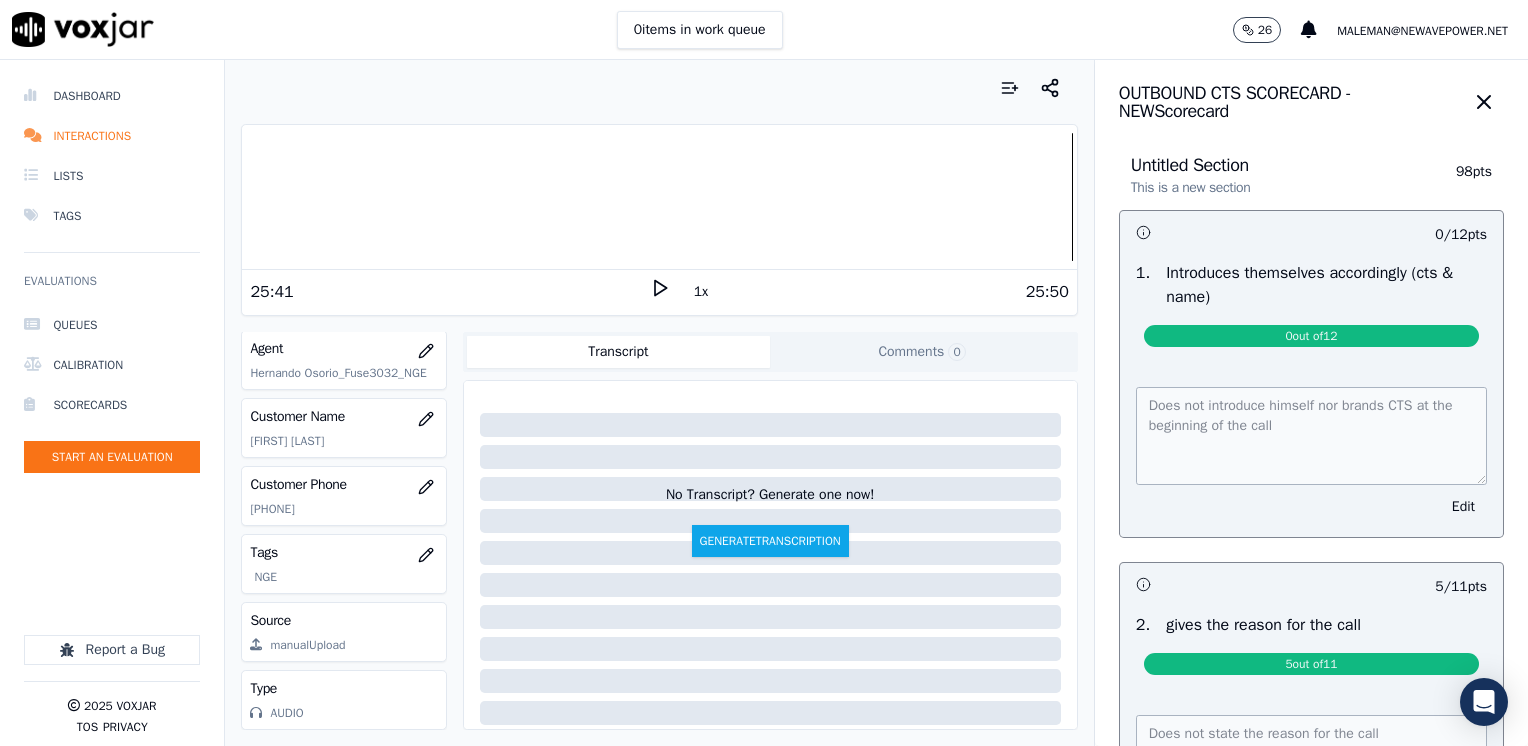 scroll, scrollTop: 0, scrollLeft: 0, axis: both 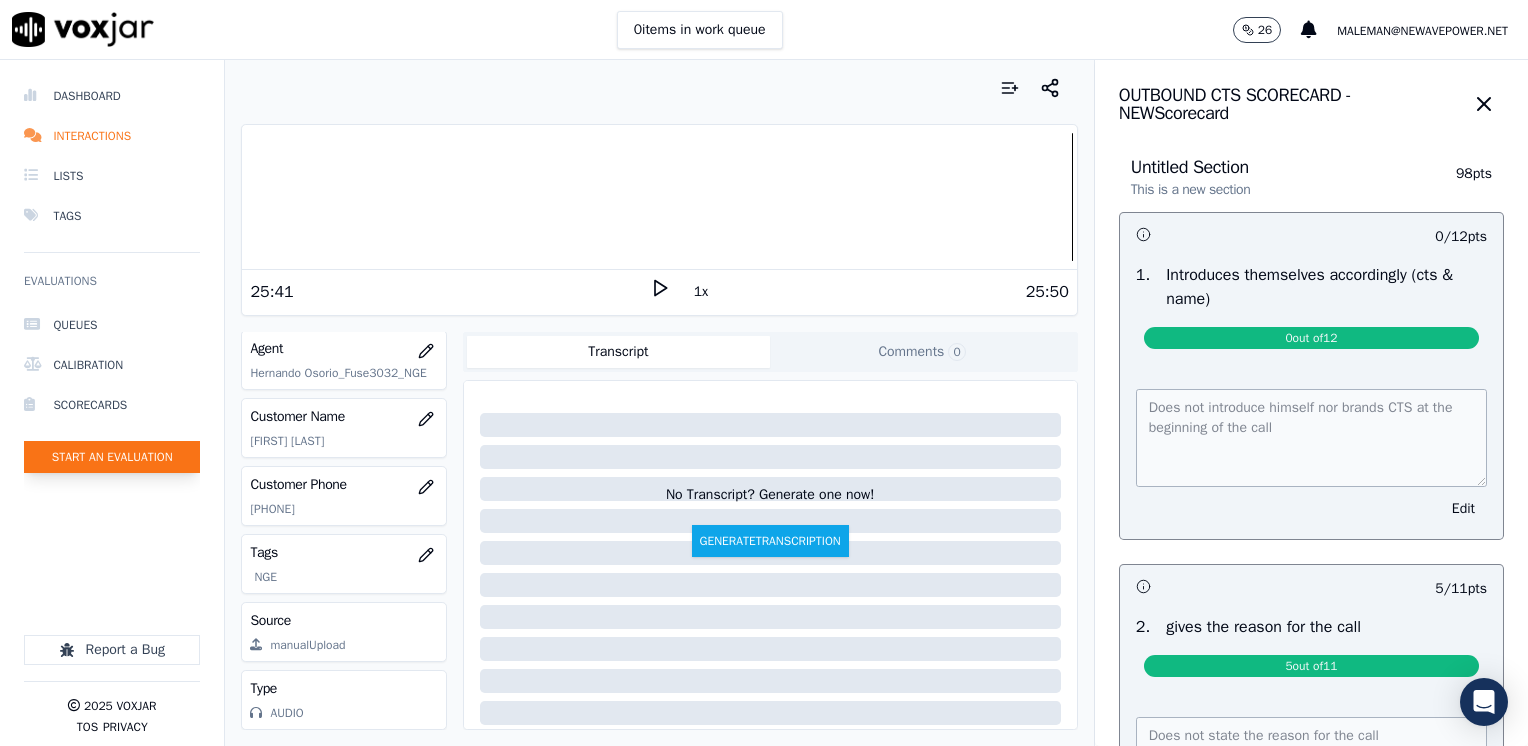 click on "Start an Evaluation" 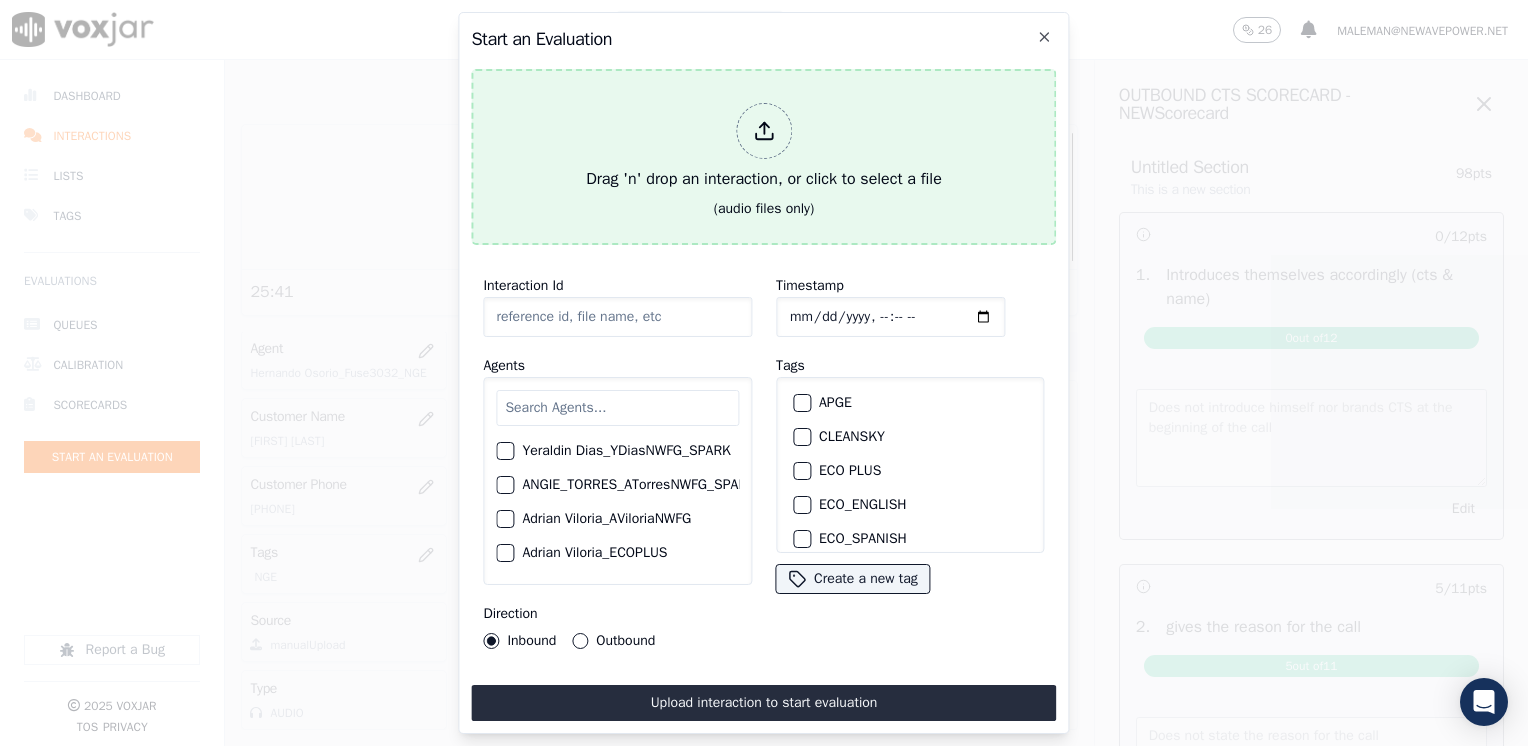 click at bounding box center [764, 131] 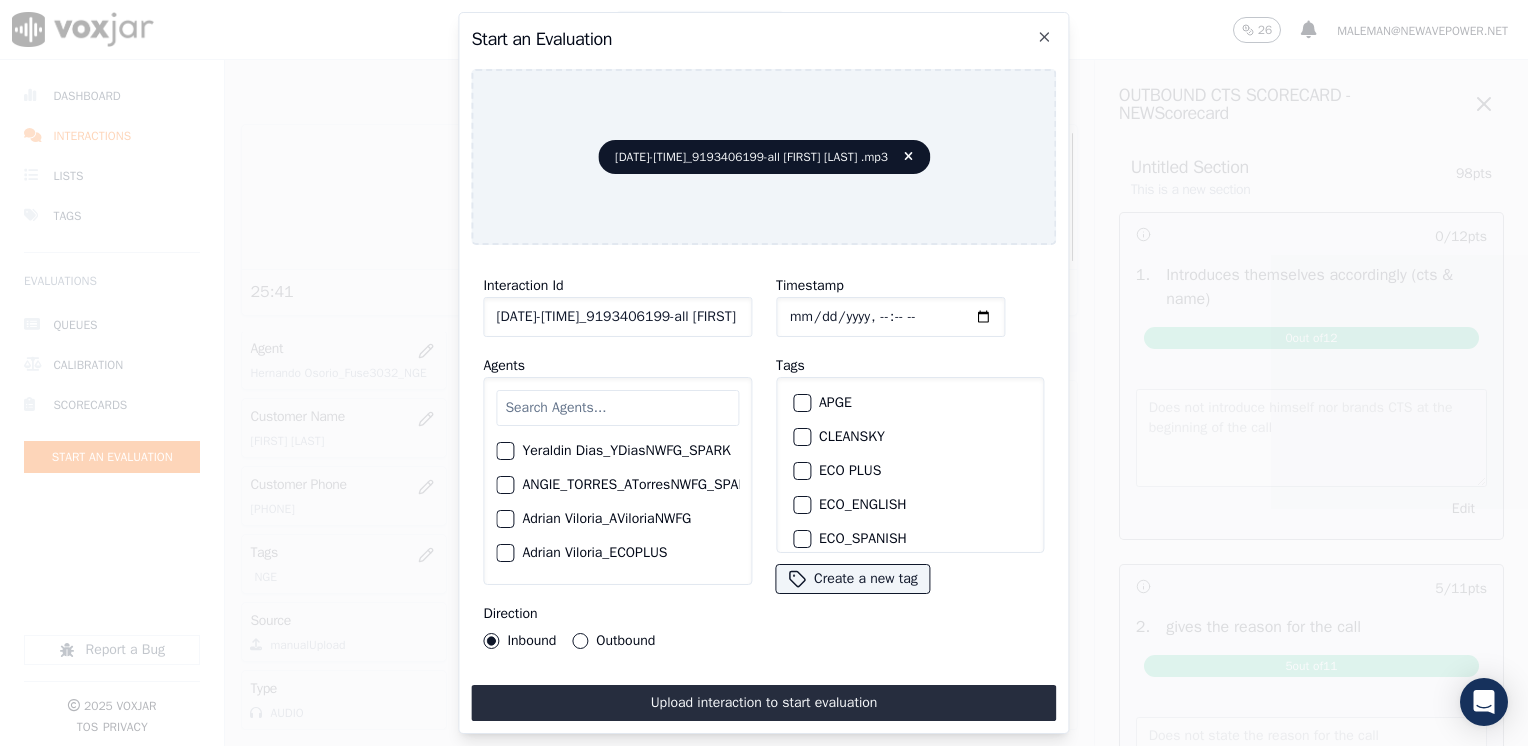 click at bounding box center [617, 408] 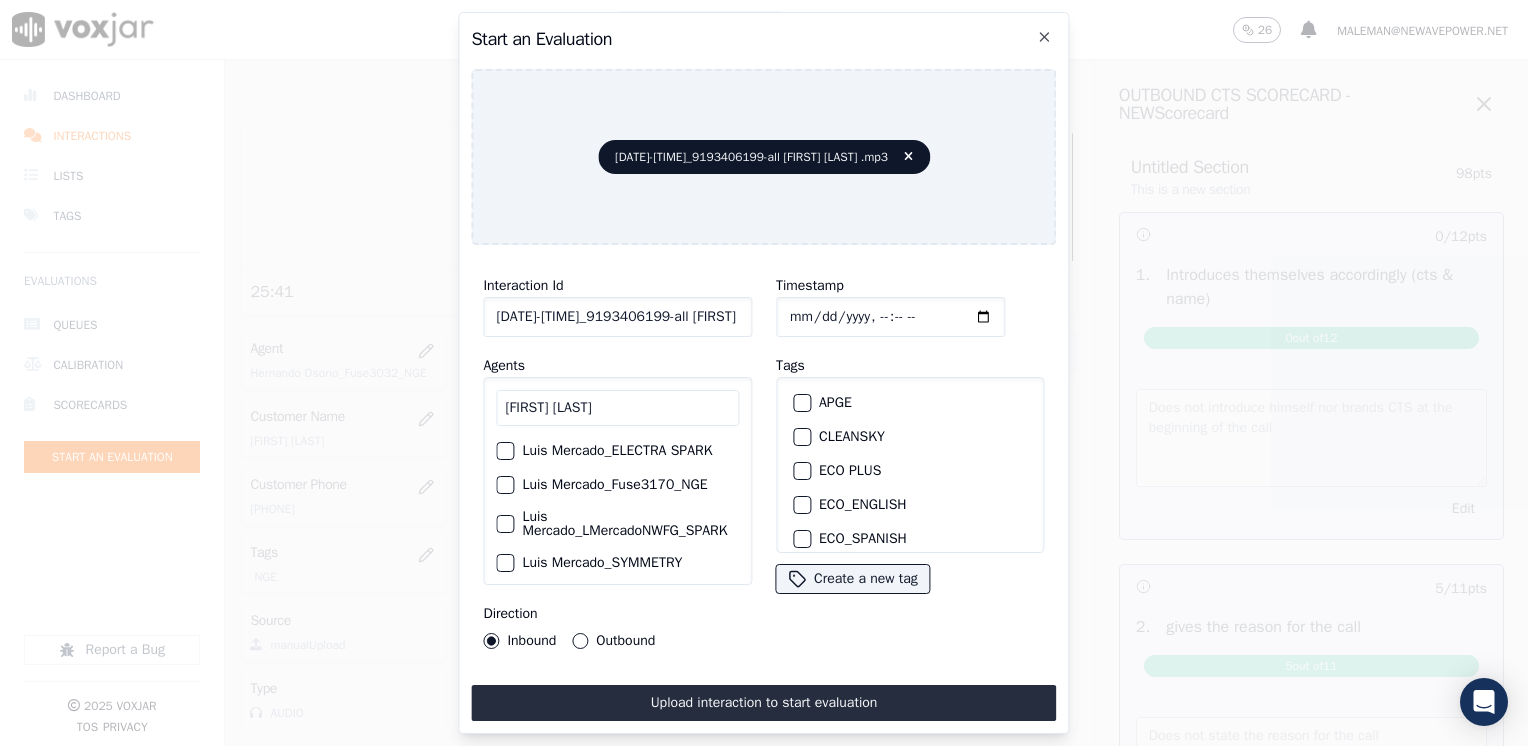scroll, scrollTop: 0, scrollLeft: 0, axis: both 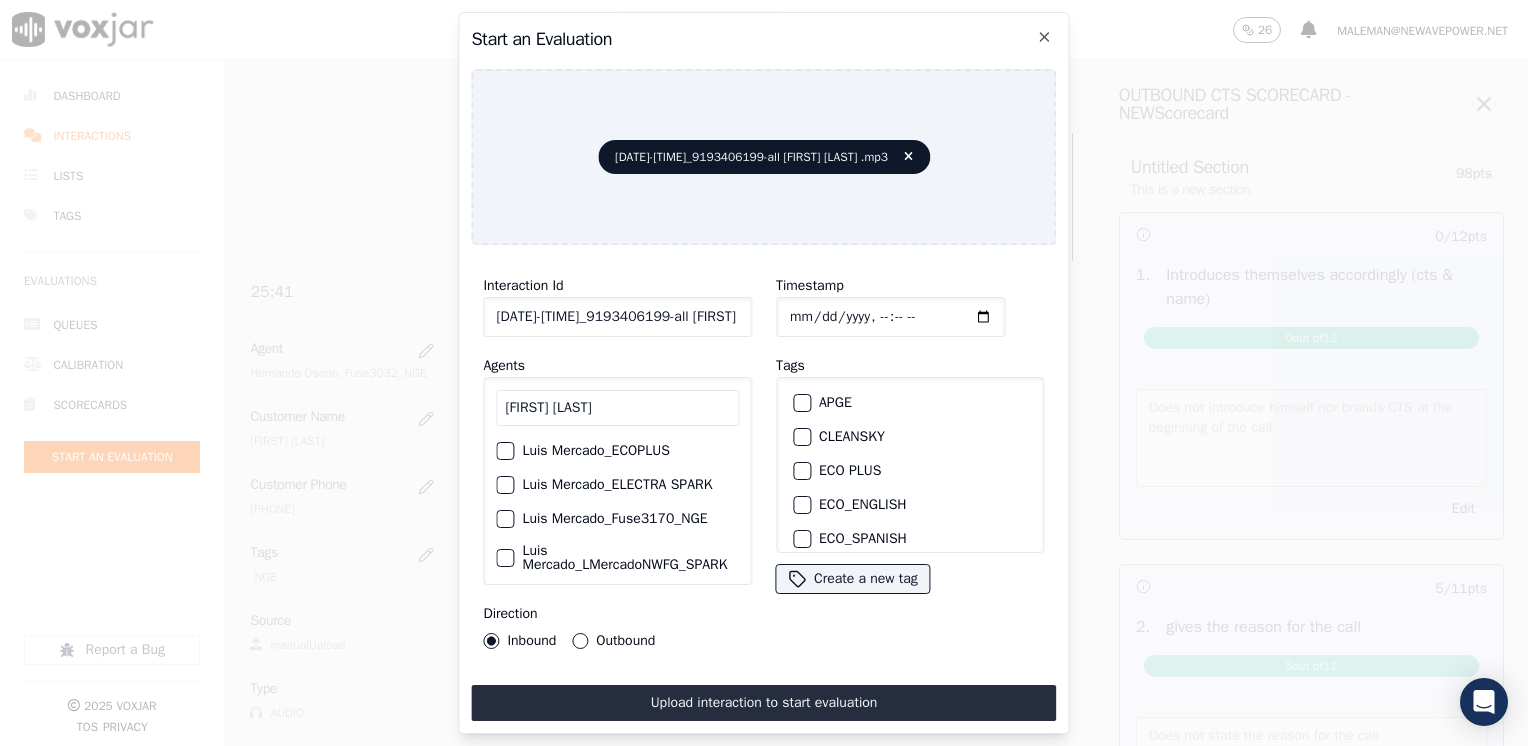 type on "Luis mercado" 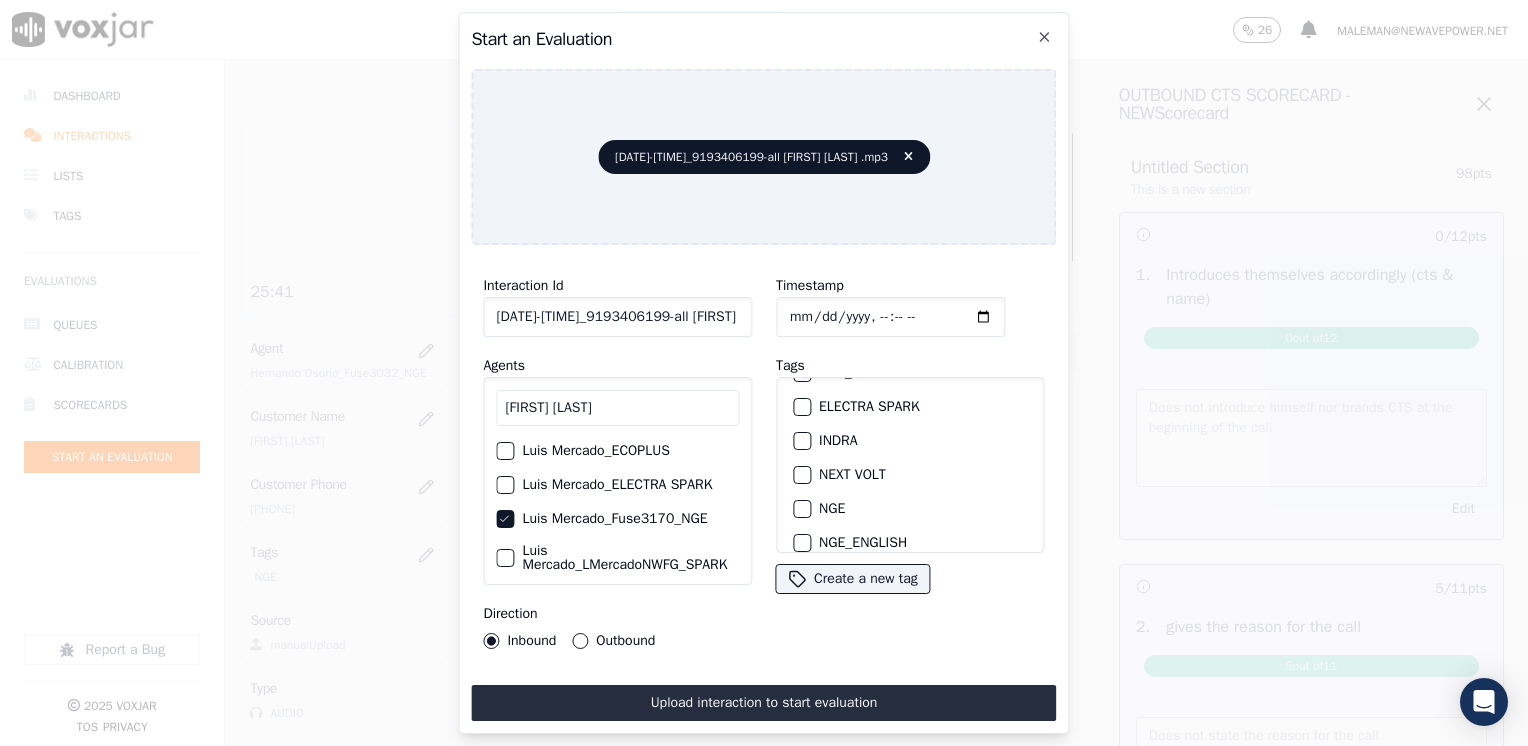 scroll, scrollTop: 200, scrollLeft: 0, axis: vertical 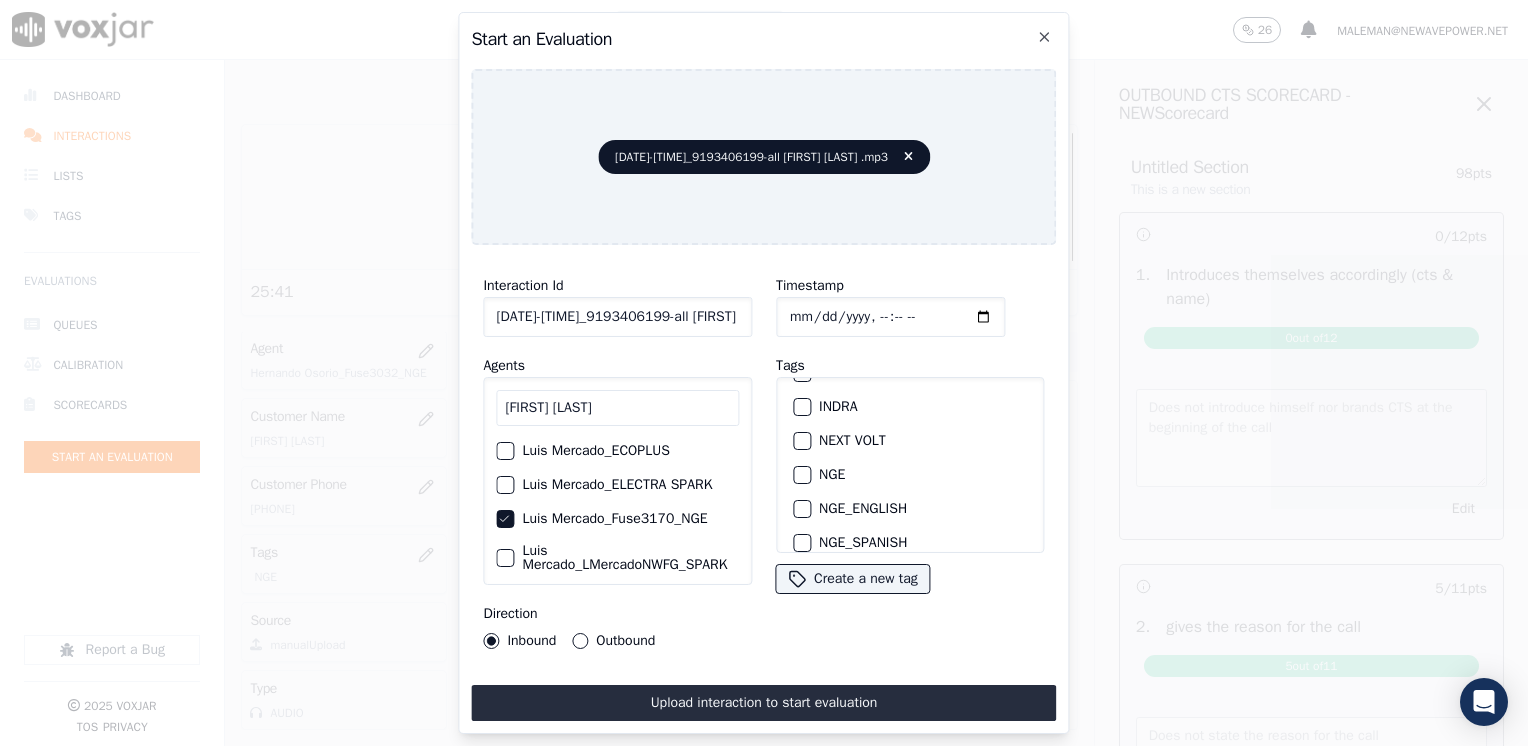 click at bounding box center (801, 475) 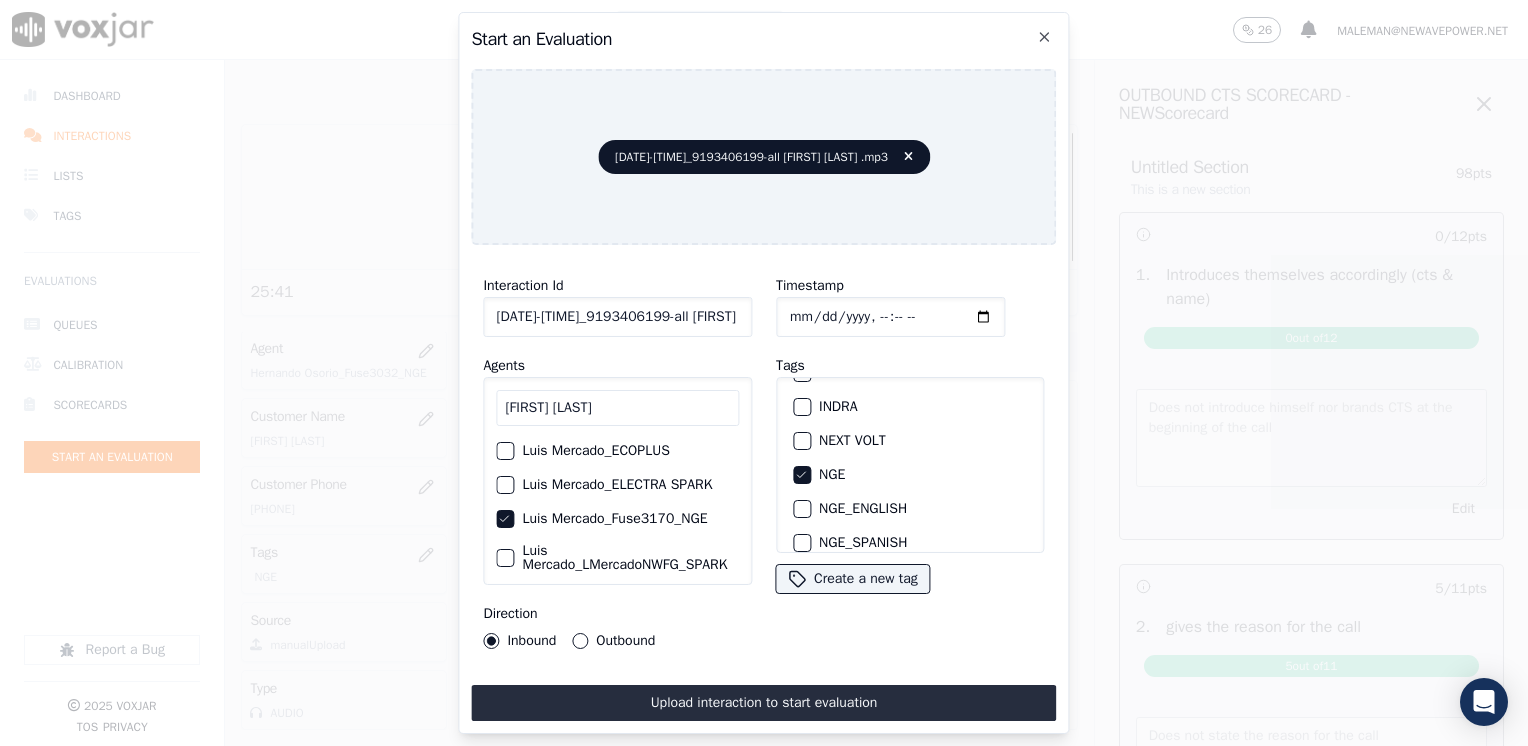 click on "Timestamp" 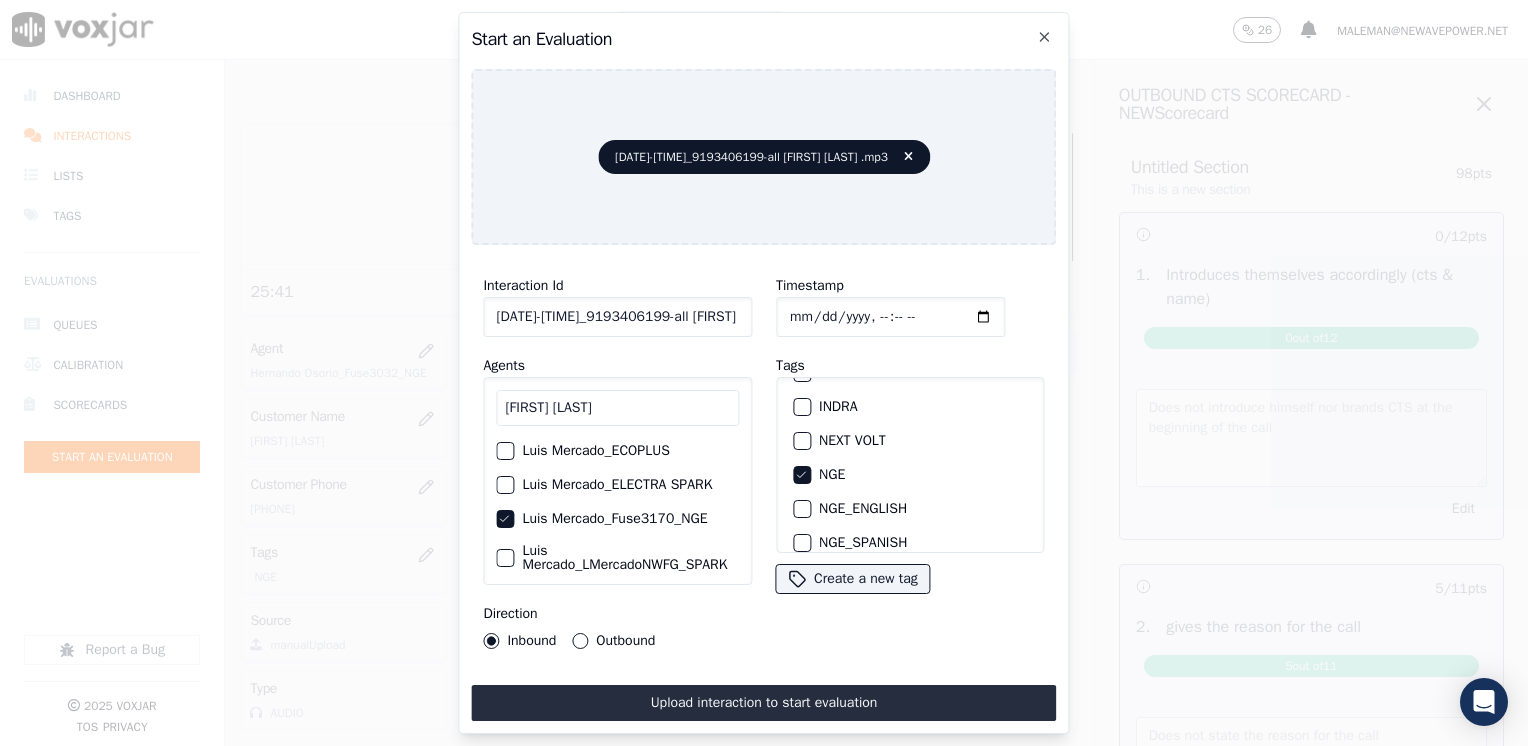 type on "2025-08-02T19:20" 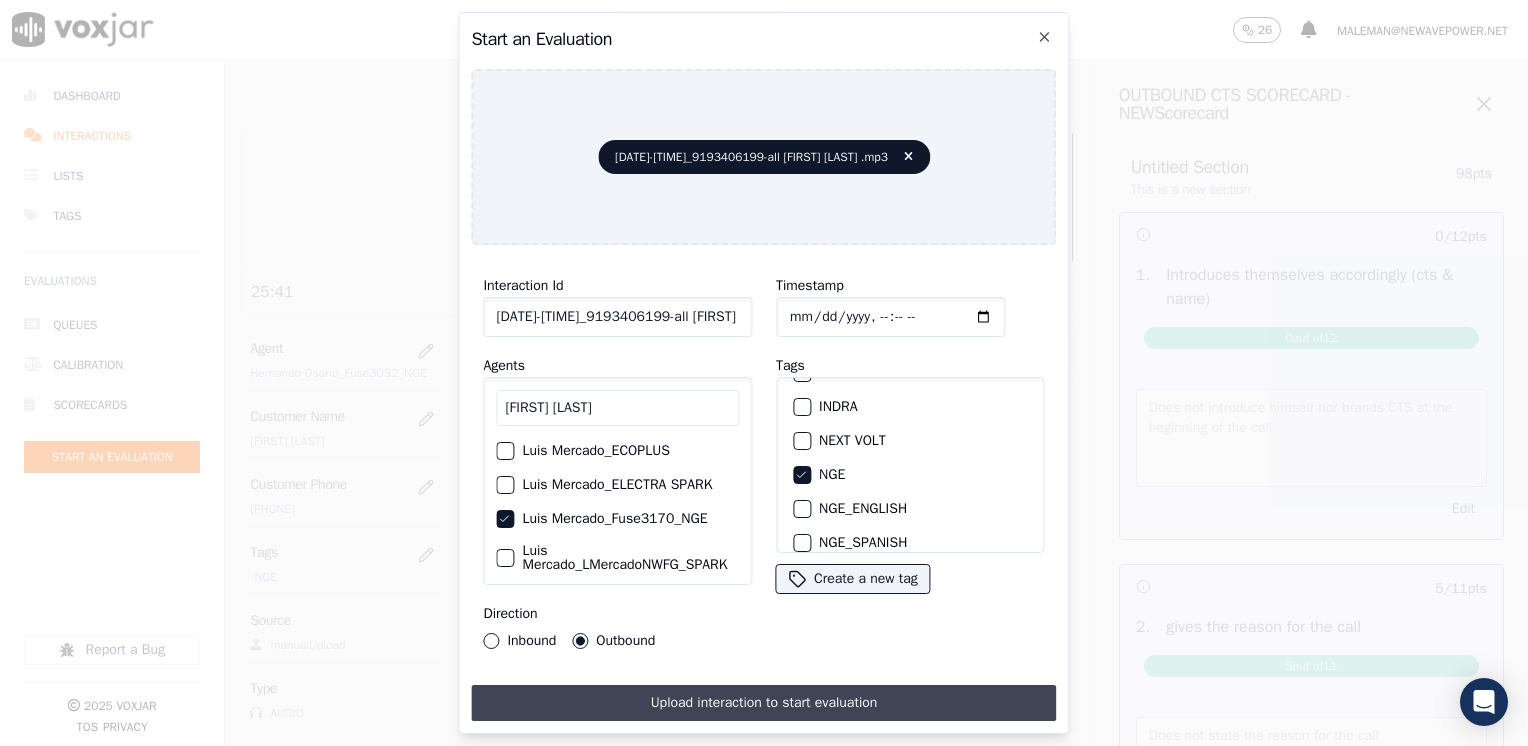 click on "Upload interaction to start evaluation" at bounding box center [763, 703] 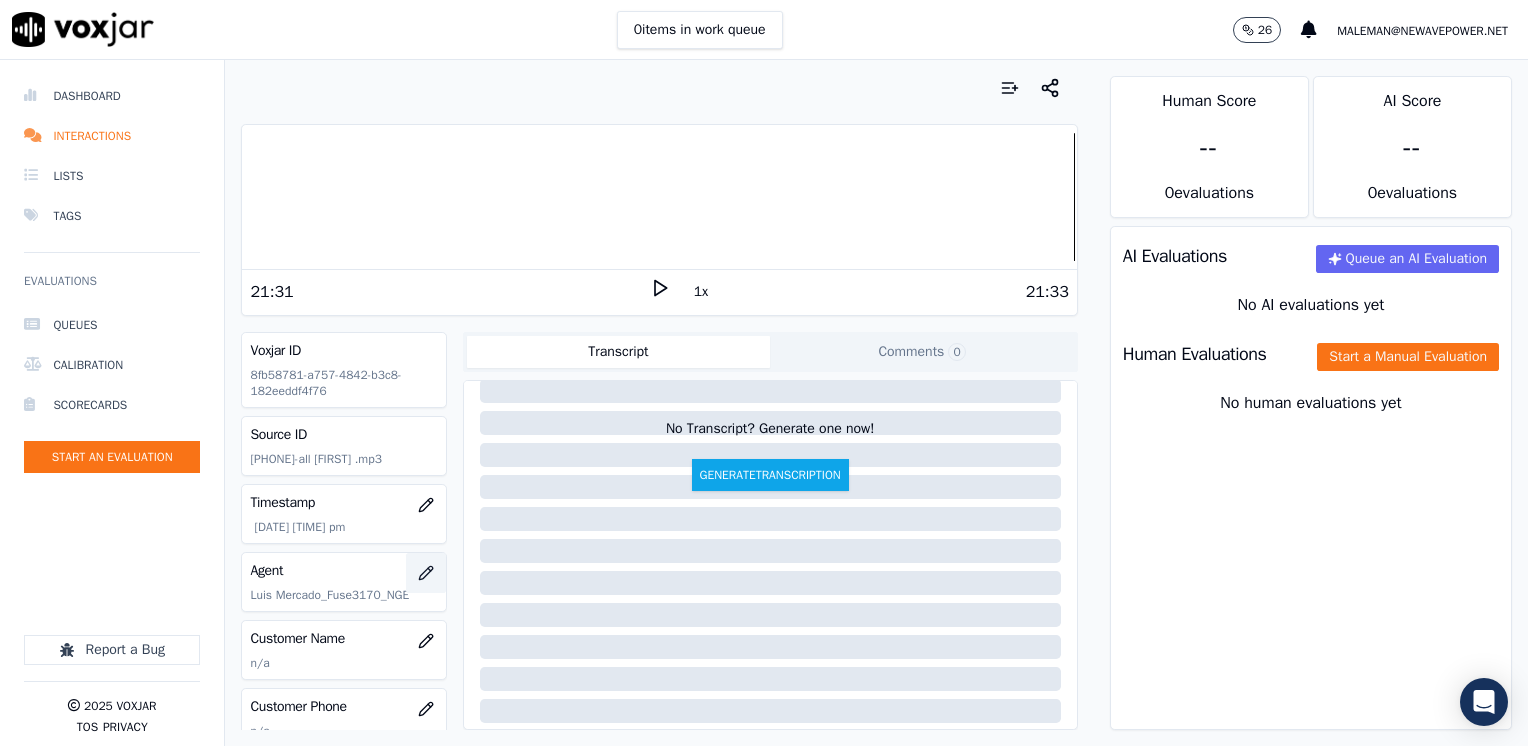 scroll, scrollTop: 100, scrollLeft: 0, axis: vertical 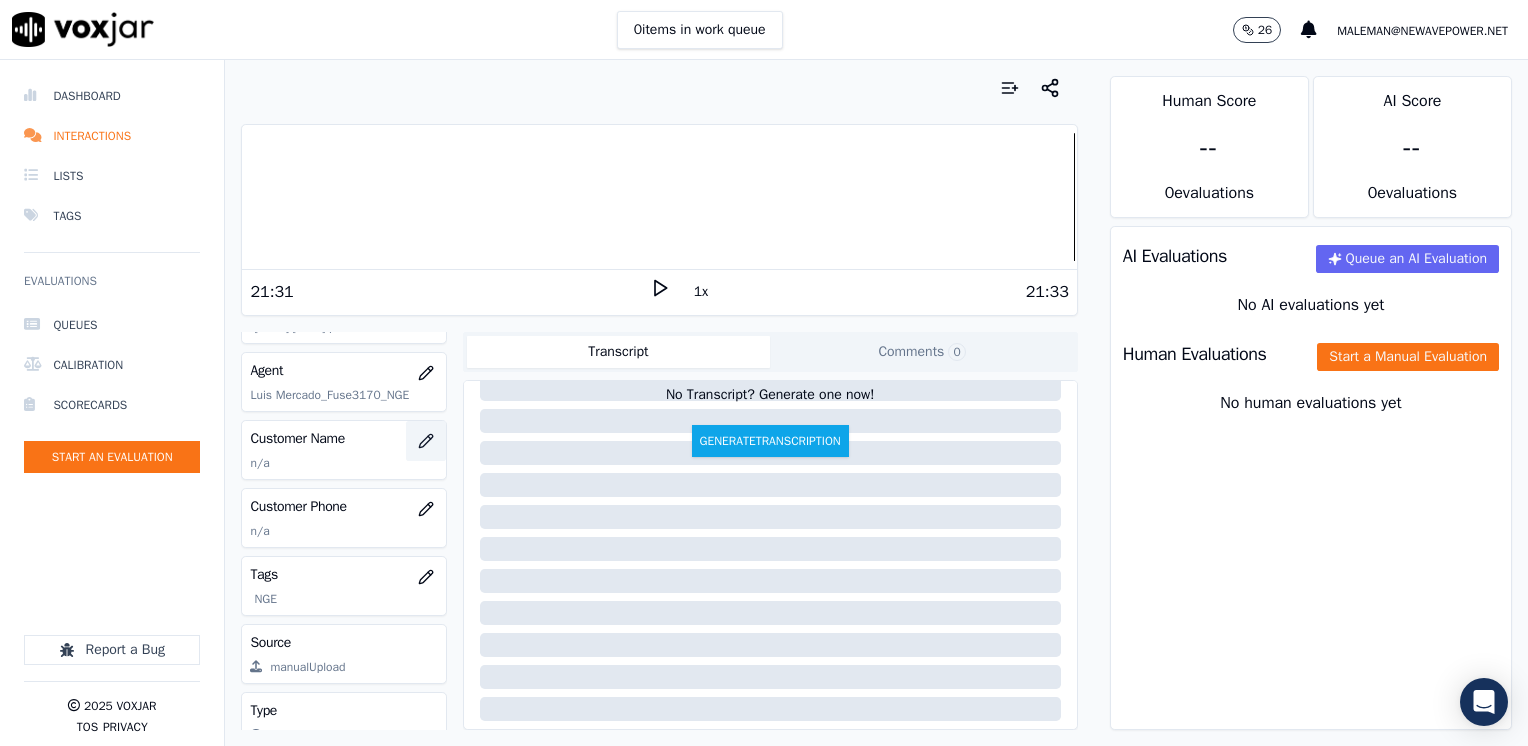 click 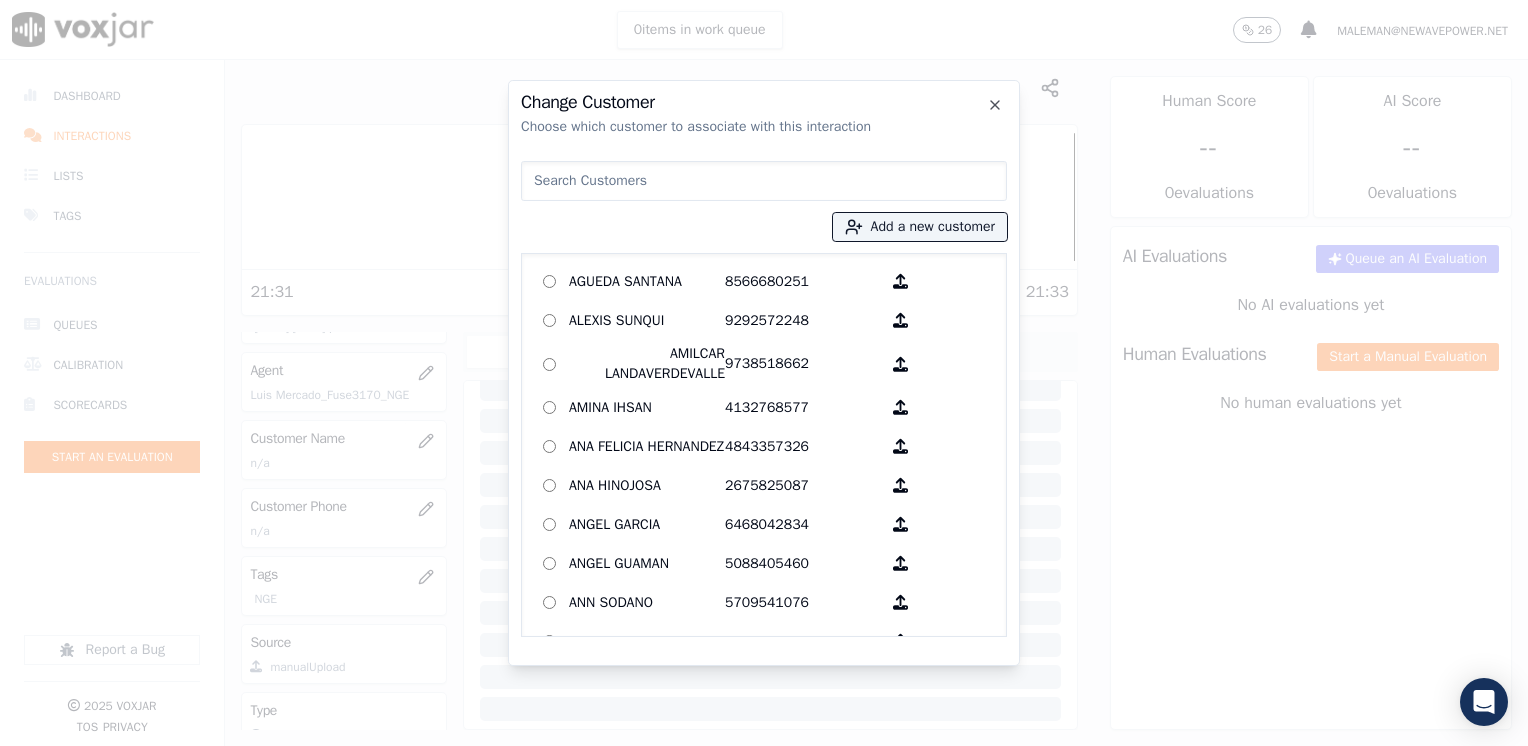 click at bounding box center [764, 181] 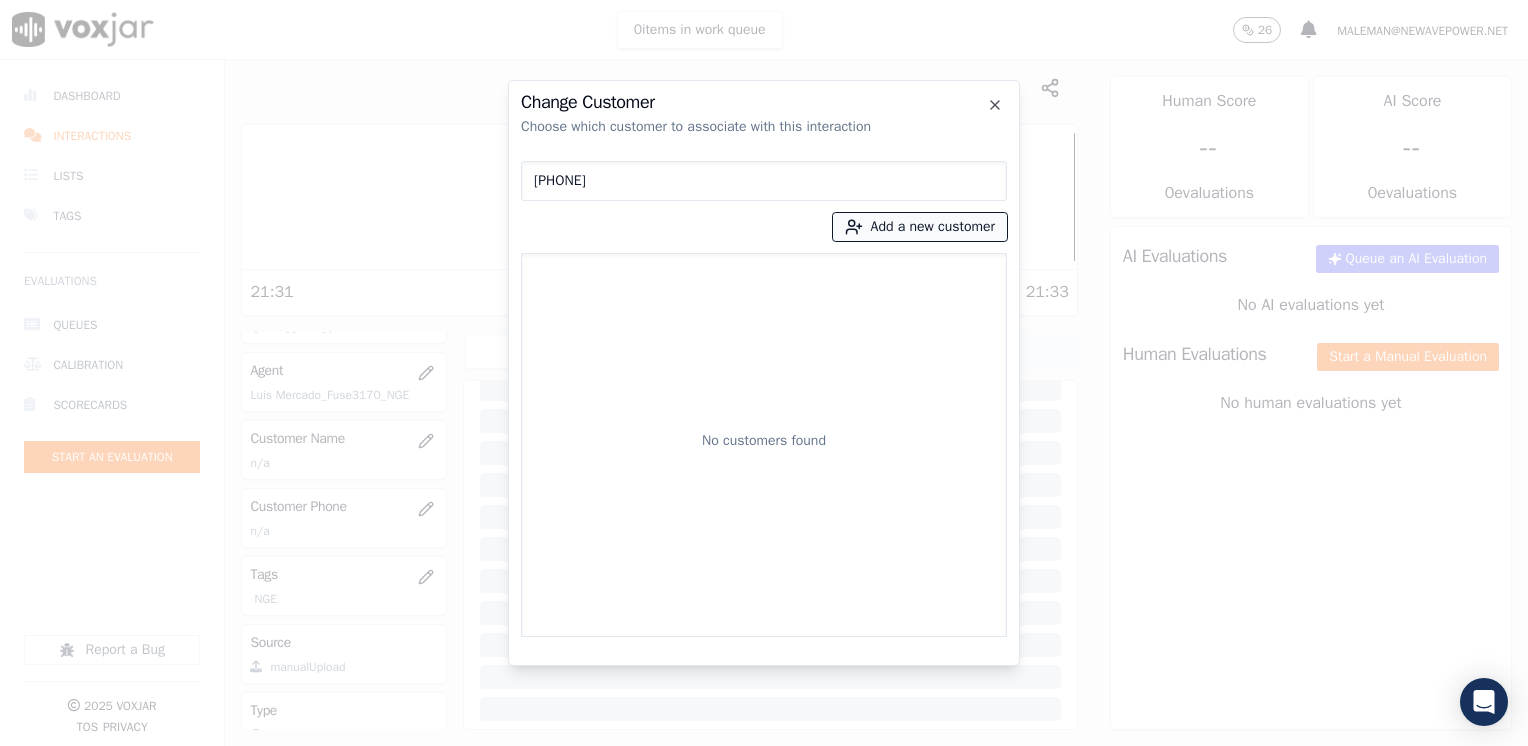 type on "9193406199" 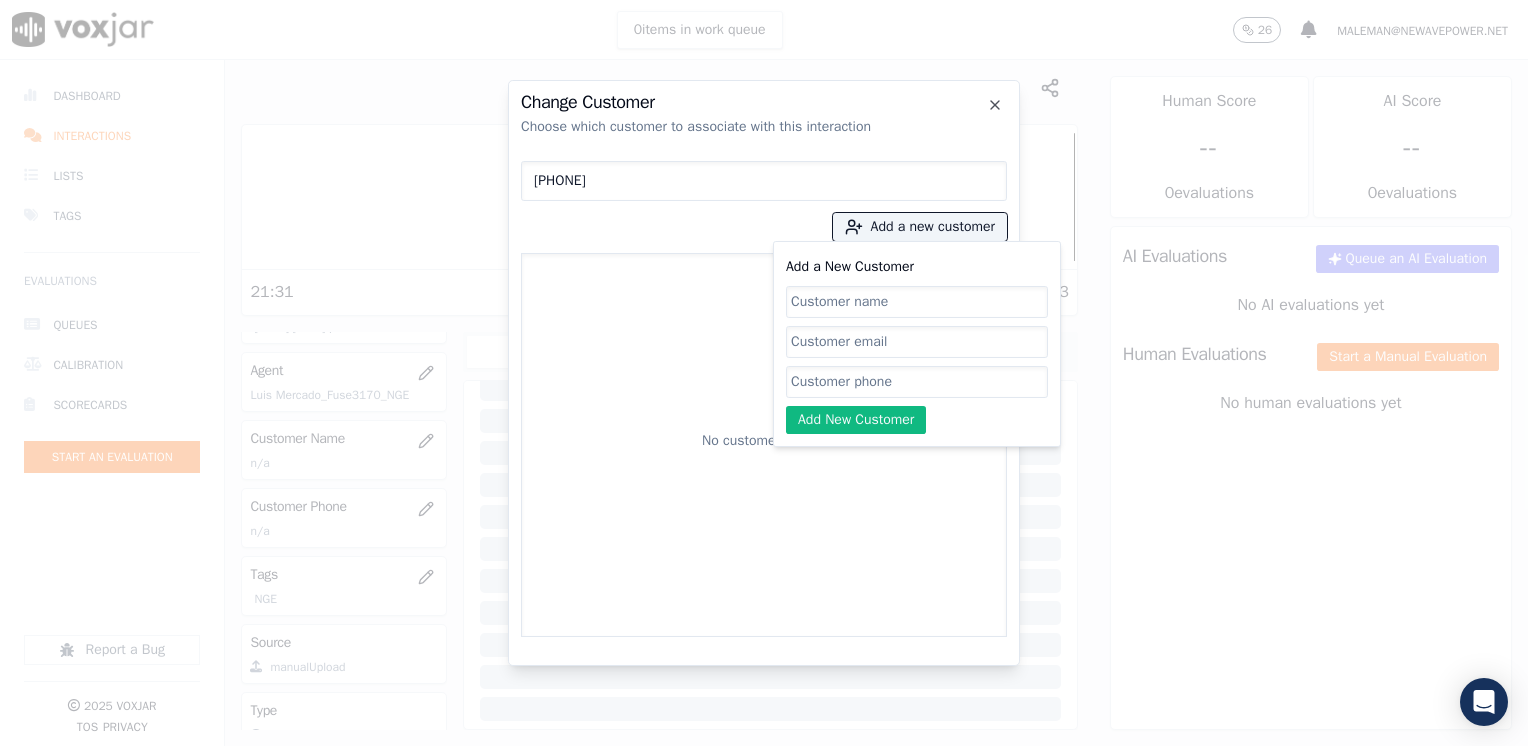 click on "Add a New Customer" 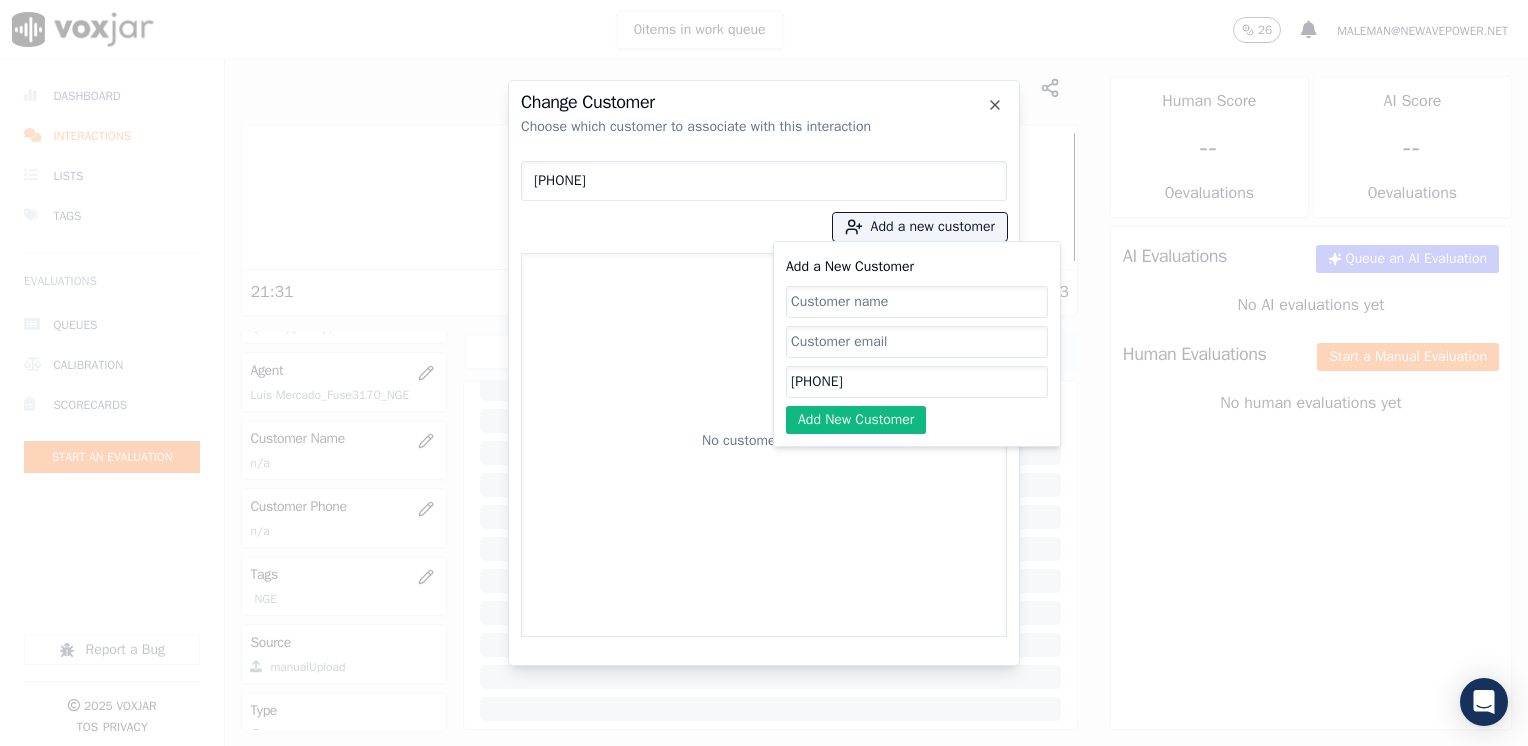type on "9193406199" 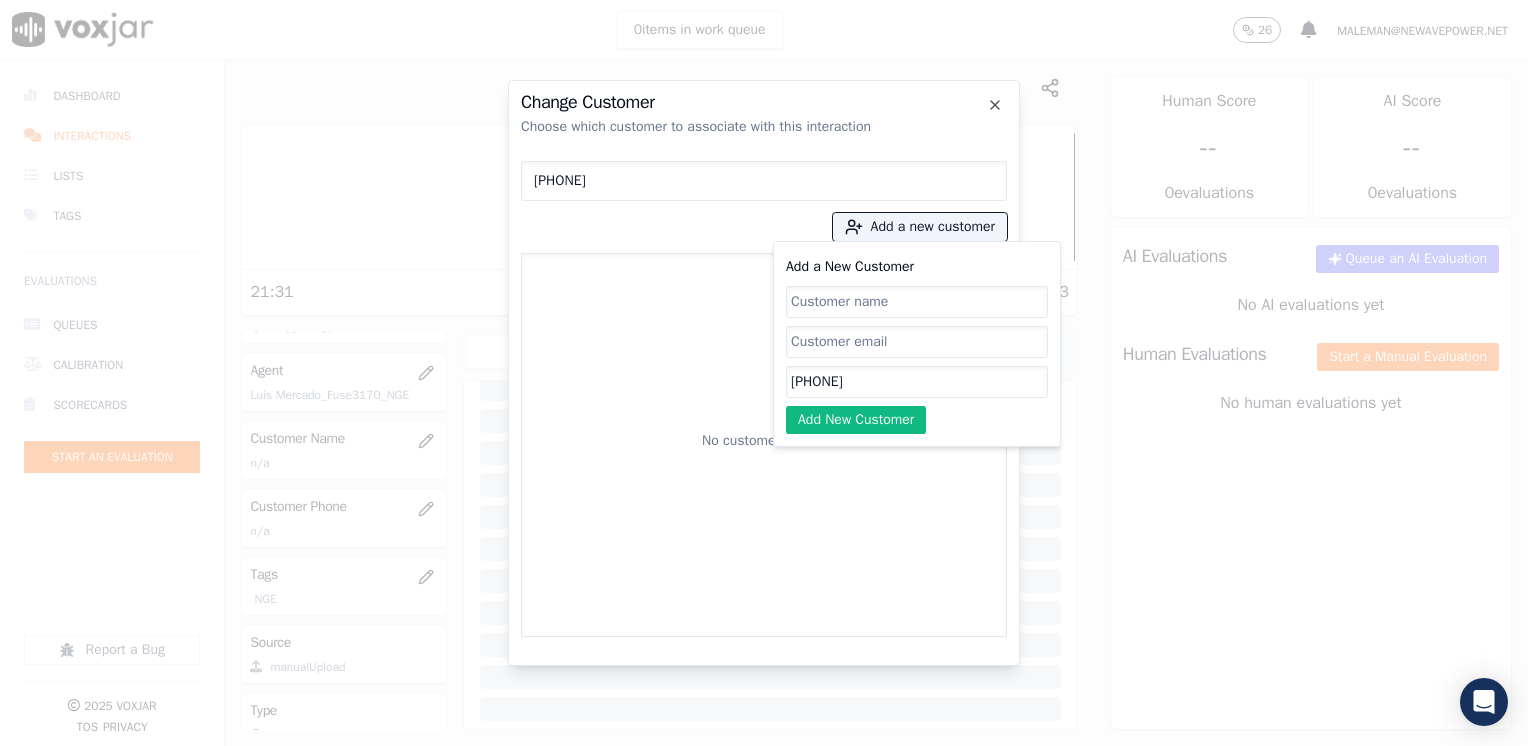 click on "Add a New Customer" 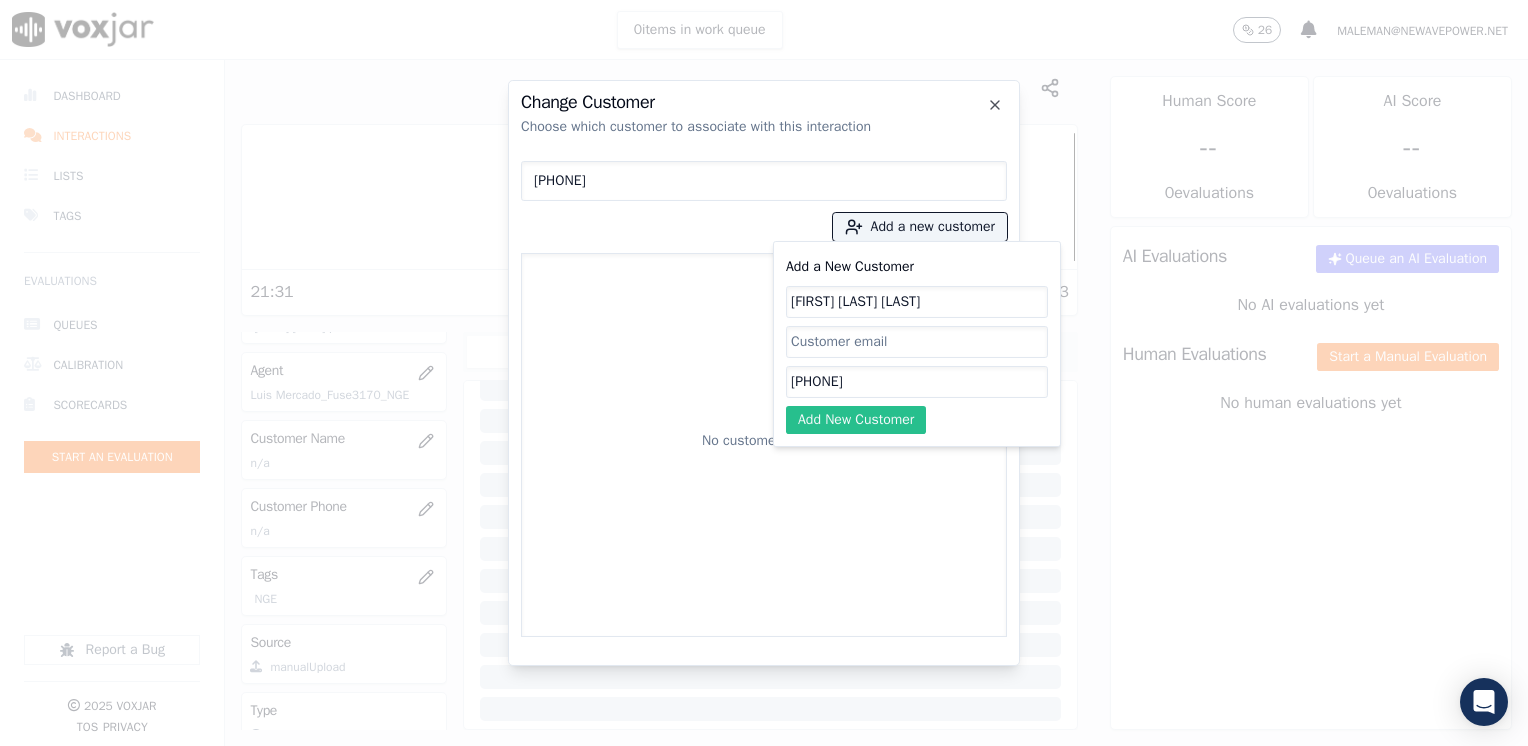 type on "Pedro Trejo Mata" 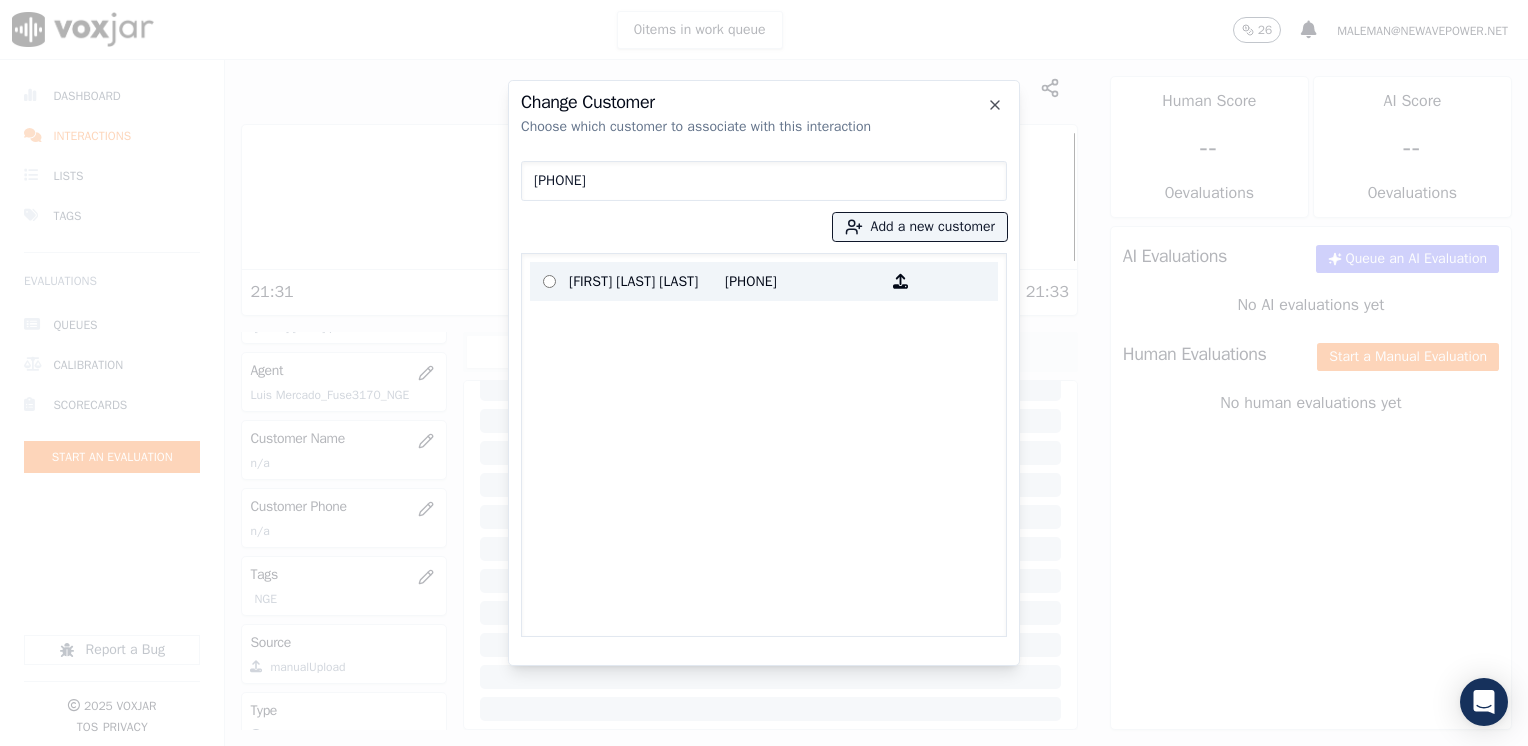 click on "Pedro Trejo Mata   9193406199" at bounding box center [764, 281] 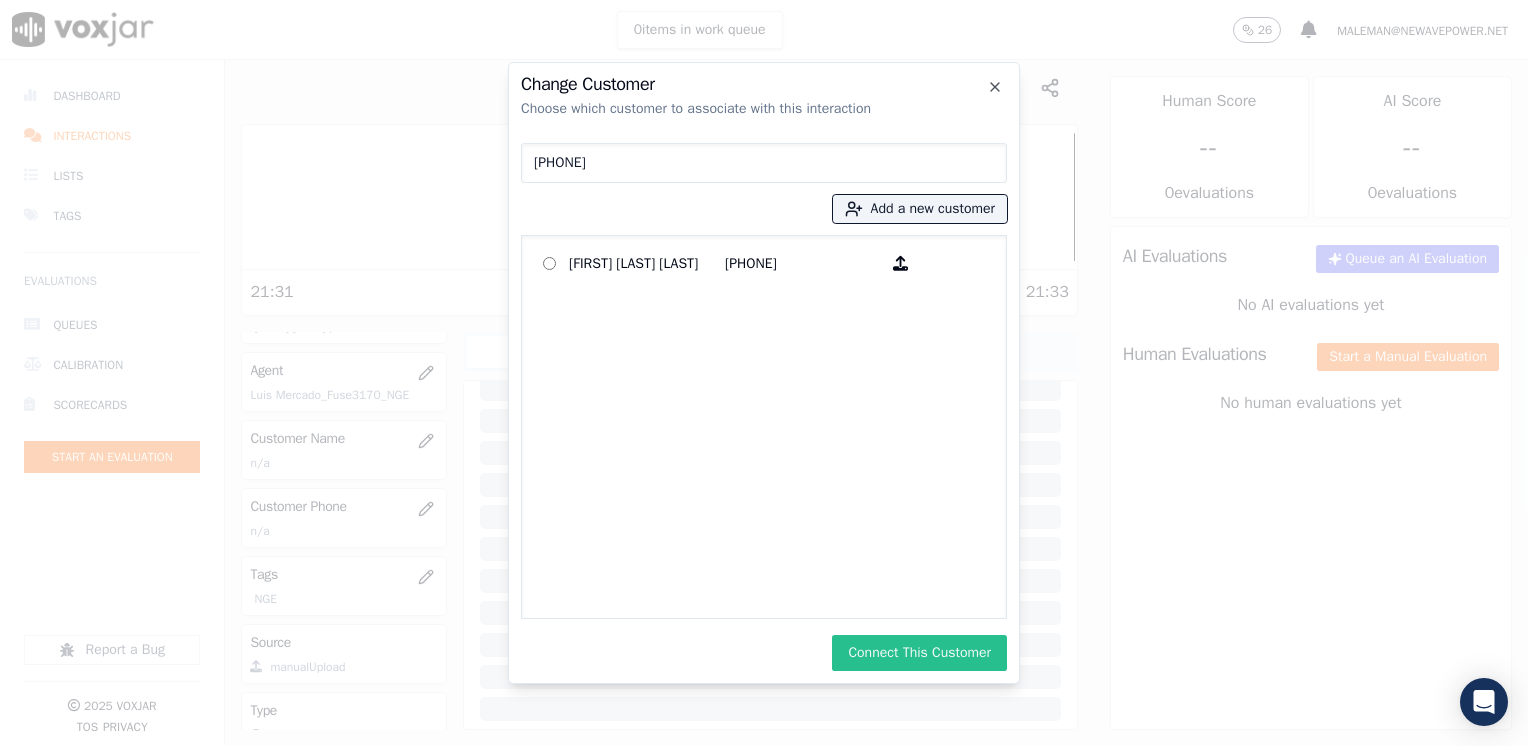 click on "Connect This Customer" at bounding box center [919, 653] 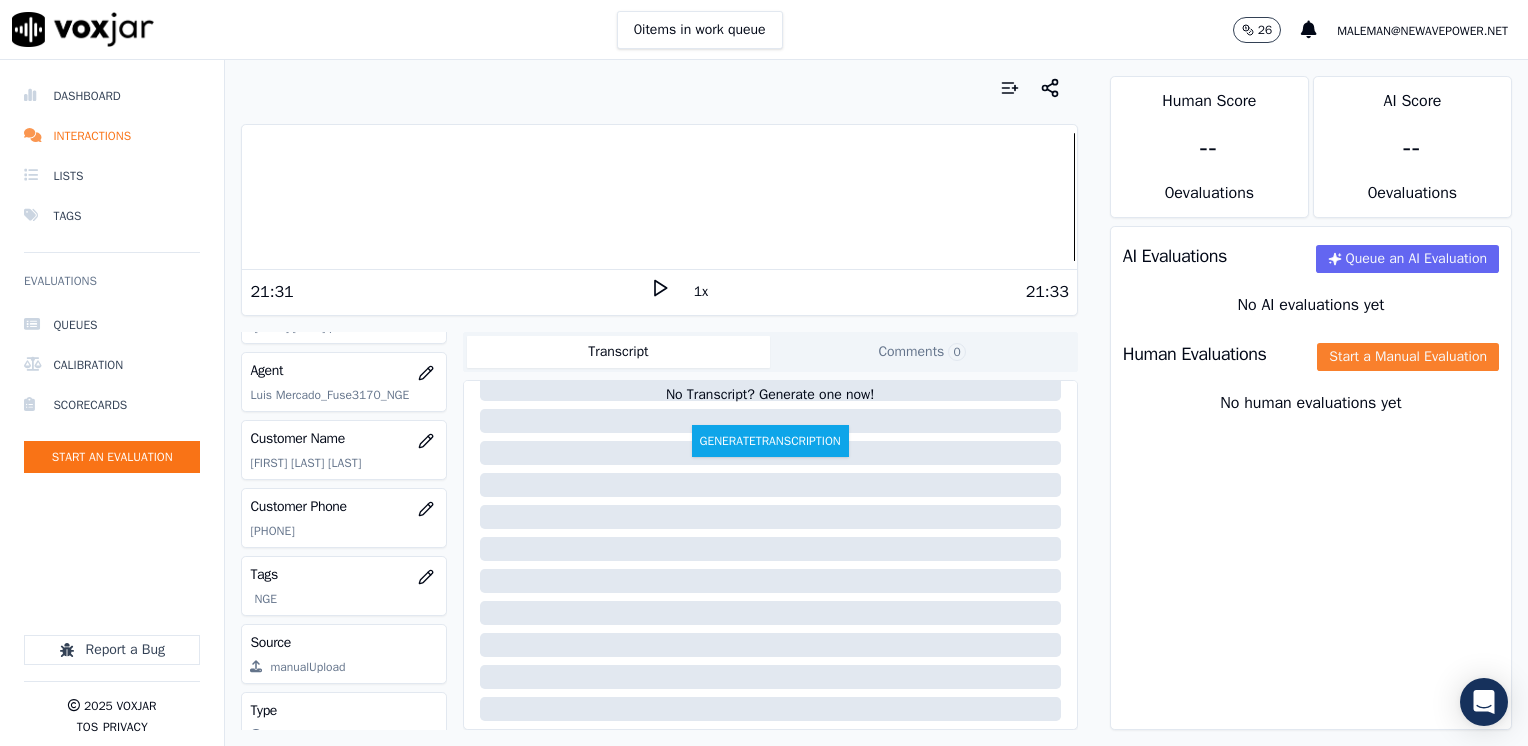 click on "Start a Manual Evaluation" 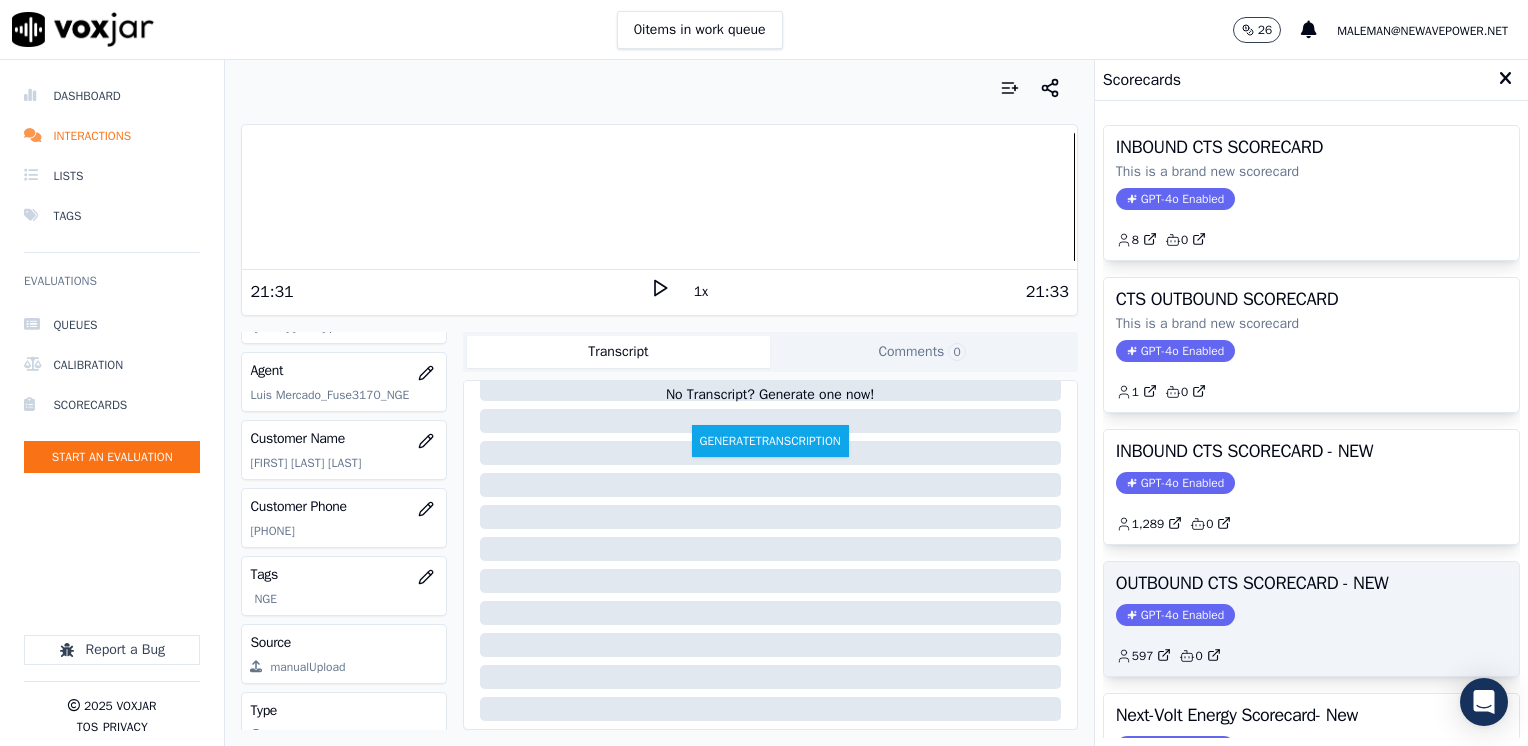 click on "GPT-4o Enabled" at bounding box center (1175, 615) 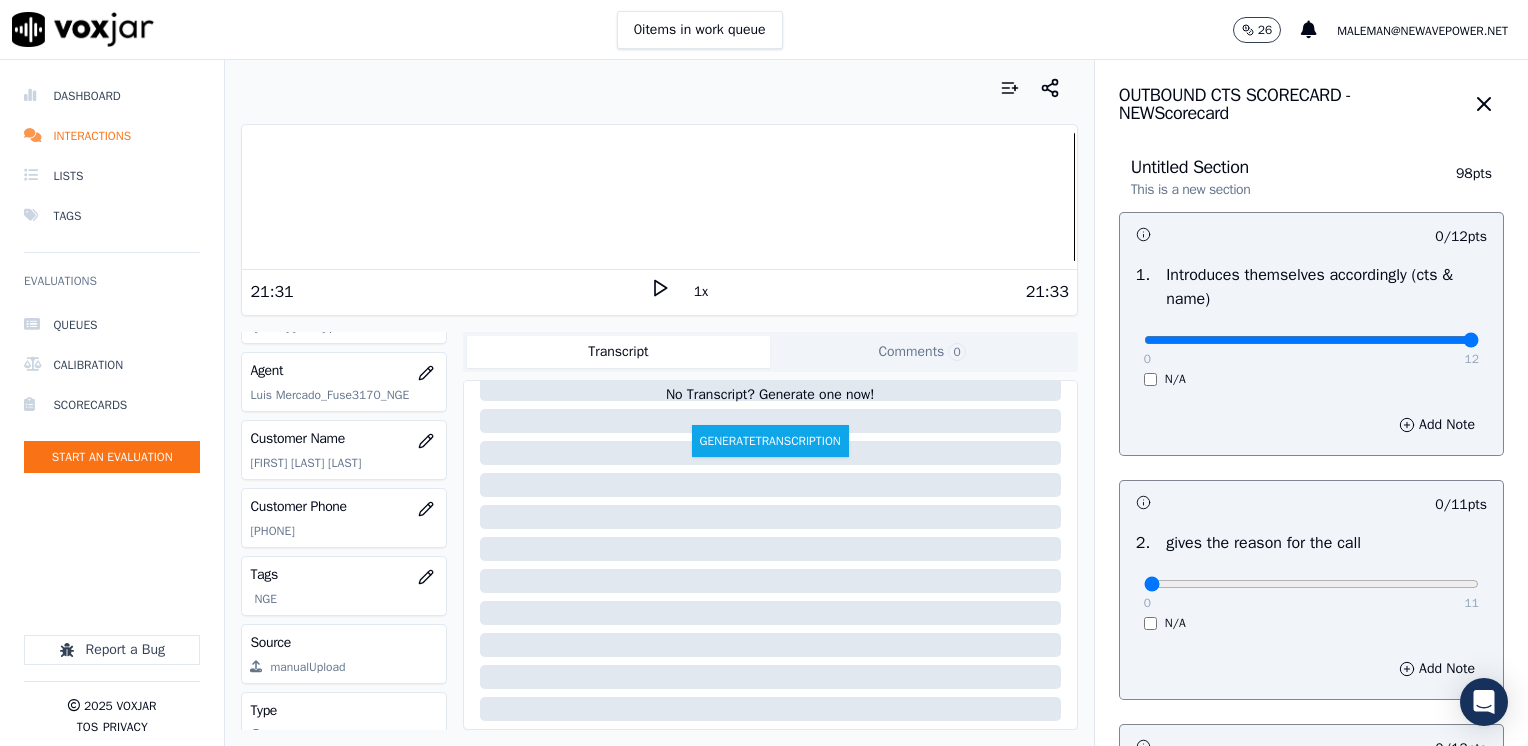 drag, startPoint x: 1134, startPoint y: 337, endPoint x: 1531, endPoint y: 336, distance: 397.00125 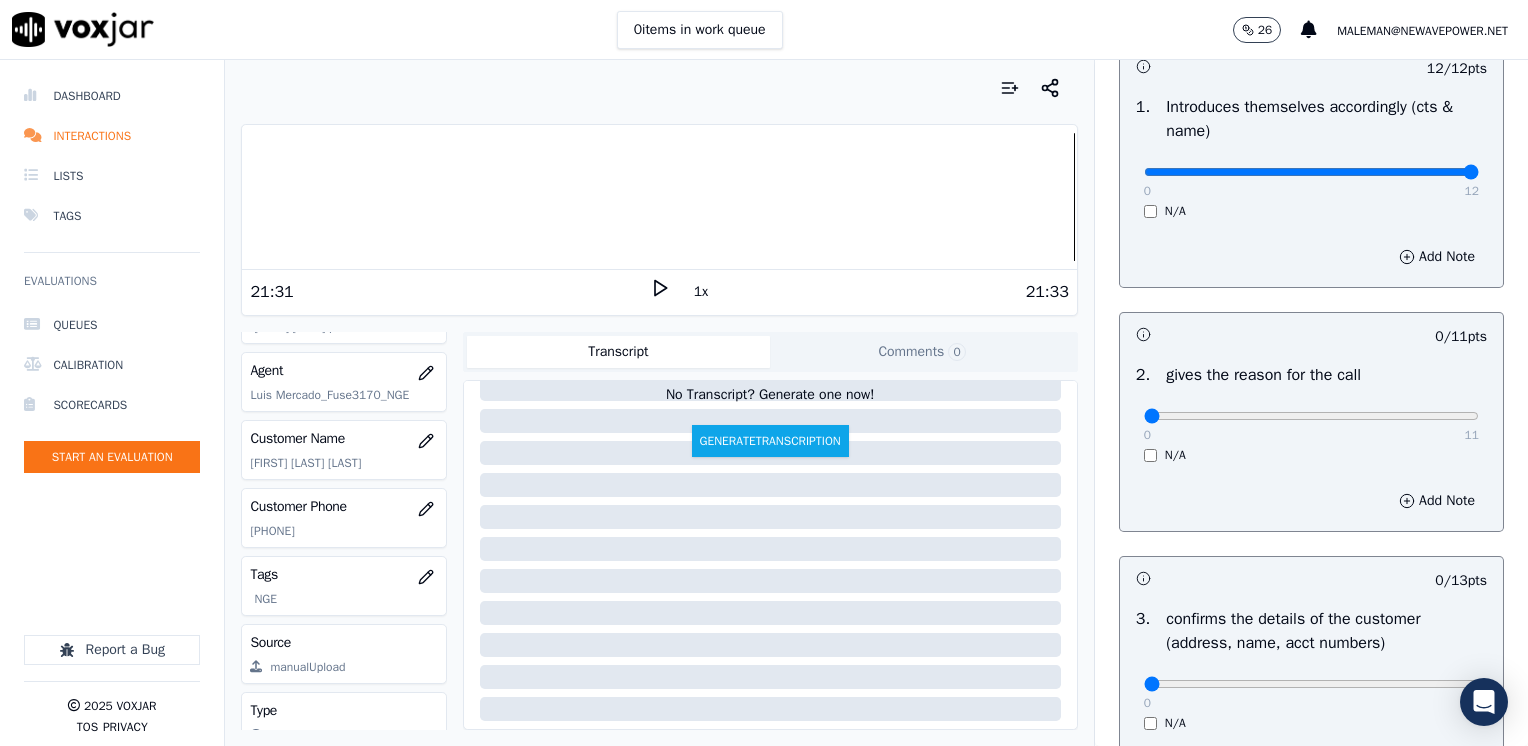 scroll, scrollTop: 200, scrollLeft: 0, axis: vertical 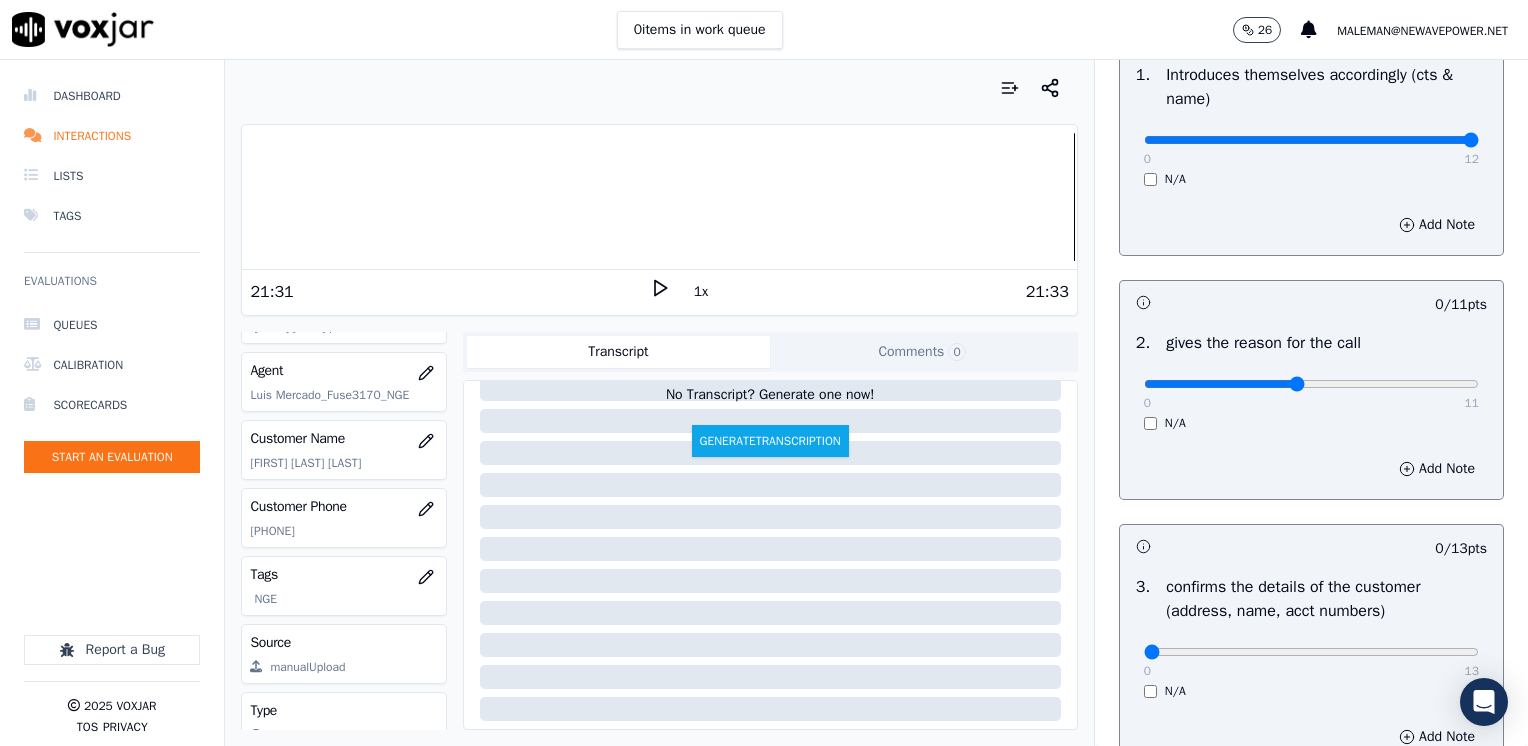 click at bounding box center (1311, 140) 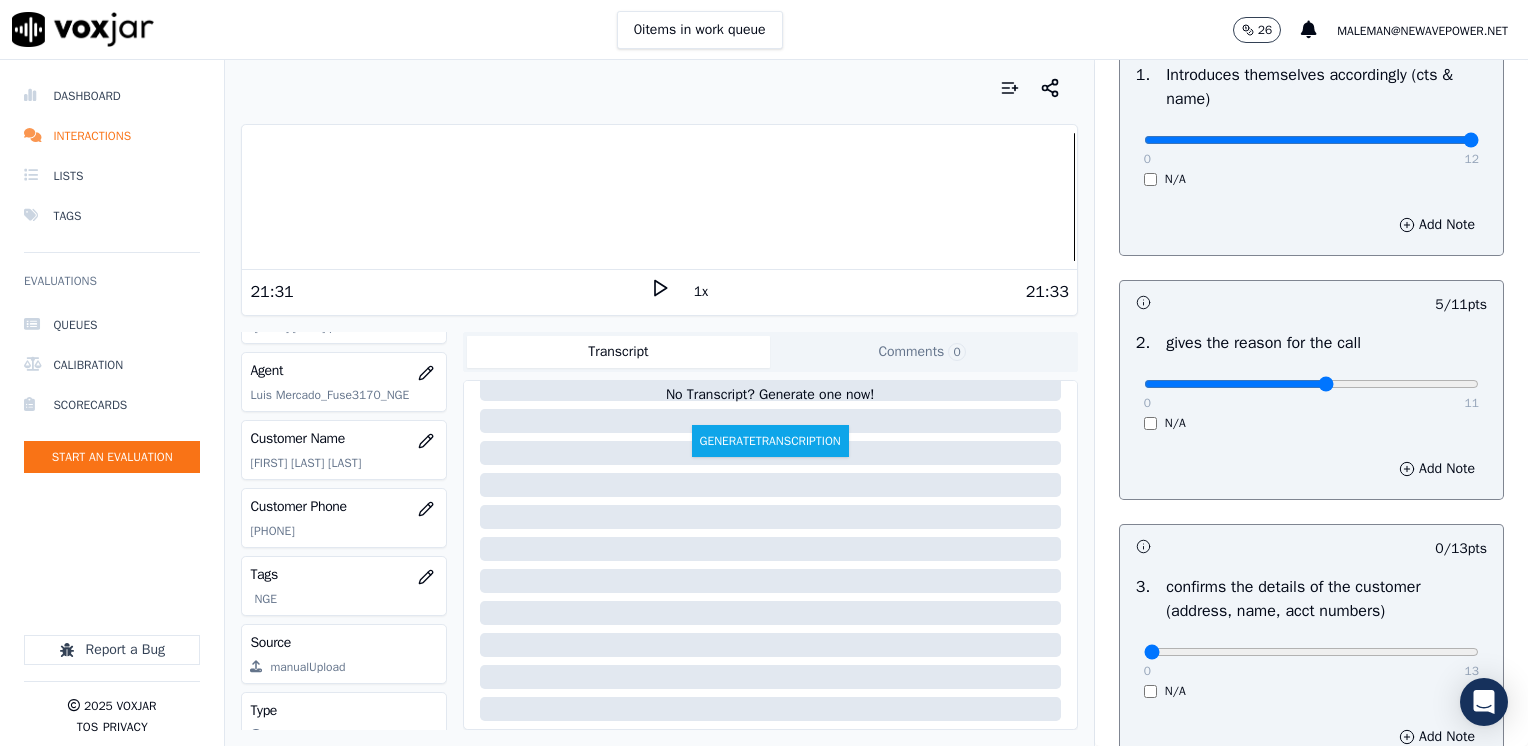 click at bounding box center (1311, 140) 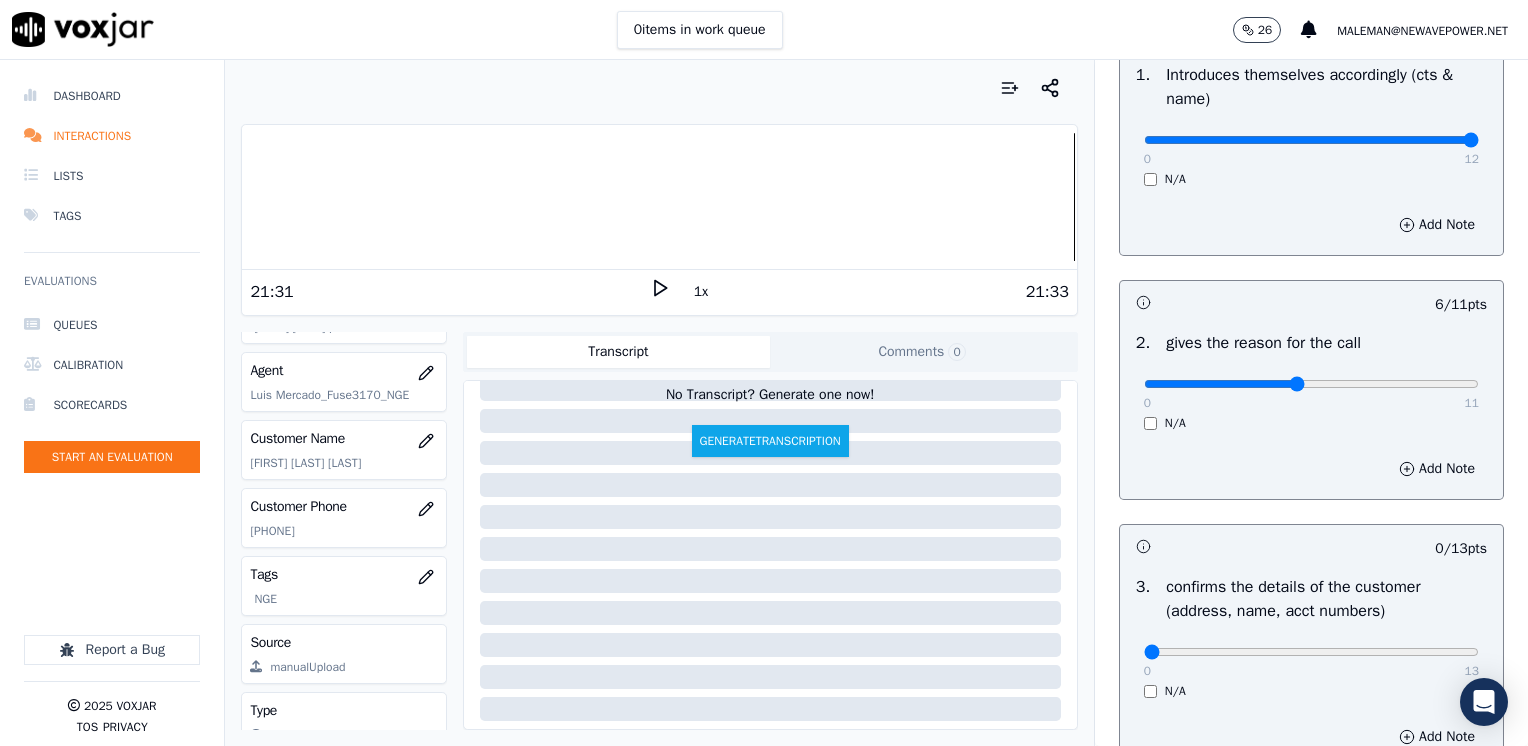 type on "5" 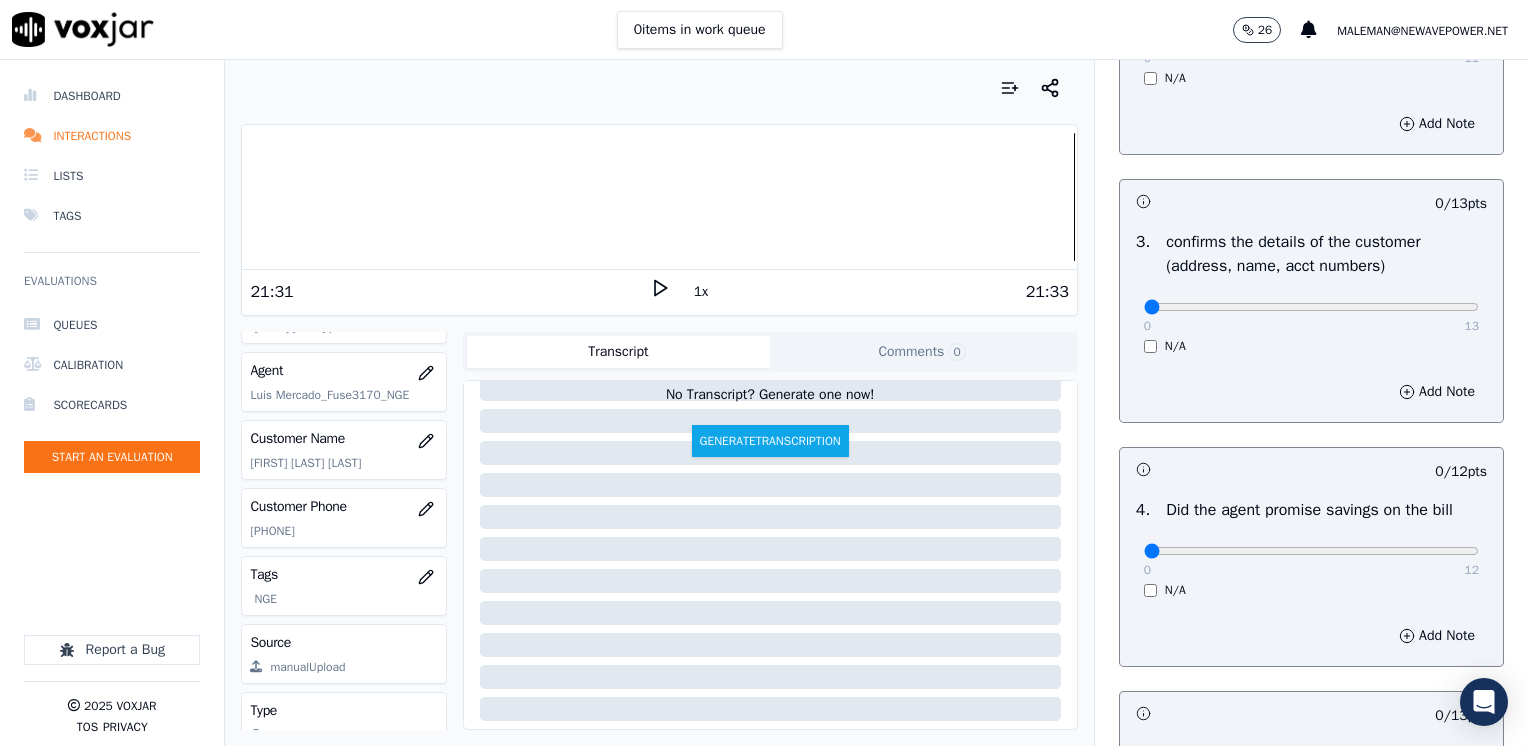 scroll, scrollTop: 600, scrollLeft: 0, axis: vertical 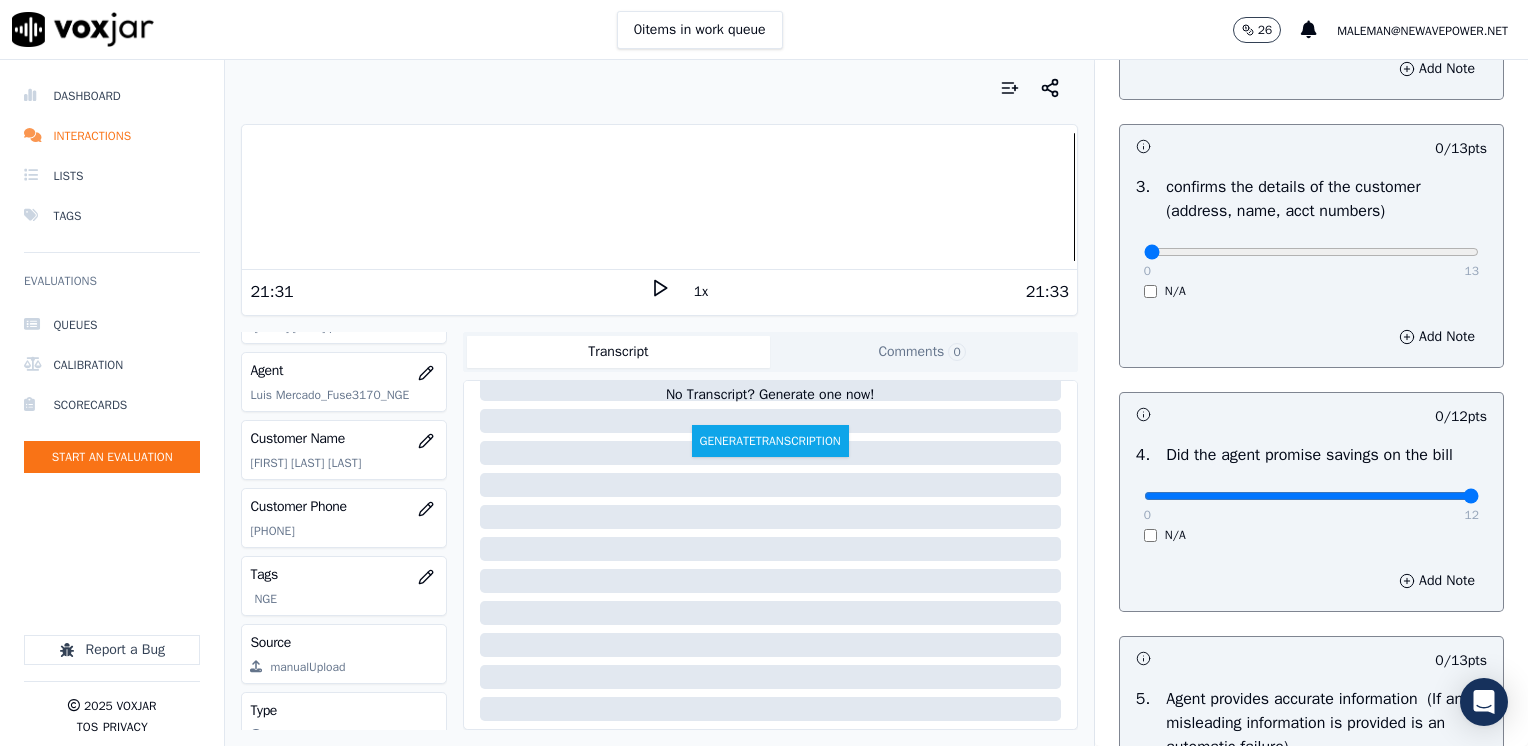 drag, startPoint x: 1132, startPoint y: 499, endPoint x: 1492, endPoint y: 491, distance: 360.08887 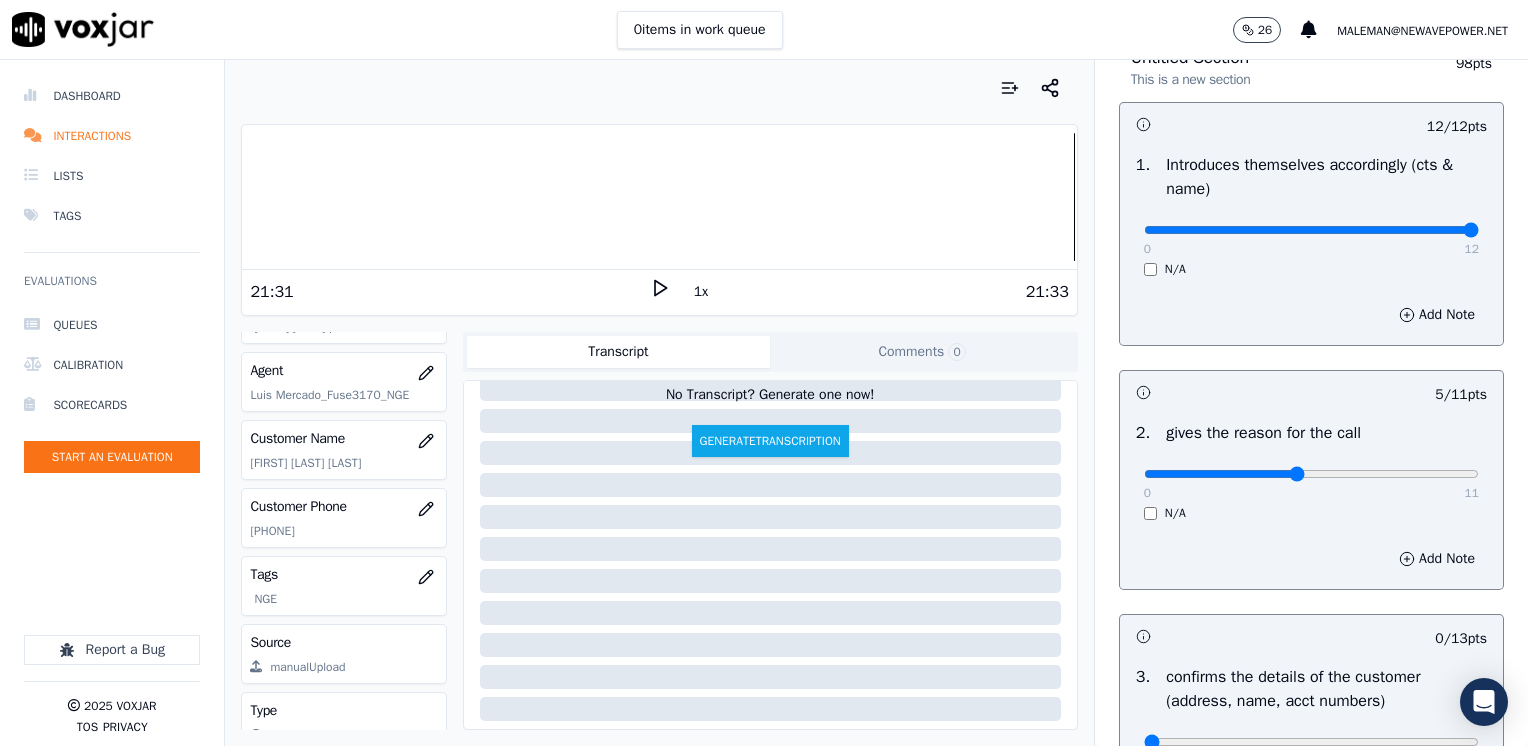 scroll, scrollTop: 100, scrollLeft: 0, axis: vertical 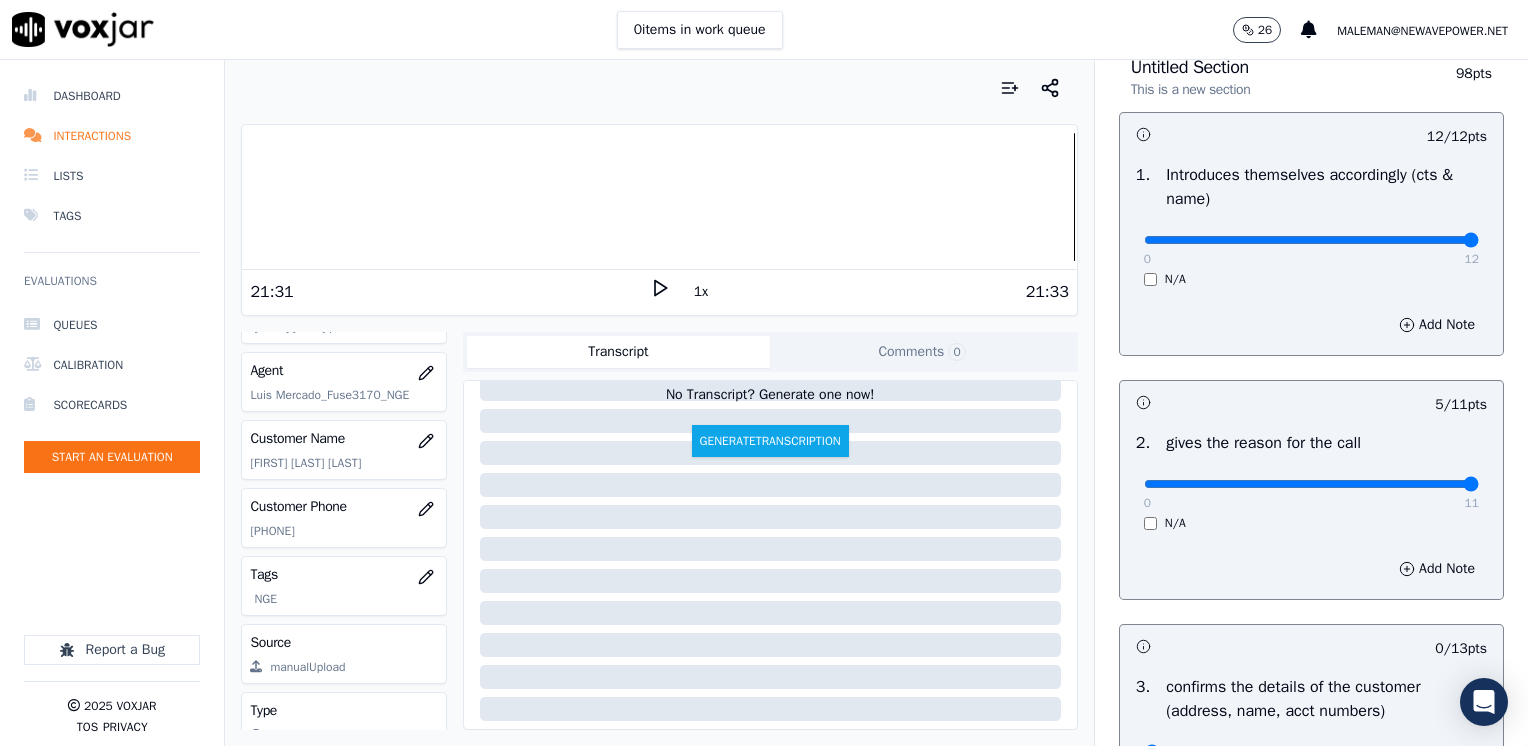 drag, startPoint x: 1265, startPoint y: 476, endPoint x: 1531, endPoint y: 492, distance: 266.48077 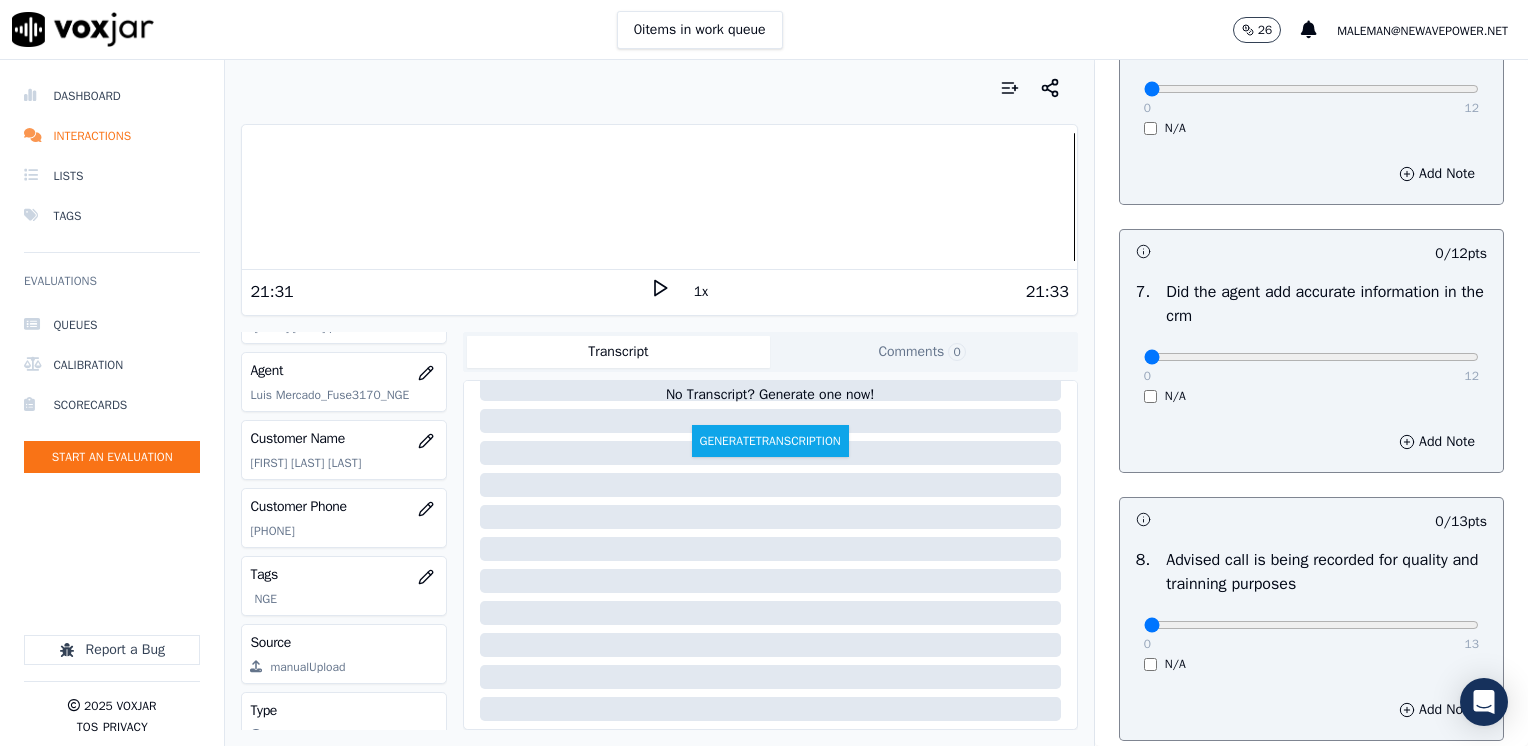 scroll, scrollTop: 1748, scrollLeft: 0, axis: vertical 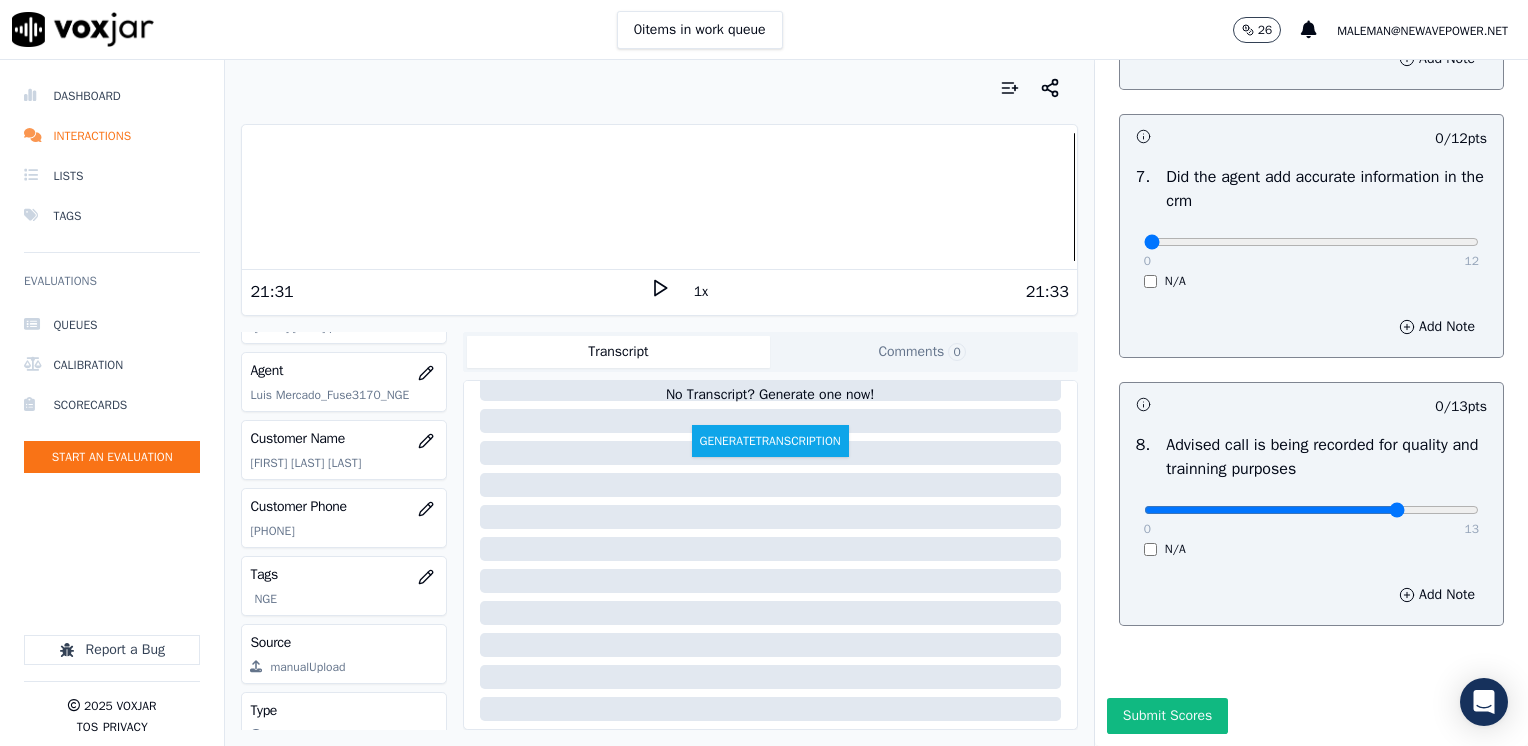type on "10" 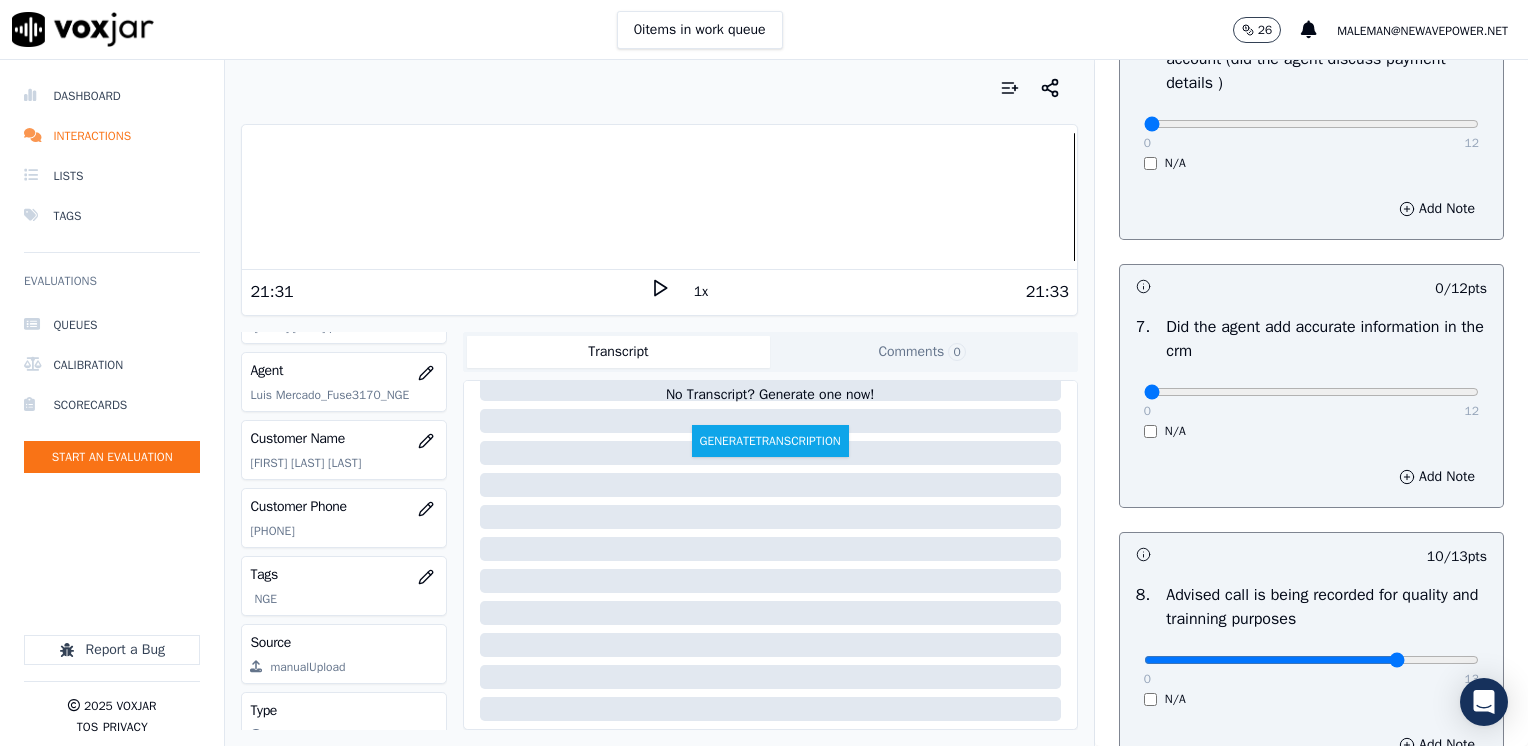 scroll, scrollTop: 1548, scrollLeft: 0, axis: vertical 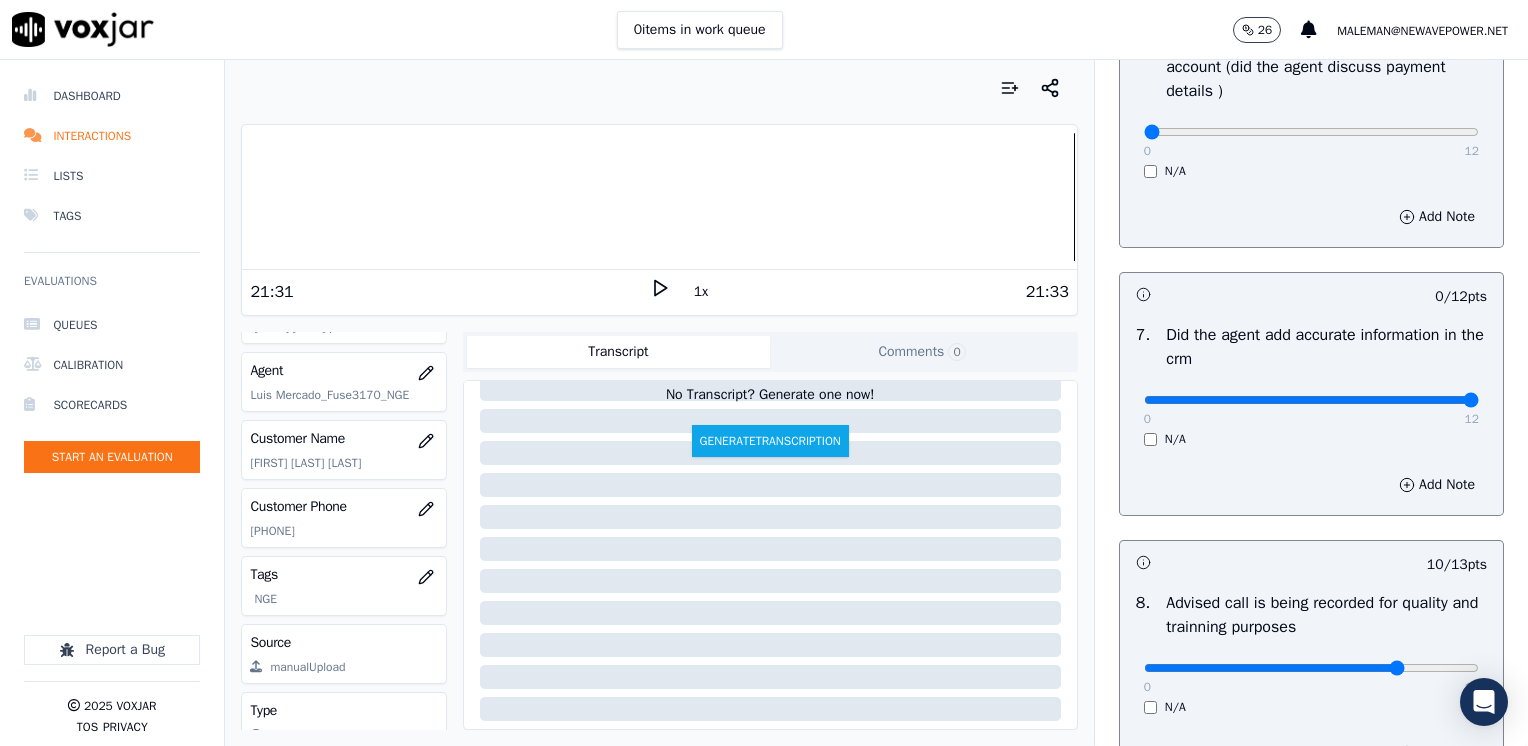 drag, startPoint x: 1133, startPoint y: 393, endPoint x: 1531, endPoint y: 411, distance: 398.40683 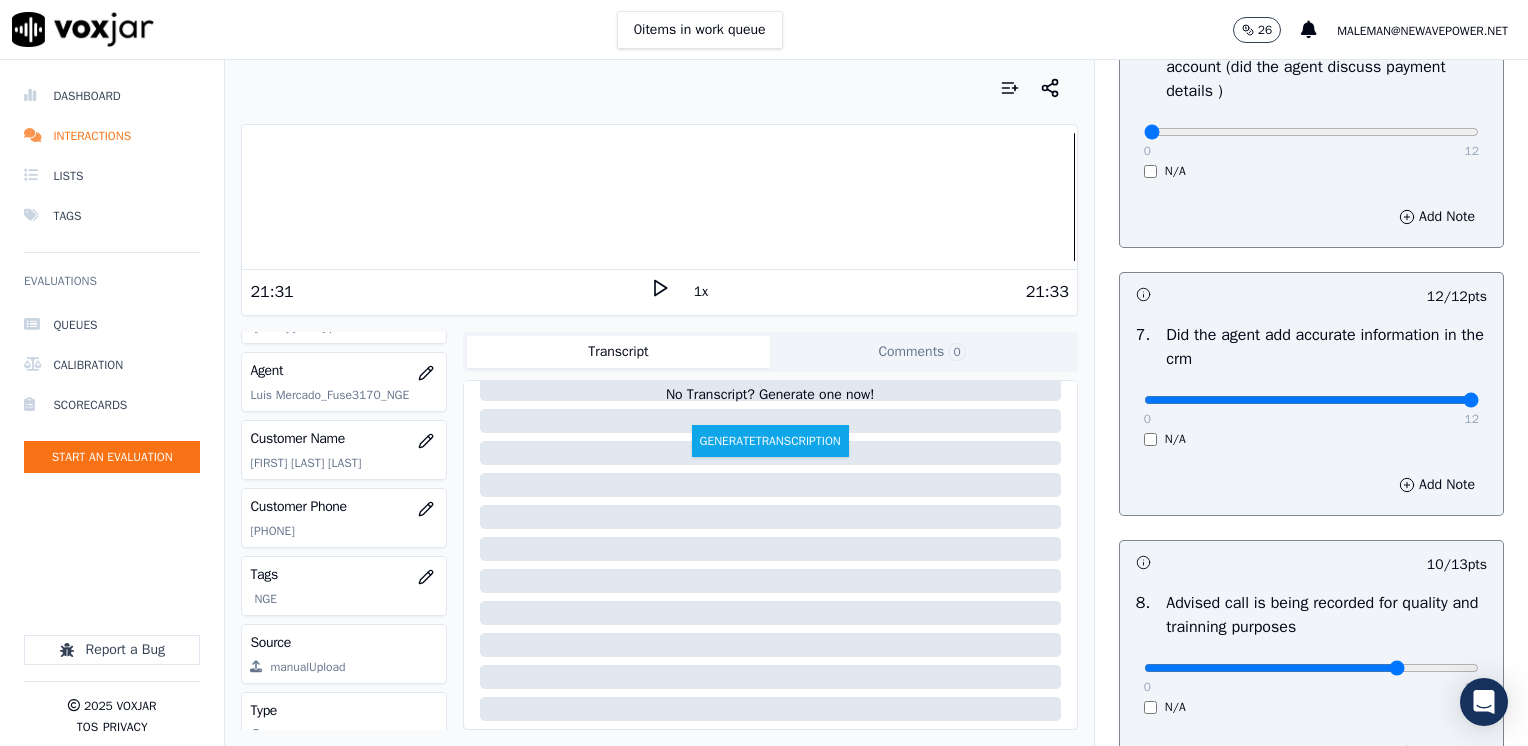 scroll, scrollTop: 1248, scrollLeft: 0, axis: vertical 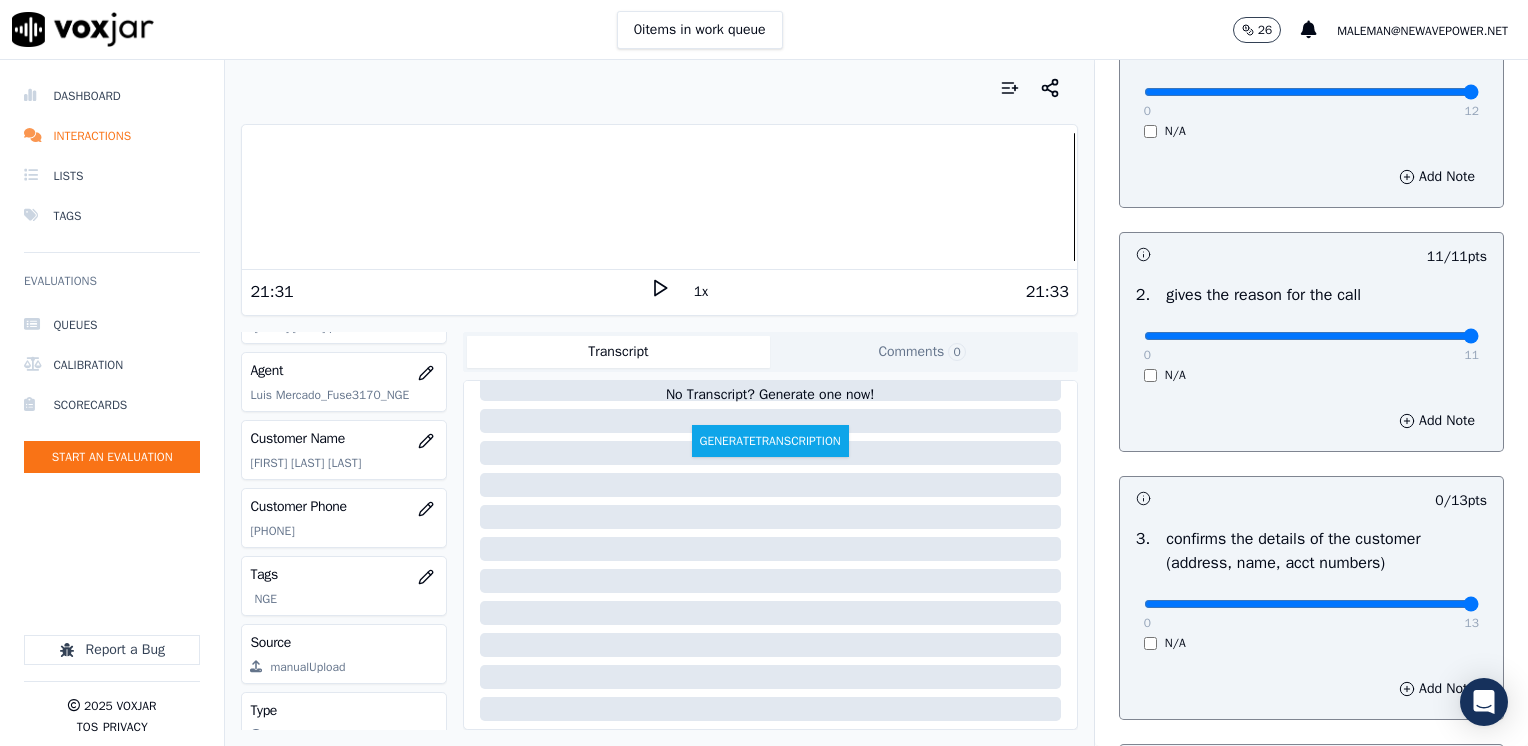 drag, startPoint x: 1128, startPoint y: 603, endPoint x: 1527, endPoint y: 738, distance: 421.21967 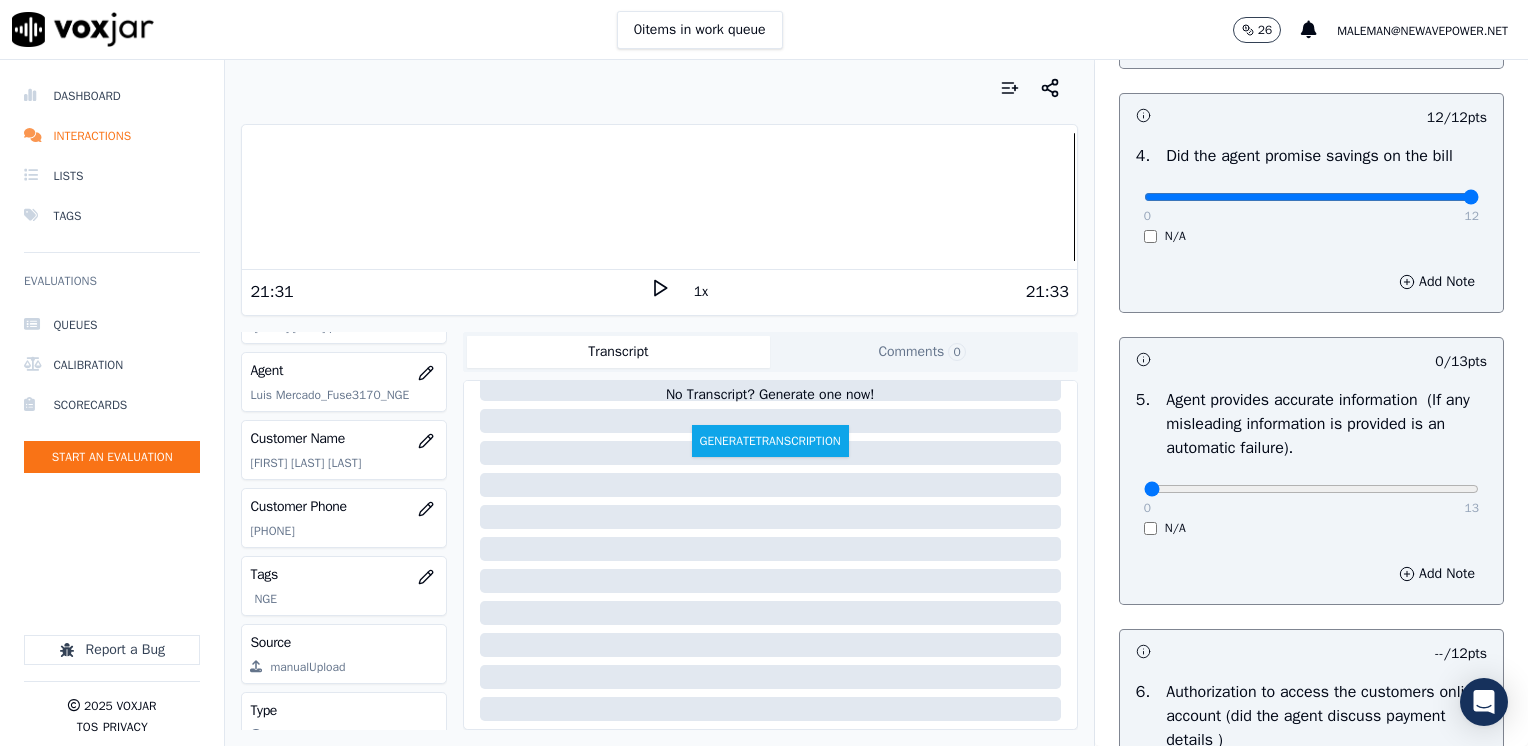 scroll, scrollTop: 848, scrollLeft: 0, axis: vertical 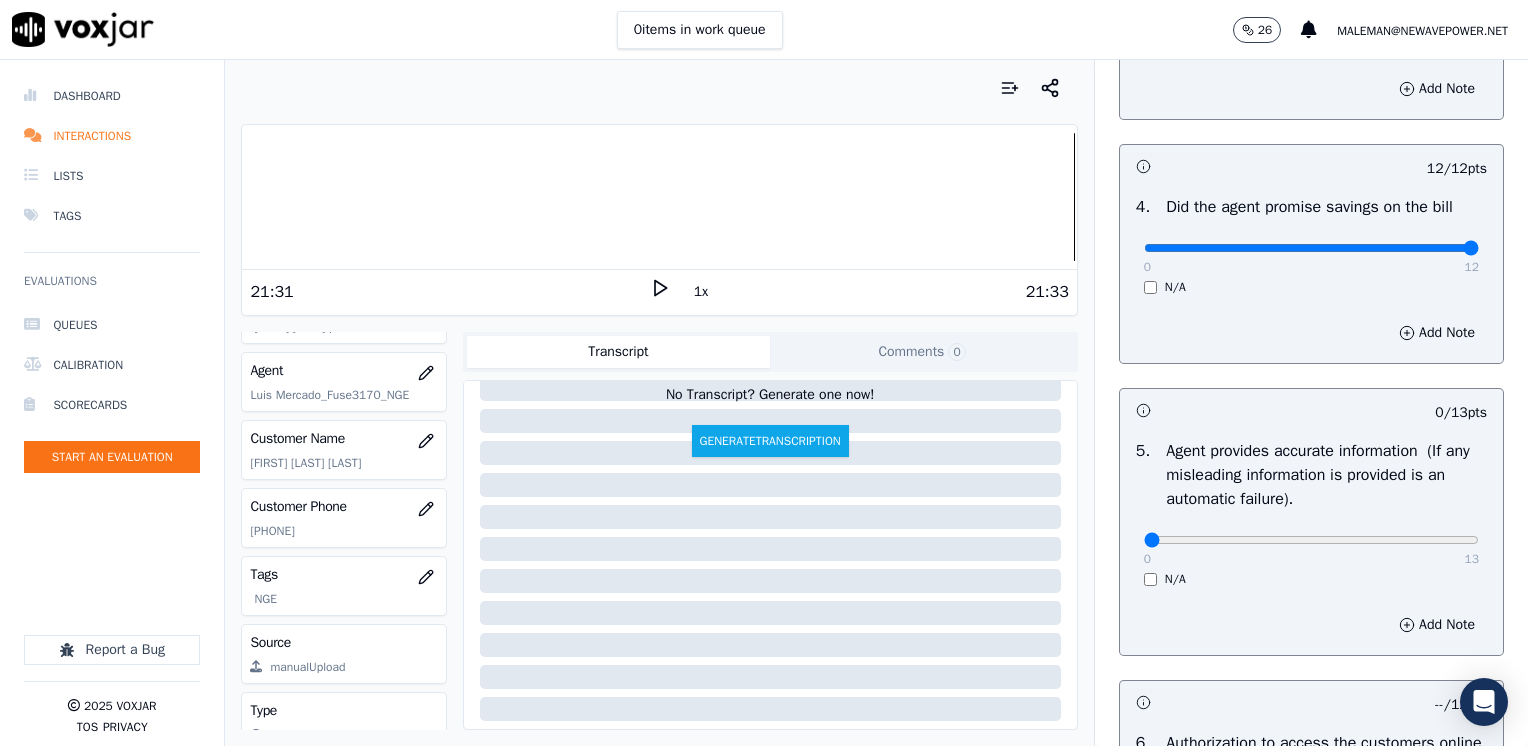 click on "0   13" at bounding box center (1311, 539) 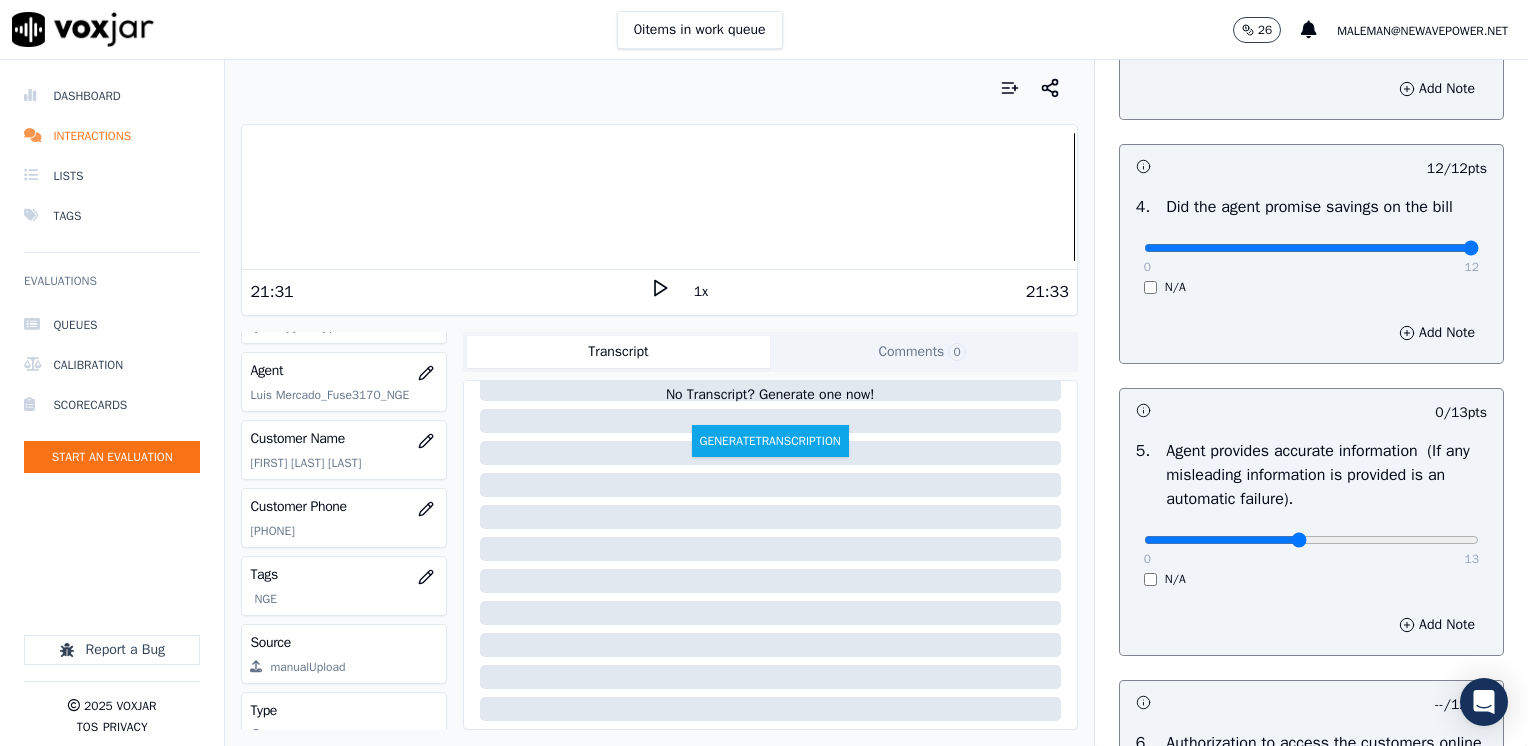 click at bounding box center [1311, -508] 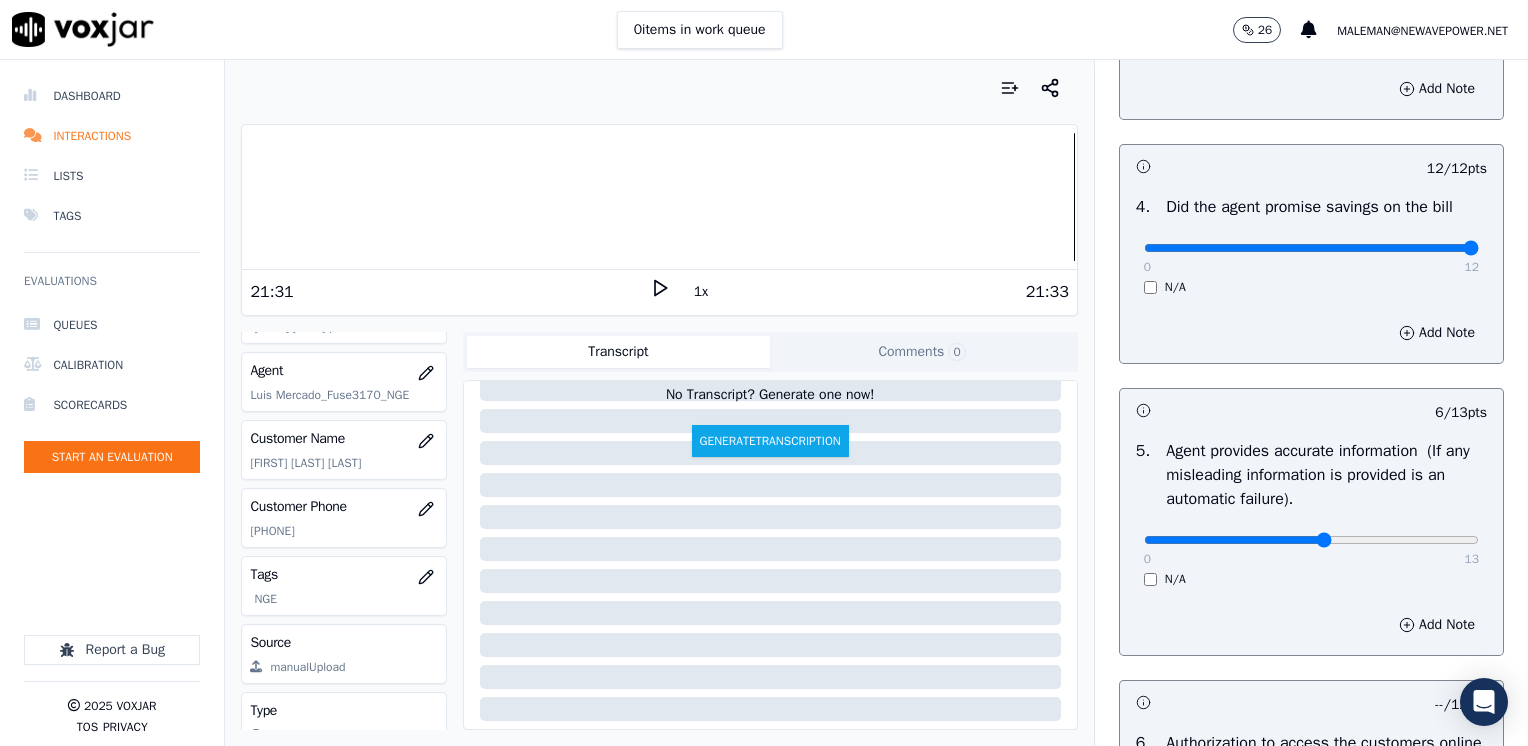 type on "7" 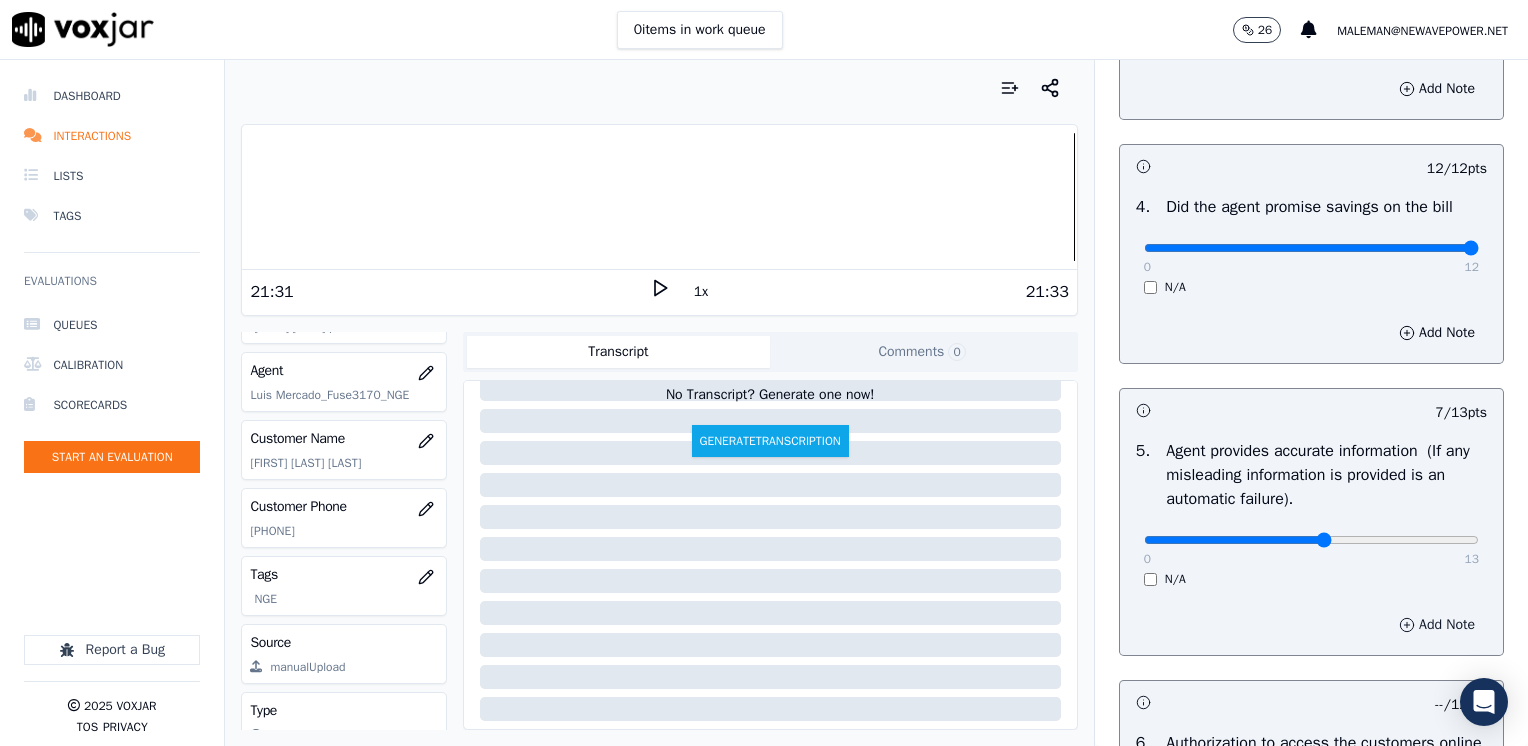 click on "Add Note" at bounding box center (1437, 625) 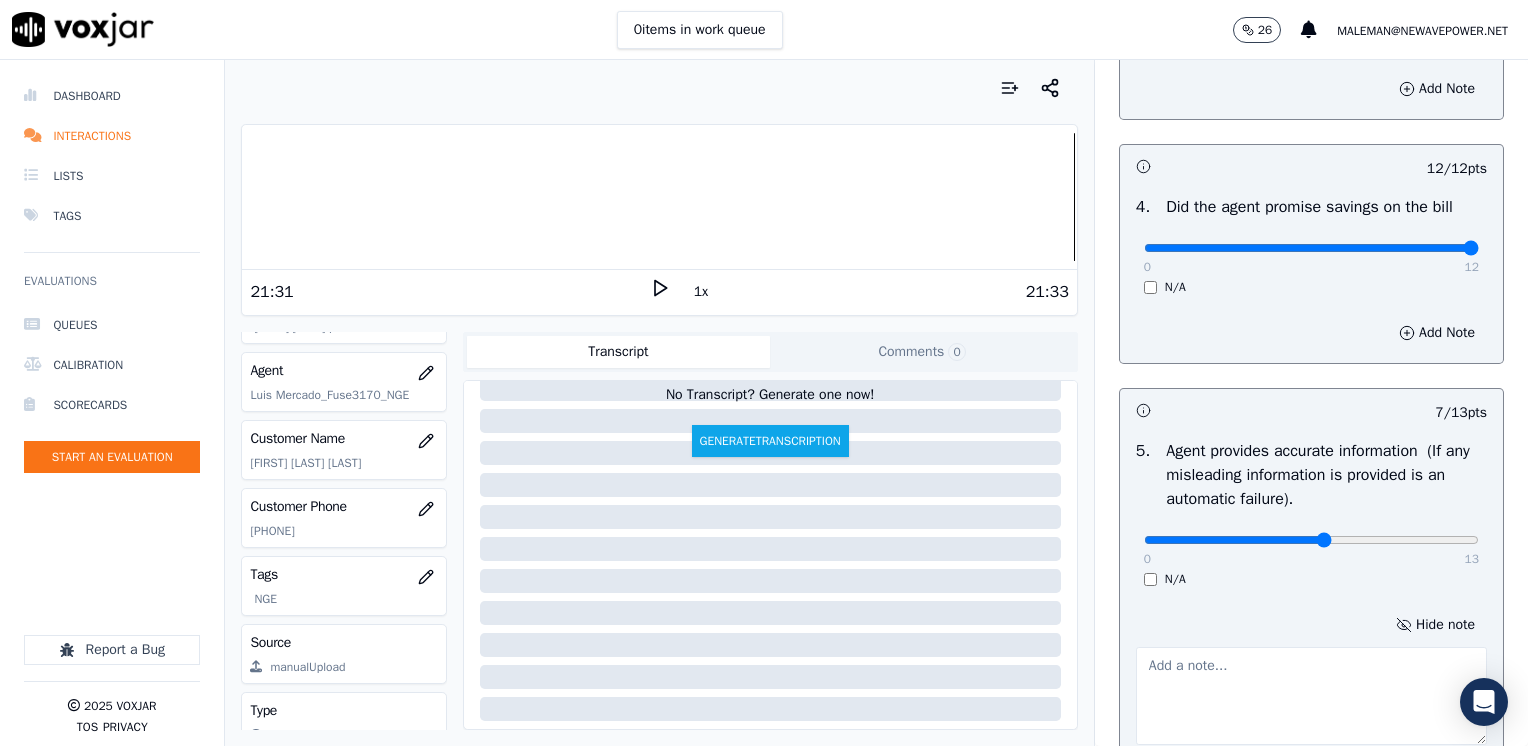 click at bounding box center [1311, 696] 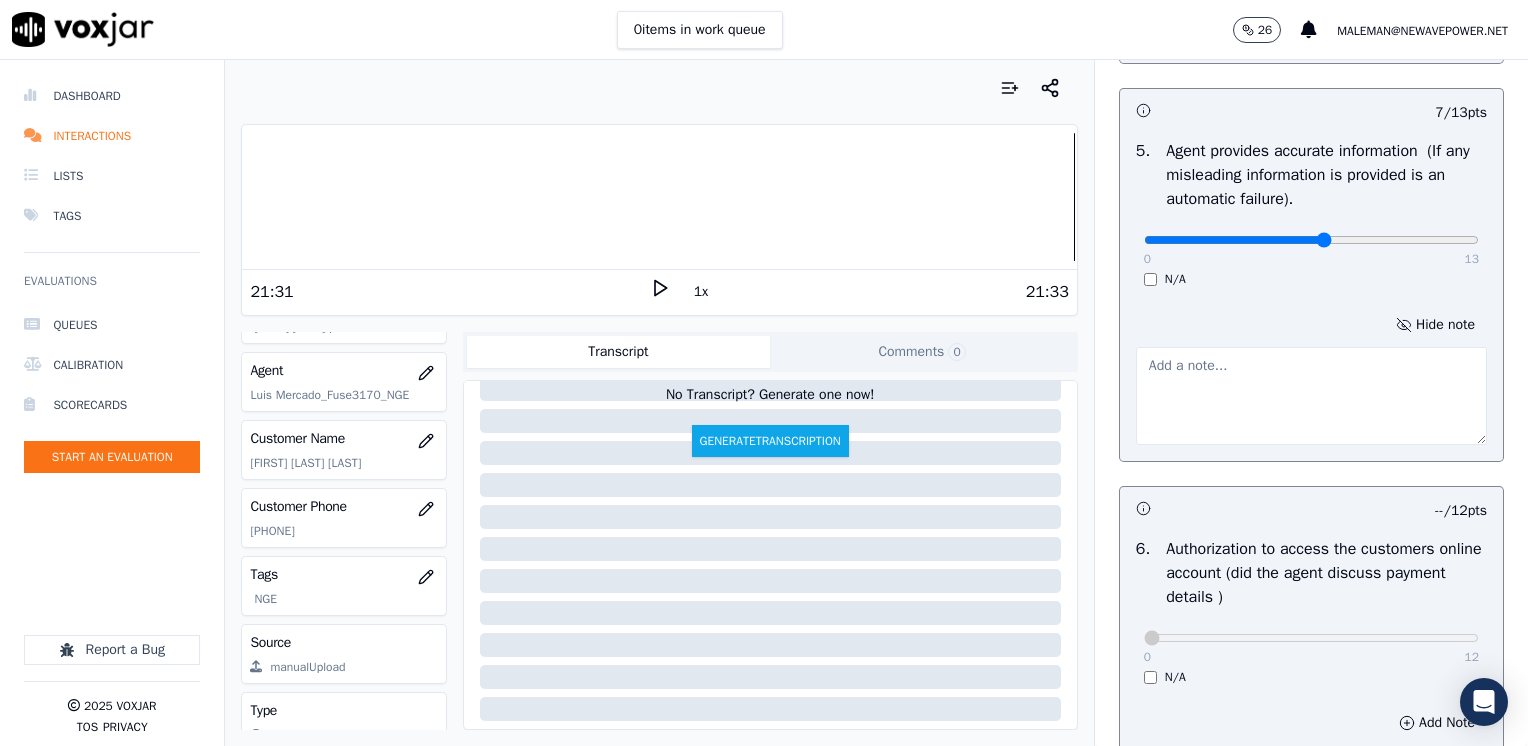 type on "V" 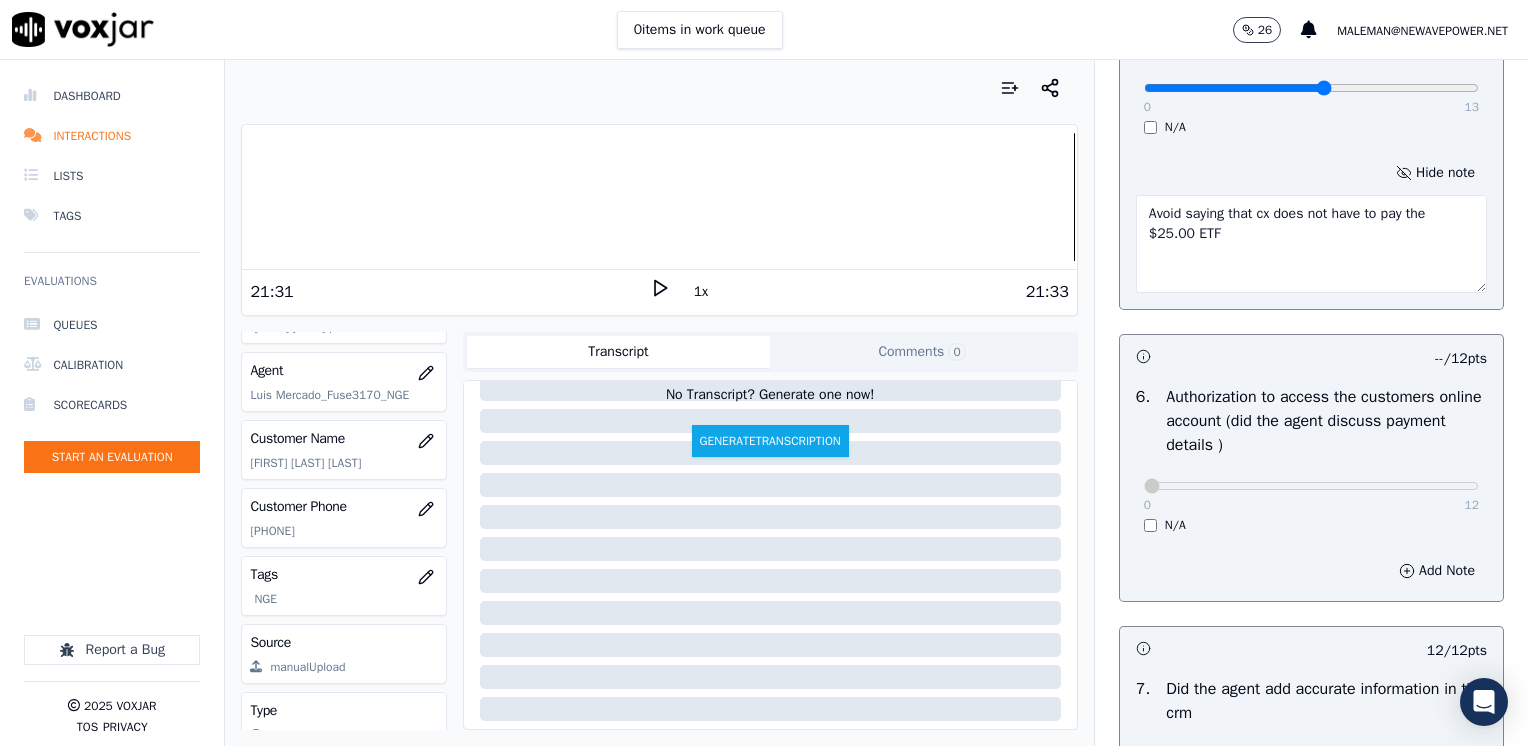 scroll, scrollTop: 1853, scrollLeft: 0, axis: vertical 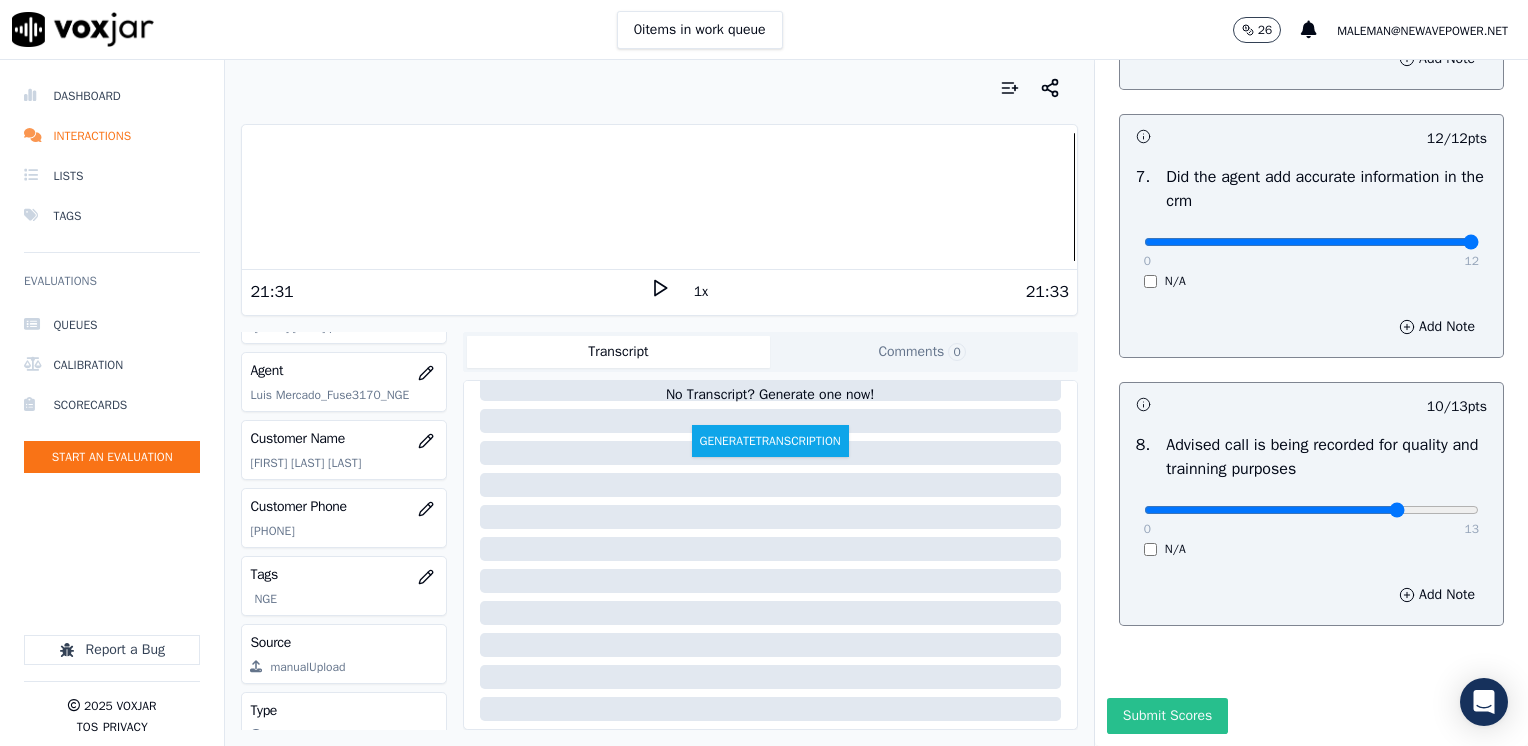 type on "Avoid saying that cx does not have to pay the $25.00 ETF" 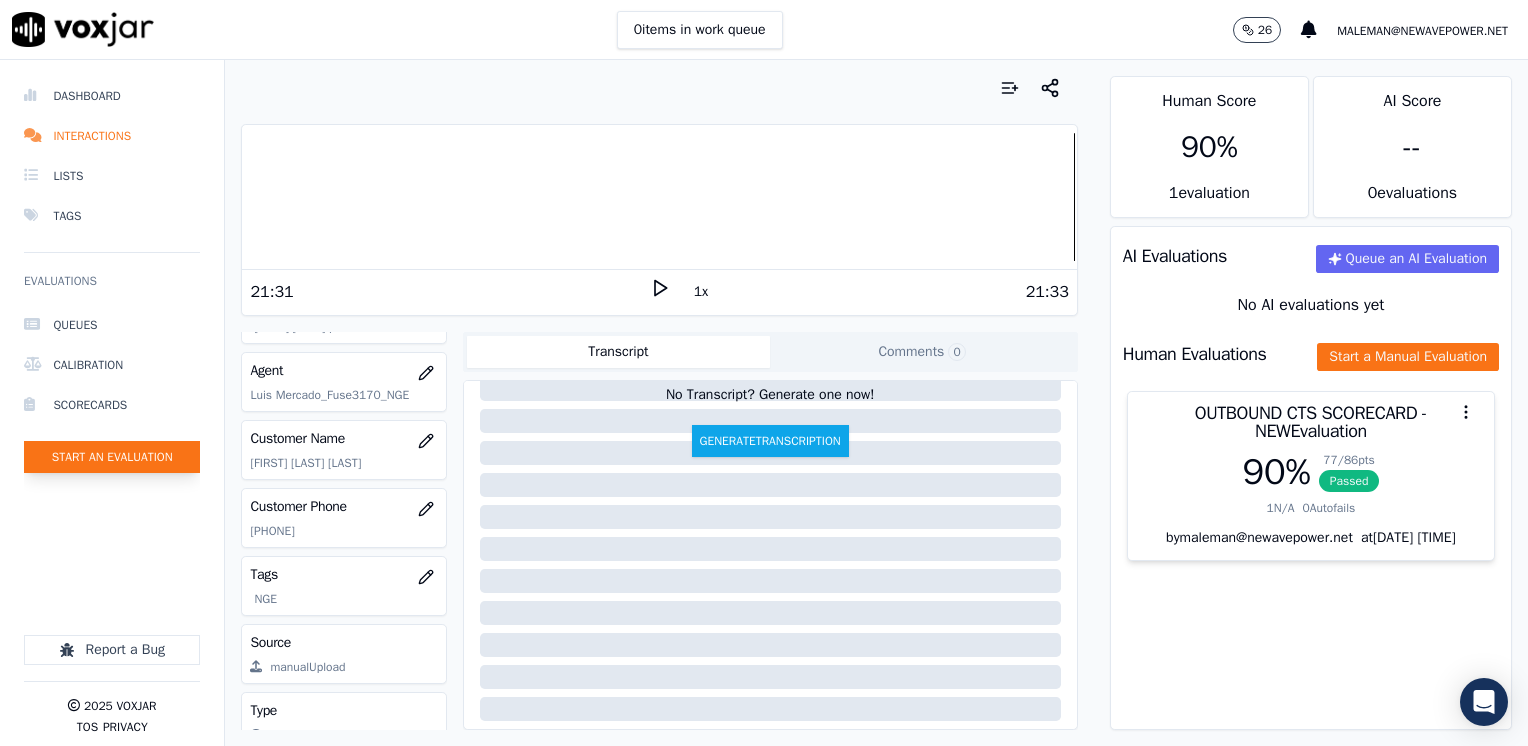 click on "Start an Evaluation" 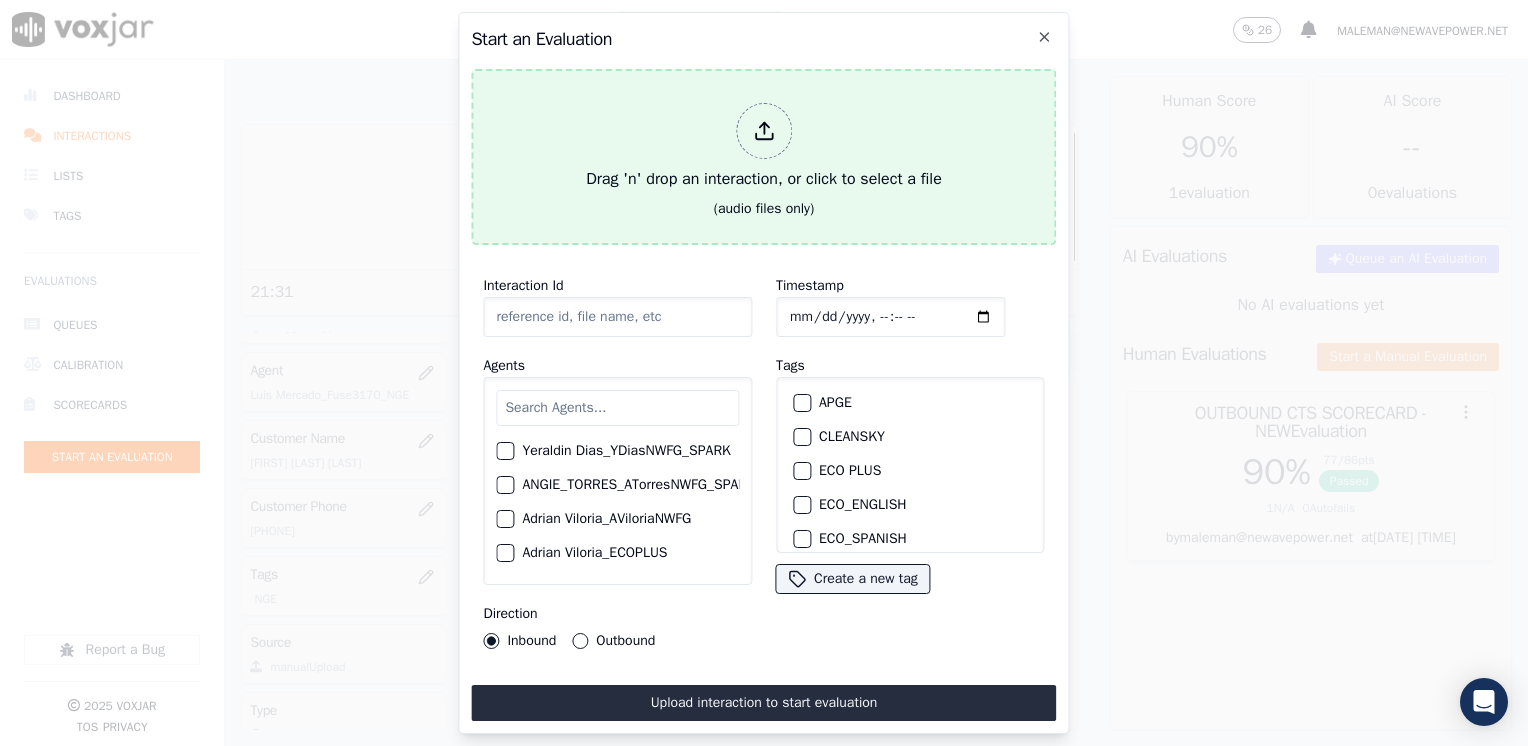 click 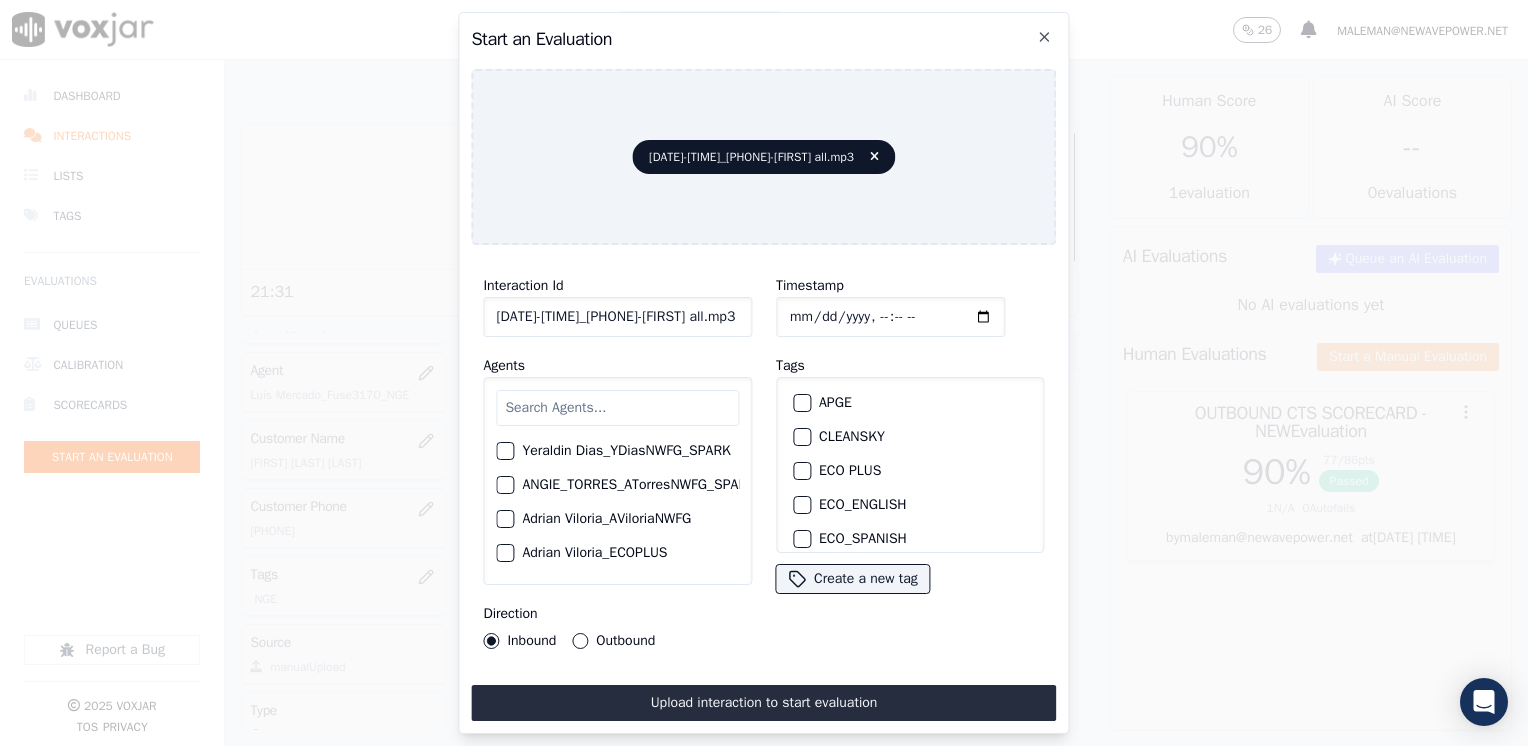 click at bounding box center [617, 408] 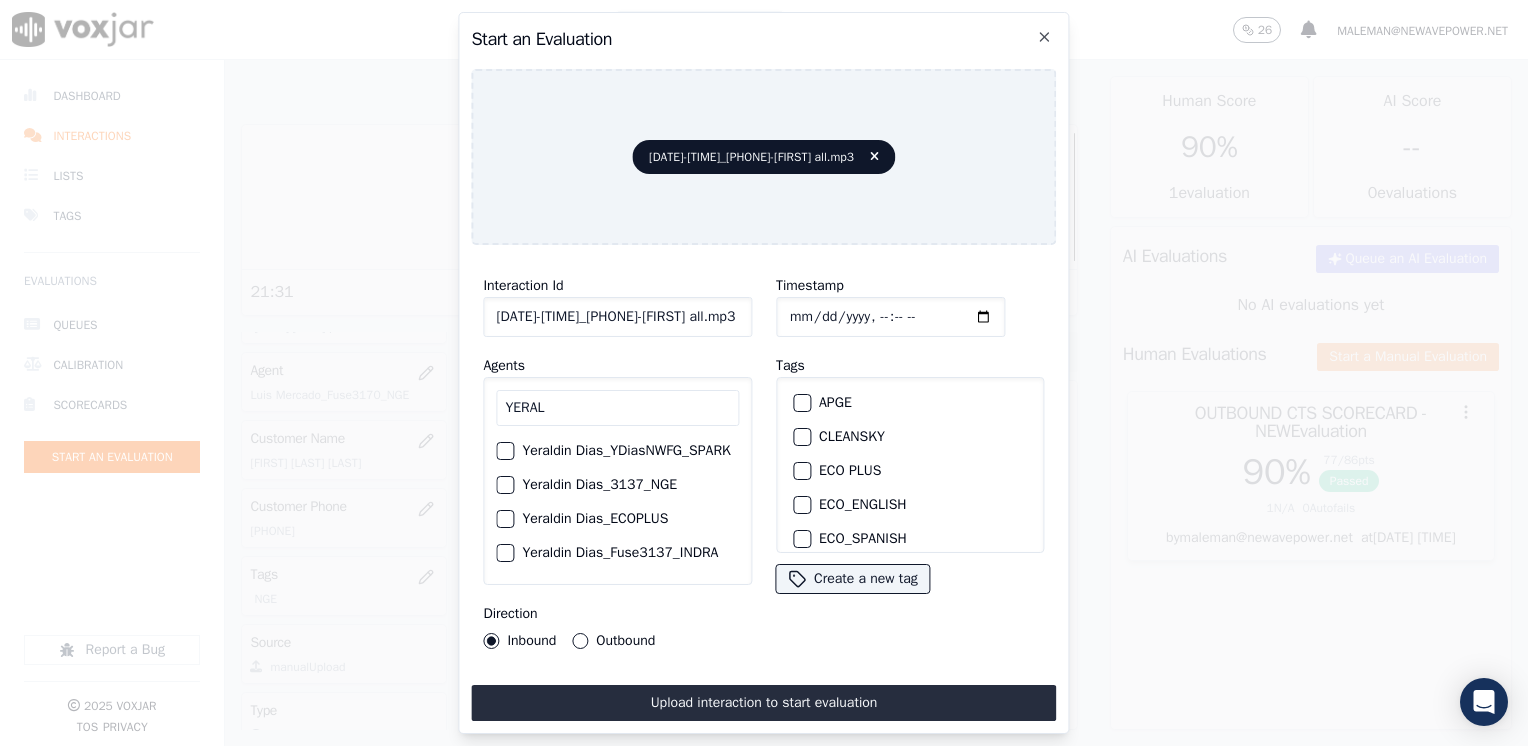 type on "YERAL" 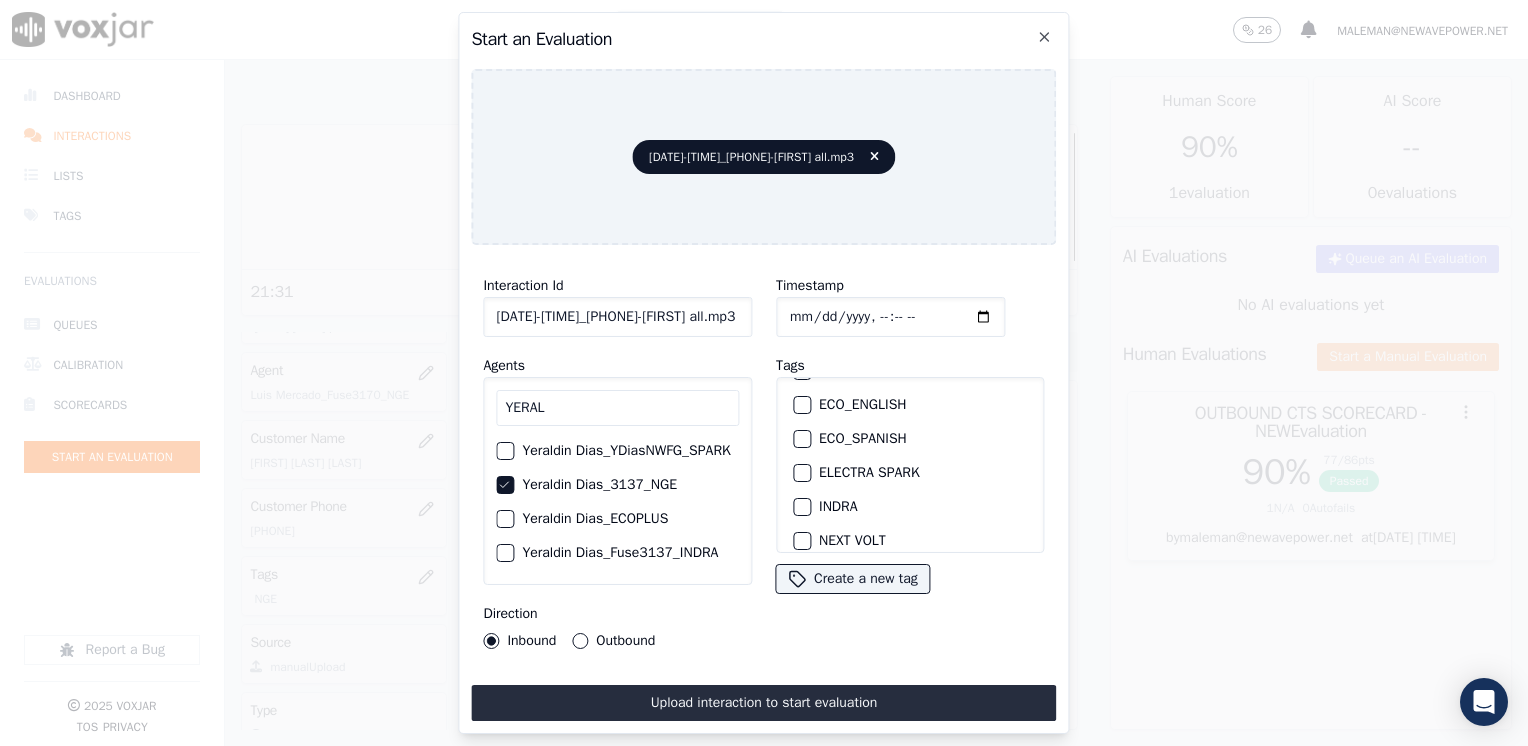 scroll, scrollTop: 200, scrollLeft: 0, axis: vertical 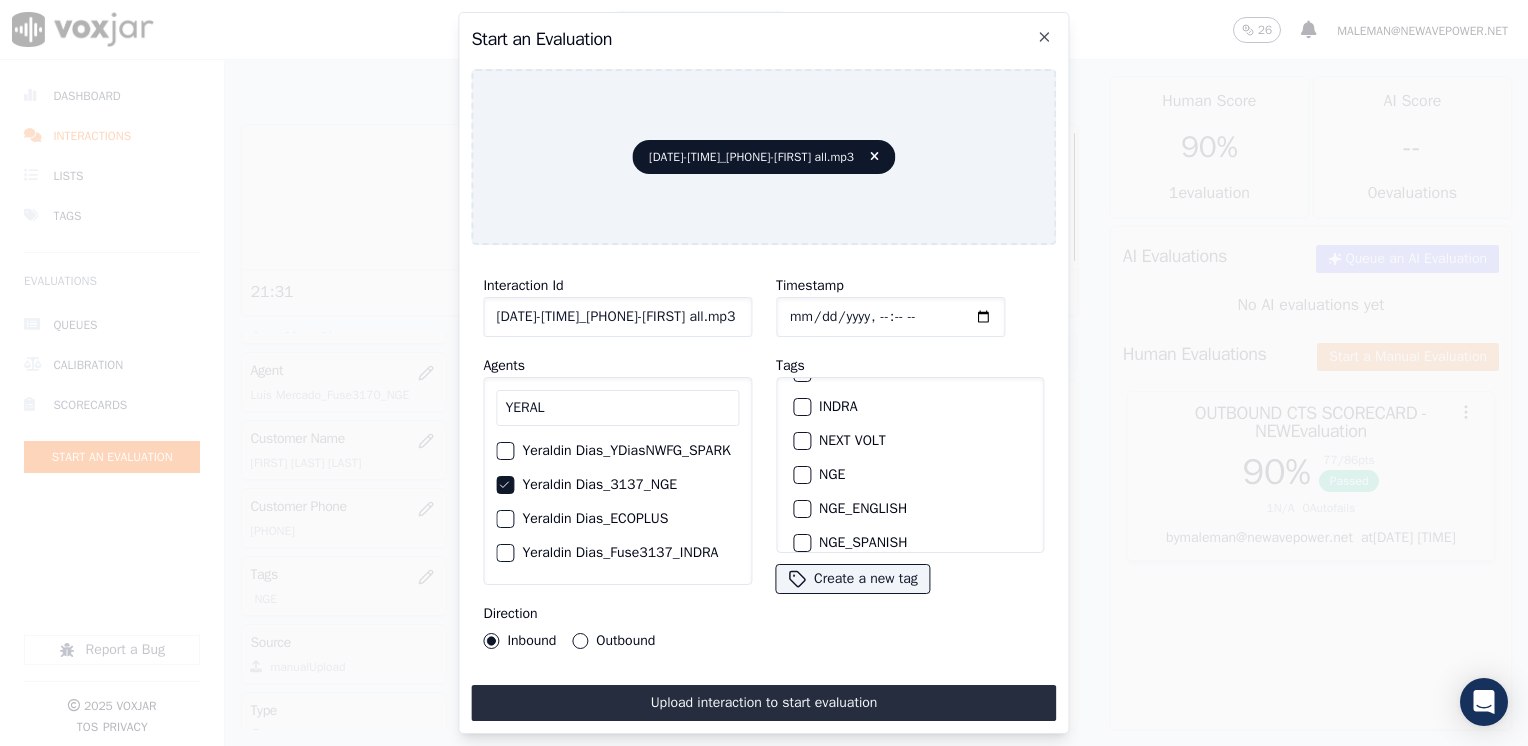 click at bounding box center [801, 475] 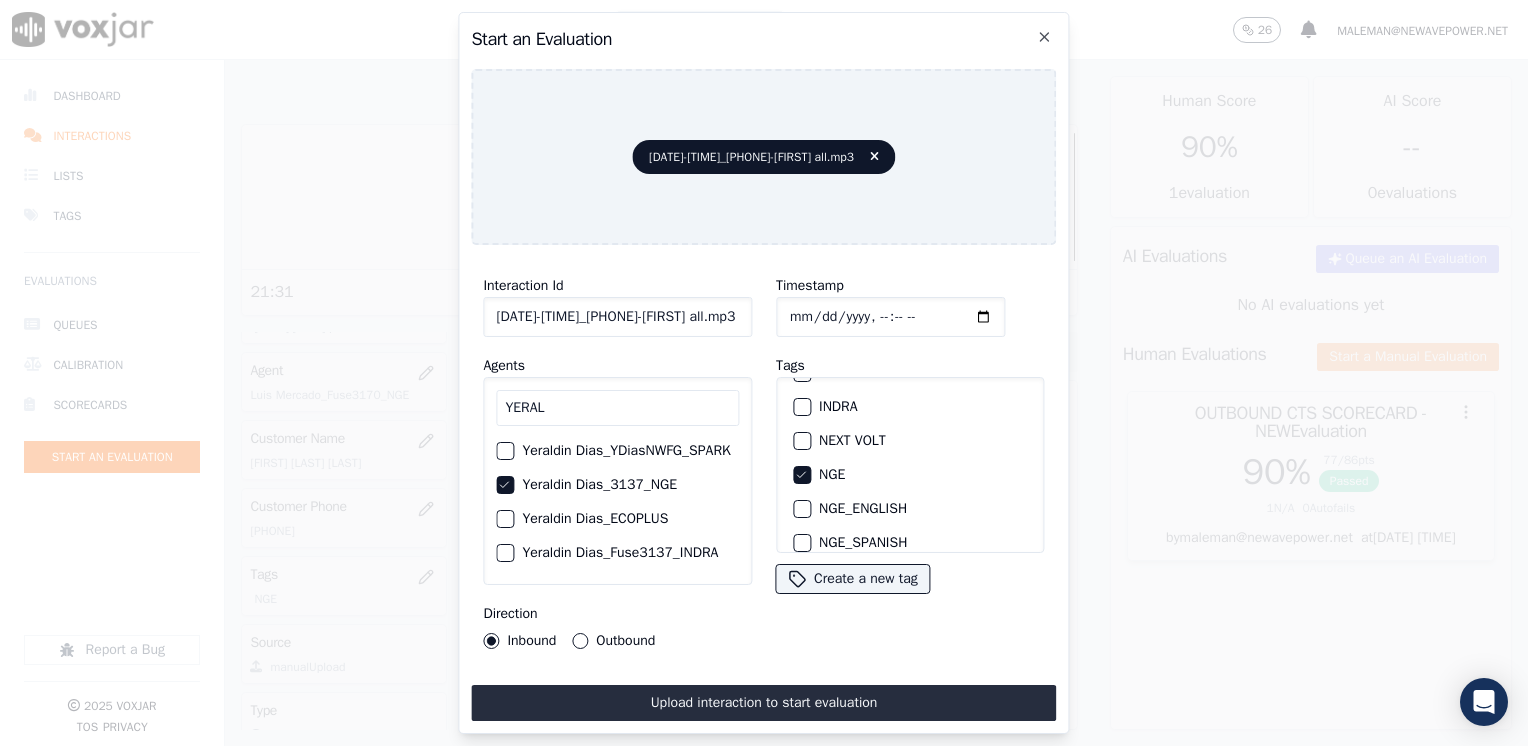 click on "Timestamp" 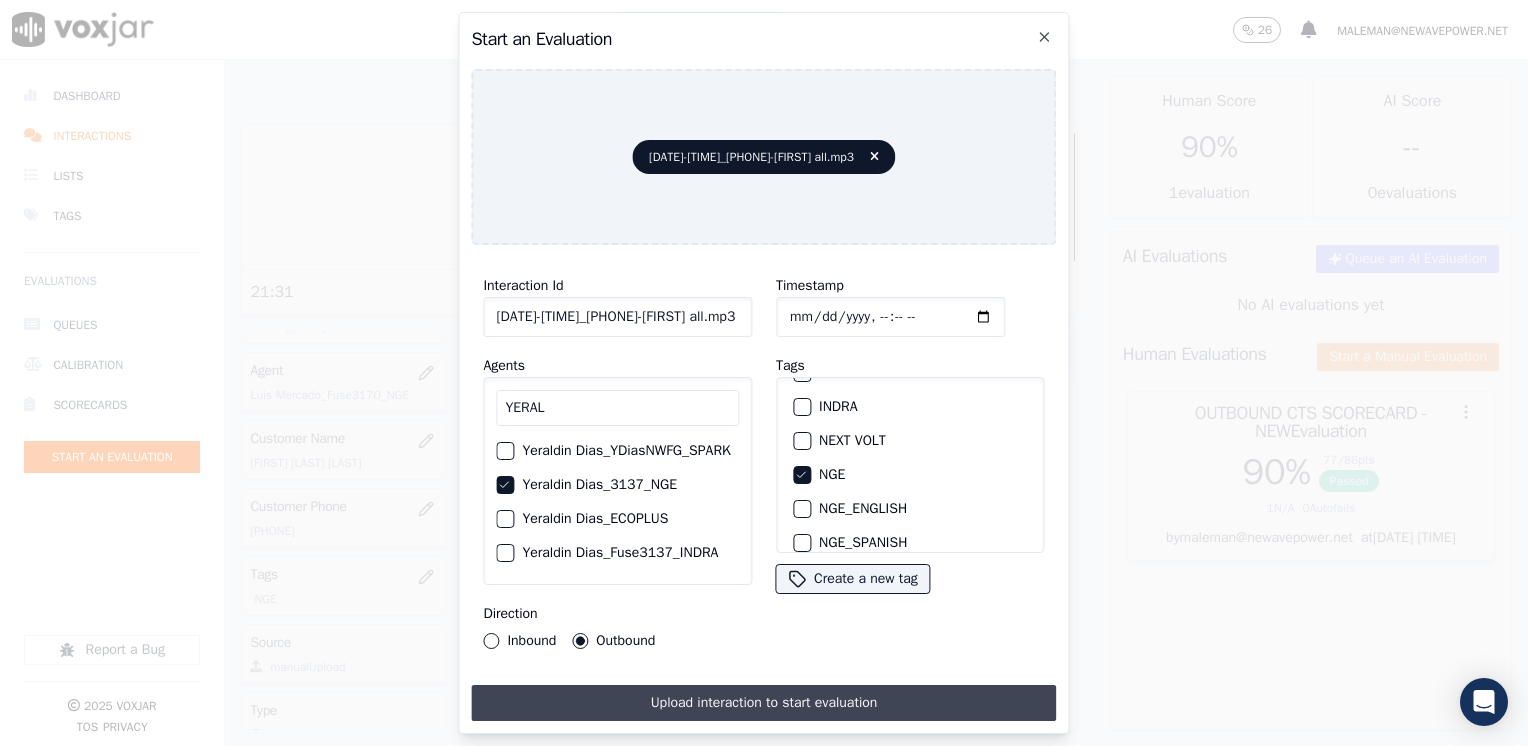 click on "Upload interaction to start evaluation" at bounding box center [763, 703] 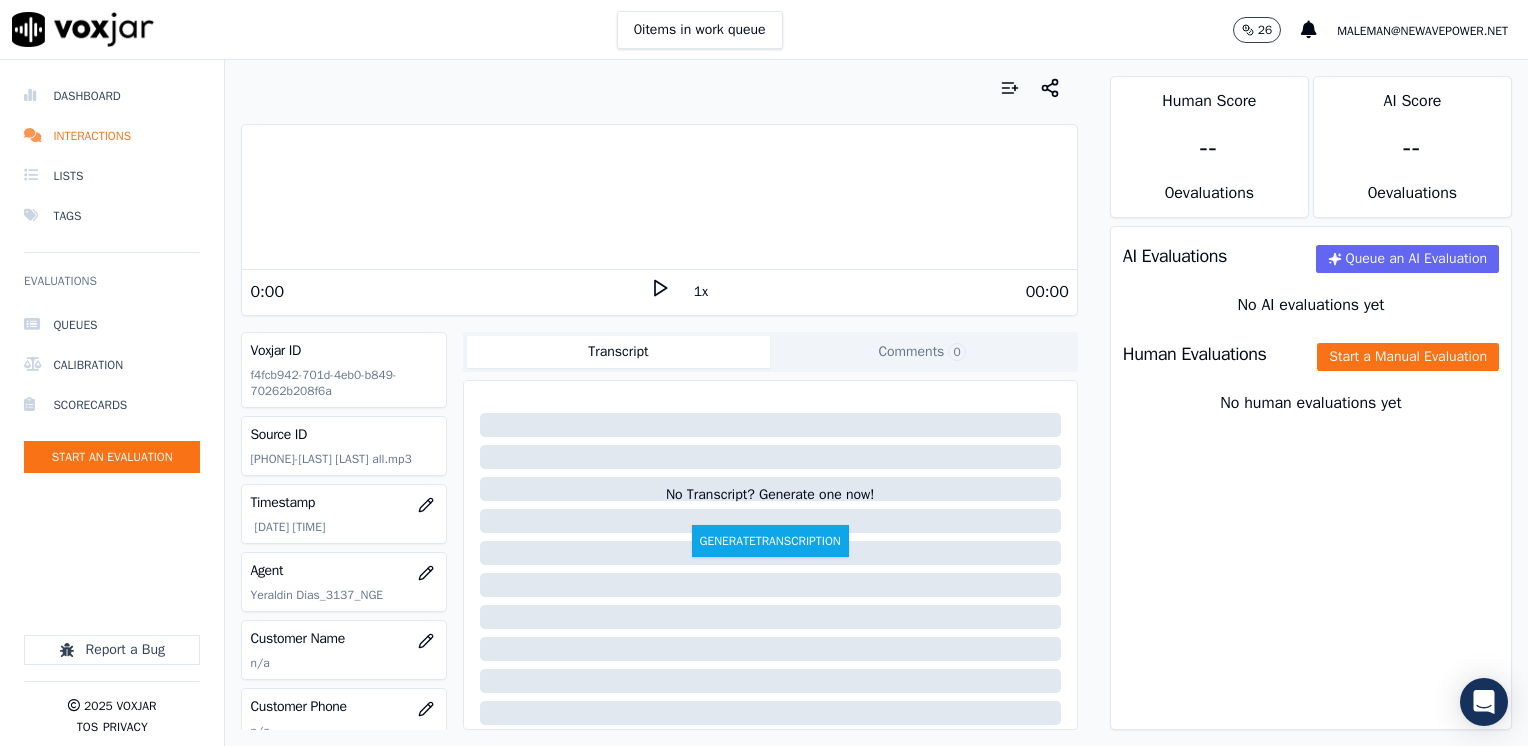 click 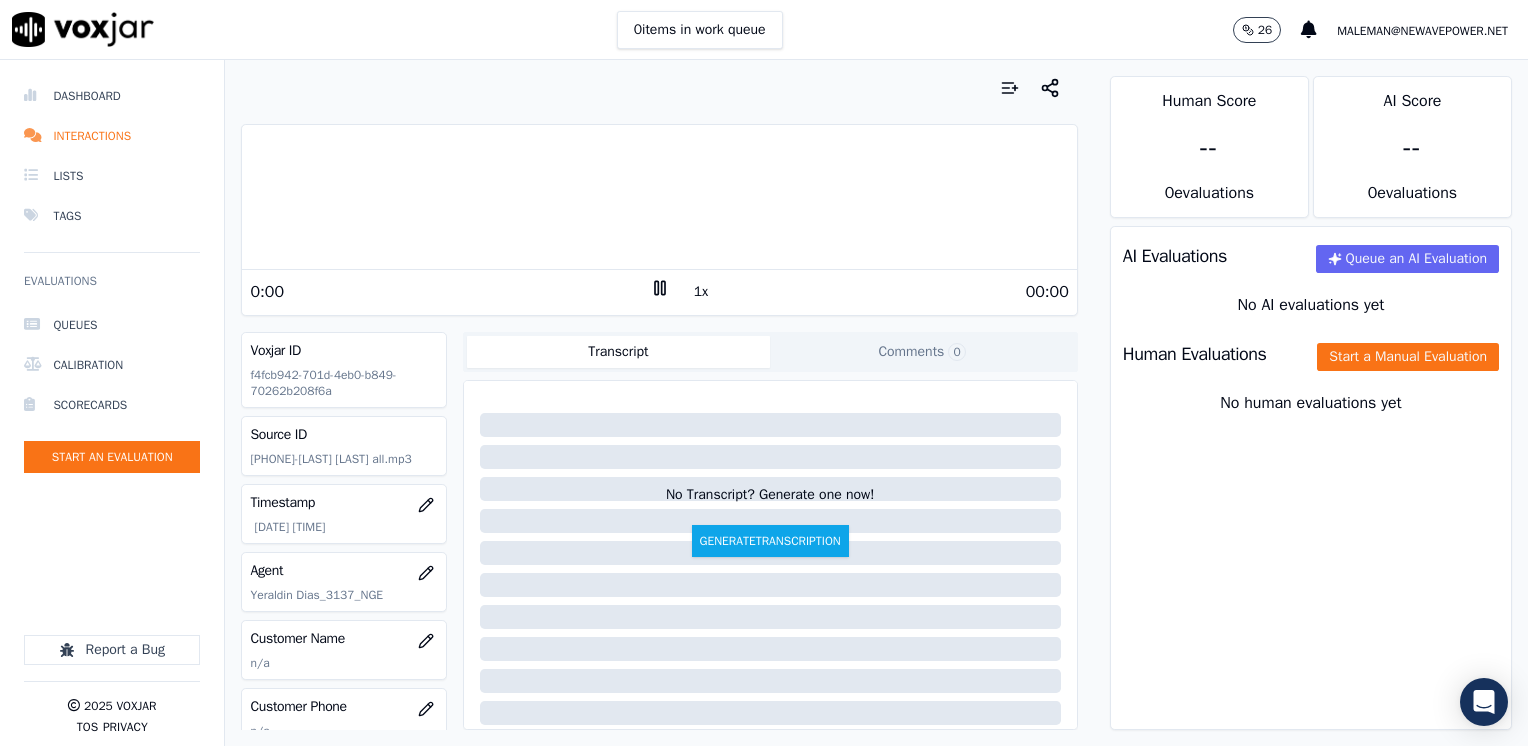 click 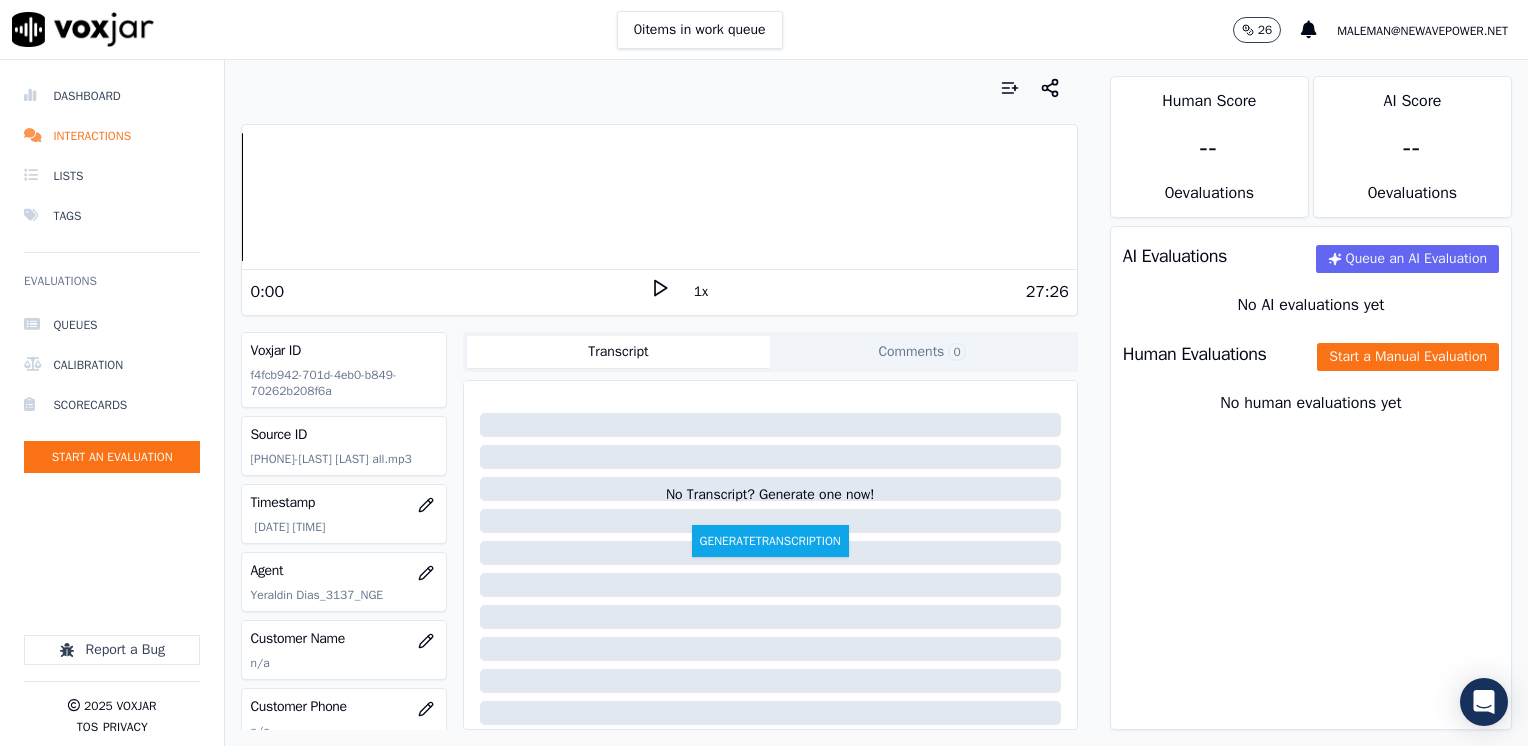 scroll, scrollTop: 100, scrollLeft: 0, axis: vertical 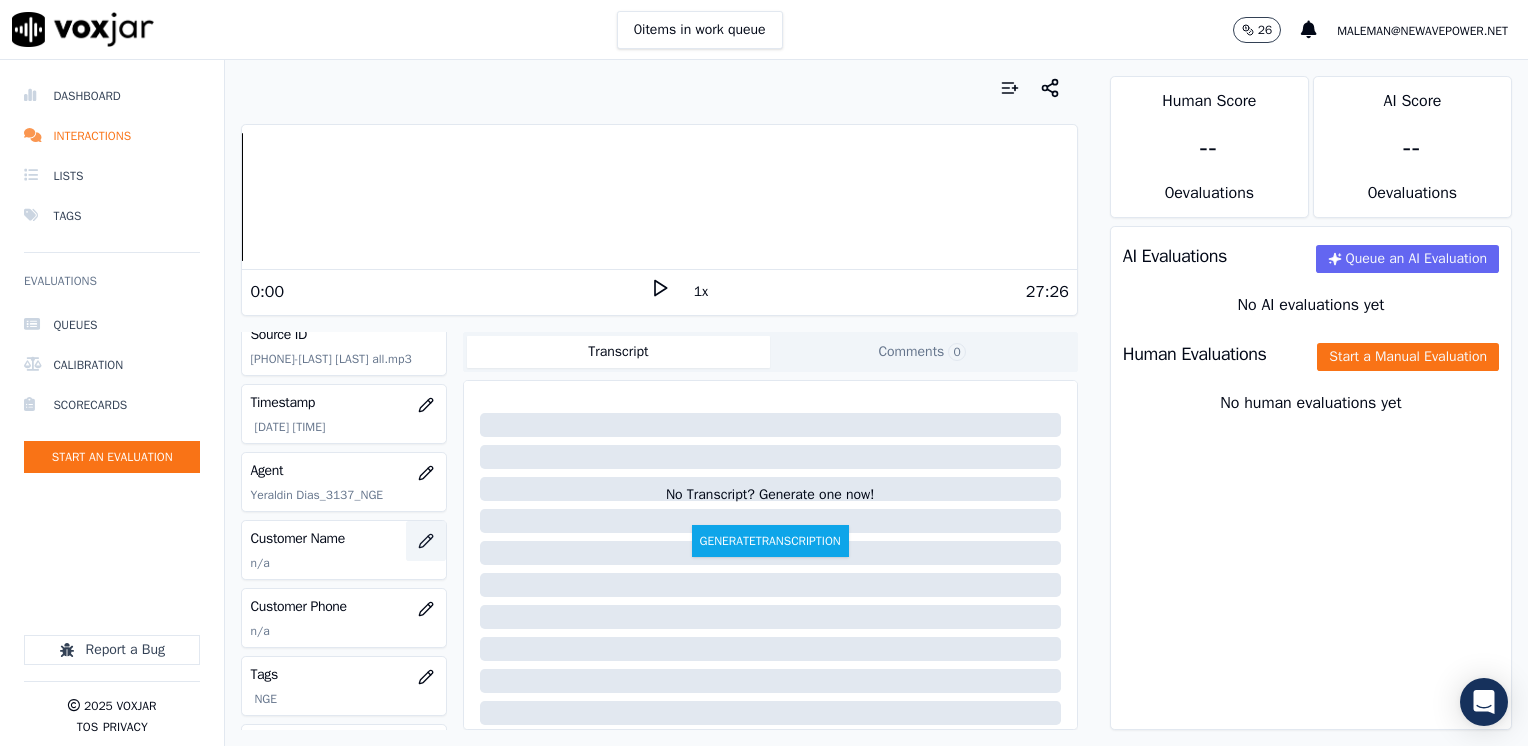 click 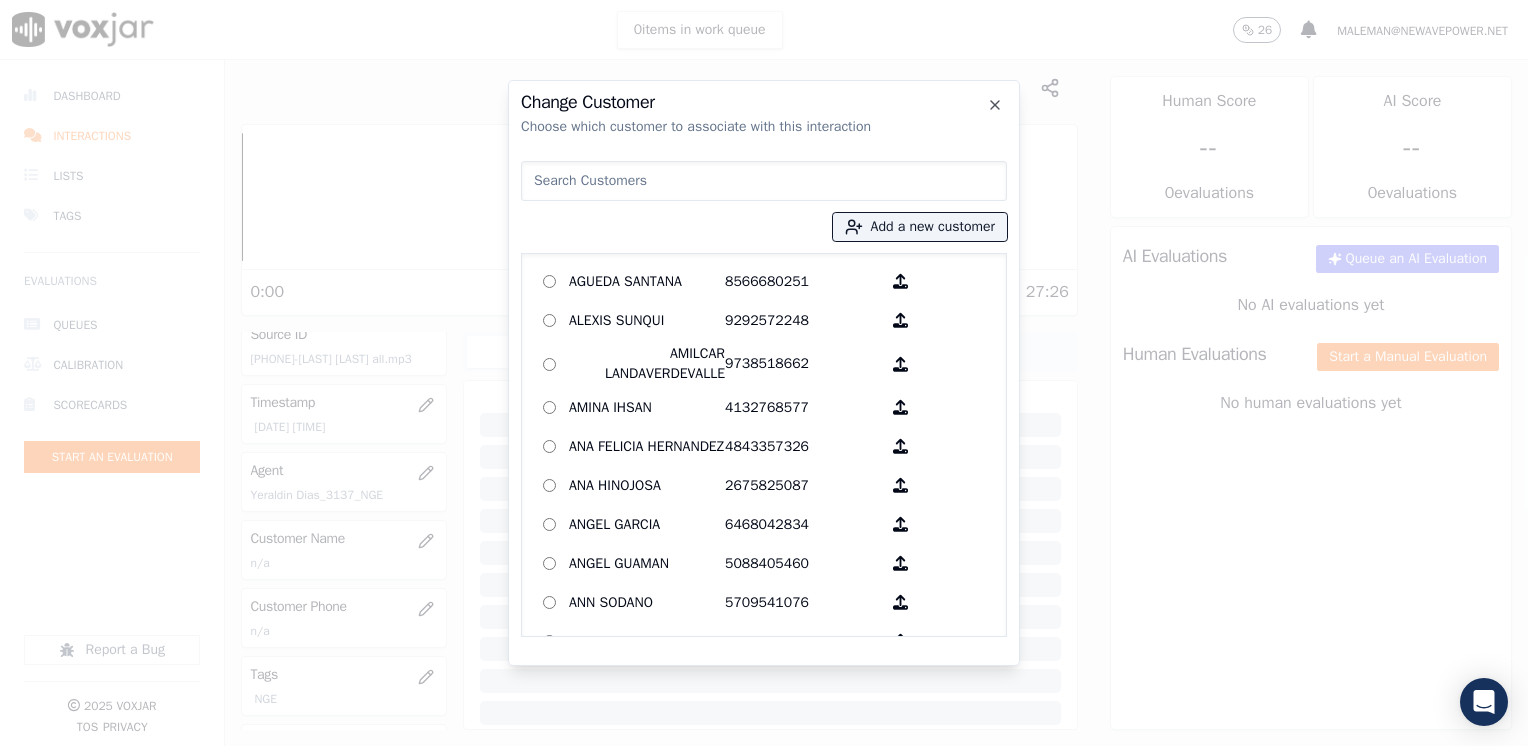 click at bounding box center (764, 181) 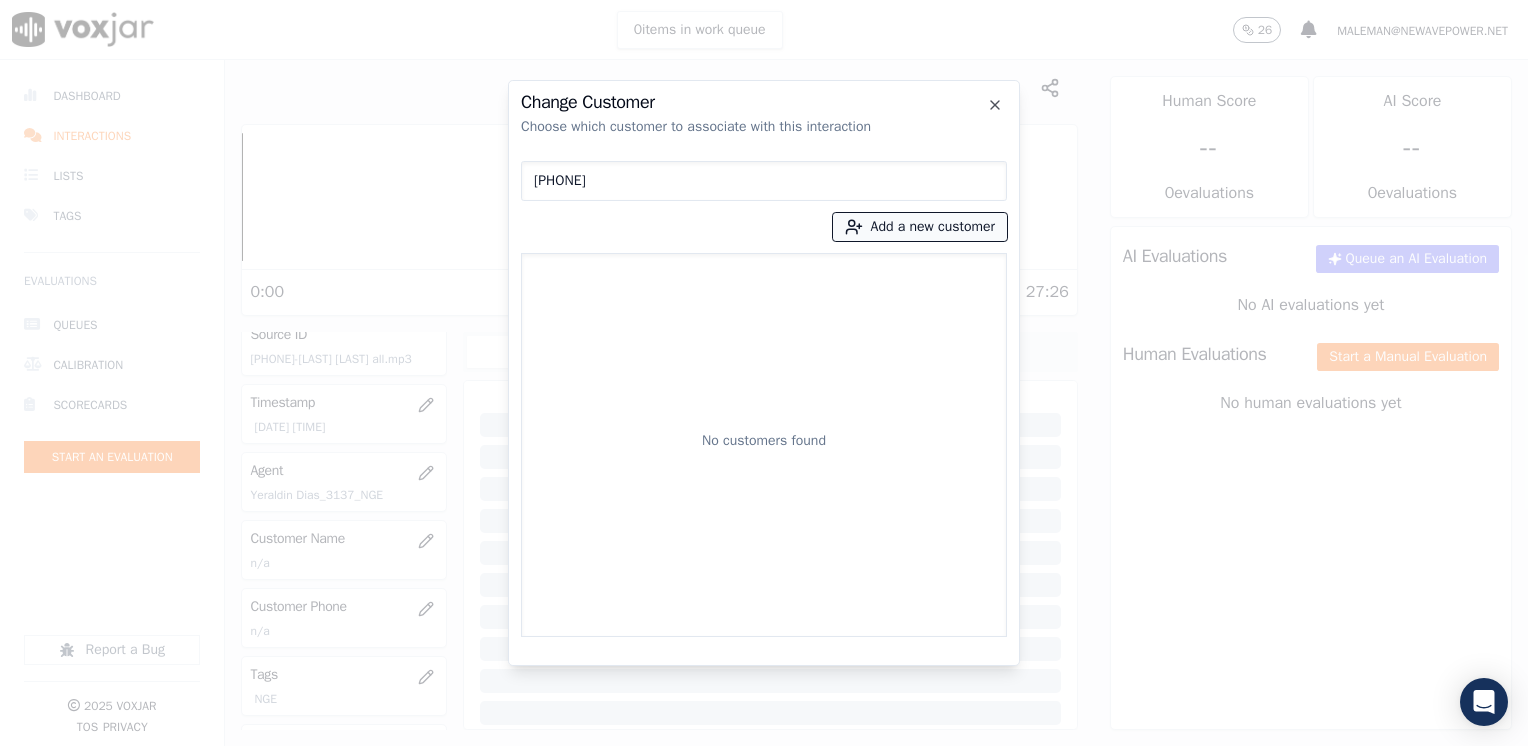 type on "4014459301" 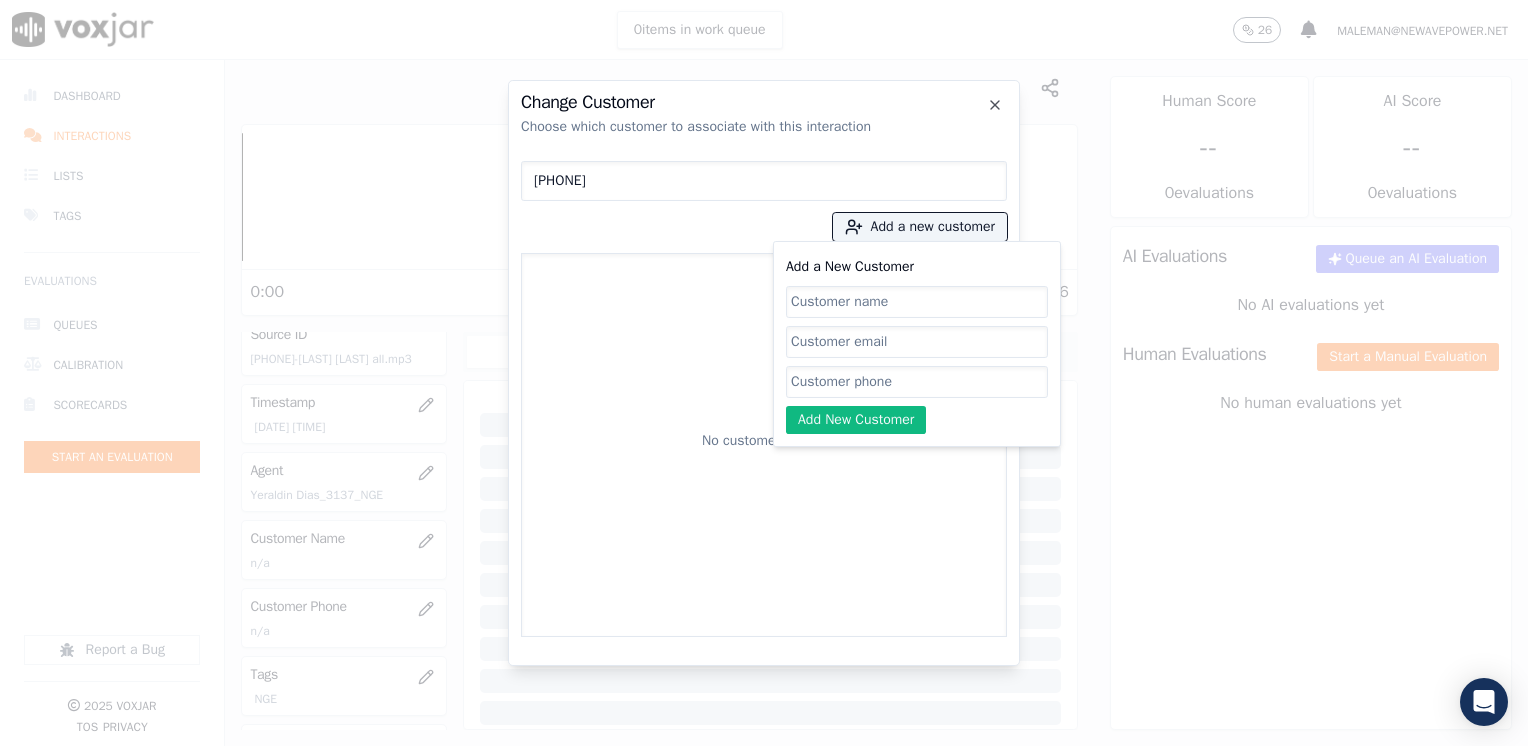 click on "Add a New Customer" 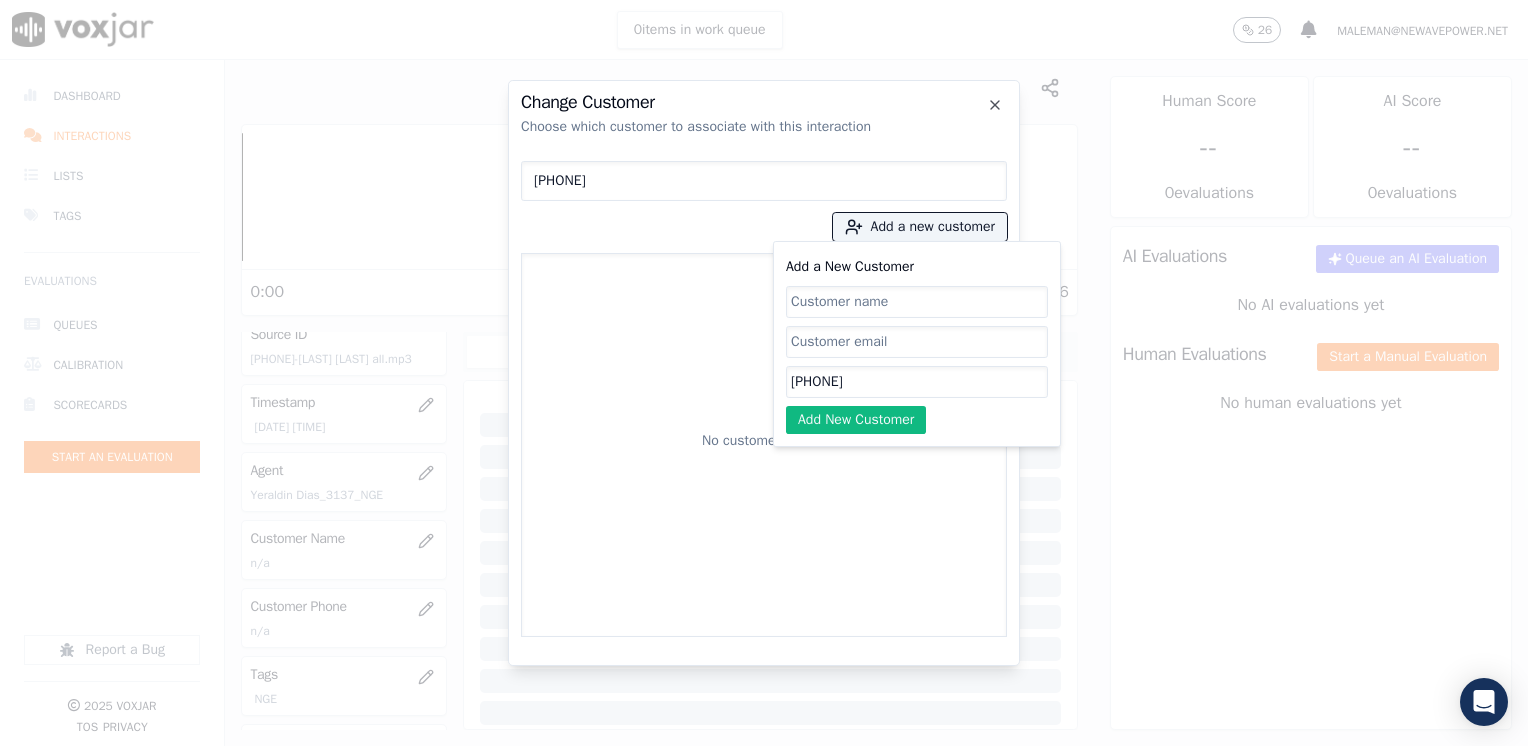 type on "4014459301" 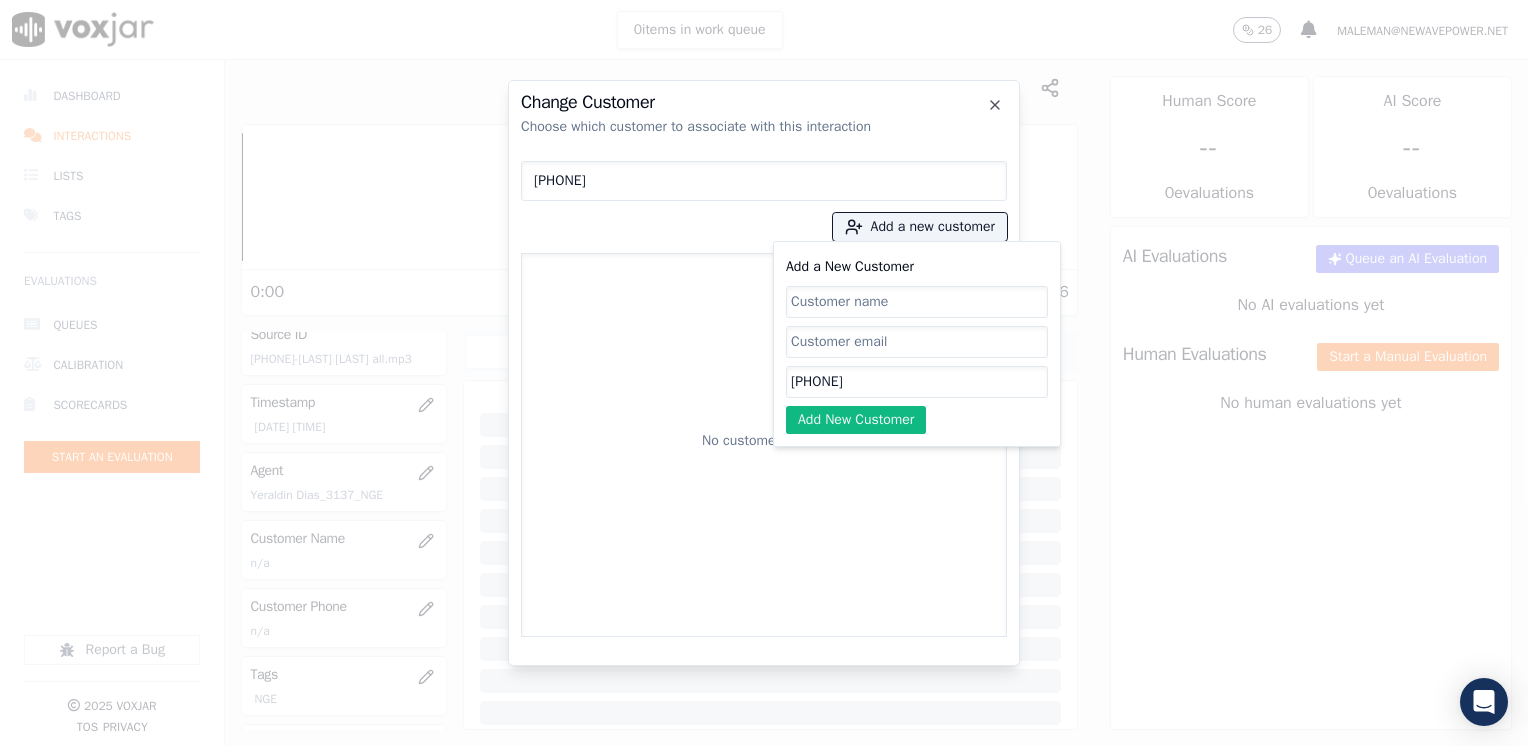 click on "Add a New Customer" 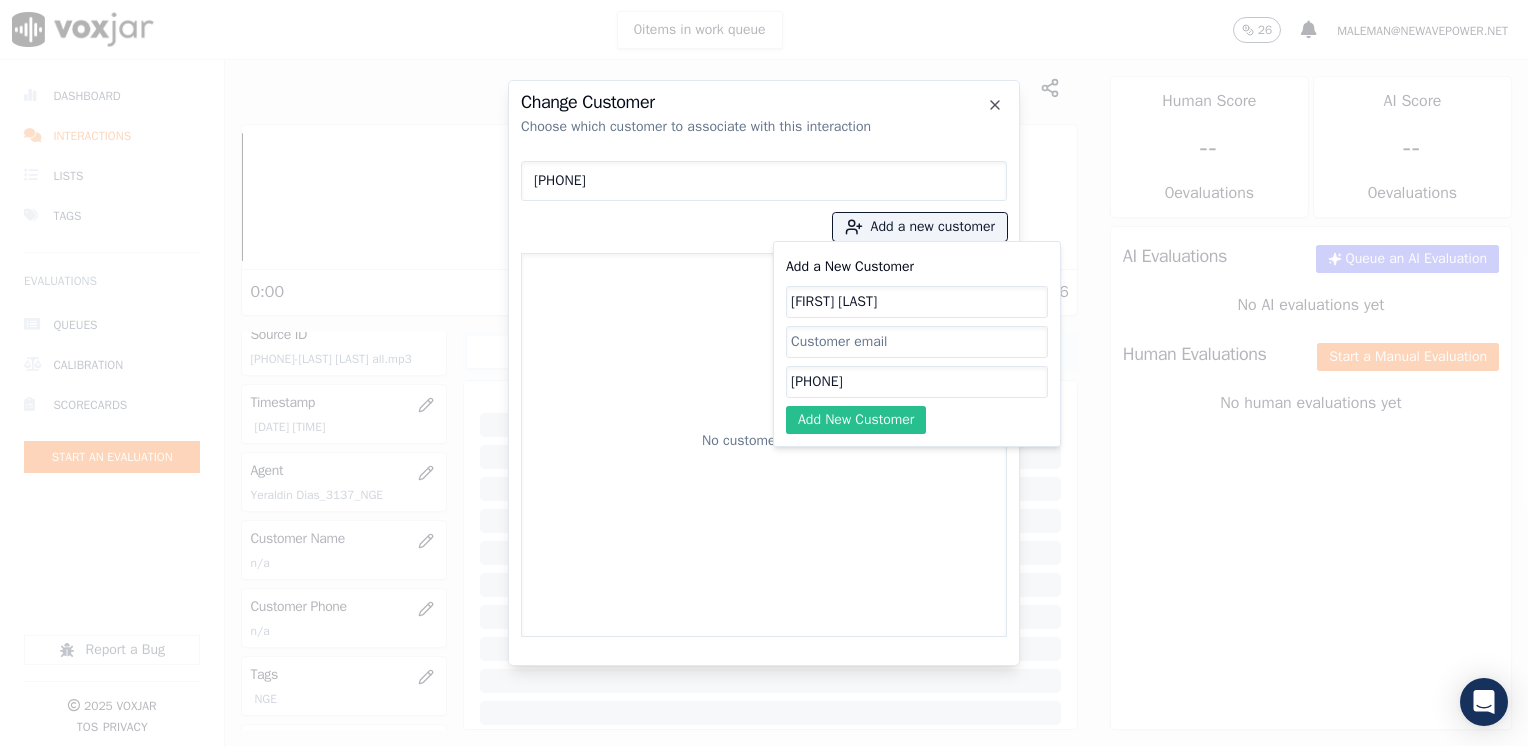 type on "Marc Elie Tanis" 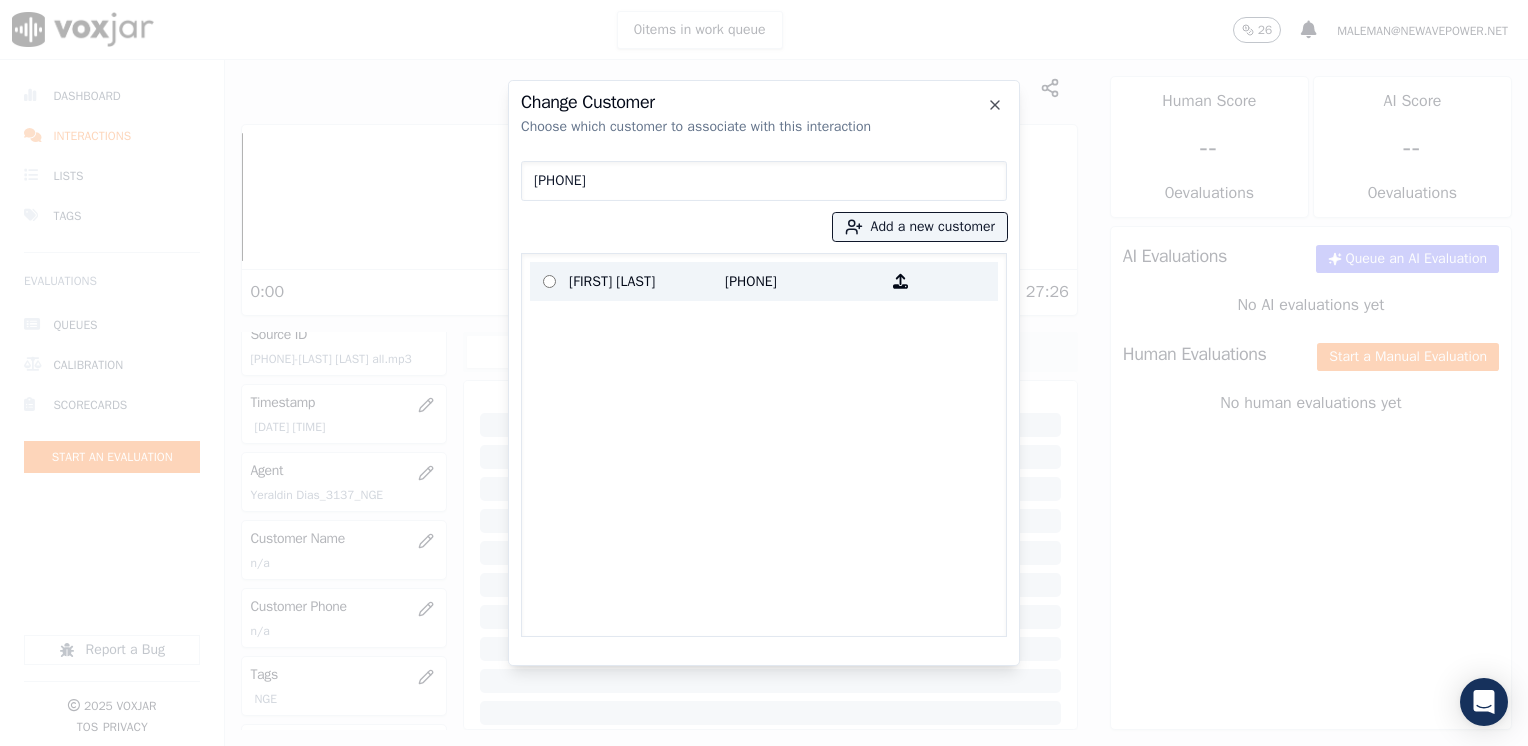click on "Marc Elie Tanis" at bounding box center (647, 281) 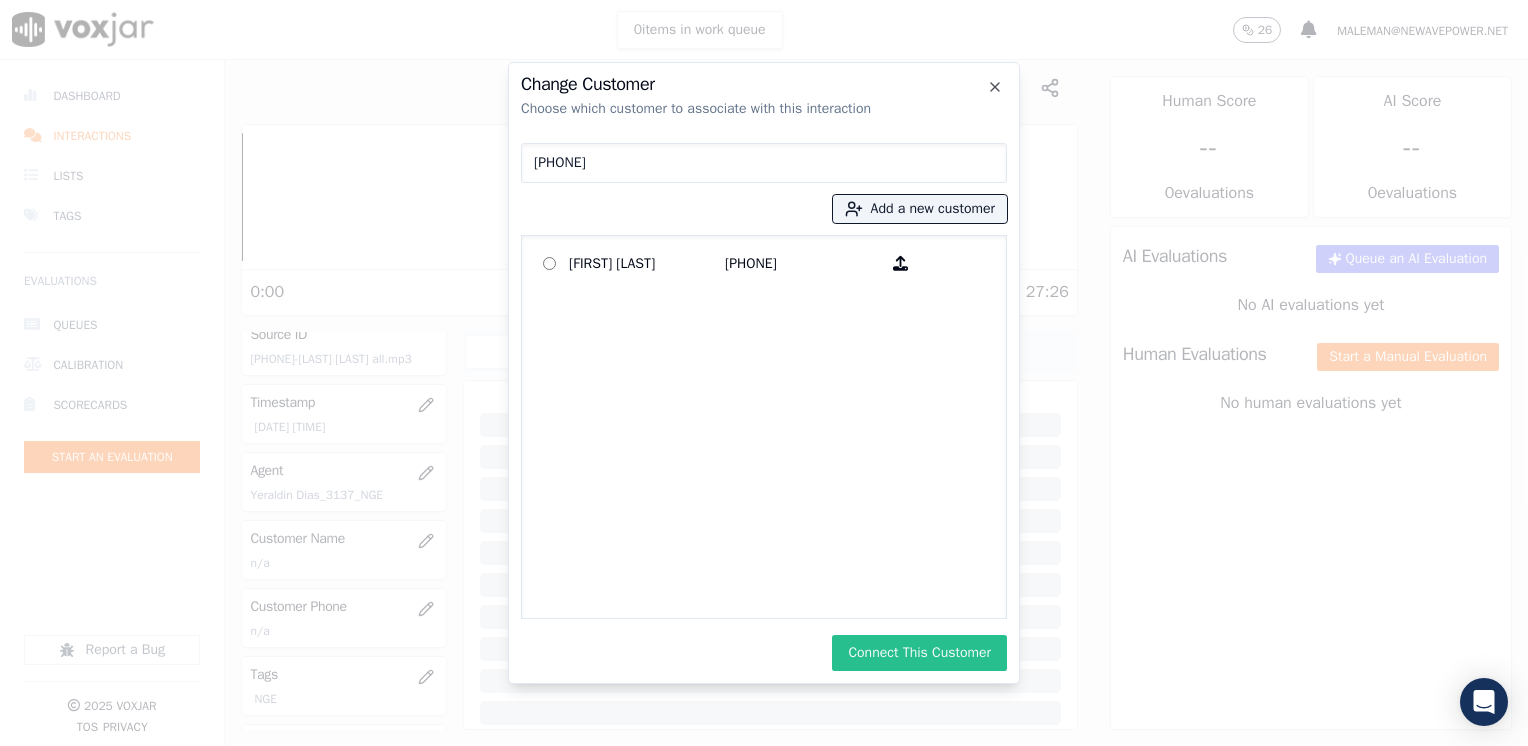 click on "Connect This Customer" at bounding box center [919, 653] 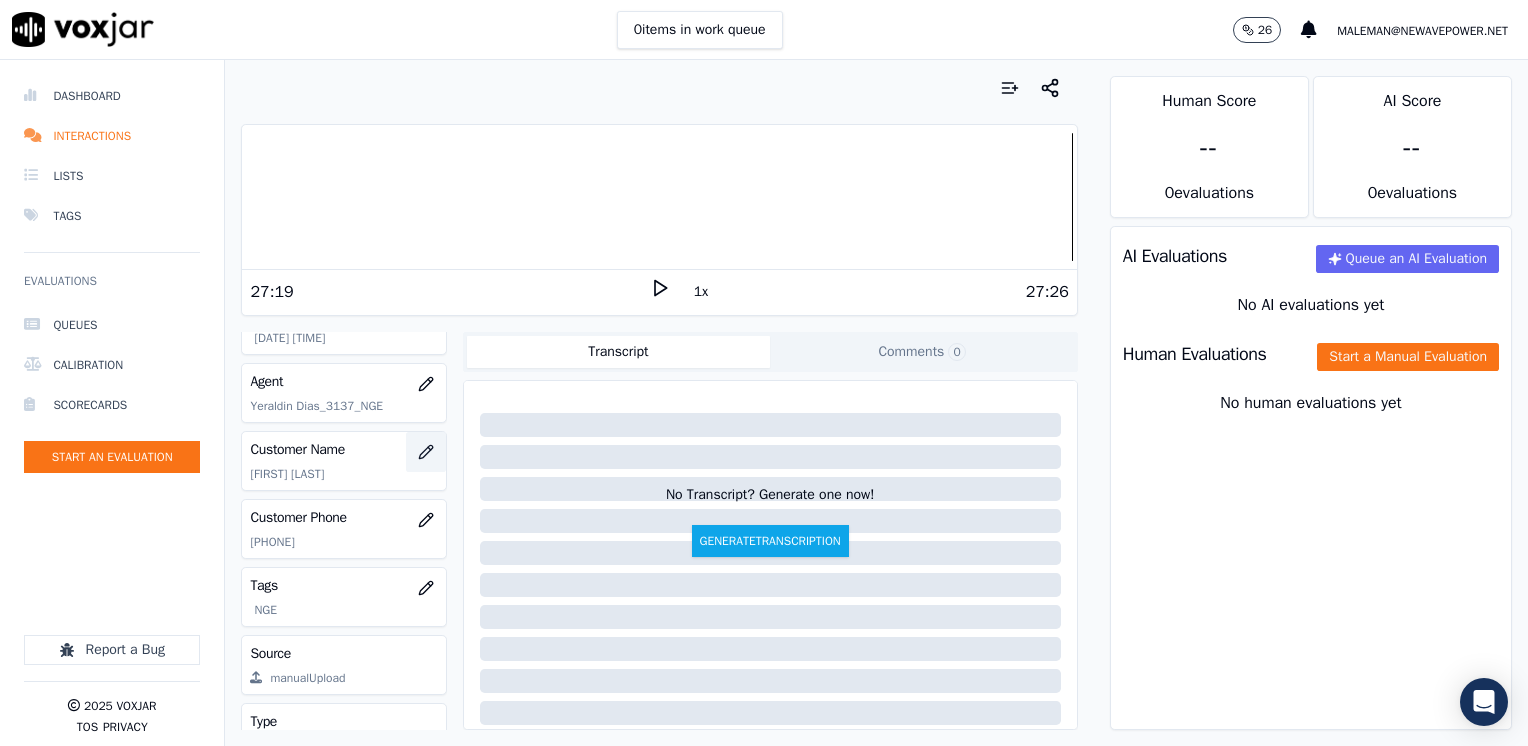 scroll, scrollTop: 279, scrollLeft: 0, axis: vertical 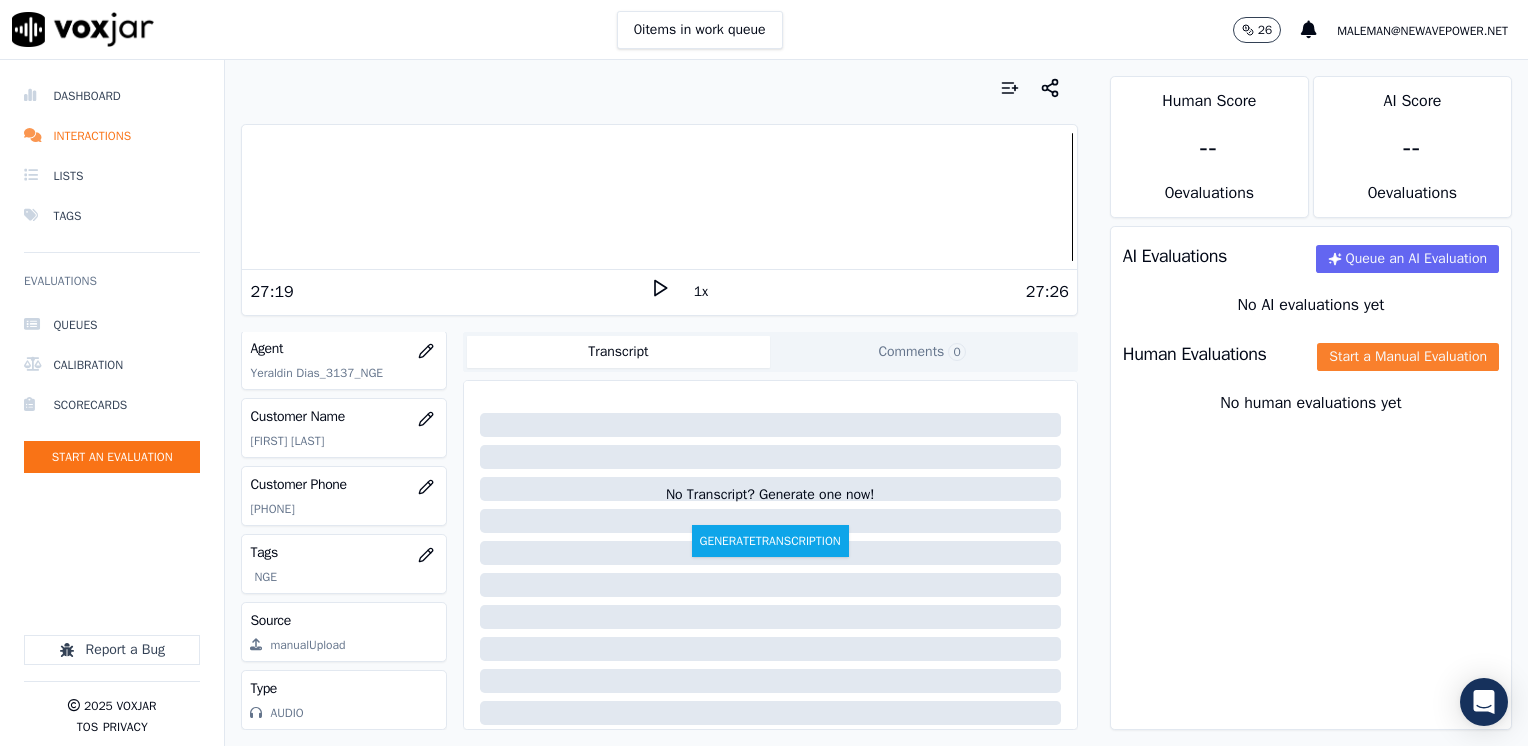 click on "Start a Manual Evaluation" 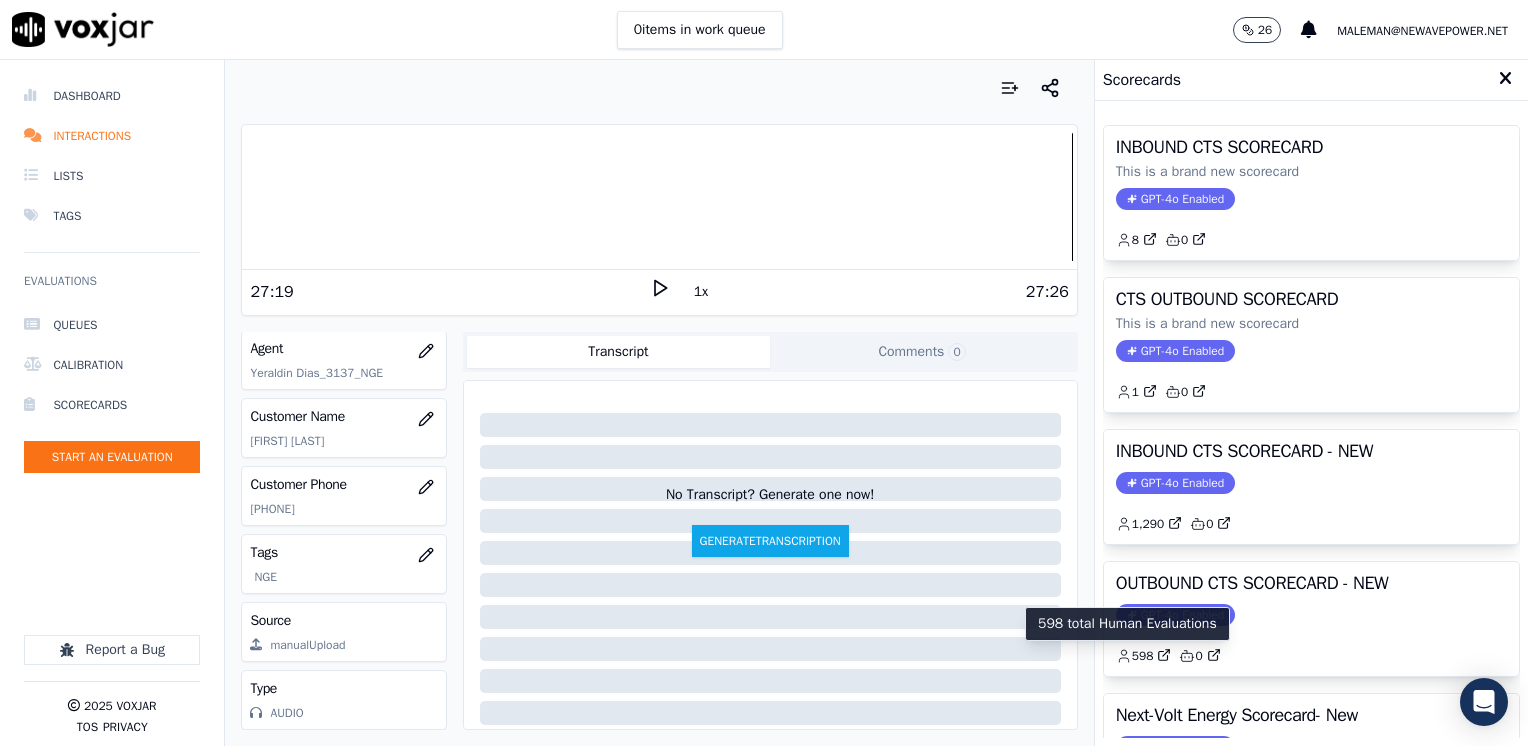 click on "598 total Human Evaluations" at bounding box center (1127, 624) 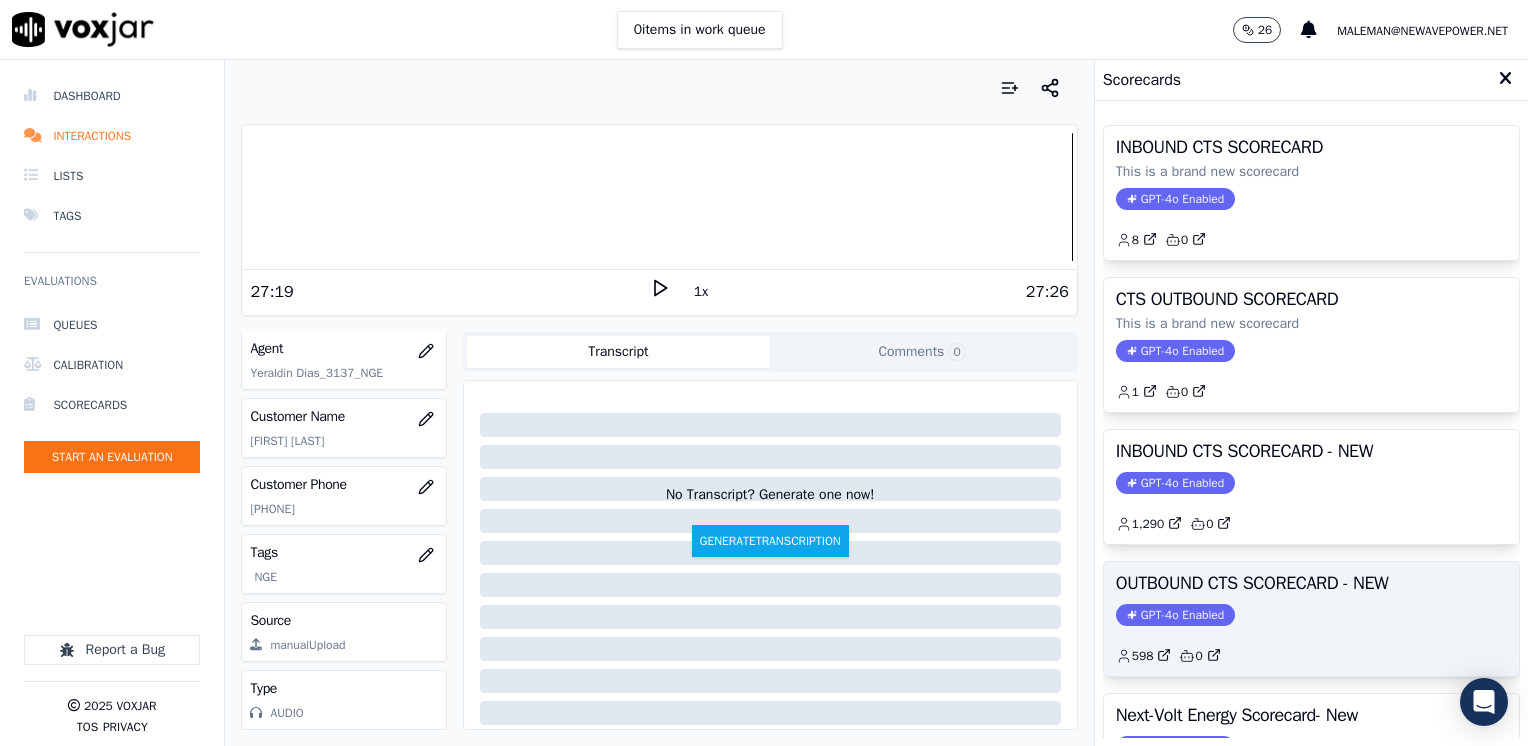 click on "GPT-4o Enabled" at bounding box center (1175, 615) 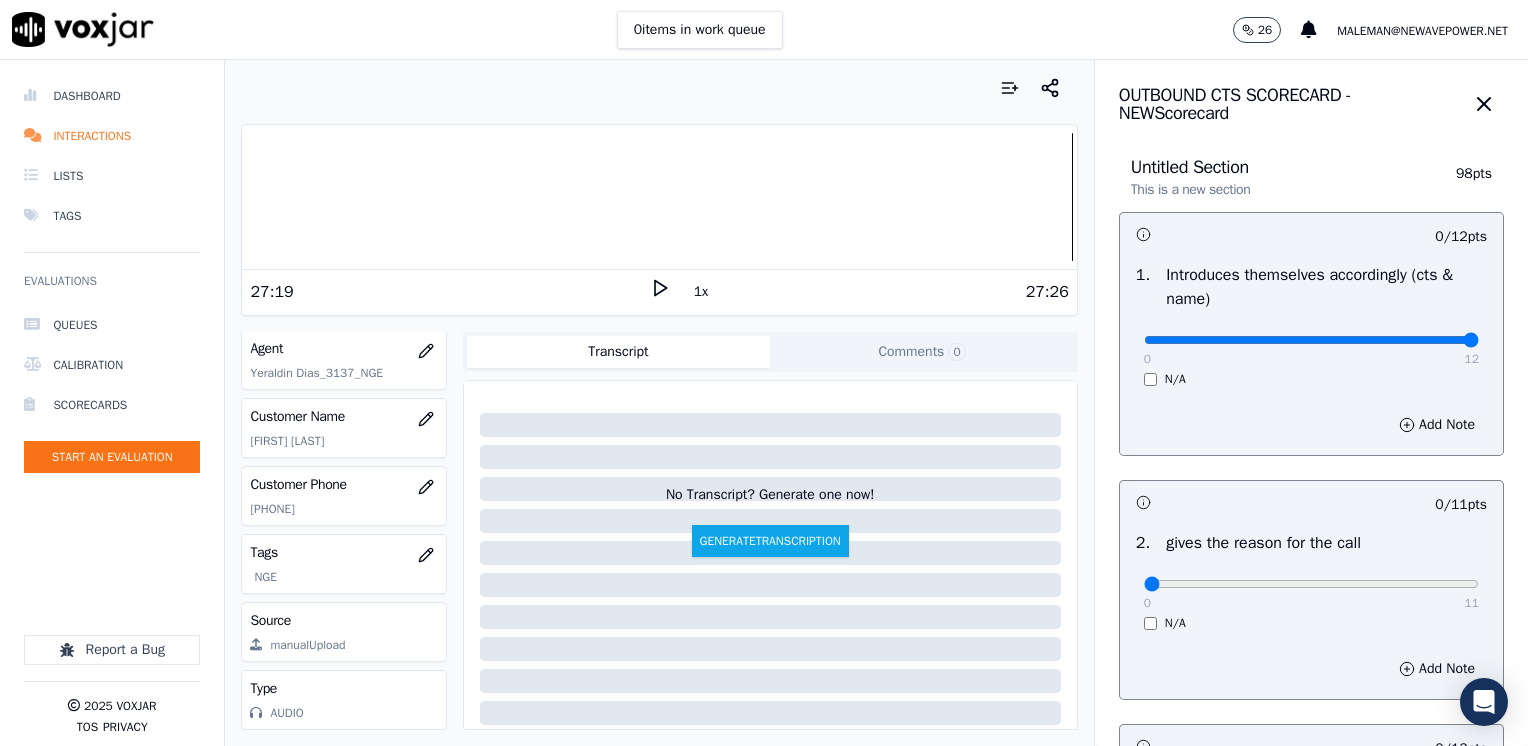 drag, startPoint x: 1135, startPoint y: 343, endPoint x: 1531, endPoint y: 319, distance: 396.7266 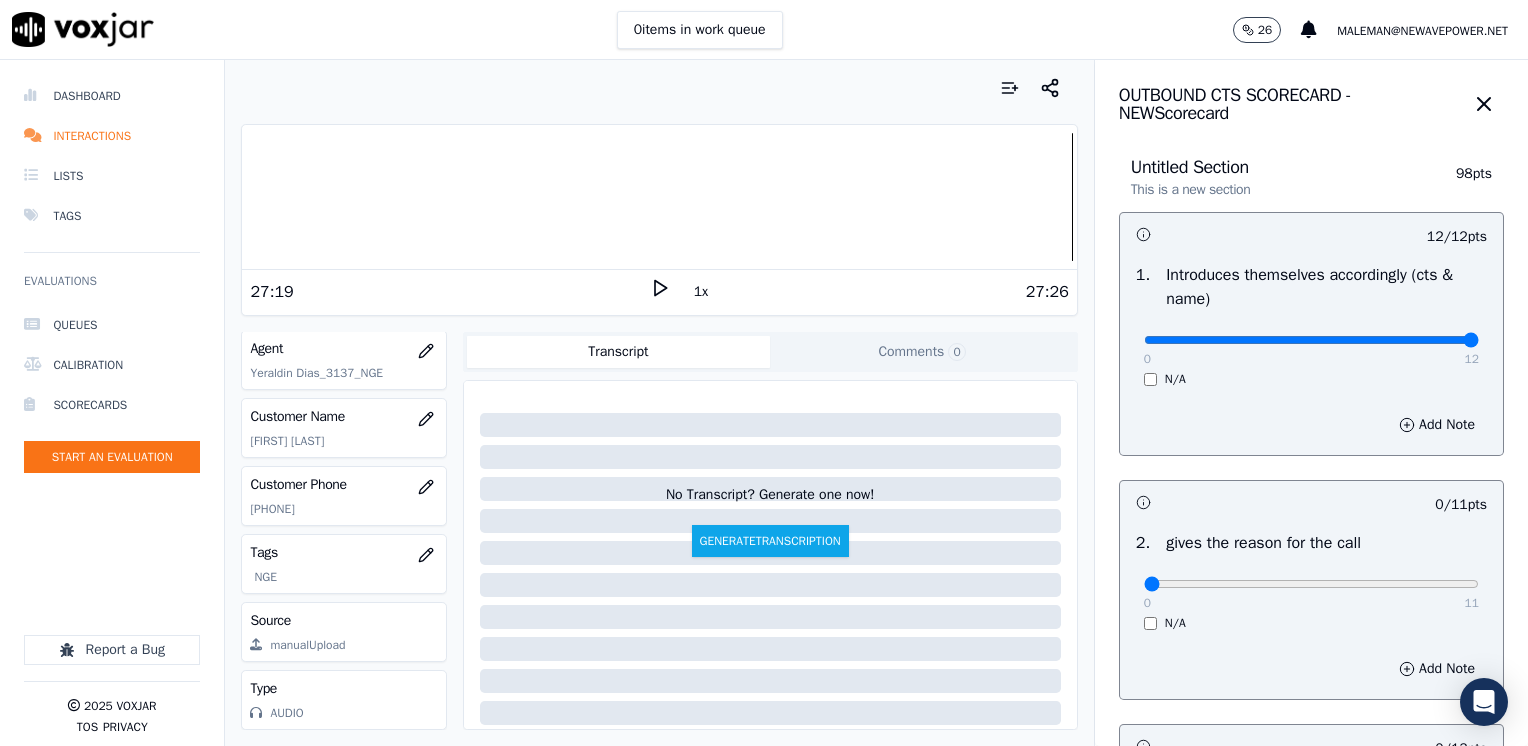 drag, startPoint x: 1133, startPoint y: 573, endPoint x: 1181, endPoint y: 573, distance: 48 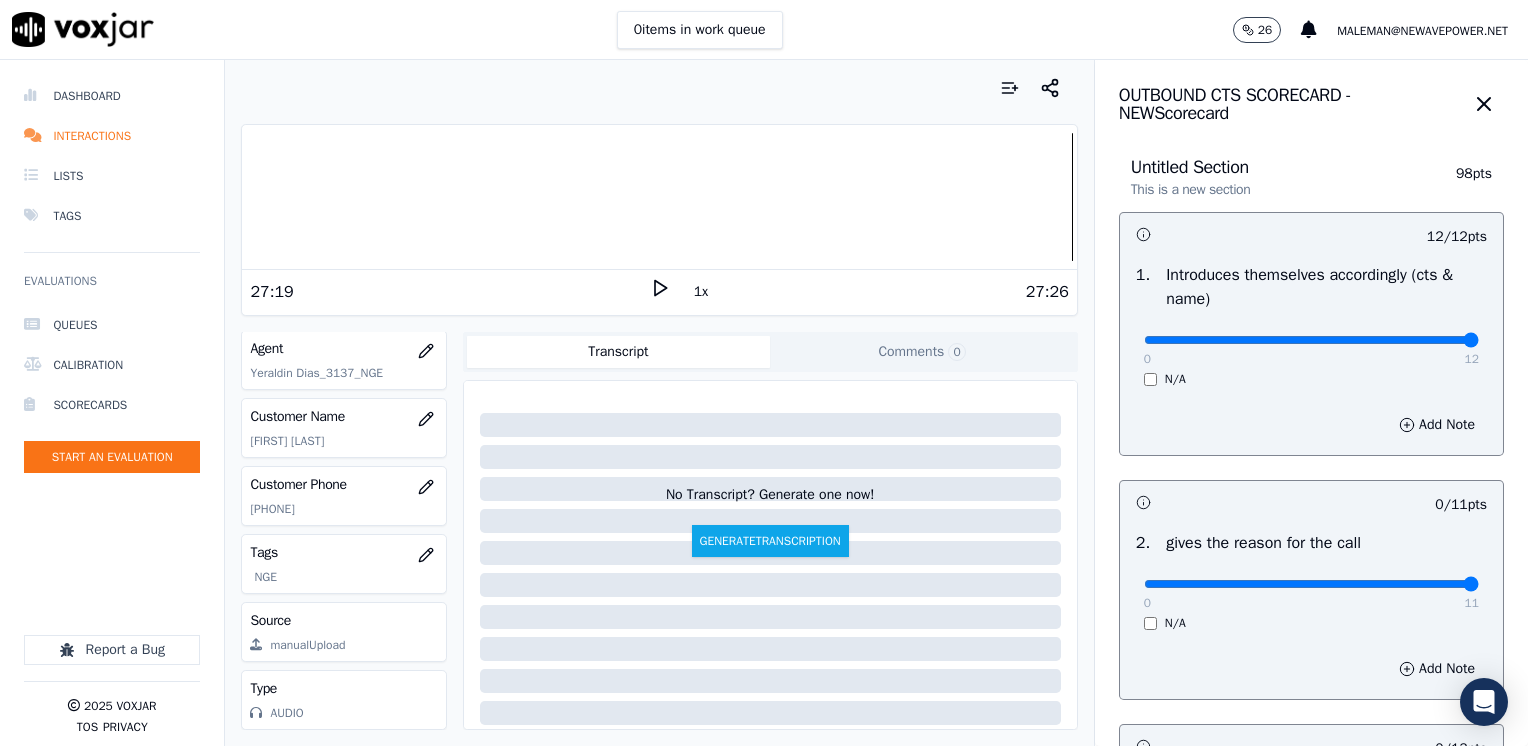 drag, startPoint x: 1134, startPoint y: 583, endPoint x: 1531, endPoint y: 578, distance: 397.0315 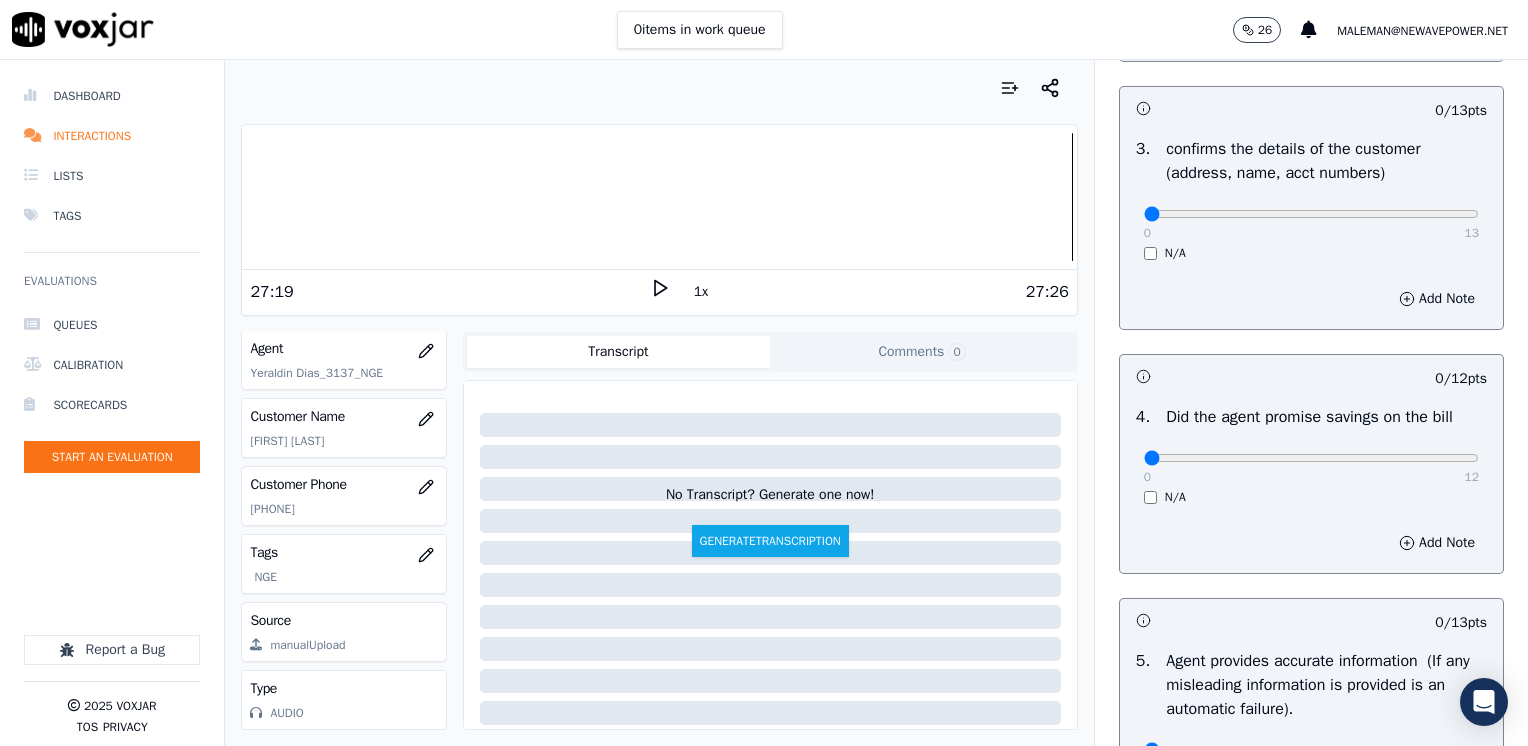 scroll, scrollTop: 700, scrollLeft: 0, axis: vertical 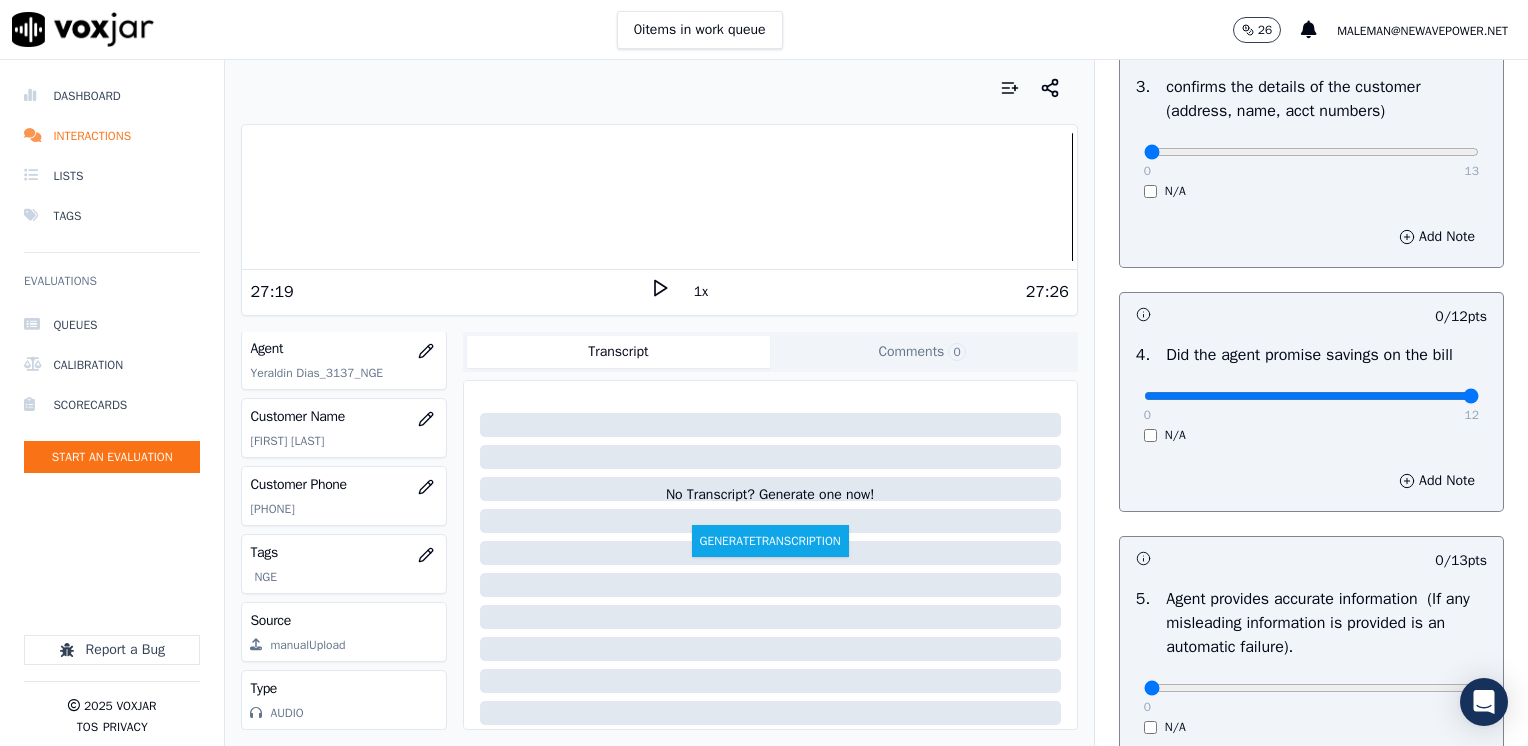 drag, startPoint x: 1138, startPoint y: 388, endPoint x: 1531, endPoint y: 421, distance: 394.38306 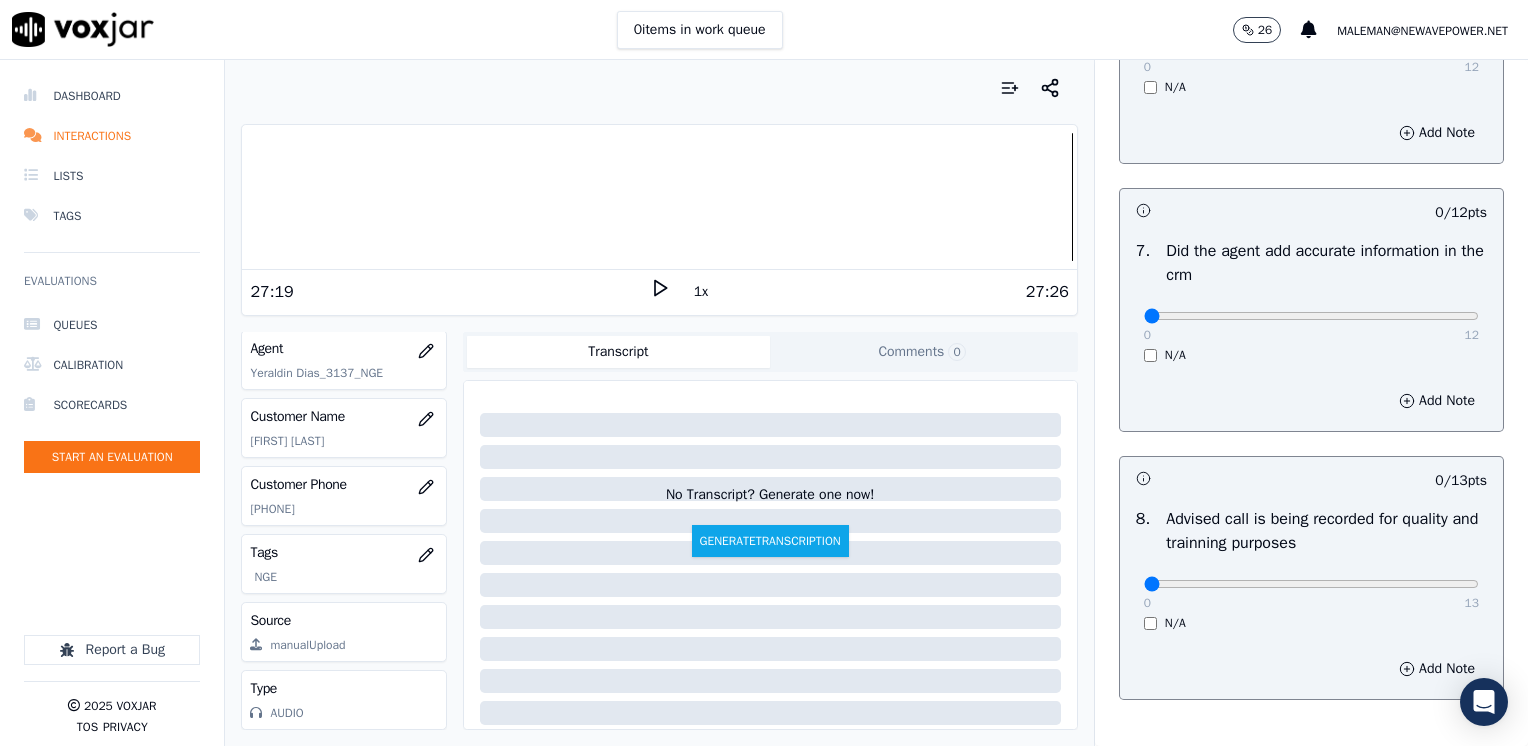 scroll, scrollTop: 1748, scrollLeft: 0, axis: vertical 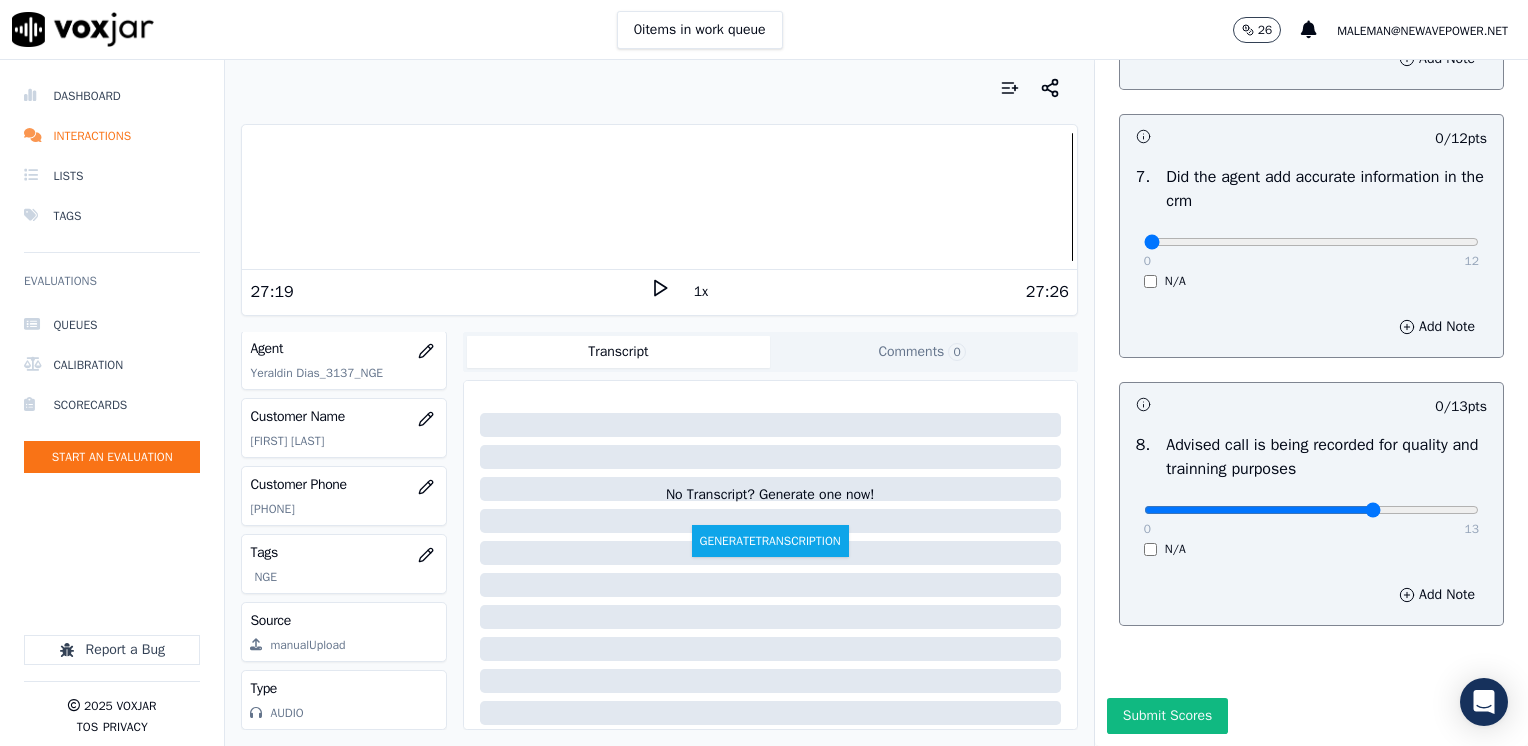 click at bounding box center (1311, -1366) 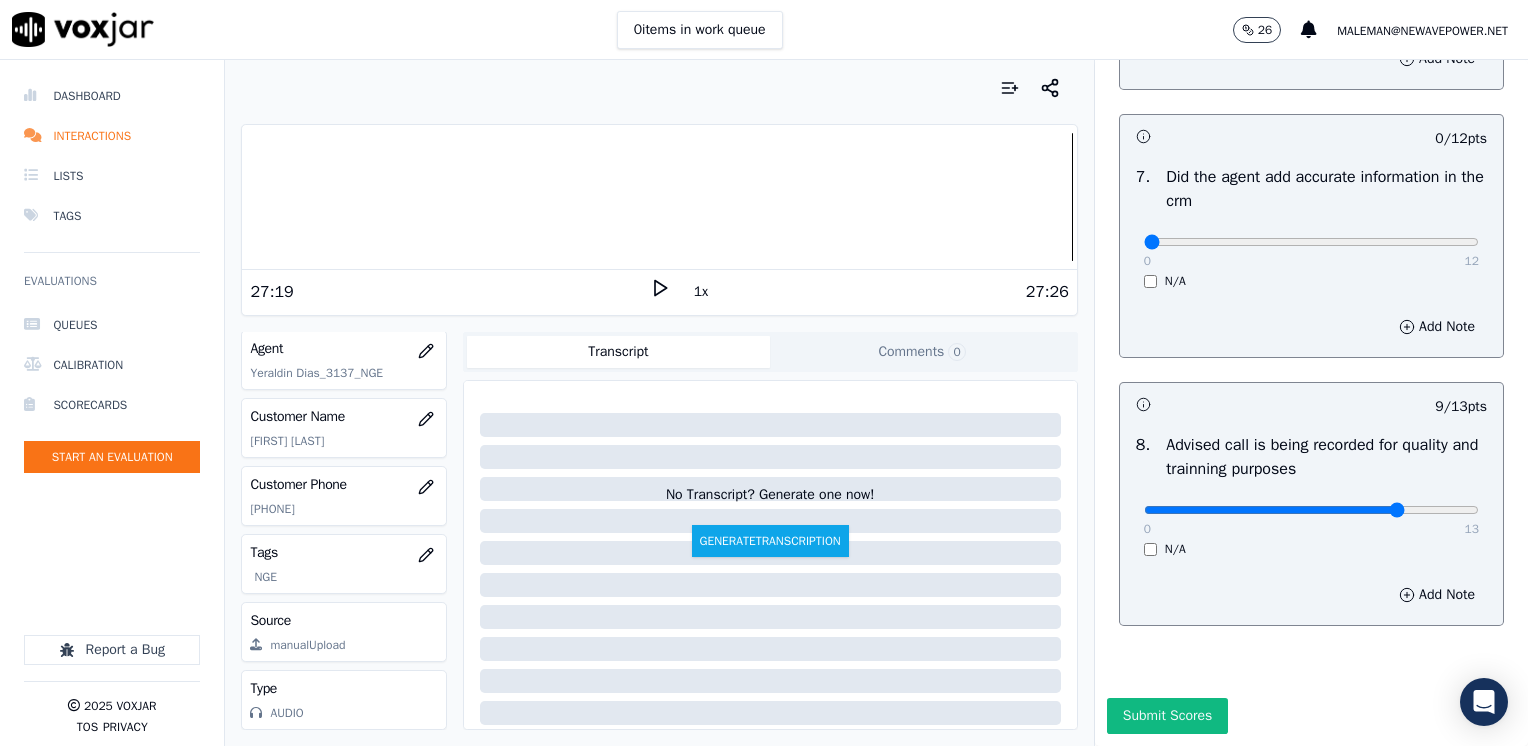type on "10" 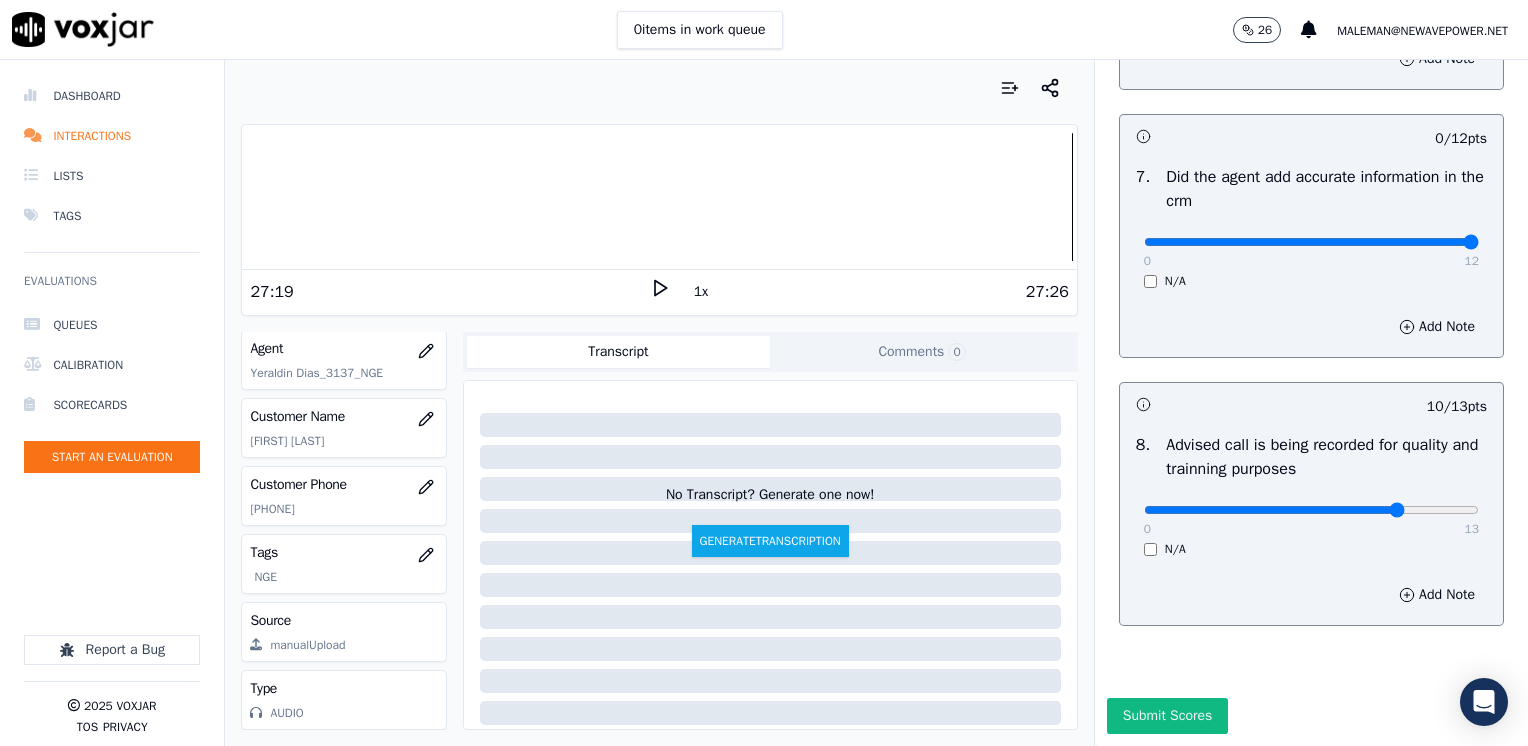 drag, startPoint x: 1132, startPoint y: 201, endPoint x: 1531, endPoint y: 263, distance: 403.7883 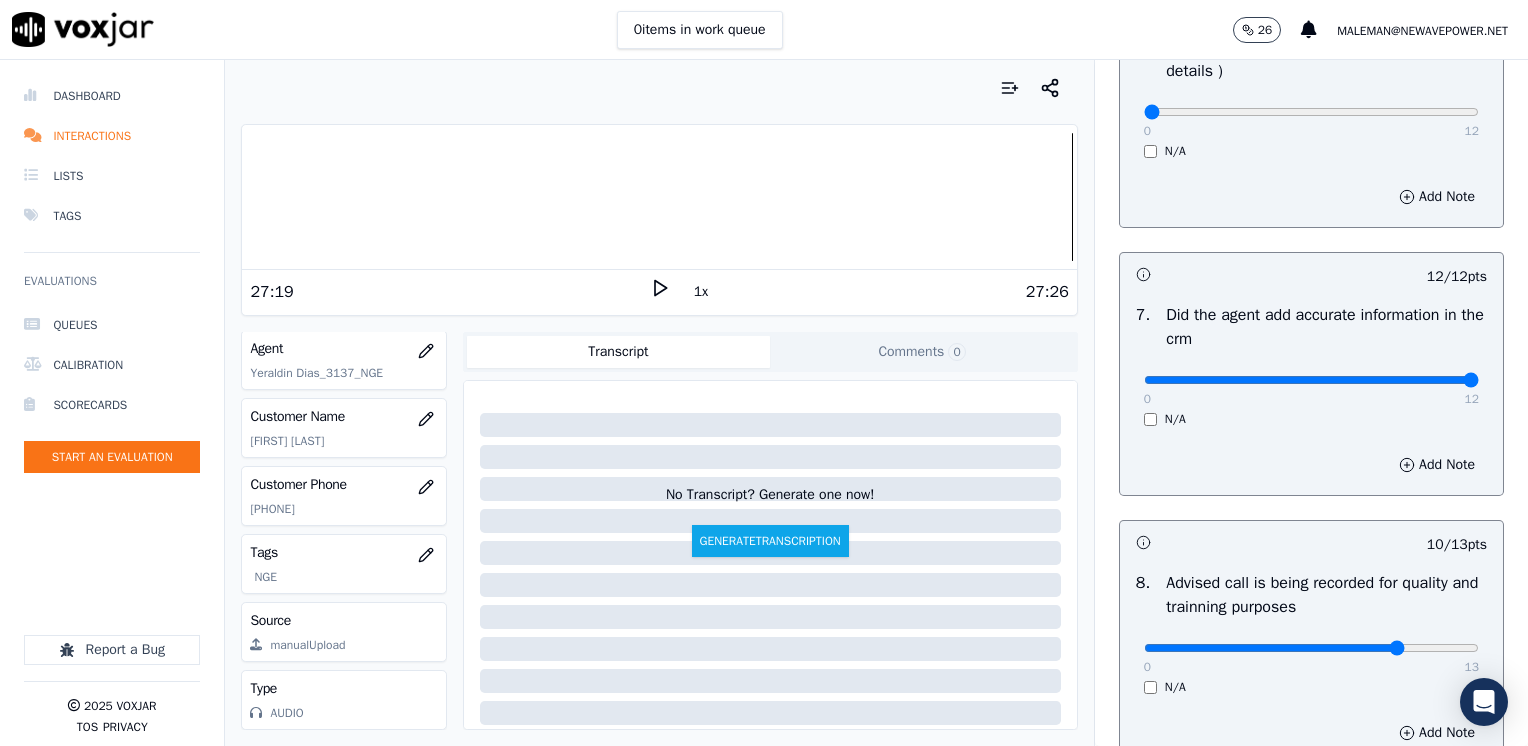 scroll, scrollTop: 1348, scrollLeft: 0, axis: vertical 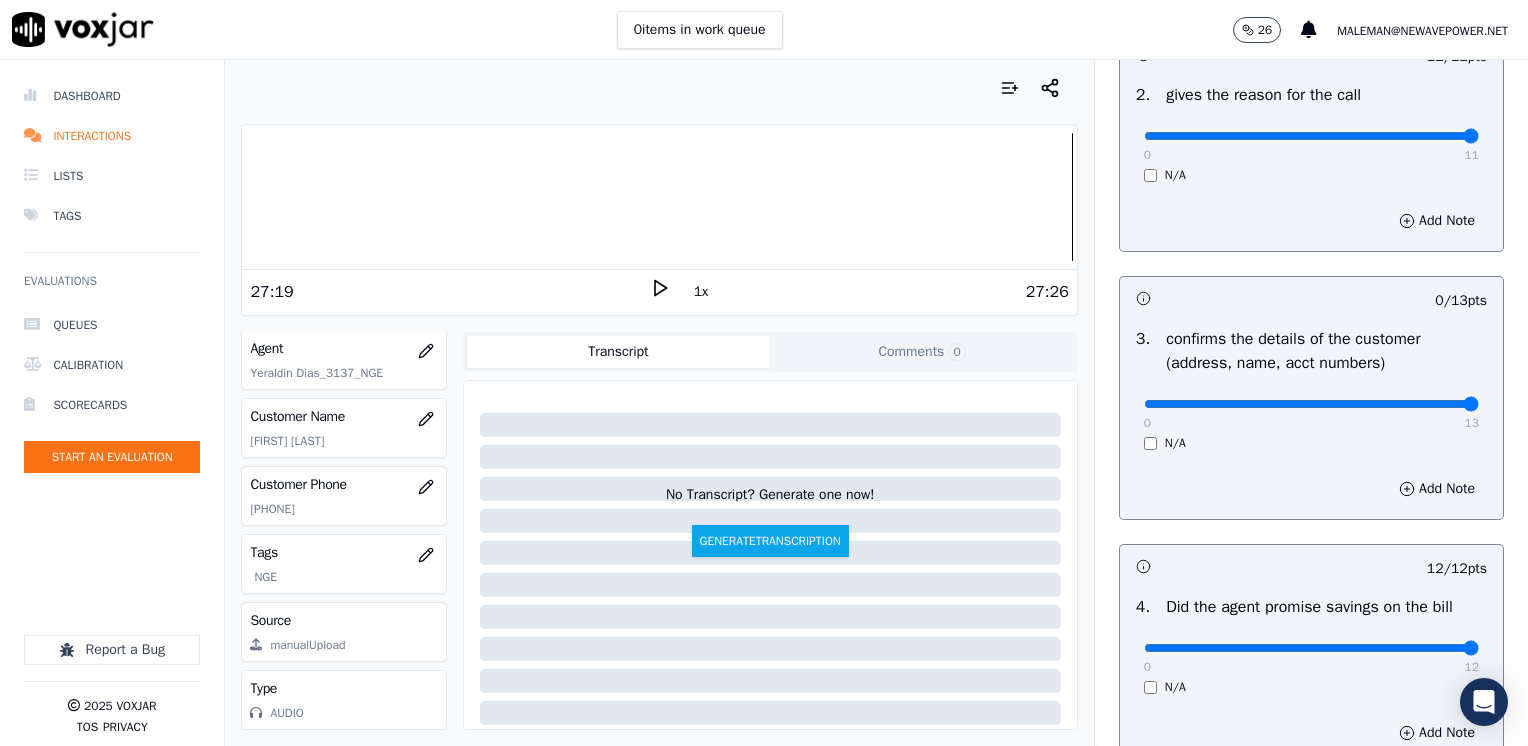 drag, startPoint x: 1264, startPoint y: 403, endPoint x: 1531, endPoint y: 401, distance: 267.00748 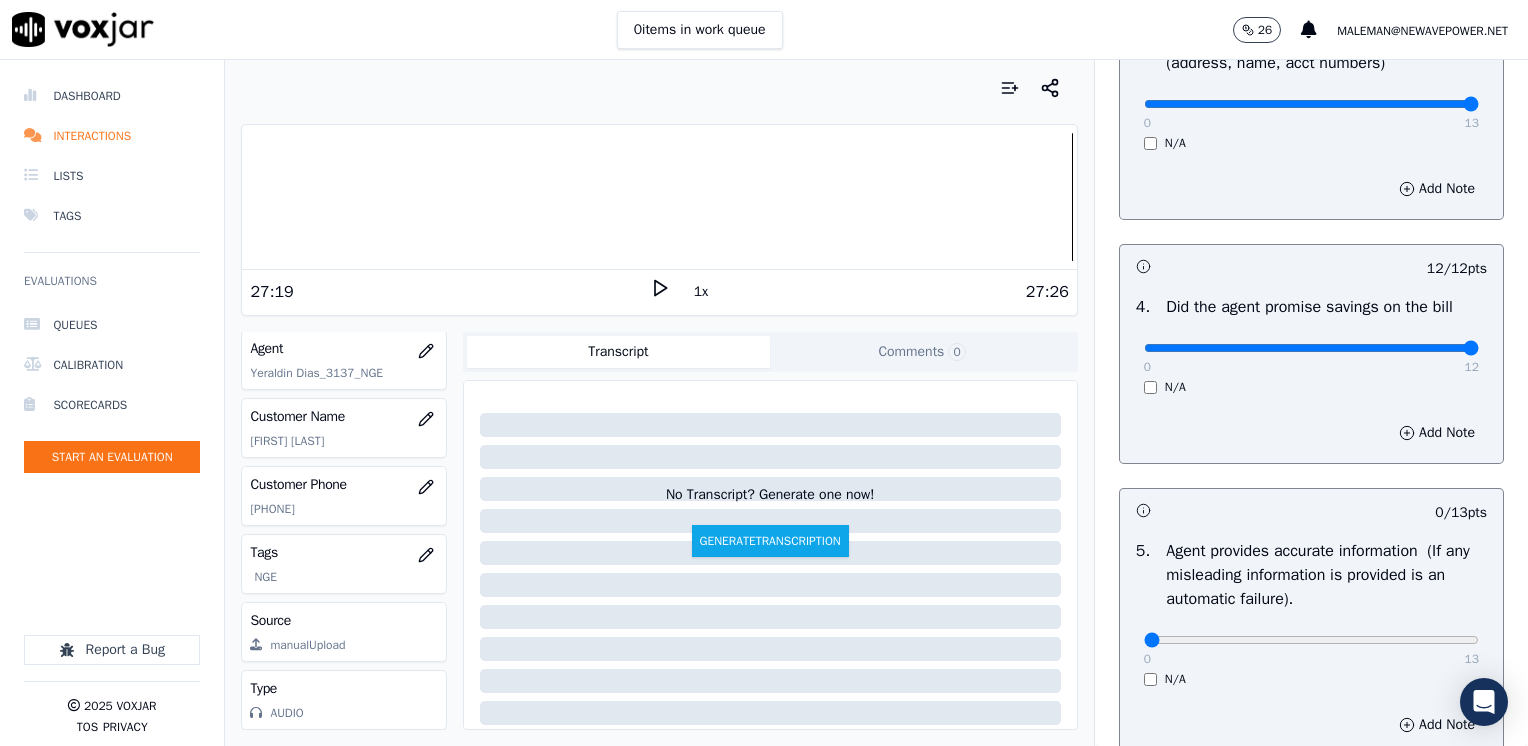 scroll, scrollTop: 1148, scrollLeft: 0, axis: vertical 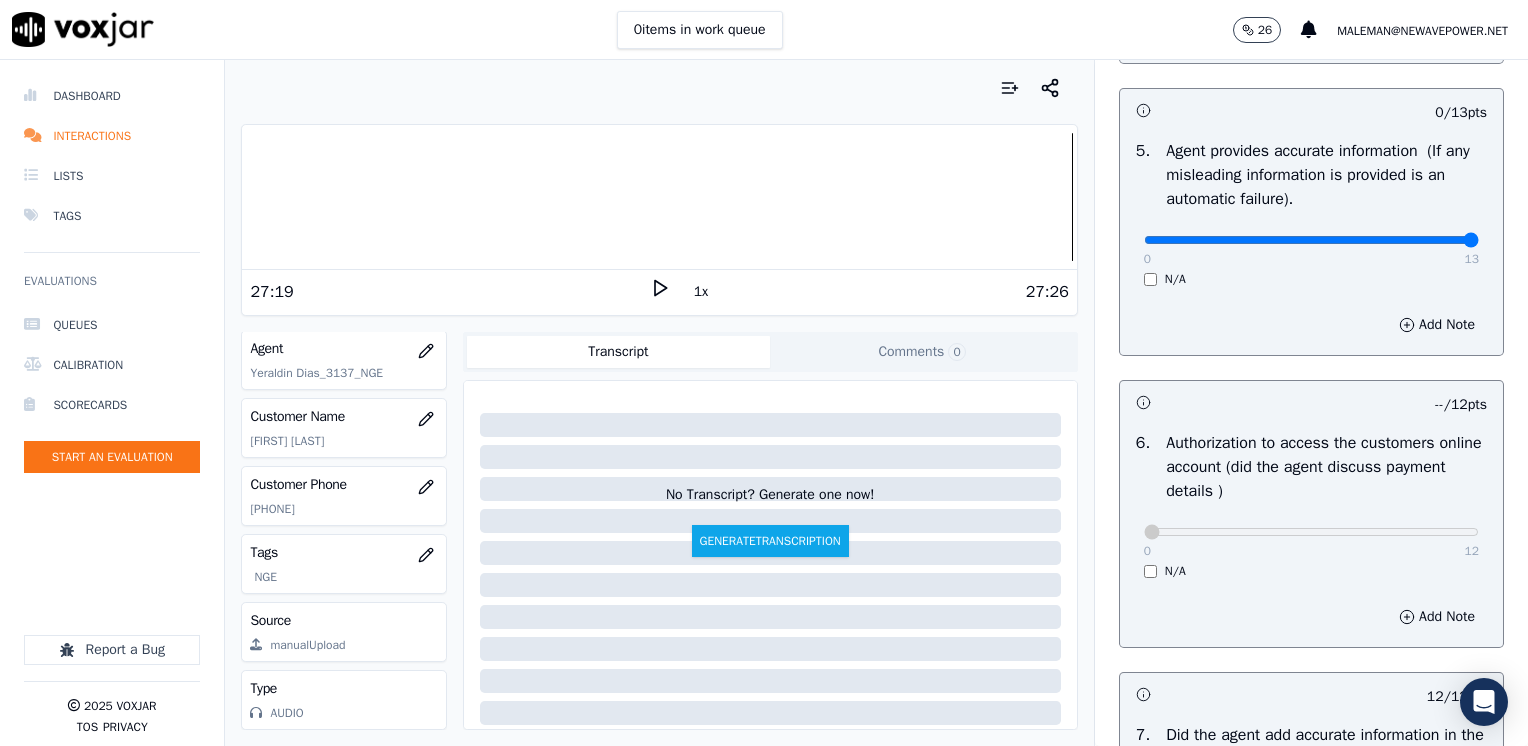 drag, startPoint x: 1136, startPoint y: 236, endPoint x: 1527, endPoint y: 318, distance: 399.50595 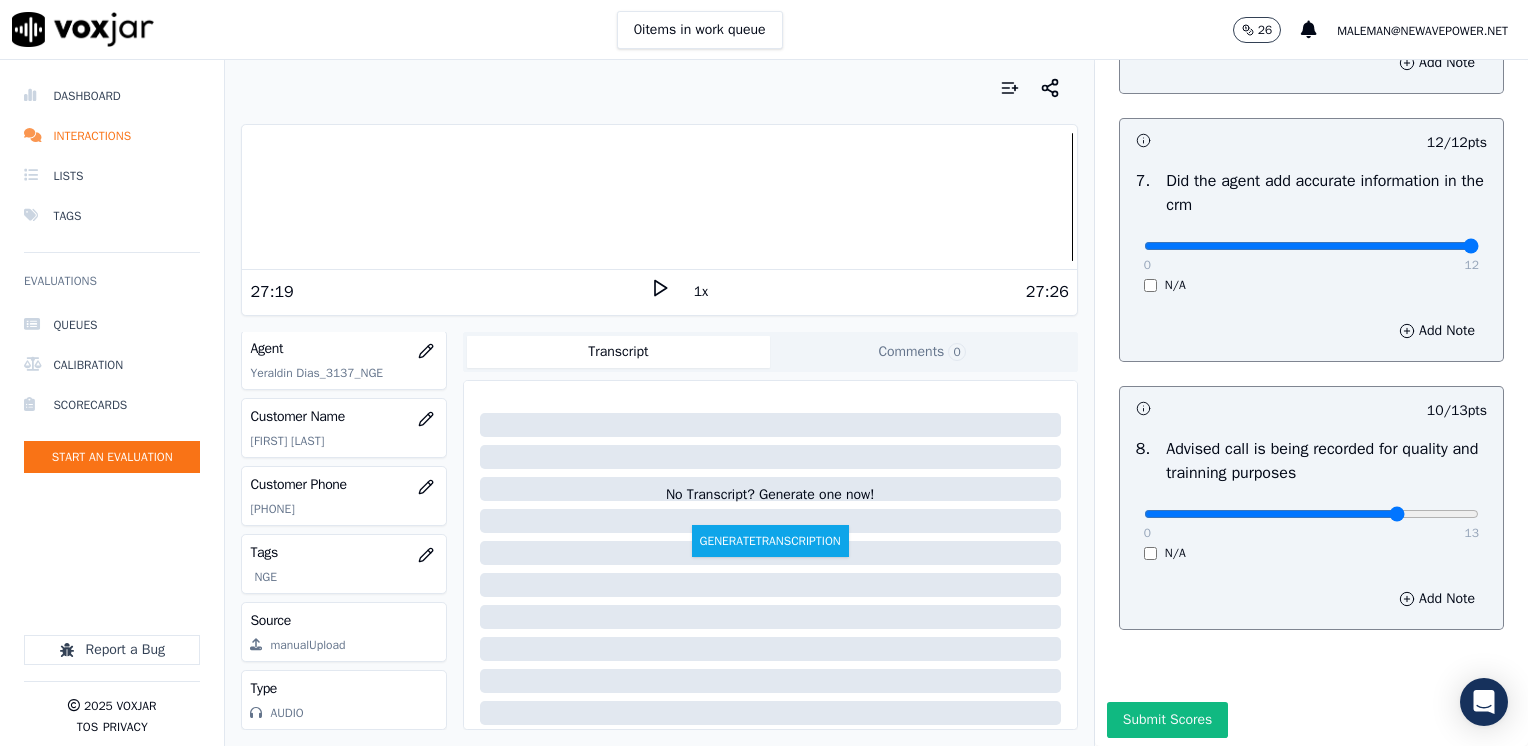 scroll, scrollTop: 1748, scrollLeft: 0, axis: vertical 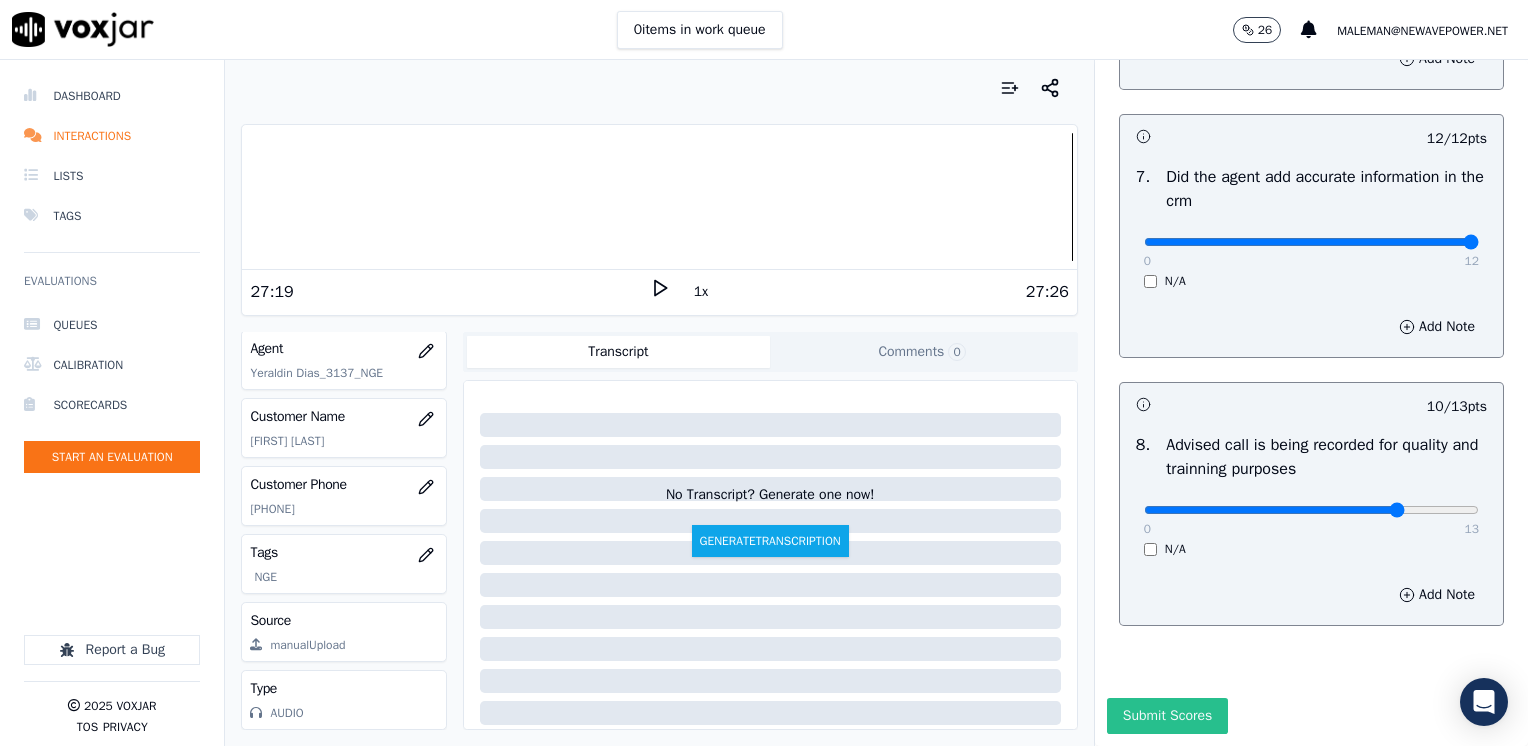 click on "Submit Scores" at bounding box center [1167, 716] 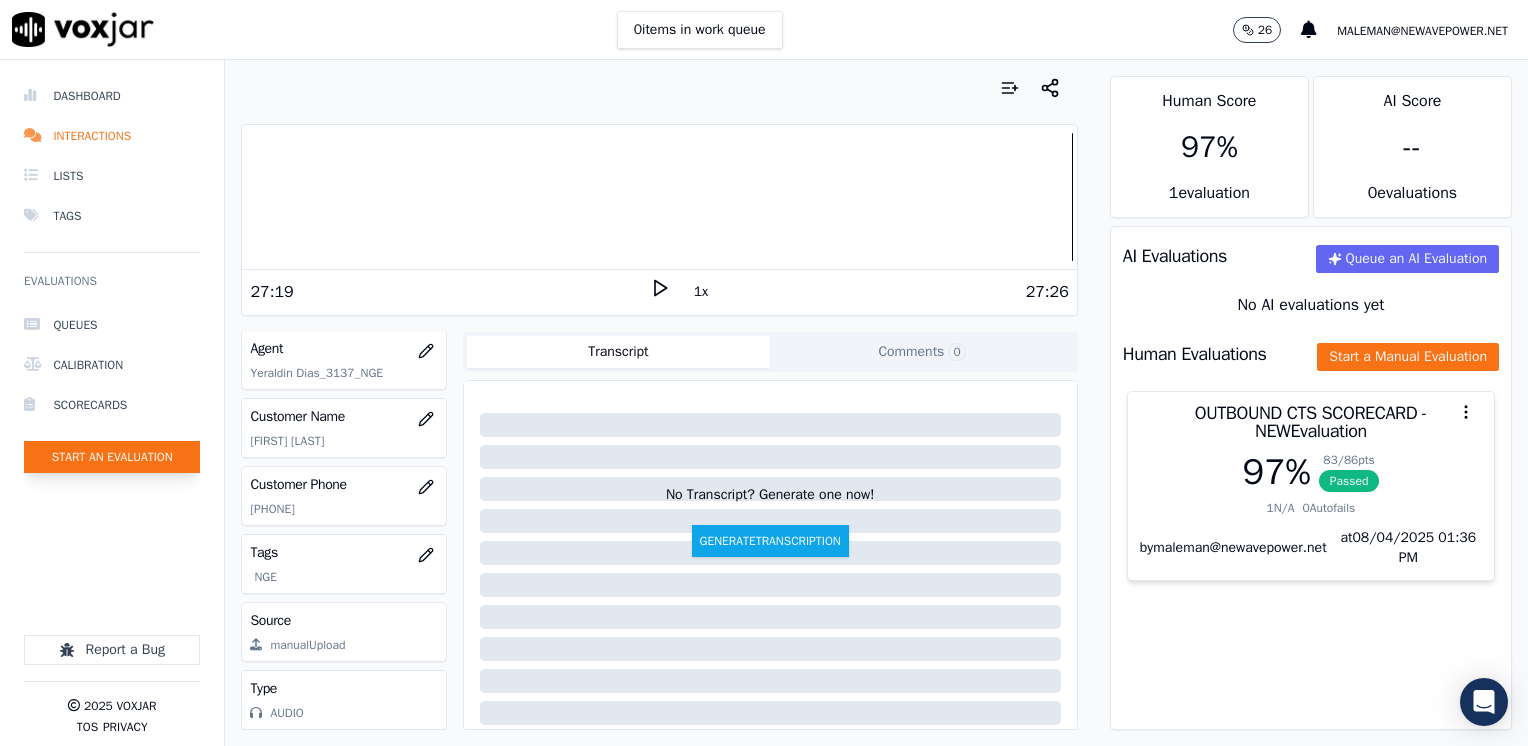 click on "Start an Evaluation" 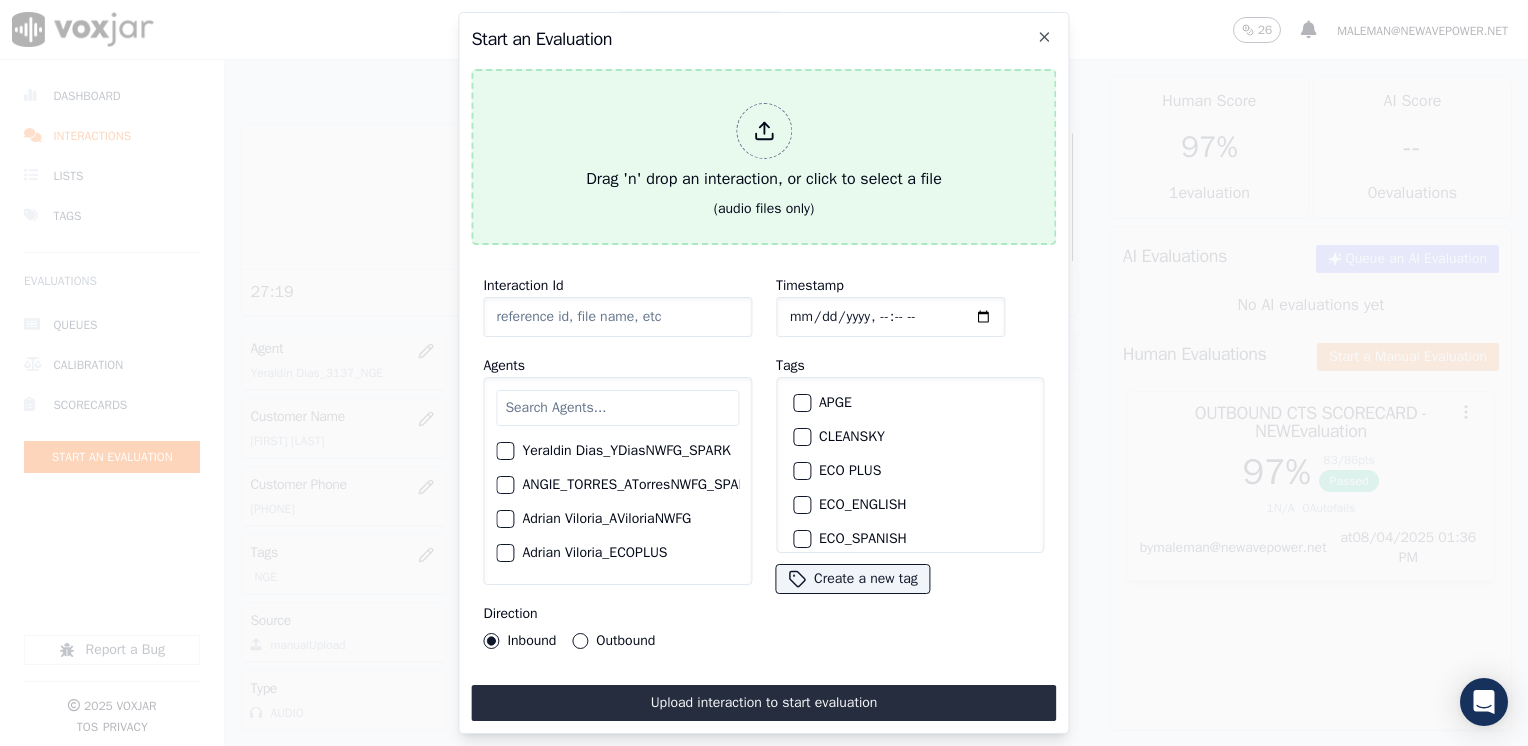 click at bounding box center (764, 131) 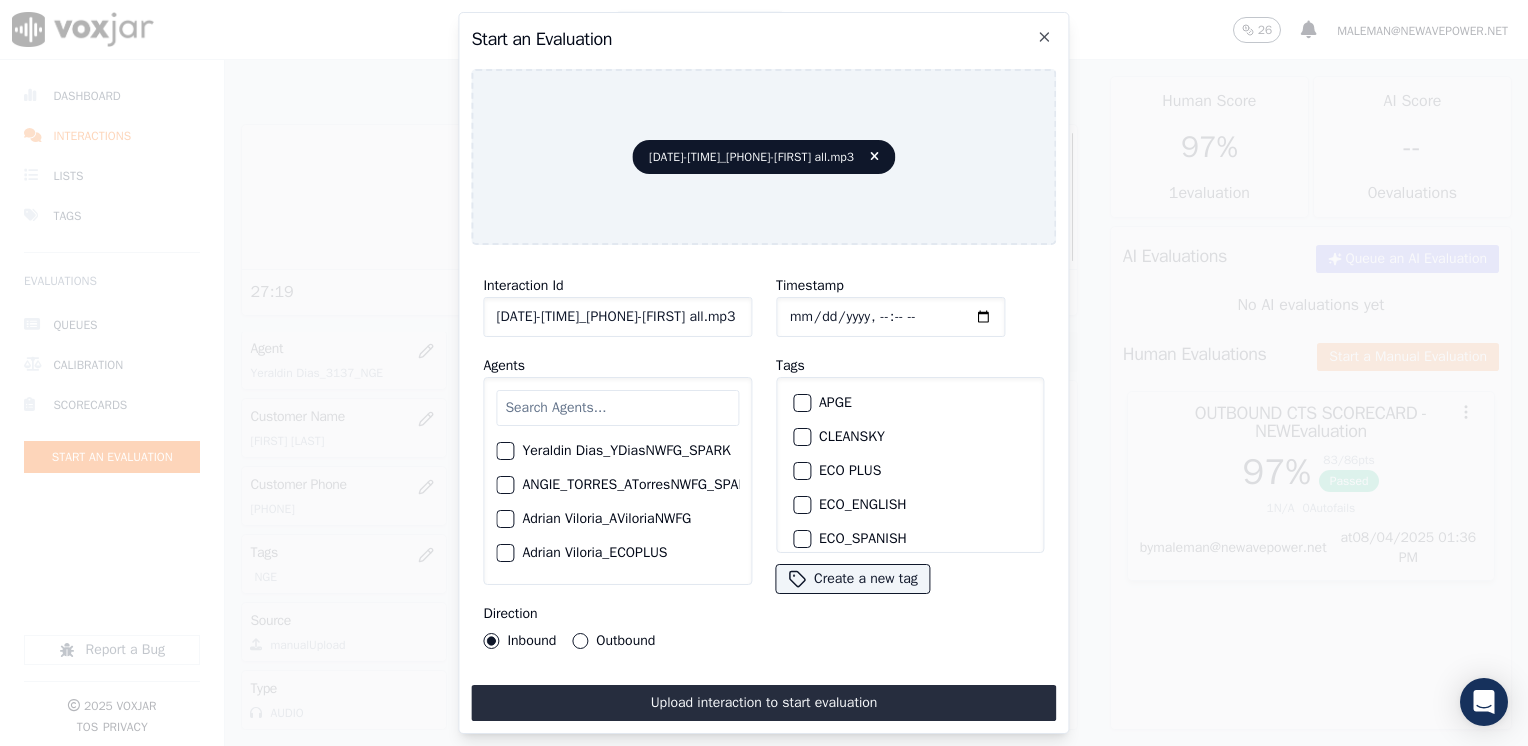 click at bounding box center [617, 408] 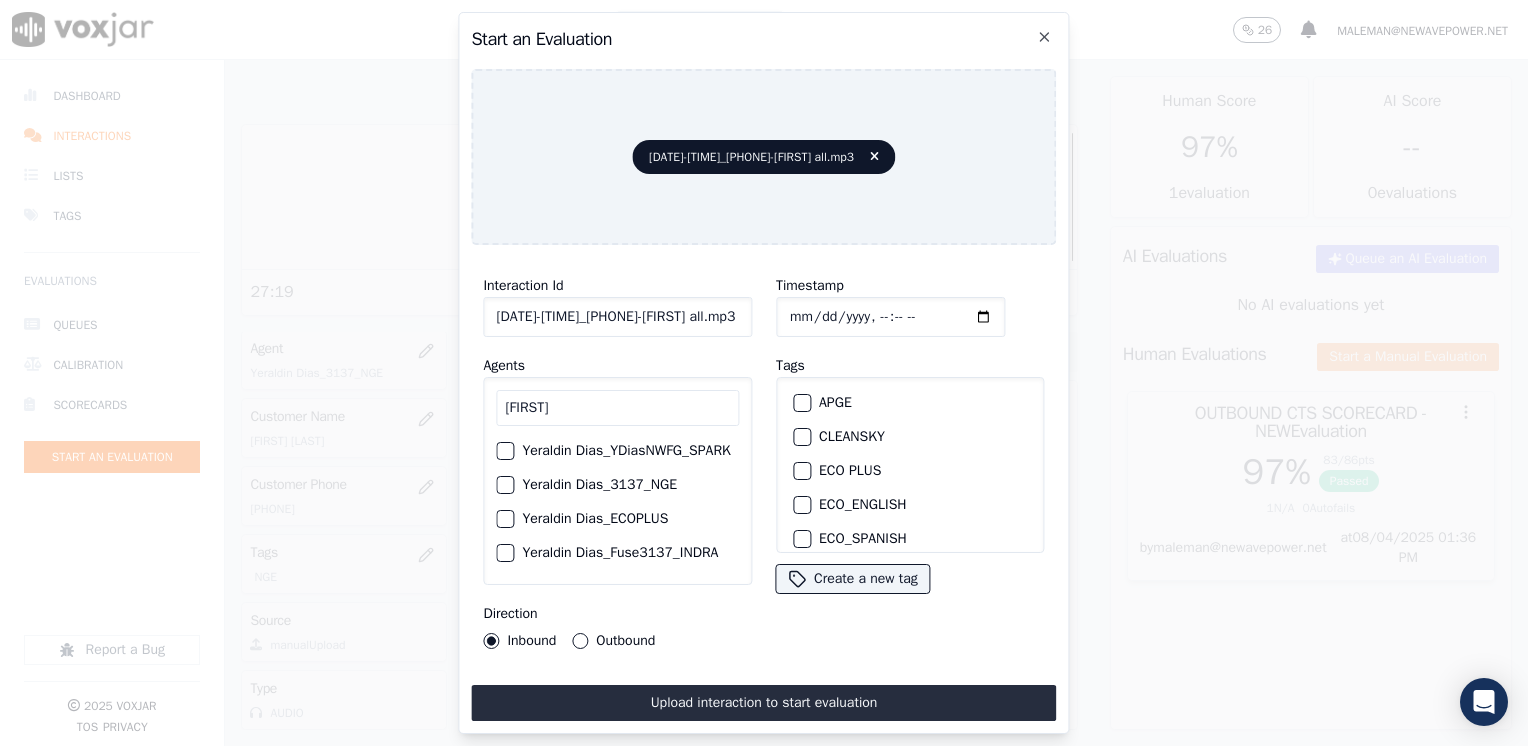 type on "YERALDIN" 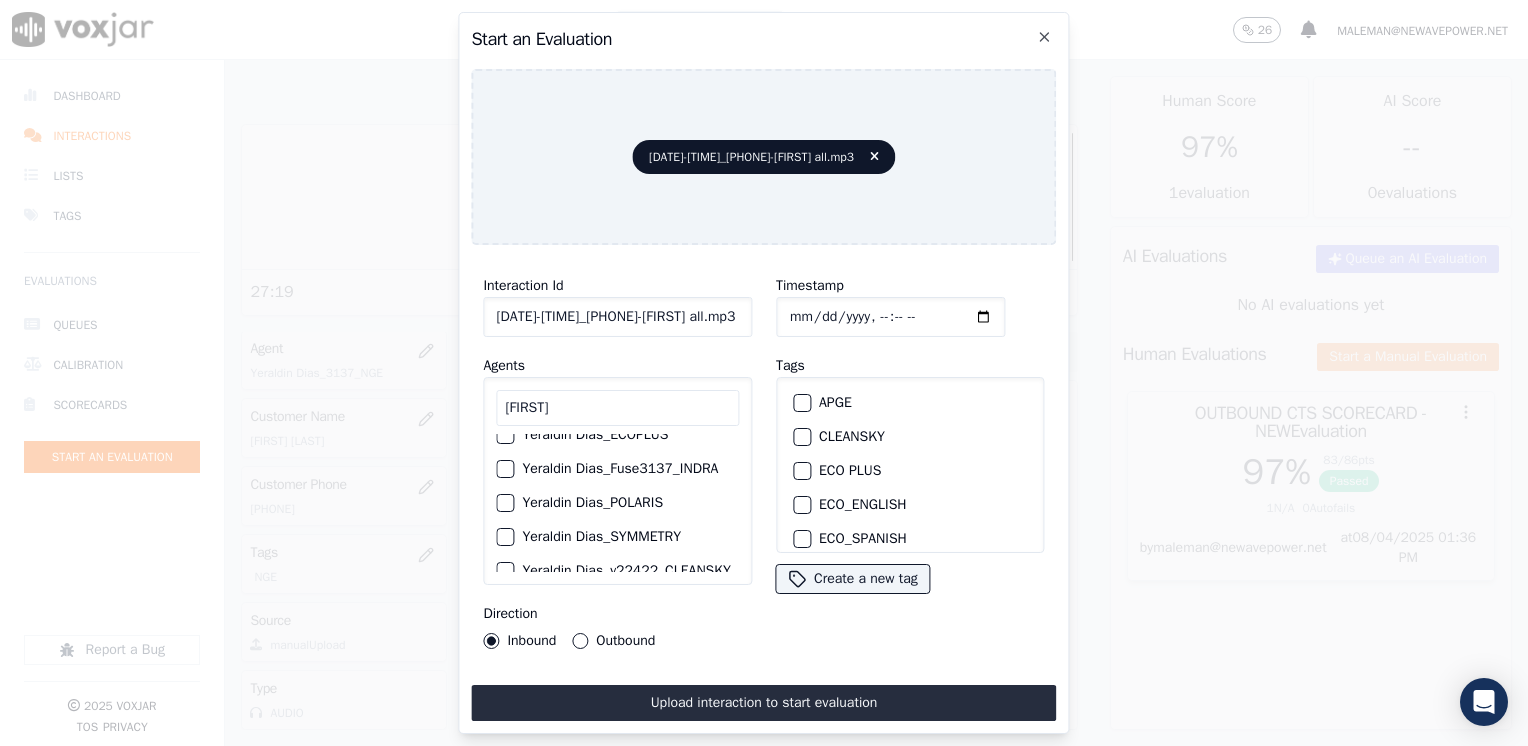 scroll, scrollTop: 184, scrollLeft: 0, axis: vertical 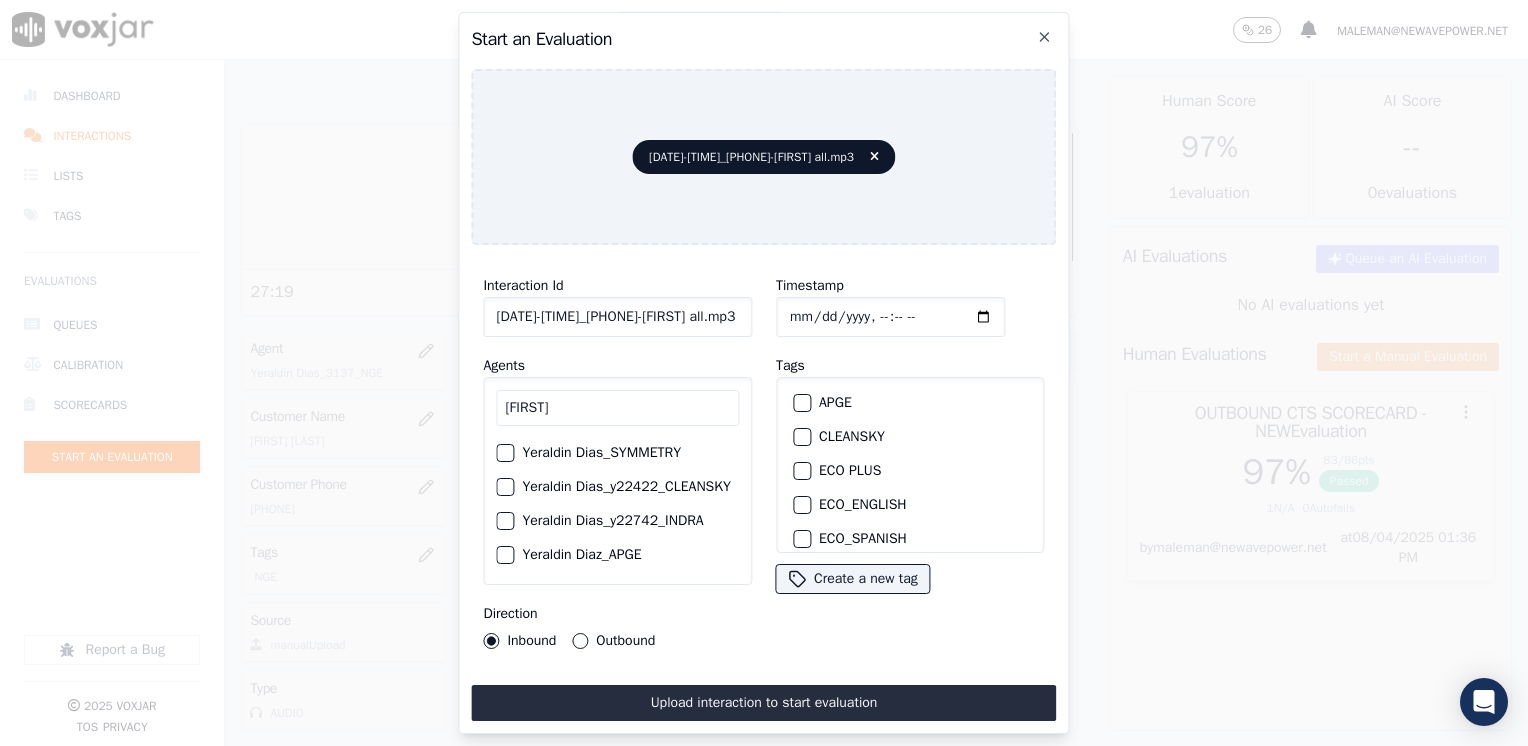 click at bounding box center [504, 487] 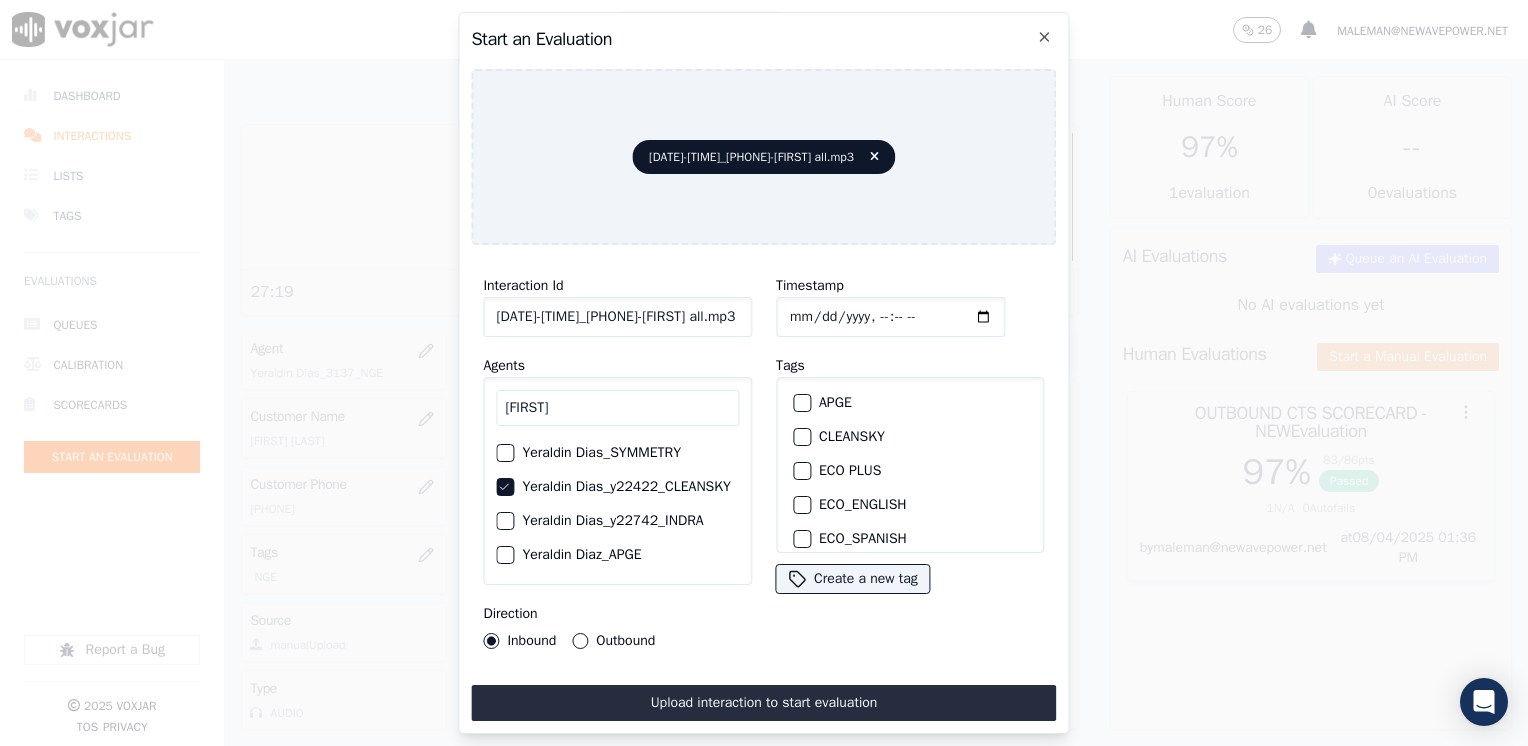 click at bounding box center [801, 437] 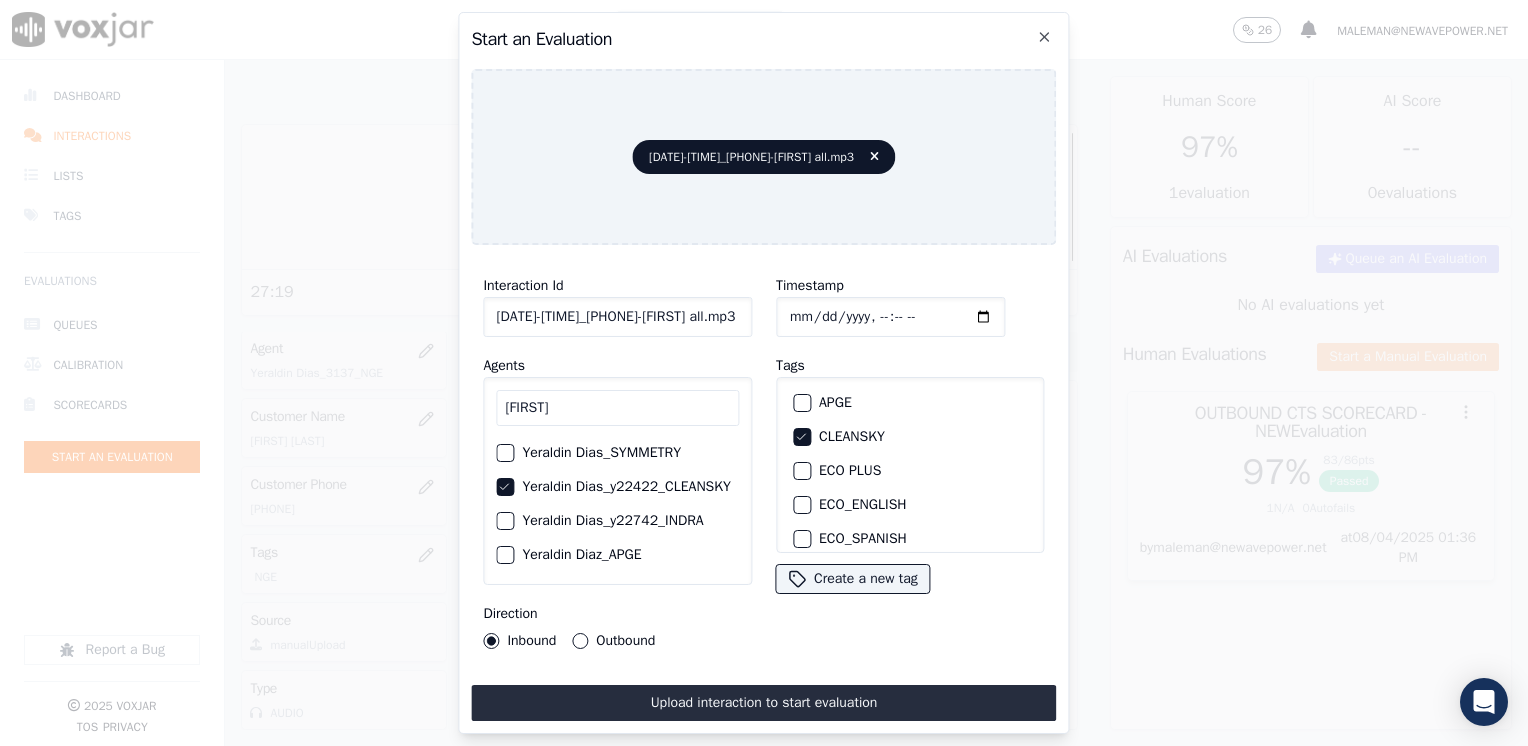 click on "Timestamp" 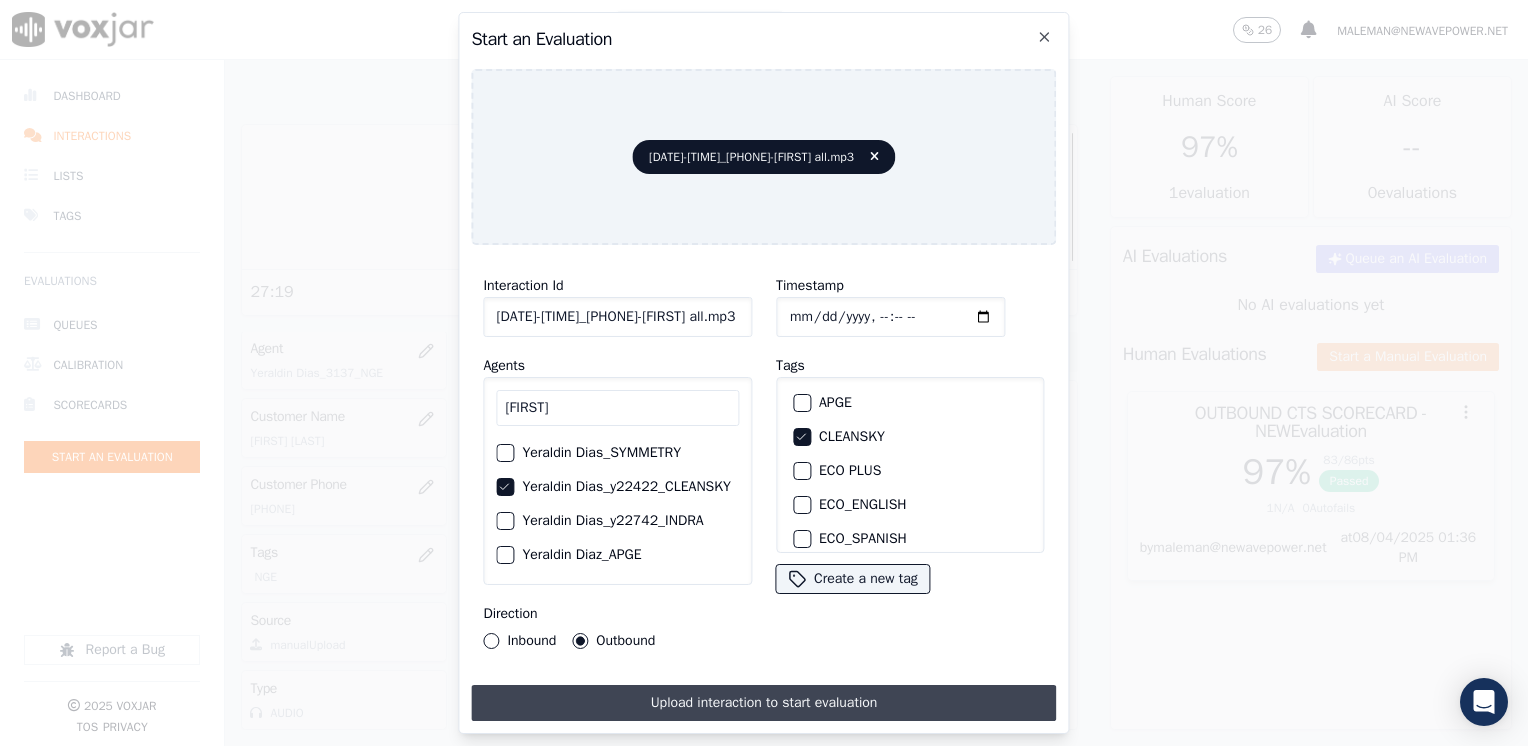 click on "Upload interaction to start evaluation" at bounding box center (763, 703) 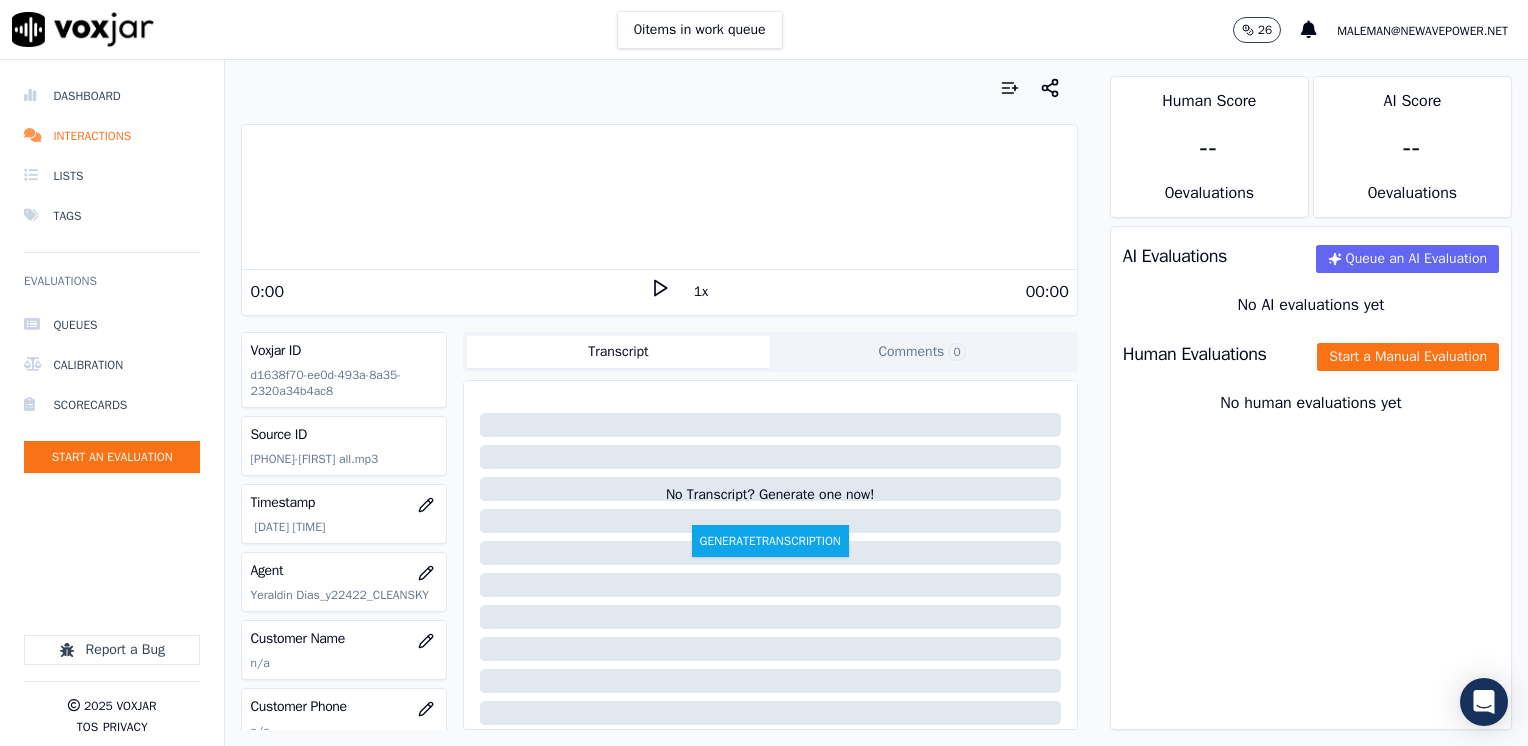 click 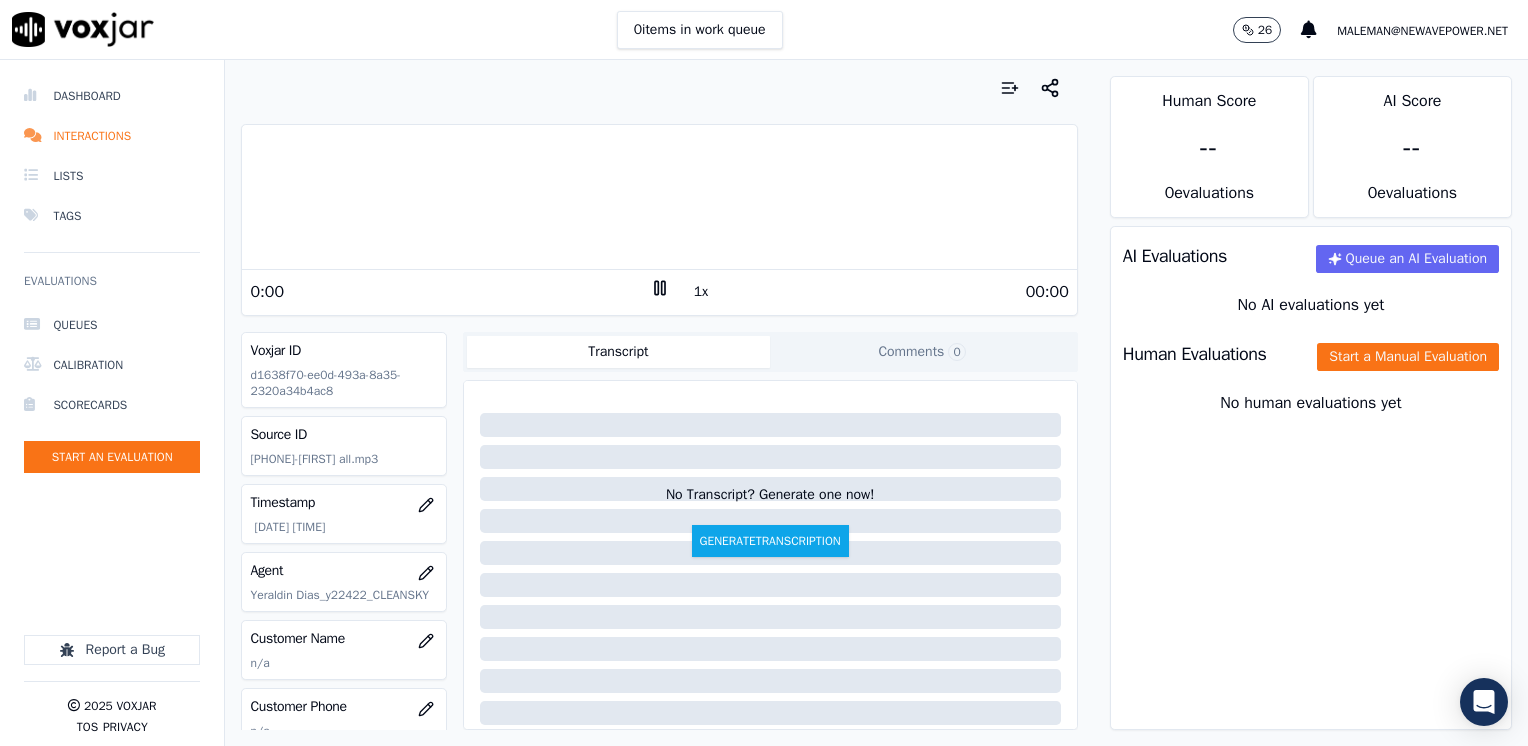click 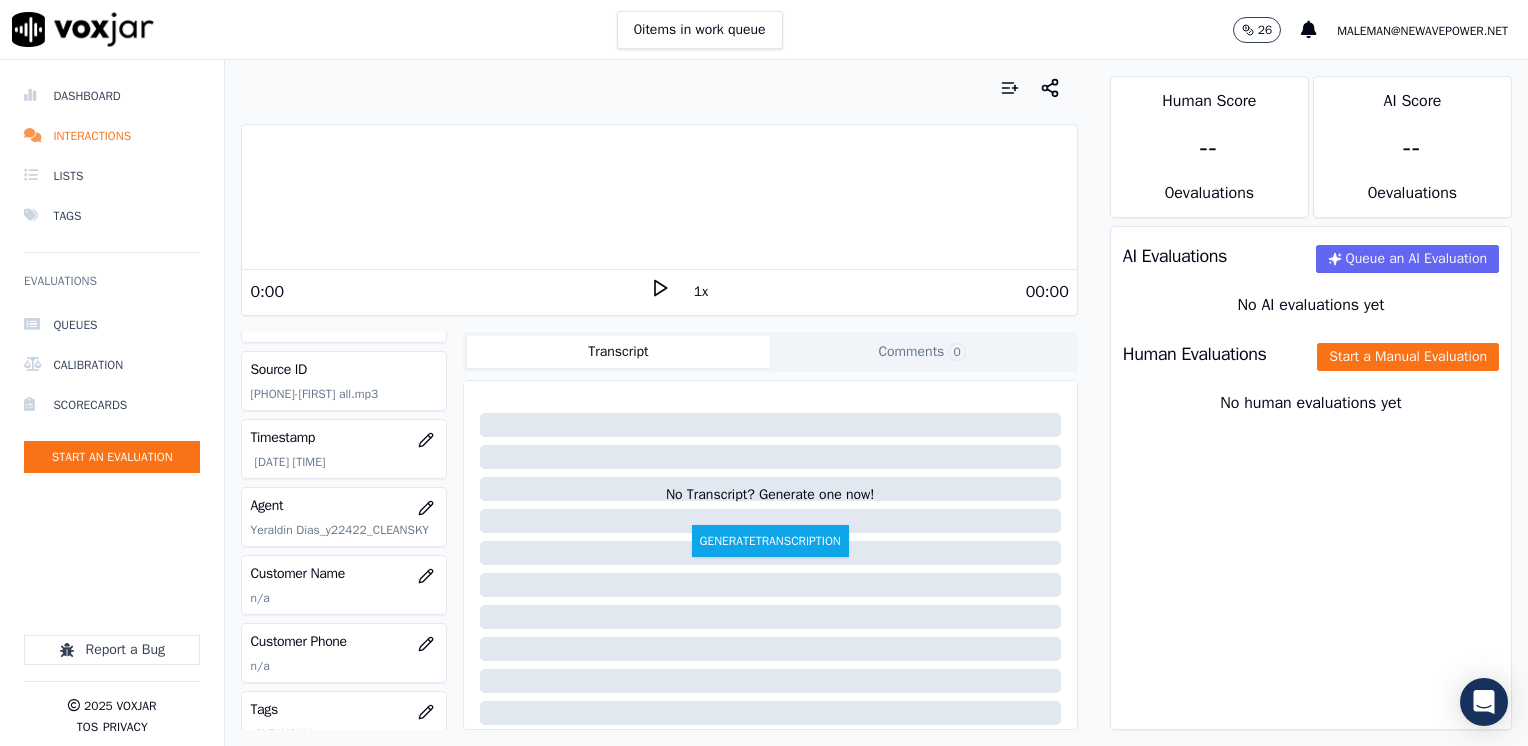 scroll, scrollTop: 100, scrollLeft: 0, axis: vertical 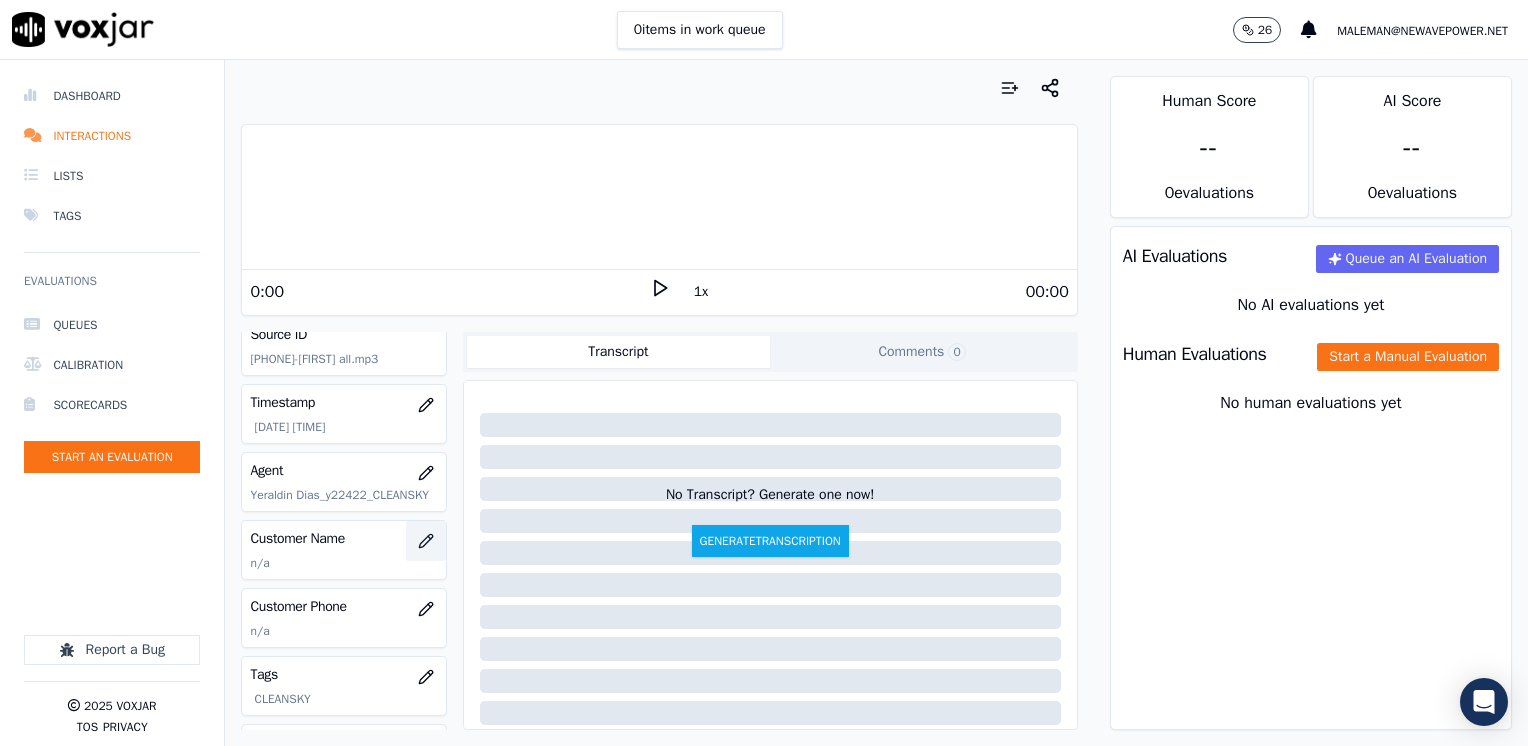 click 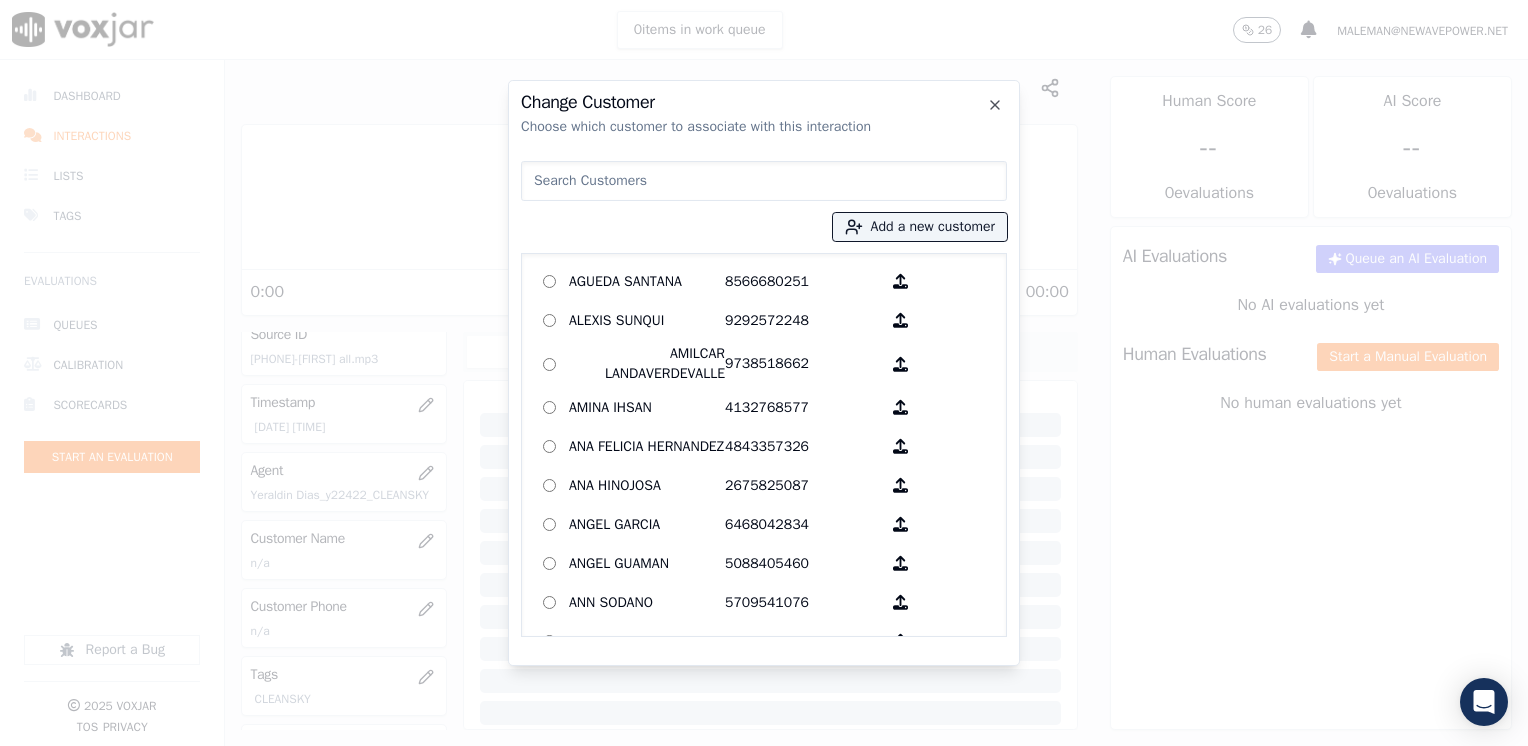 click at bounding box center (764, 181) 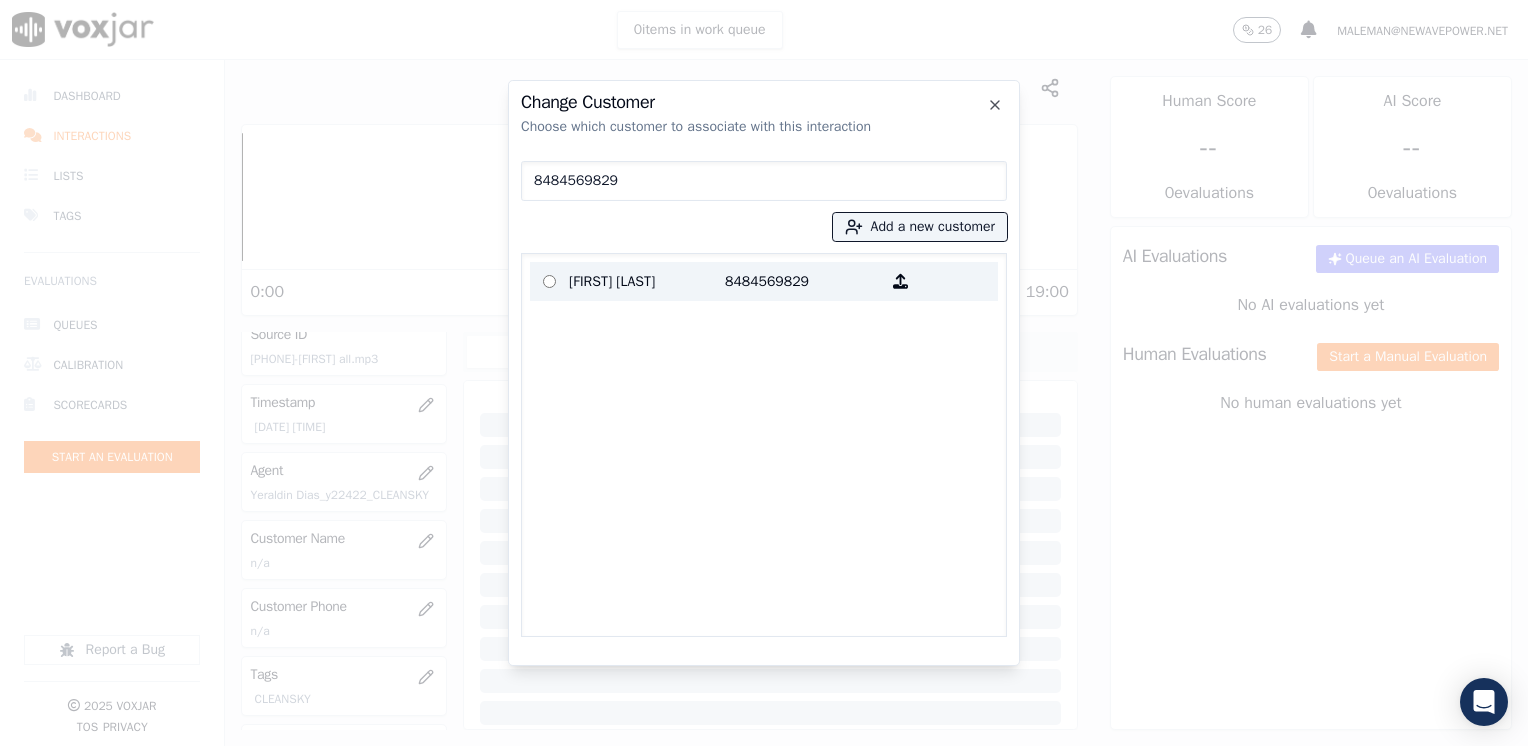 type on "8484569829" 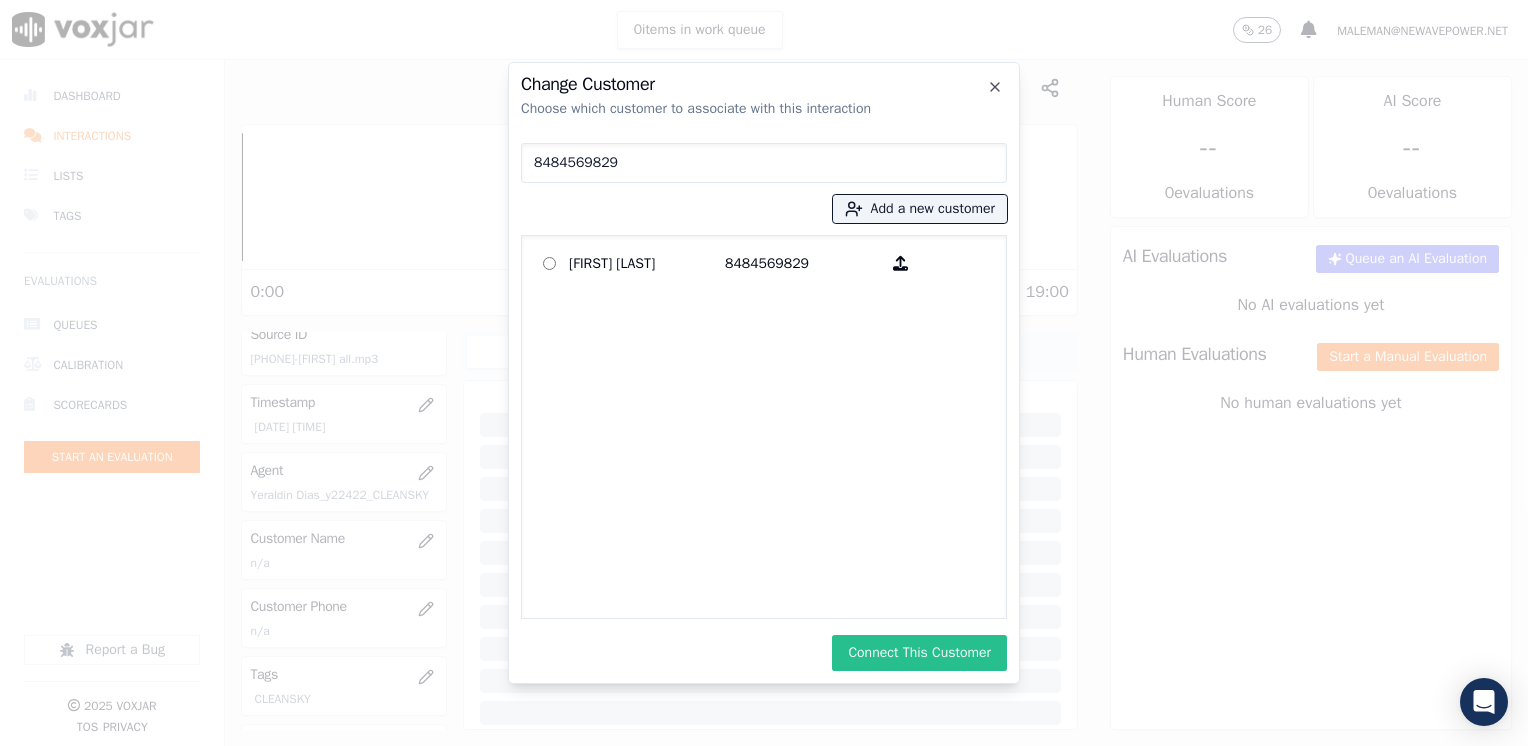 click on "Connect This Customer" at bounding box center (919, 653) 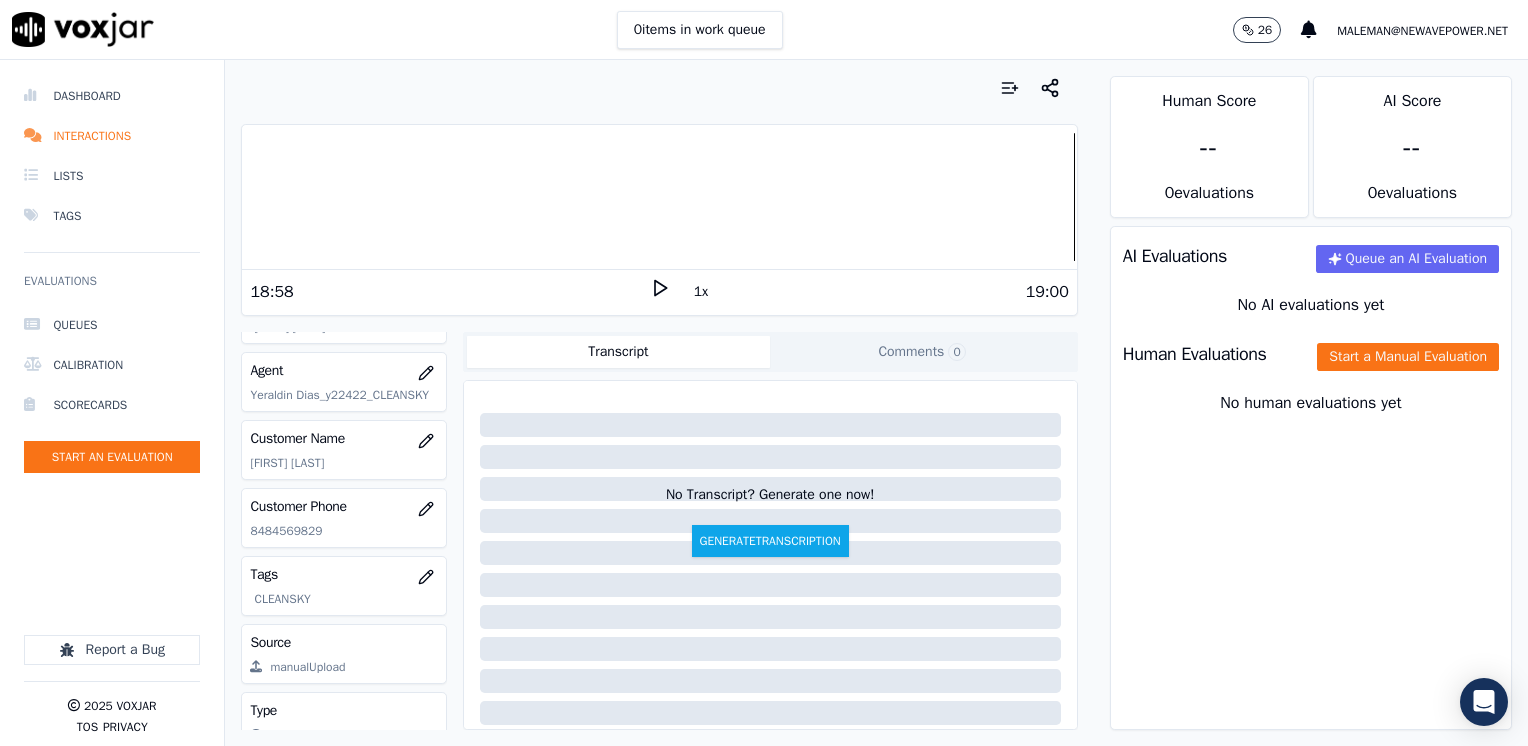 scroll, scrollTop: 295, scrollLeft: 0, axis: vertical 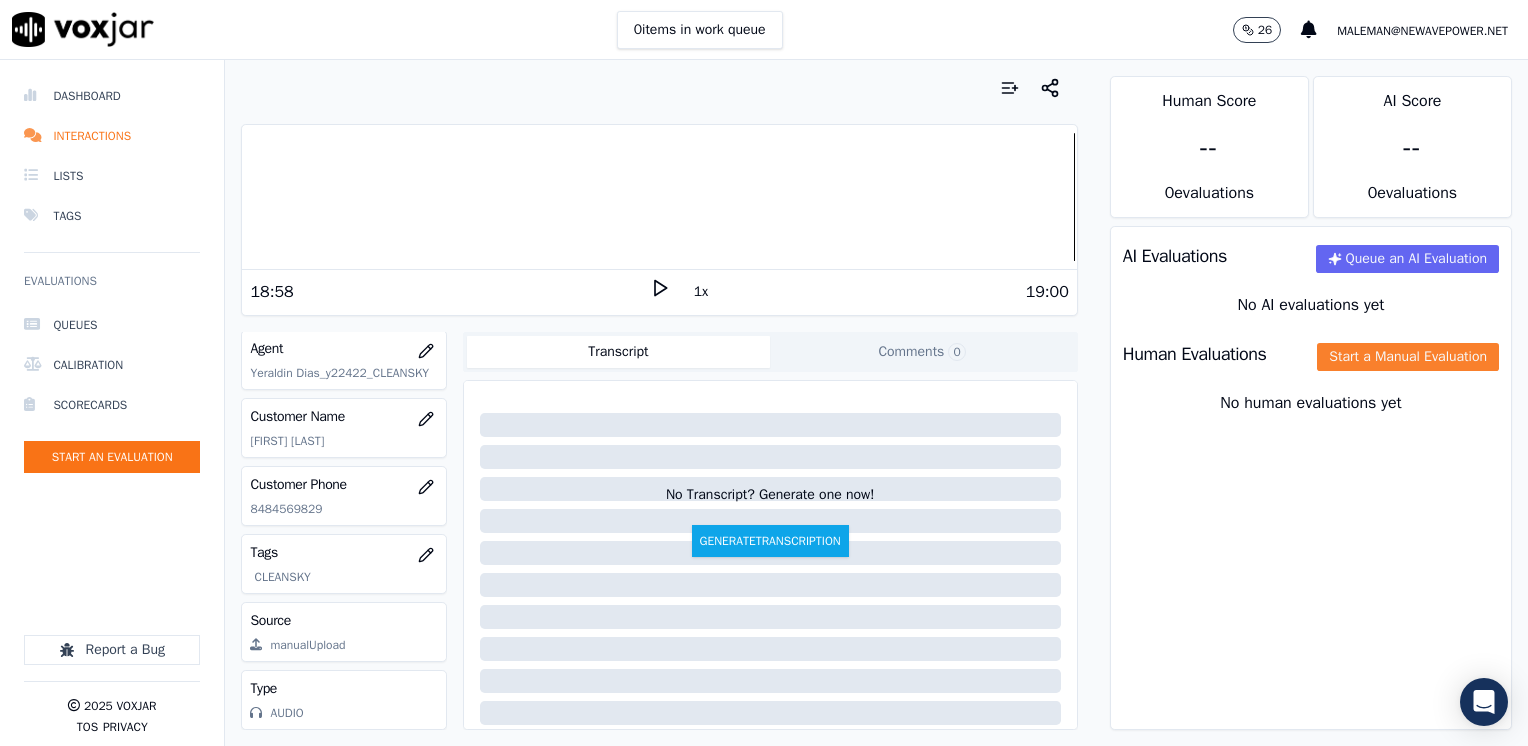 click on "Start a Manual Evaluation" 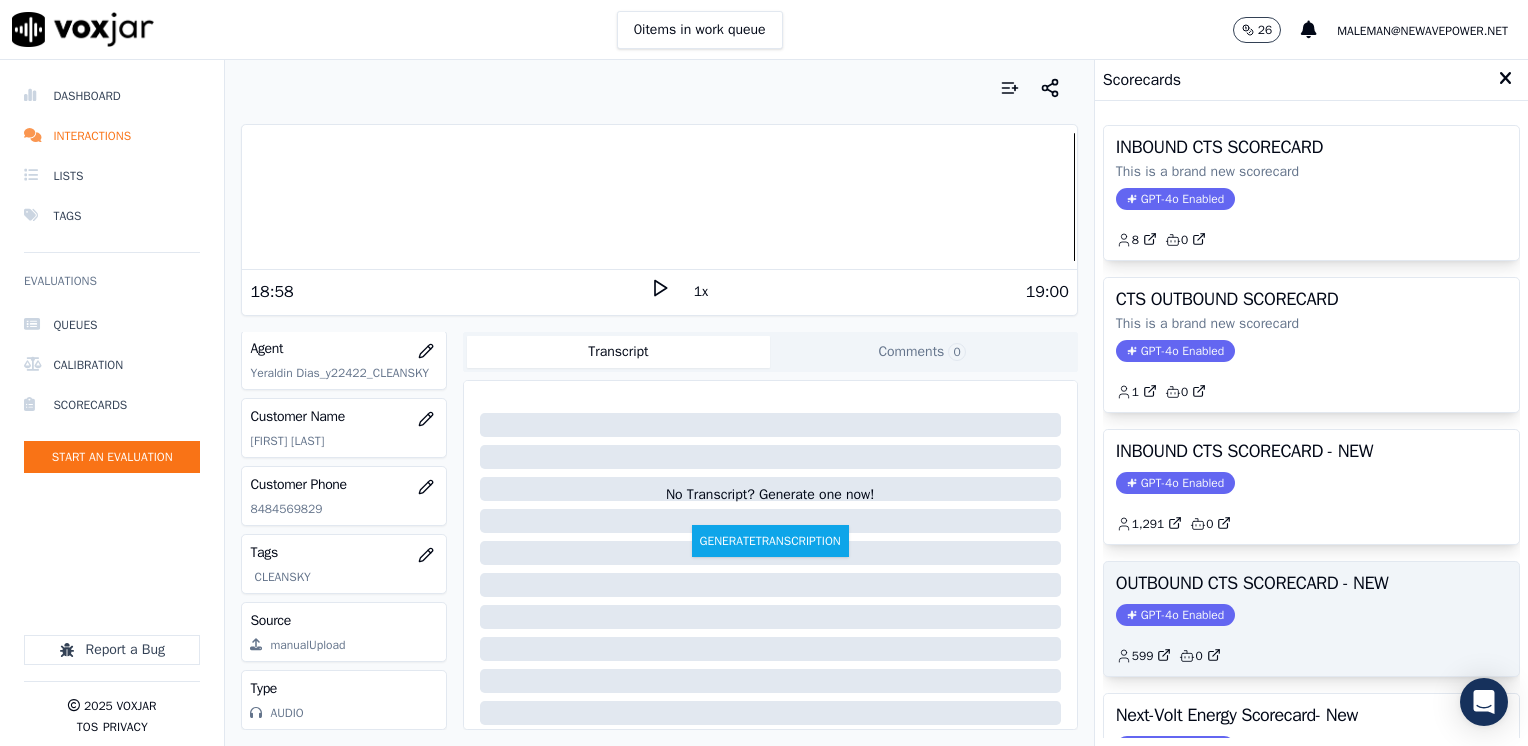 click on "GPT-4o Enabled" at bounding box center [1175, 615] 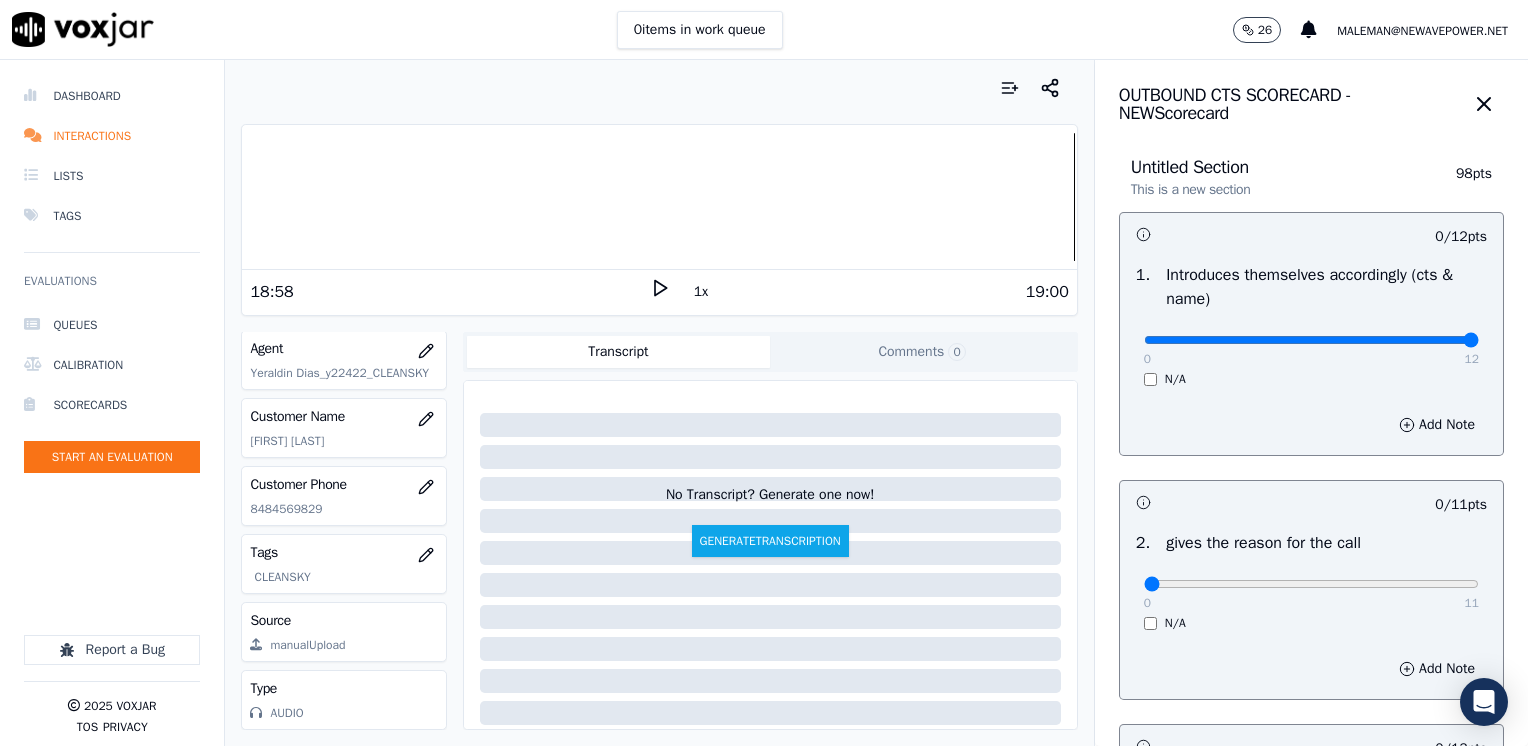 drag, startPoint x: 1132, startPoint y: 338, endPoint x: 1531, endPoint y: 338, distance: 399 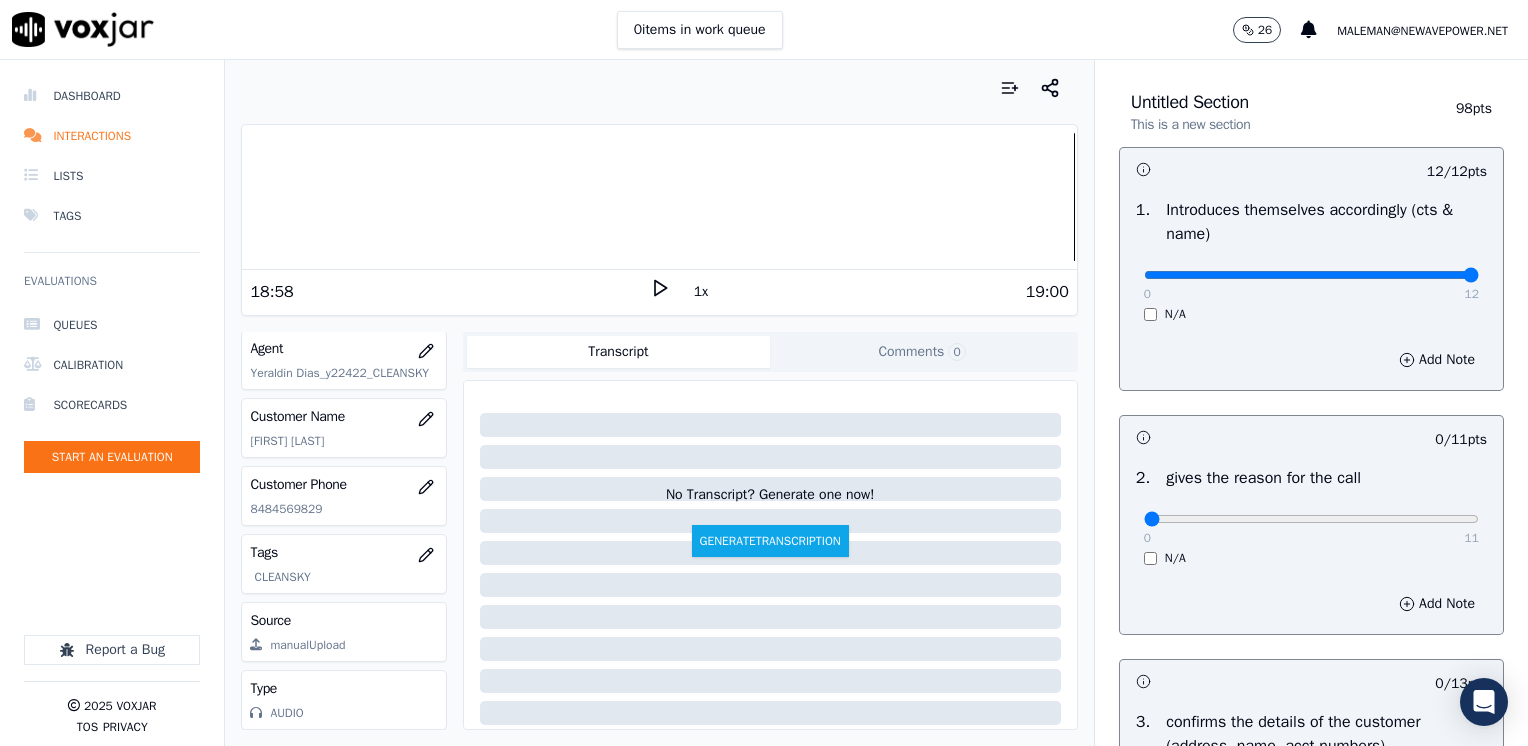 scroll, scrollTop: 100, scrollLeft: 0, axis: vertical 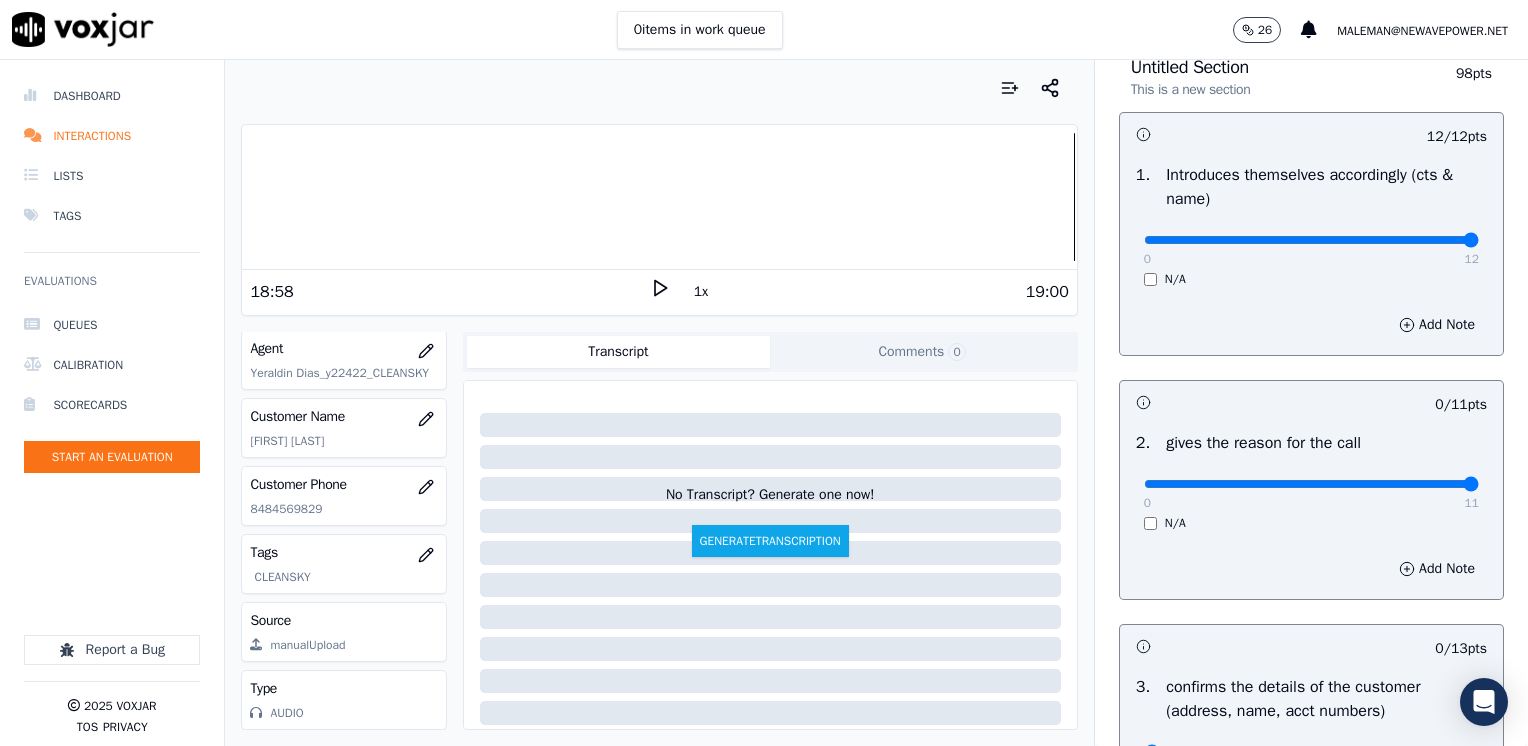 drag, startPoint x: 1128, startPoint y: 486, endPoint x: 1531, endPoint y: 450, distance: 404.60474 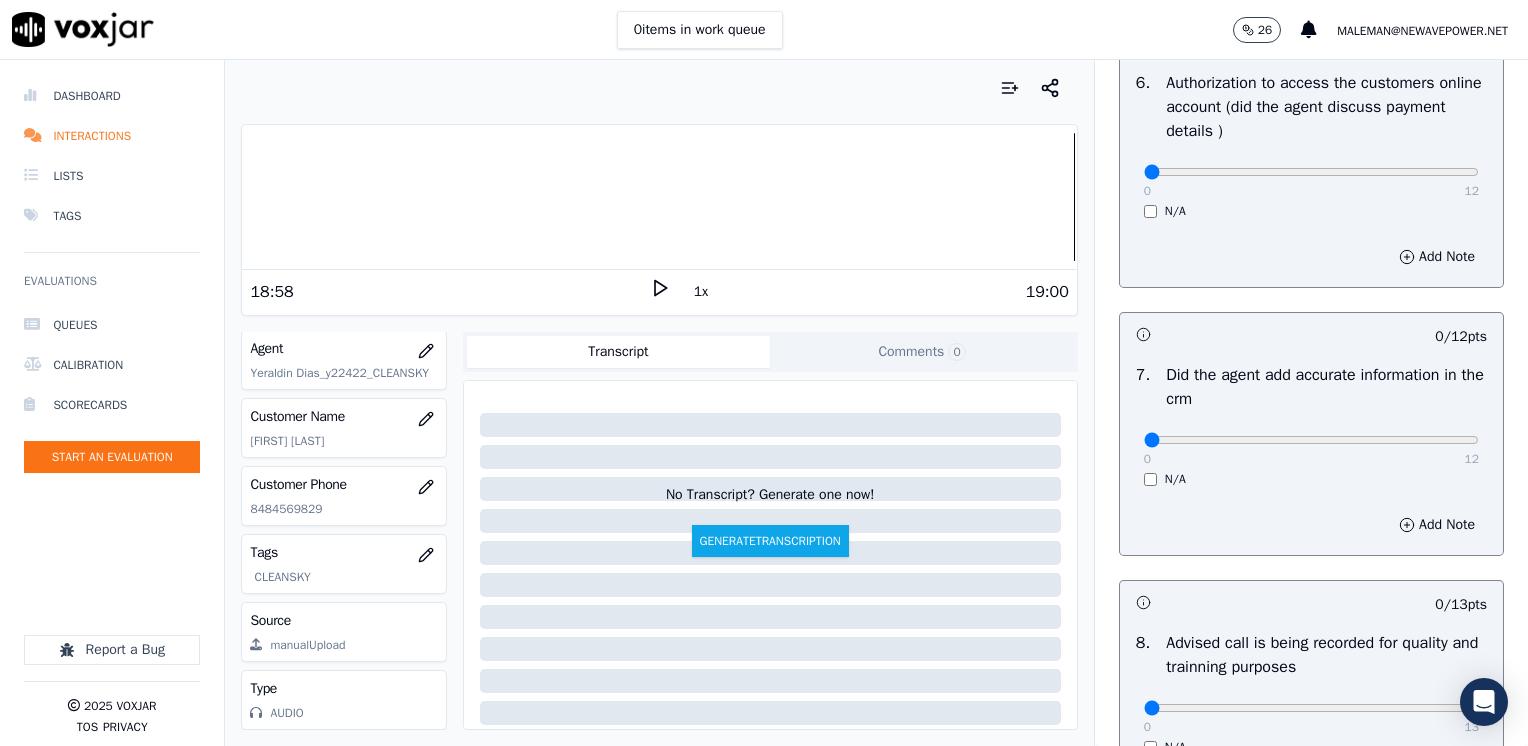 scroll, scrollTop: 1700, scrollLeft: 0, axis: vertical 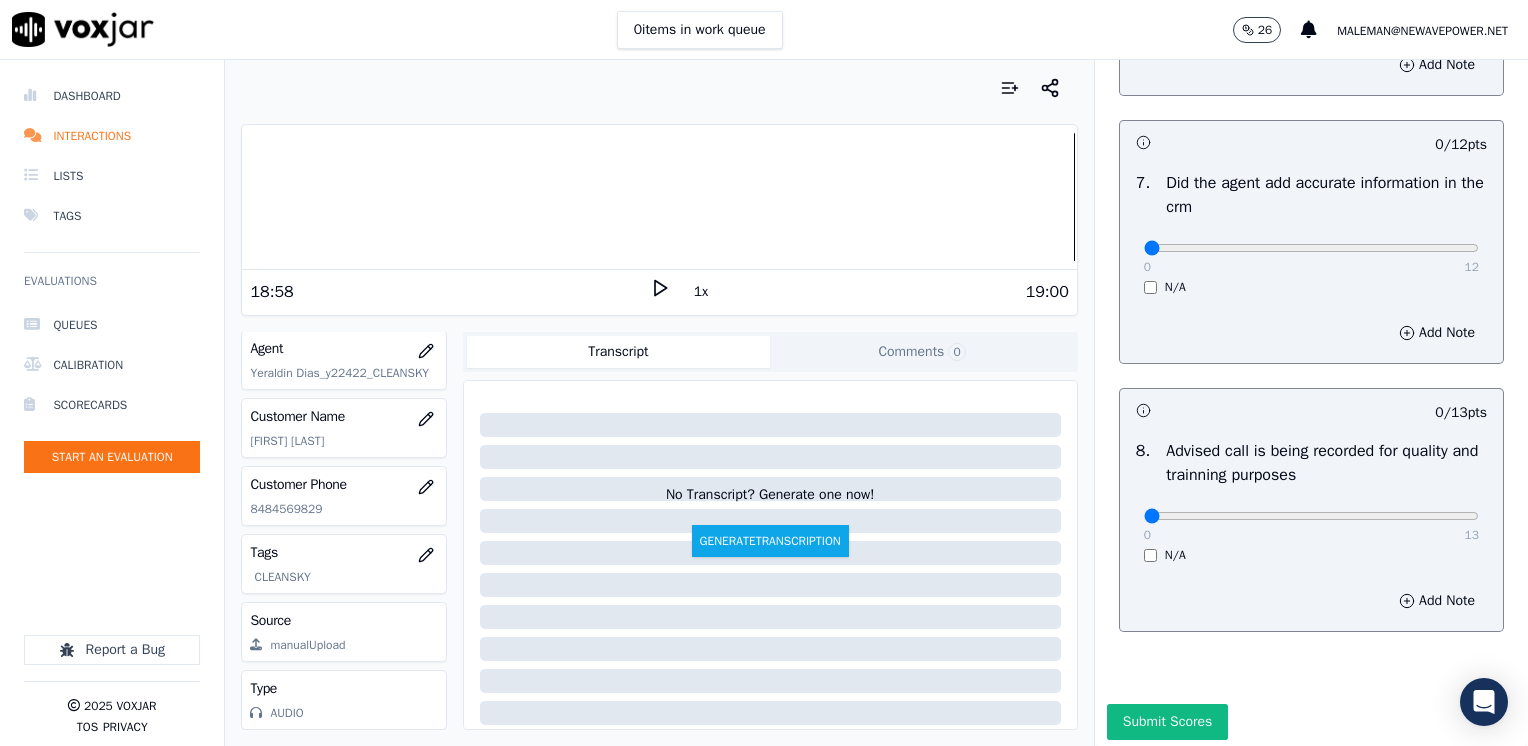 click on "0   13     N/A" at bounding box center (1311, 525) 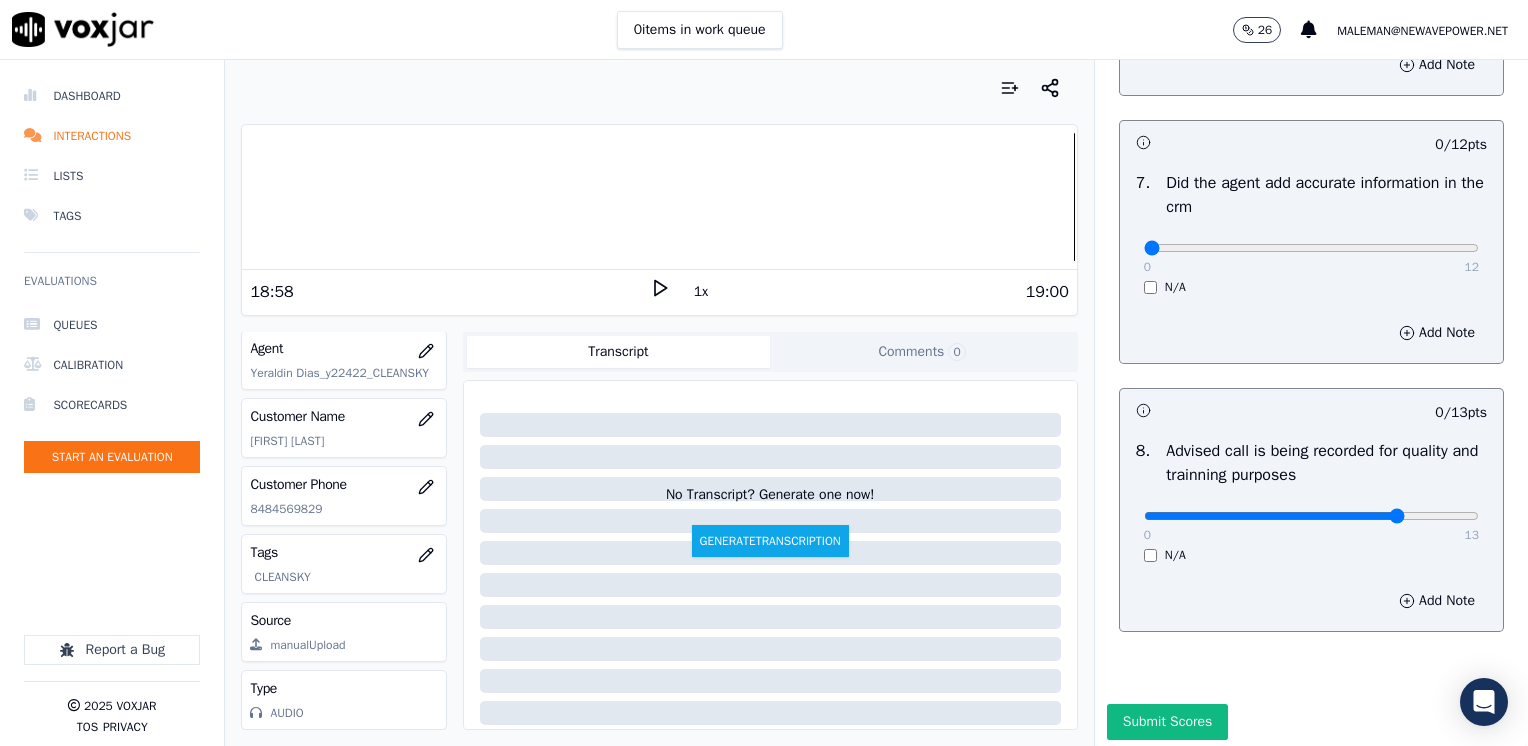 type on "10" 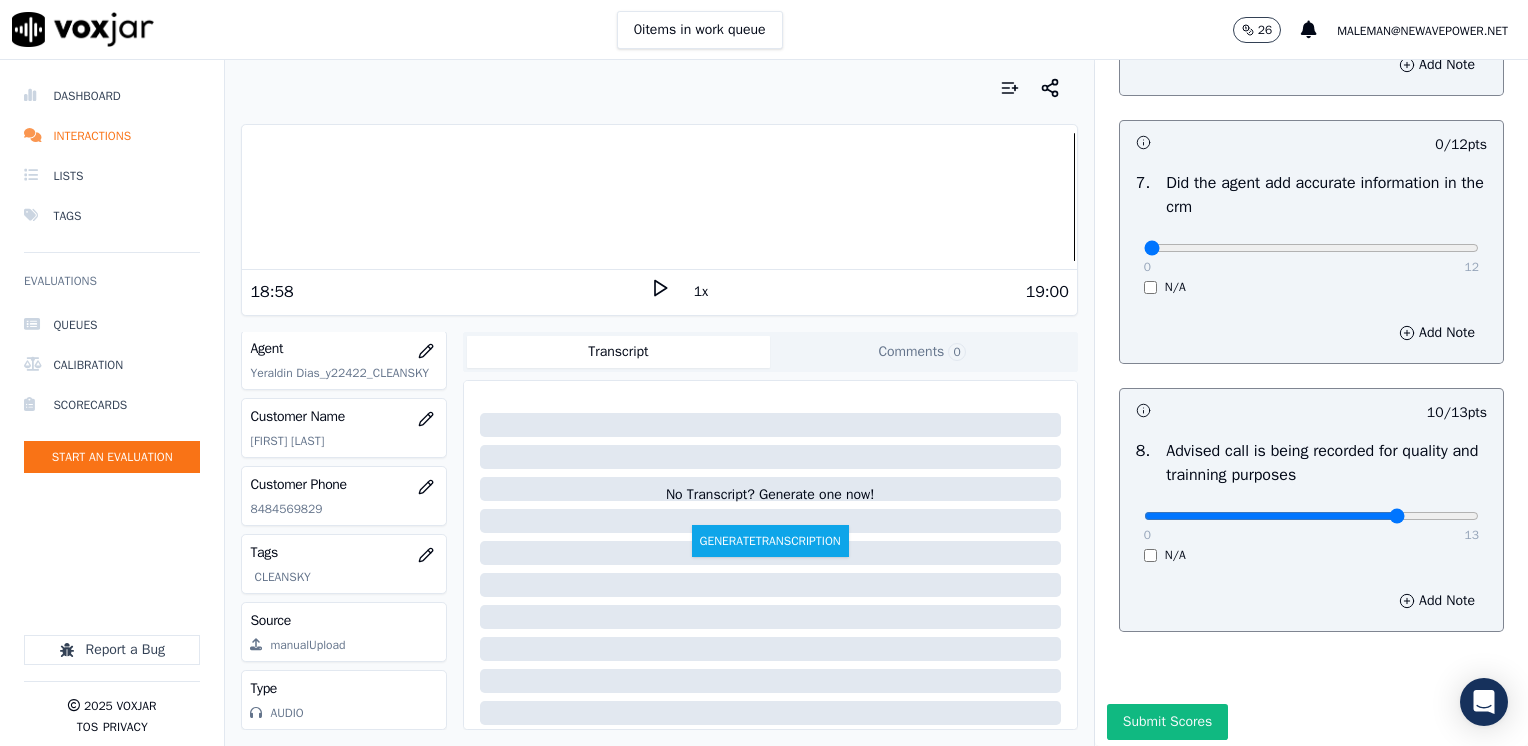 scroll, scrollTop: 1500, scrollLeft: 0, axis: vertical 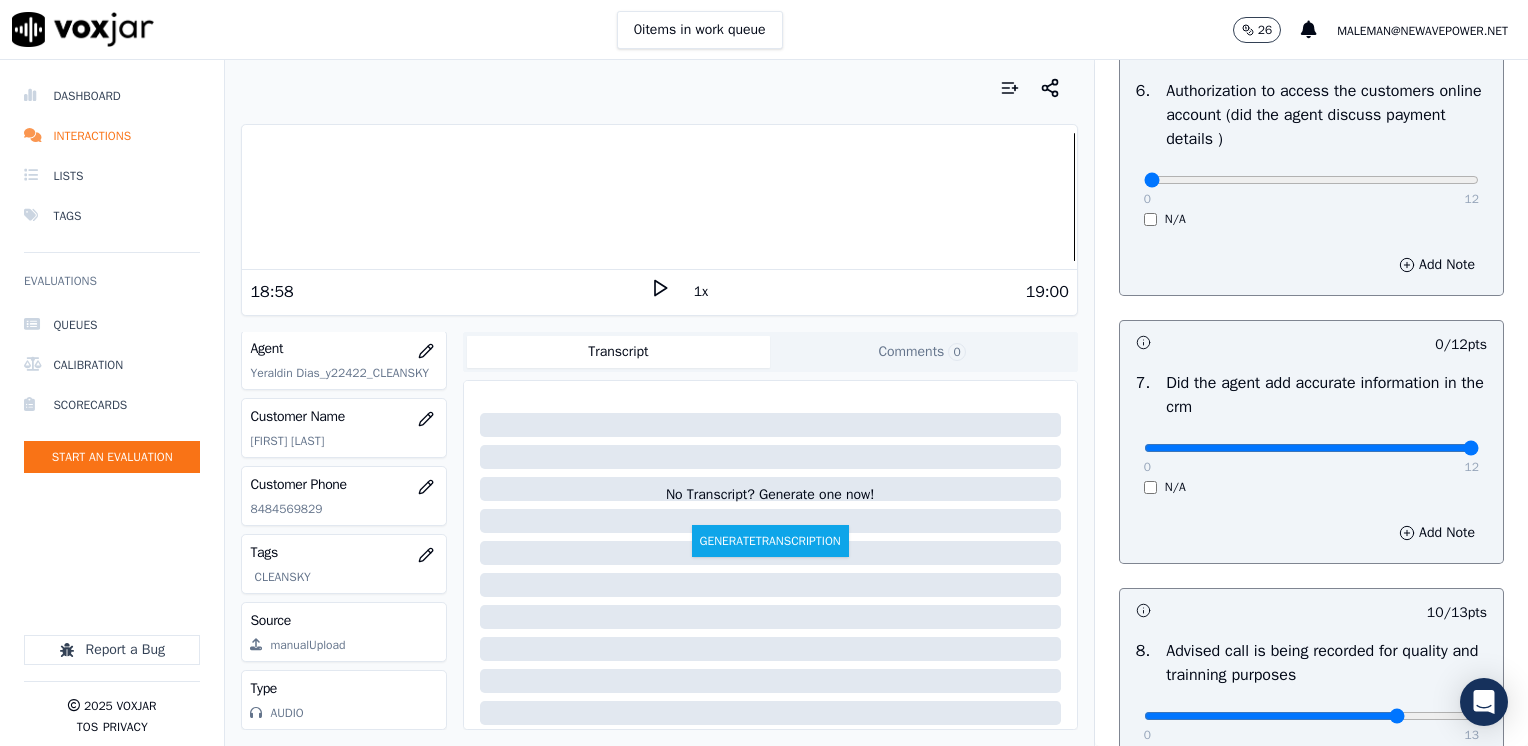 drag, startPoint x: 1133, startPoint y: 449, endPoint x: 1531, endPoint y: 449, distance: 398 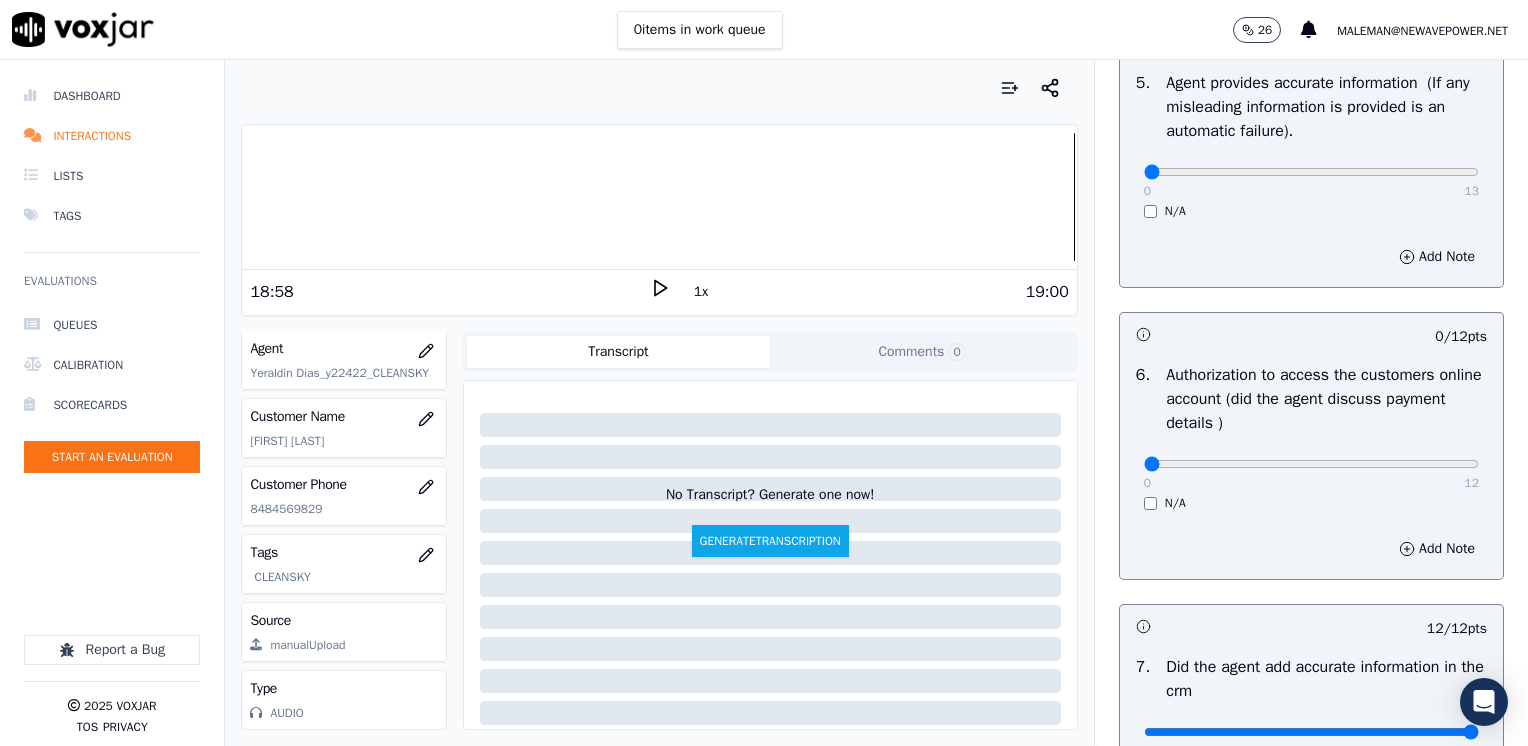 scroll, scrollTop: 1200, scrollLeft: 0, axis: vertical 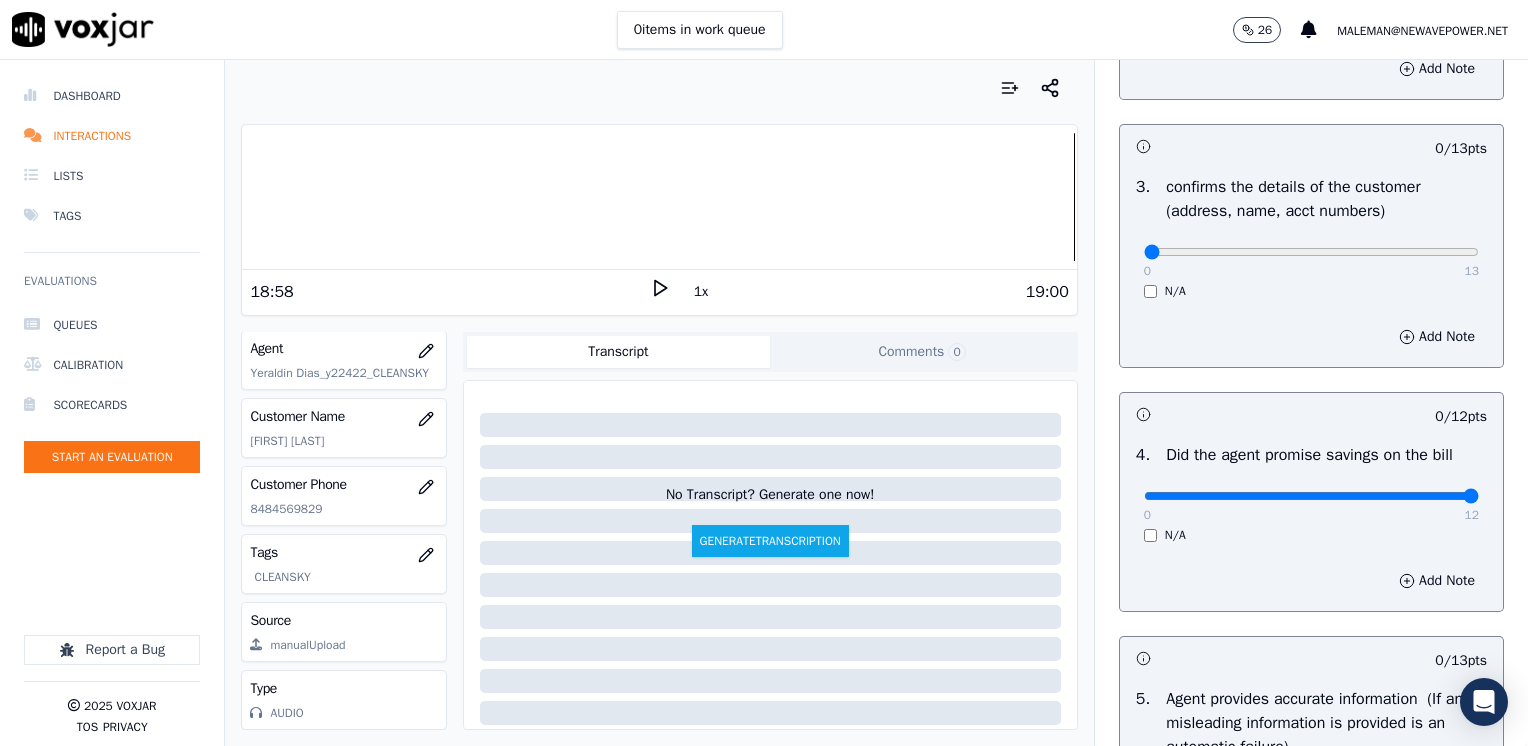 drag, startPoint x: 1132, startPoint y: 495, endPoint x: 1531, endPoint y: 493, distance: 399.005 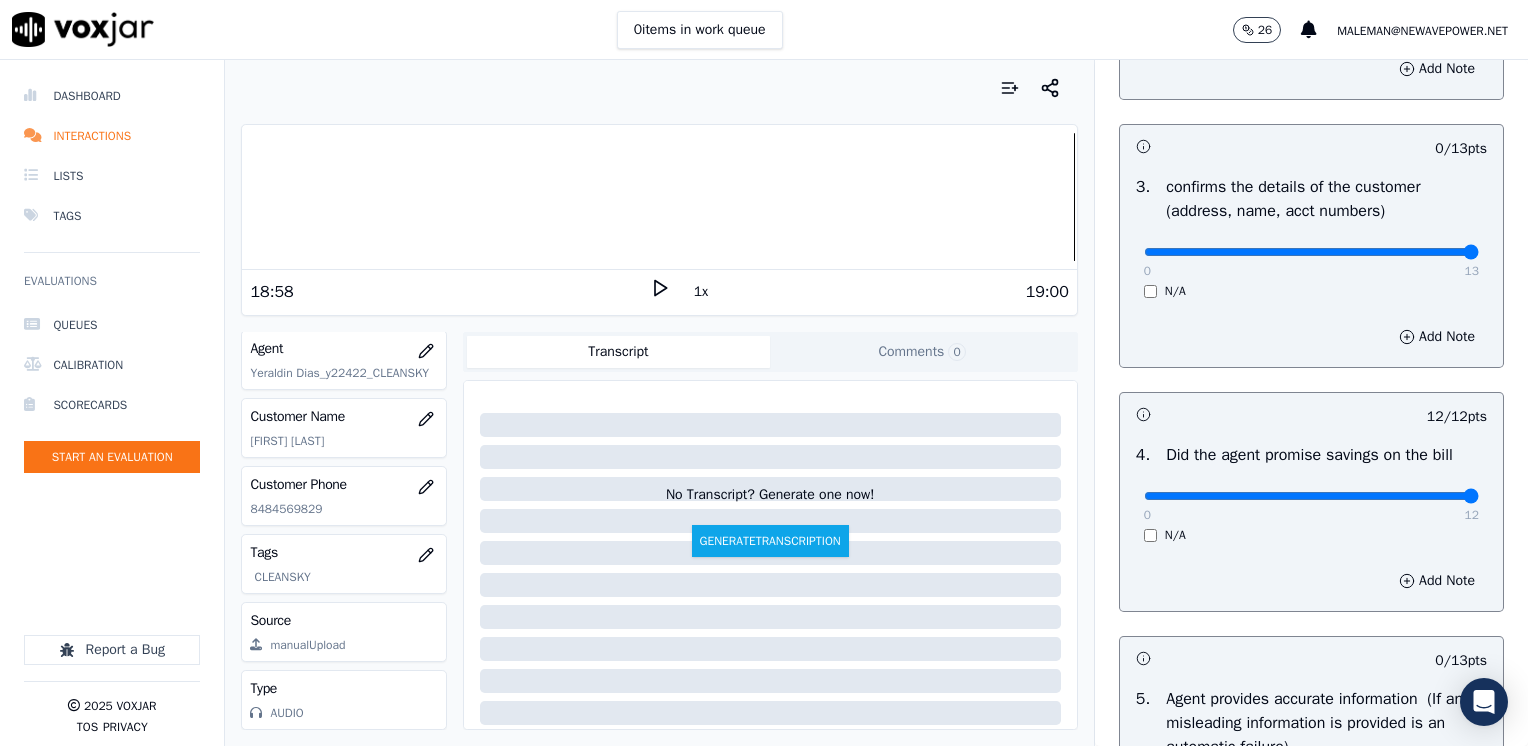 drag, startPoint x: 1136, startPoint y: 252, endPoint x: 1531, endPoint y: 287, distance: 396.5476 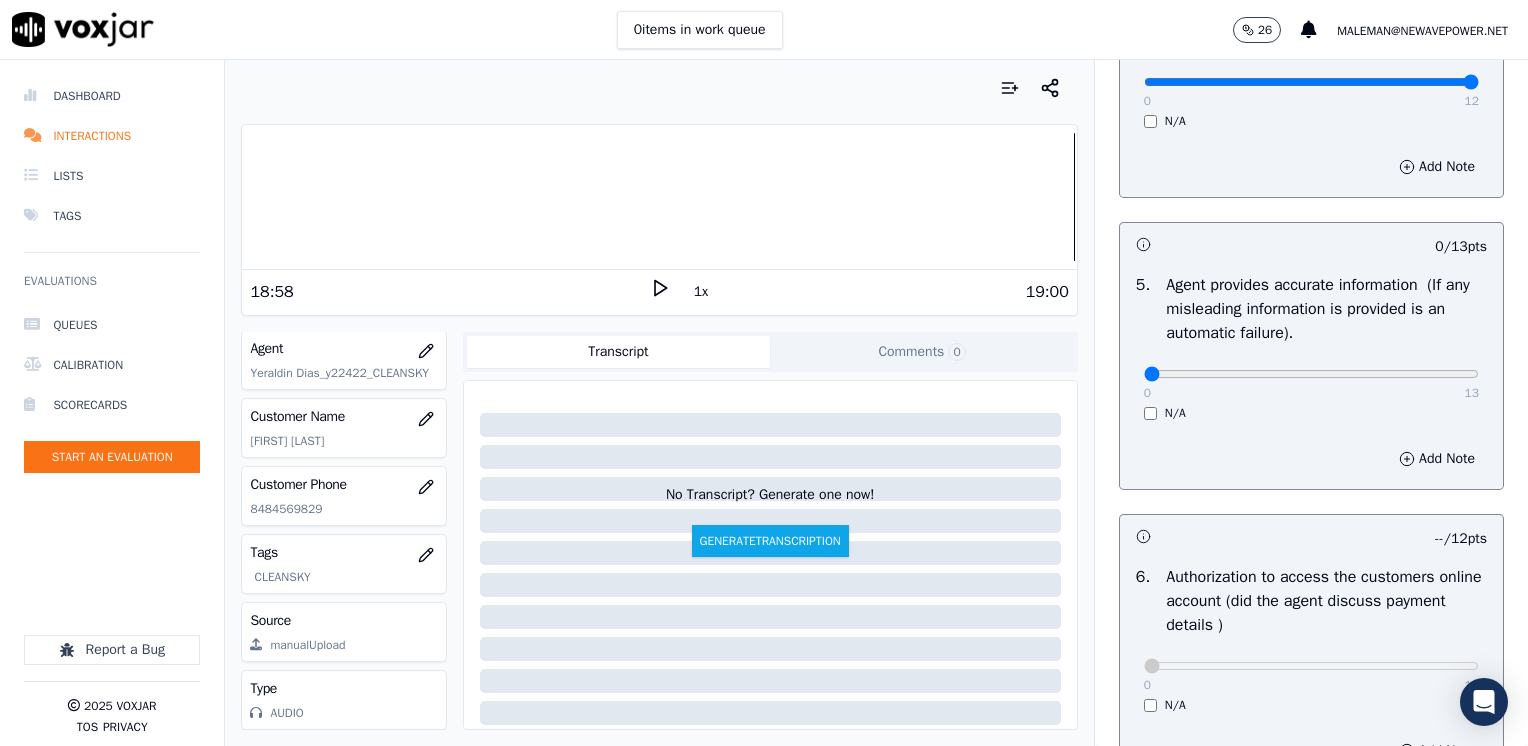 scroll, scrollTop: 1000, scrollLeft: 0, axis: vertical 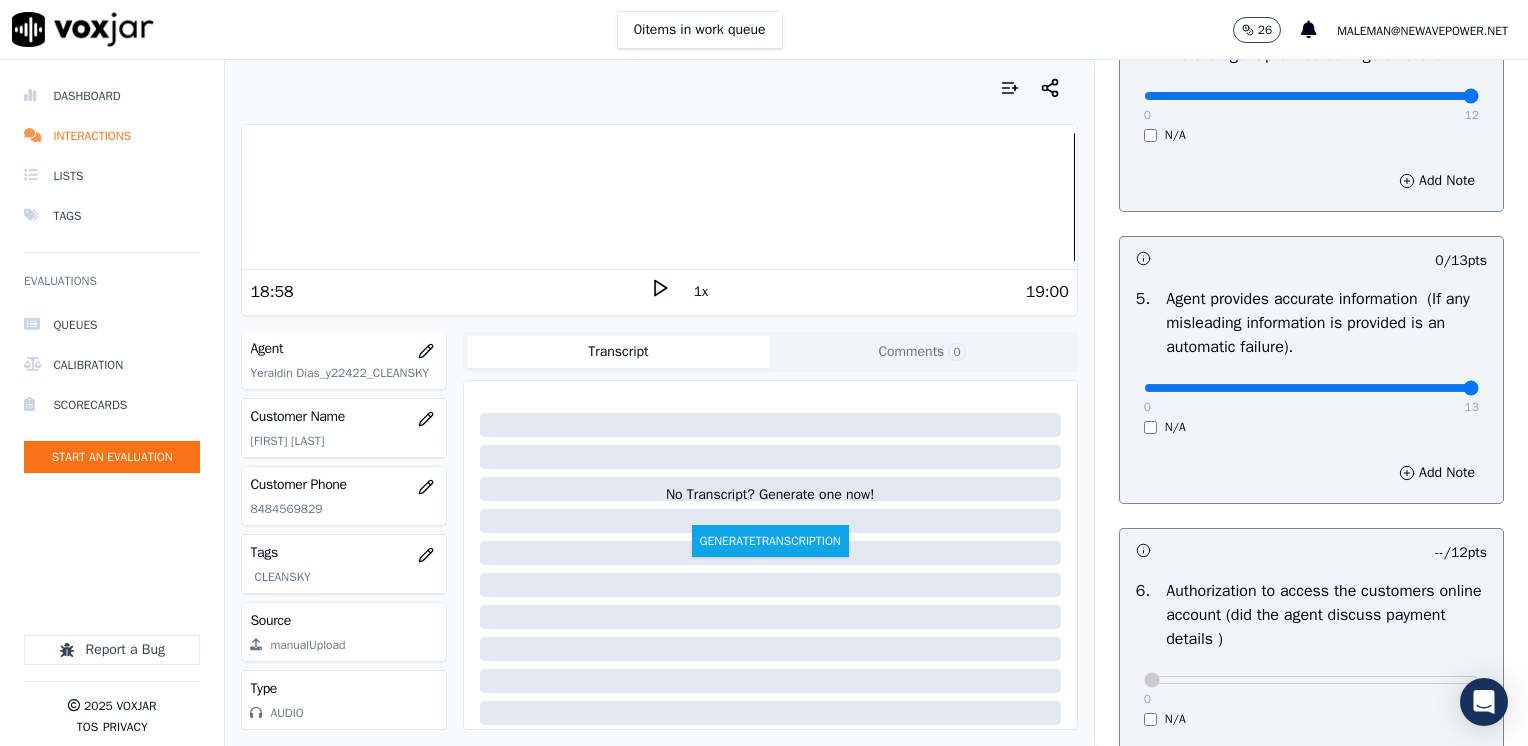 drag, startPoint x: 1129, startPoint y: 387, endPoint x: 1531, endPoint y: 456, distance: 407.87866 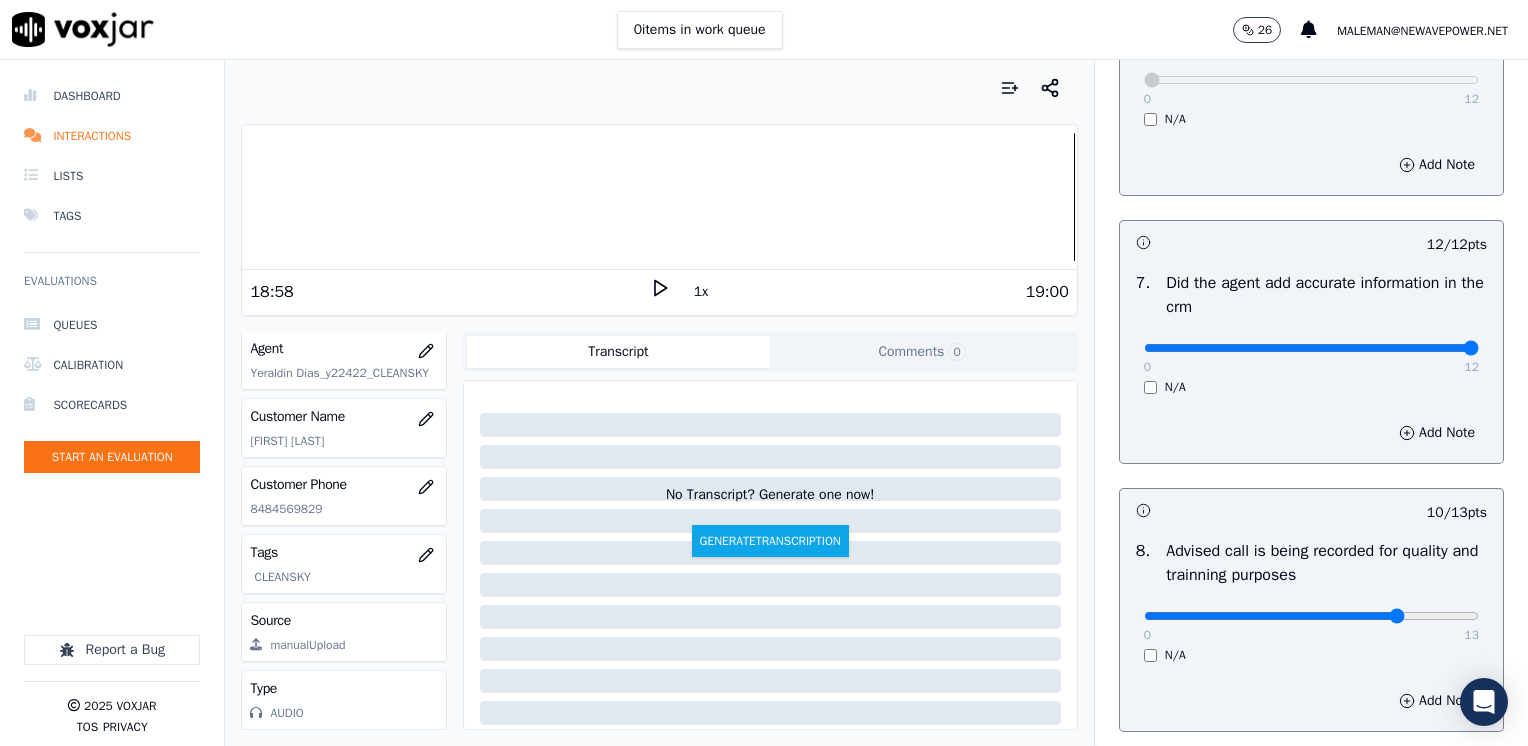 scroll, scrollTop: 1748, scrollLeft: 0, axis: vertical 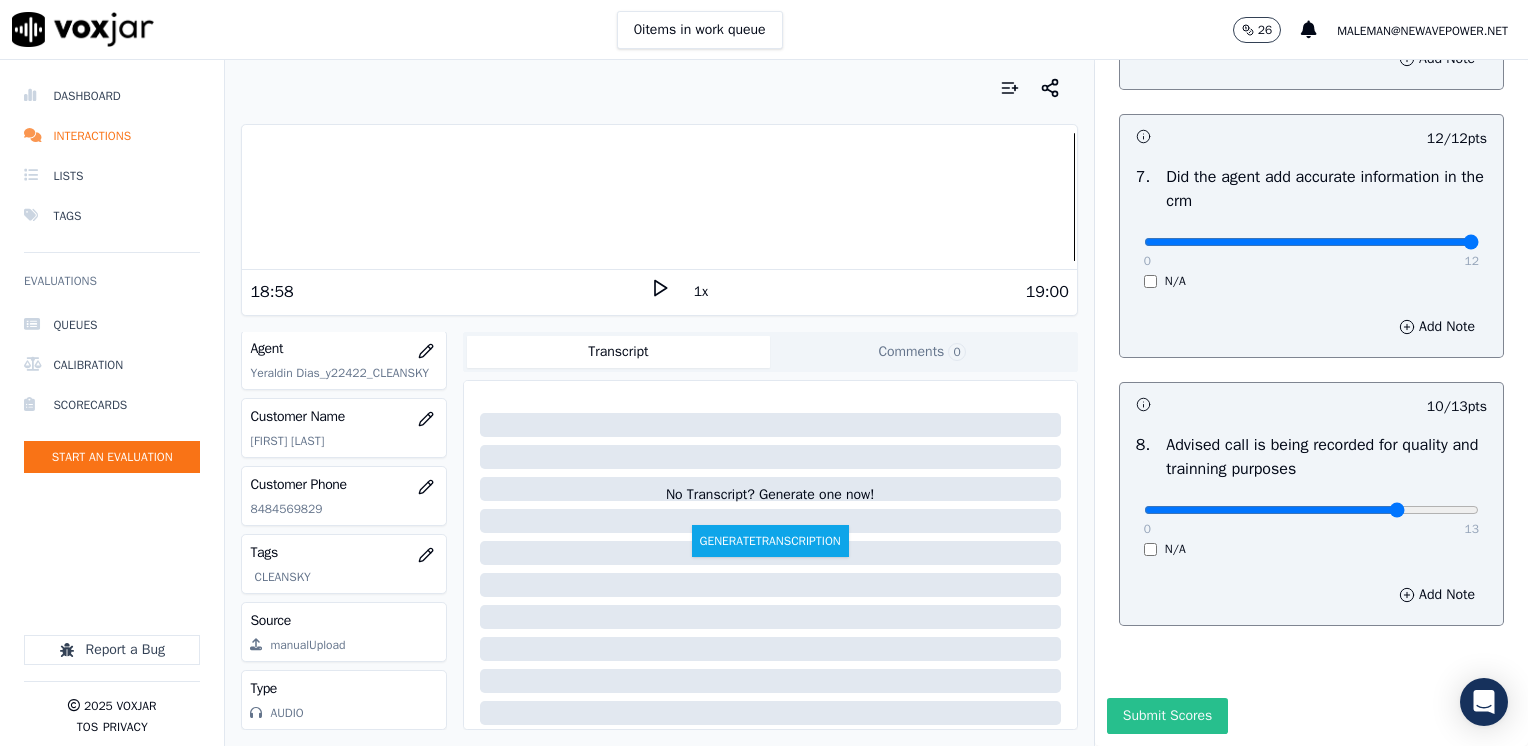 click on "Submit Scores" at bounding box center (1167, 716) 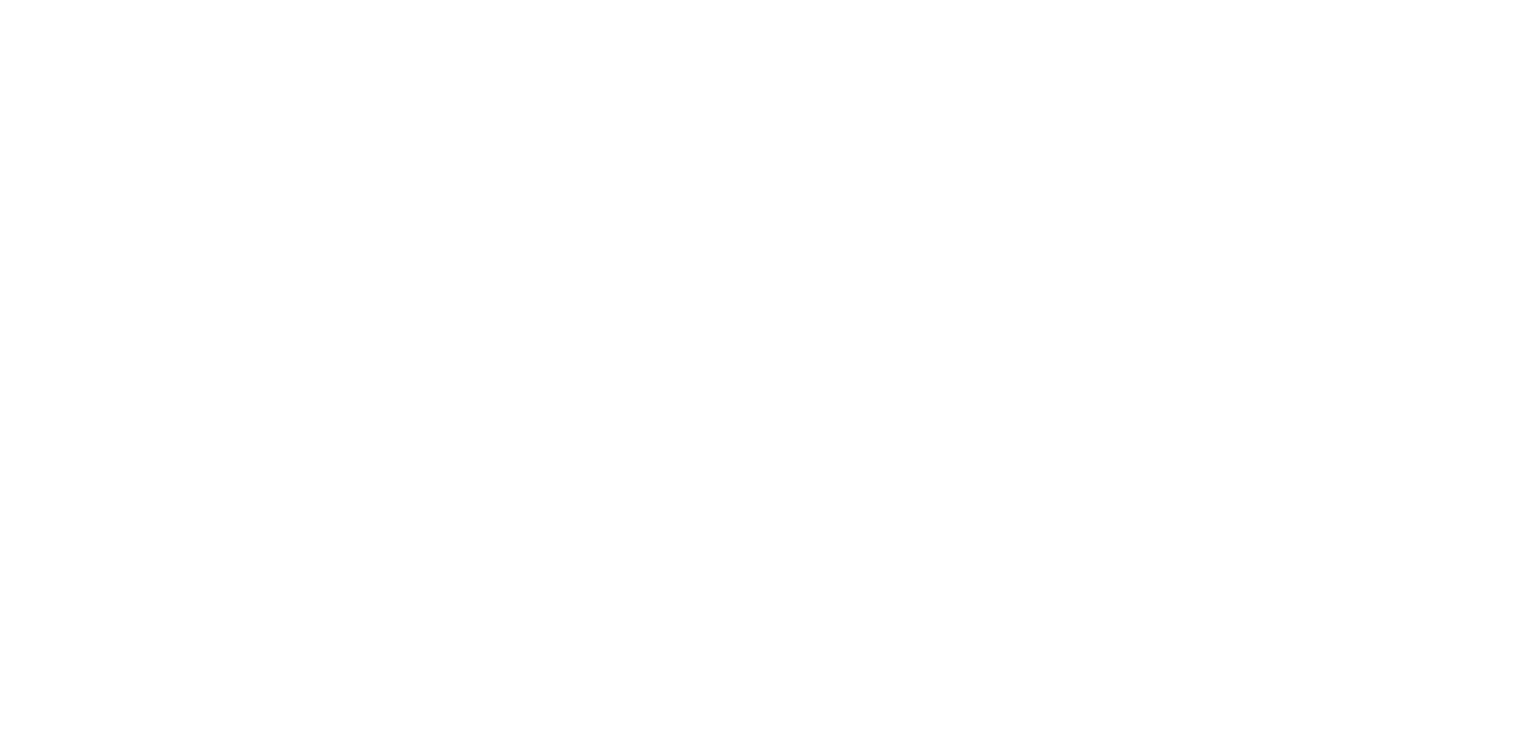 scroll, scrollTop: 0, scrollLeft: 0, axis: both 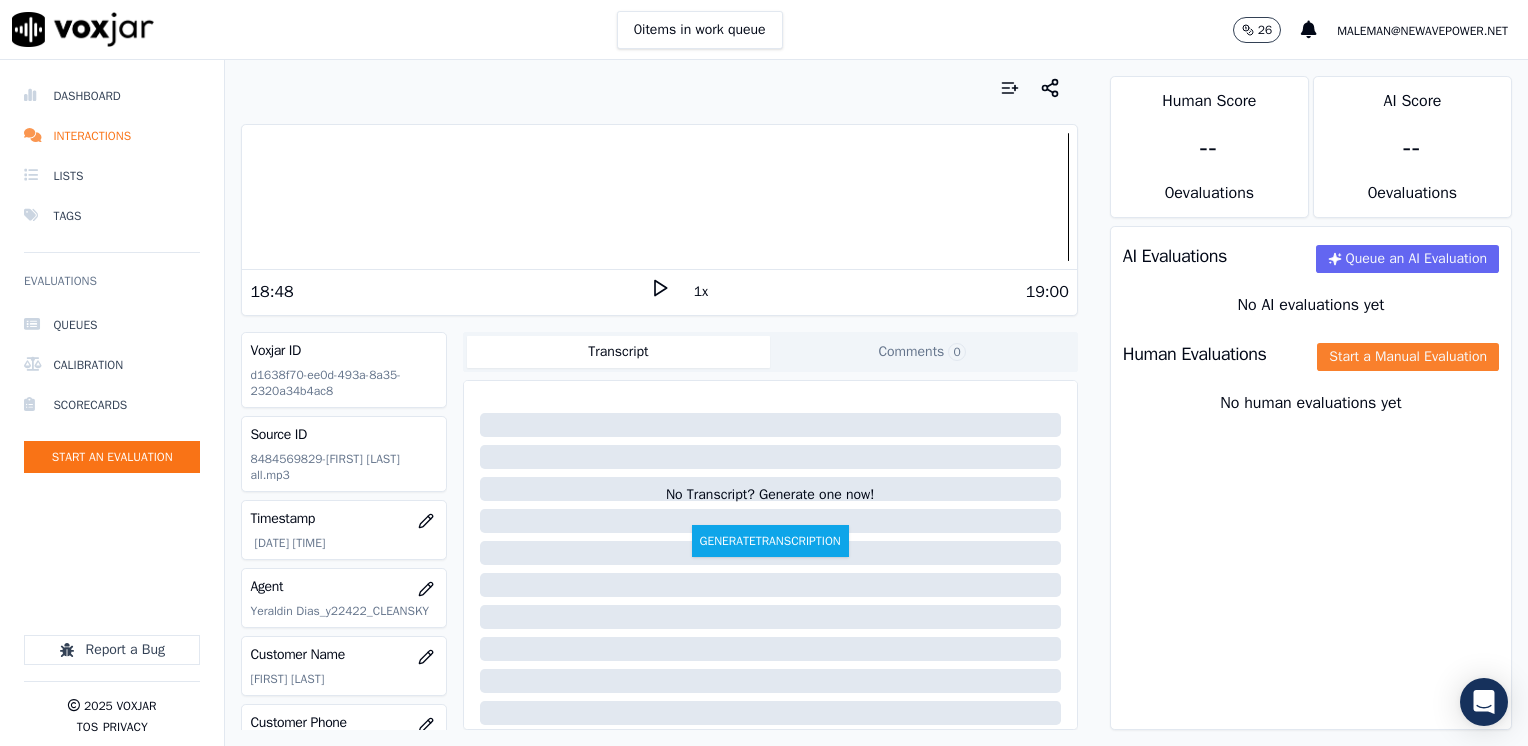 click on "Start a Manual Evaluation" 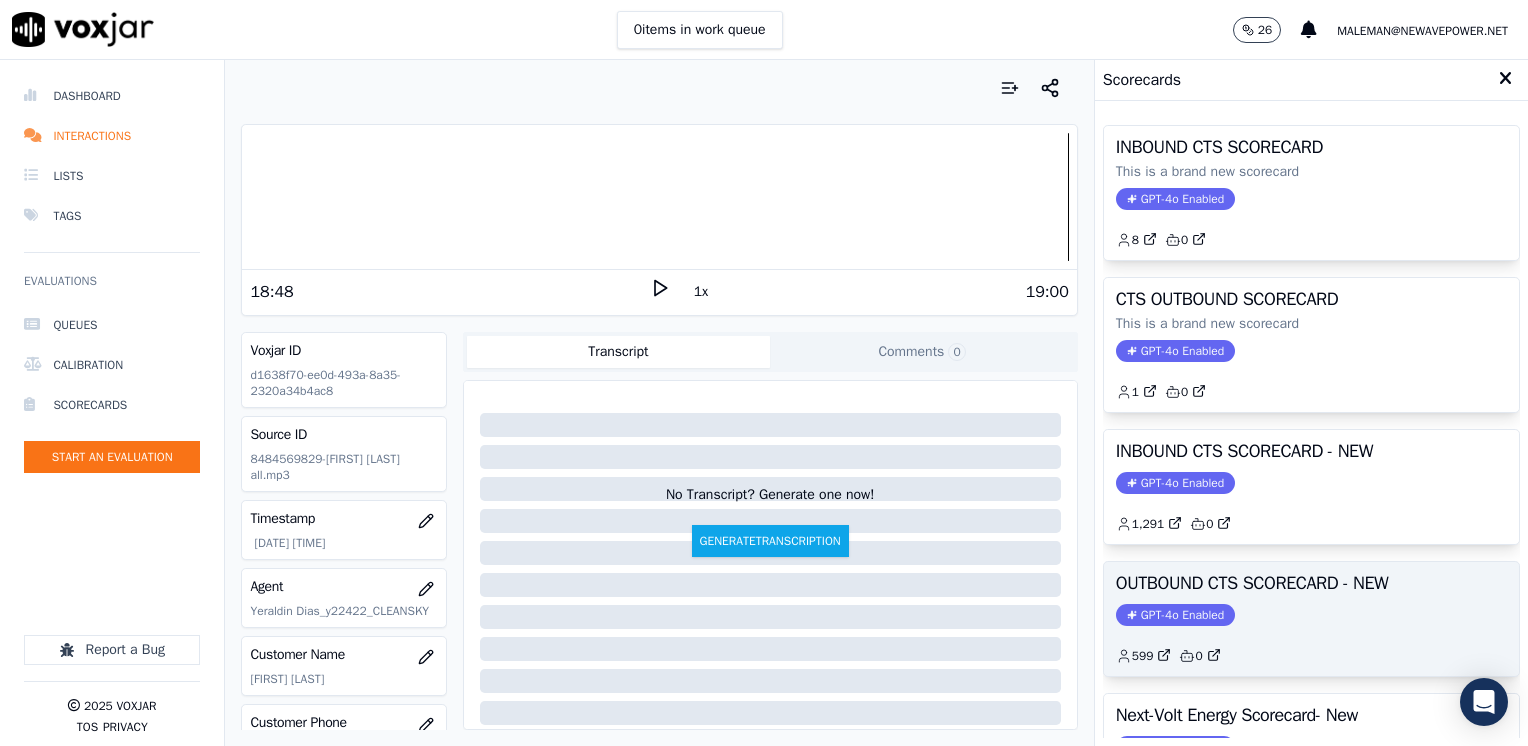 click on "GPT-4o Enabled" at bounding box center (1175, 615) 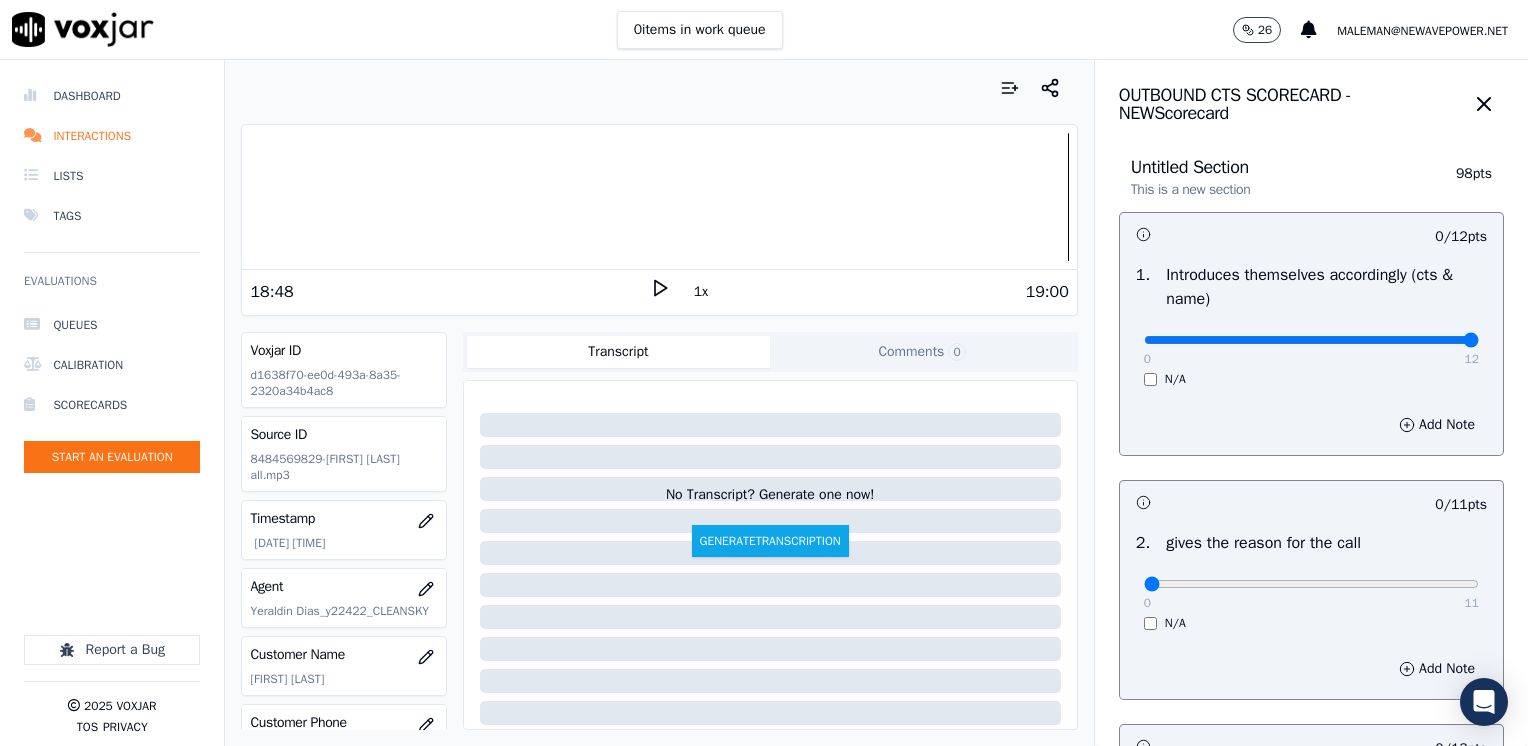 drag, startPoint x: 1129, startPoint y: 337, endPoint x: 1531, endPoint y: 420, distance: 410.47897 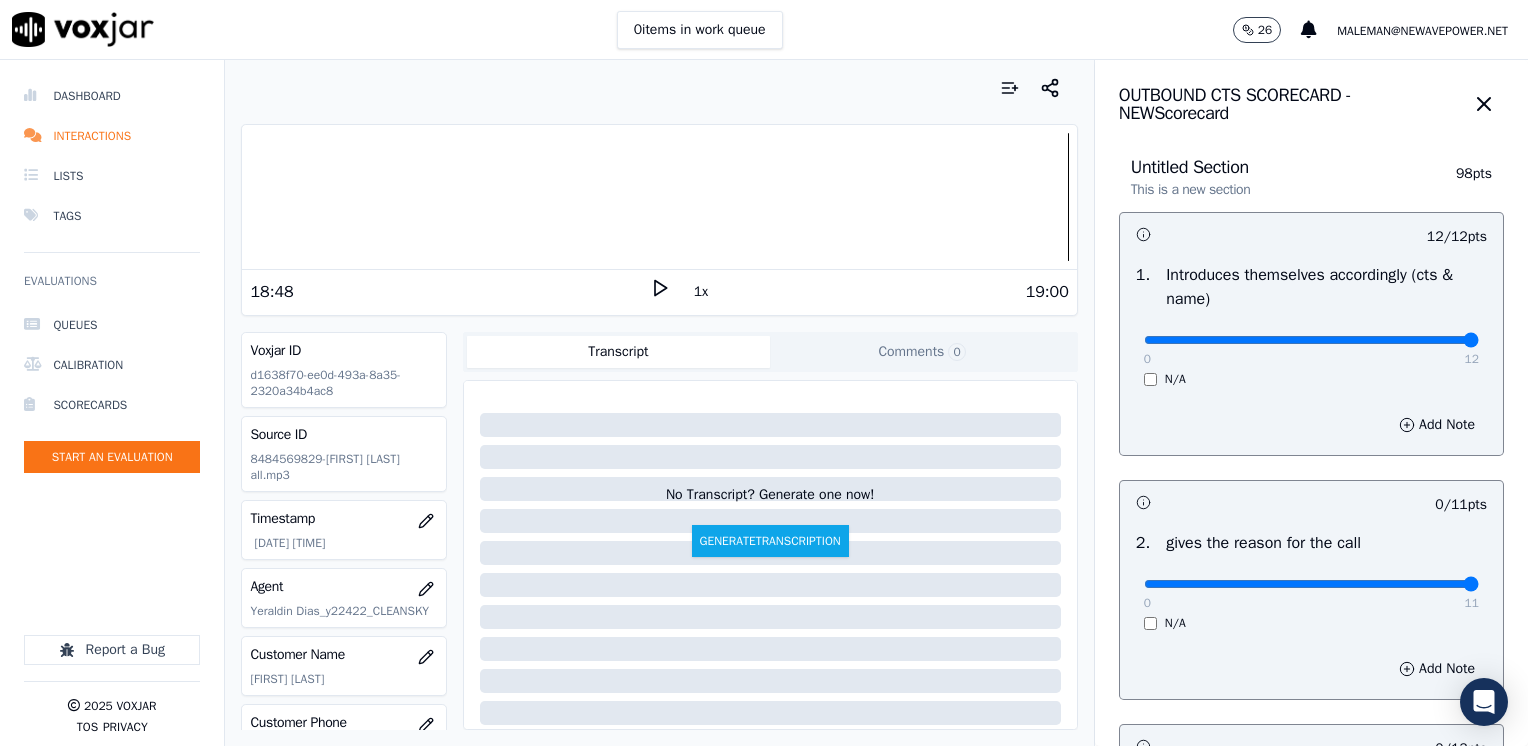 drag, startPoint x: 1134, startPoint y: 579, endPoint x: 1531, endPoint y: 579, distance: 397 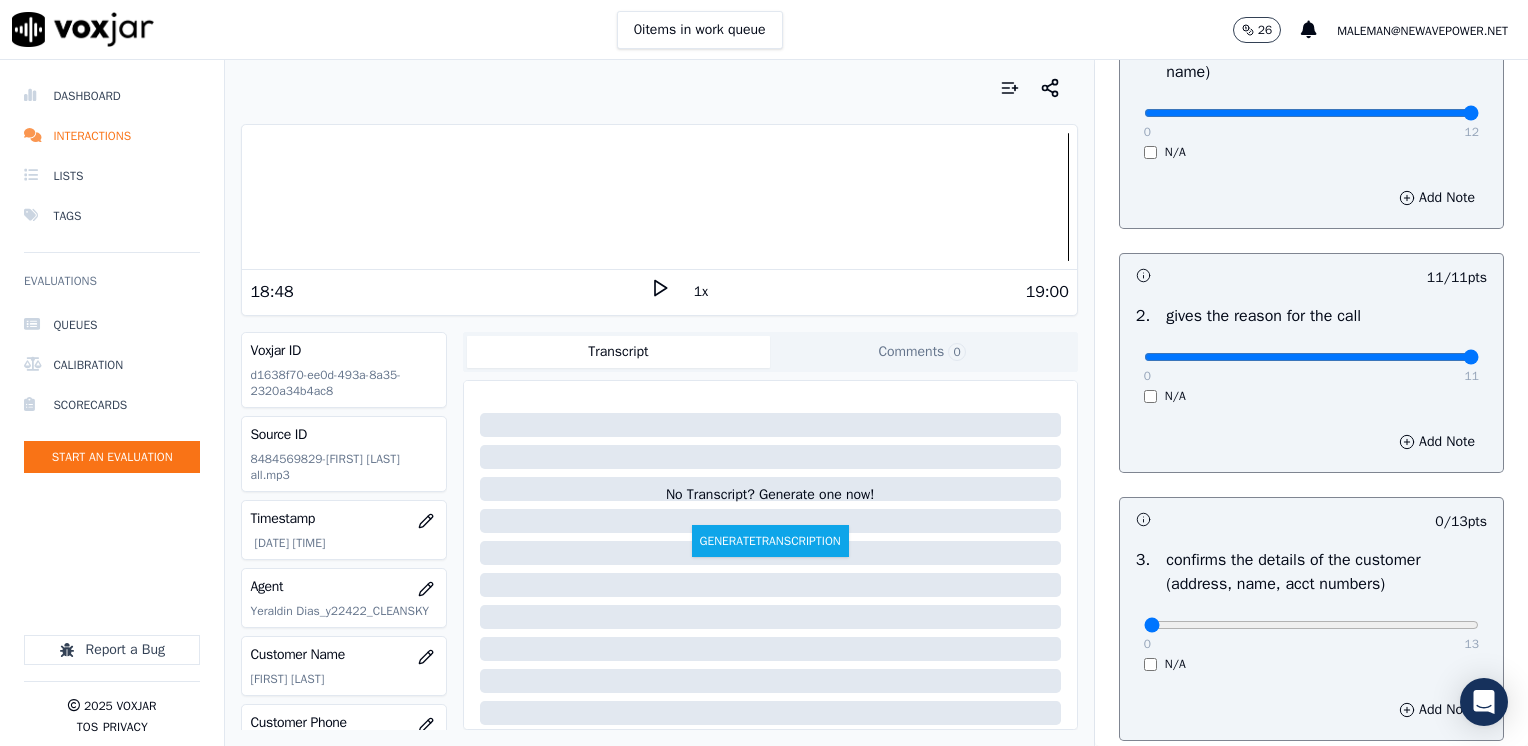 scroll, scrollTop: 500, scrollLeft: 0, axis: vertical 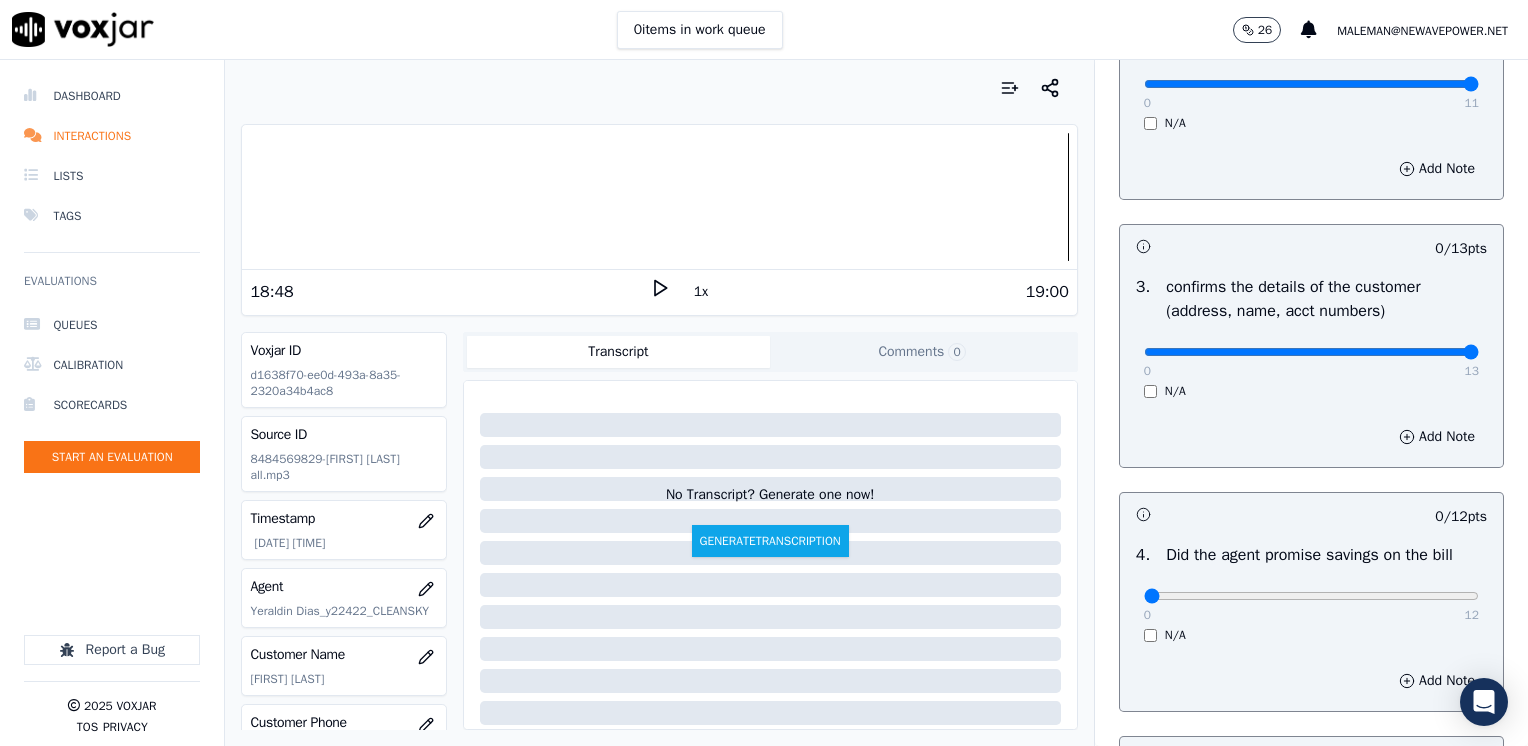 drag, startPoint x: 1132, startPoint y: 354, endPoint x: 1524, endPoint y: 430, distance: 399.29938 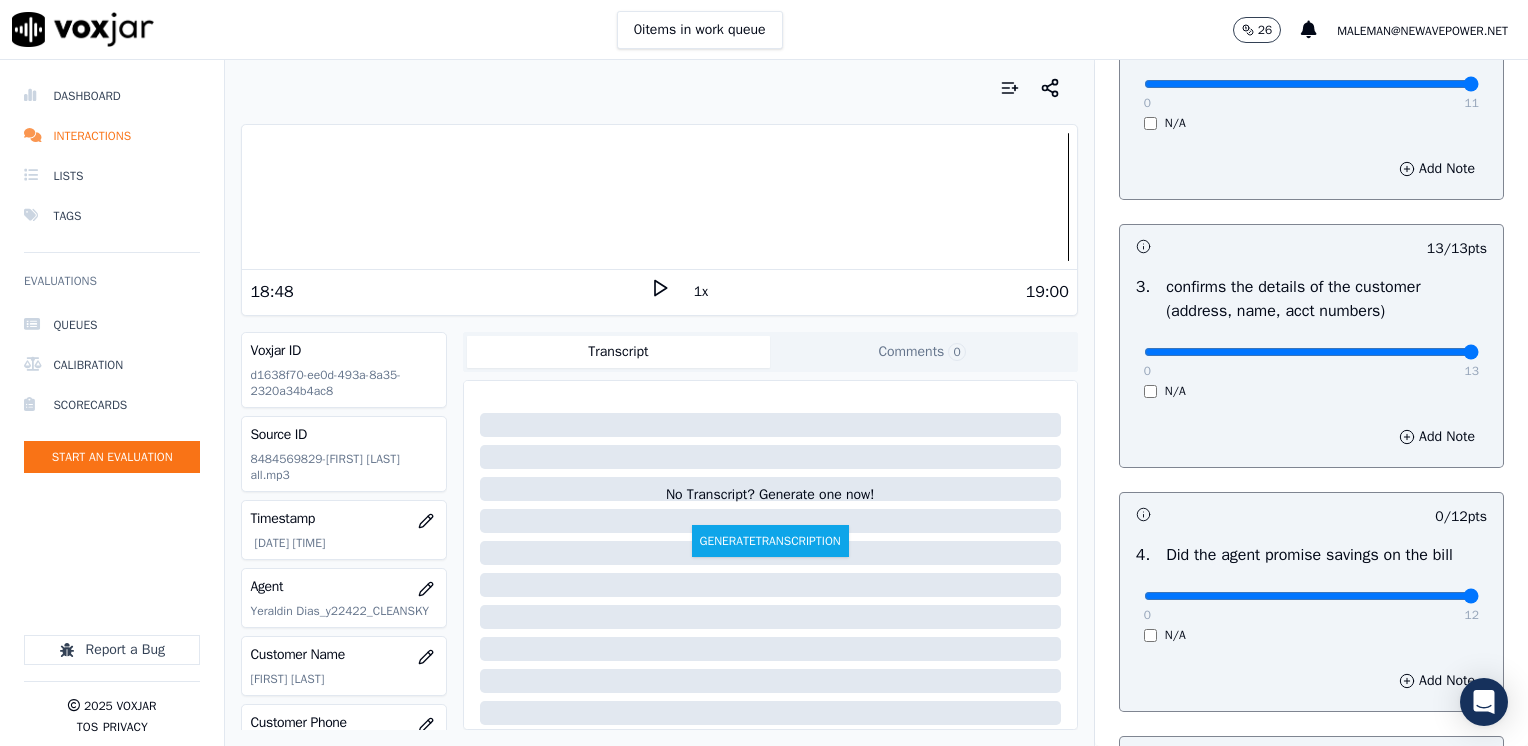 drag, startPoint x: 1126, startPoint y: 594, endPoint x: 1455, endPoint y: 602, distance: 329.09726 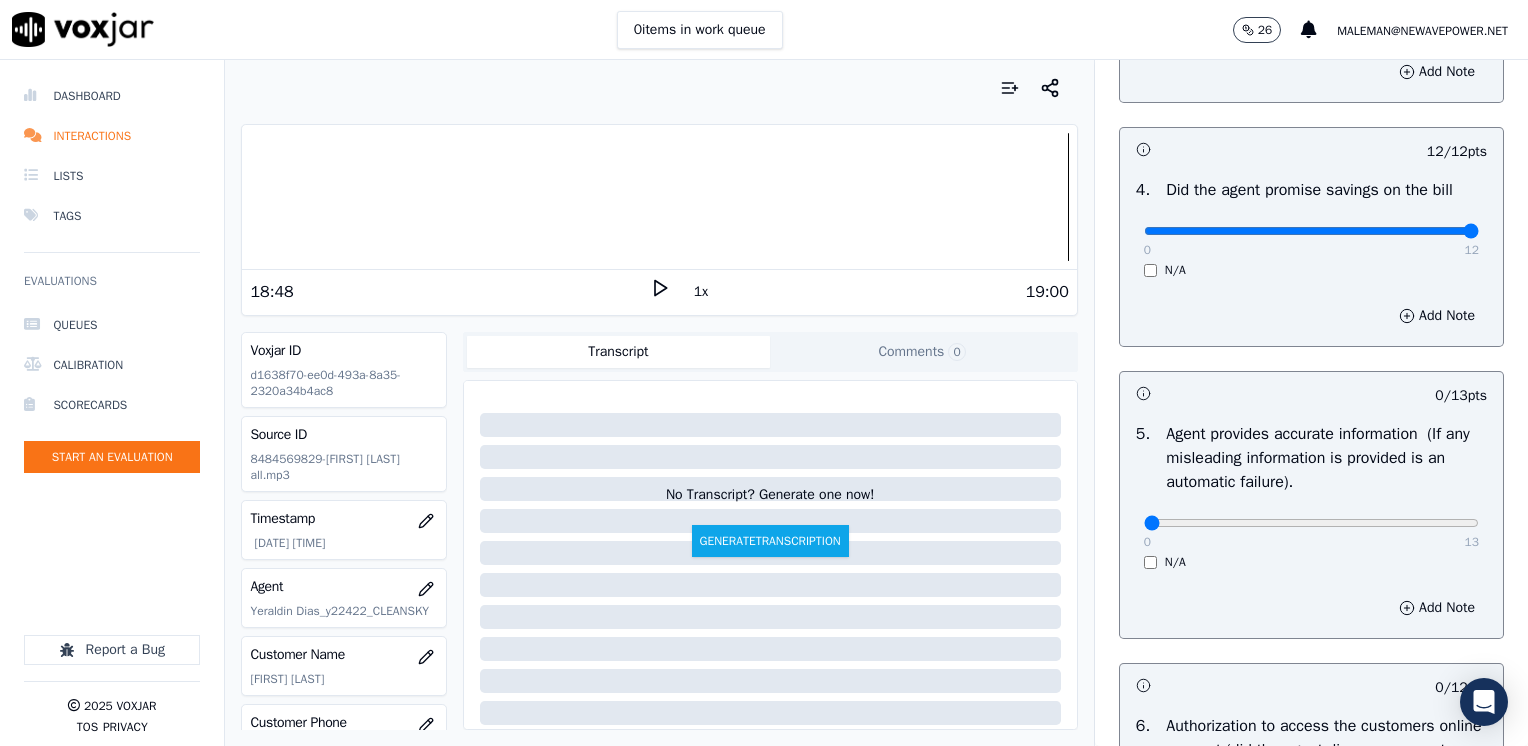 scroll, scrollTop: 900, scrollLeft: 0, axis: vertical 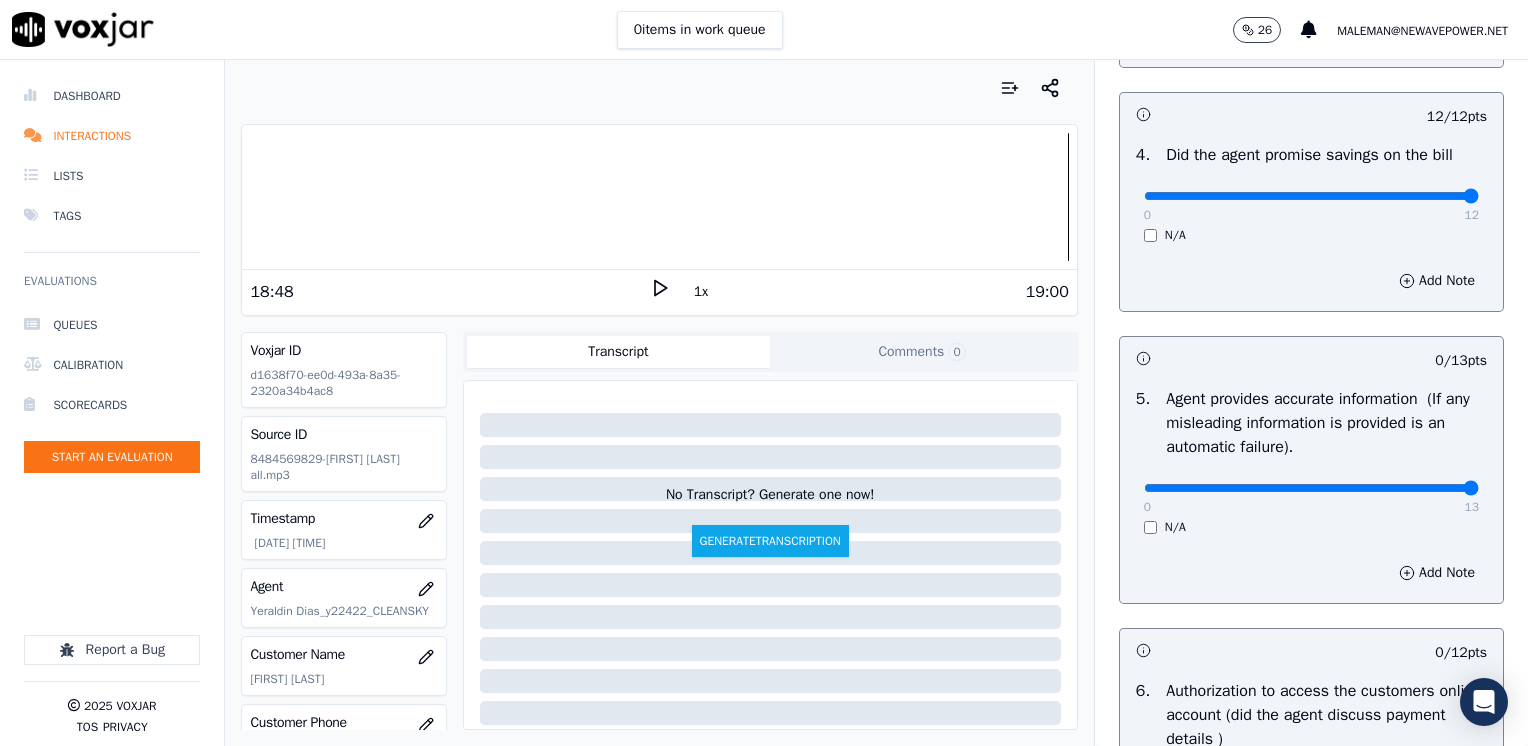 drag, startPoint x: 1131, startPoint y: 488, endPoint x: 1531, endPoint y: 411, distance: 407.34384 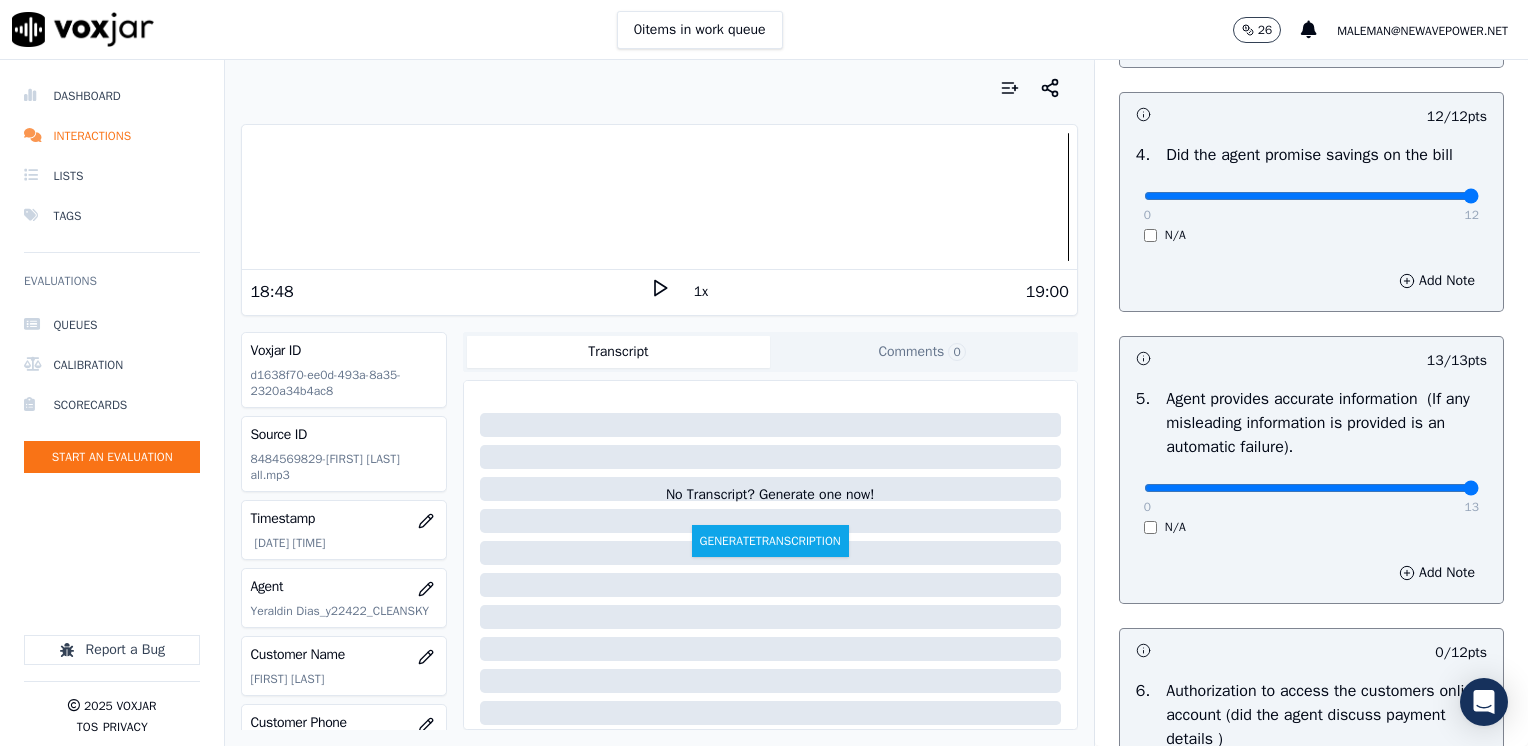 scroll, scrollTop: 1100, scrollLeft: 0, axis: vertical 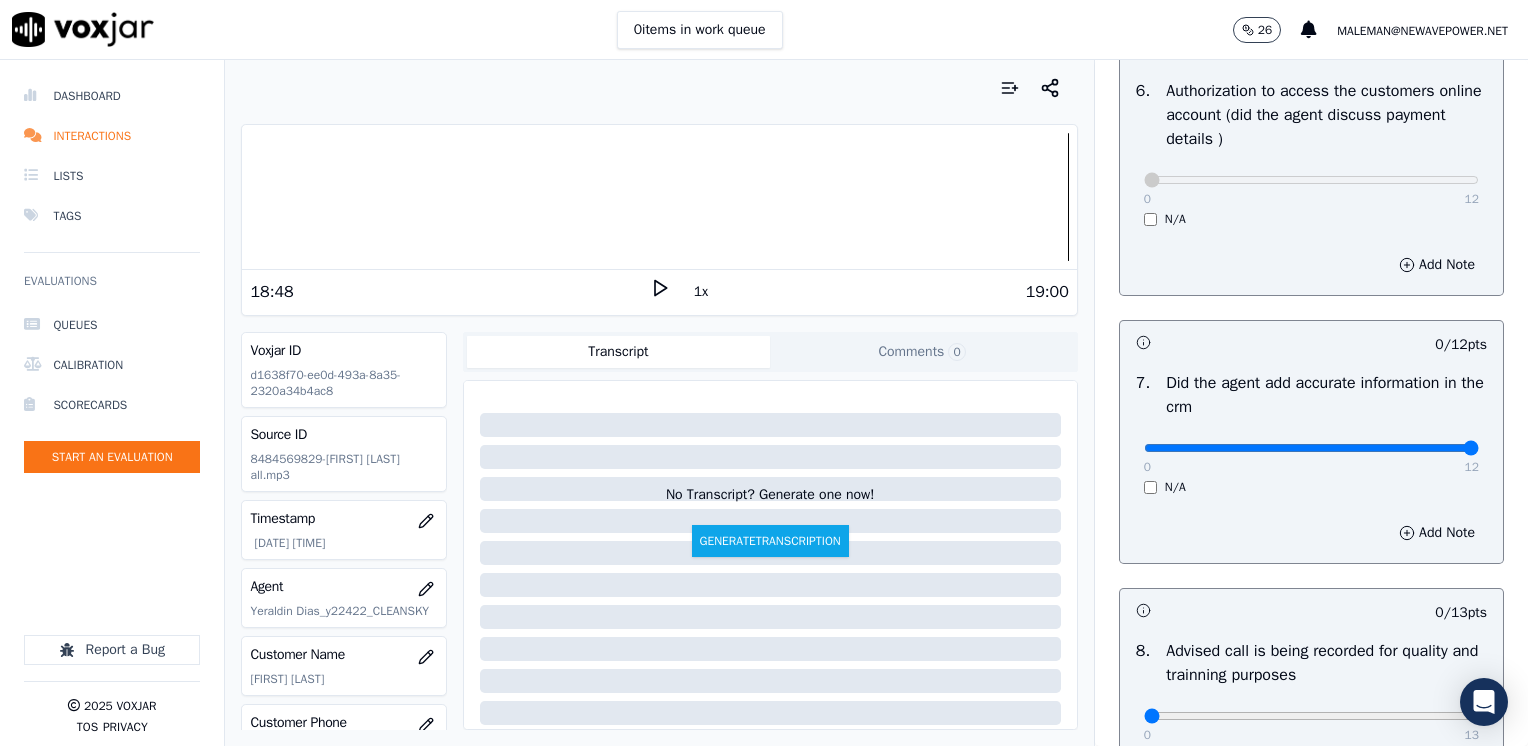 drag, startPoint x: 1133, startPoint y: 443, endPoint x: 1531, endPoint y: 457, distance: 398.24615 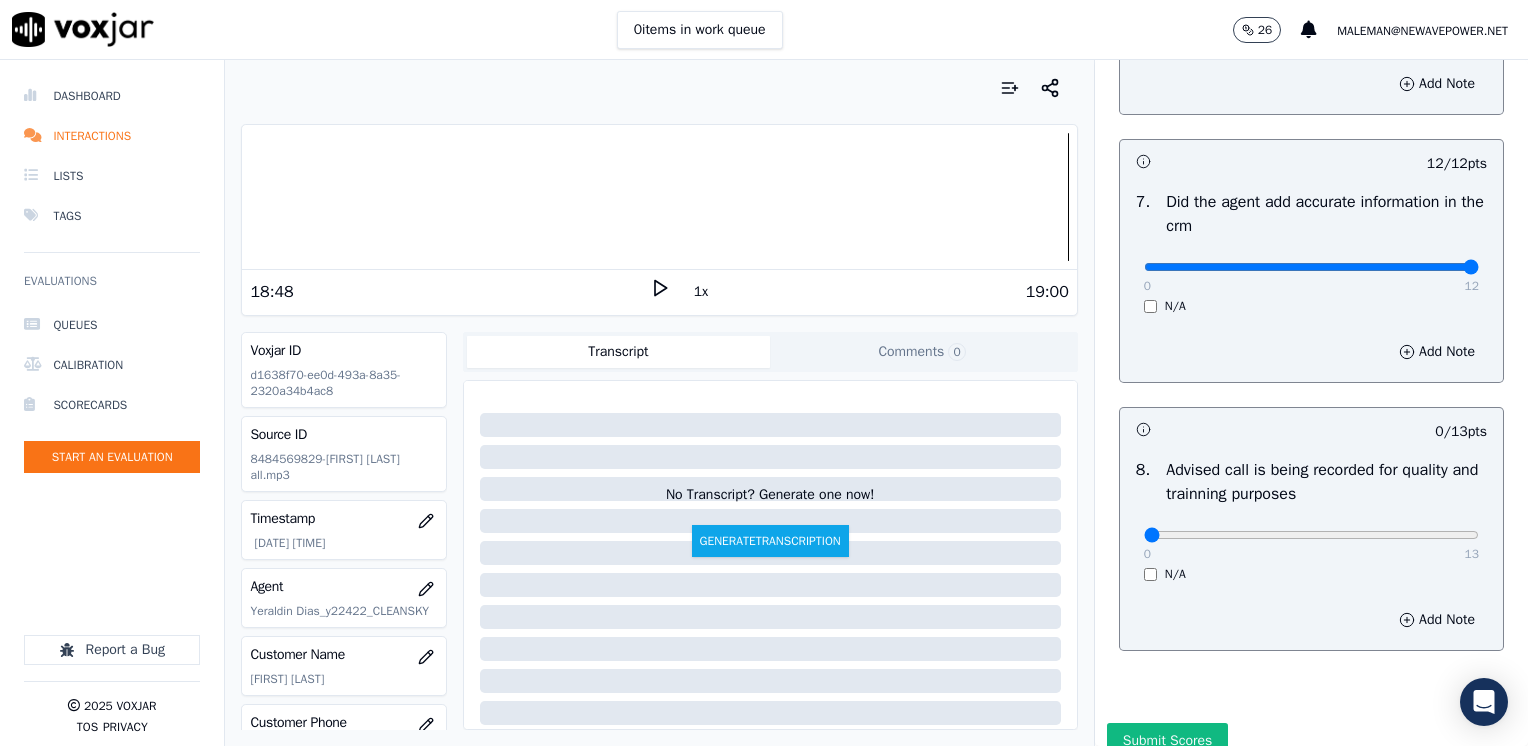scroll, scrollTop: 1700, scrollLeft: 0, axis: vertical 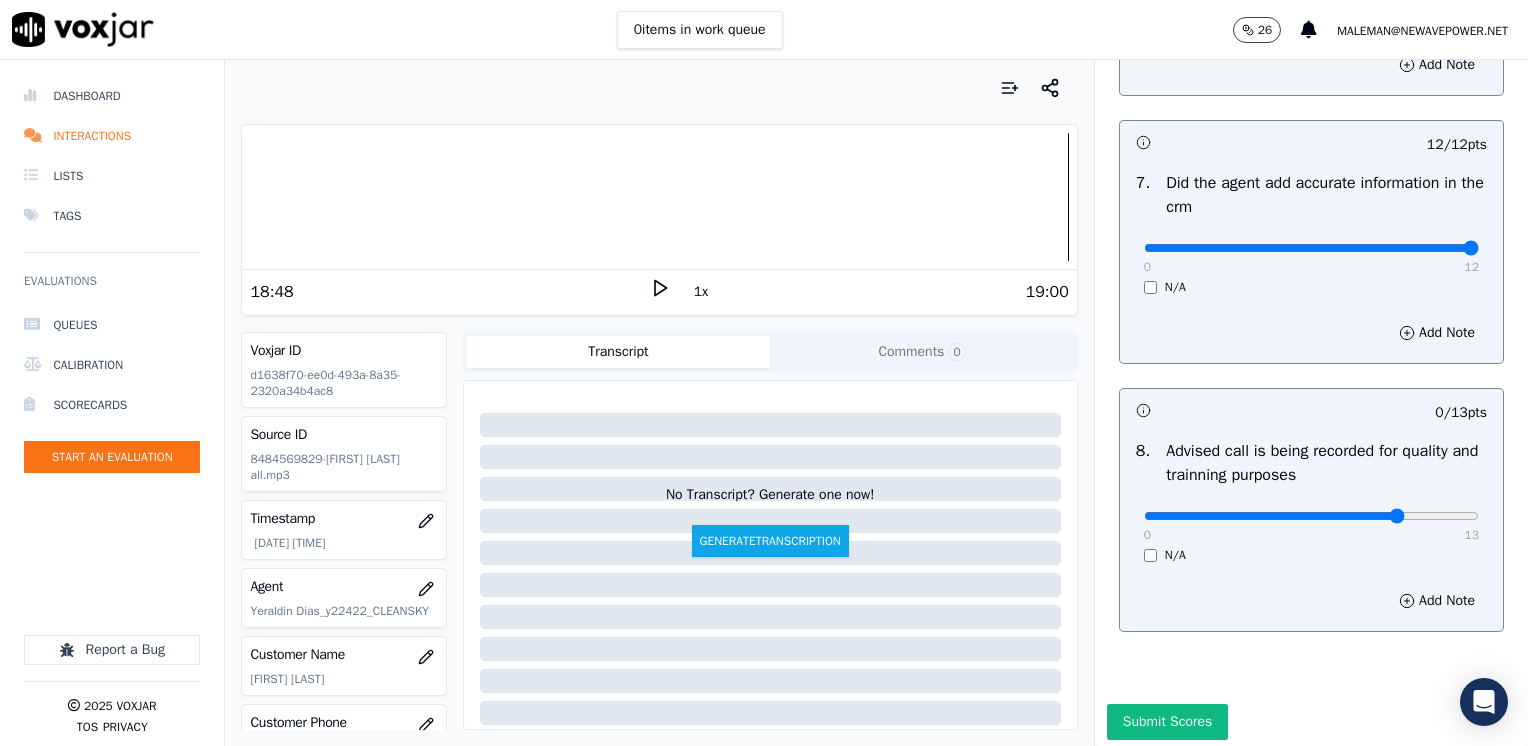 type on "10" 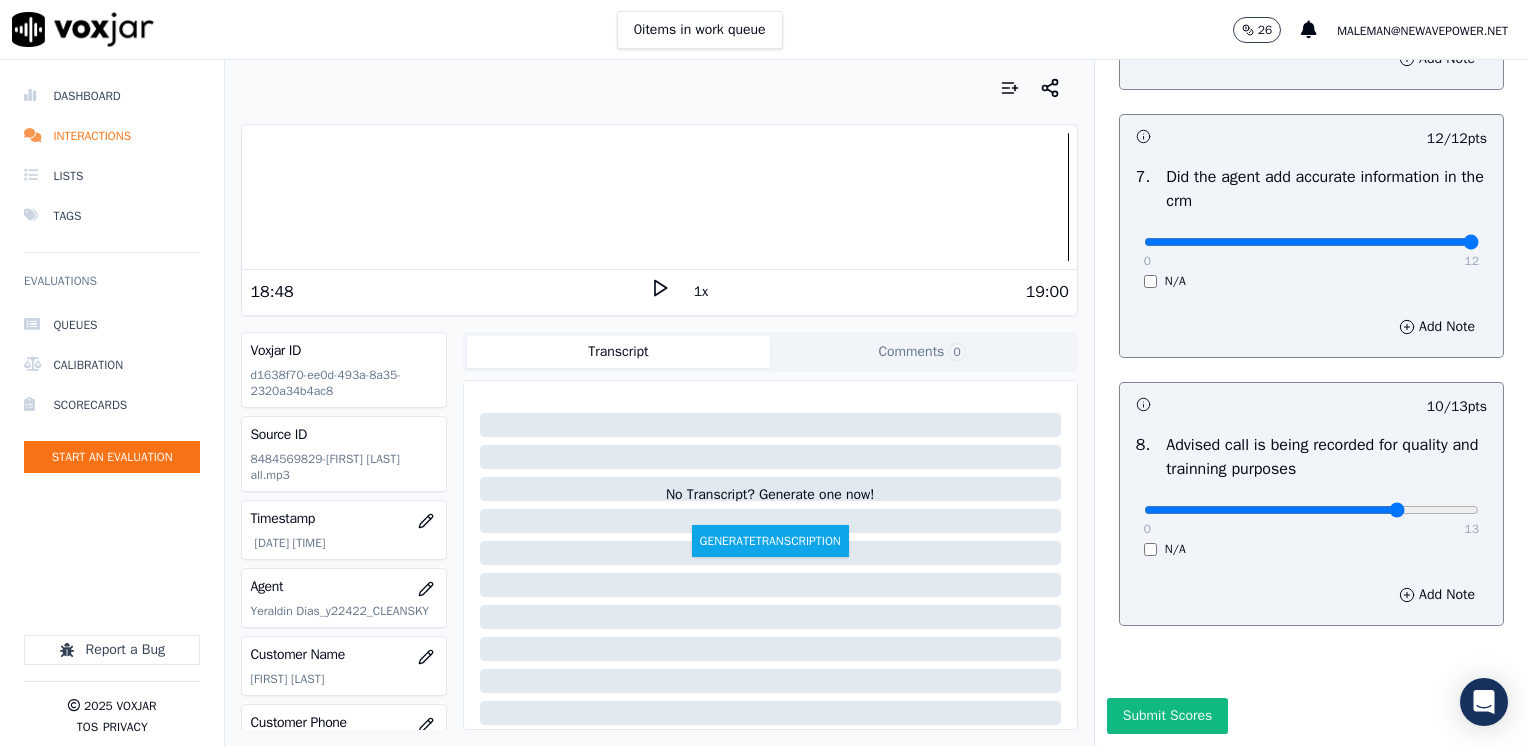 scroll, scrollTop: 1748, scrollLeft: 0, axis: vertical 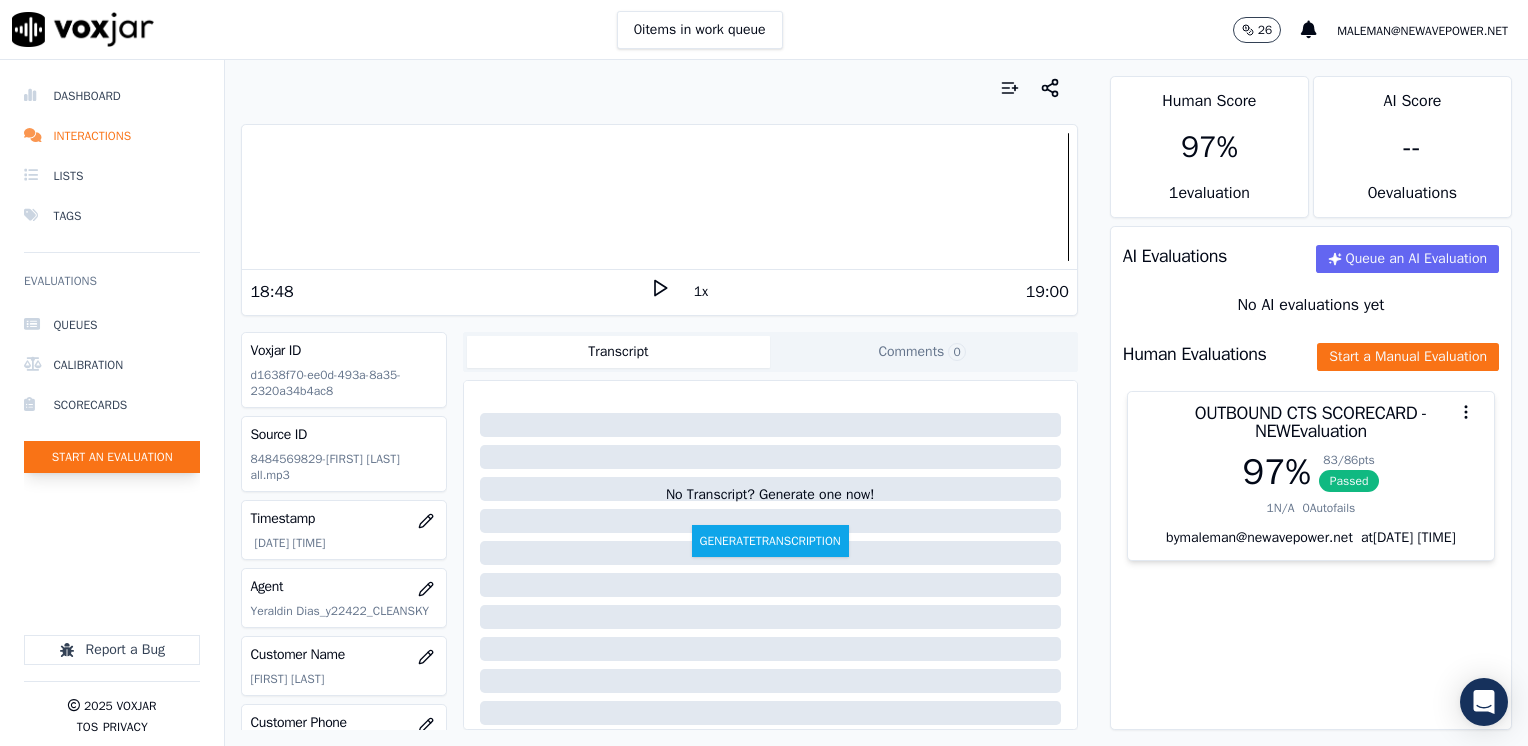 click on "Start an Evaluation" 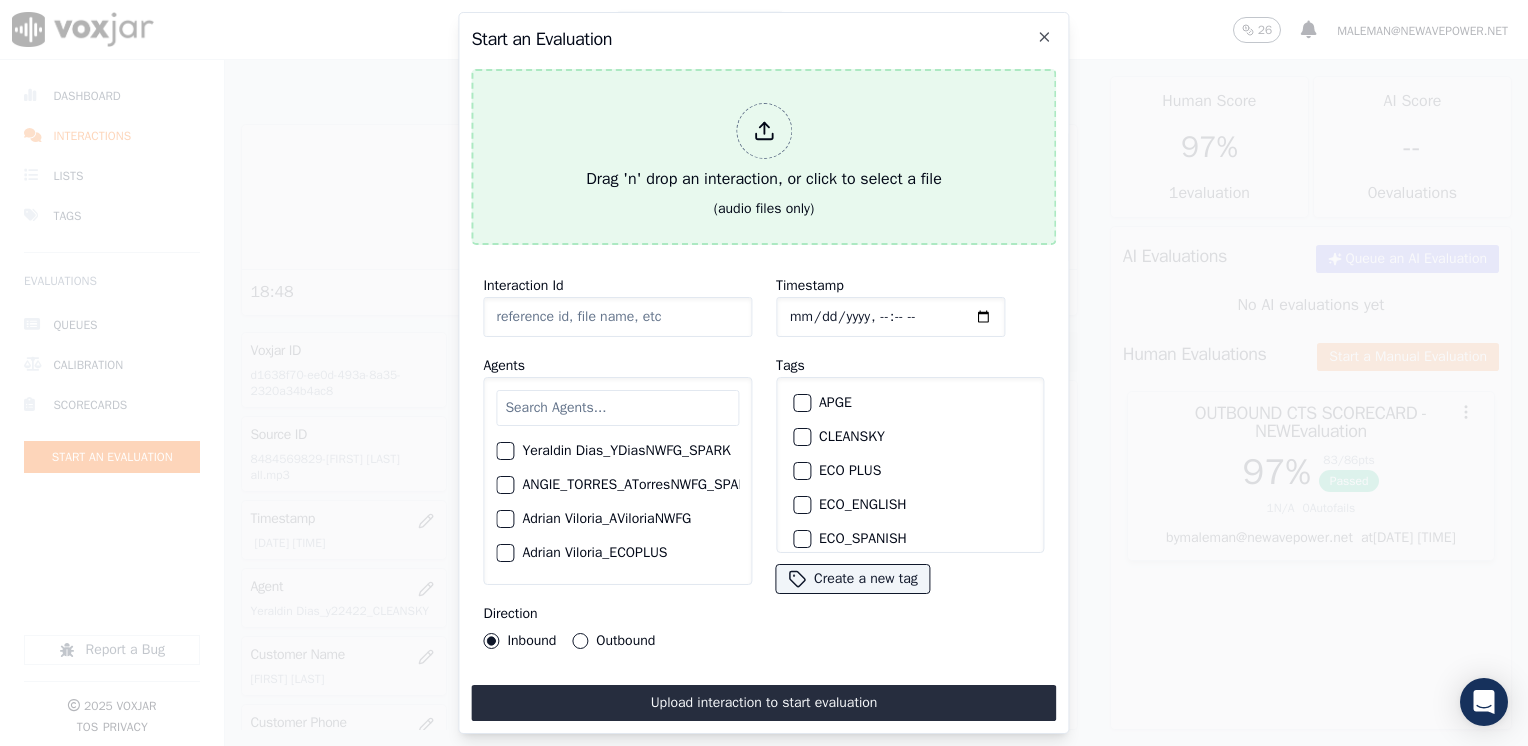 click at bounding box center [764, 131] 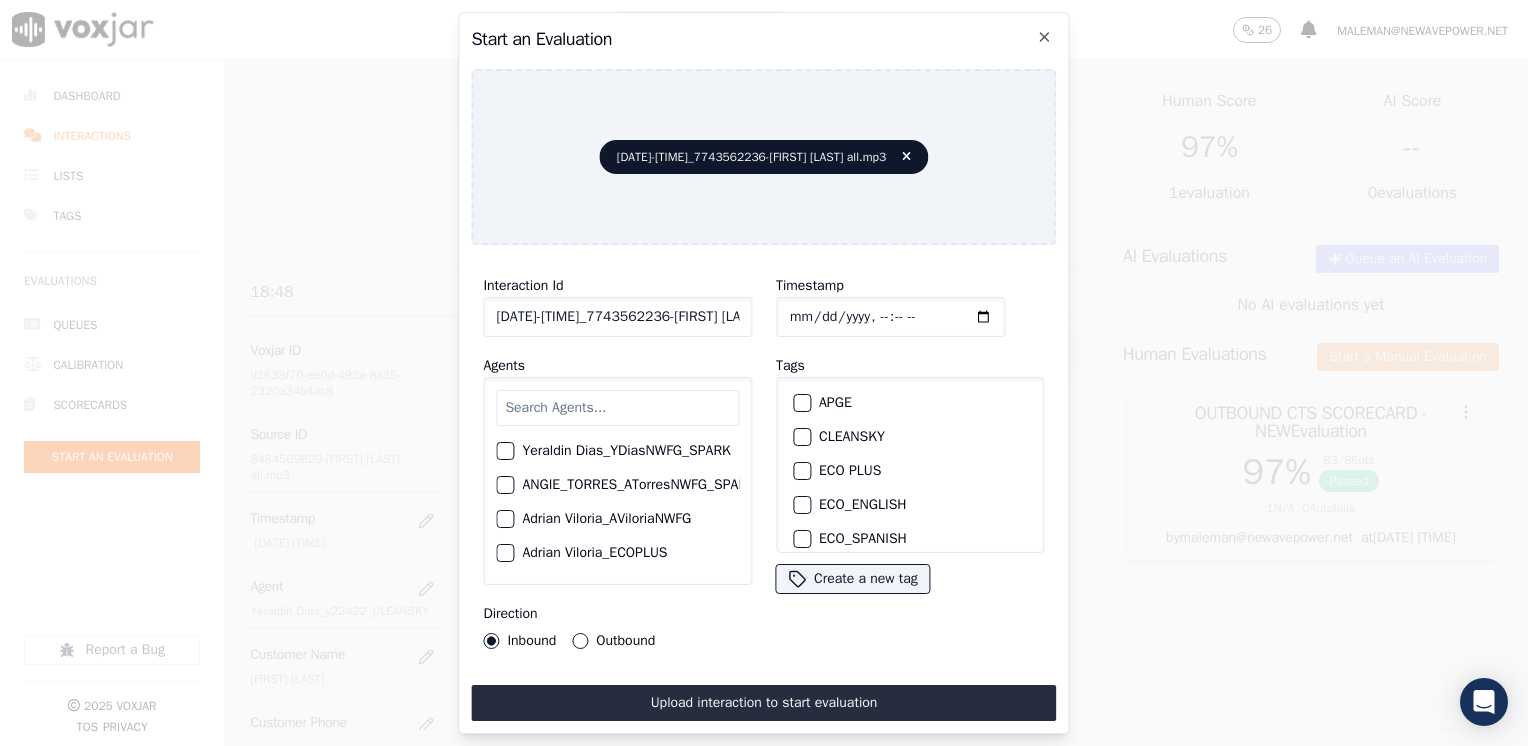 click at bounding box center [617, 408] 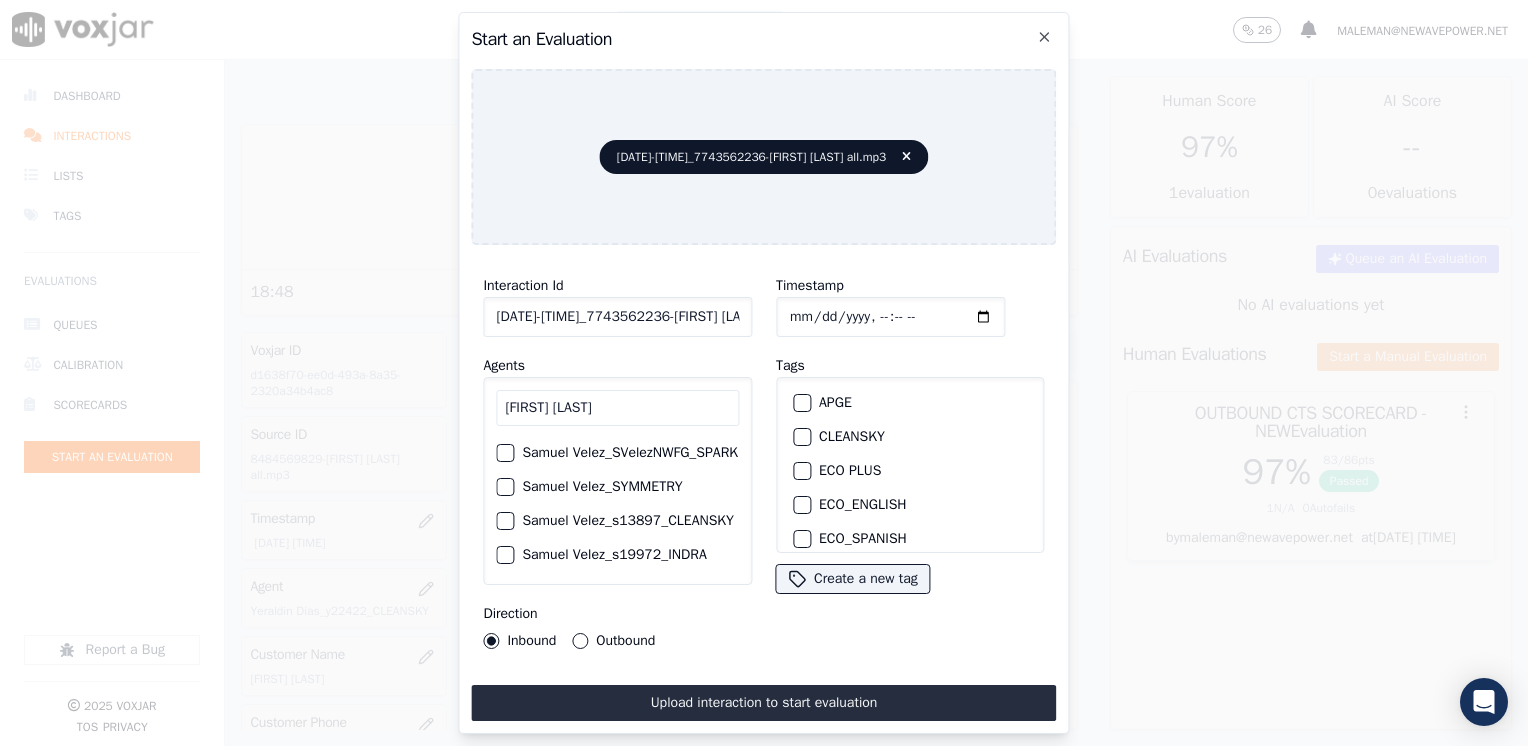 scroll, scrollTop: 161, scrollLeft: 0, axis: vertical 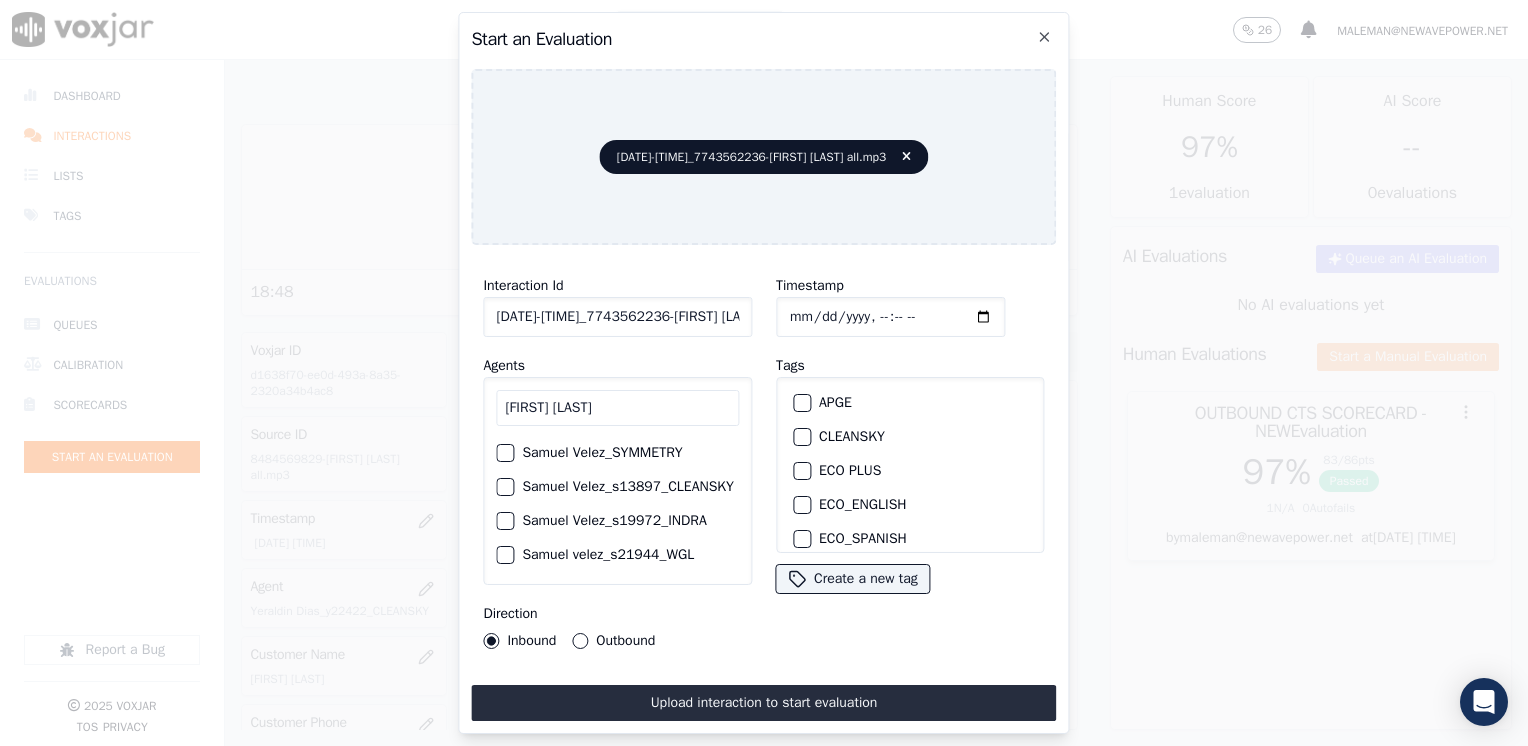 type on "SAMUEL VE" 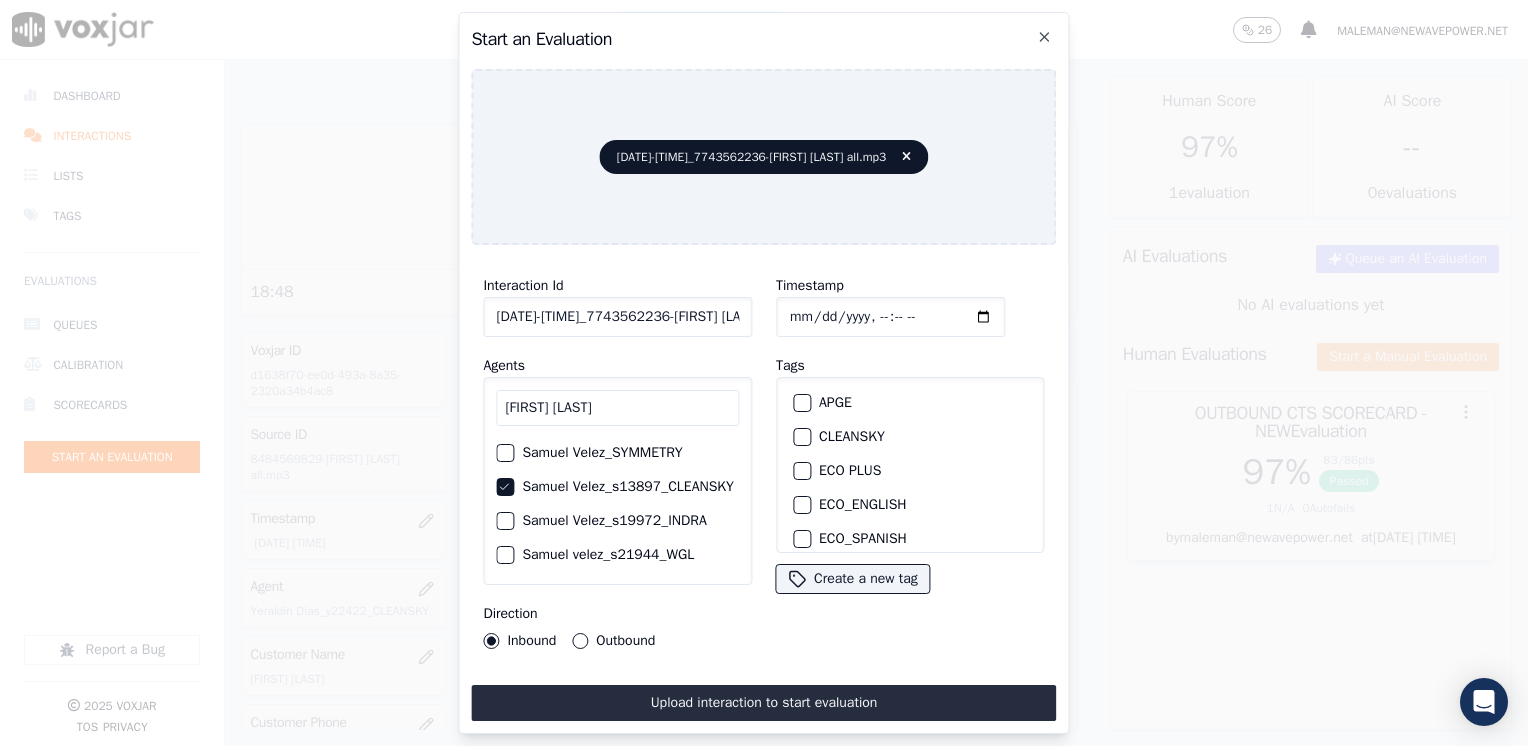 click at bounding box center [801, 437] 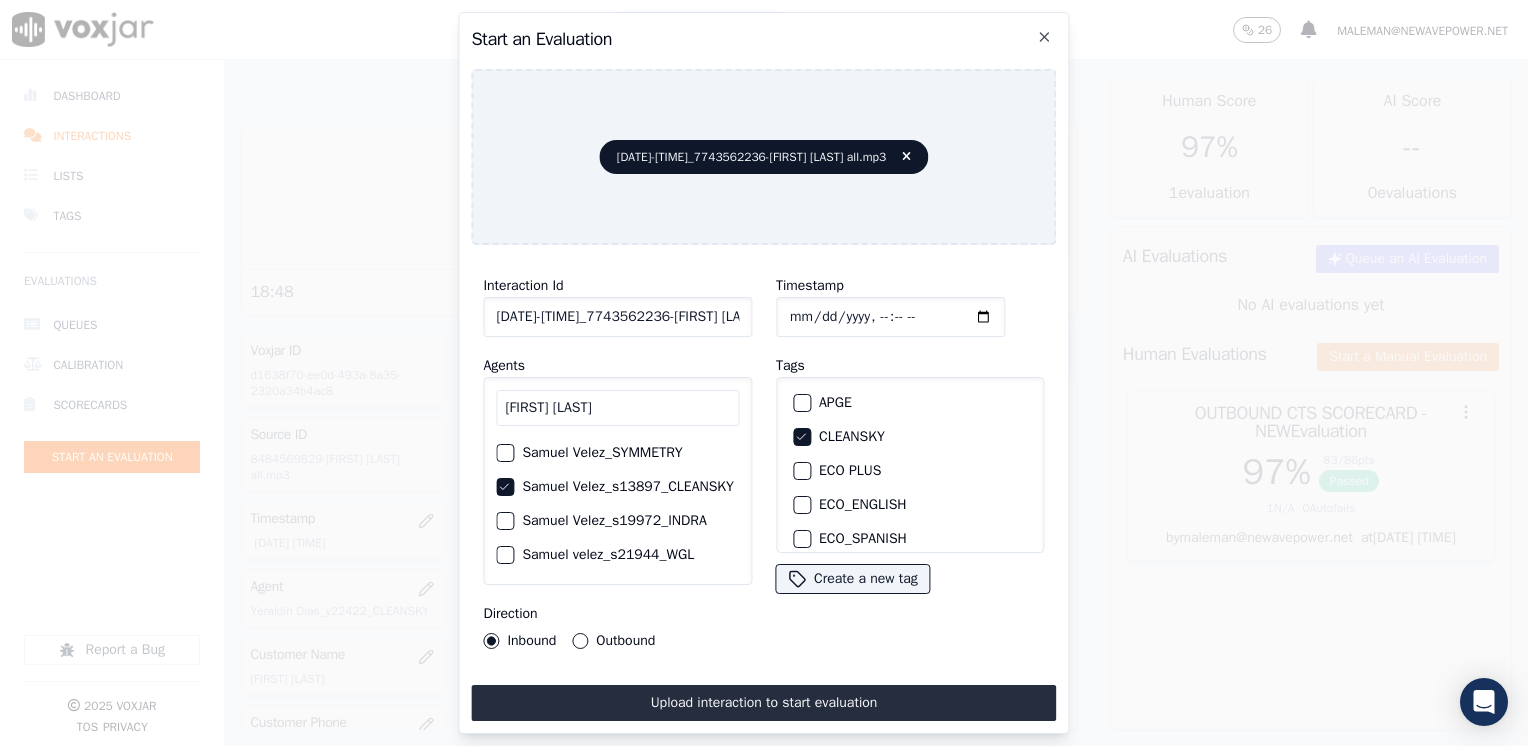 click on "Timestamp" 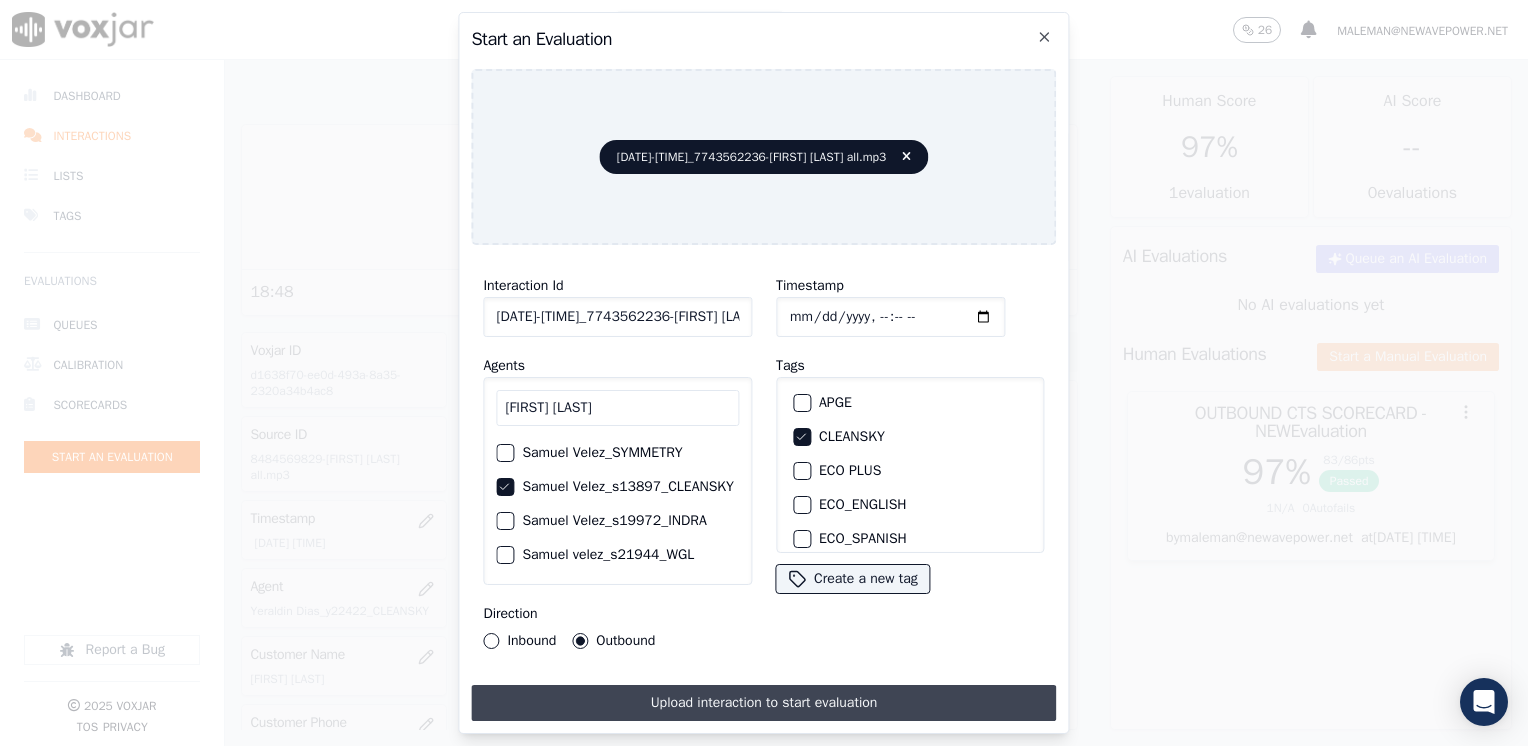click on "Upload interaction to start evaluation" at bounding box center (763, 703) 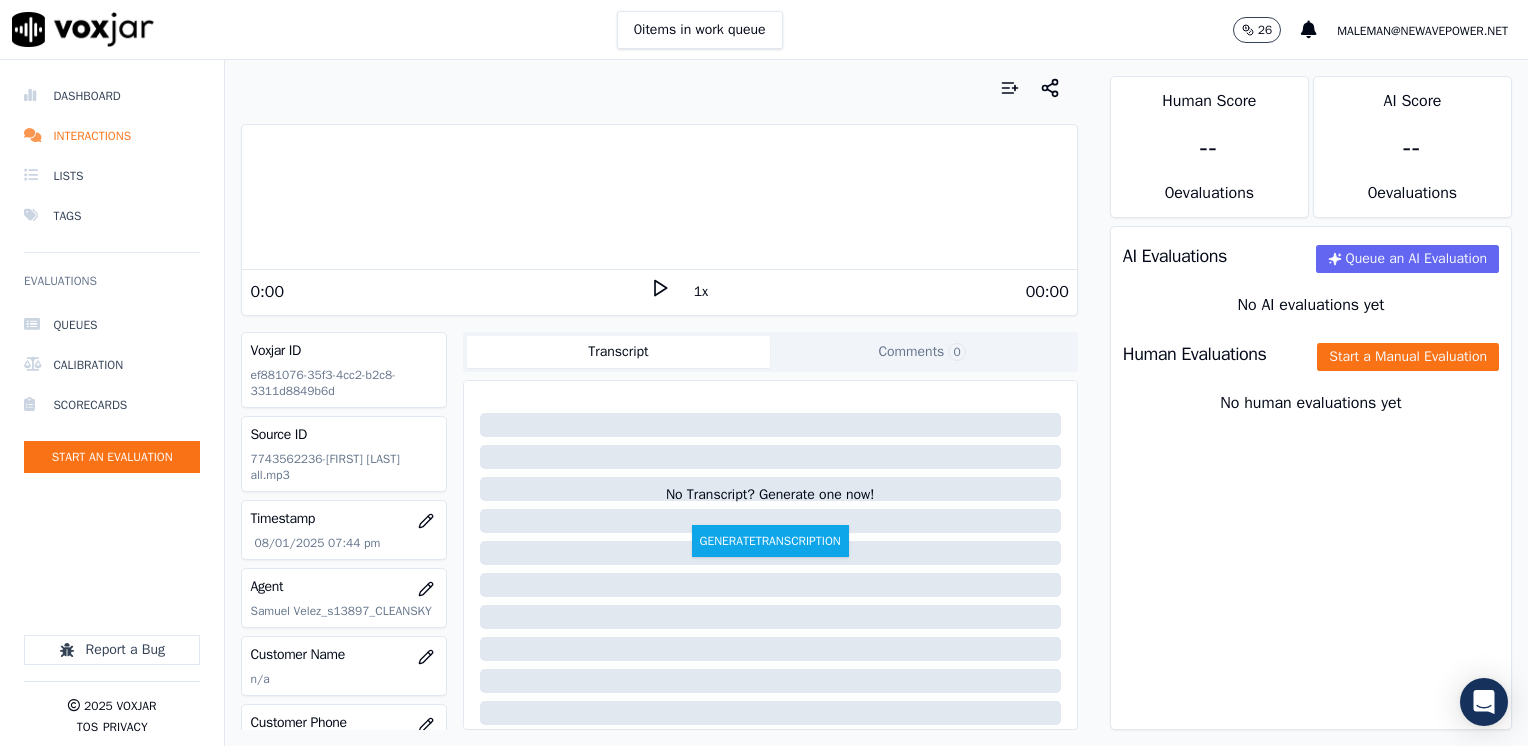 click on "AI Evaluations
Queue an AI Evaluation   No AI evaluations yet   Human Evaluations   Start a Manual Evaluation   No human evaluations yet" at bounding box center [1311, 478] 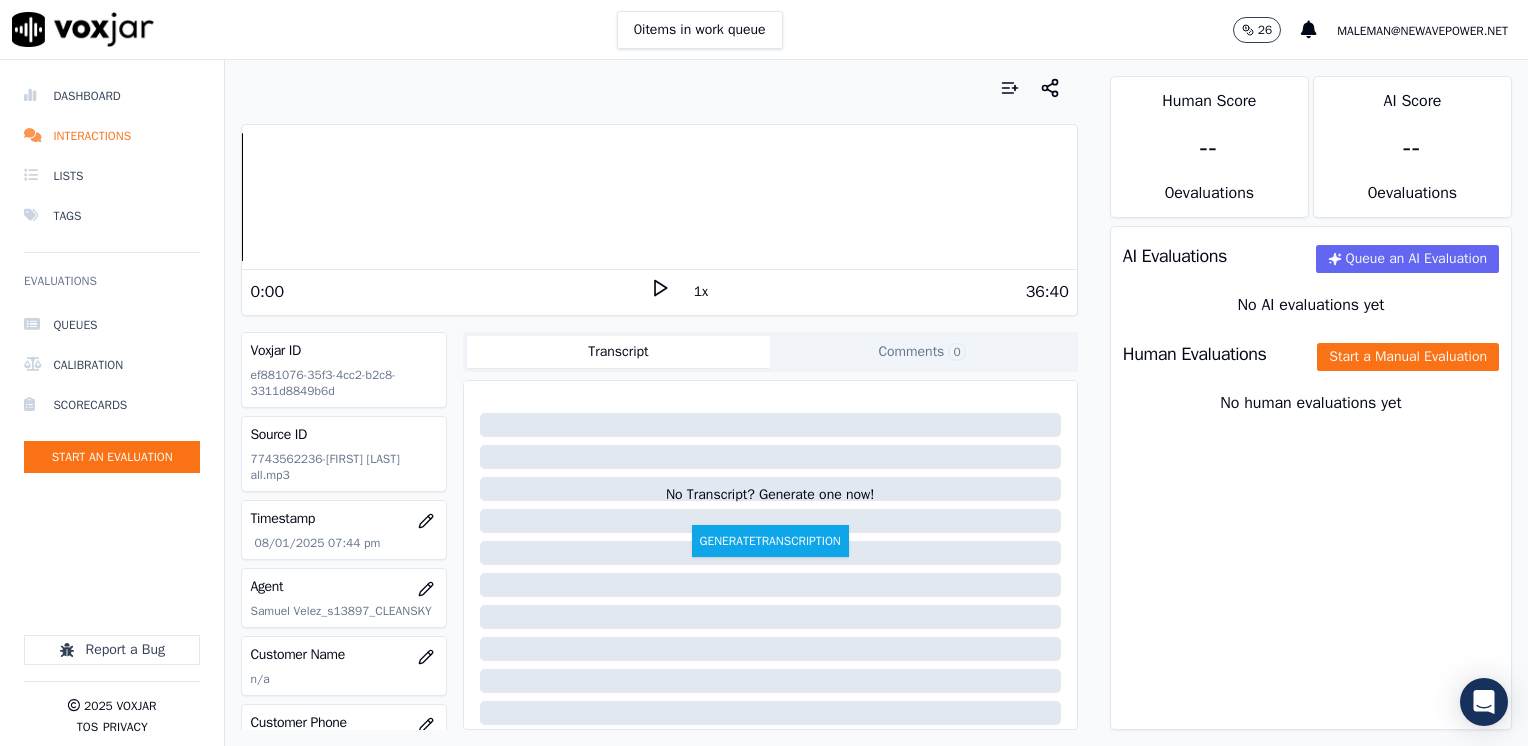 click on "0:00" at bounding box center (449, 292) 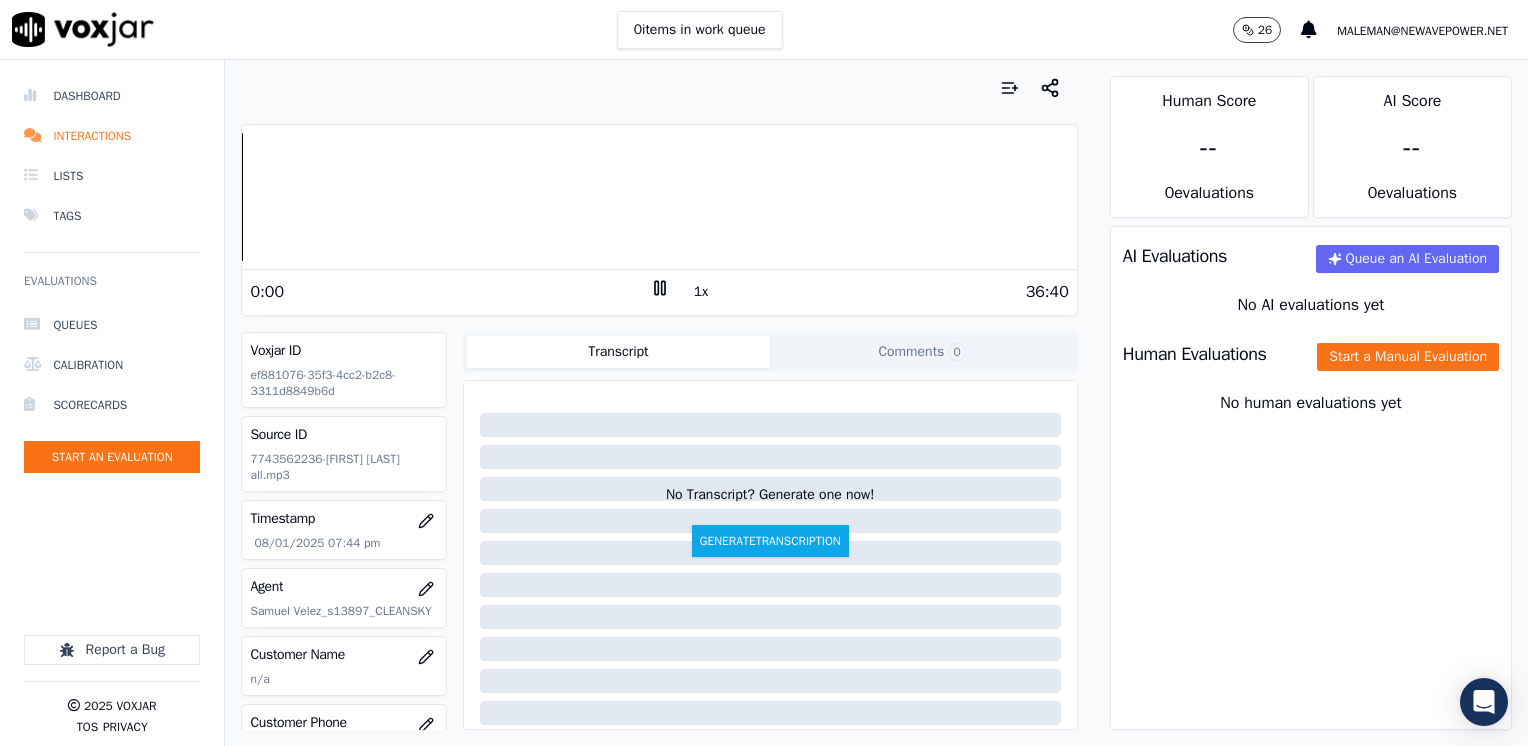 click 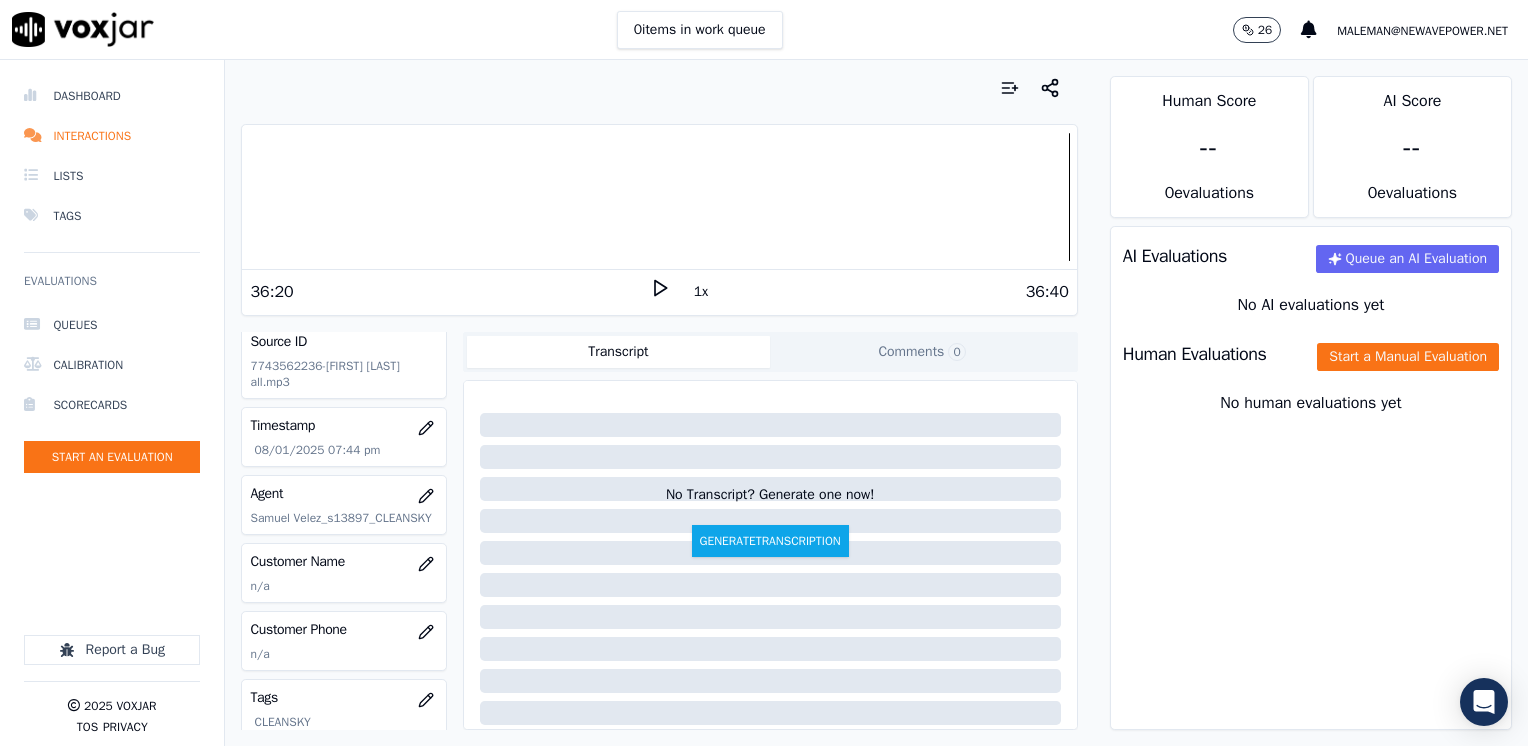 scroll, scrollTop: 200, scrollLeft: 0, axis: vertical 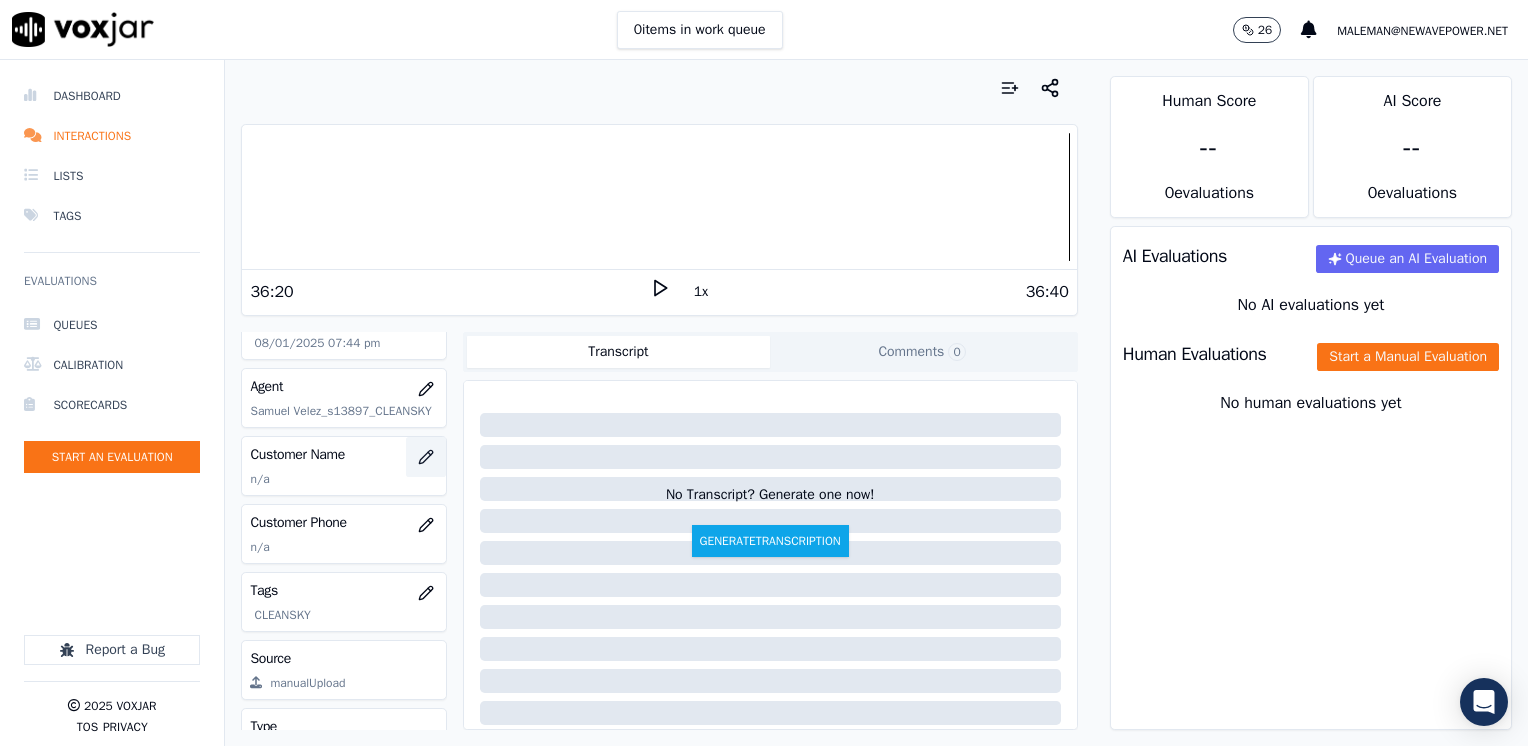click 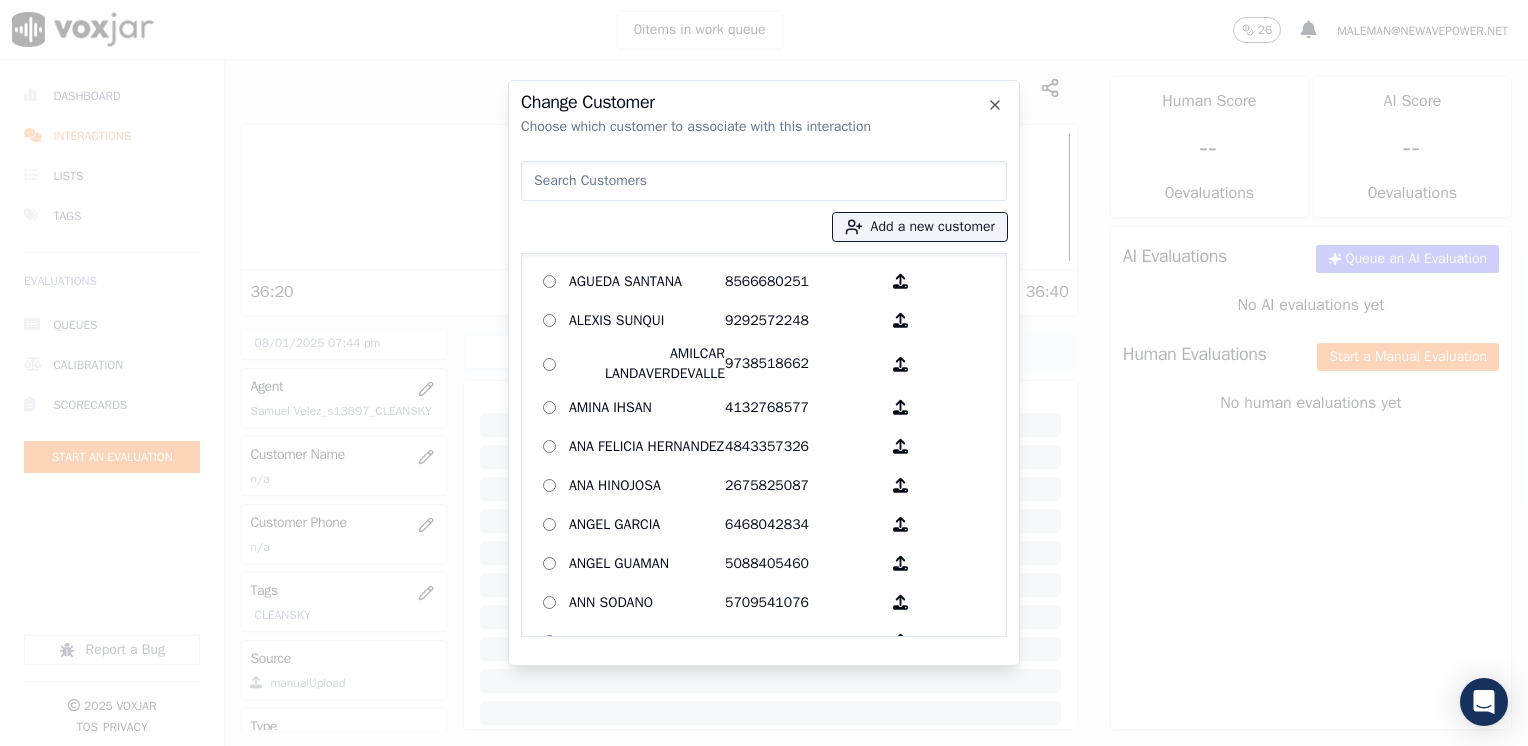 click at bounding box center [764, 181] 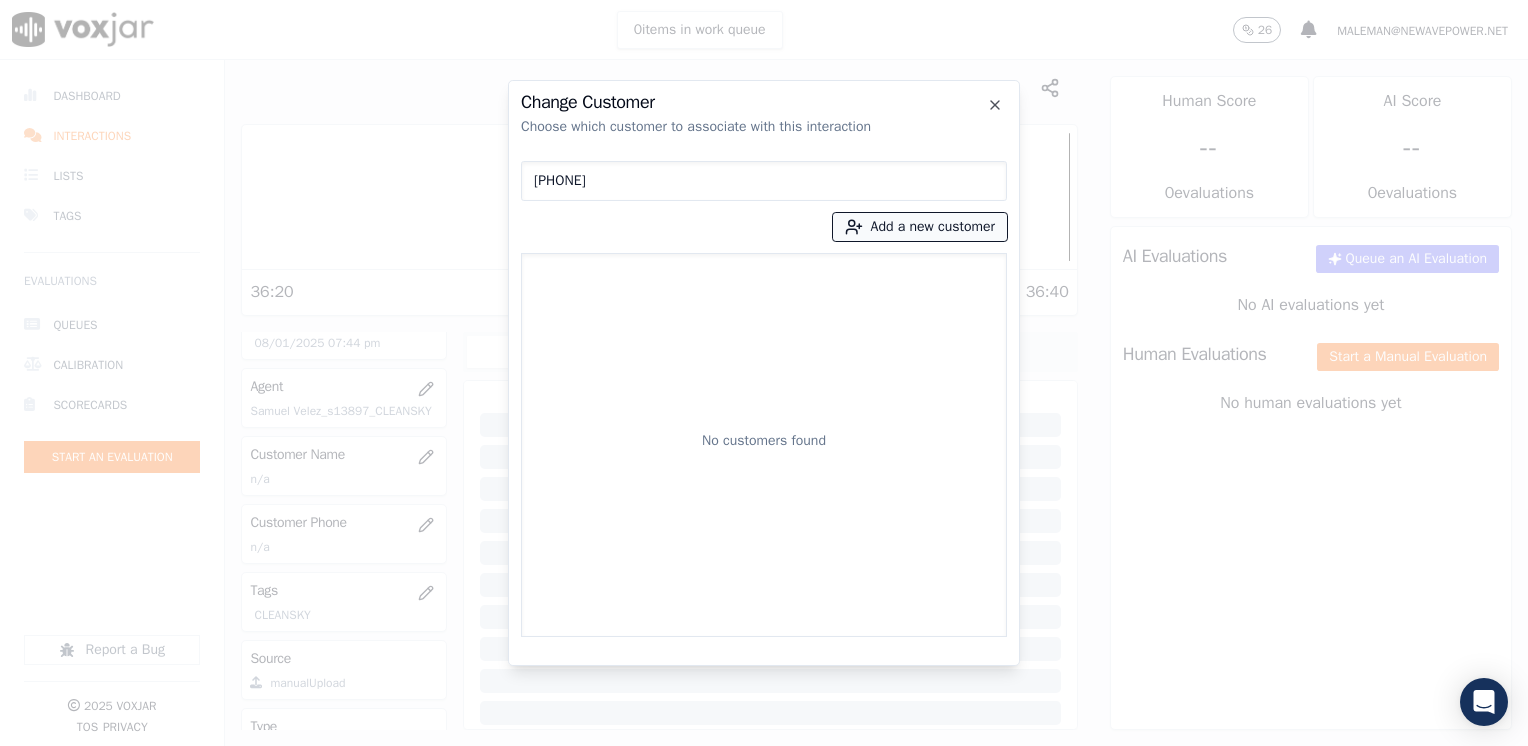 type on "[PHONE]" 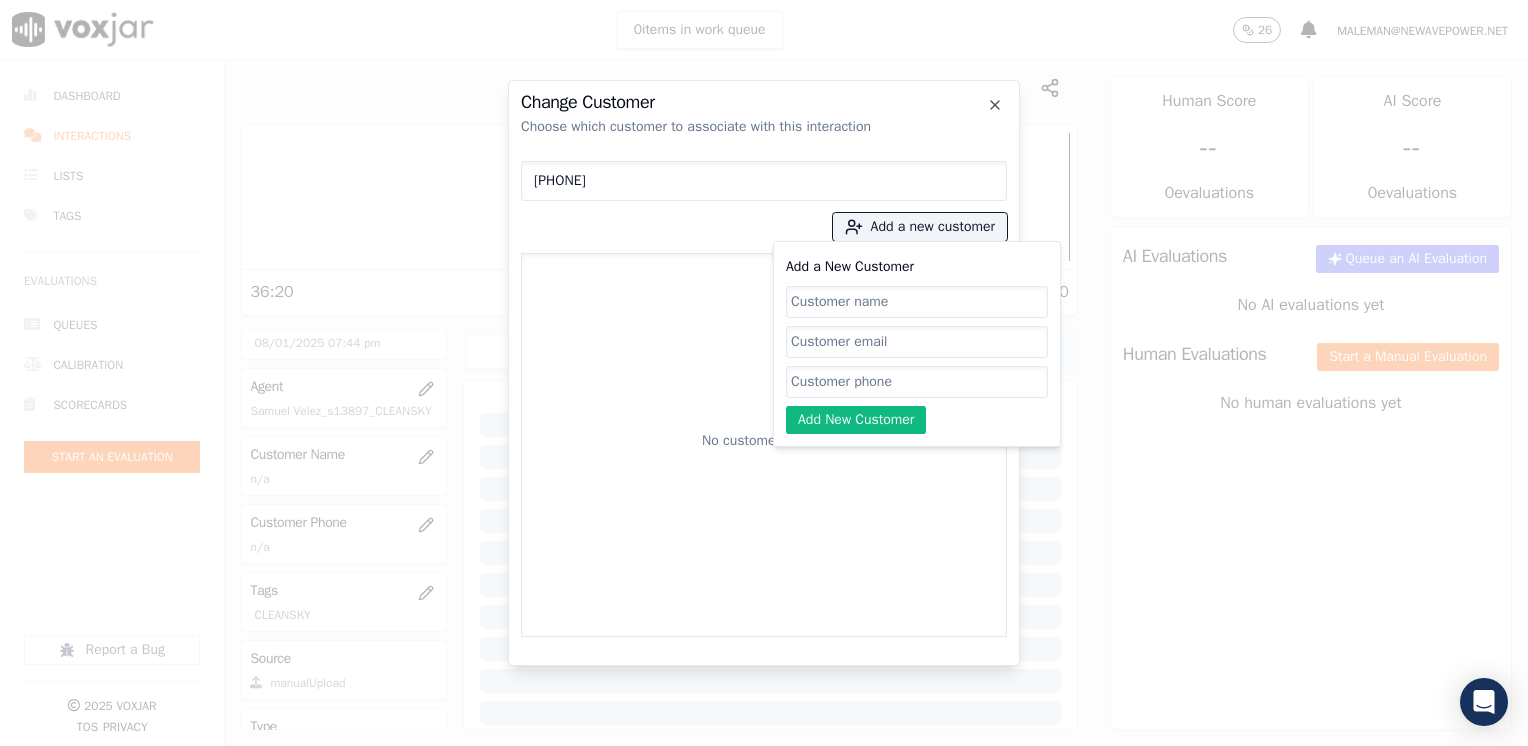 click on "Add a New Customer" 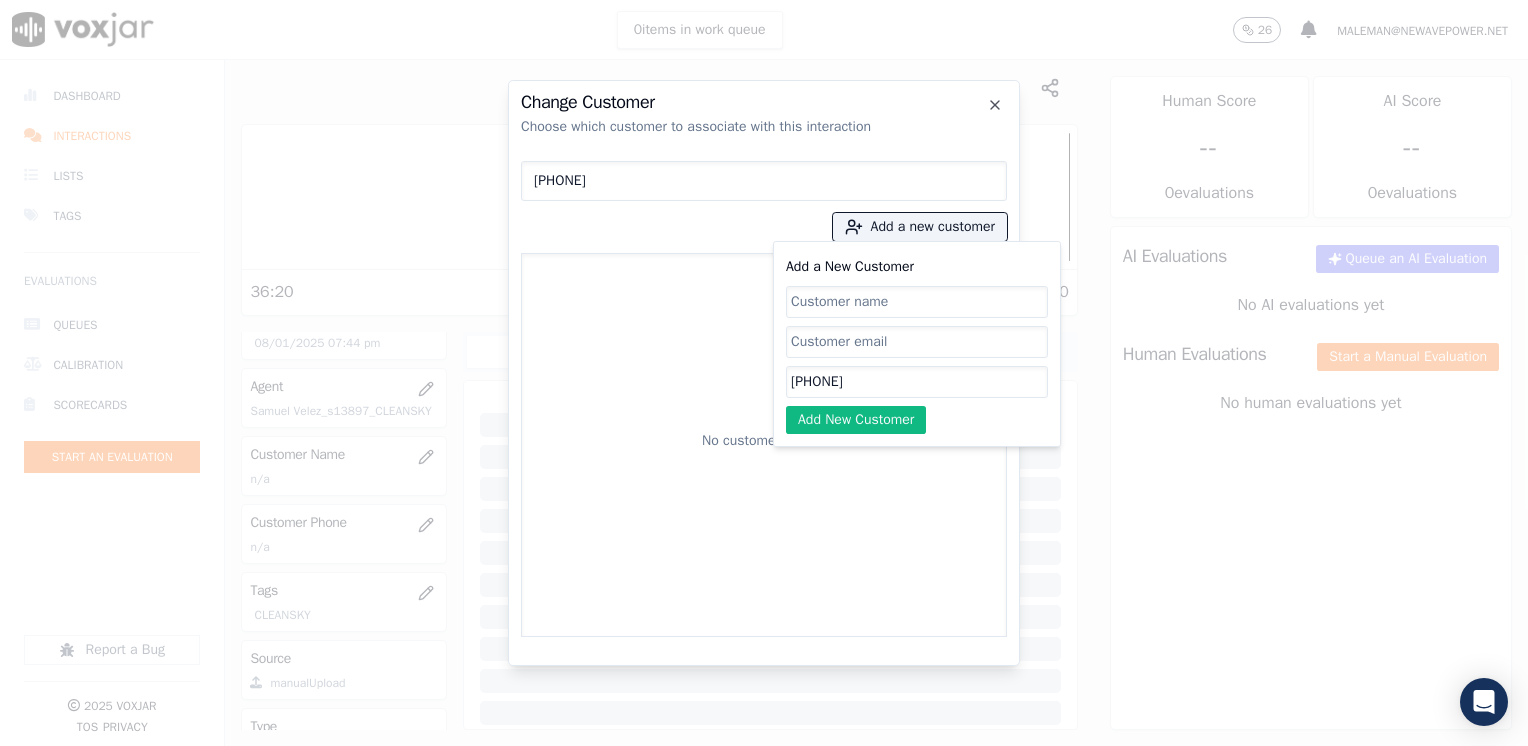 type on "[PHONE]" 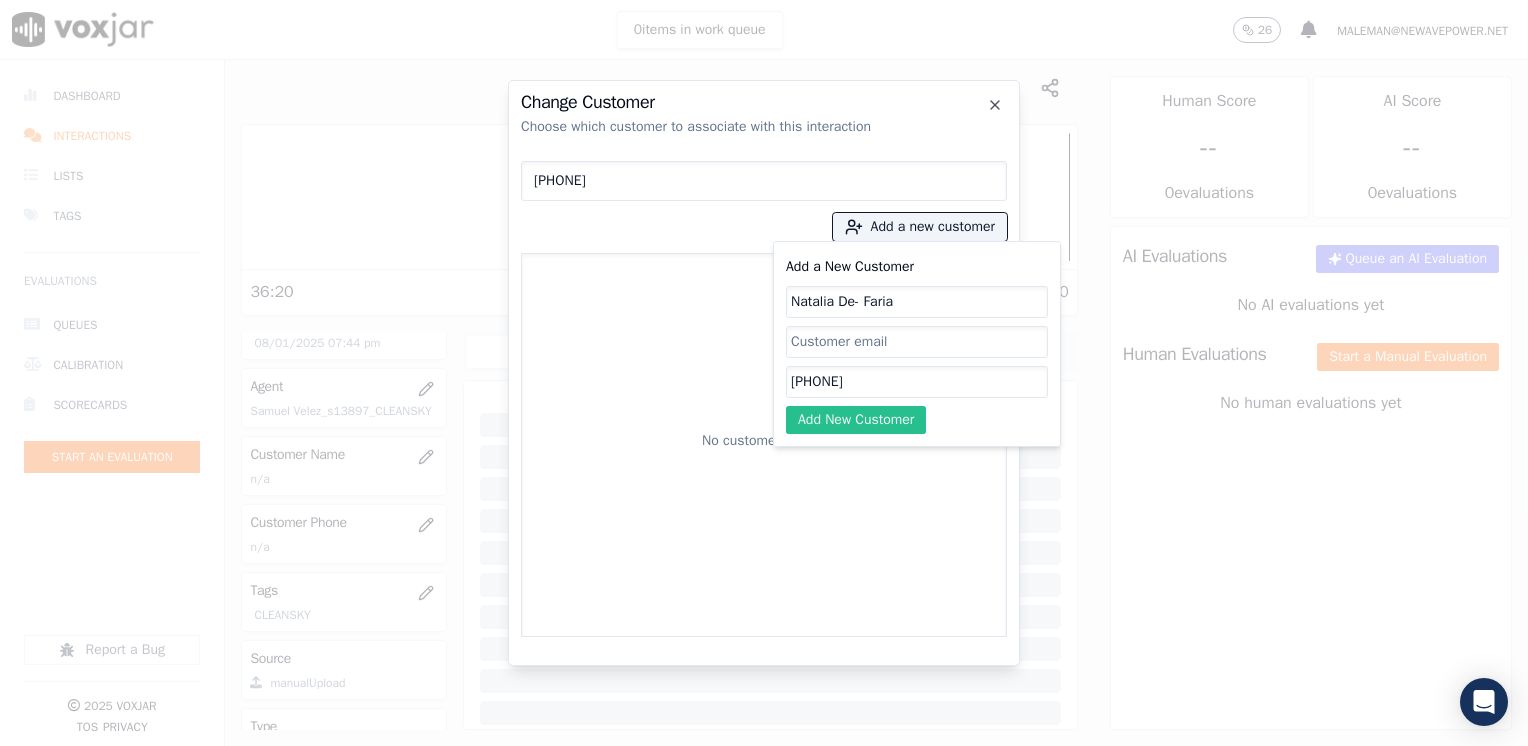 type on "Natalia De- Faria" 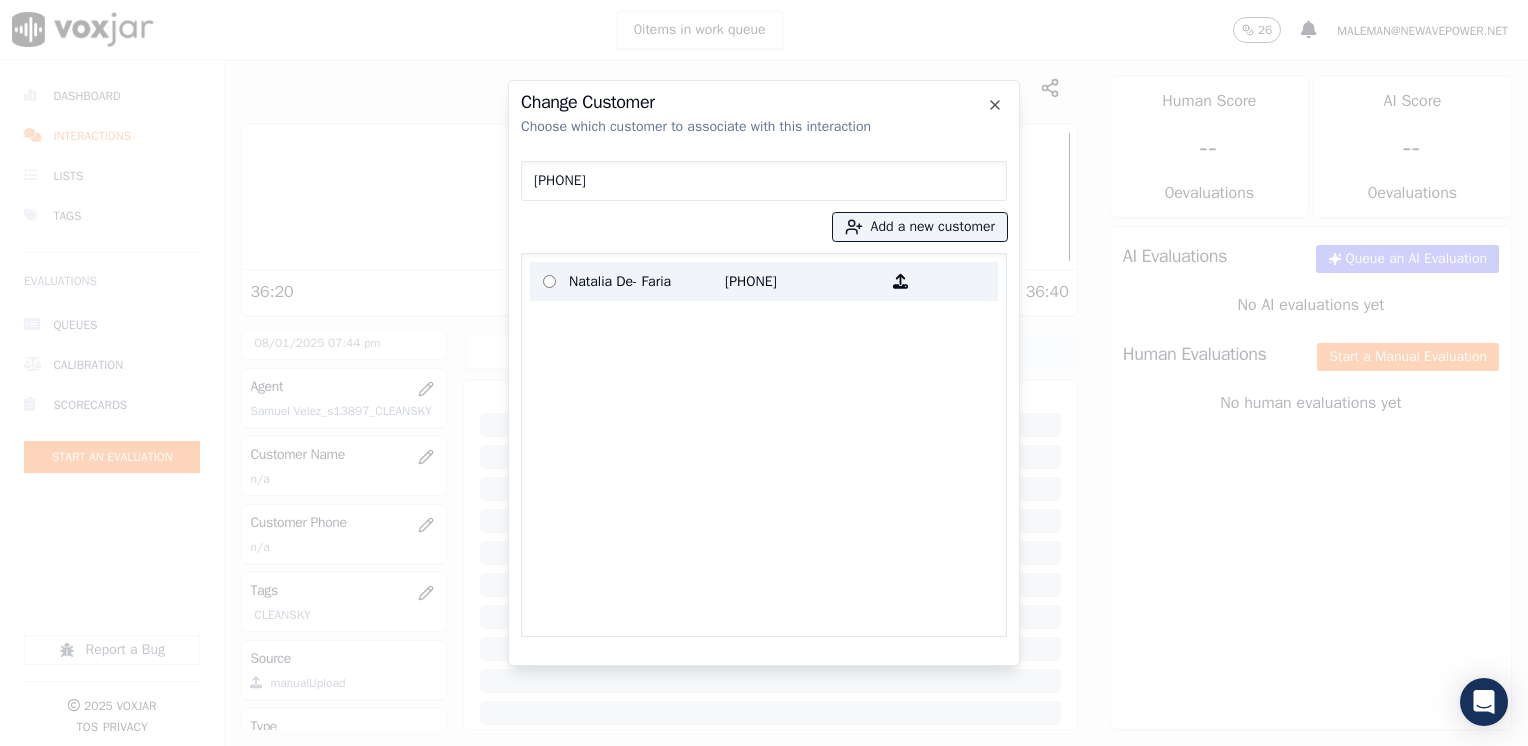click on "Natalia De- Faria" at bounding box center [647, 281] 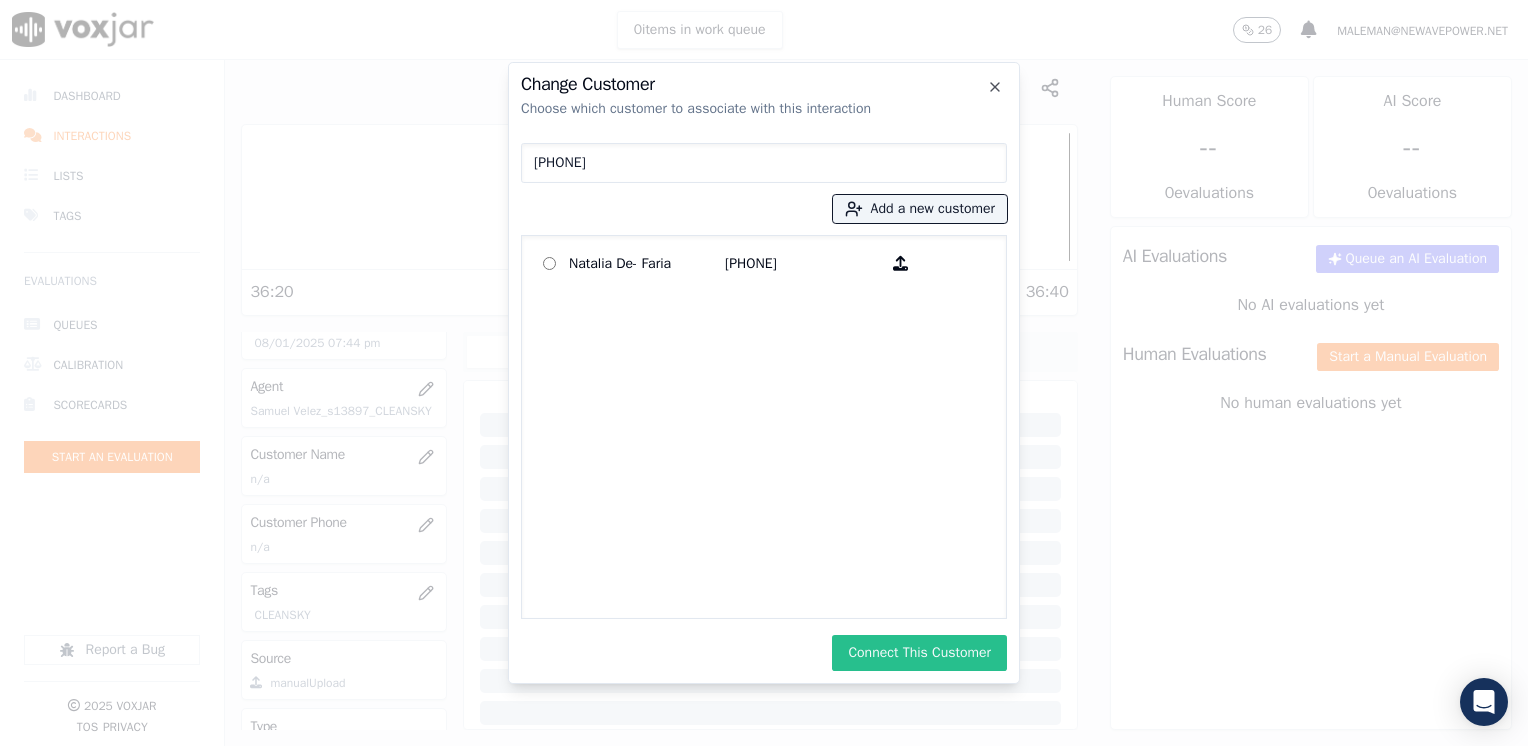click on "Connect This Customer" at bounding box center [919, 653] 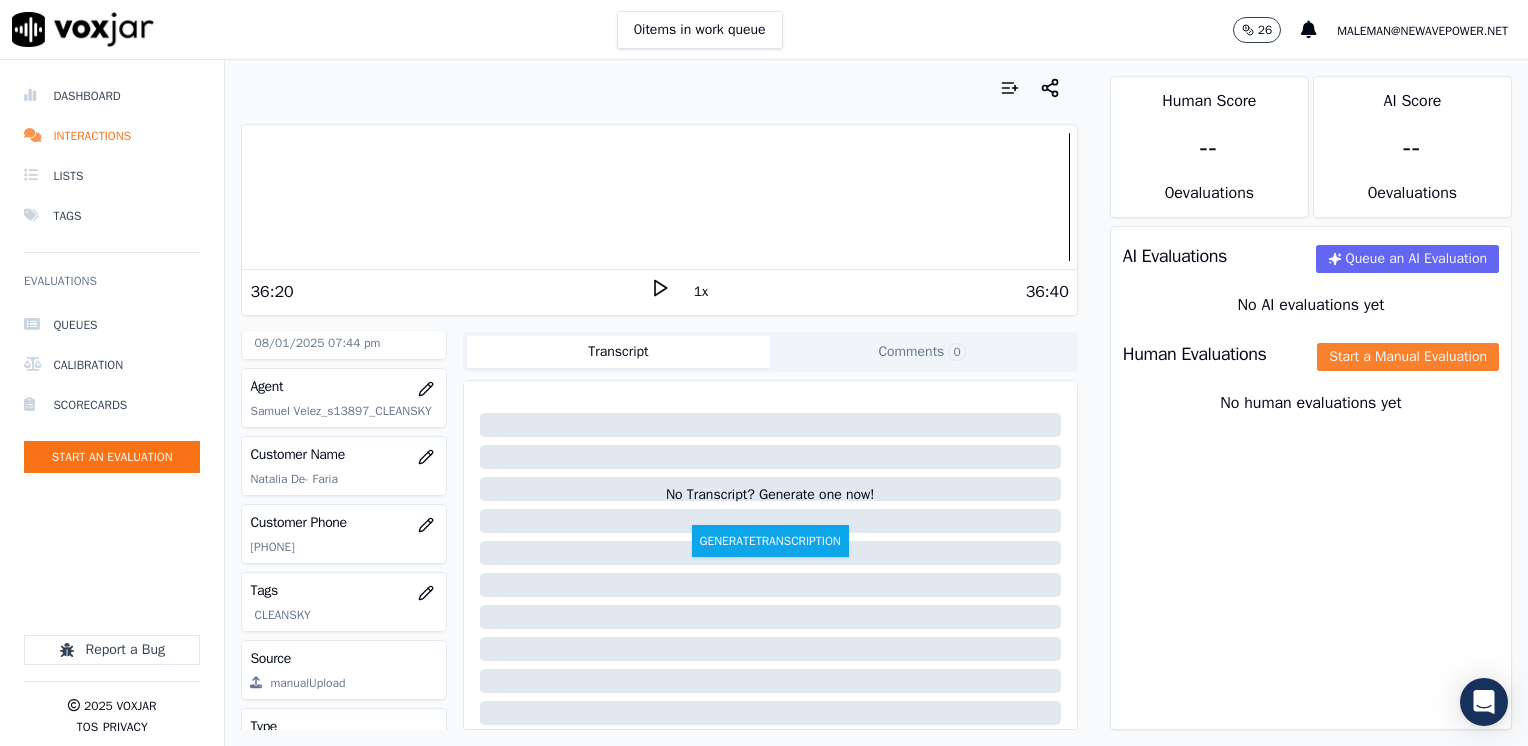 click on "Start a Manual Evaluation" 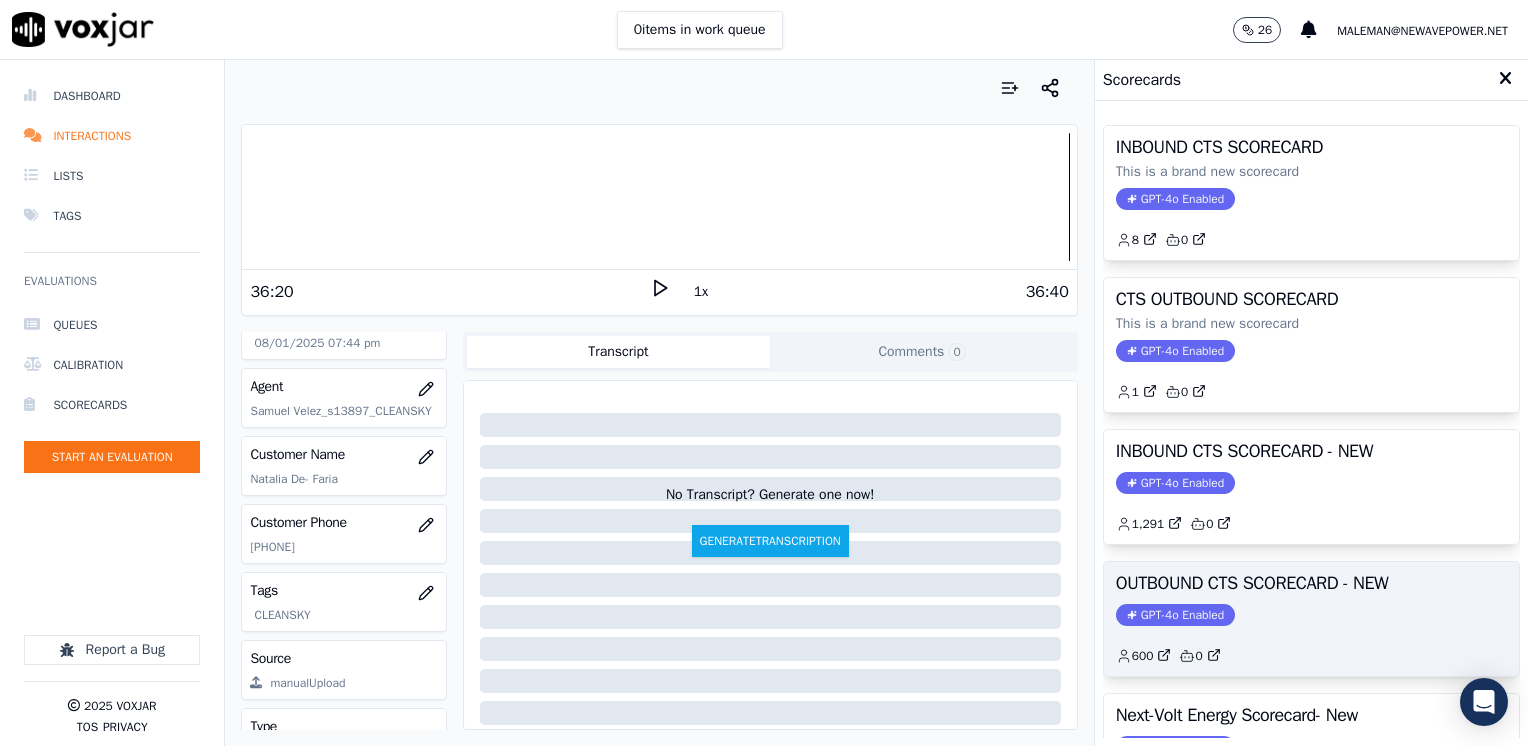 click on "GPT-4o Enabled" at bounding box center [1175, 615] 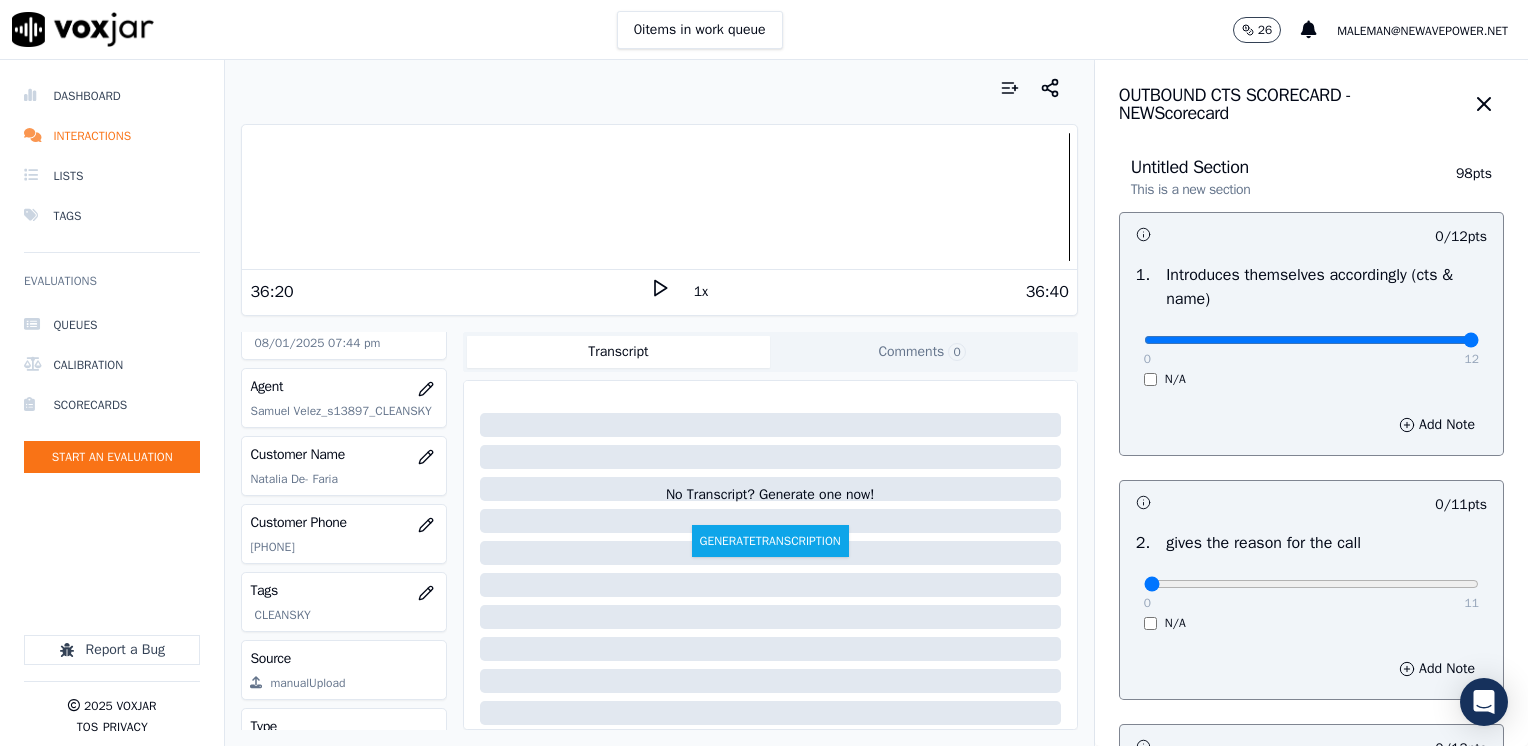 drag, startPoint x: 1129, startPoint y: 337, endPoint x: 1531, endPoint y: 394, distance: 406.02094 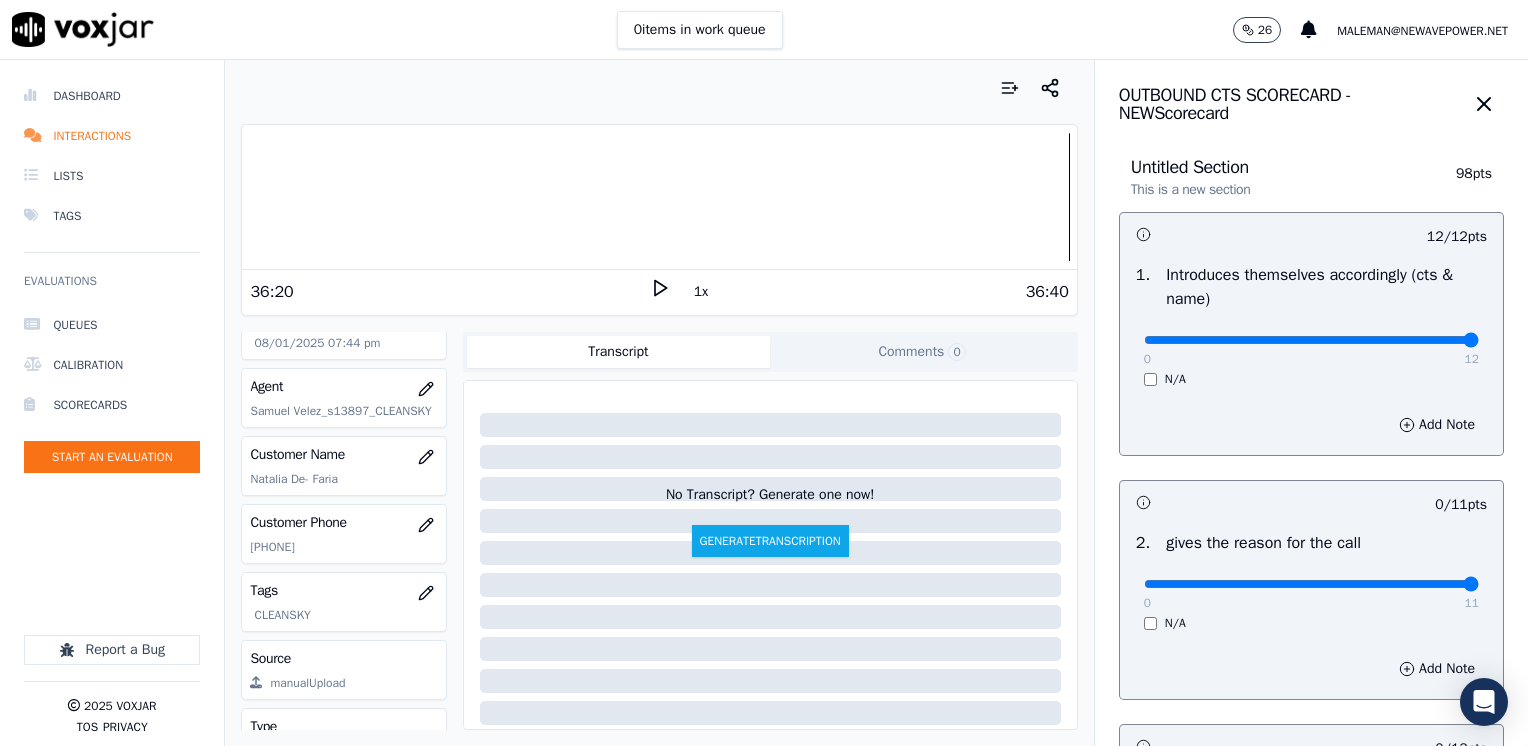 drag, startPoint x: 1132, startPoint y: 586, endPoint x: 1527, endPoint y: 510, distance: 402.24496 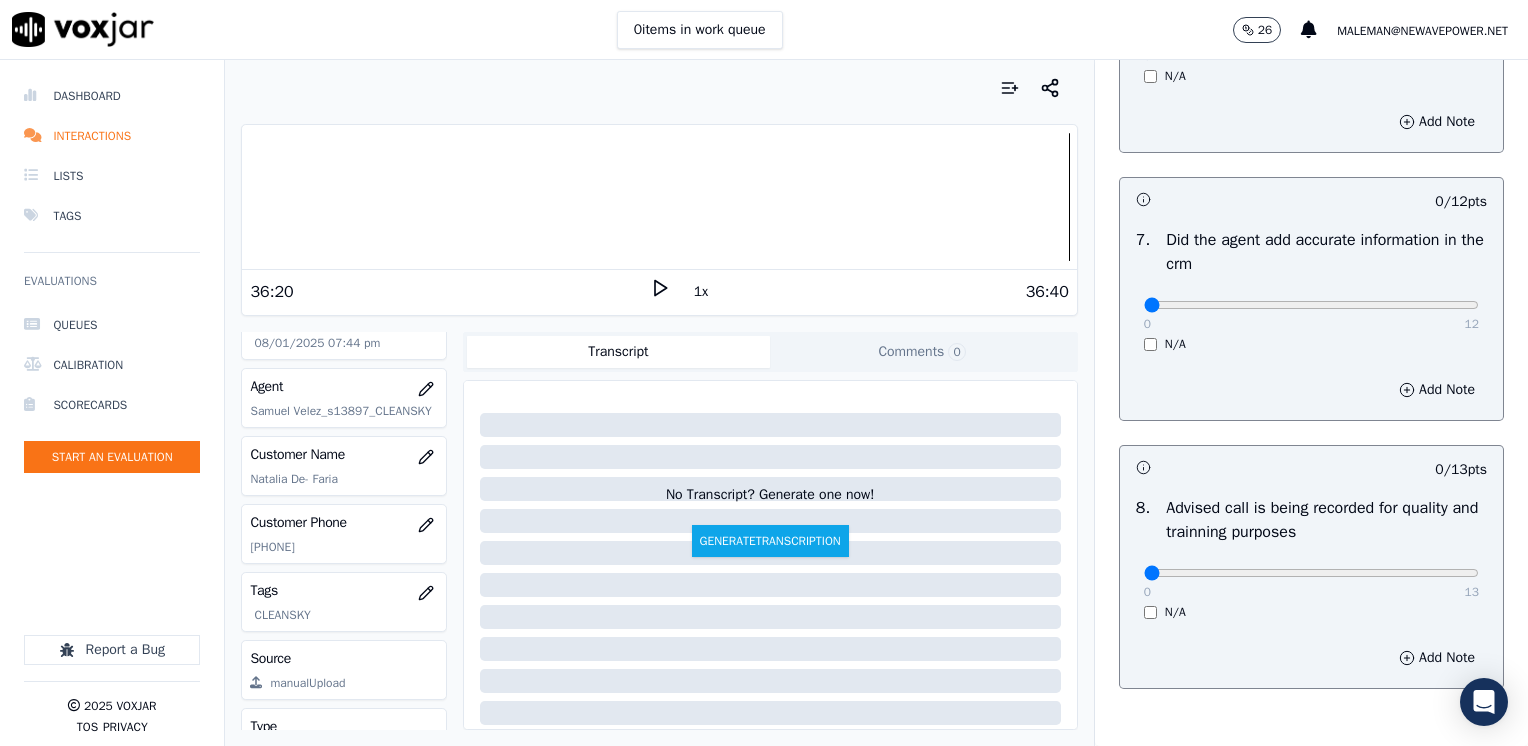 scroll, scrollTop: 1748, scrollLeft: 0, axis: vertical 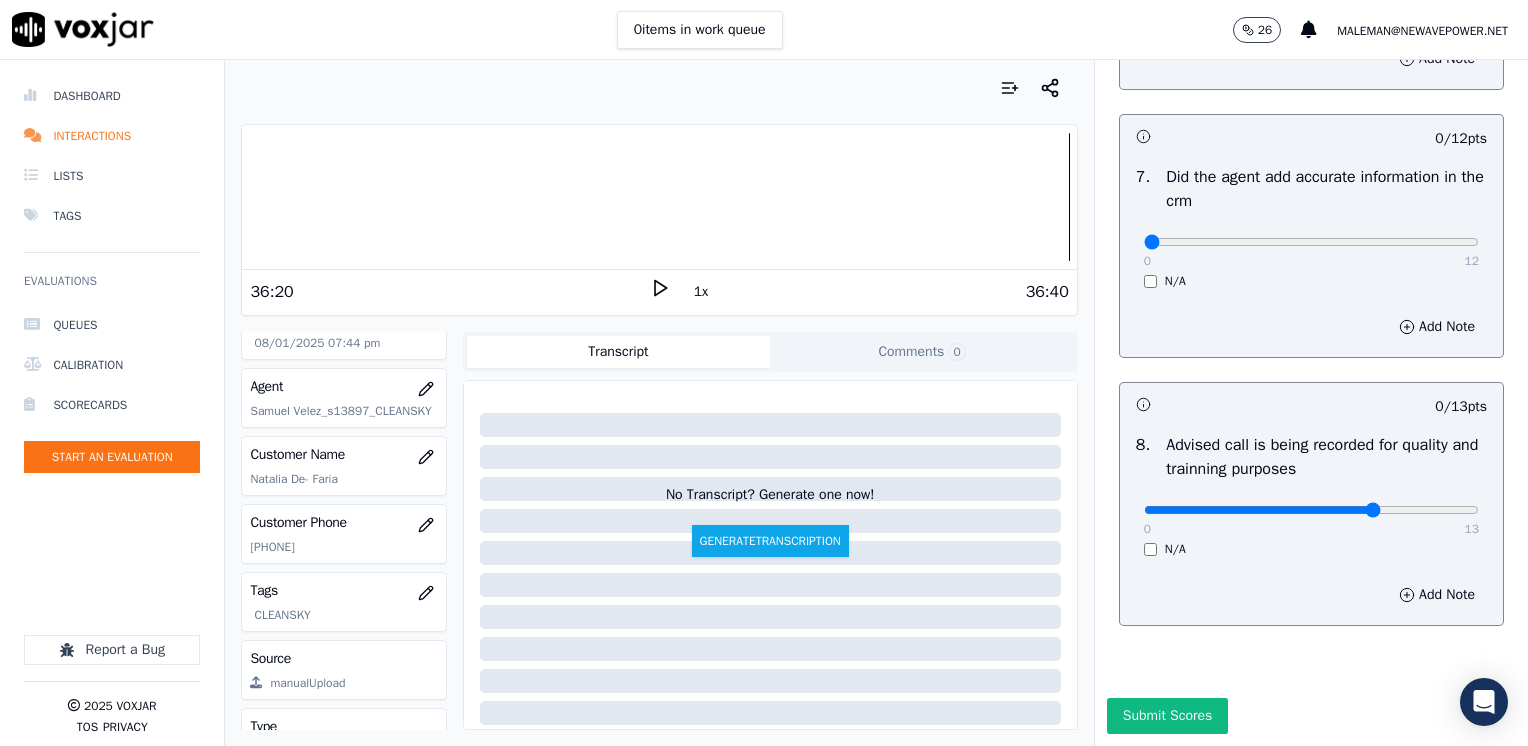 click at bounding box center [1311, -1366] 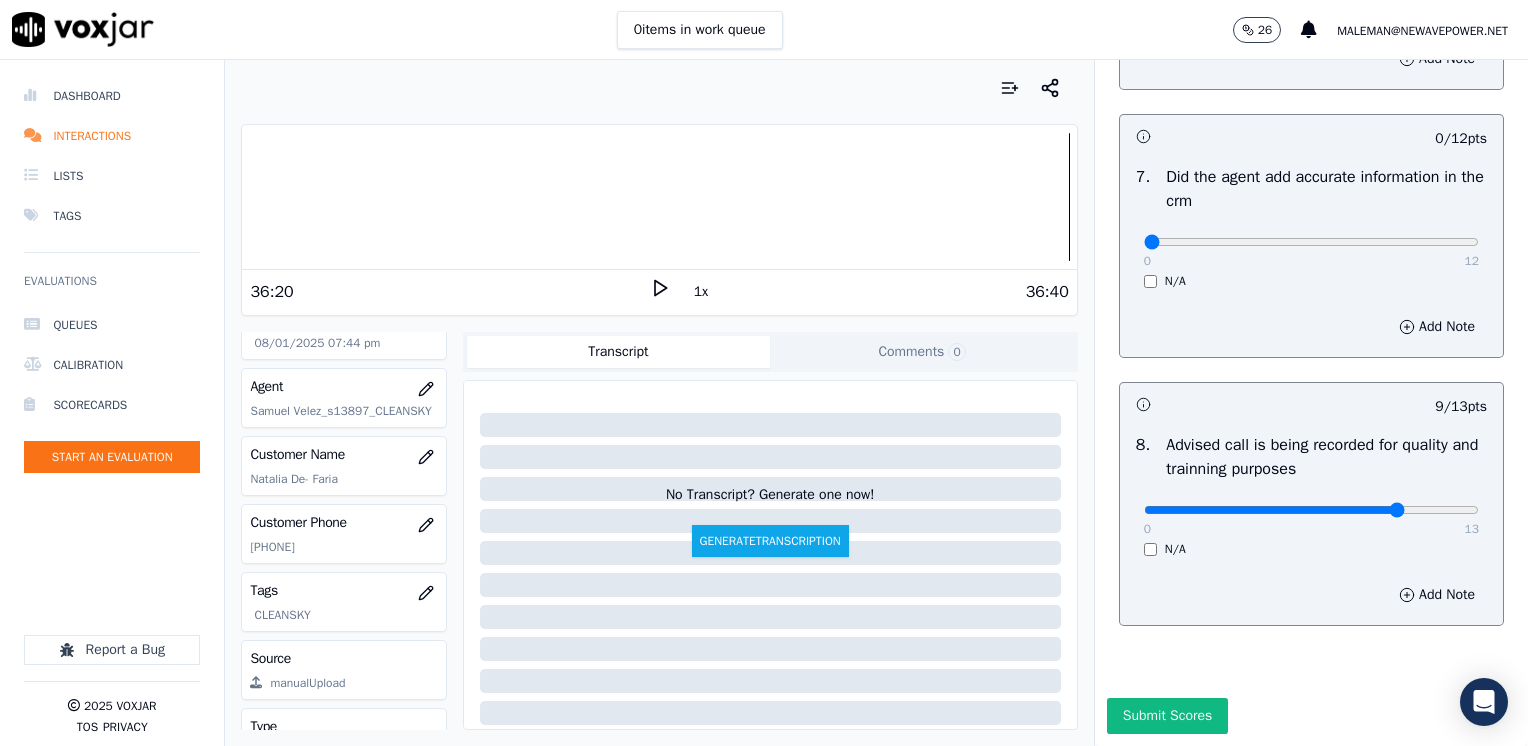 type on "10" 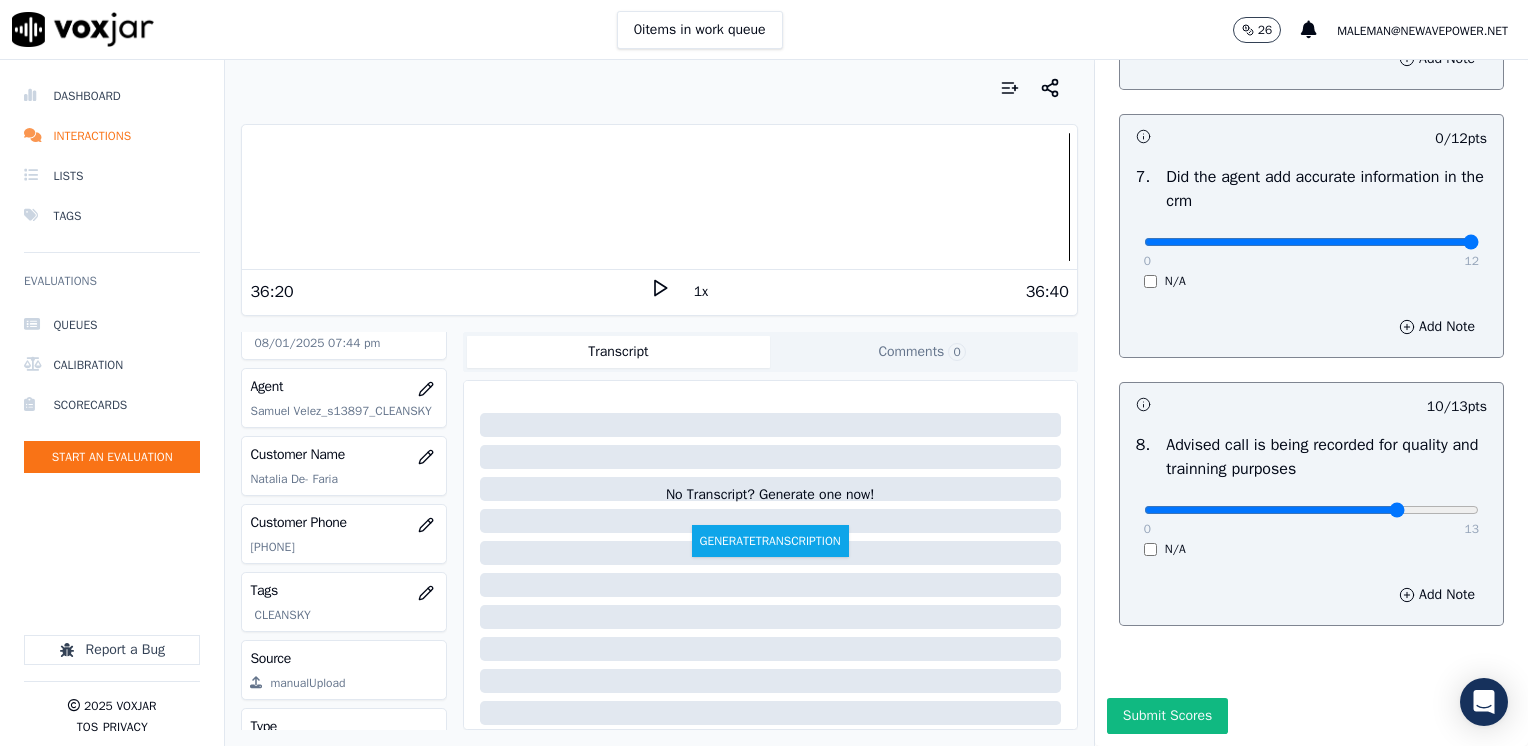 drag, startPoint x: 1136, startPoint y: 194, endPoint x: 1531, endPoint y: 286, distance: 405.57245 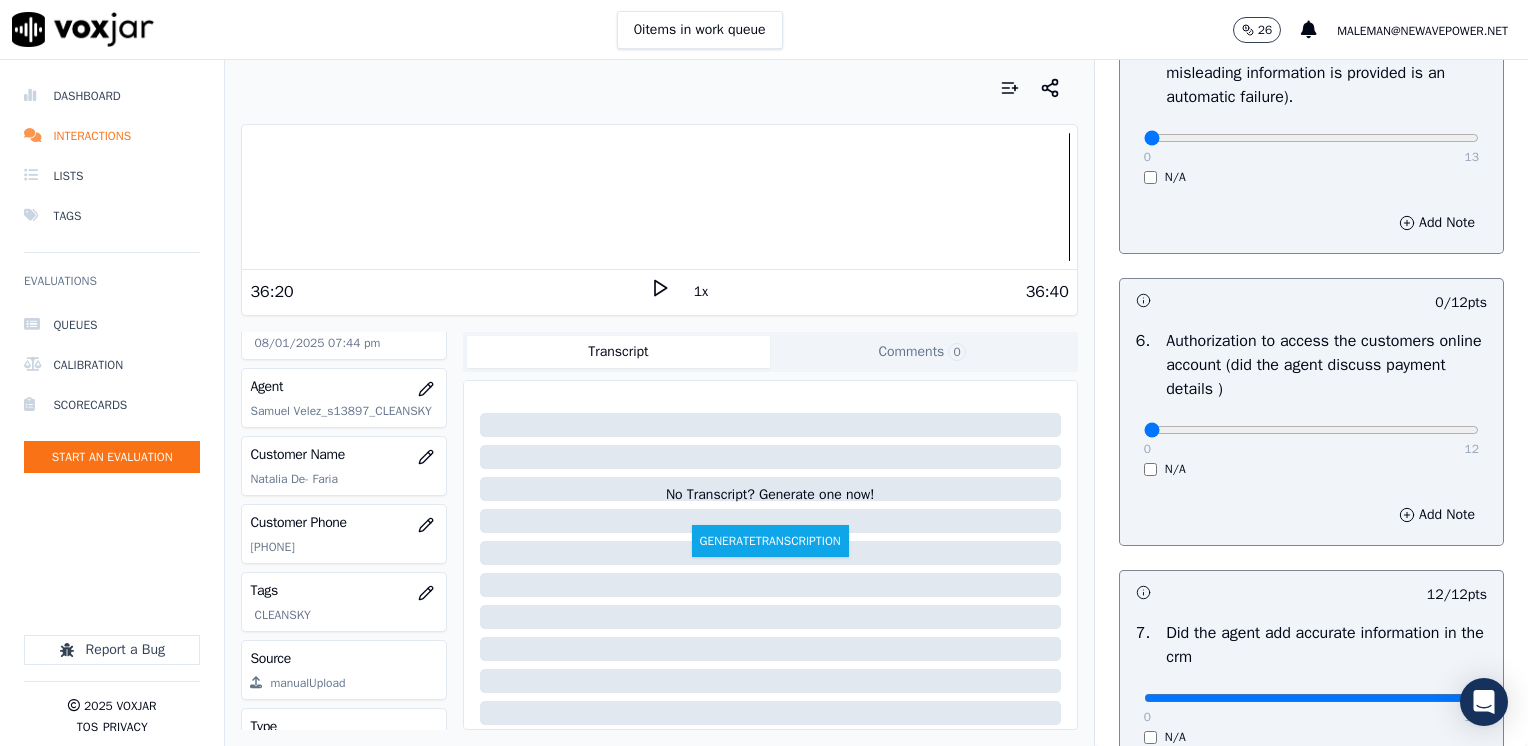 scroll, scrollTop: 1248, scrollLeft: 0, axis: vertical 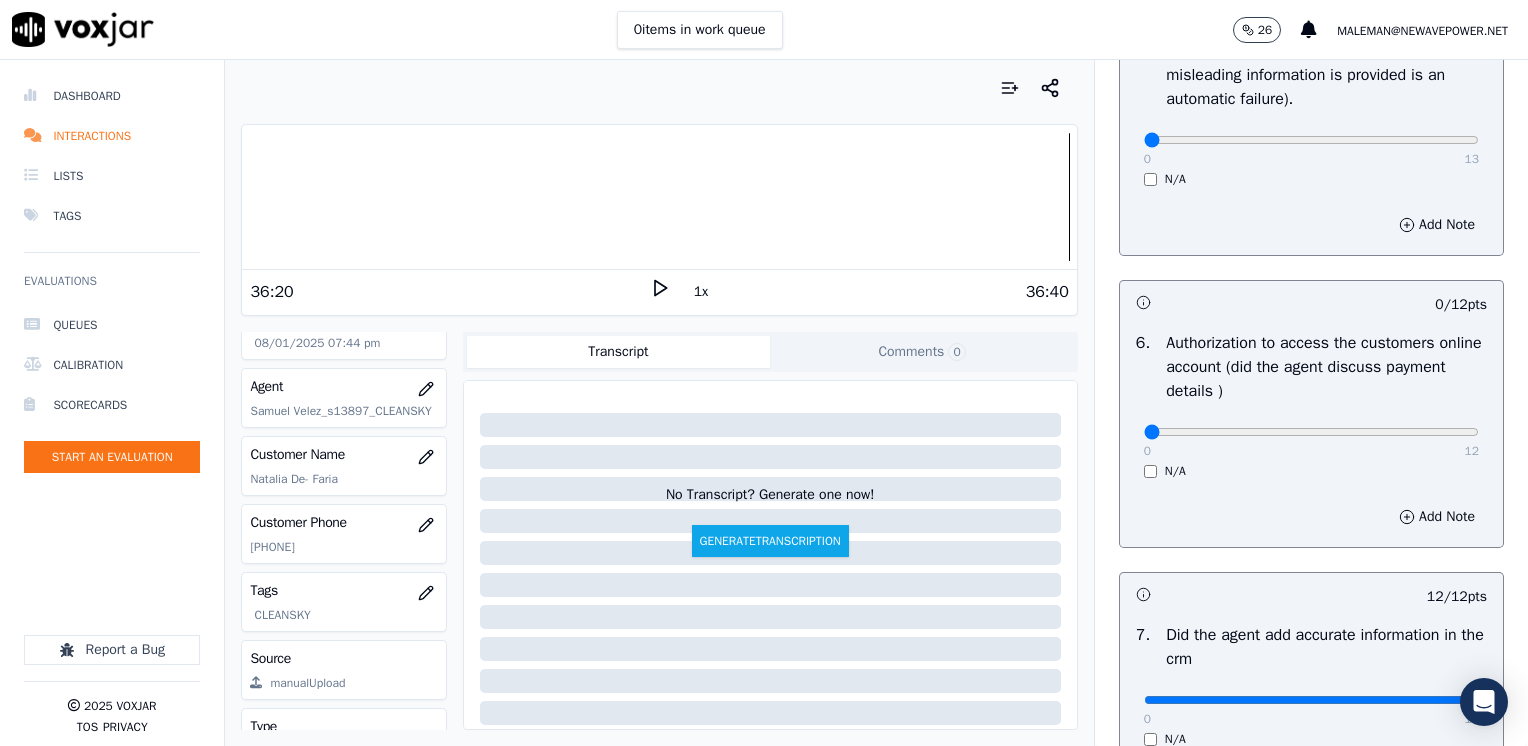 click on "N/A" at bounding box center (1311, 471) 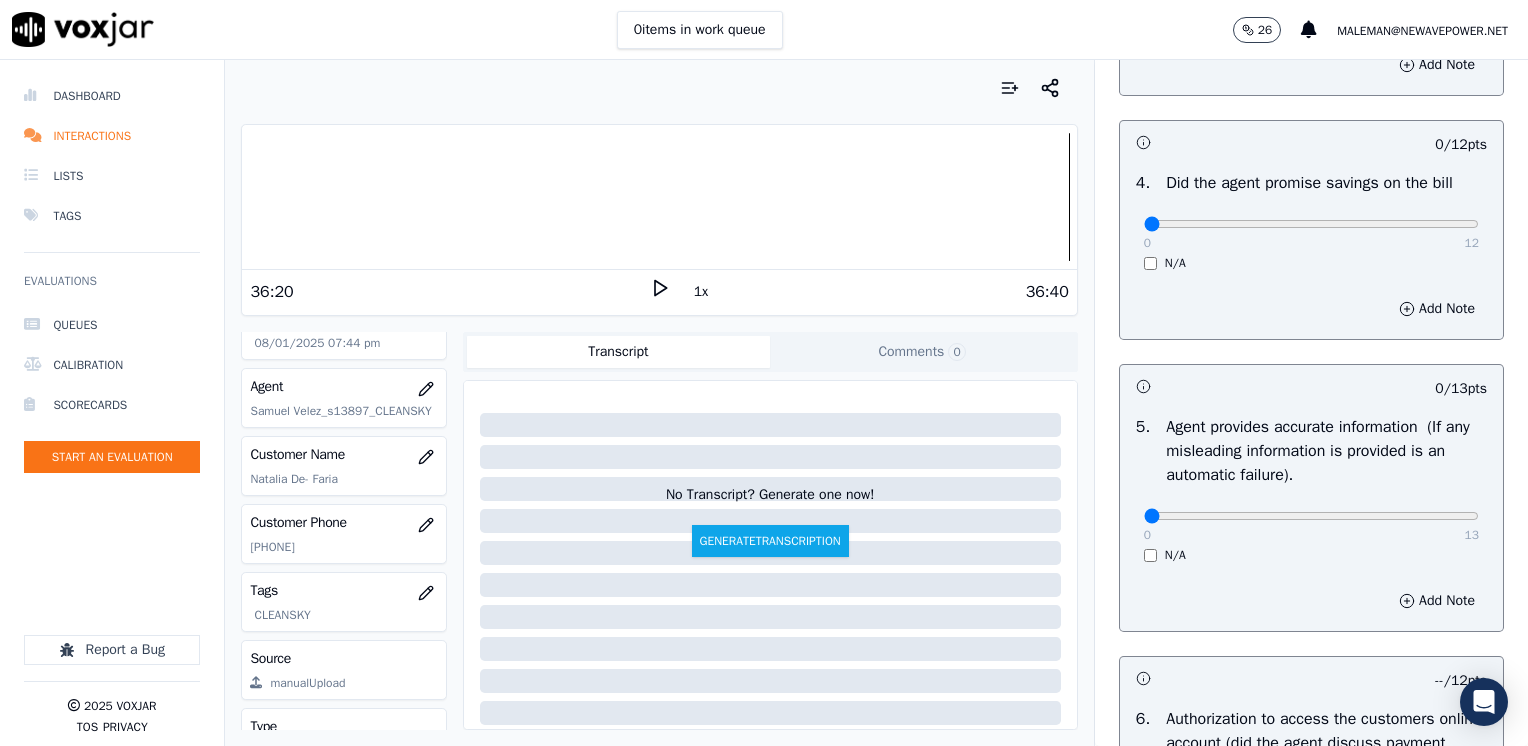 scroll, scrollTop: 748, scrollLeft: 0, axis: vertical 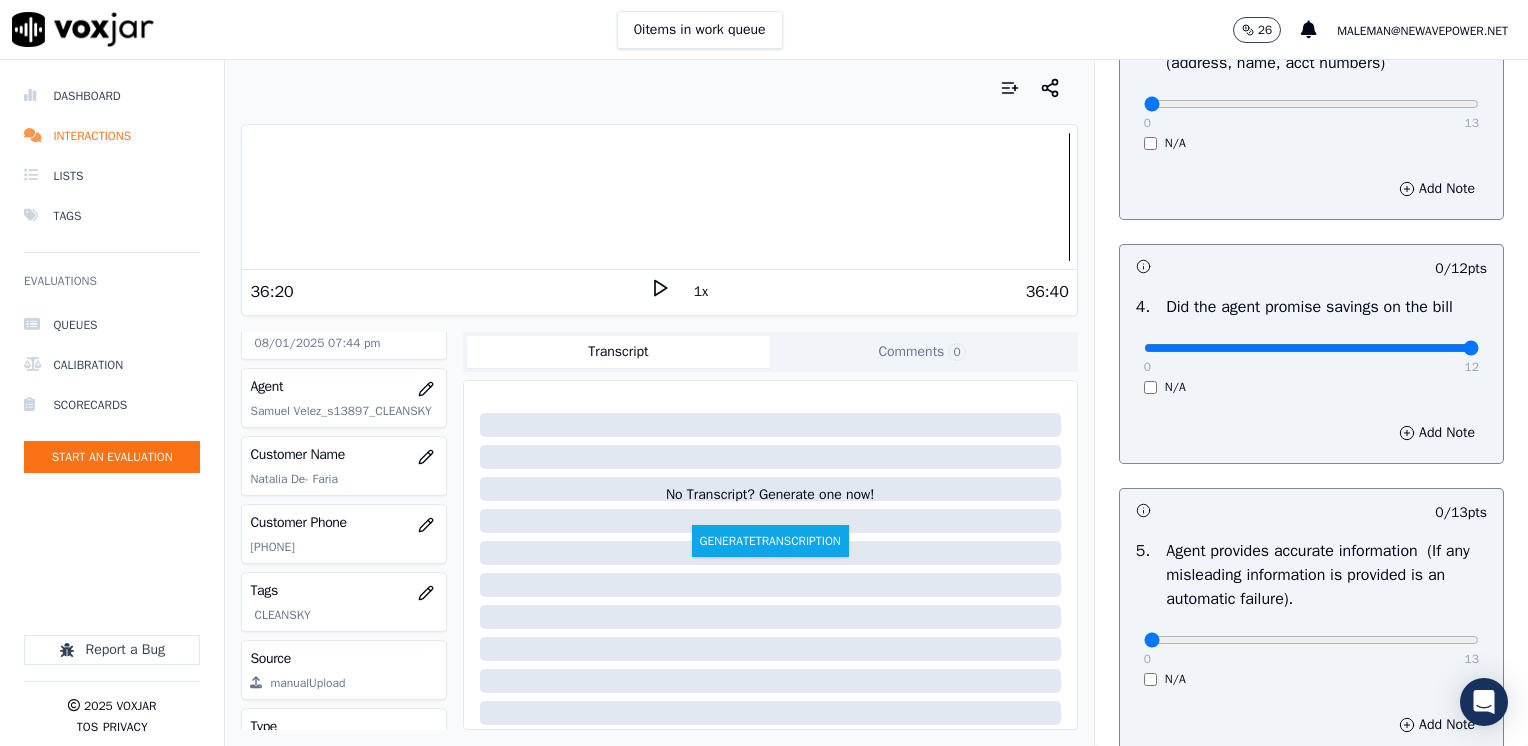 drag, startPoint x: 1134, startPoint y: 351, endPoint x: 1531, endPoint y: 324, distance: 397.91708 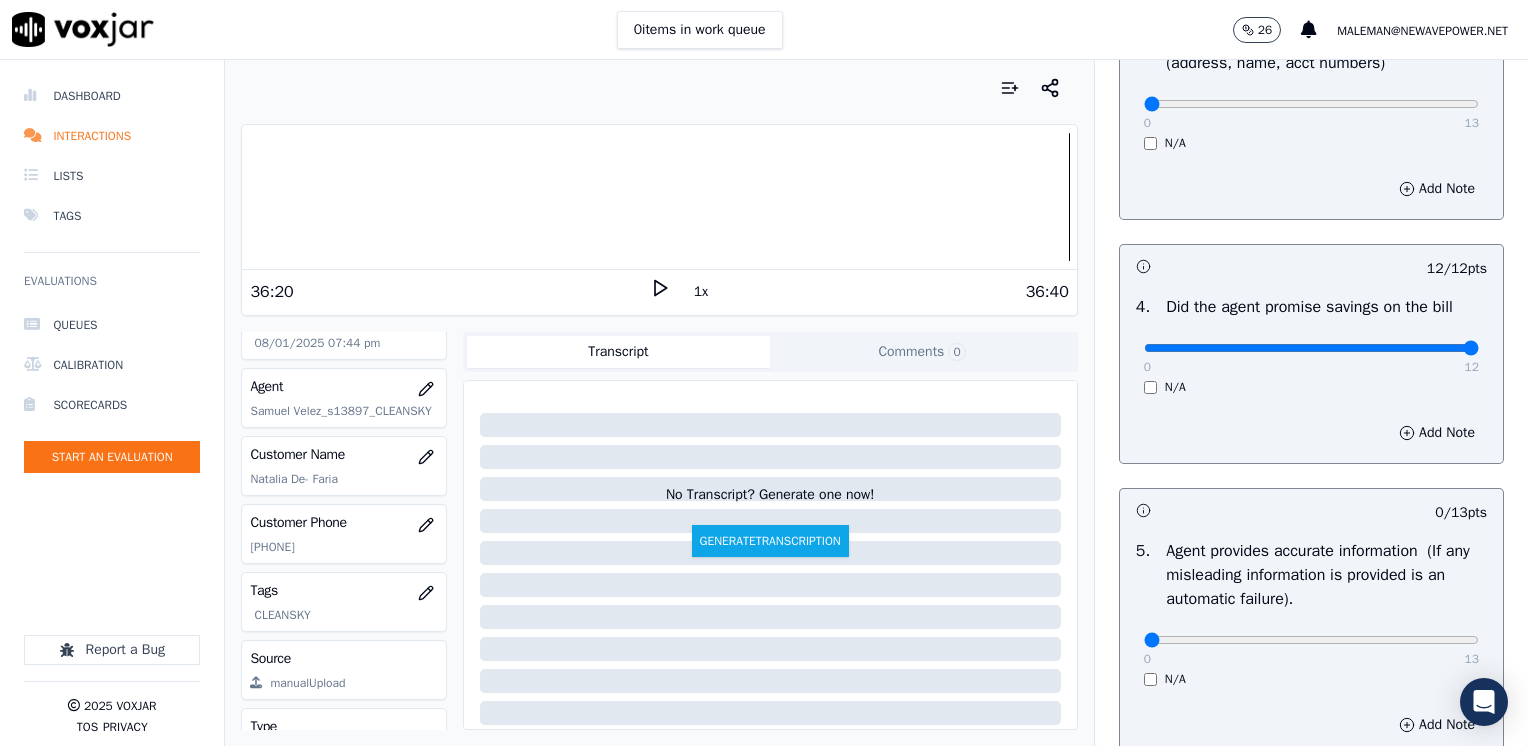 click on "Add Note" at bounding box center (1311, 189) 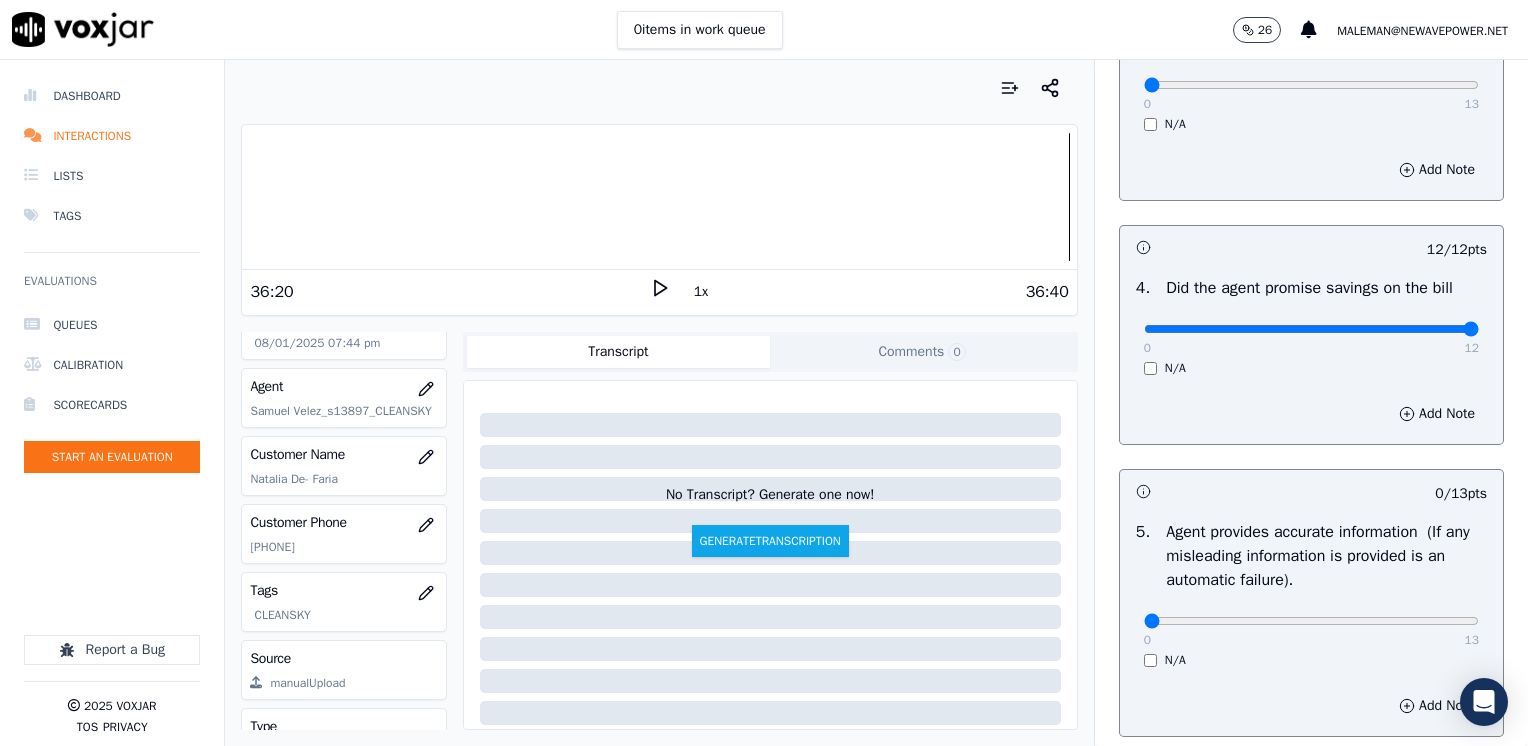 scroll, scrollTop: 748, scrollLeft: 0, axis: vertical 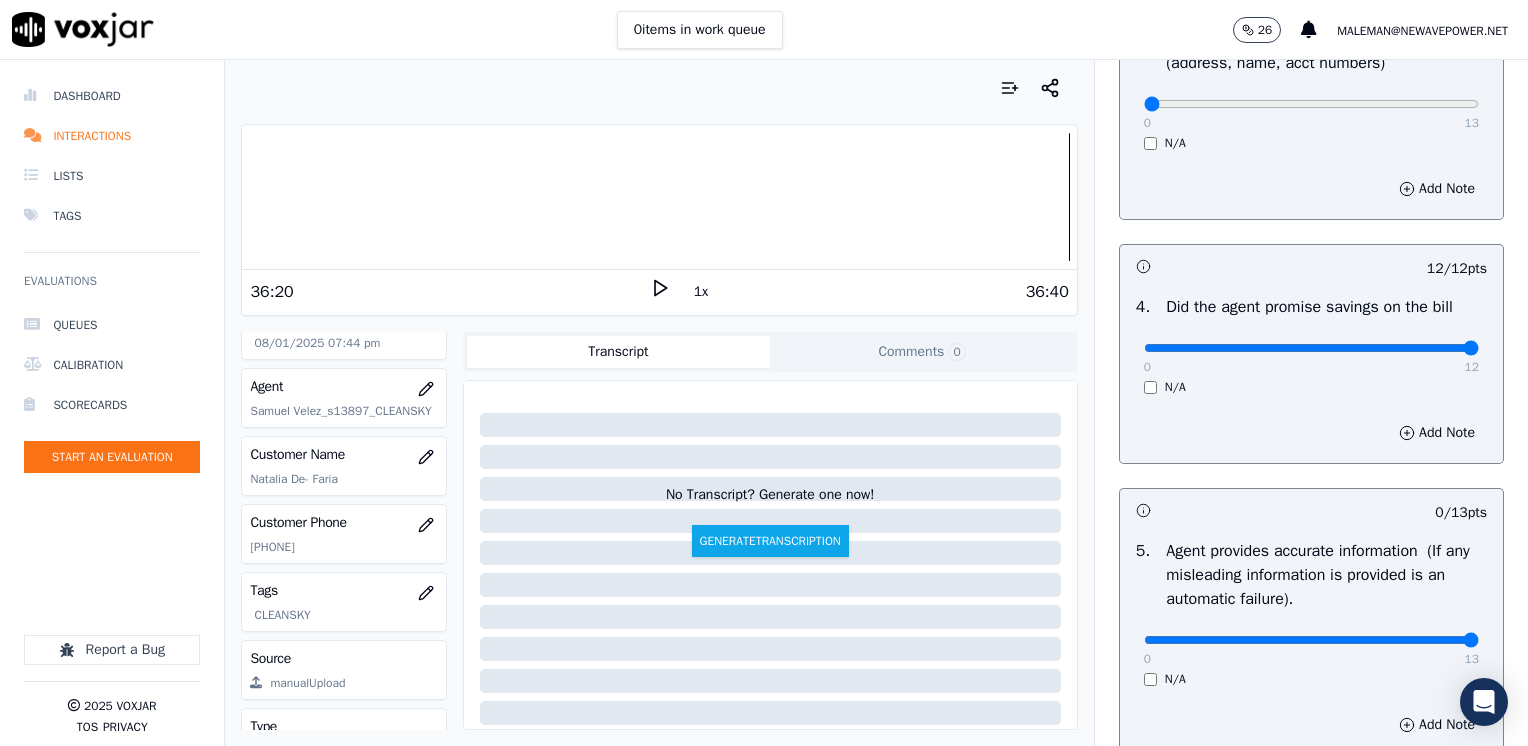 drag, startPoint x: 1130, startPoint y: 638, endPoint x: 1531, endPoint y: 629, distance: 401.10098 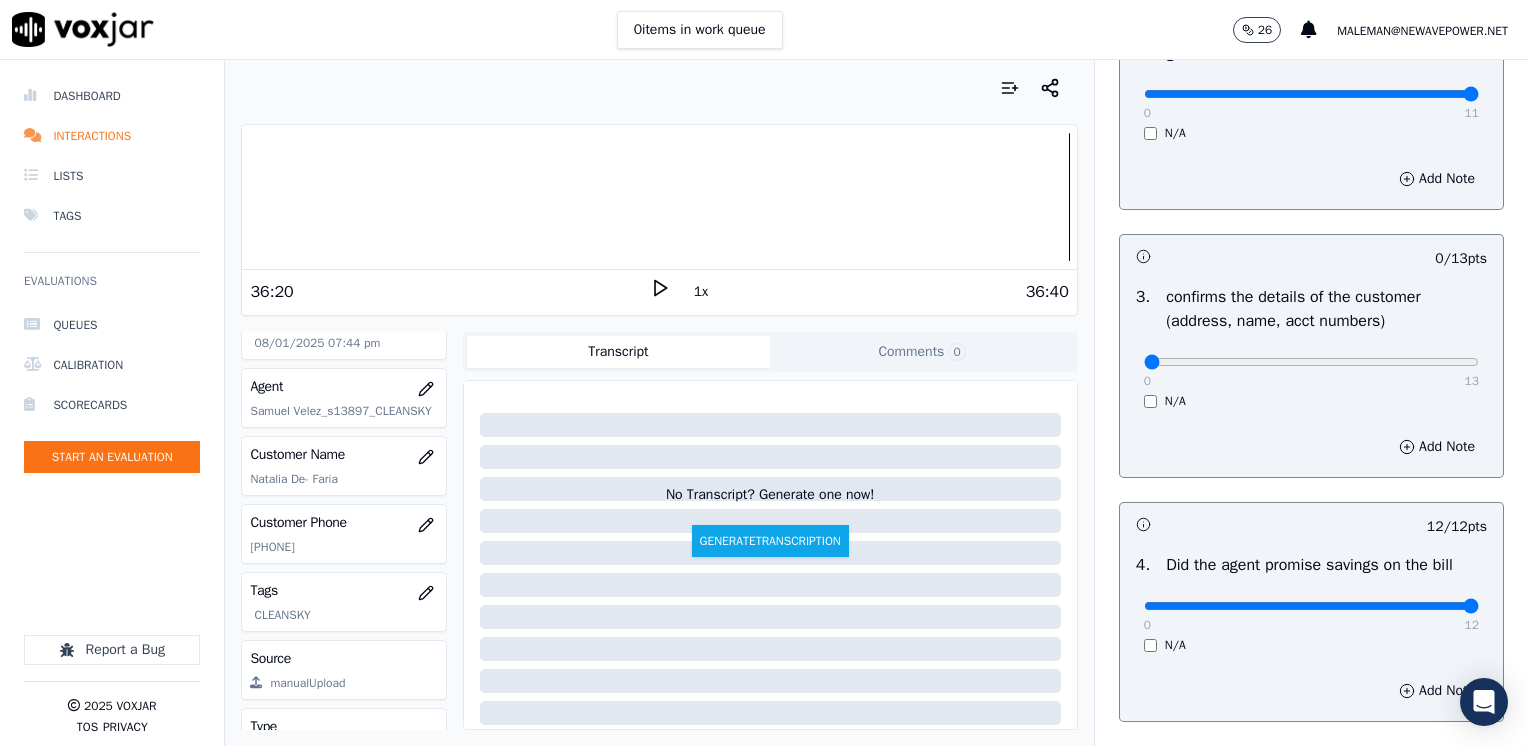 scroll, scrollTop: 448, scrollLeft: 0, axis: vertical 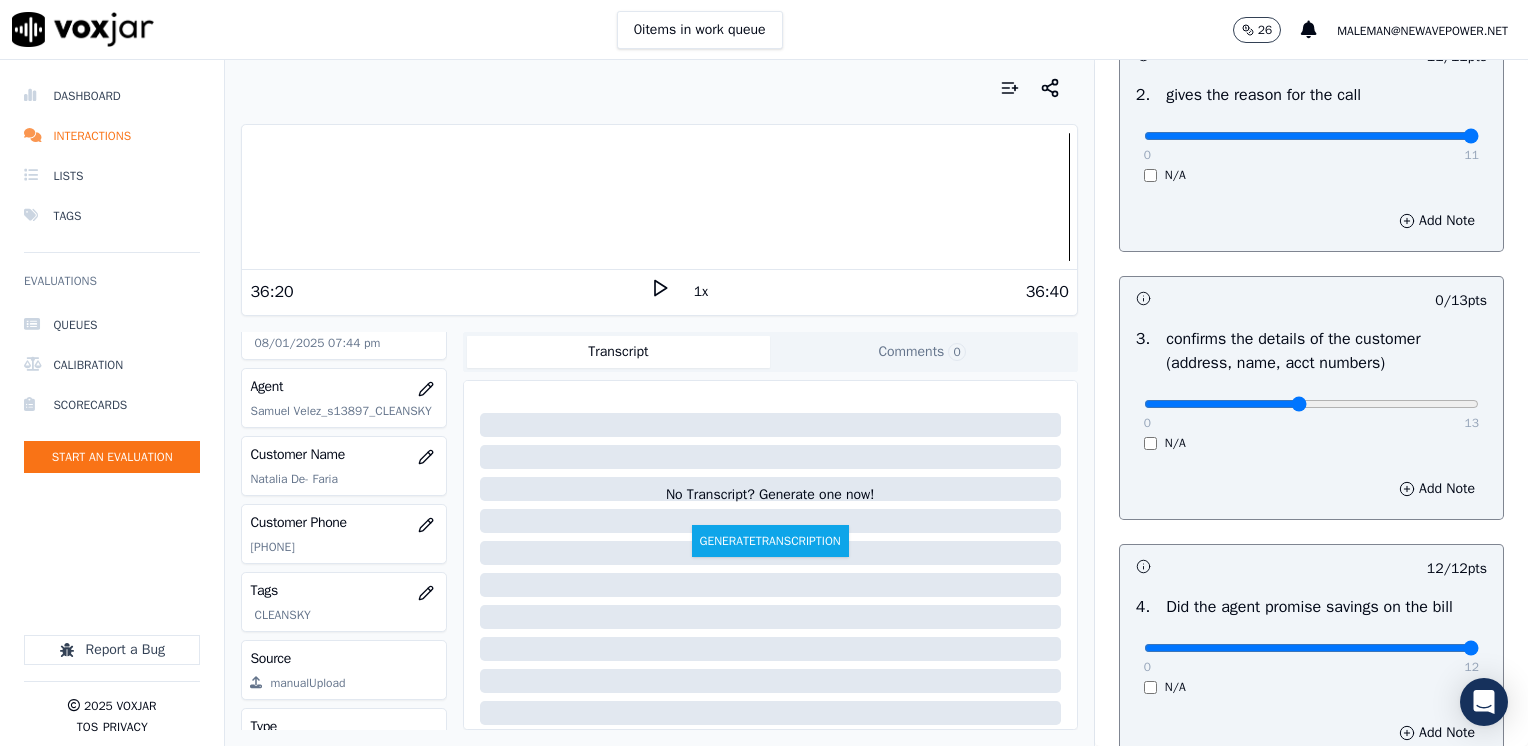 type on "6" 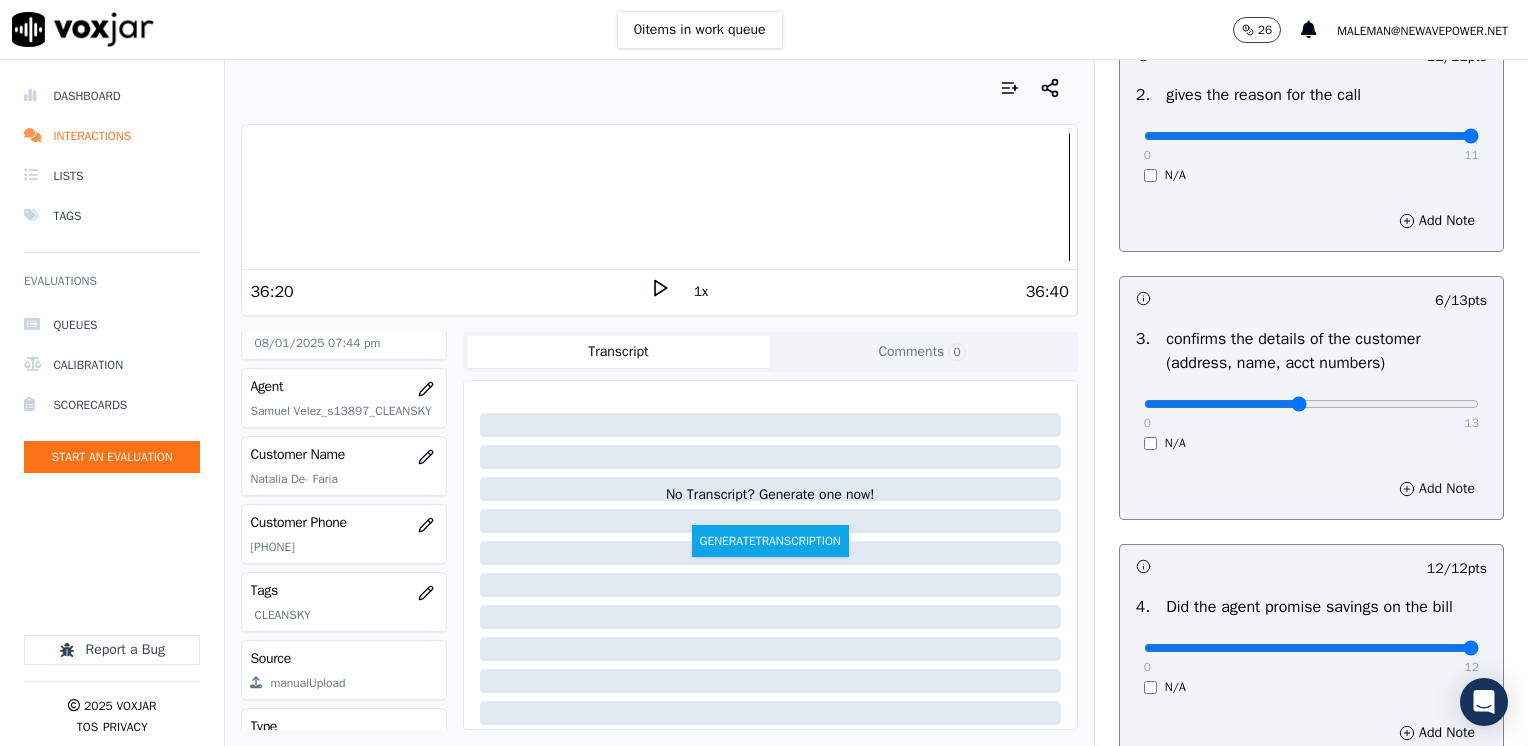 click on "Add Note" at bounding box center [1437, 489] 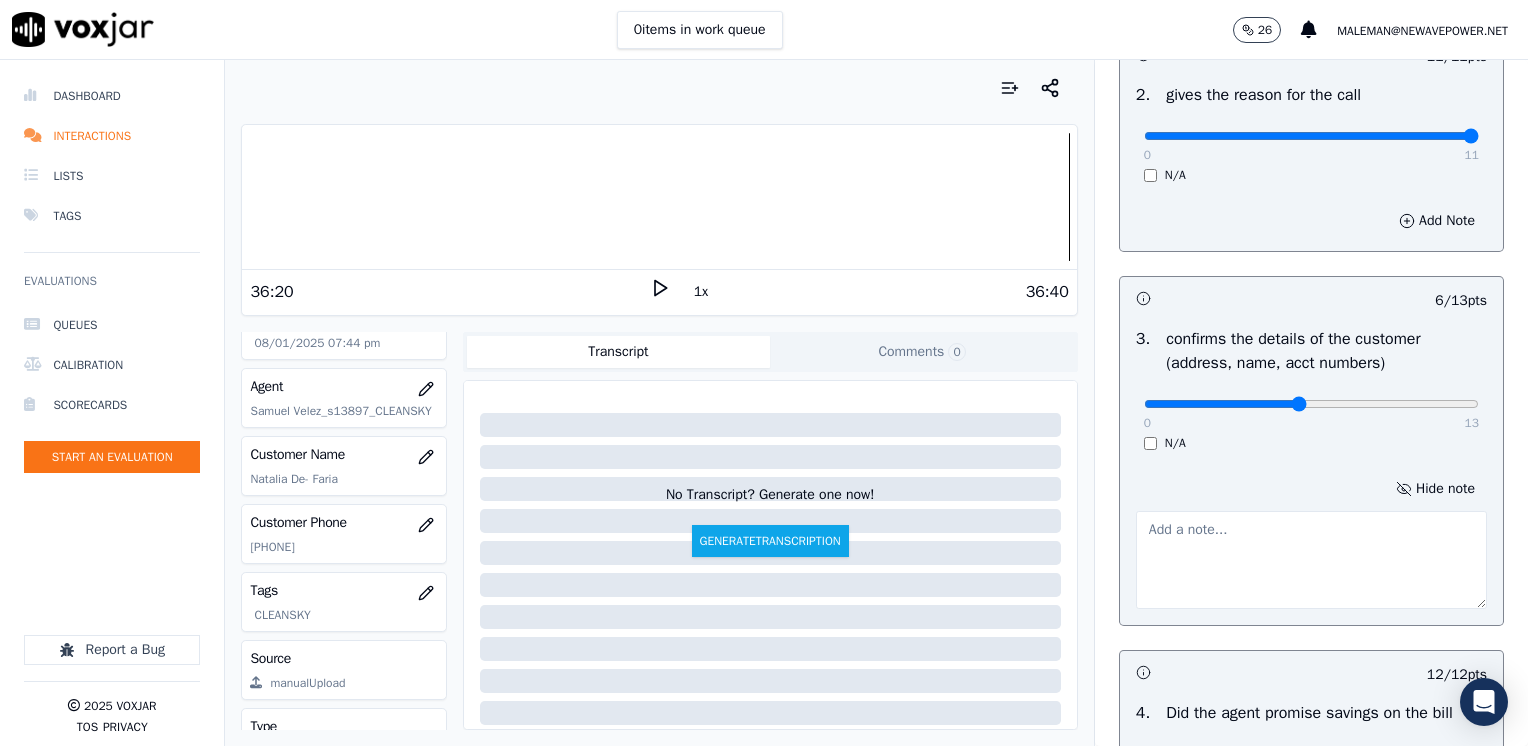 click at bounding box center [1311, 560] 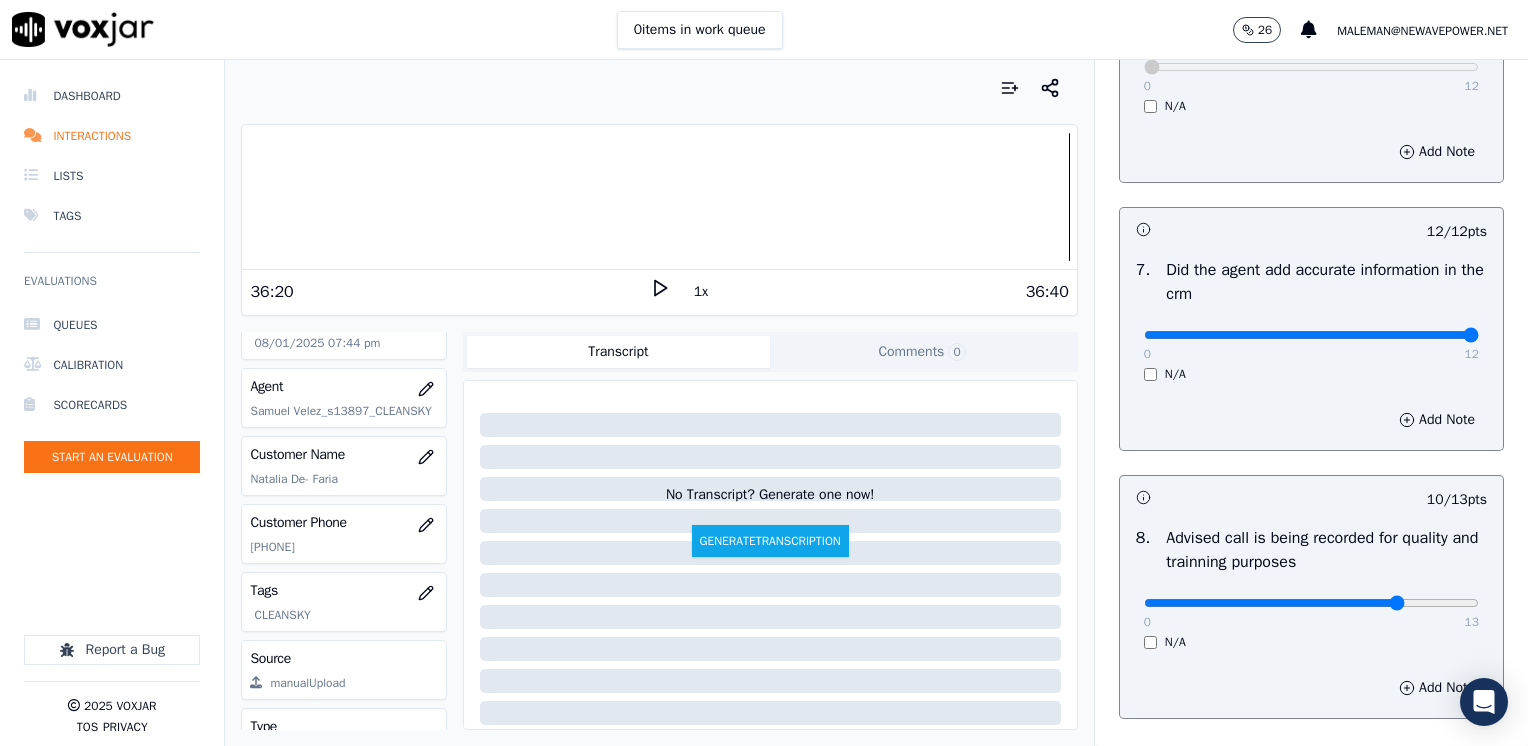 scroll, scrollTop: 1853, scrollLeft: 0, axis: vertical 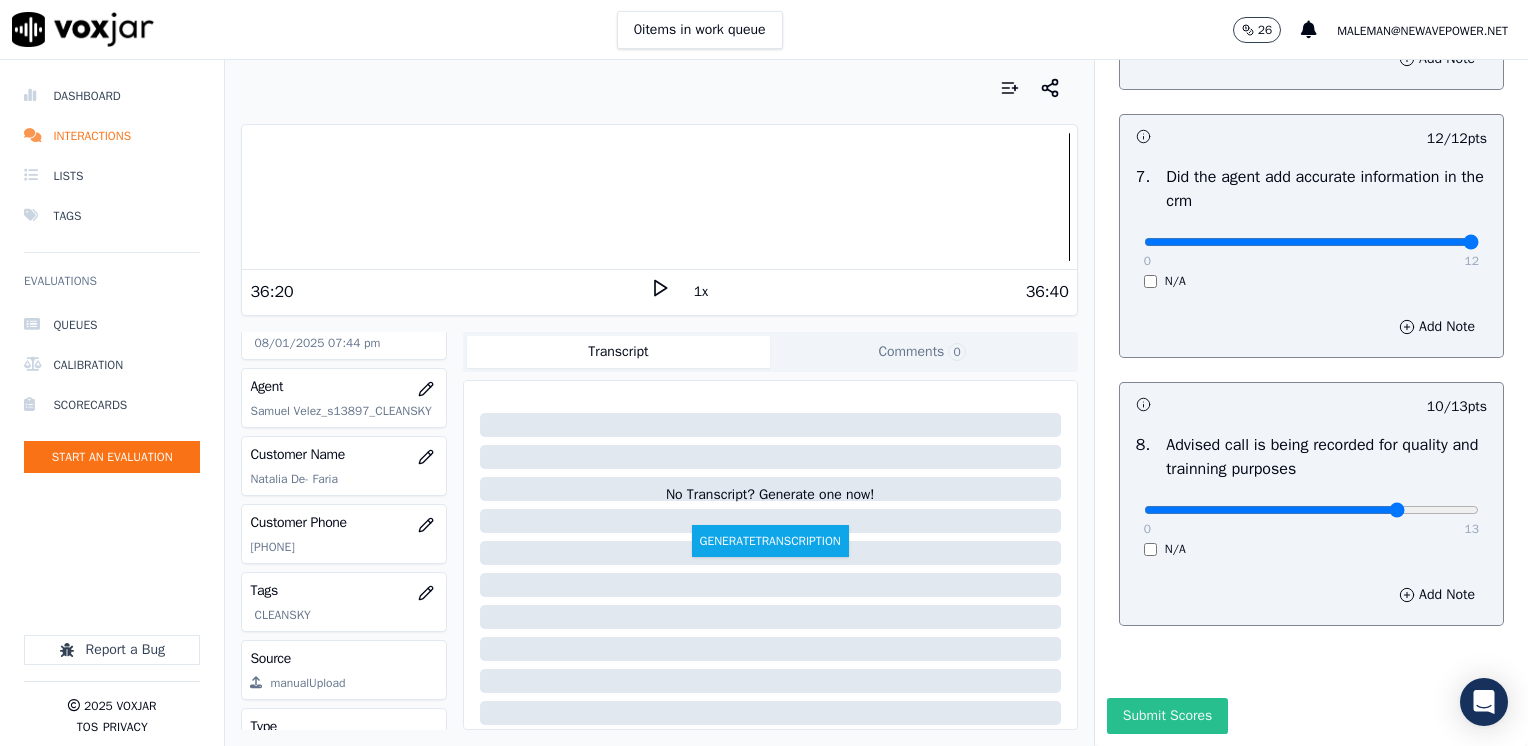type on "Make sure to confirm full service address and the name on the account before reading CS CTS script" 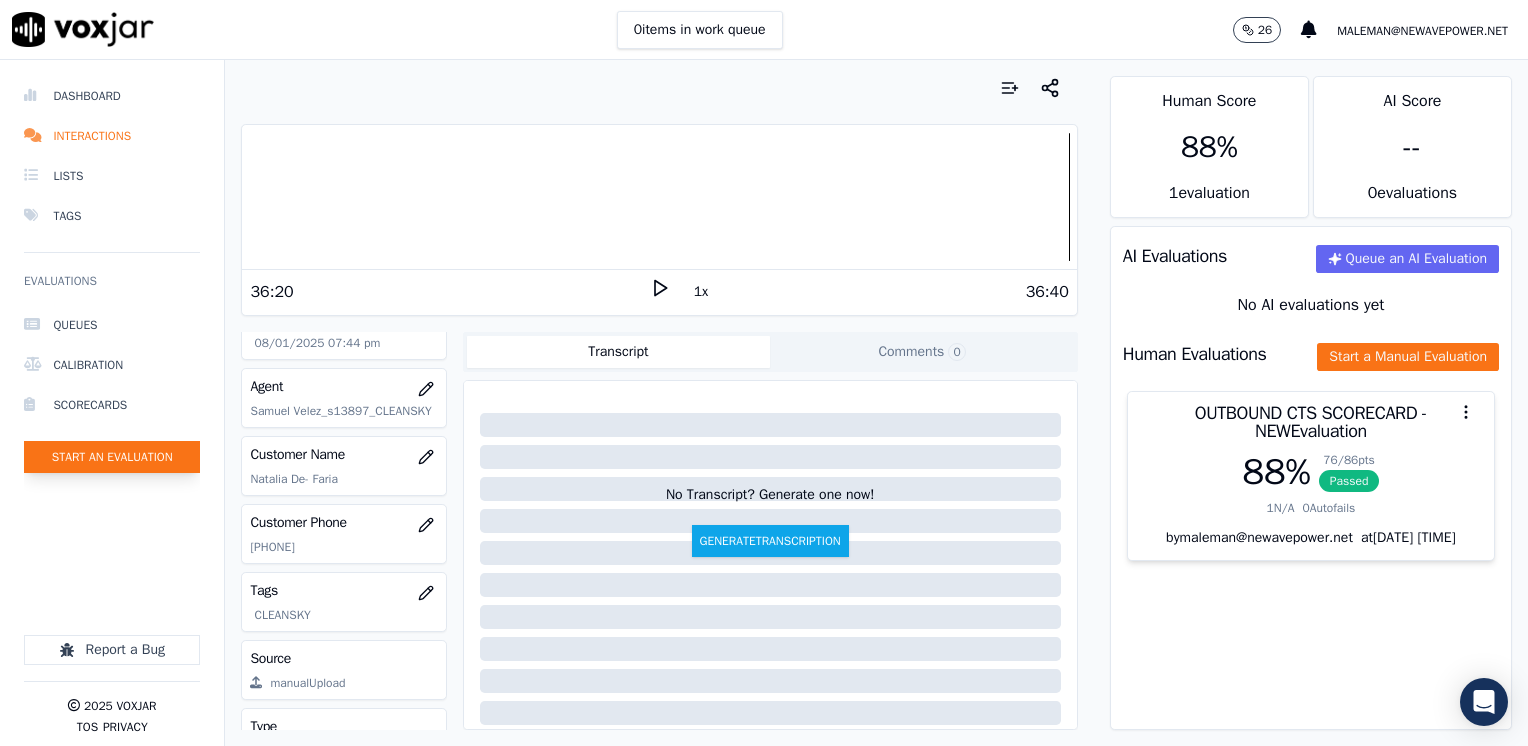 click on "Start an Evaluation" 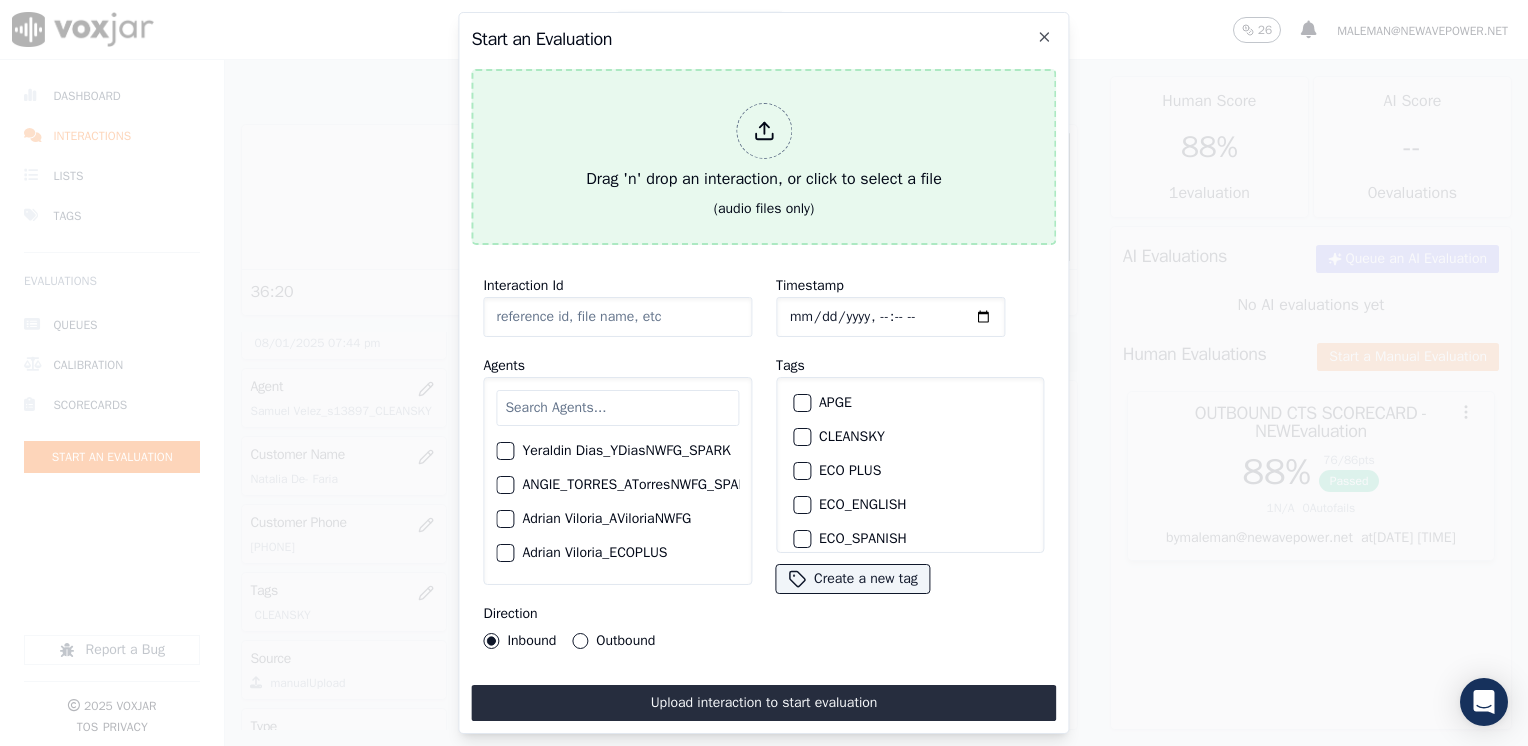 click 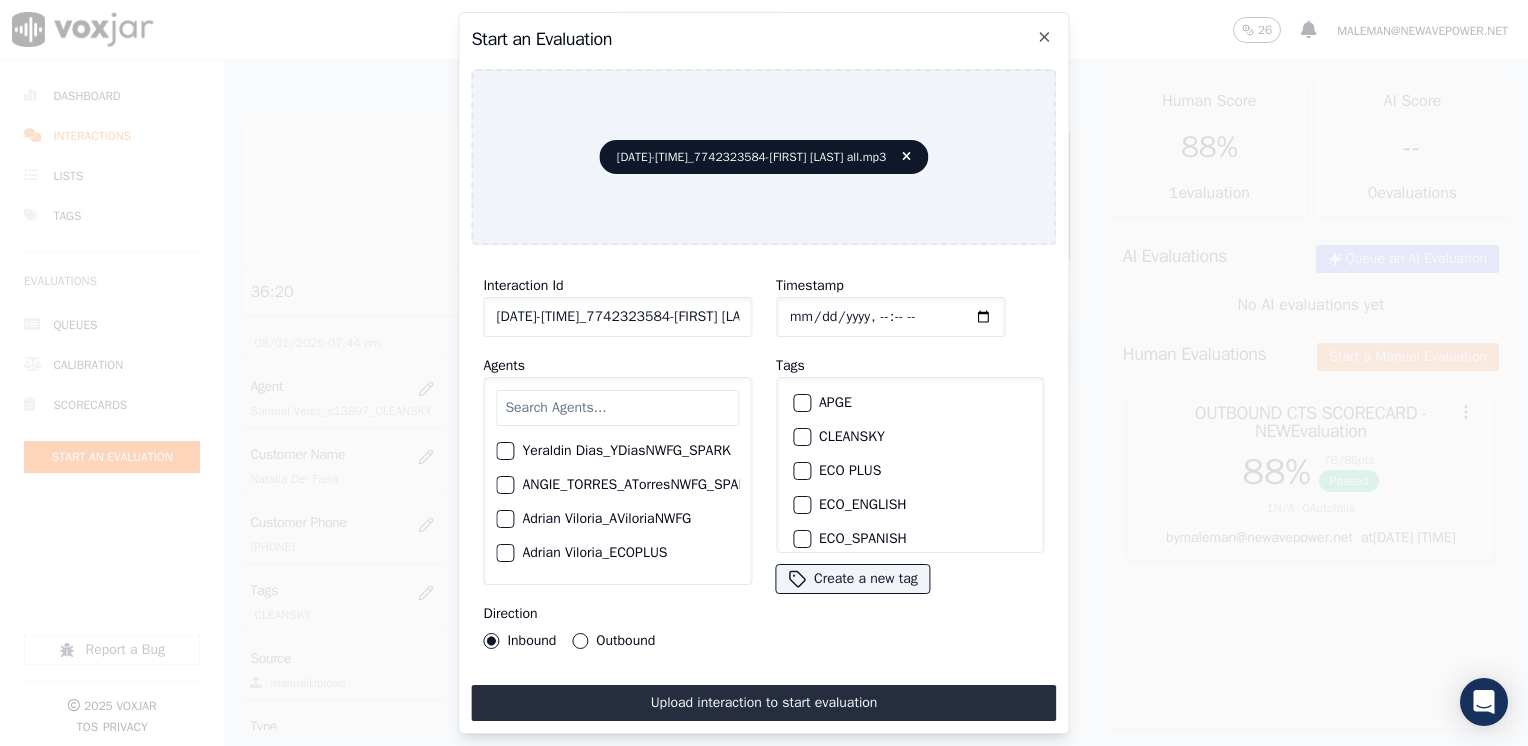 click at bounding box center [617, 408] 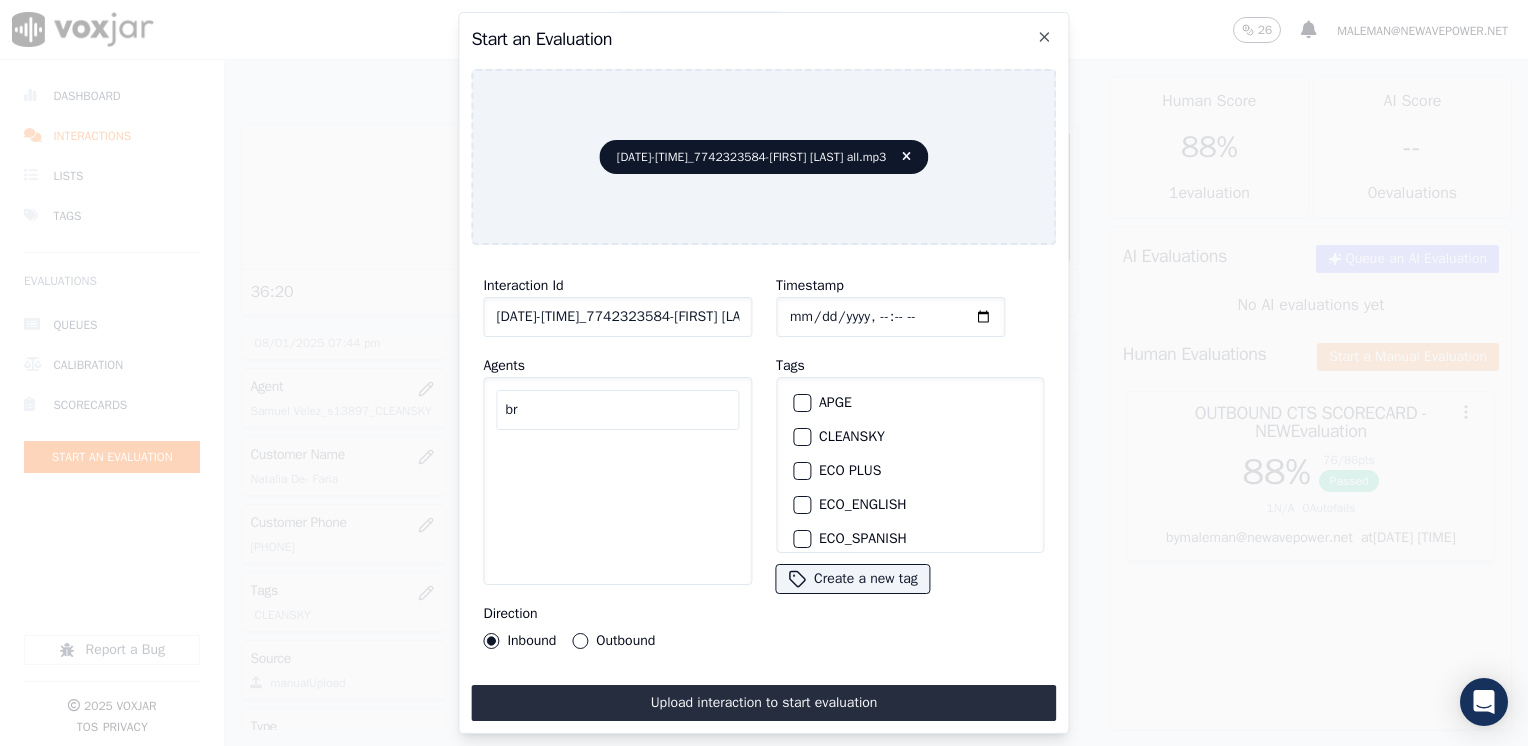 type on "b" 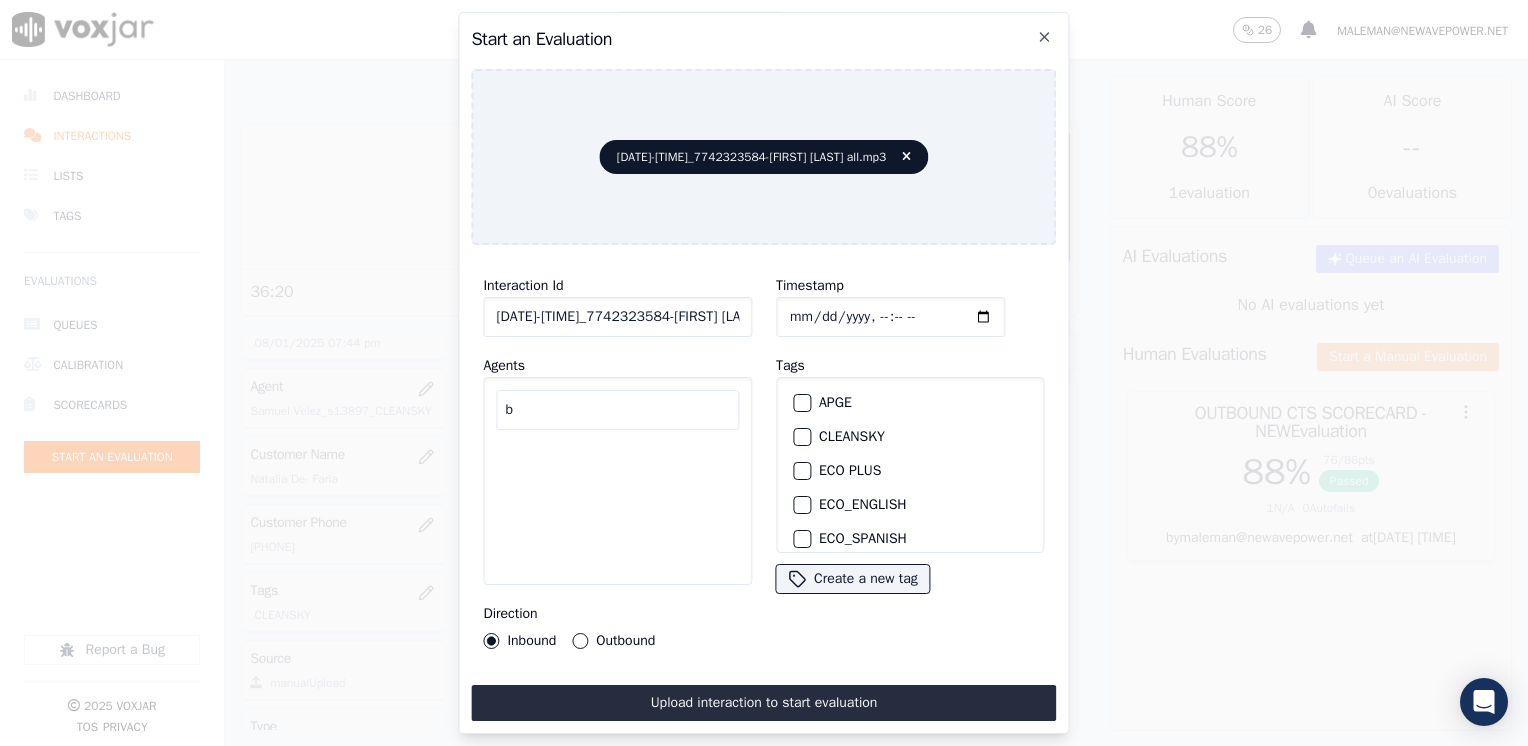 type 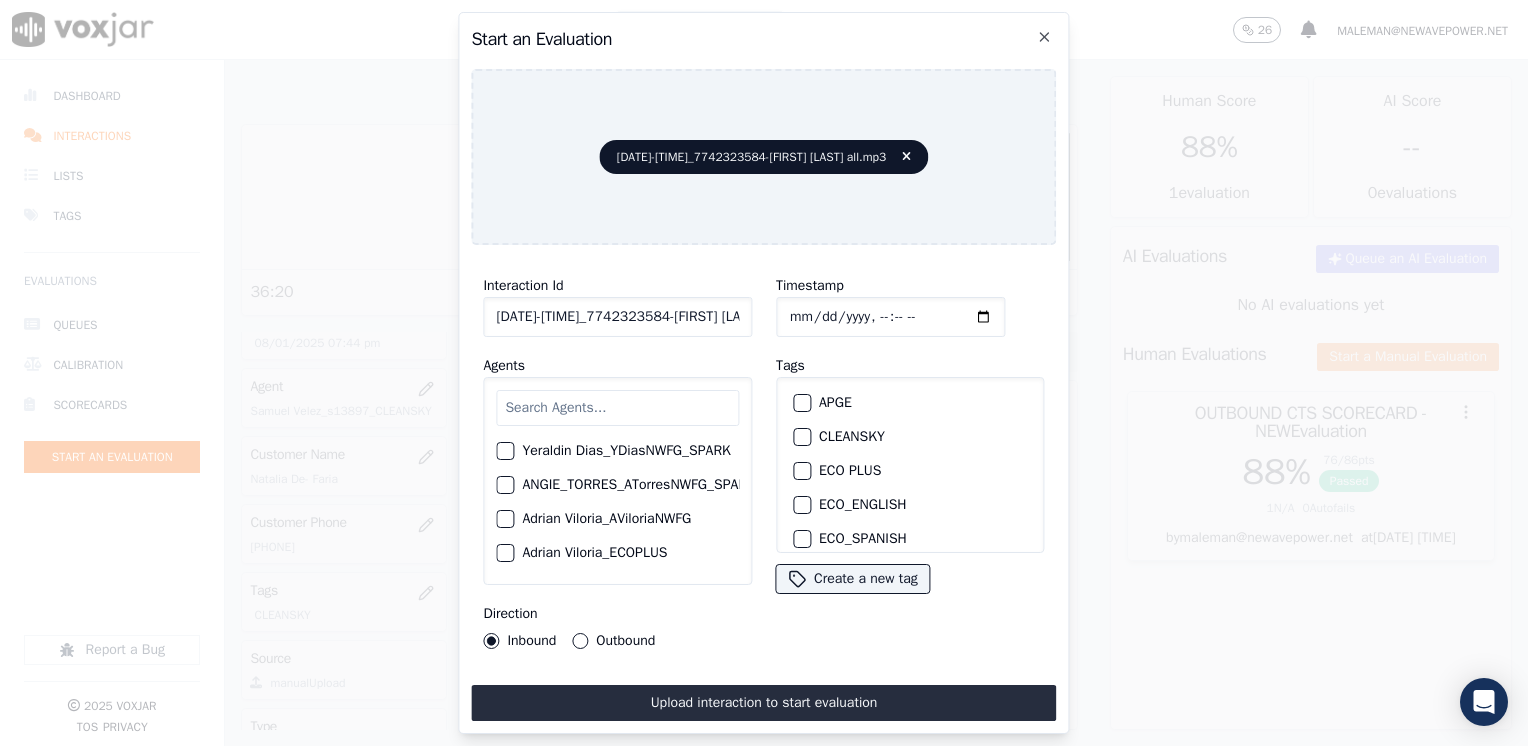click on "CLEANSKY" at bounding box center (802, 437) 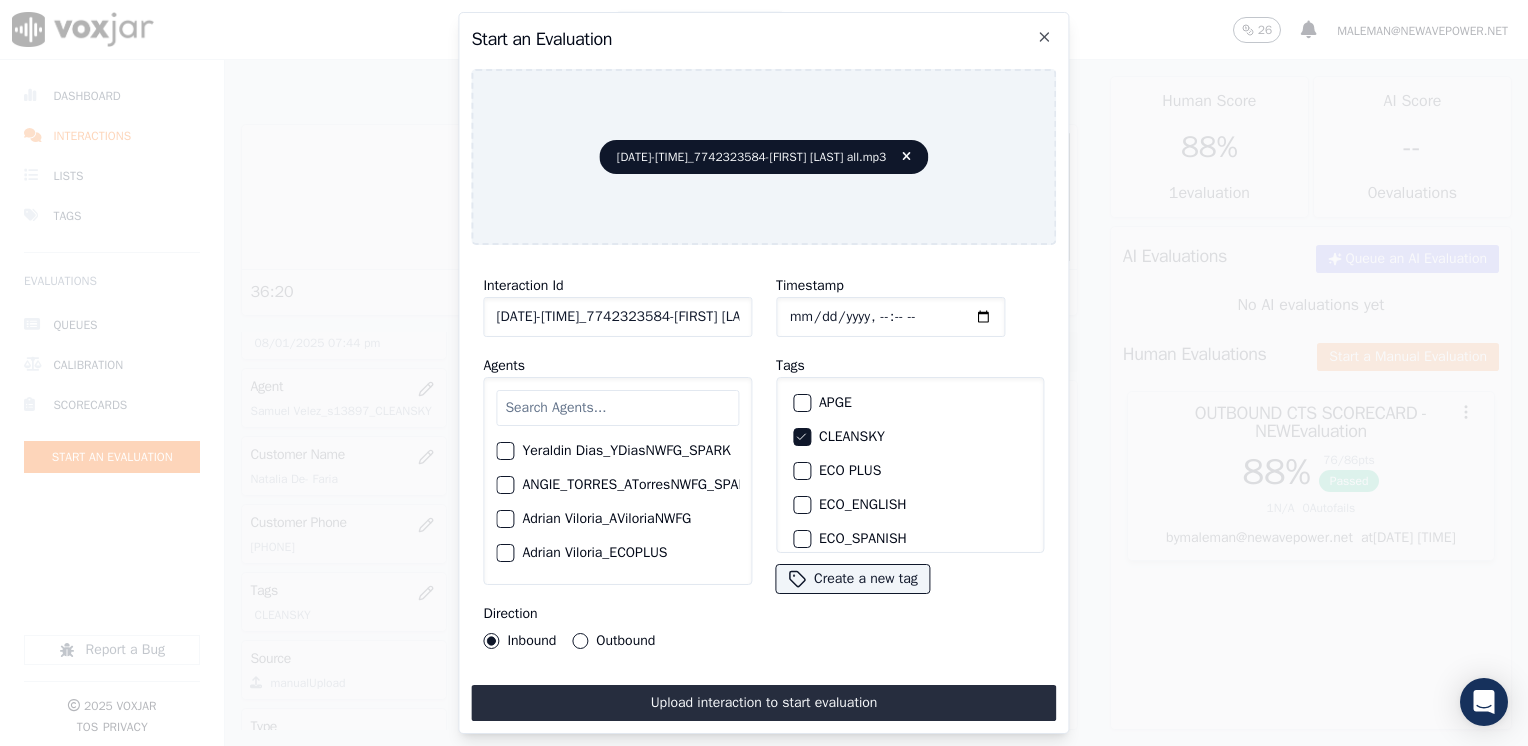 click on "Timestamp" 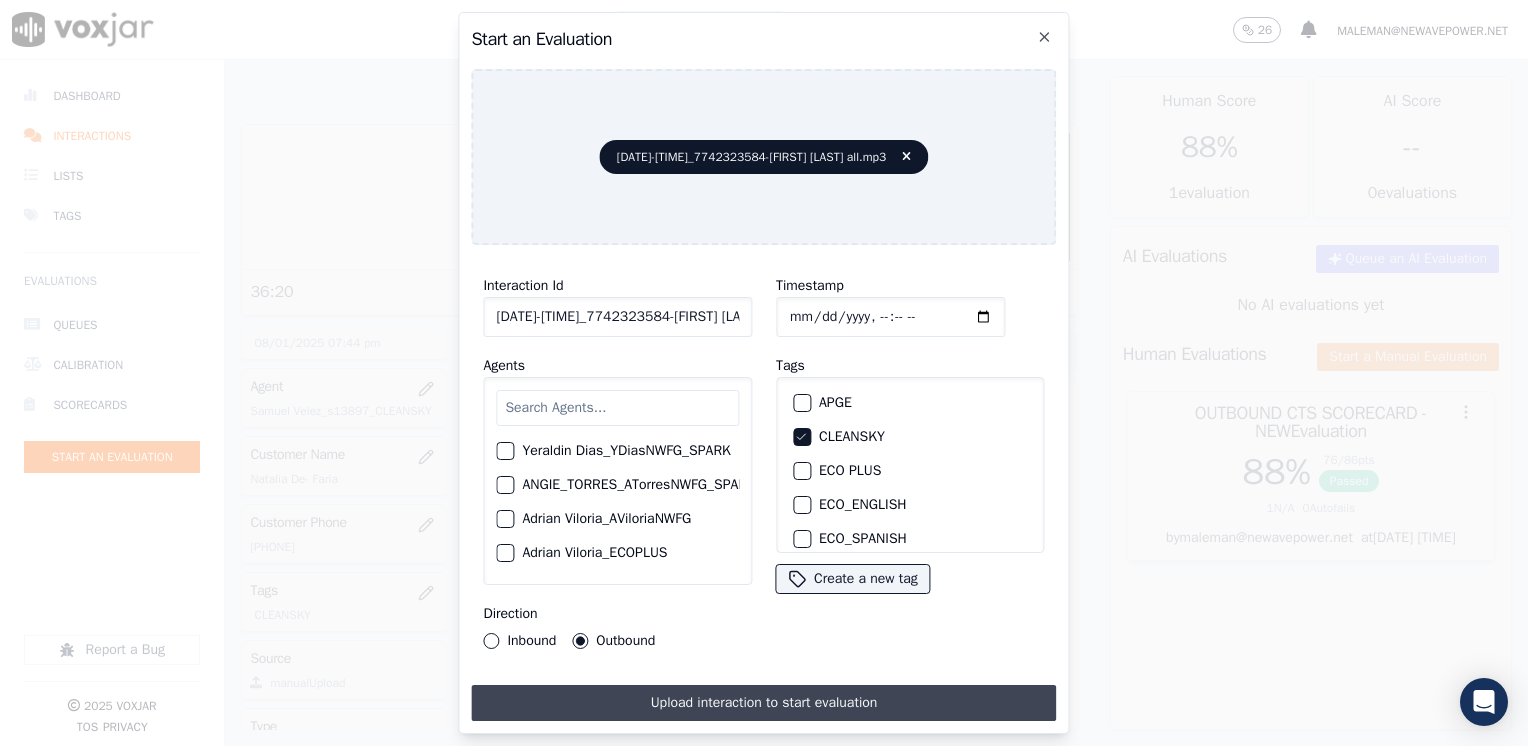 click on "Upload interaction to start evaluation" at bounding box center [763, 703] 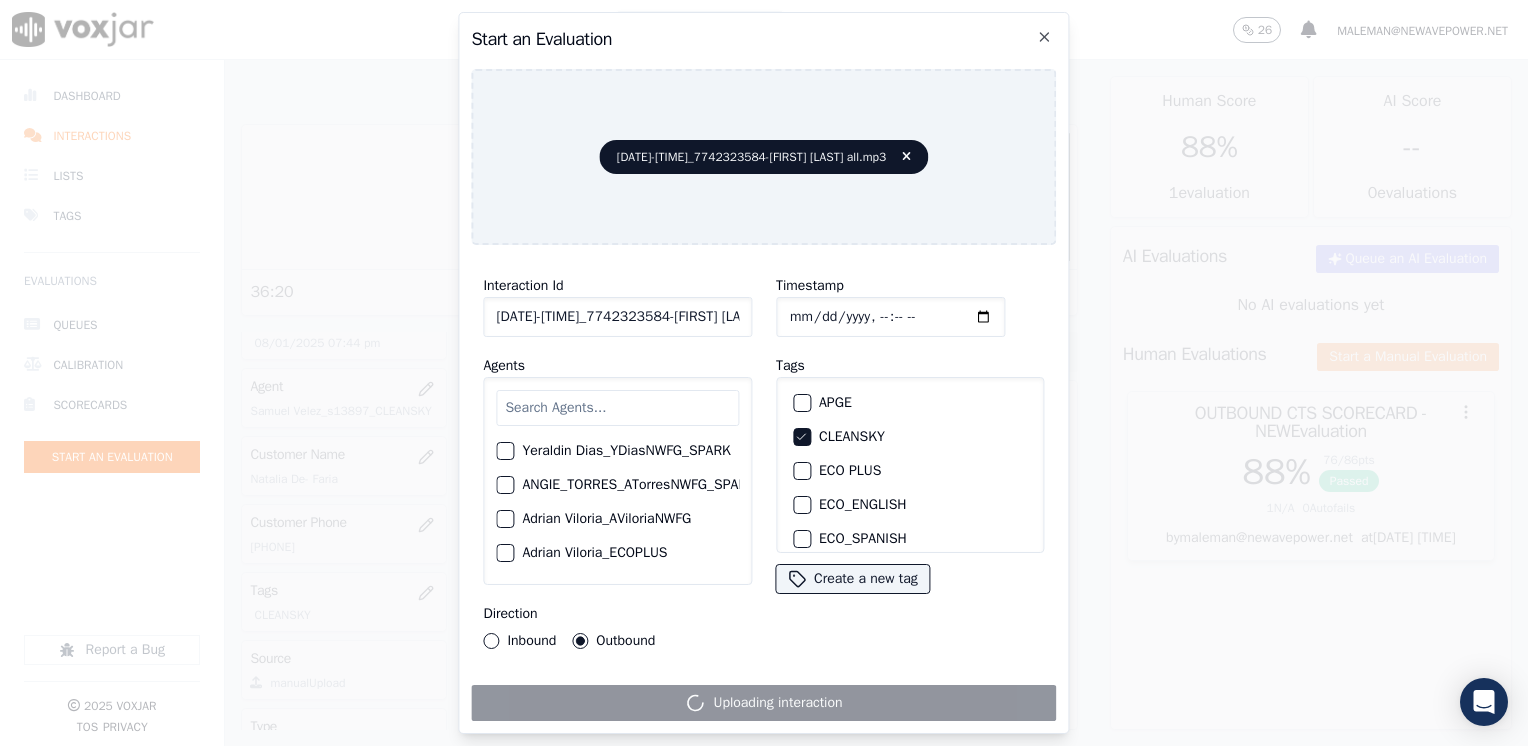 click on "Inbound" at bounding box center [491, 641] 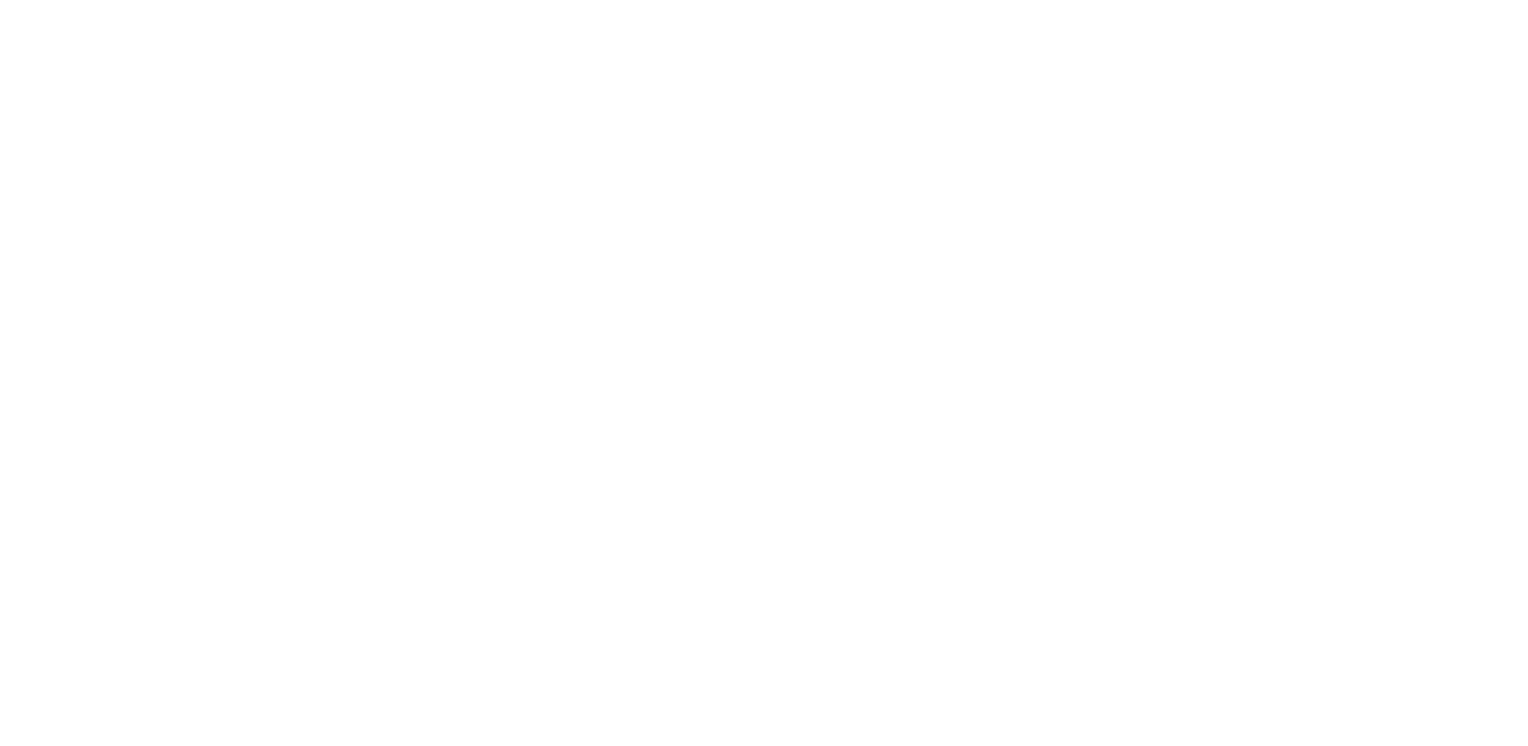 scroll, scrollTop: 0, scrollLeft: 0, axis: both 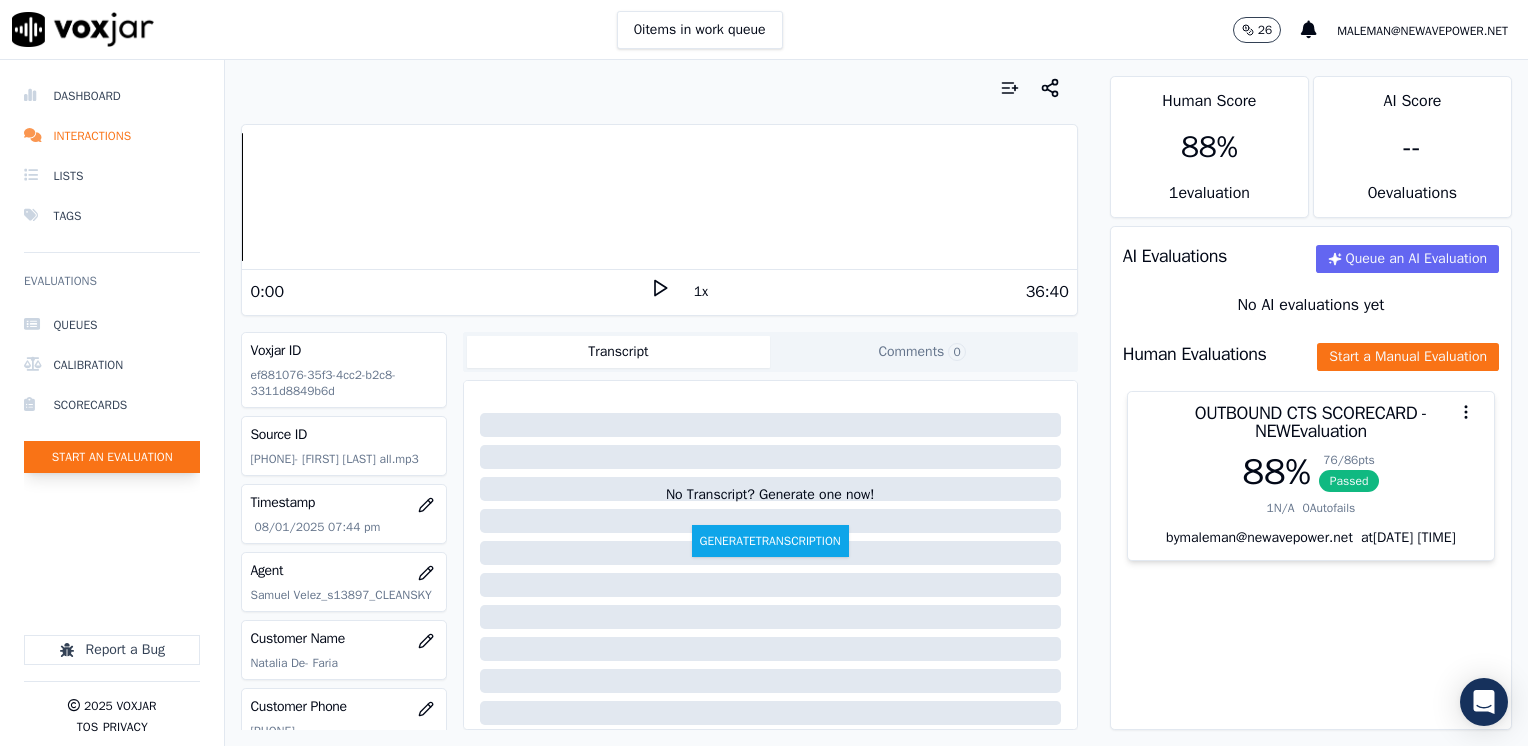 click on "Start an Evaluation" 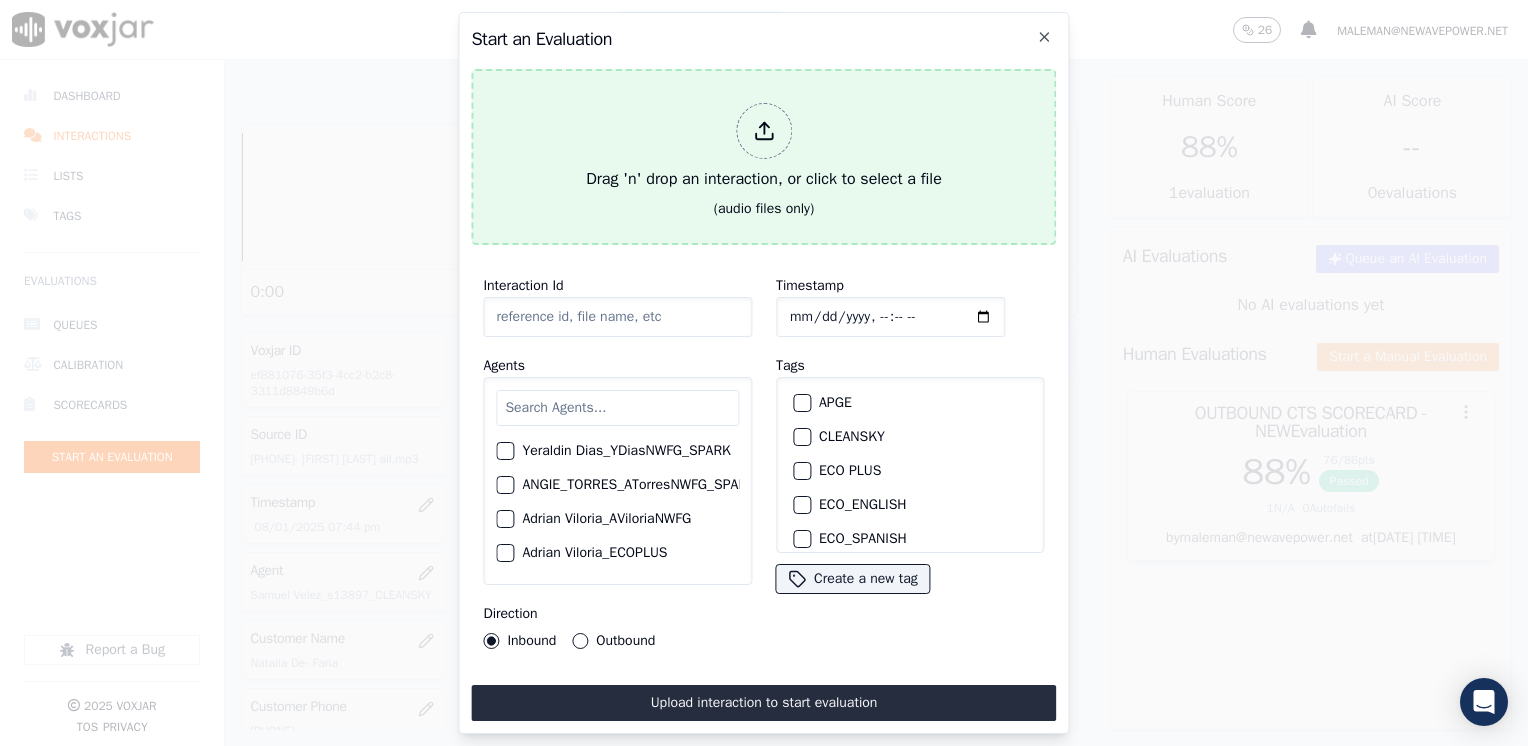 click at bounding box center (764, 131) 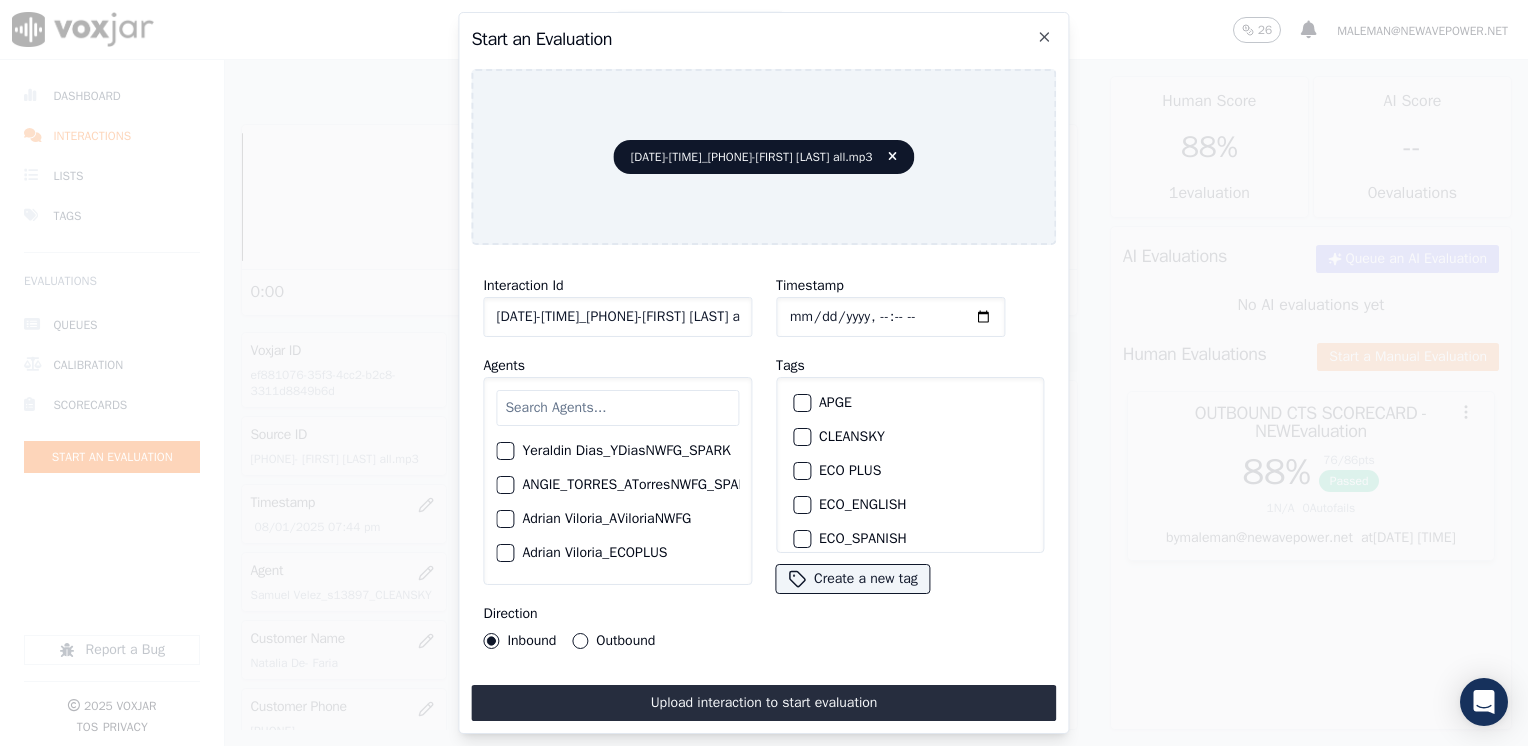 click at bounding box center [617, 408] 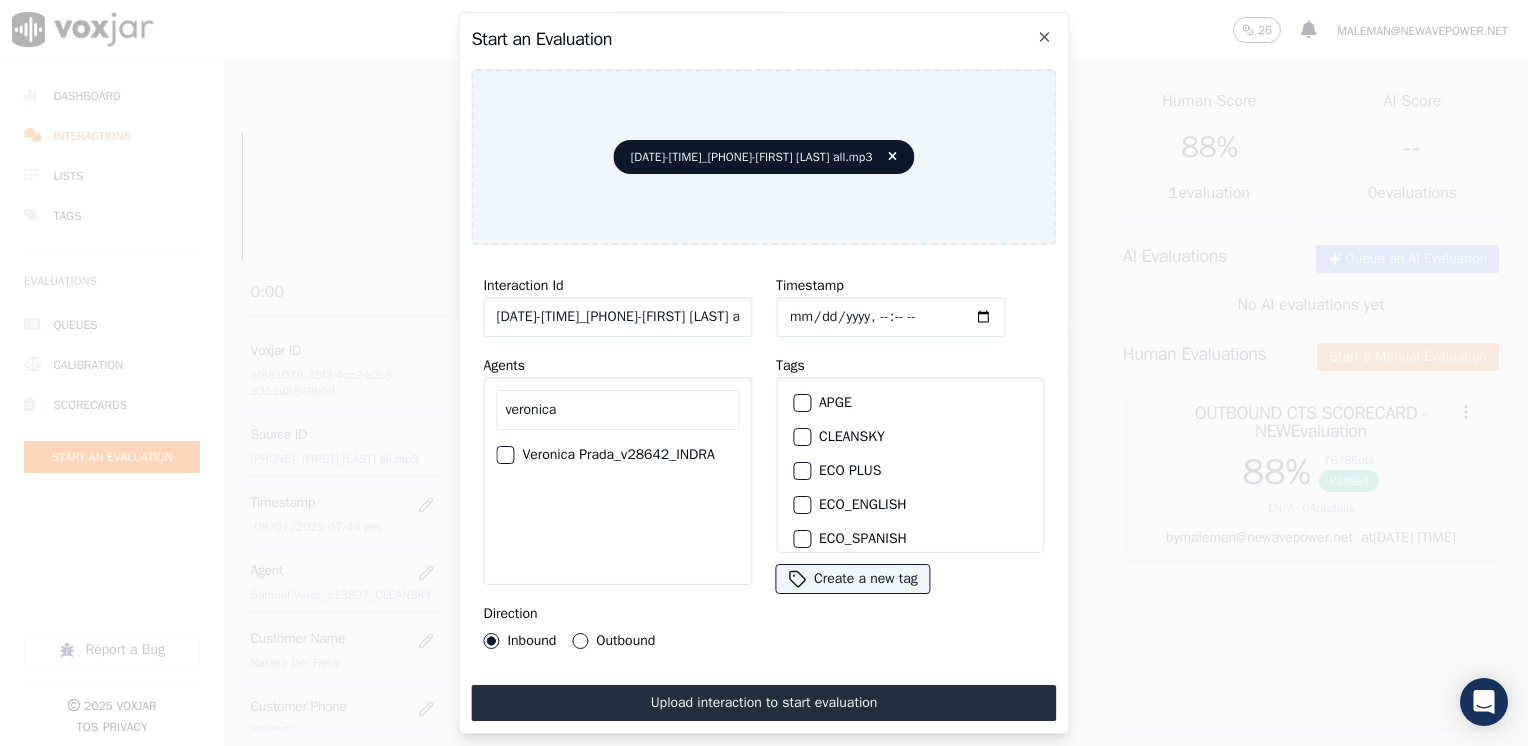 type on "veronica" 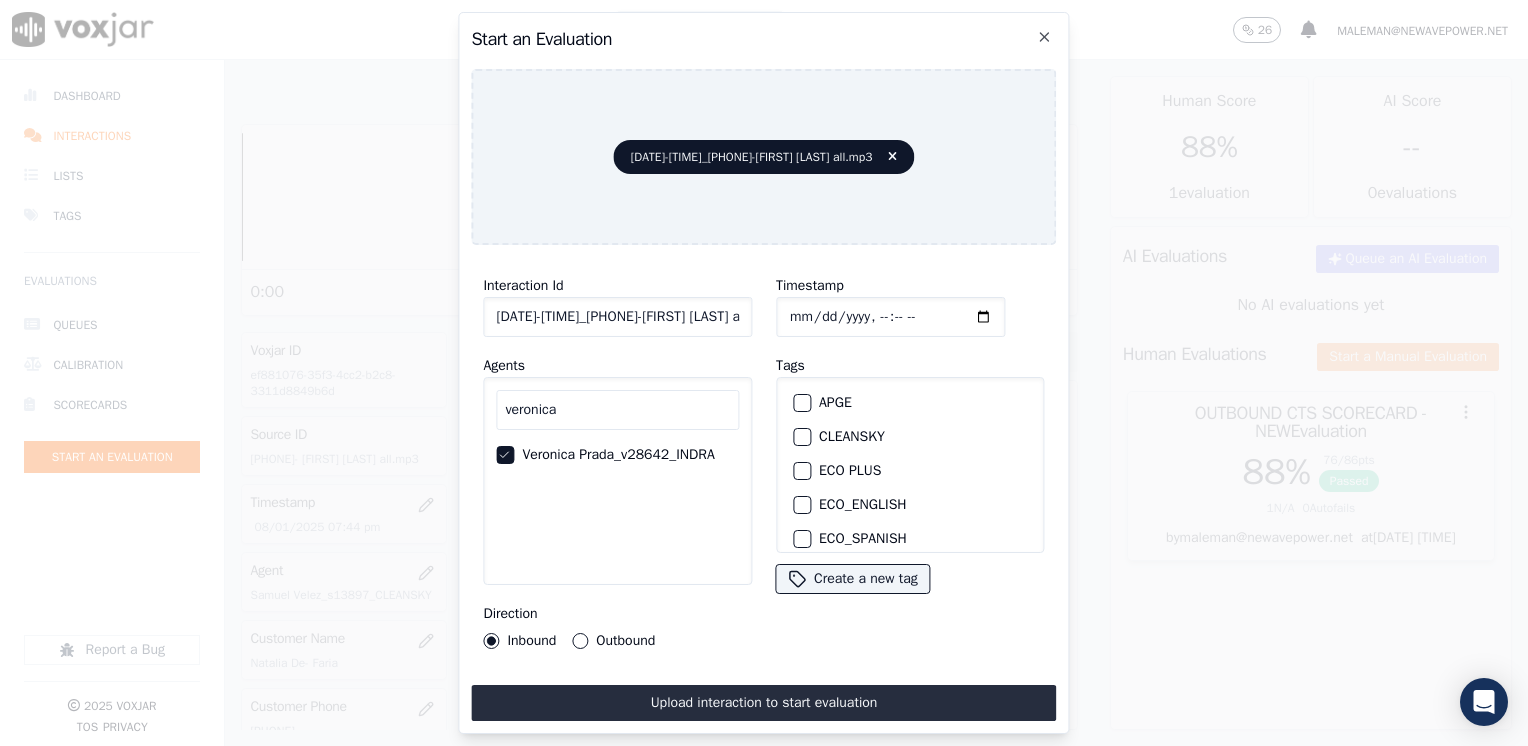 click at bounding box center [801, 437] 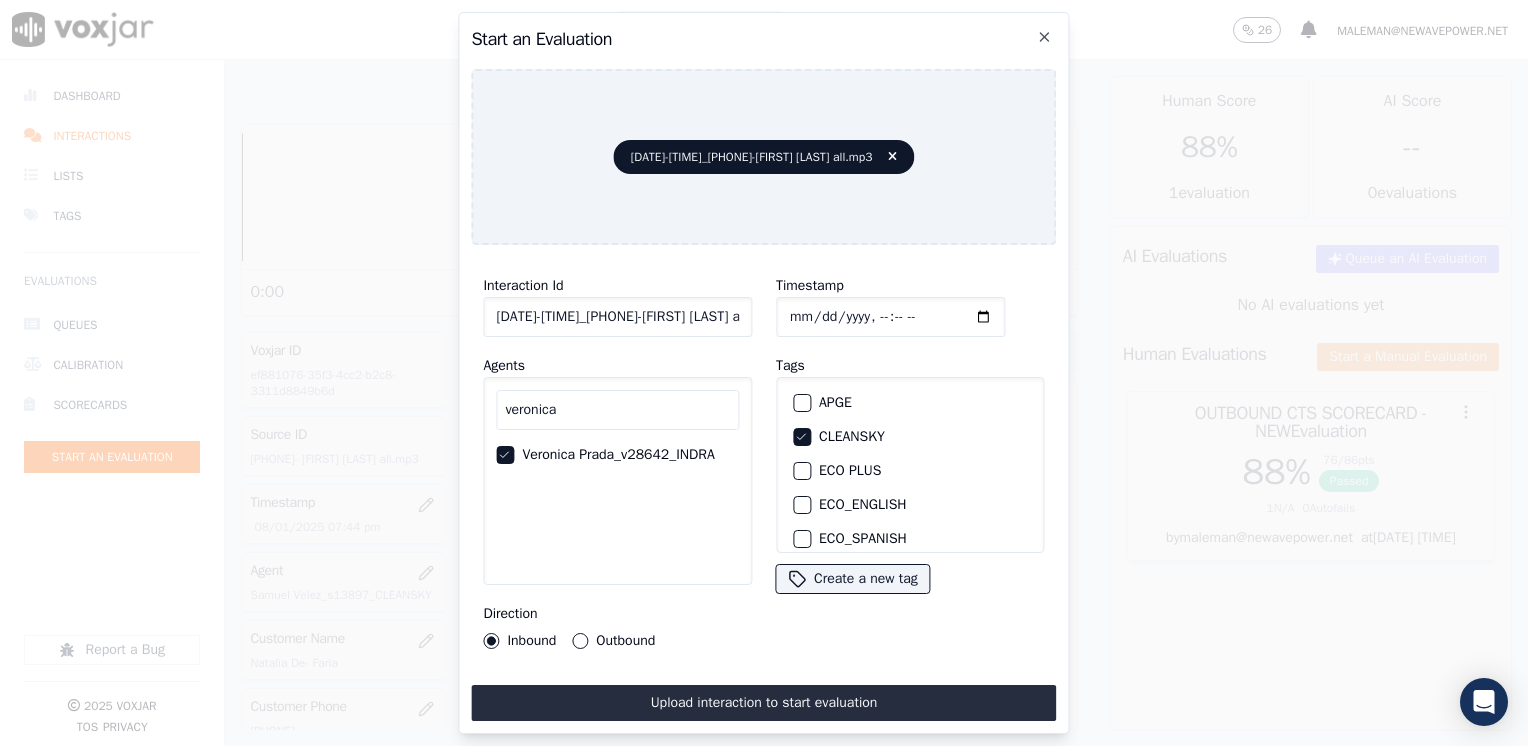 click on "Timestamp" 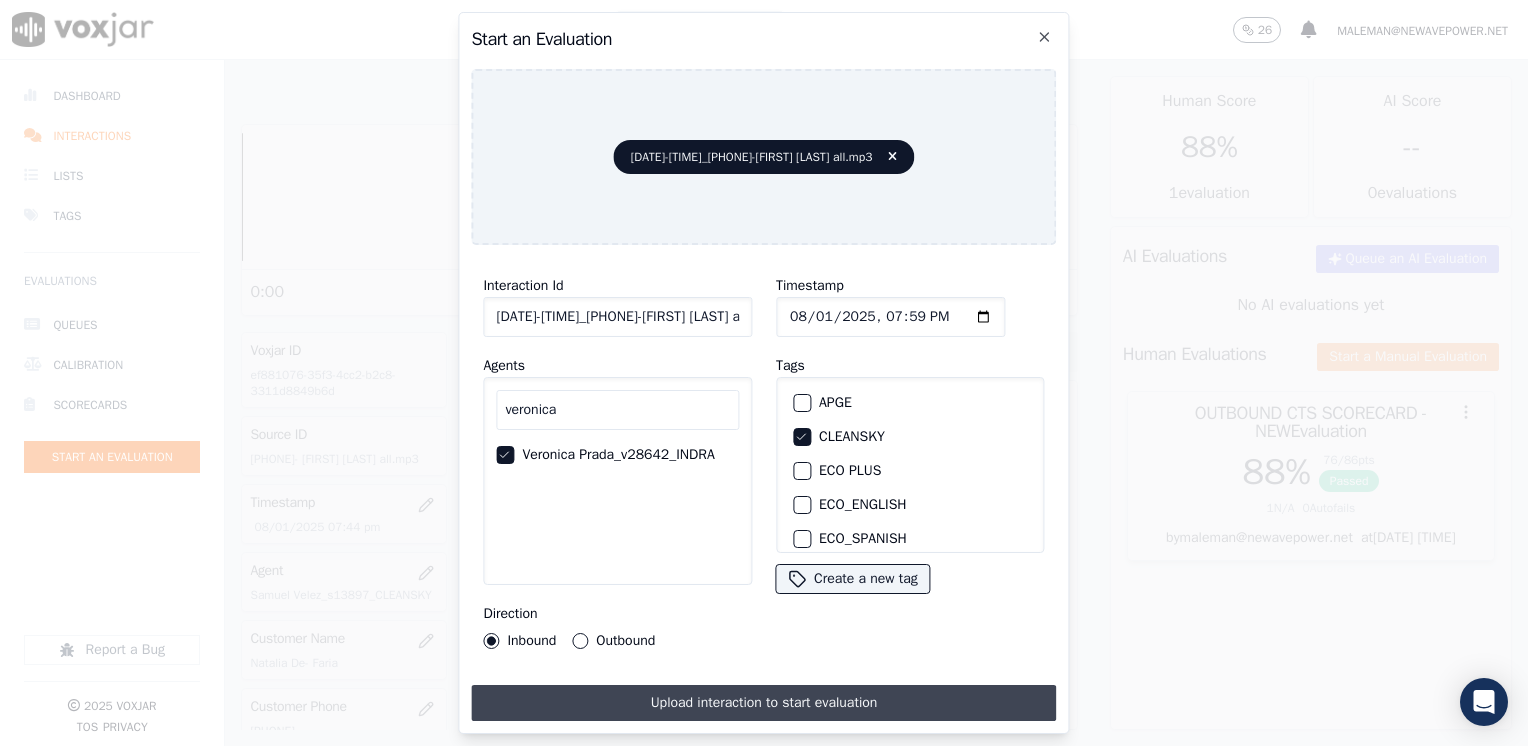 type on "2025-08-01T19:59" 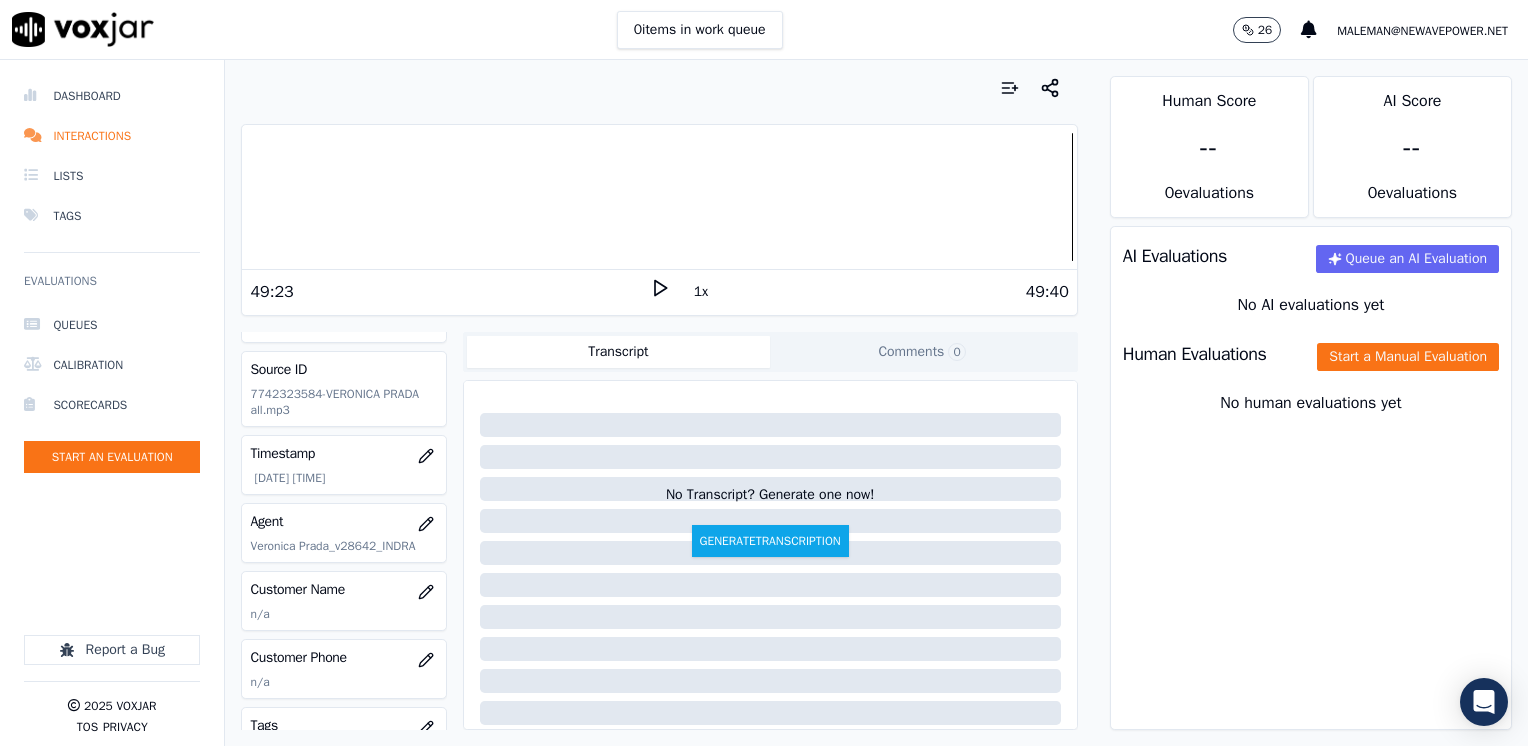 scroll, scrollTop: 100, scrollLeft: 0, axis: vertical 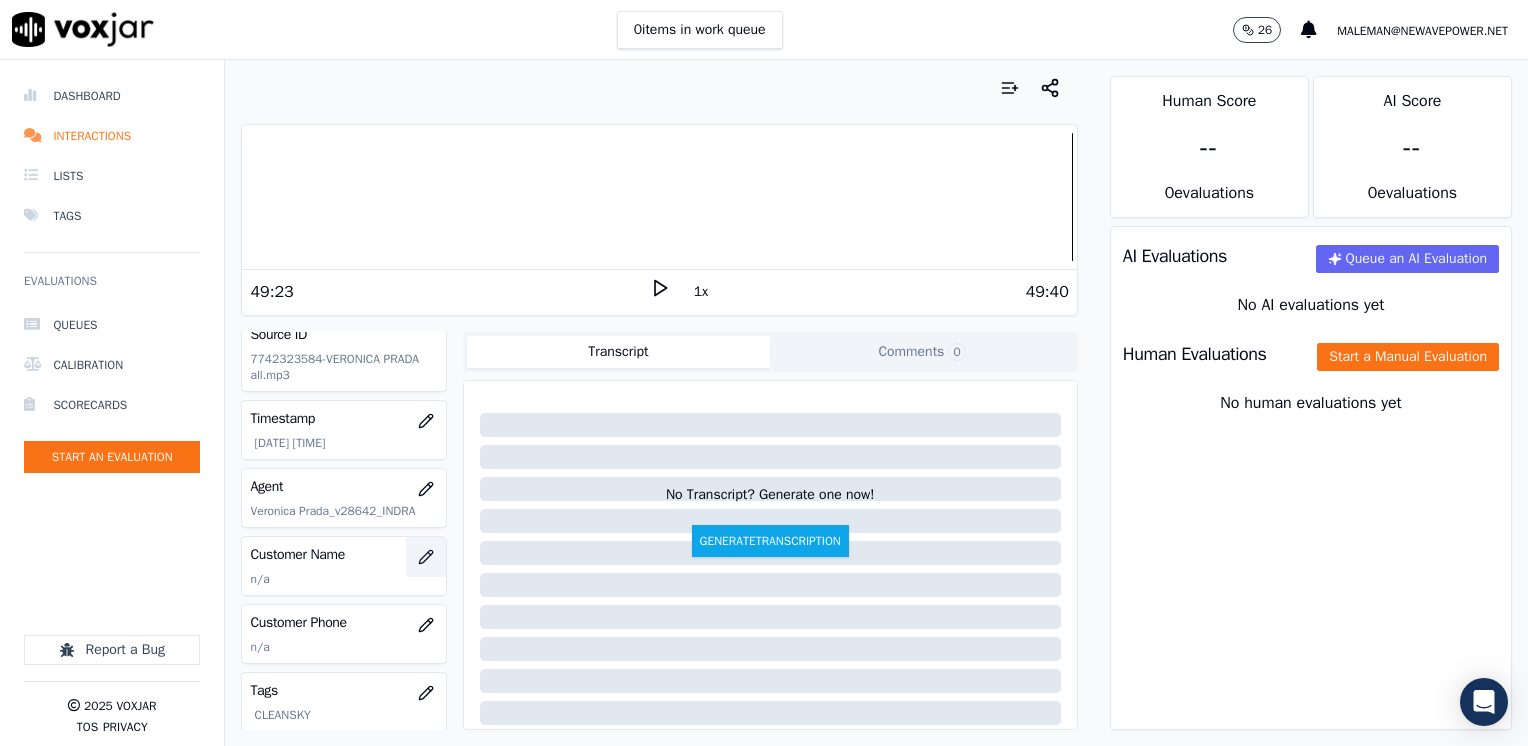 click 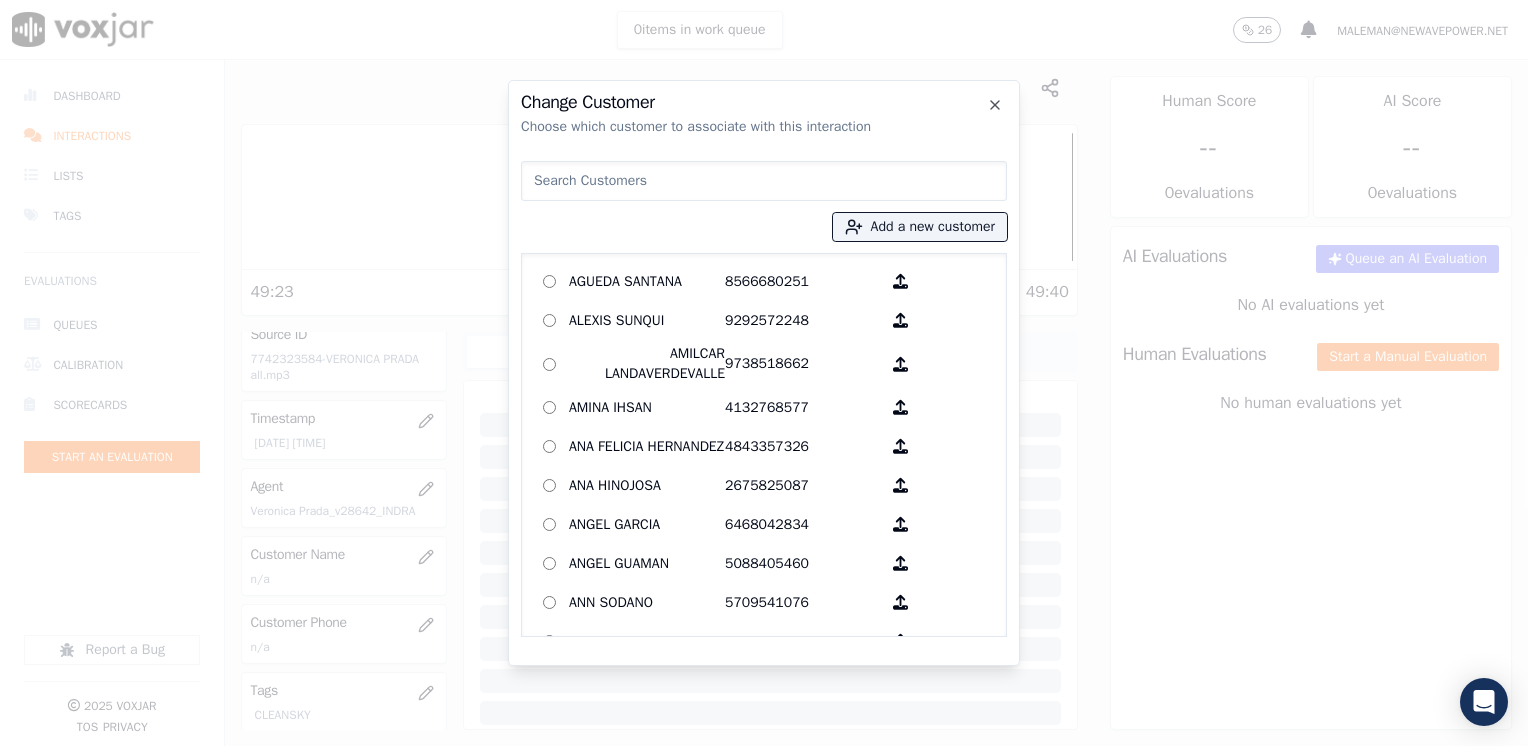click at bounding box center (764, 181) 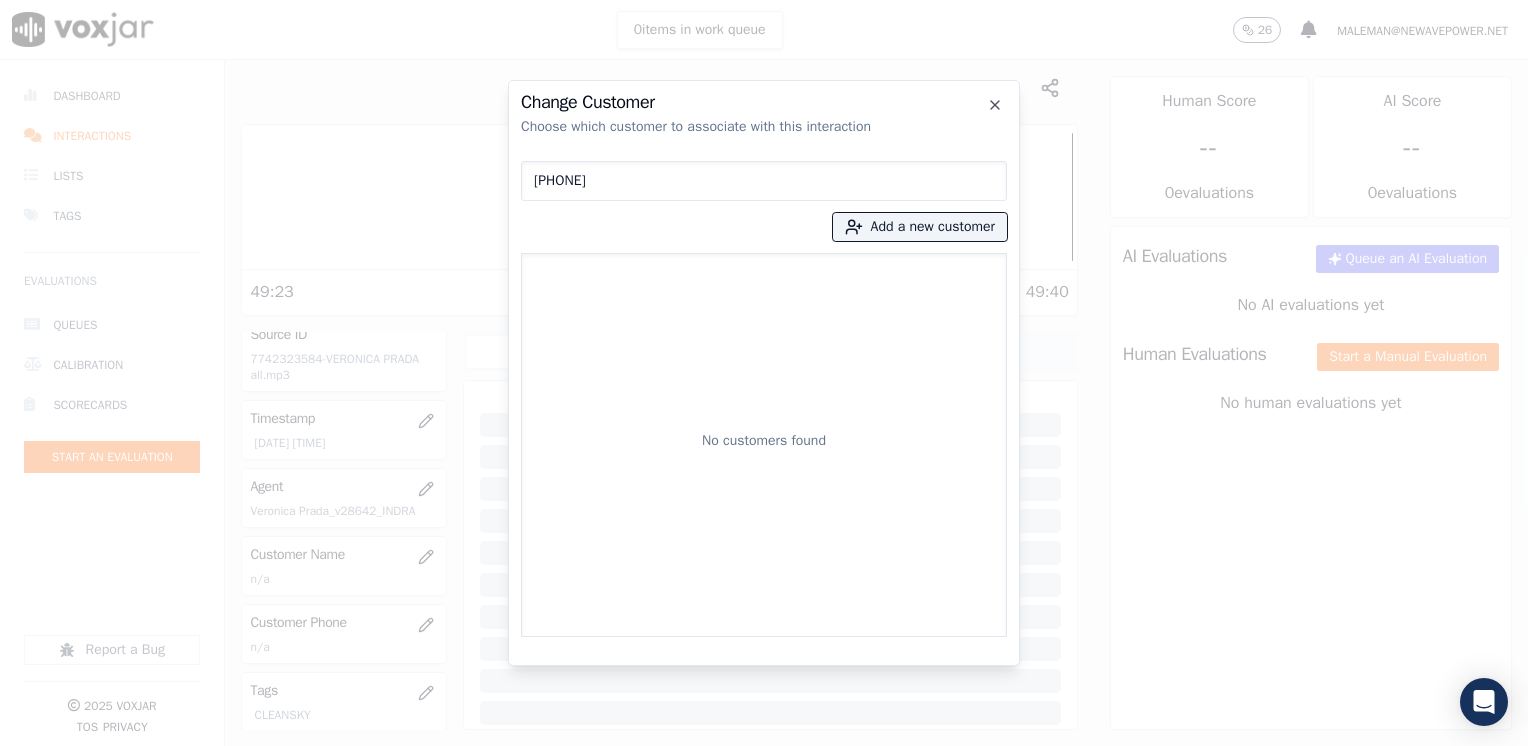 type on "[PHONE]" 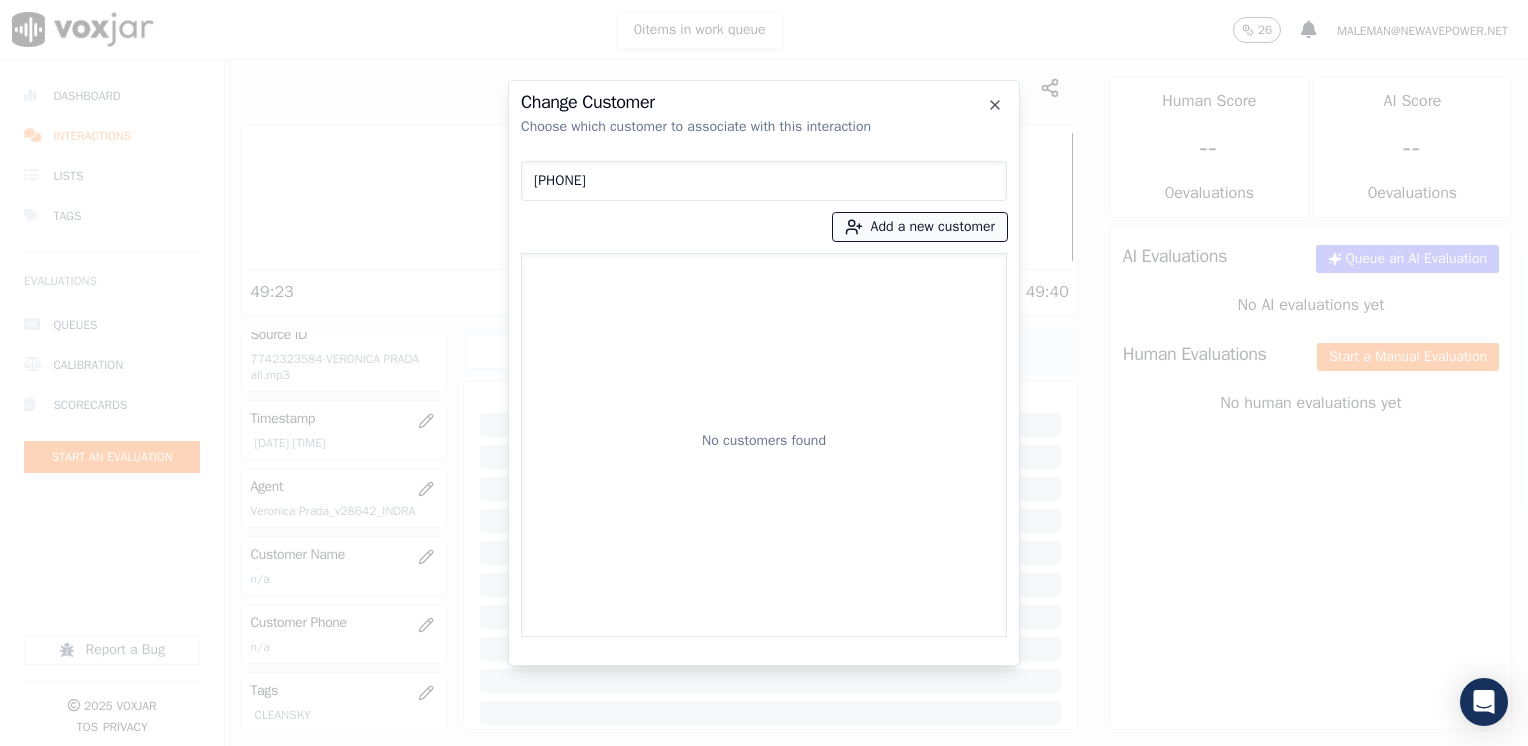 click on "Add a new customer" at bounding box center (920, 227) 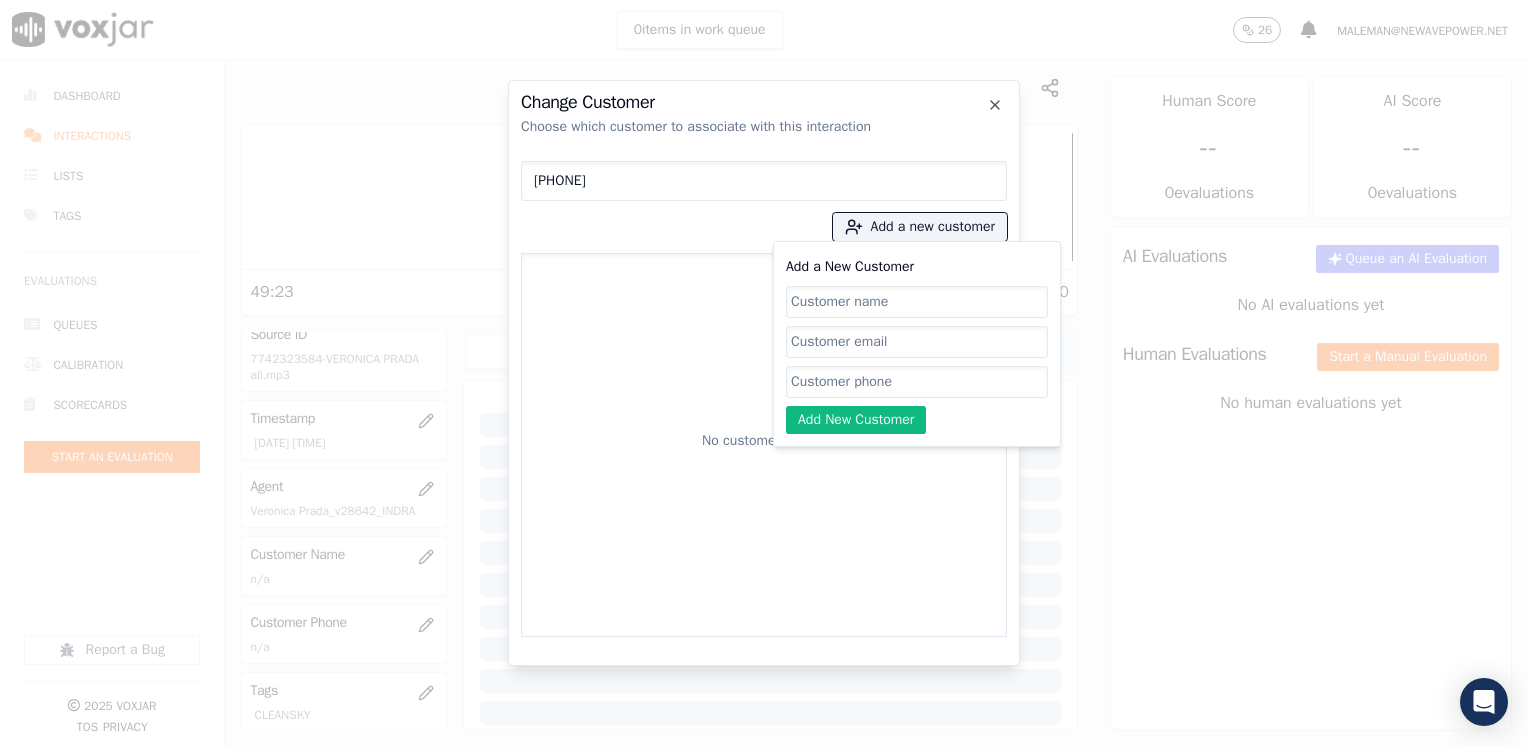 click on "Add a New Customer" 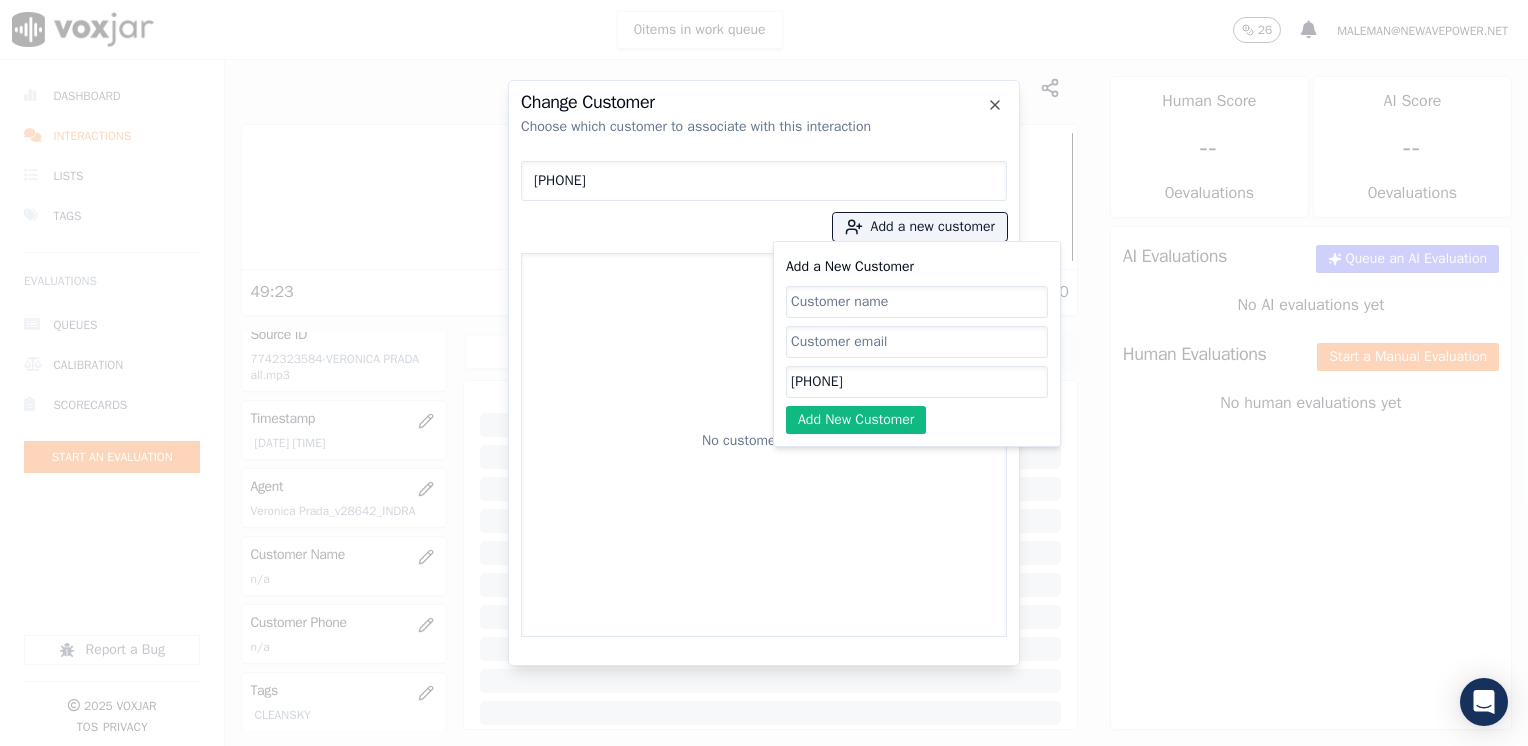 type on "[PHONE]" 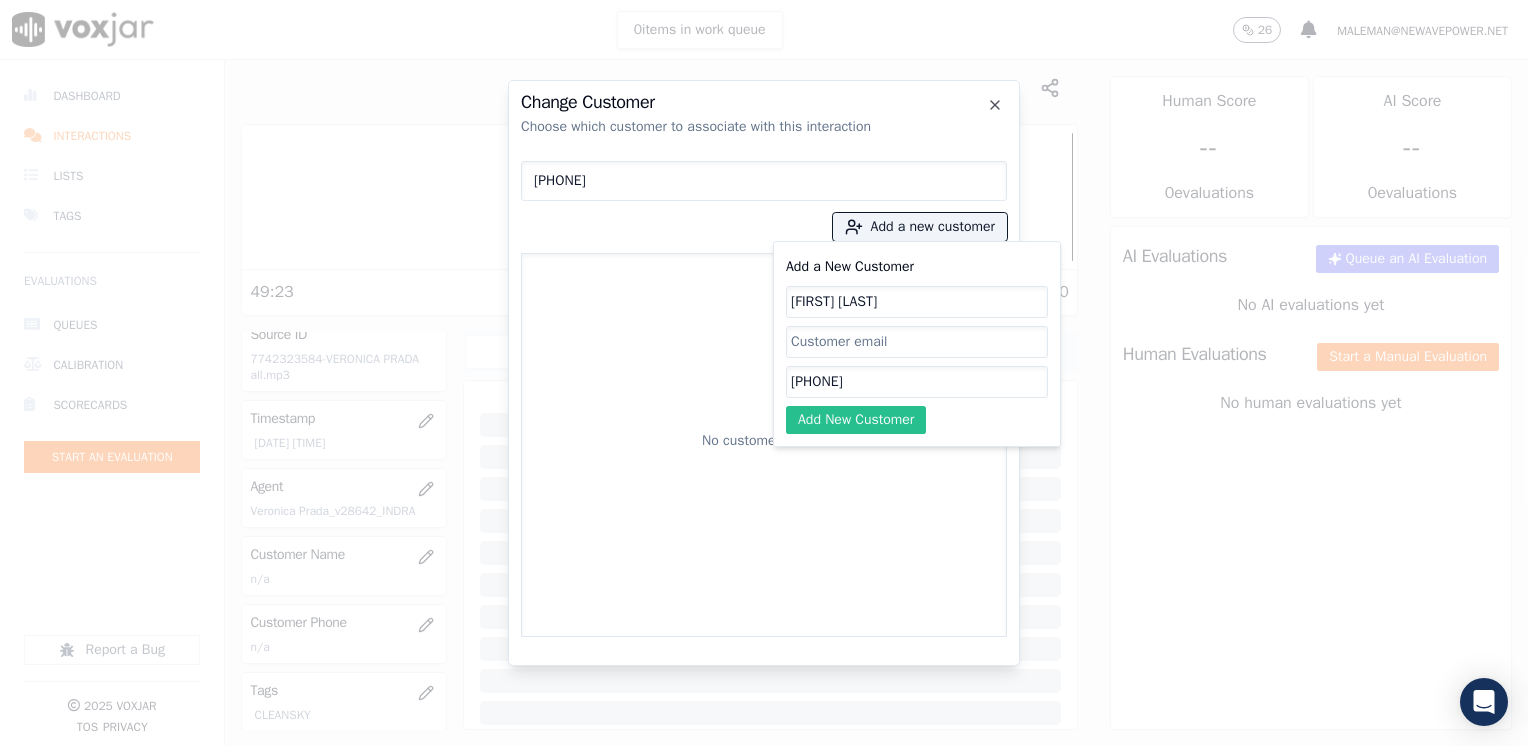 type on "[FIRST] [LAST]" 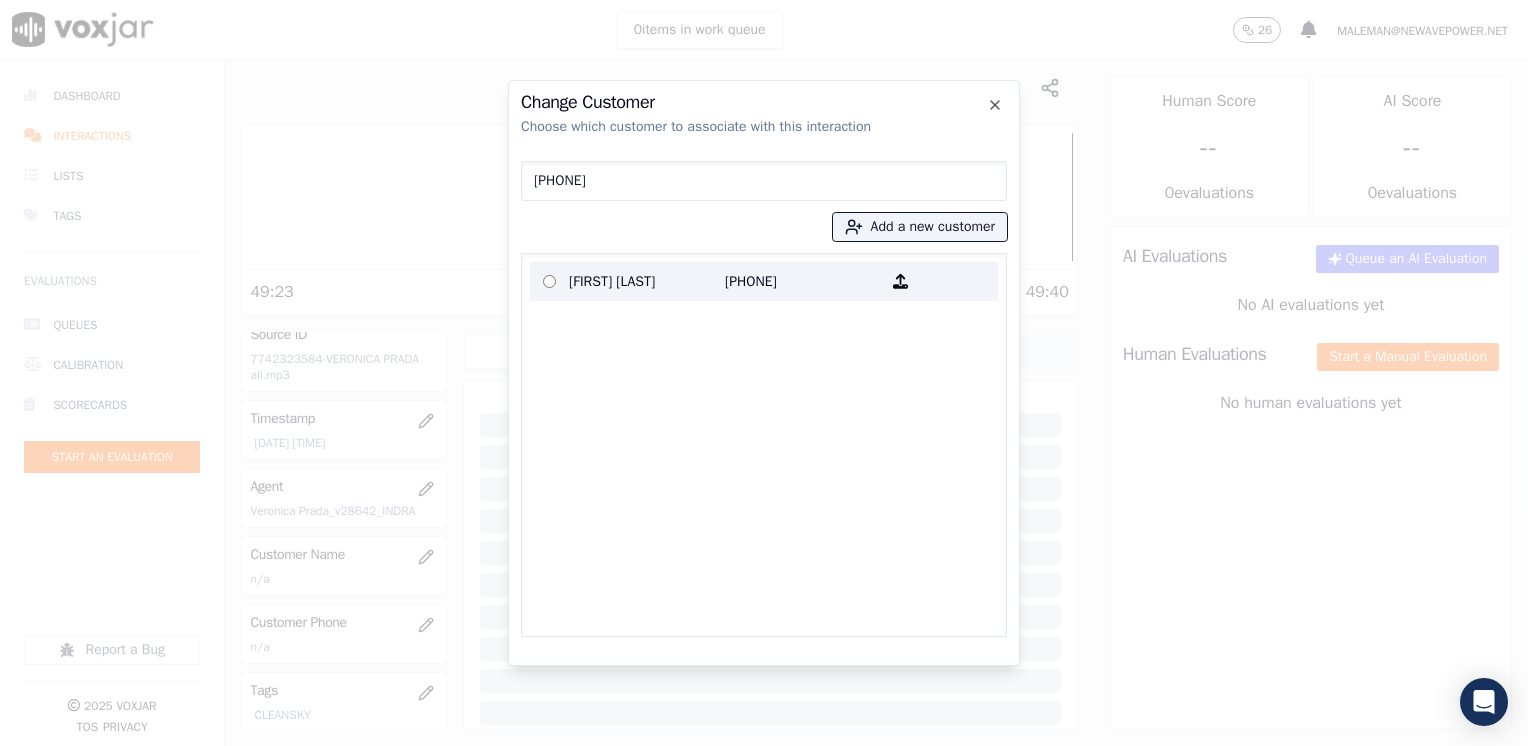 click on "[FIRST] [LAST]" at bounding box center (647, 281) 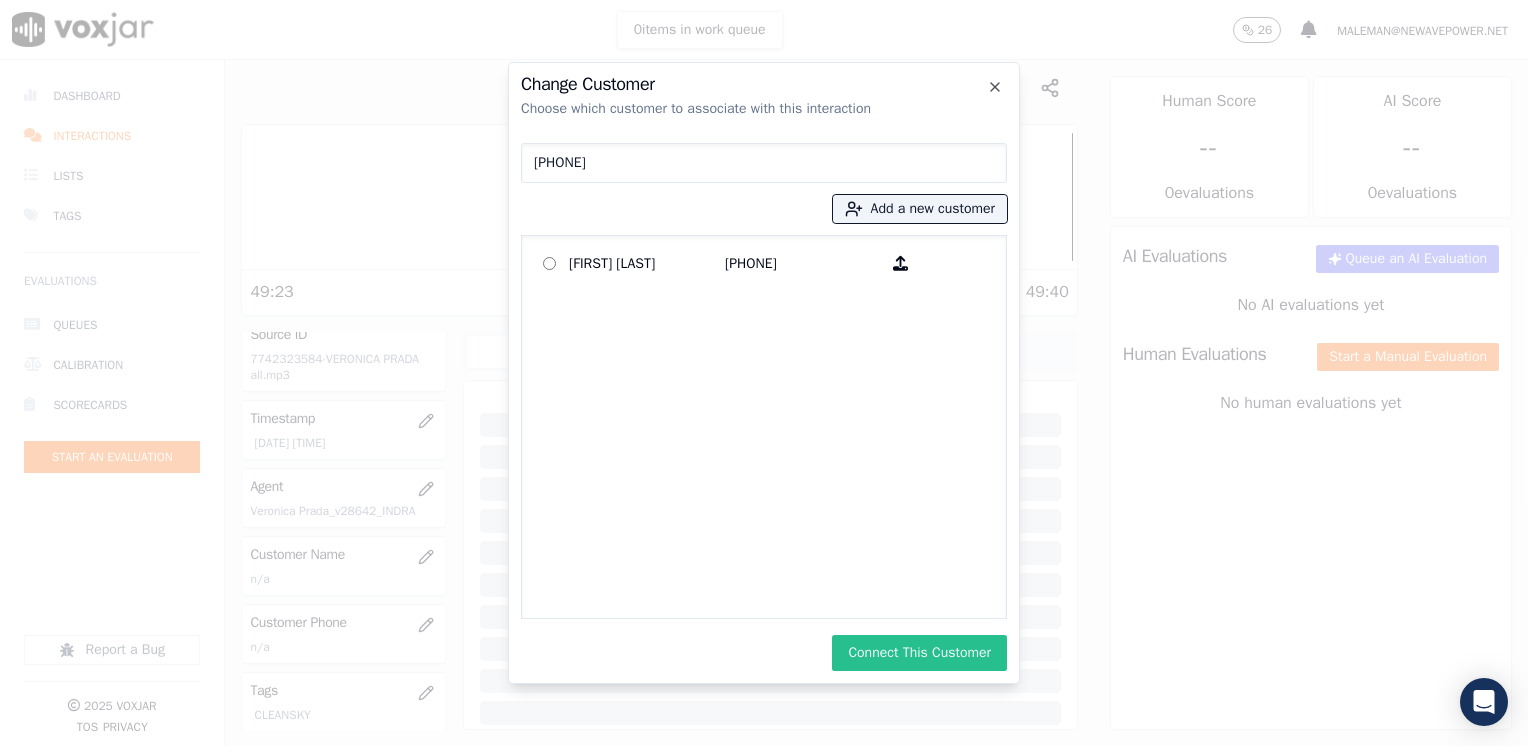click on "Connect This Customer" at bounding box center [919, 653] 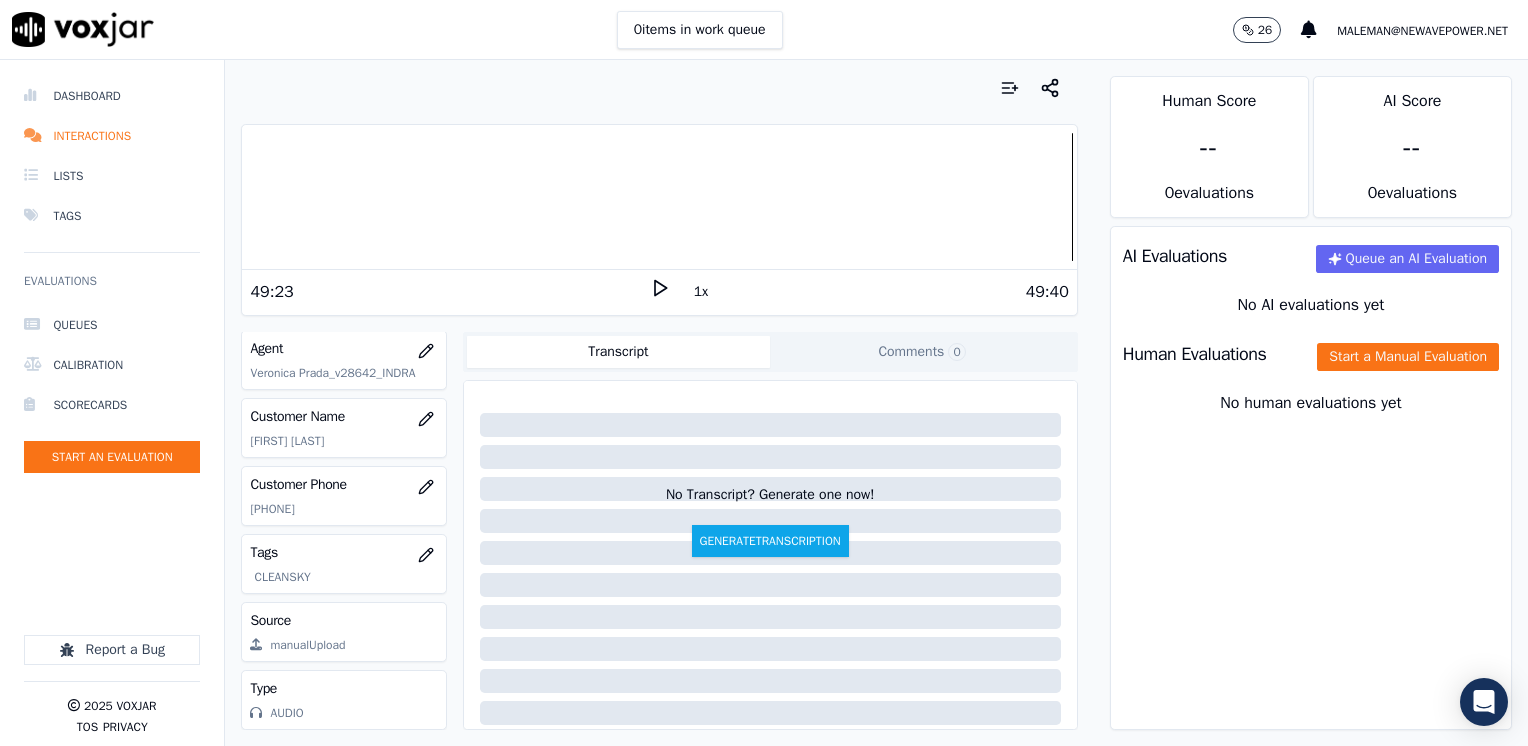 scroll, scrollTop: 279, scrollLeft: 0, axis: vertical 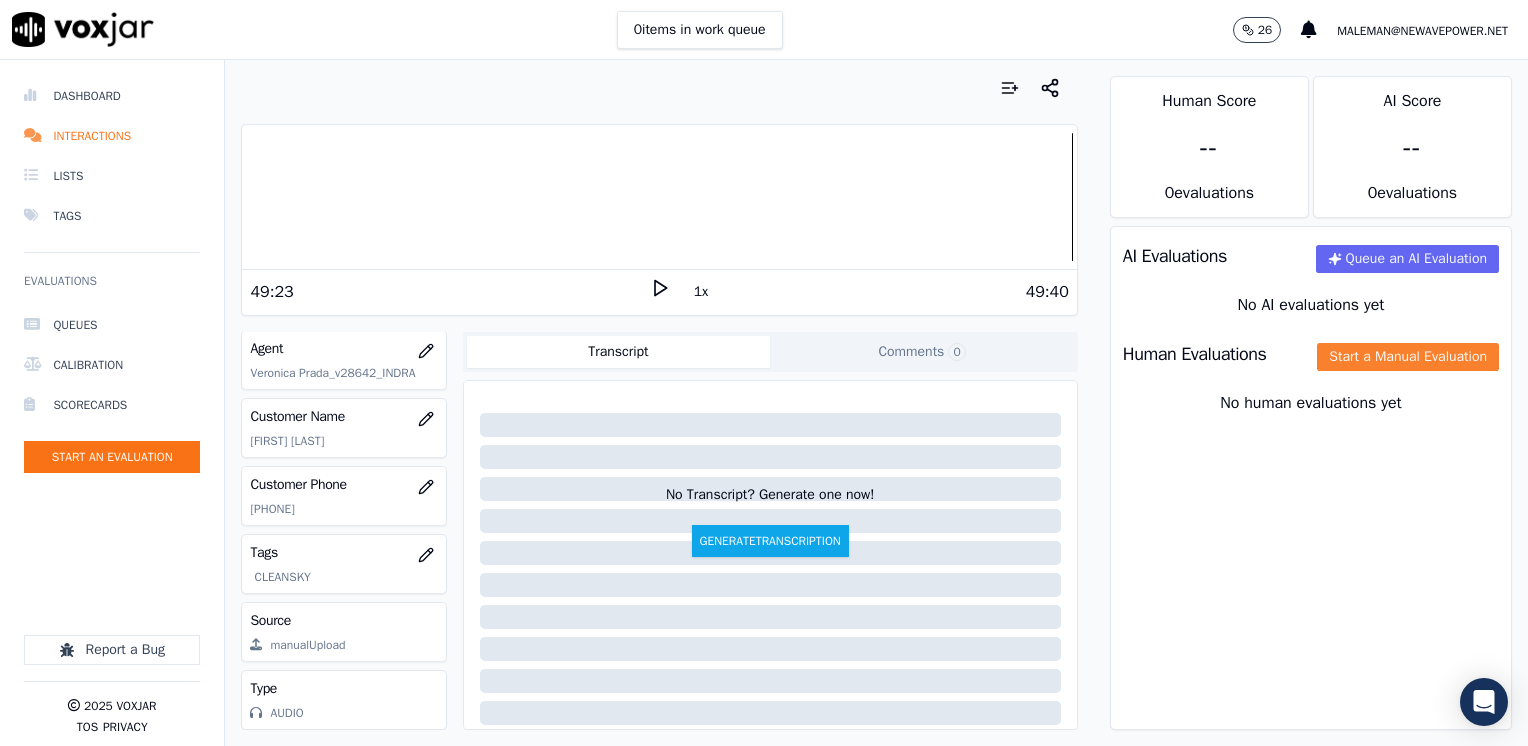 click on "Start a Manual Evaluation" 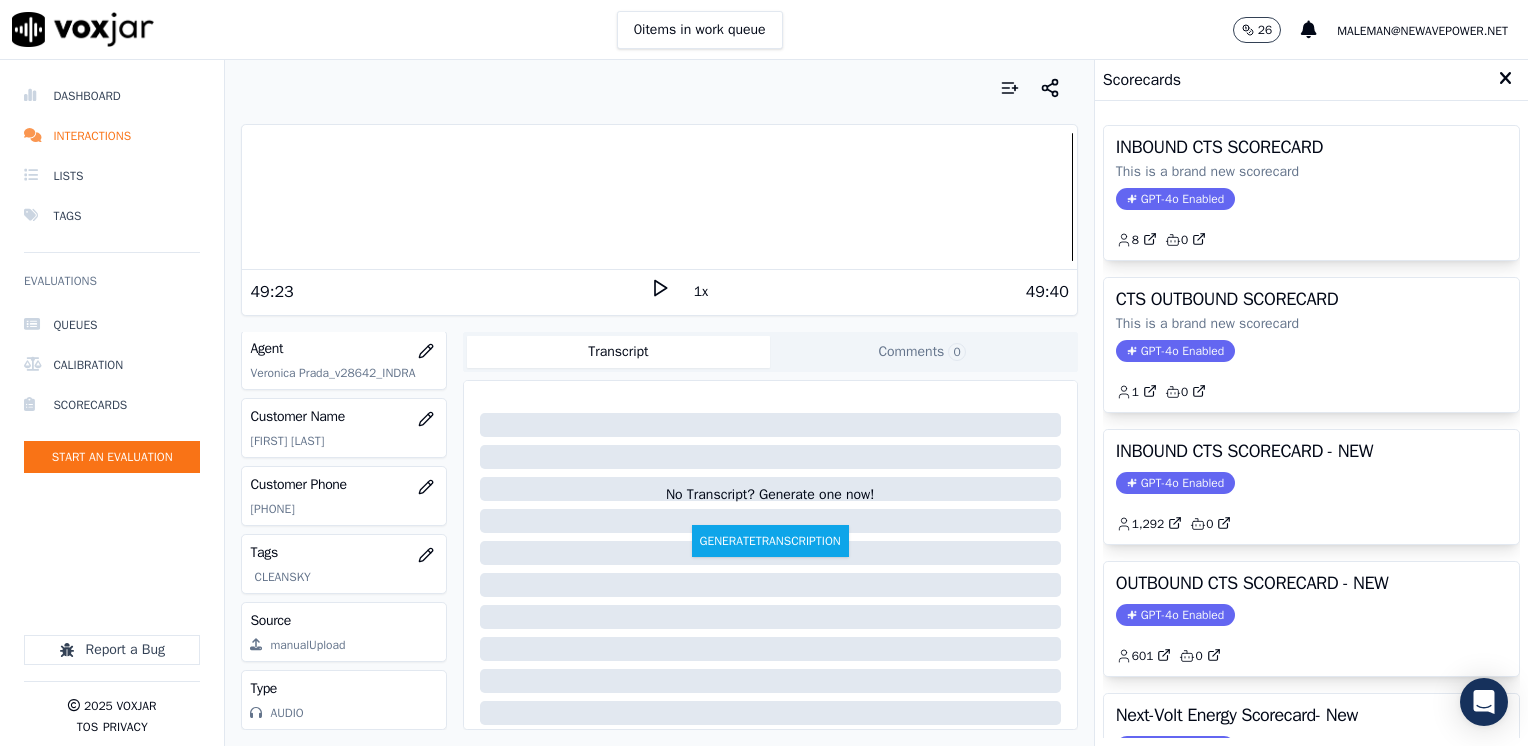 click on "INBOUND CTS SCORECARD - NEW" at bounding box center [1311, 451] 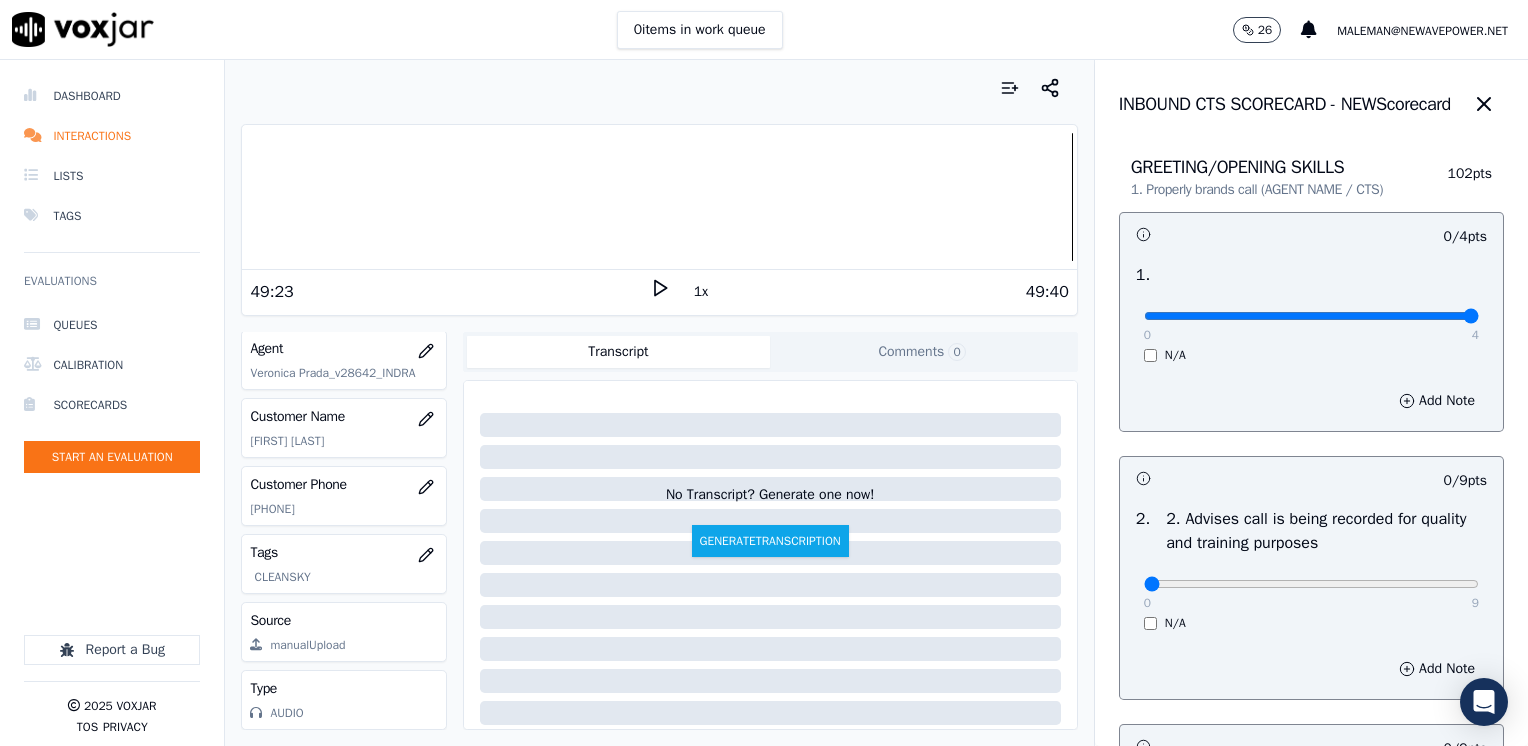 drag, startPoint x: 1124, startPoint y: 311, endPoint x: 1531, endPoint y: 312, distance: 407.00122 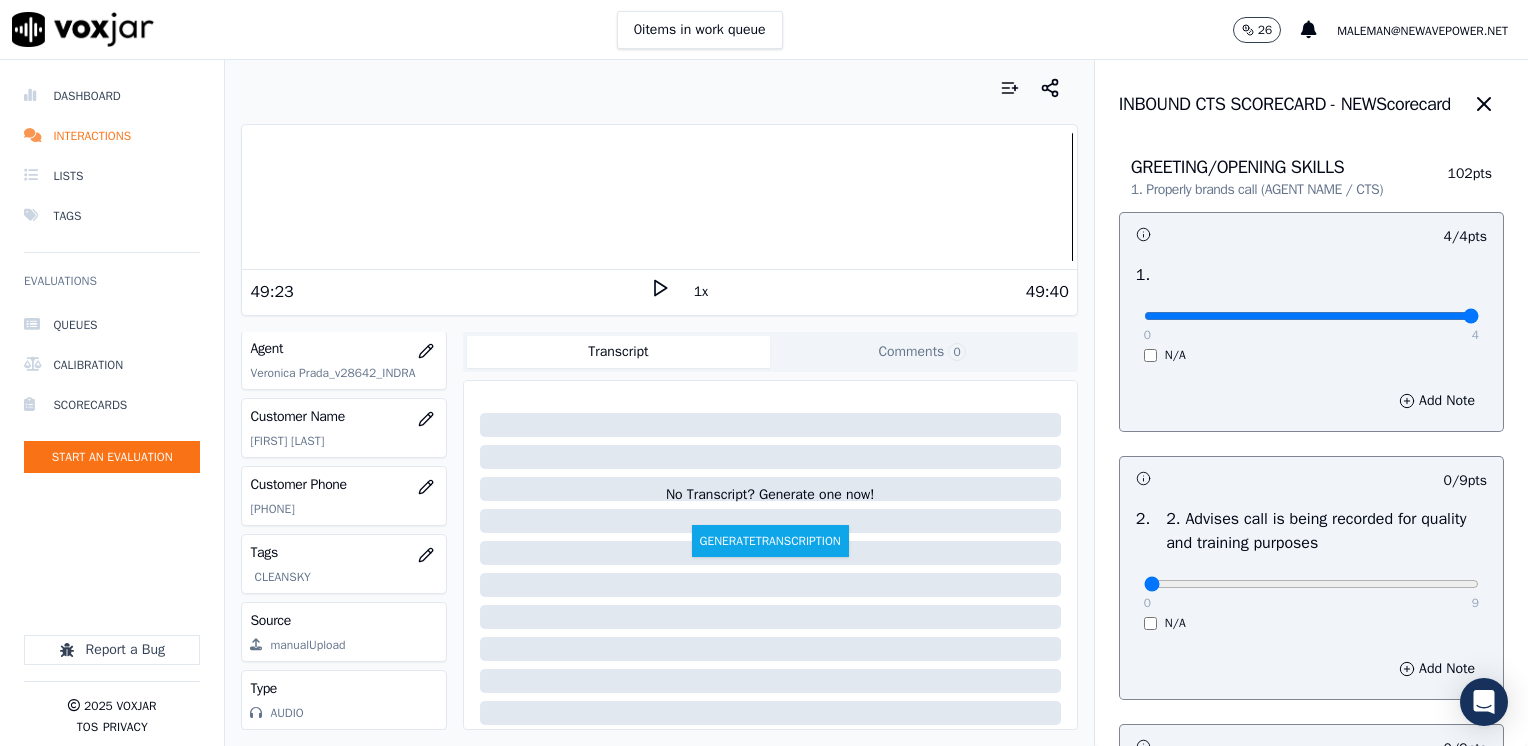 scroll, scrollTop: 300, scrollLeft: 0, axis: vertical 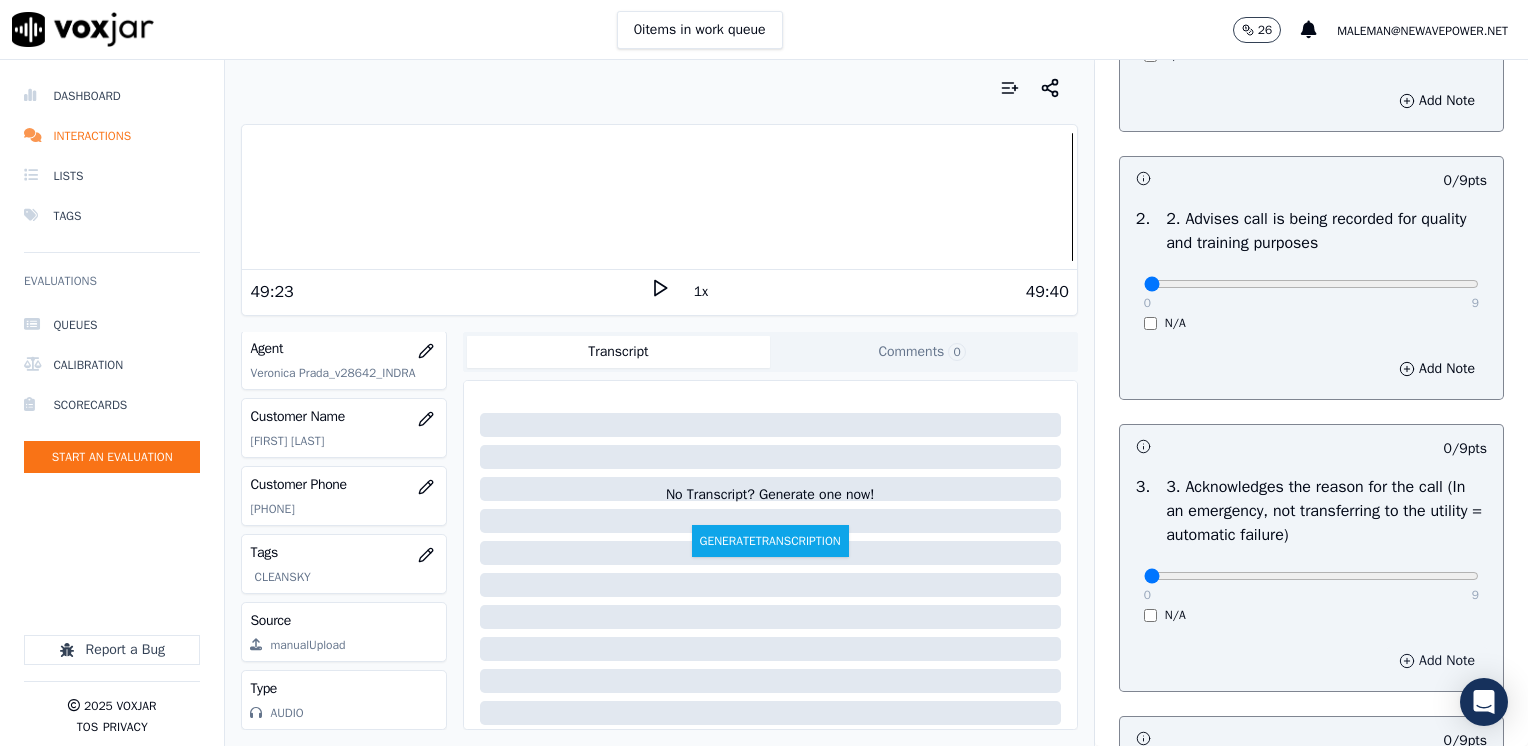 drag, startPoint x: 1399, startPoint y: 646, endPoint x: 1384, endPoint y: 659, distance: 19.849434 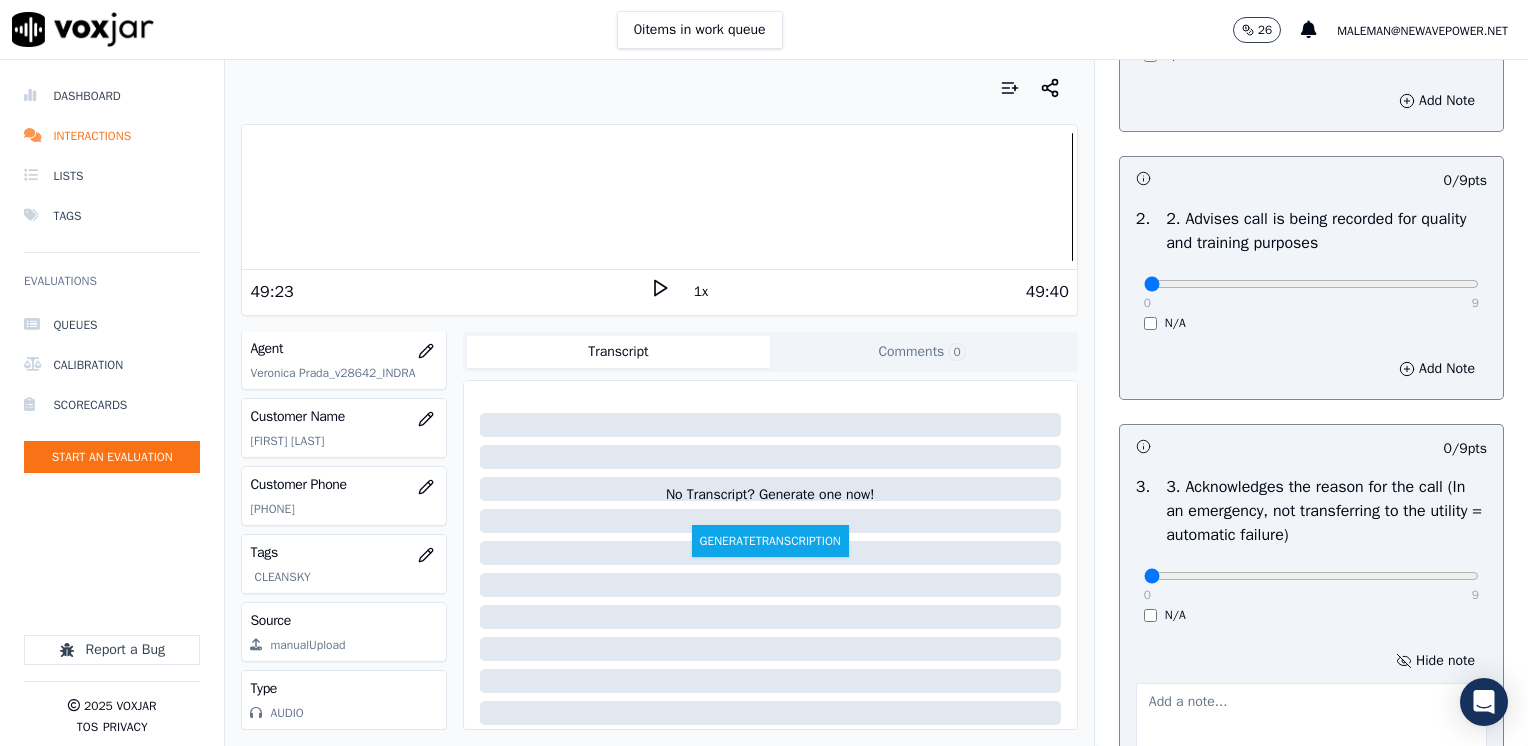 drag, startPoint x: 1248, startPoint y: 682, endPoint x: 1240, endPoint y: 697, distance: 17 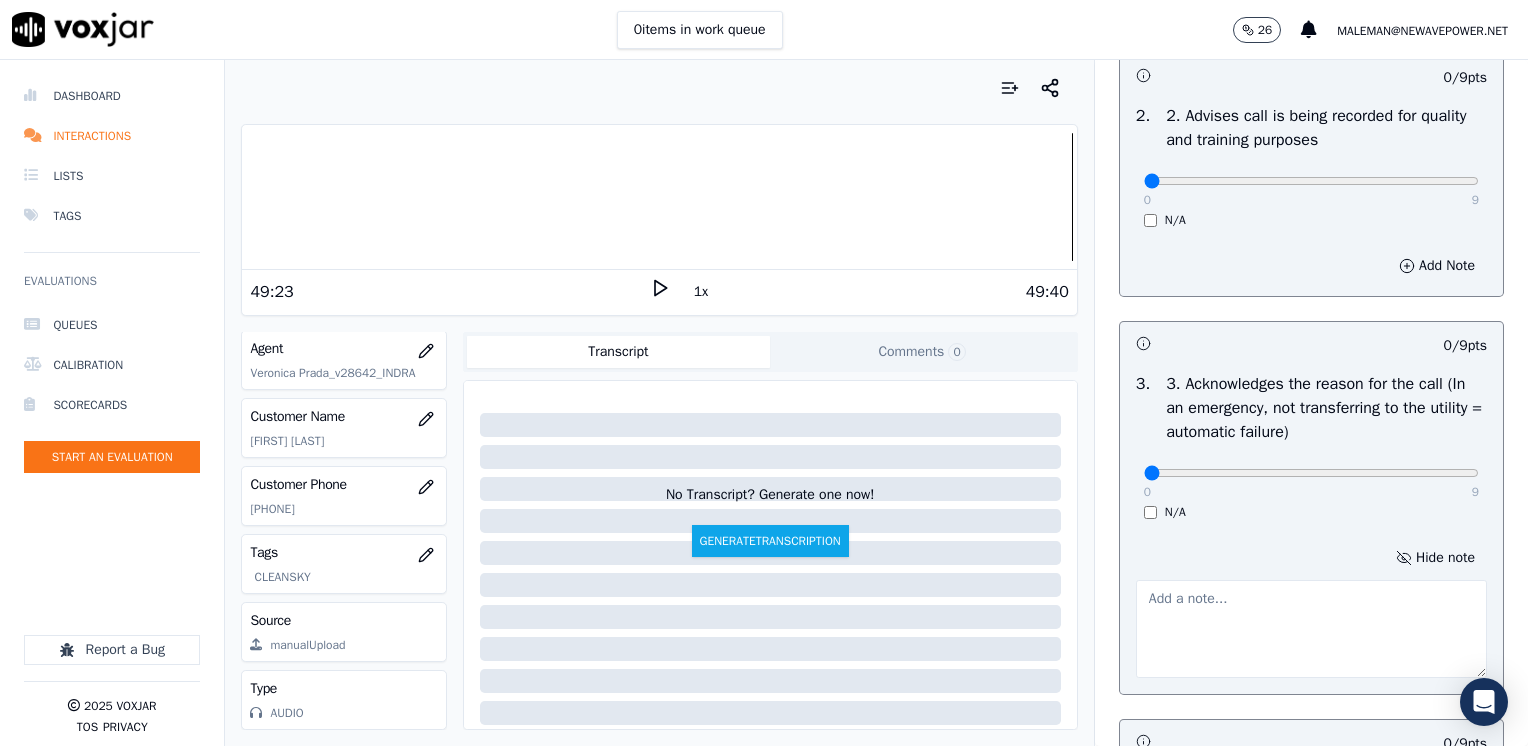 scroll, scrollTop: 600, scrollLeft: 0, axis: vertical 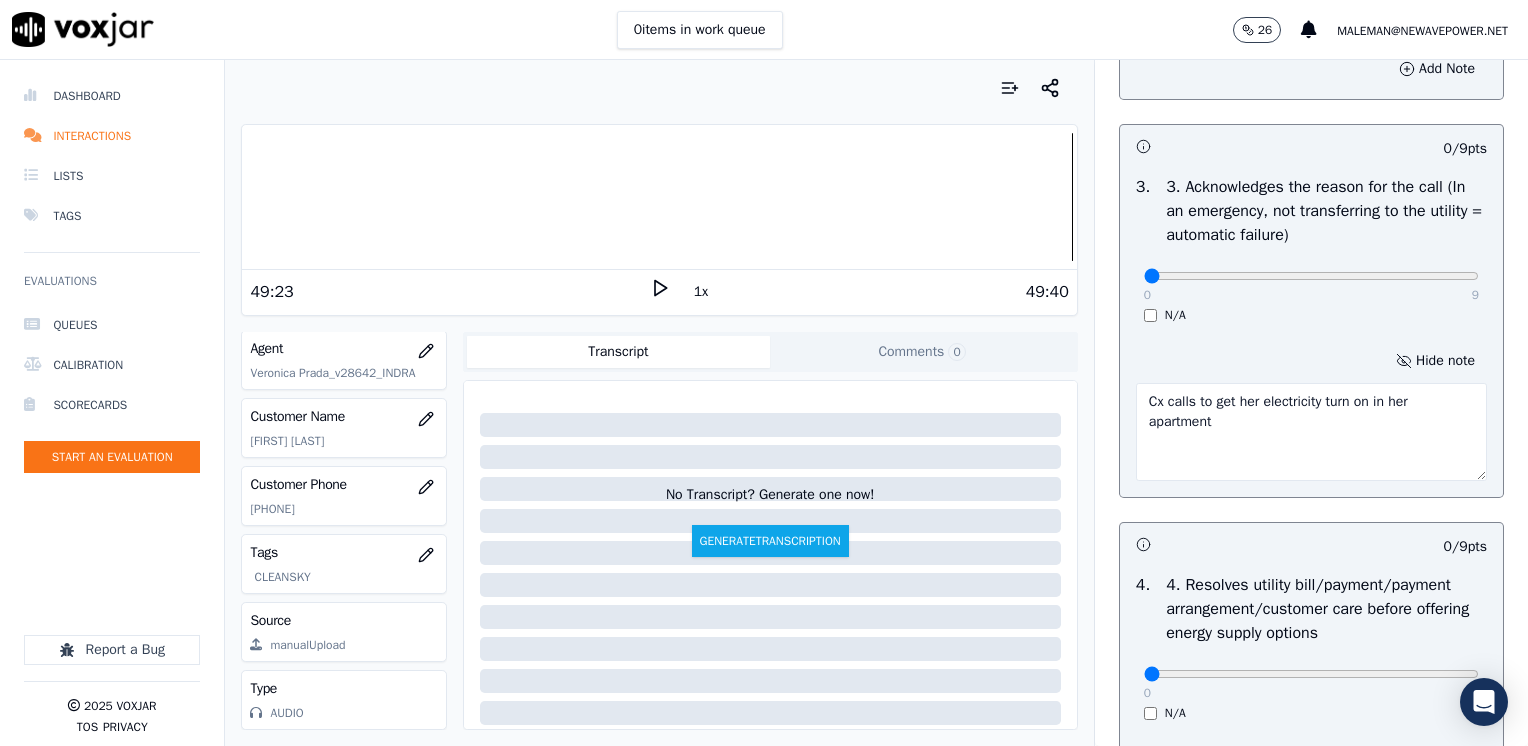 type on "Cx calls to get her electricity turn on in her apartment" 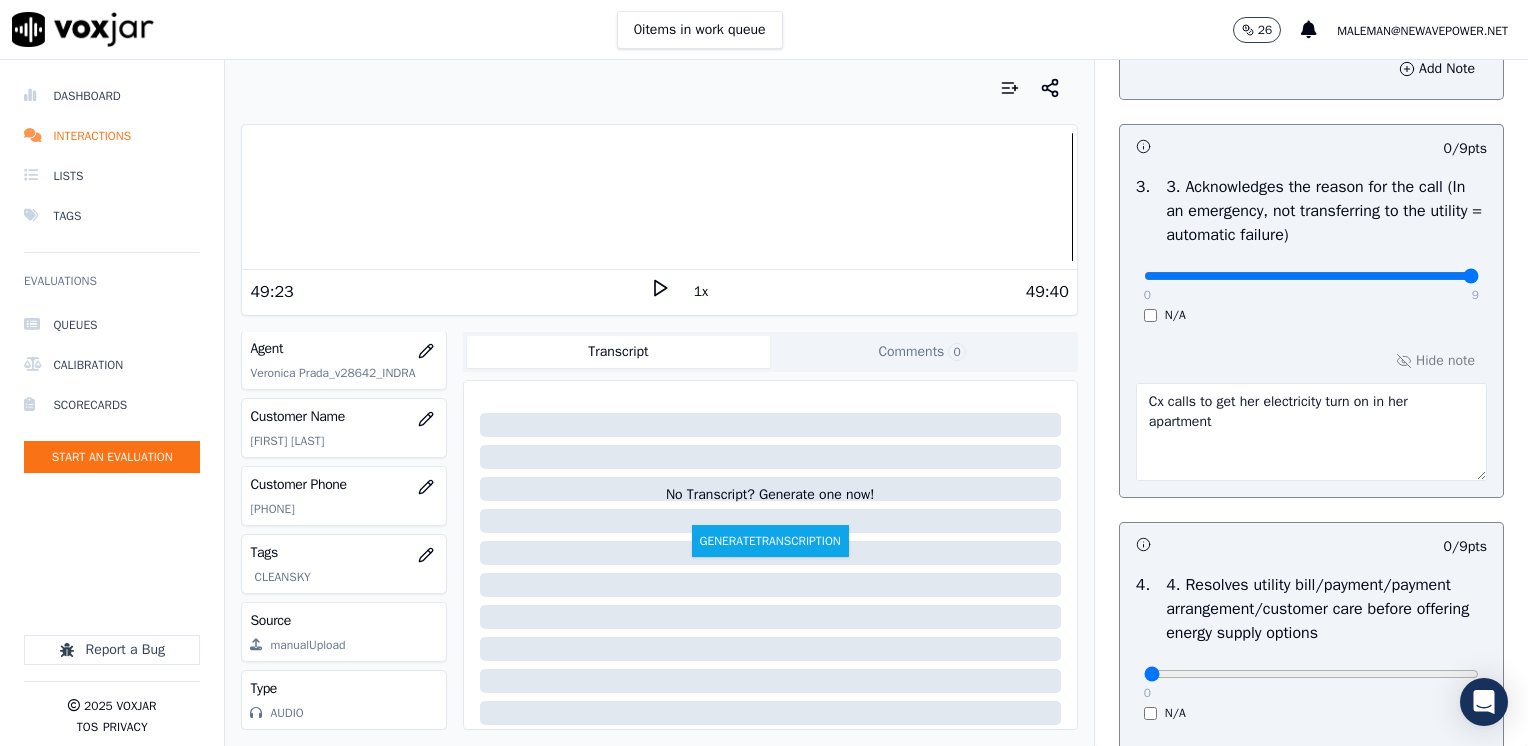 drag, startPoint x: 1136, startPoint y: 274, endPoint x: 1531, endPoint y: 311, distance: 396.72913 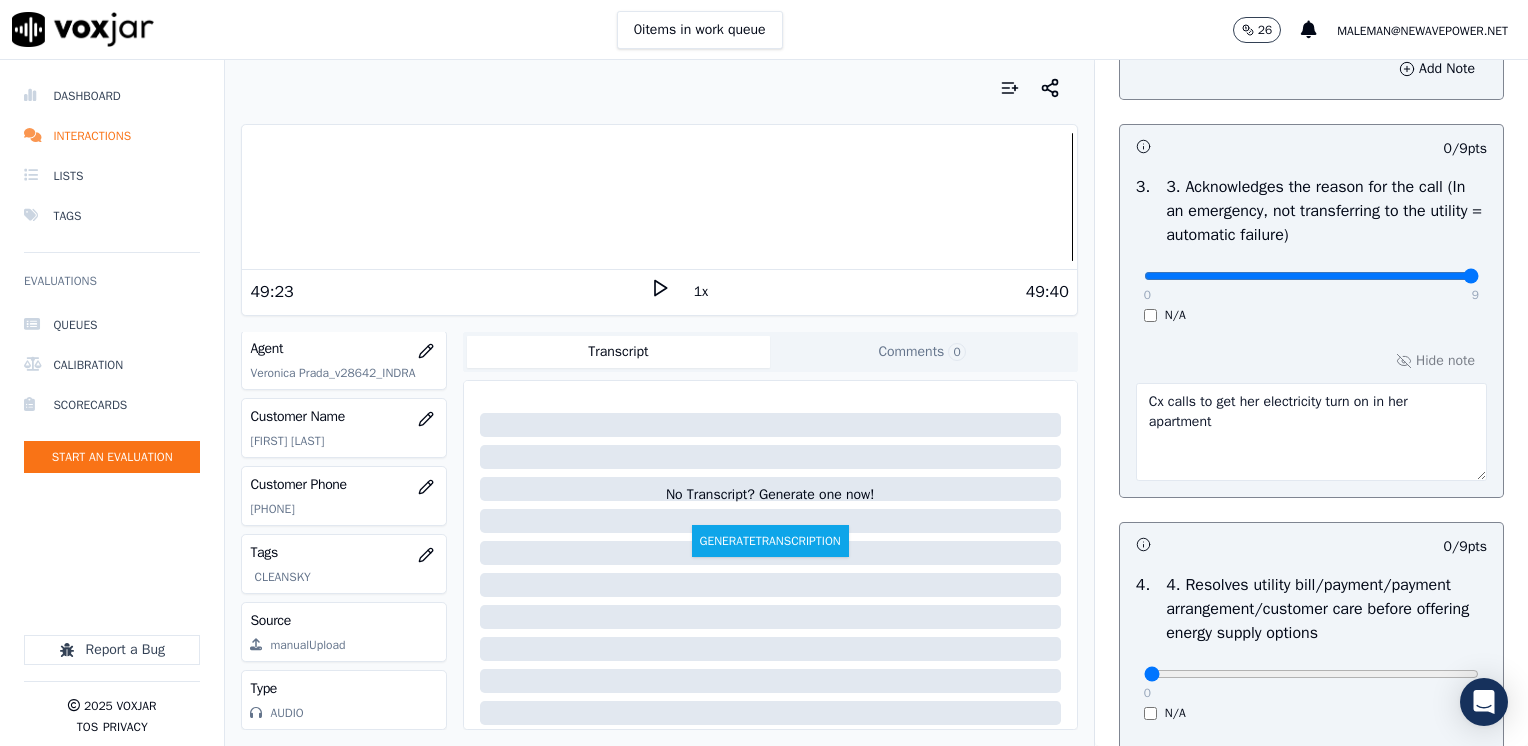 click at bounding box center [1311, -284] 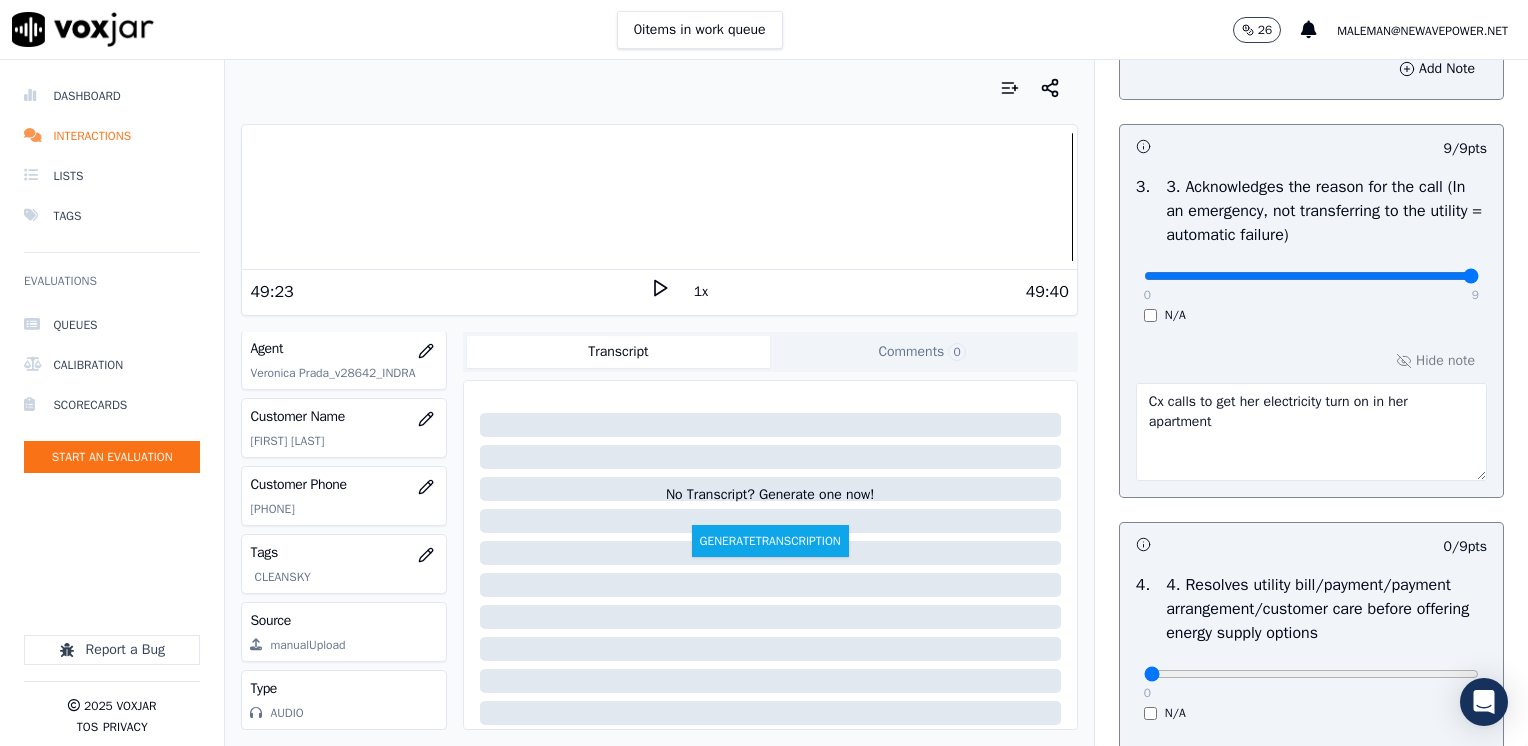 click on "Cx calls to get her electricity turn on in her apartment" at bounding box center (1311, 432) 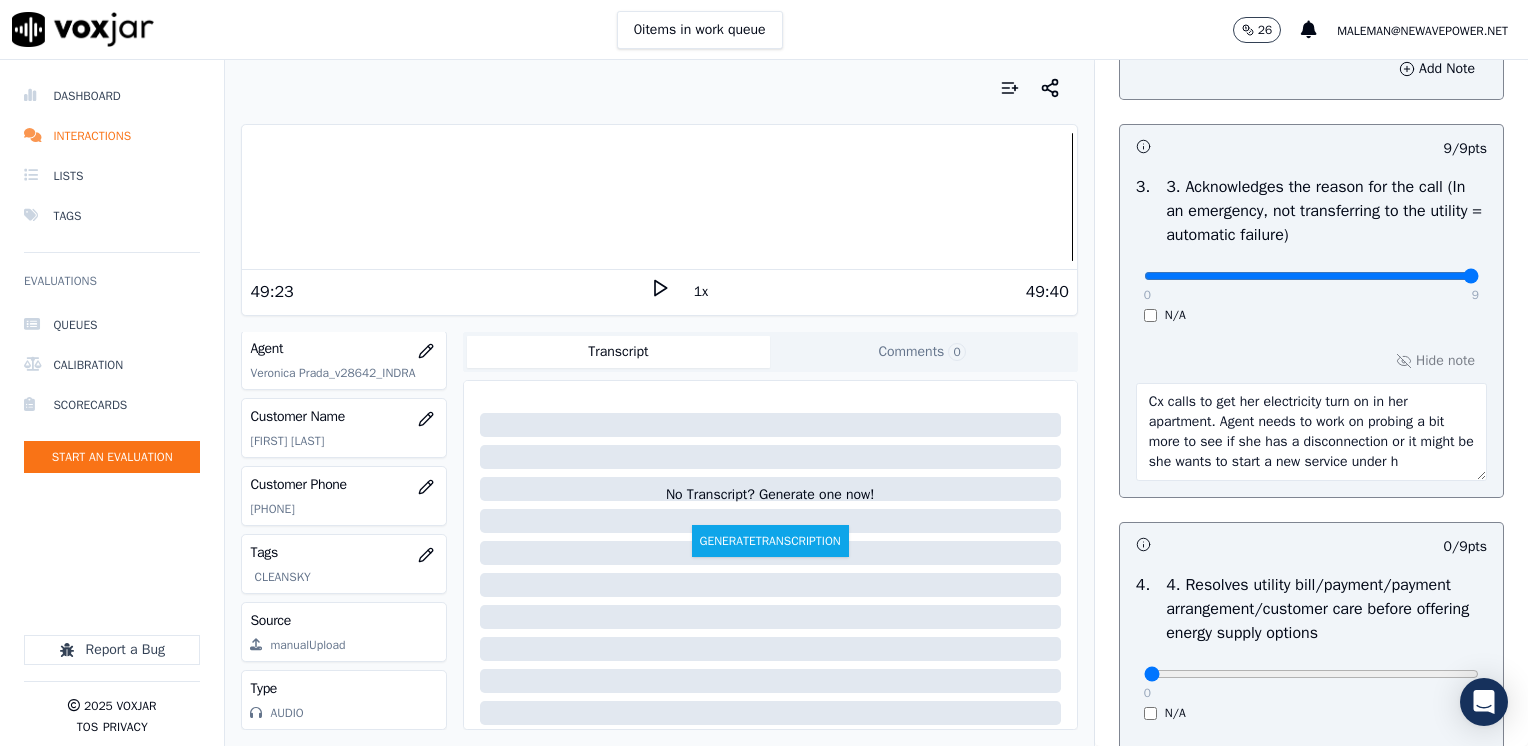 scroll, scrollTop: 12, scrollLeft: 0, axis: vertical 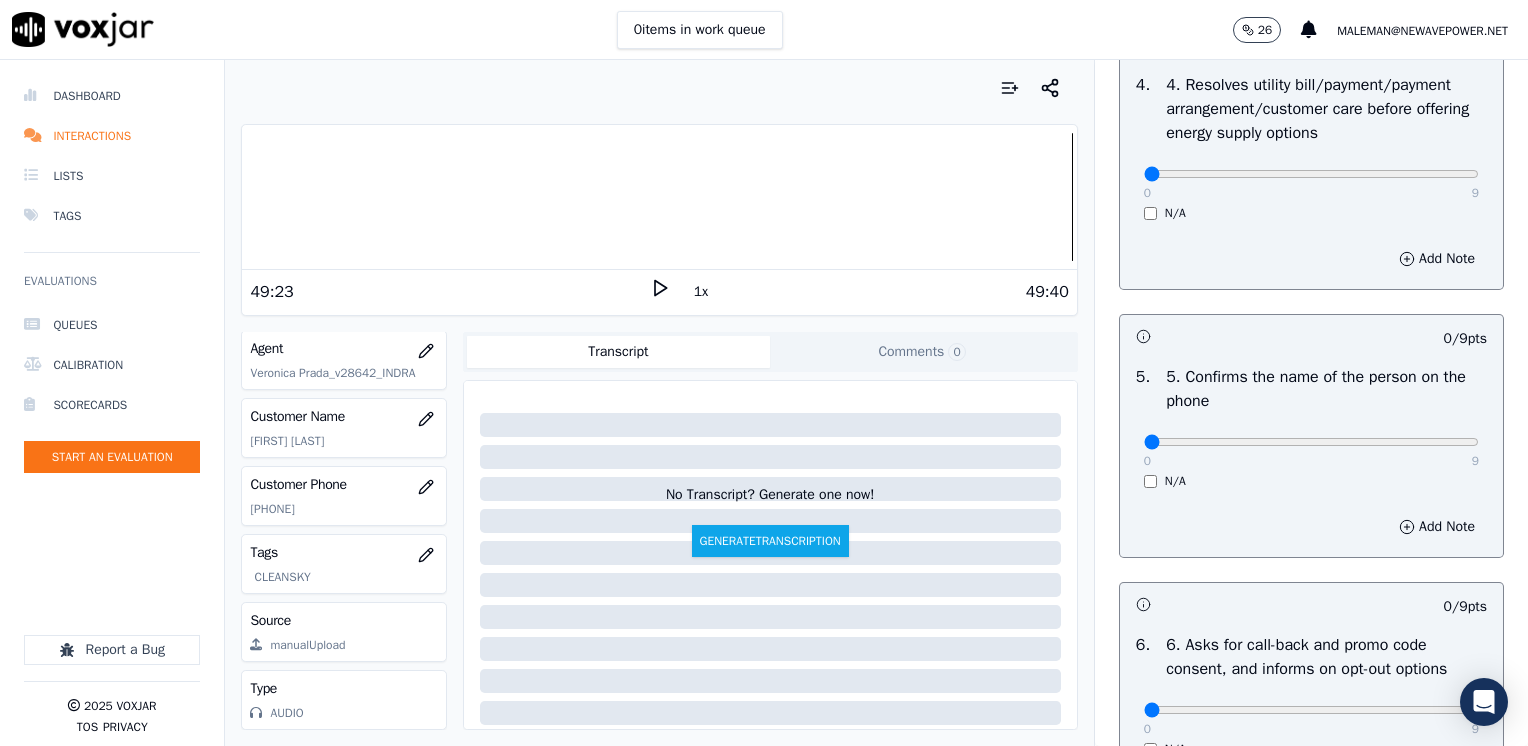 type on "Cx calls to get her electricity turn on in her apartment. Agent needs to work on probing a bit more to see if she has a disconnection or it might be she wants to start a new service under her name" 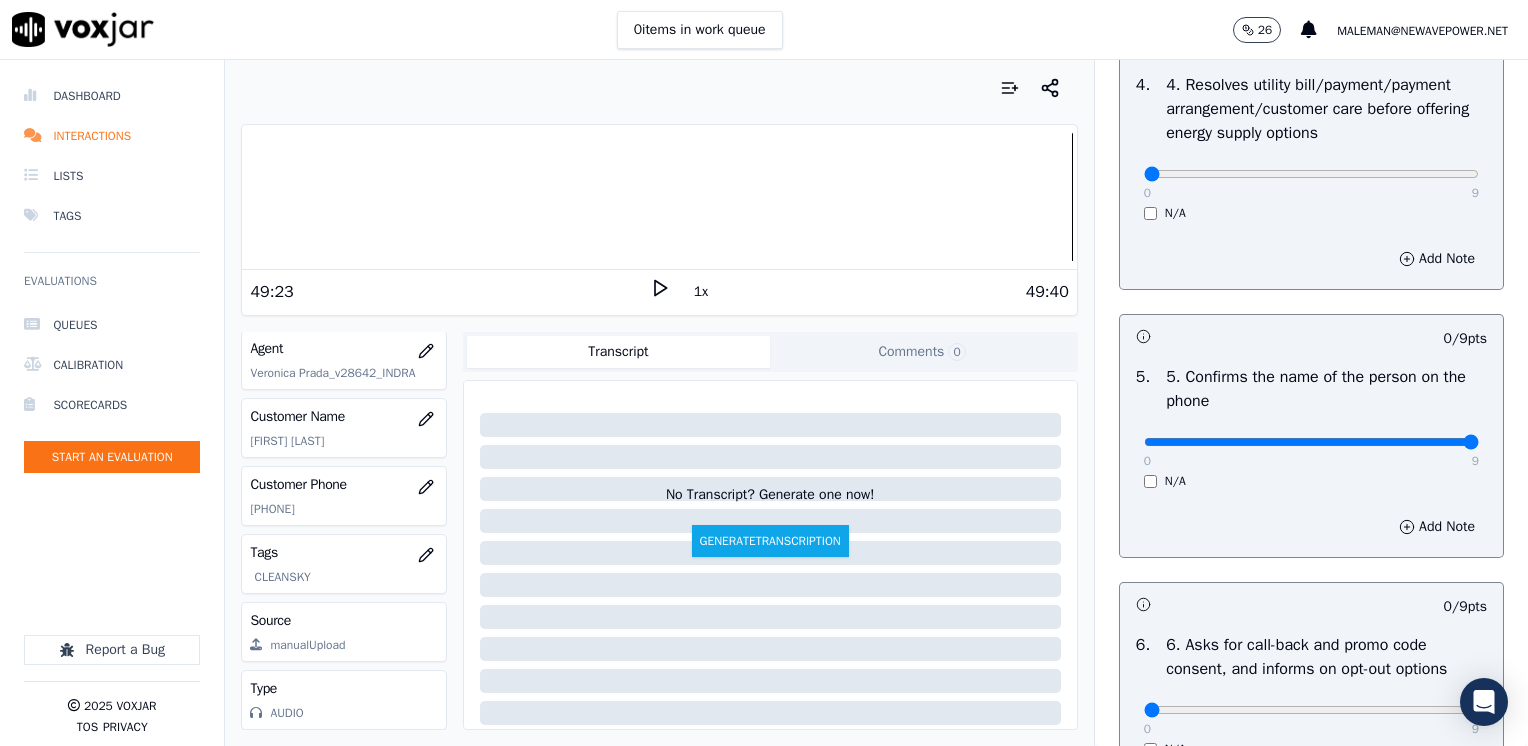 drag, startPoint x: 1134, startPoint y: 436, endPoint x: 1527, endPoint y: 523, distance: 402.5146 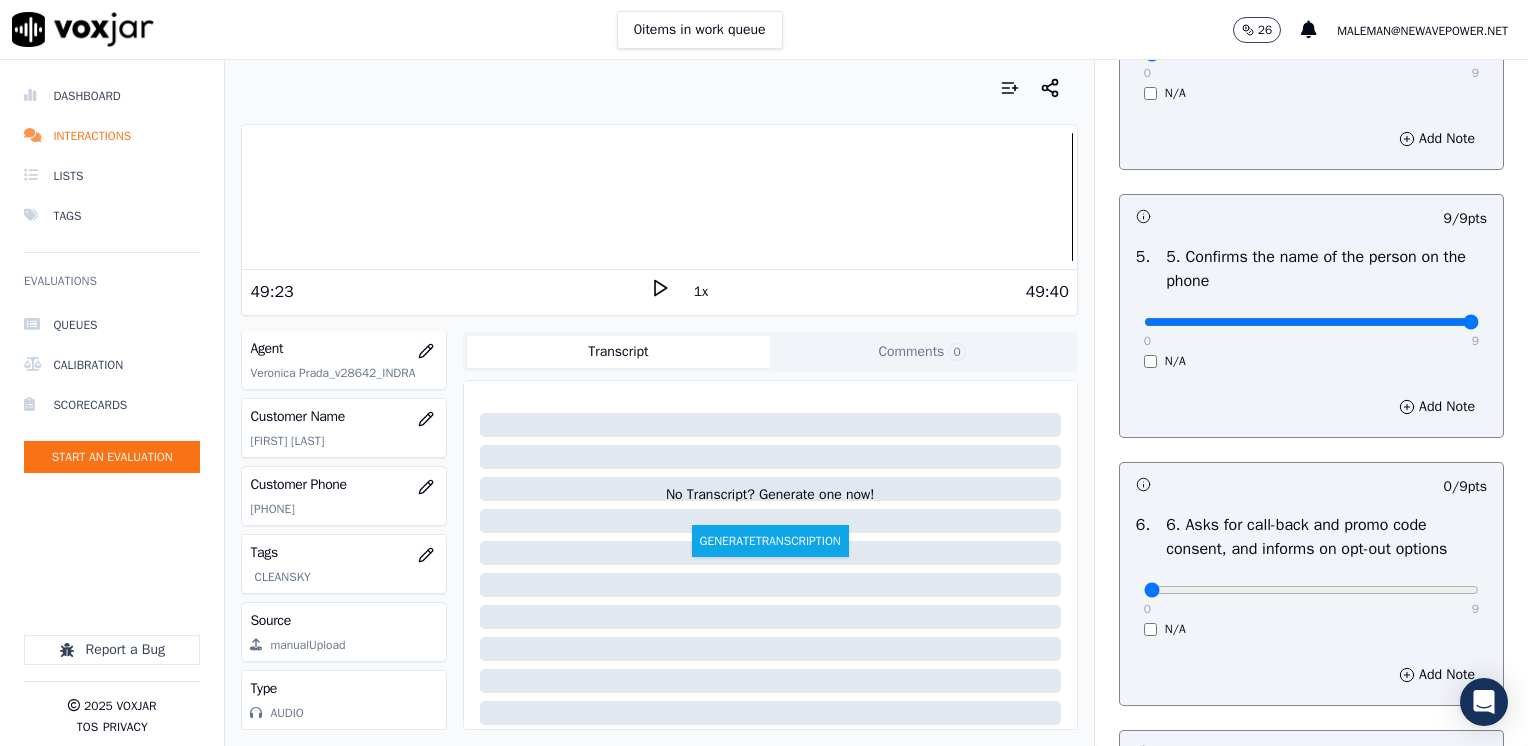 scroll, scrollTop: 1400, scrollLeft: 0, axis: vertical 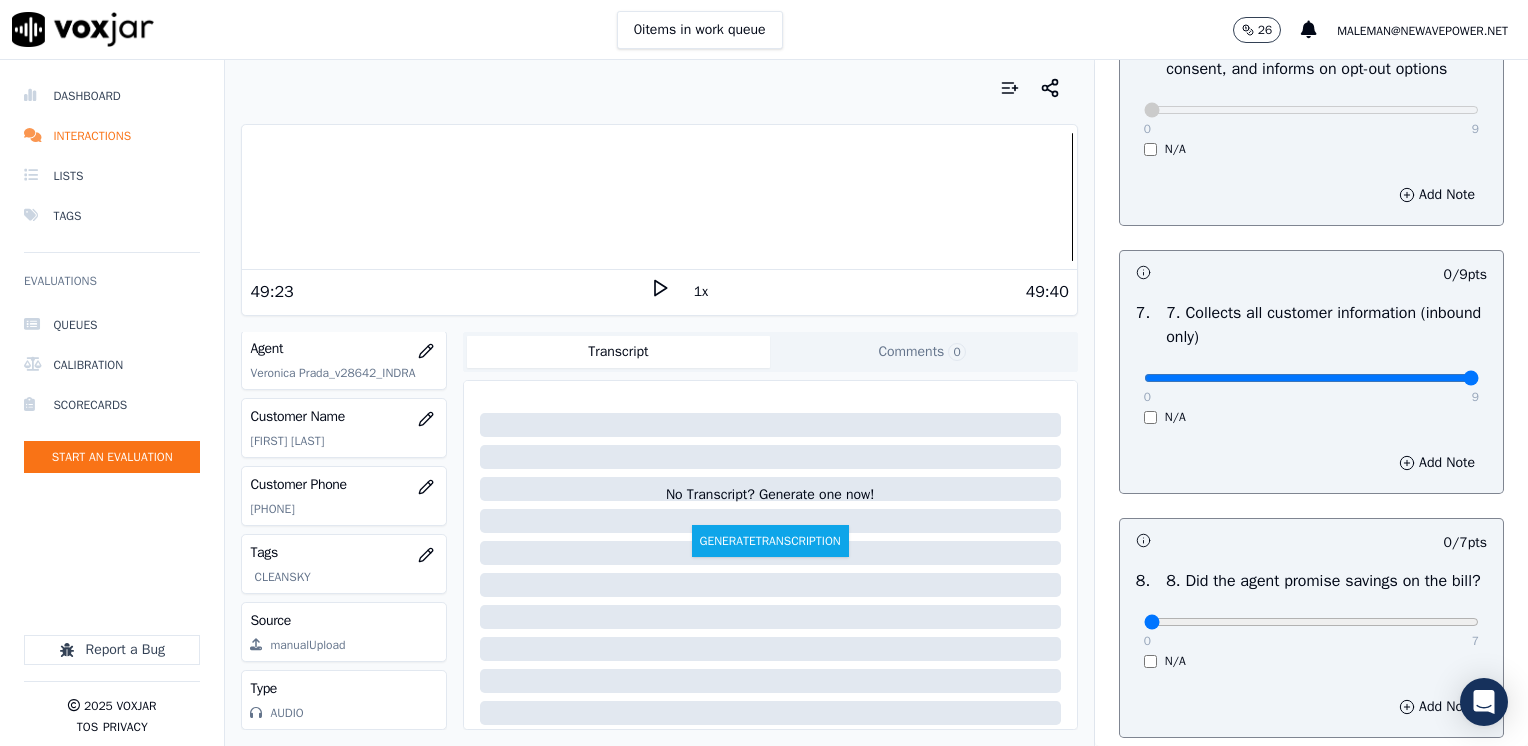 drag, startPoint x: 1139, startPoint y: 376, endPoint x: 1527, endPoint y: 451, distance: 395.18225 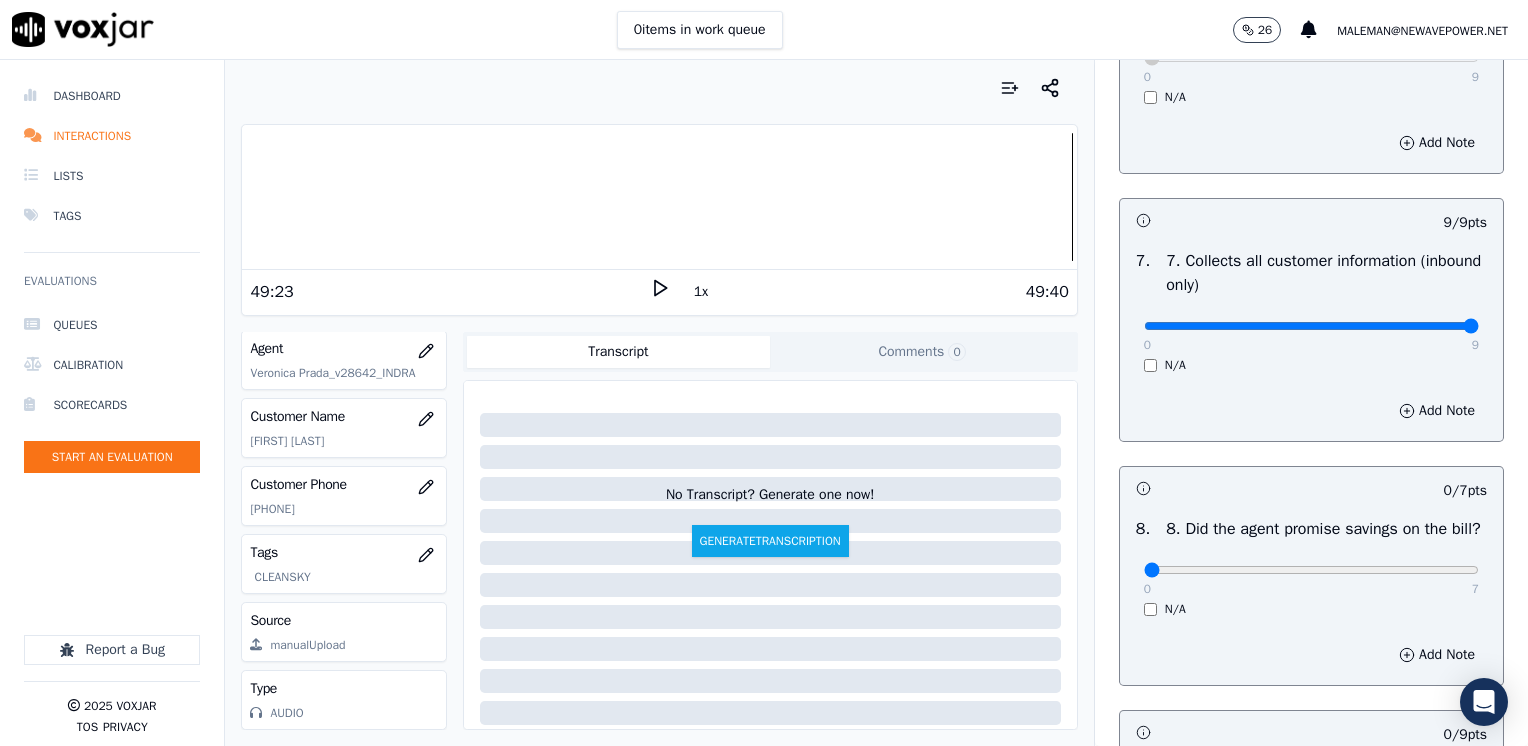 scroll, scrollTop: 1900, scrollLeft: 0, axis: vertical 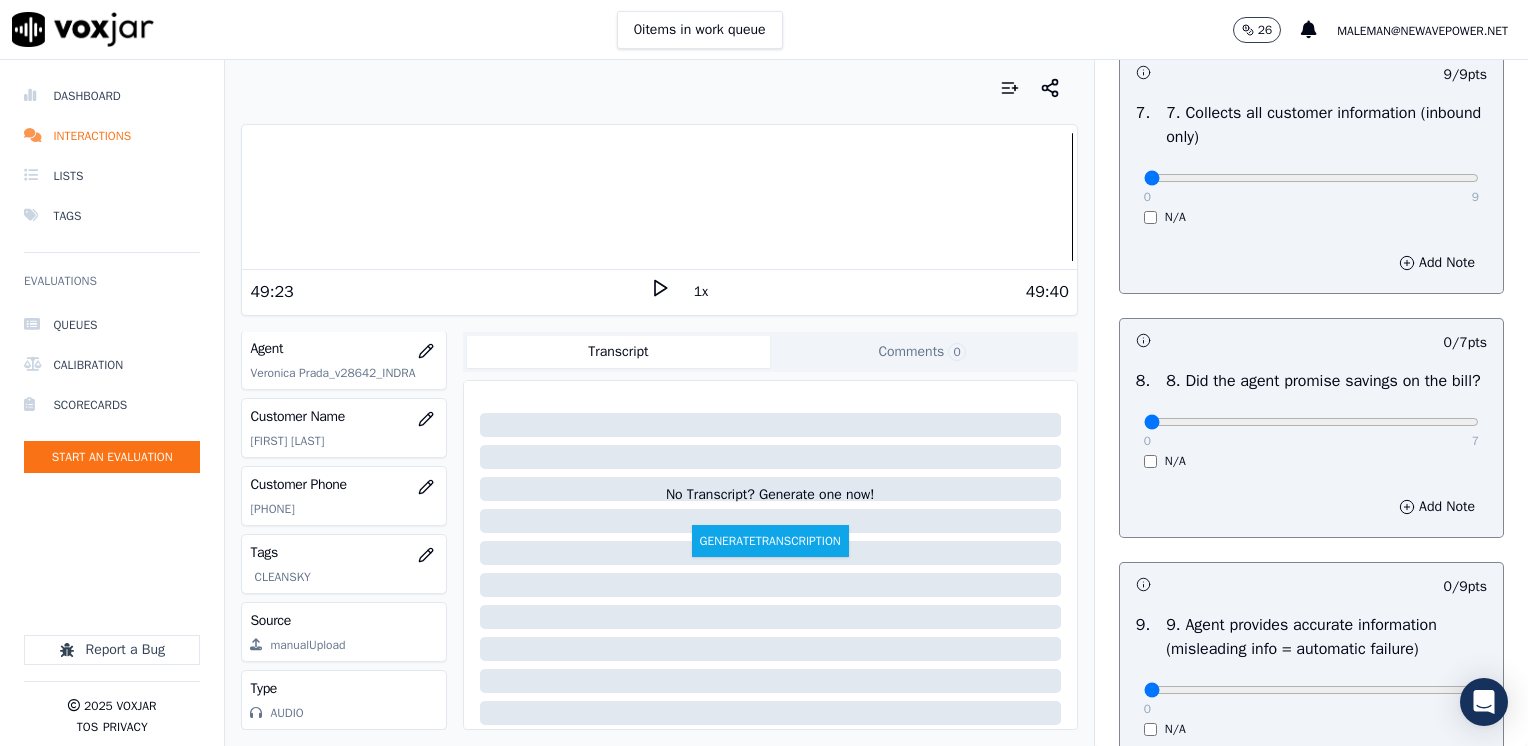 drag, startPoint x: 1432, startPoint y: 172, endPoint x: 1028, endPoint y: 215, distance: 406.28192 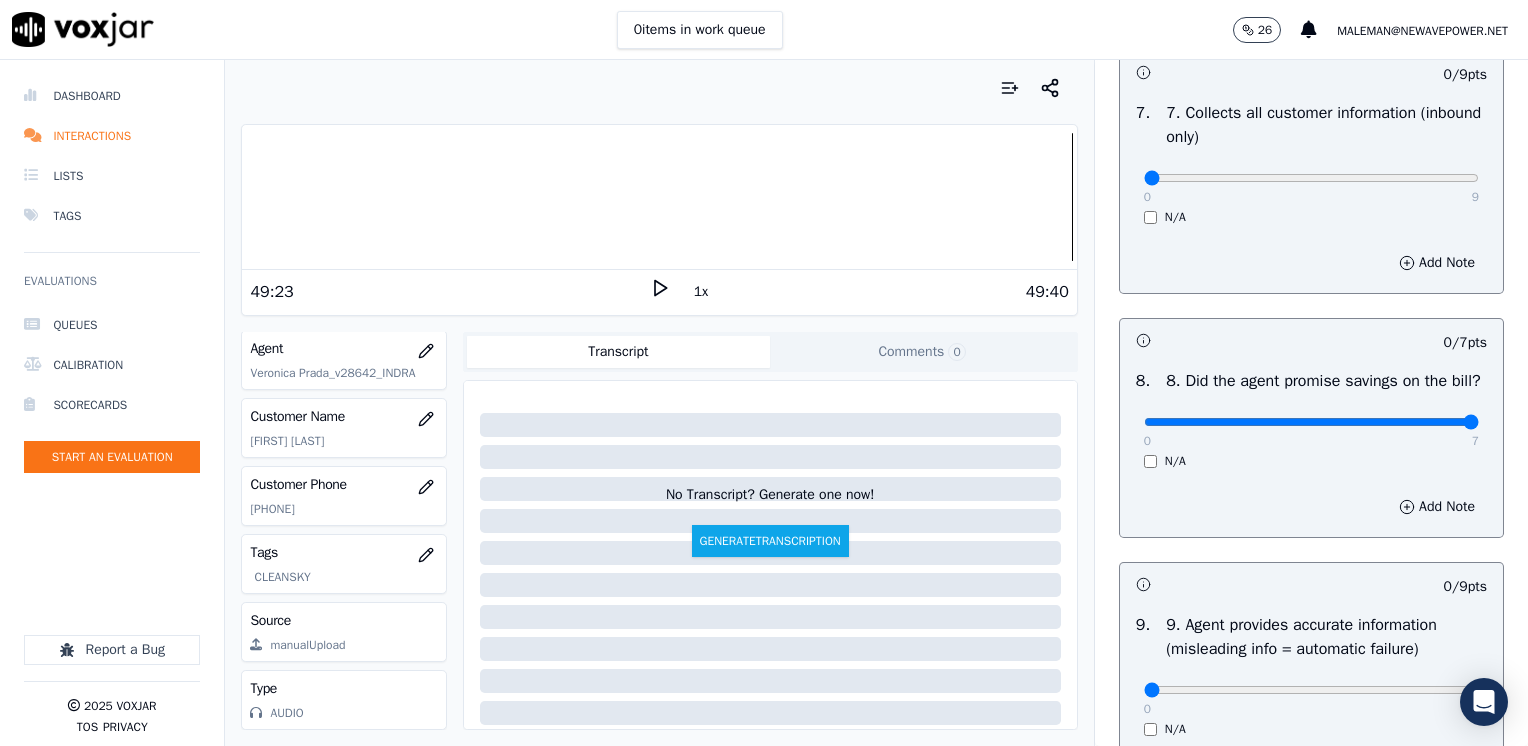 drag, startPoint x: 1129, startPoint y: 443, endPoint x: 1531, endPoint y: 434, distance: 402.10074 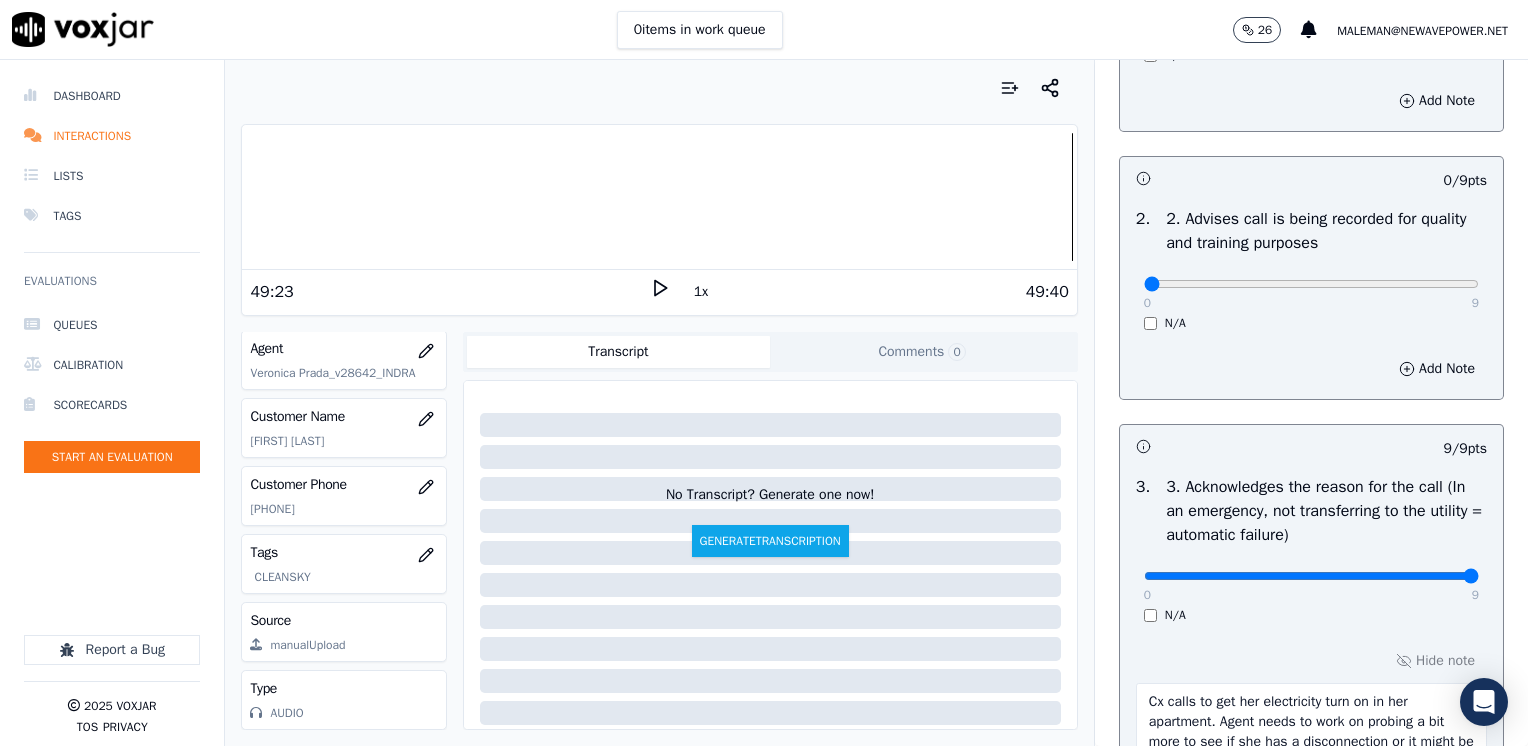 scroll, scrollTop: 500, scrollLeft: 0, axis: vertical 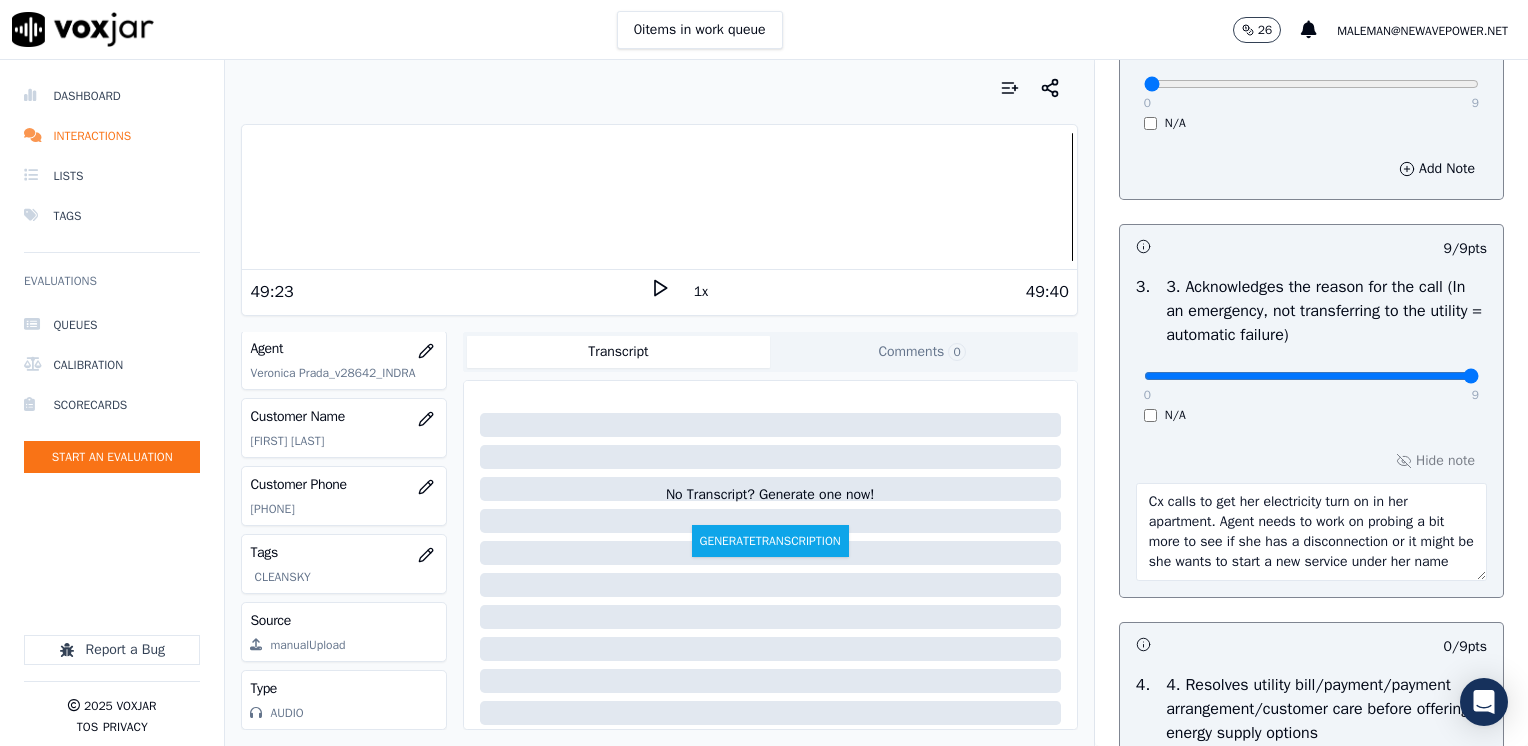drag, startPoint x: 1200, startPoint y: 512, endPoint x: 1301, endPoint y: 577, distance: 120.108284 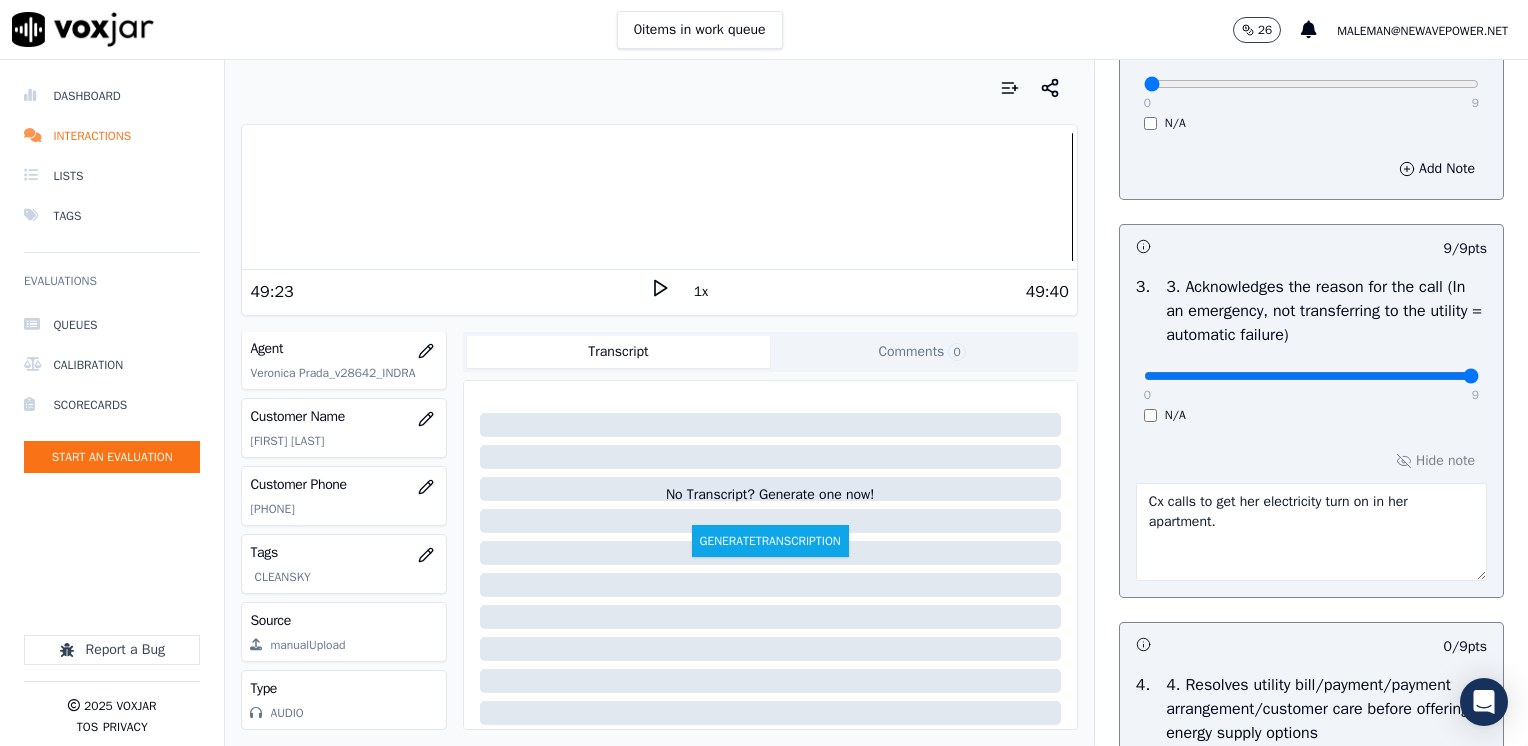 scroll, scrollTop: 0, scrollLeft: 0, axis: both 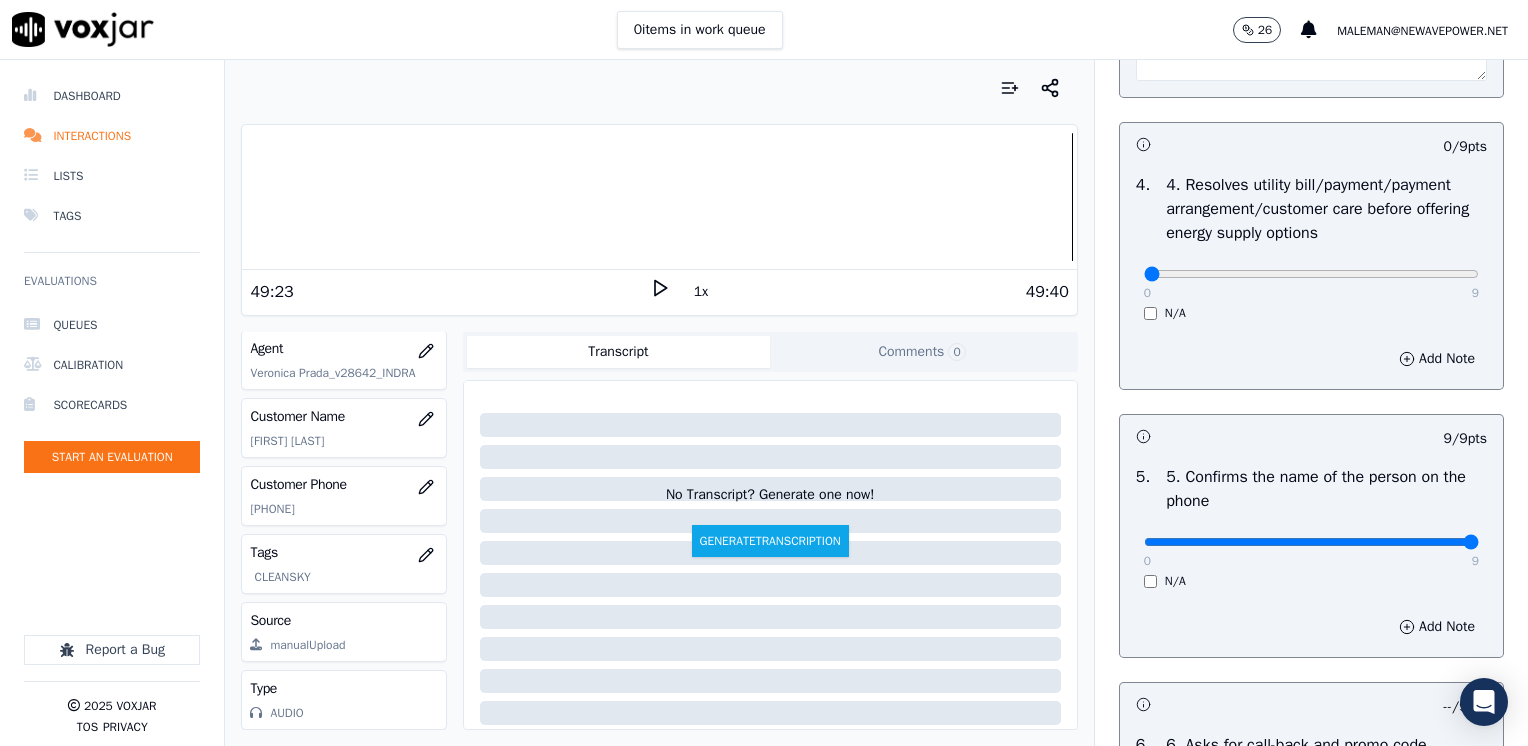 type on "Cx calls to get her electricity turn on in her apartment." 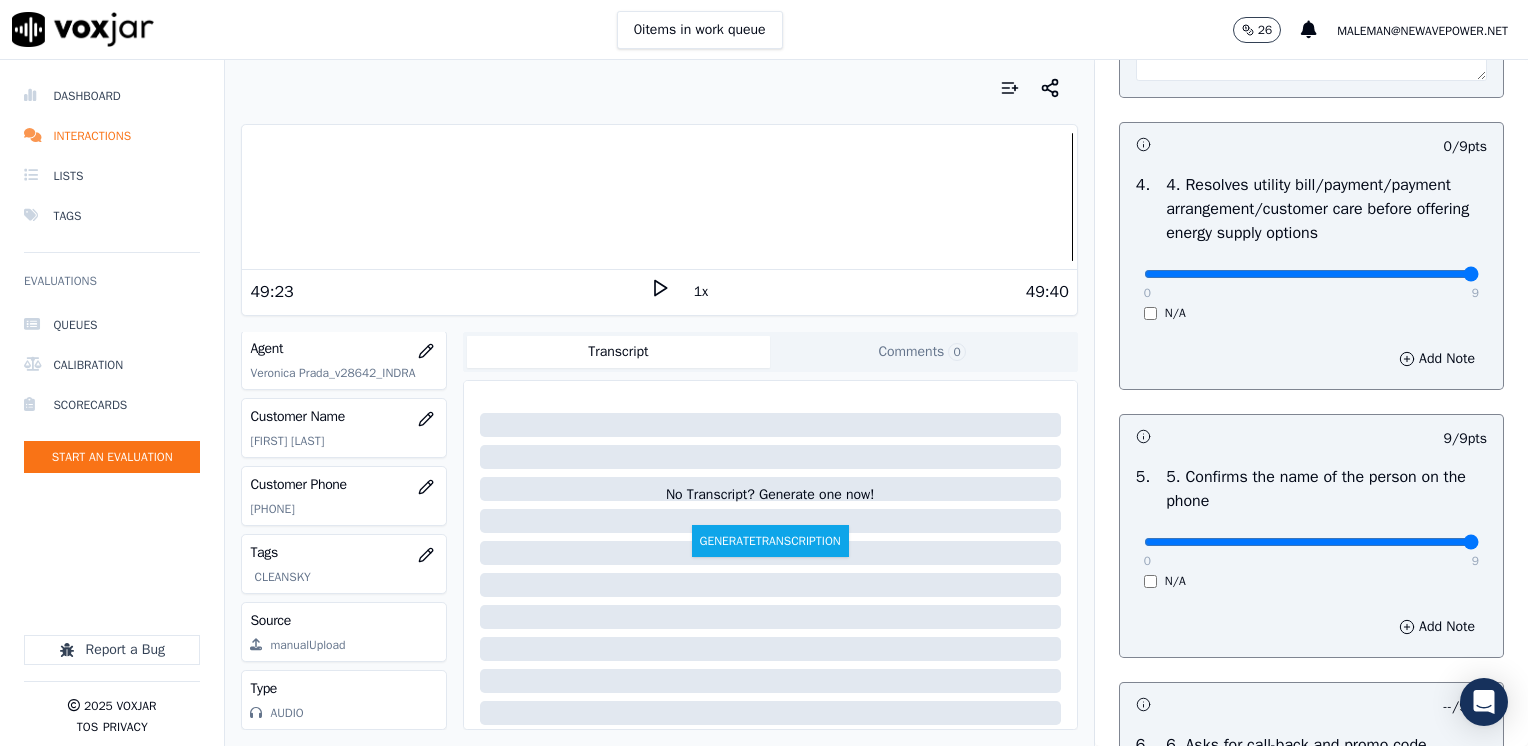 drag, startPoint x: 1132, startPoint y: 271, endPoint x: 1531, endPoint y: 343, distance: 405.4442 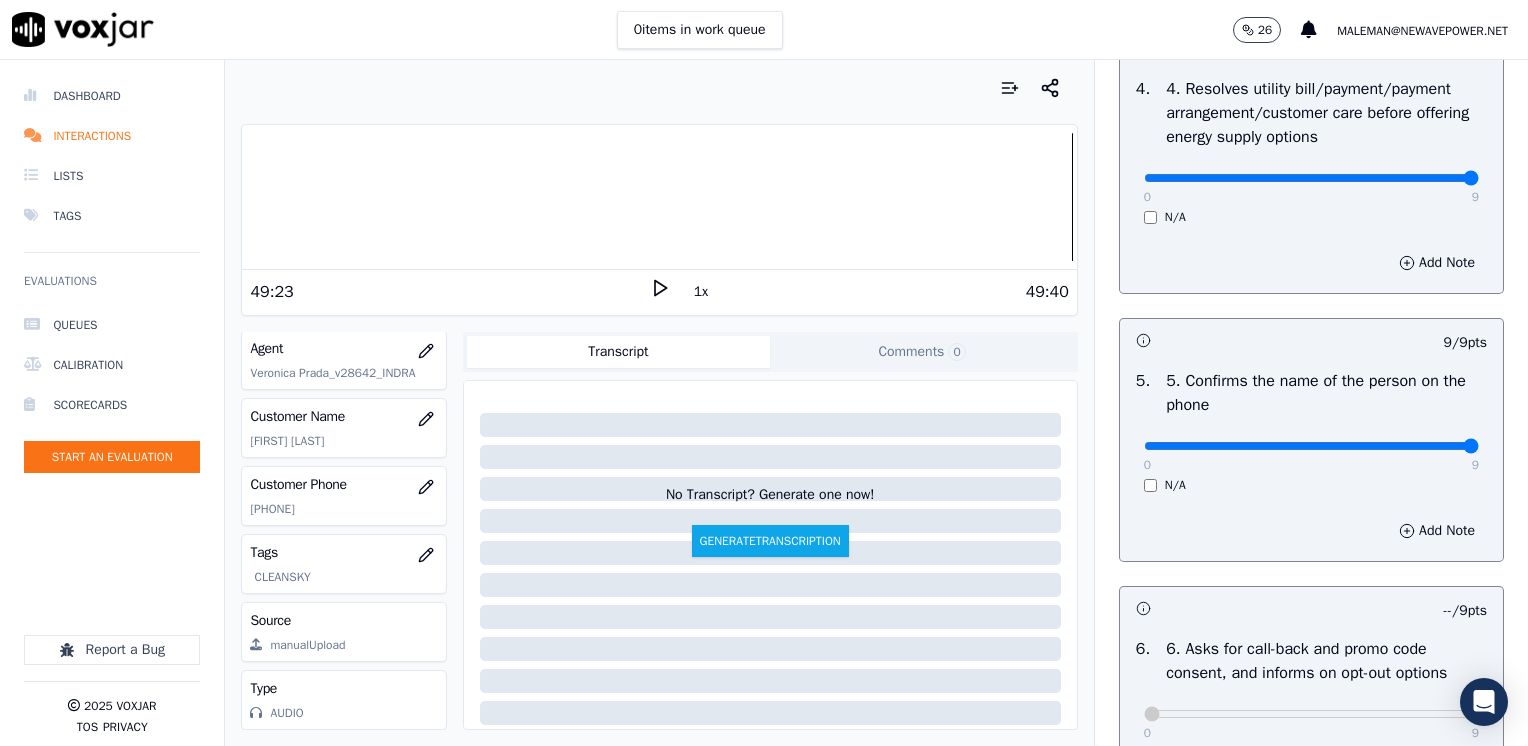 scroll, scrollTop: 1200, scrollLeft: 0, axis: vertical 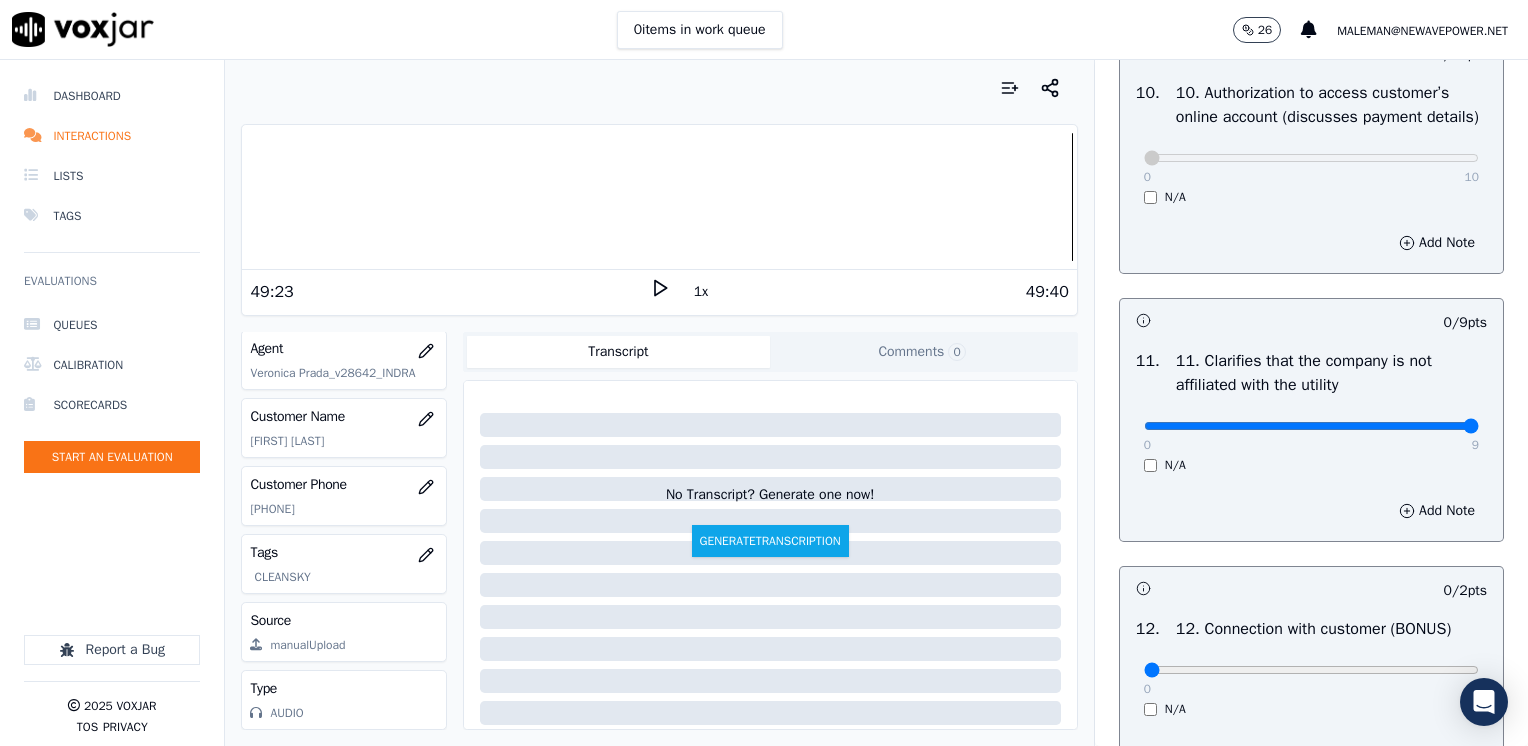drag, startPoint x: 1128, startPoint y: 471, endPoint x: 1531, endPoint y: 470, distance: 403.00125 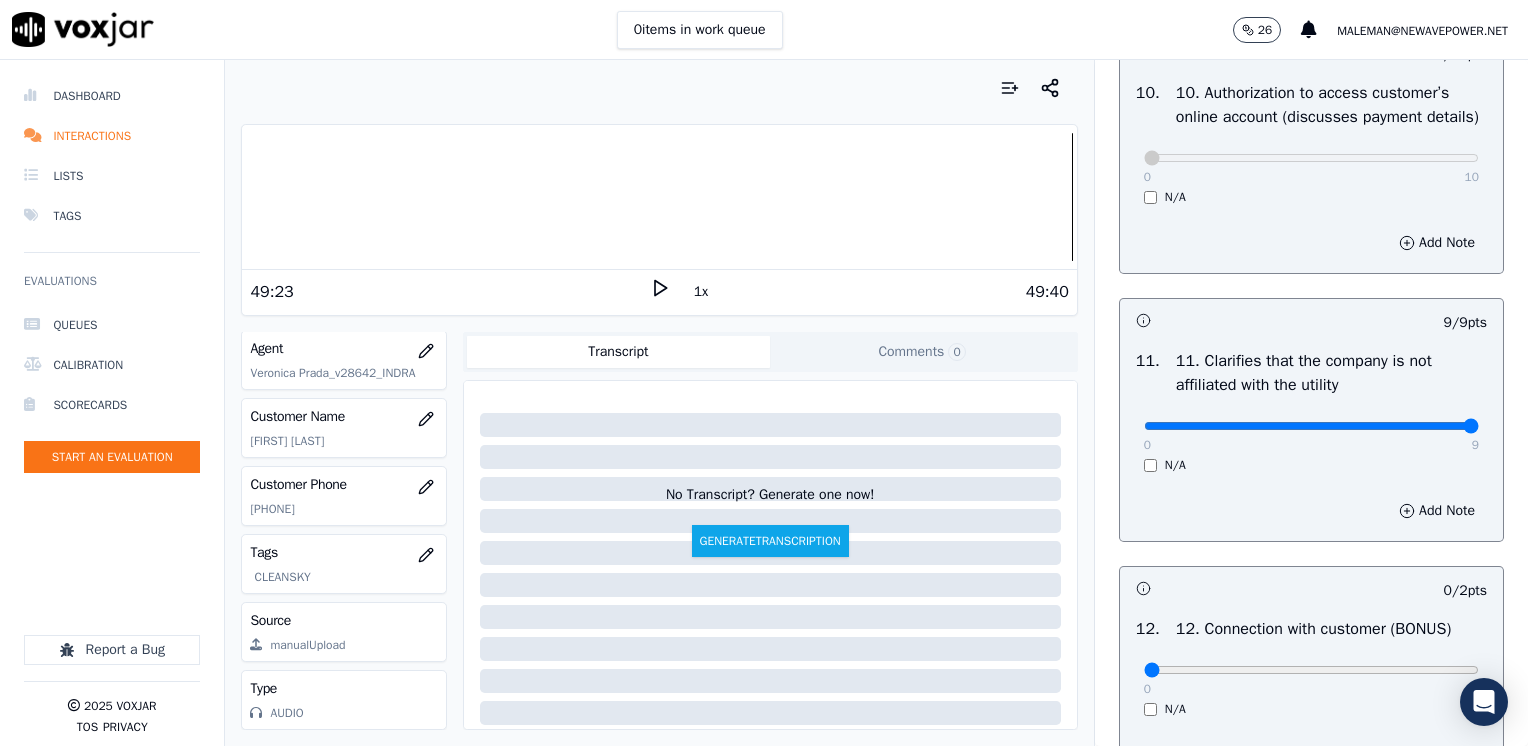 scroll, scrollTop: 3000, scrollLeft: 0, axis: vertical 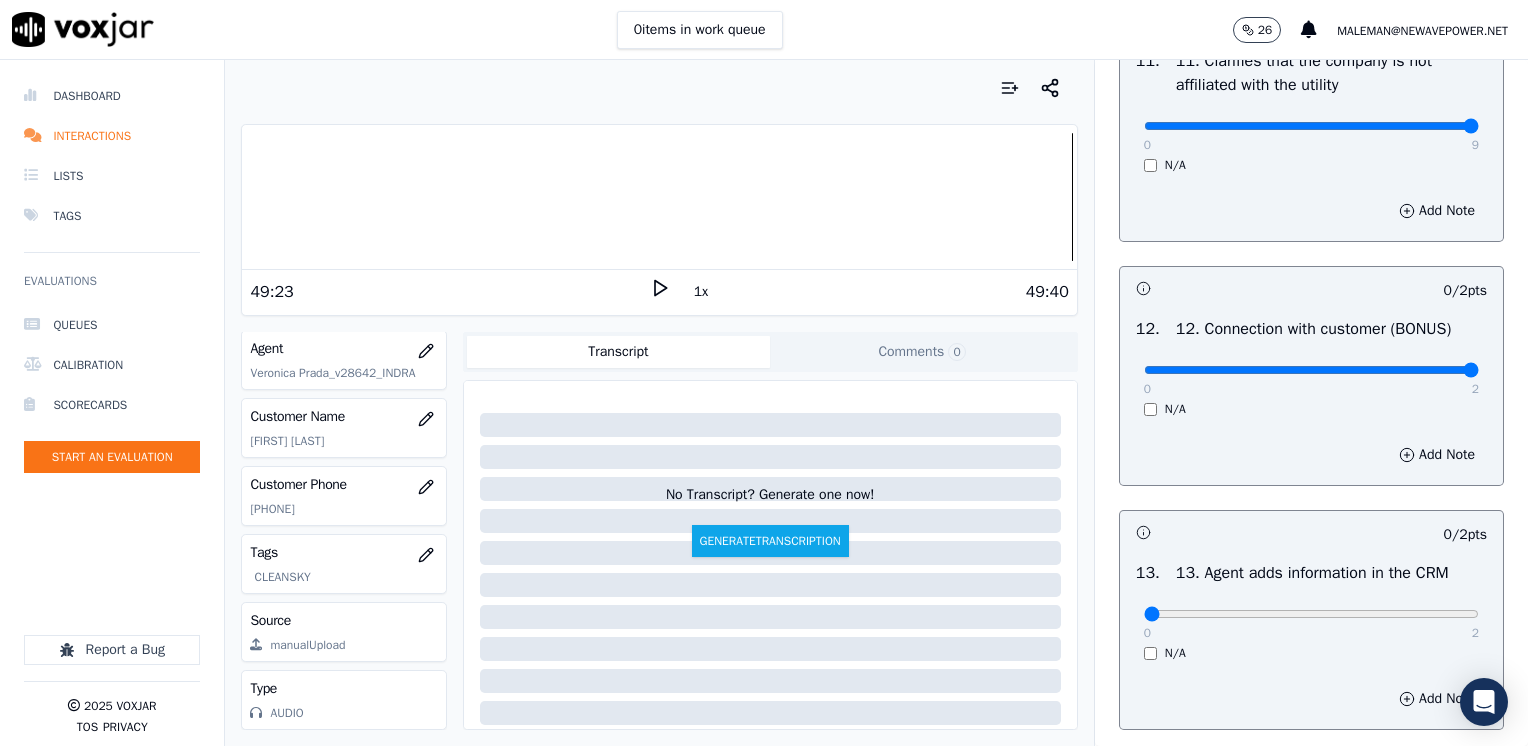 drag, startPoint x: 1128, startPoint y: 413, endPoint x: 1531, endPoint y: 415, distance: 403.00497 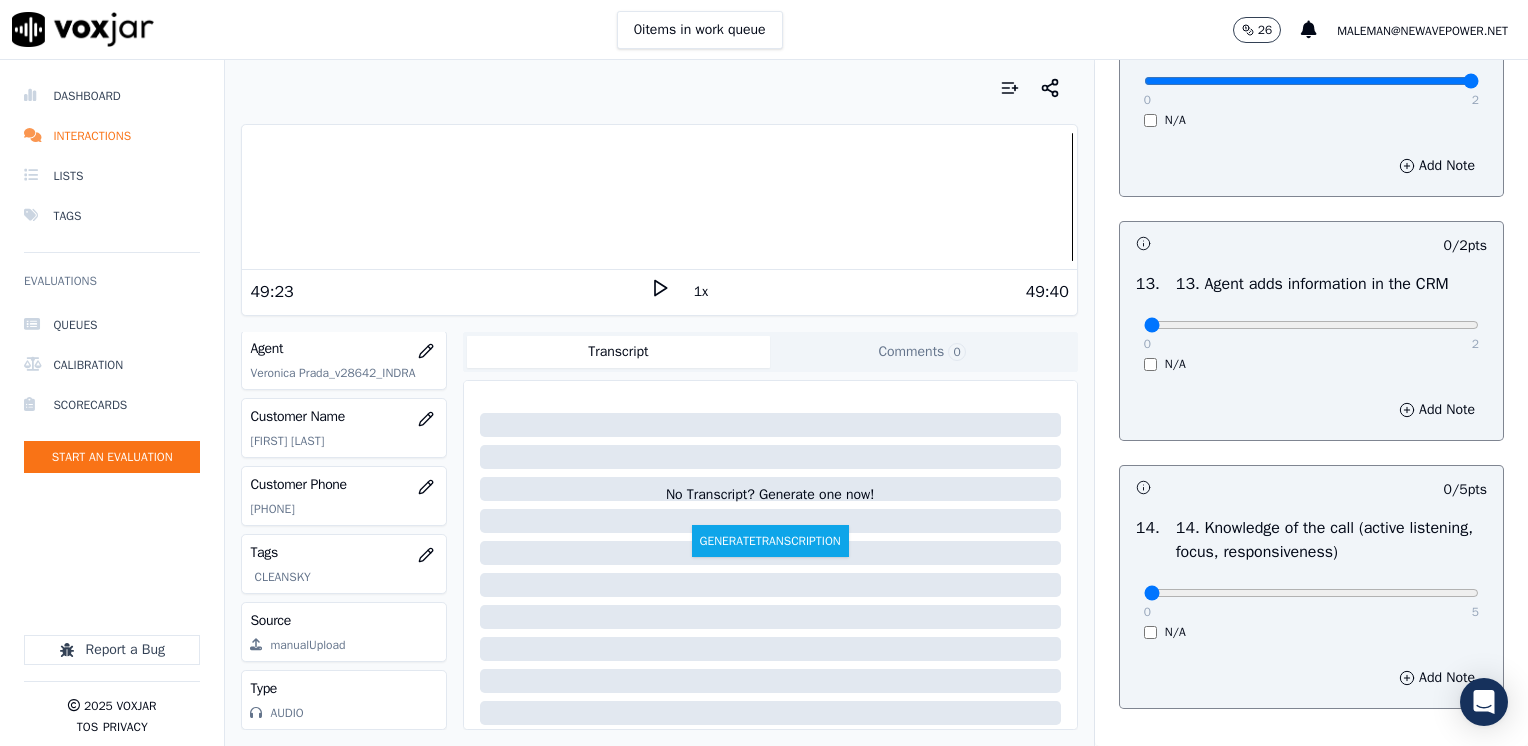 scroll, scrollTop: 3300, scrollLeft: 0, axis: vertical 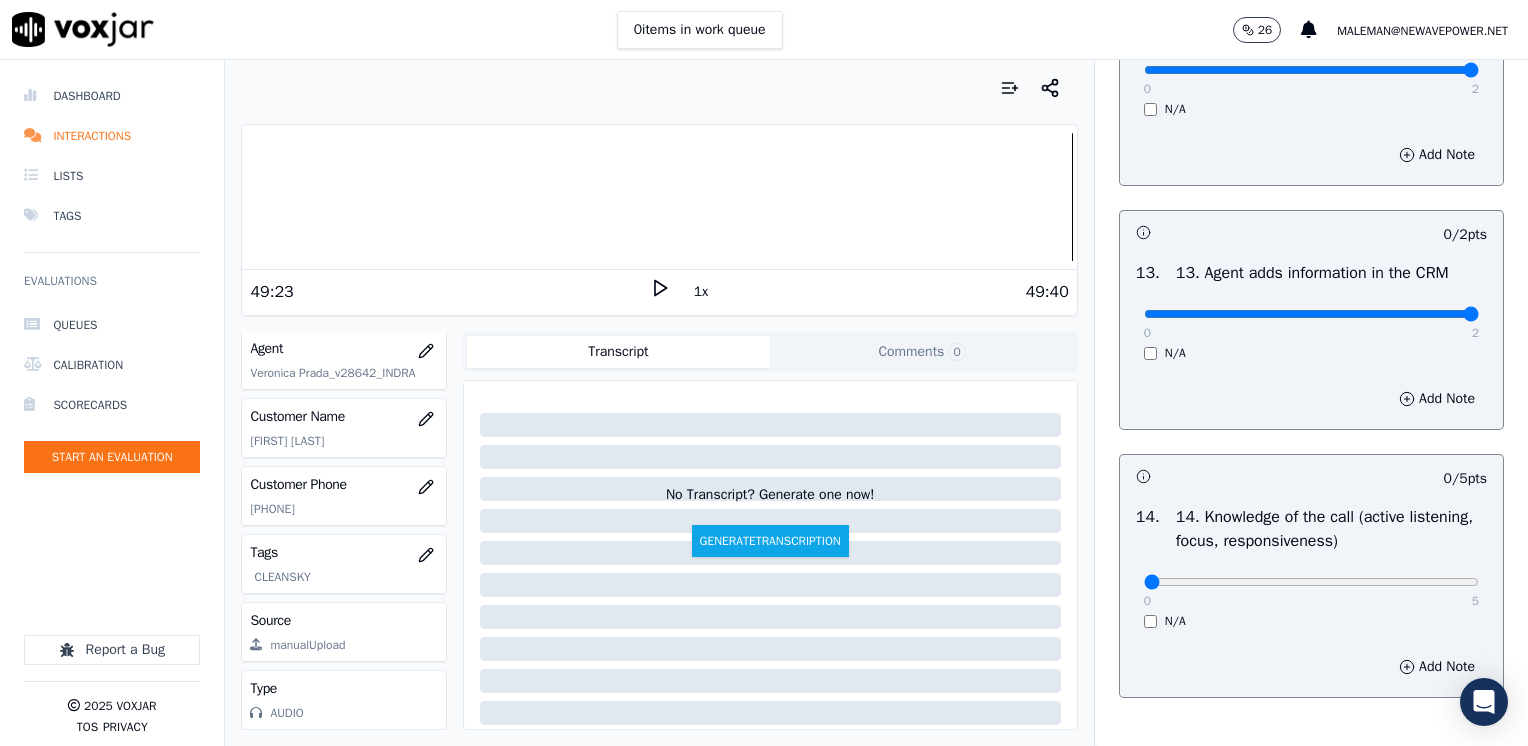 drag, startPoint x: 1132, startPoint y: 364, endPoint x: 1531, endPoint y: 364, distance: 399 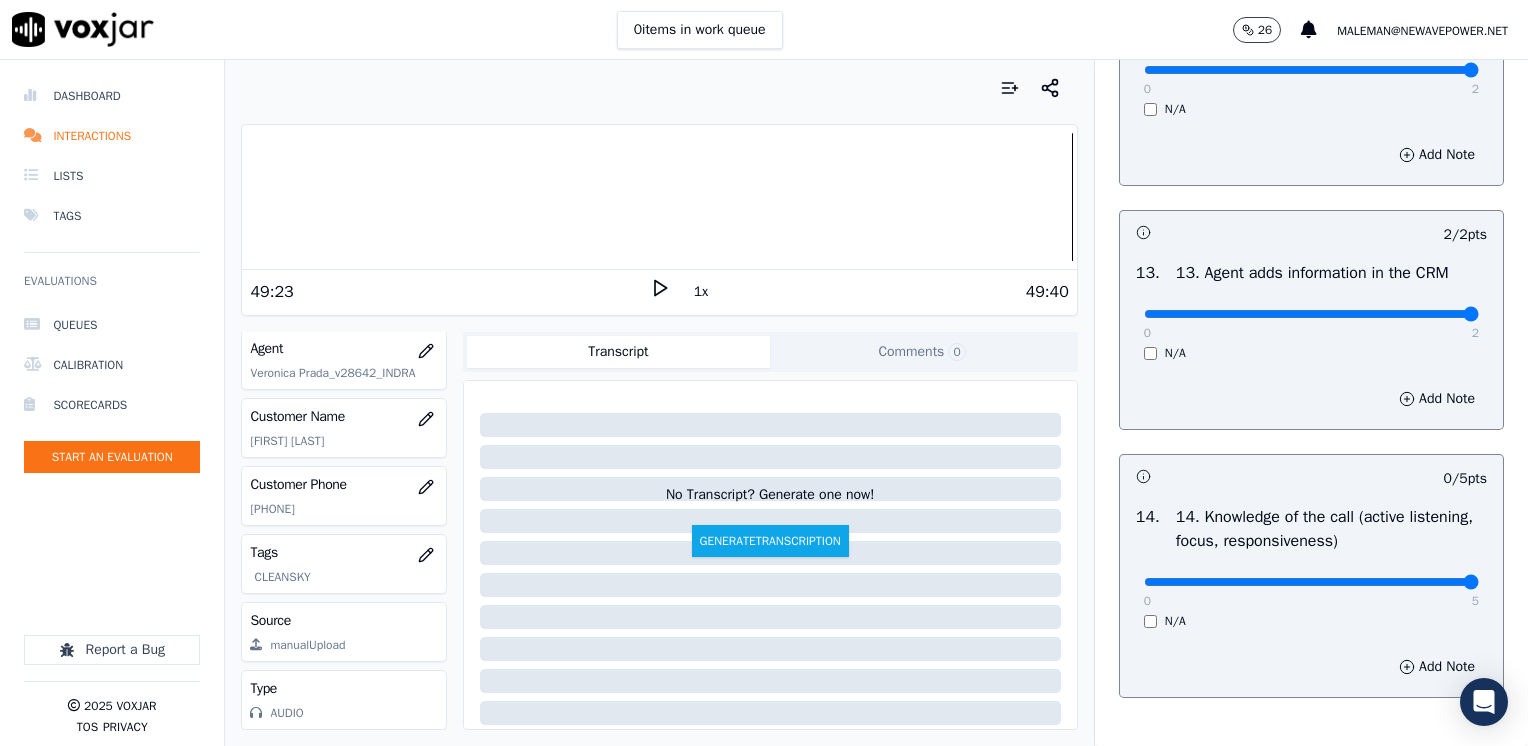 drag, startPoint x: 1127, startPoint y: 627, endPoint x: 1527, endPoint y: 646, distance: 400.451 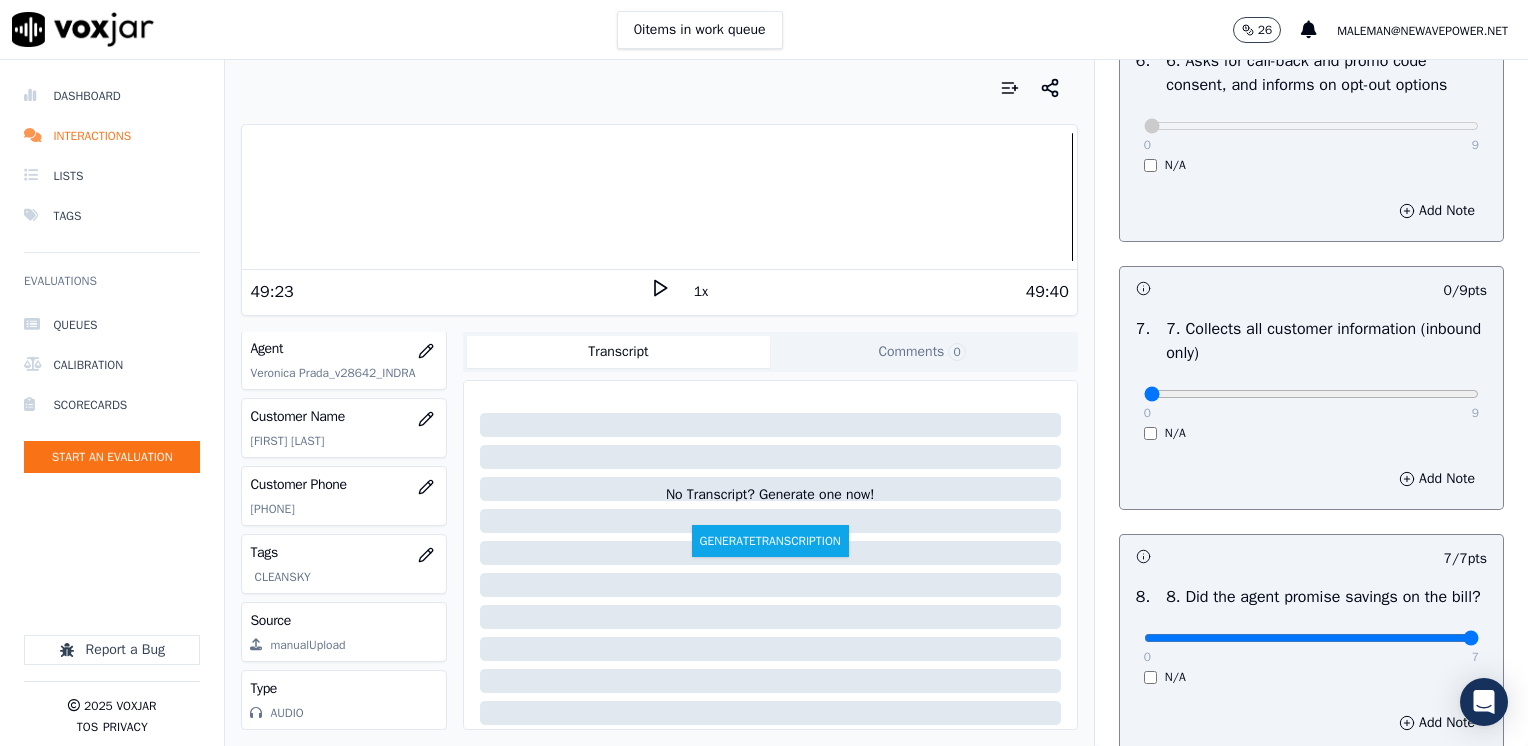 scroll, scrollTop: 1700, scrollLeft: 0, axis: vertical 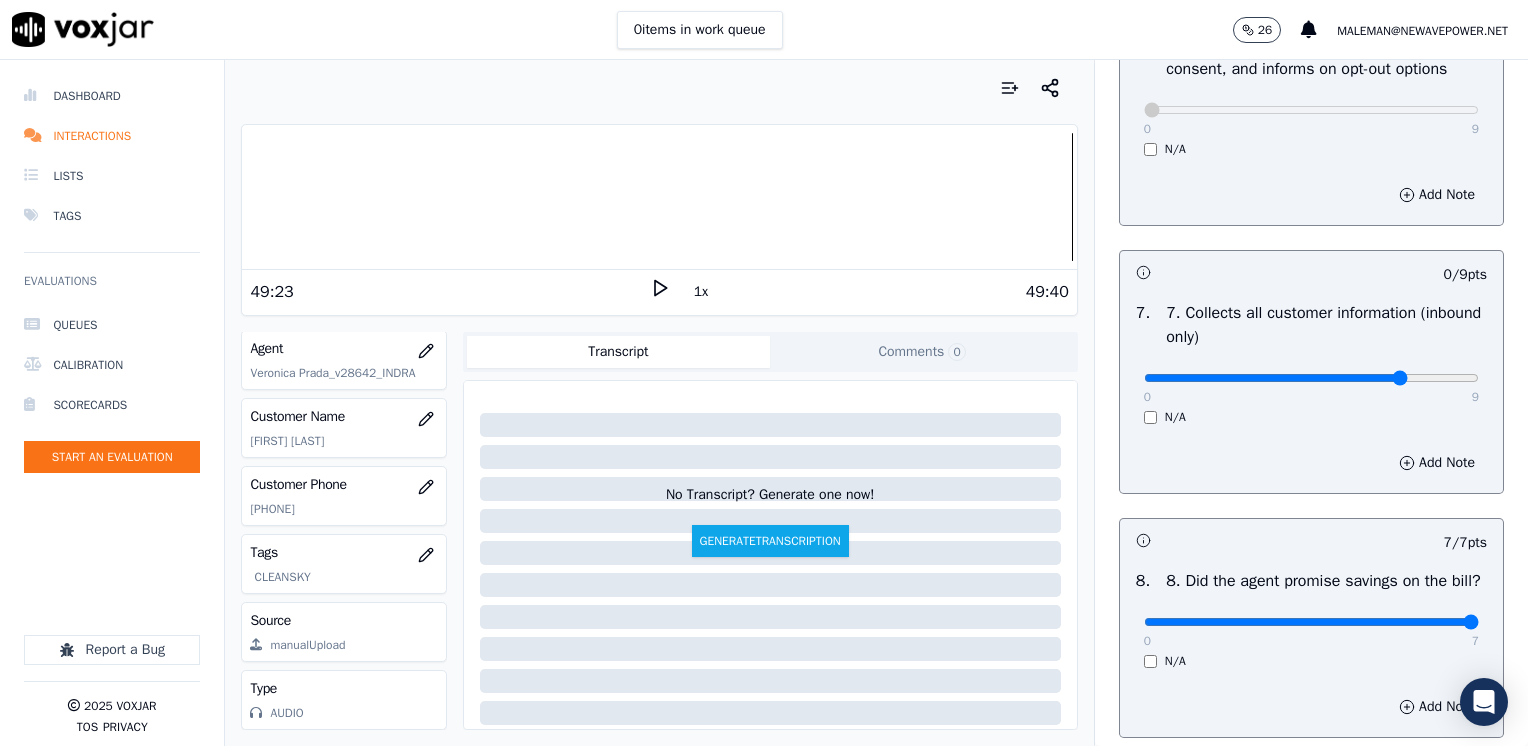 type on "7" 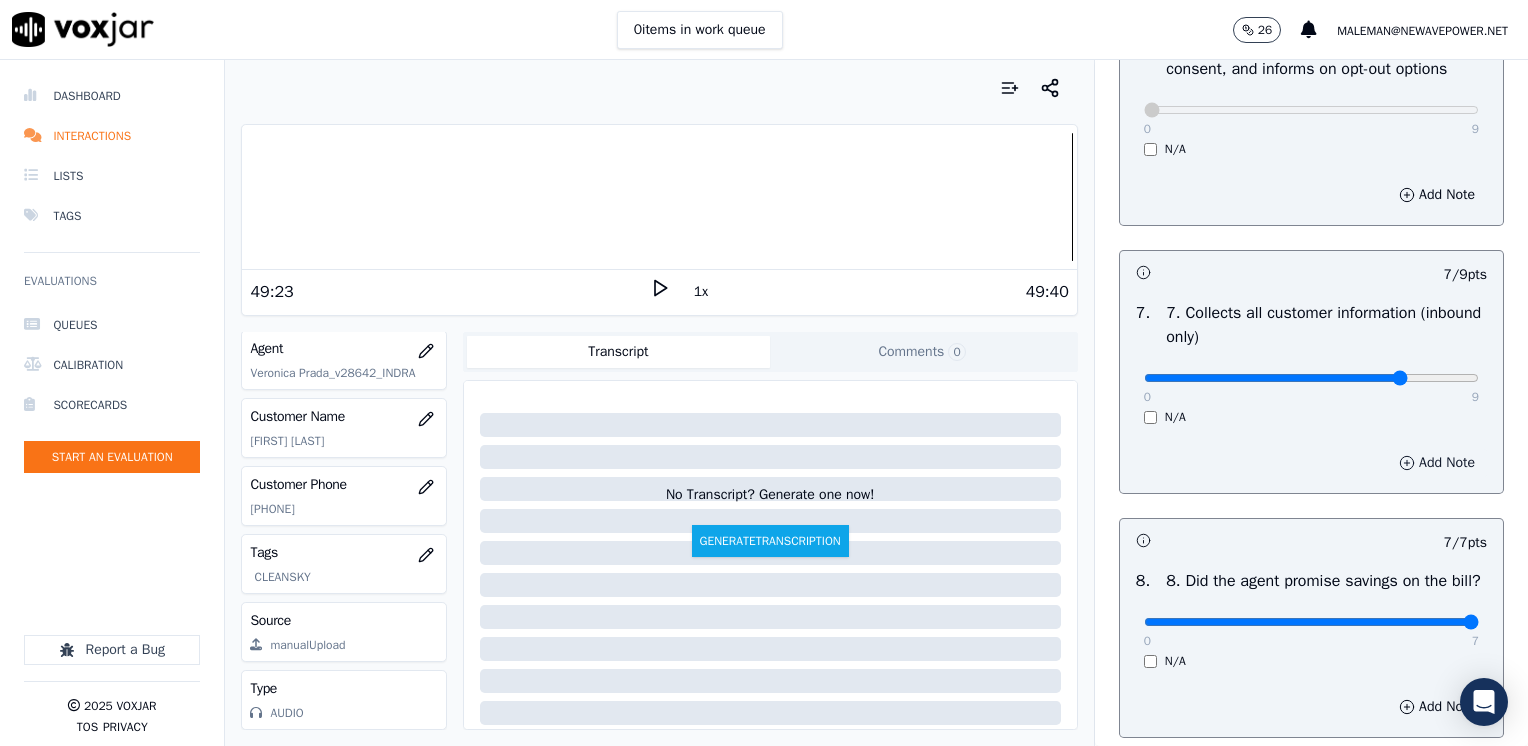 click on "Add Note" at bounding box center [1437, 463] 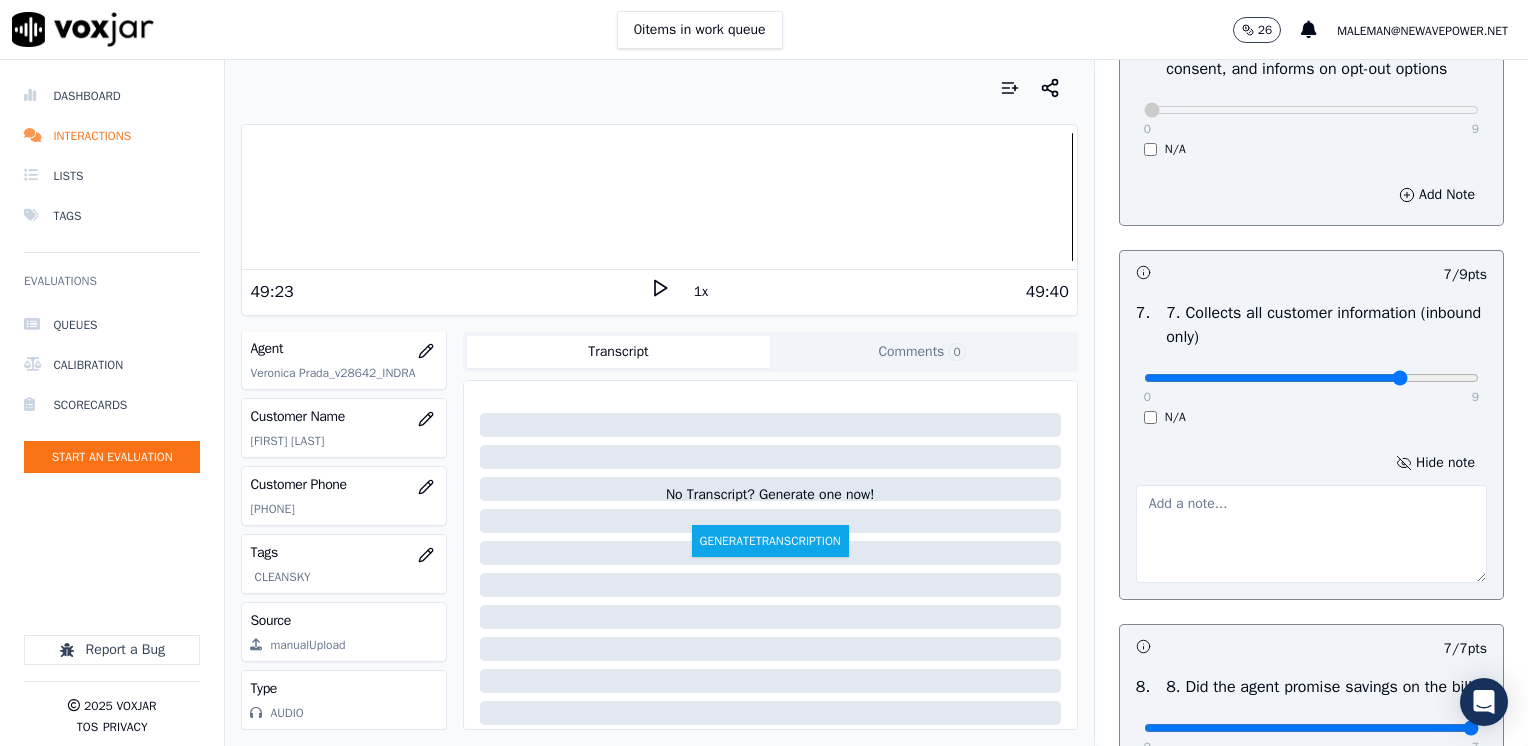 click at bounding box center (1311, 534) 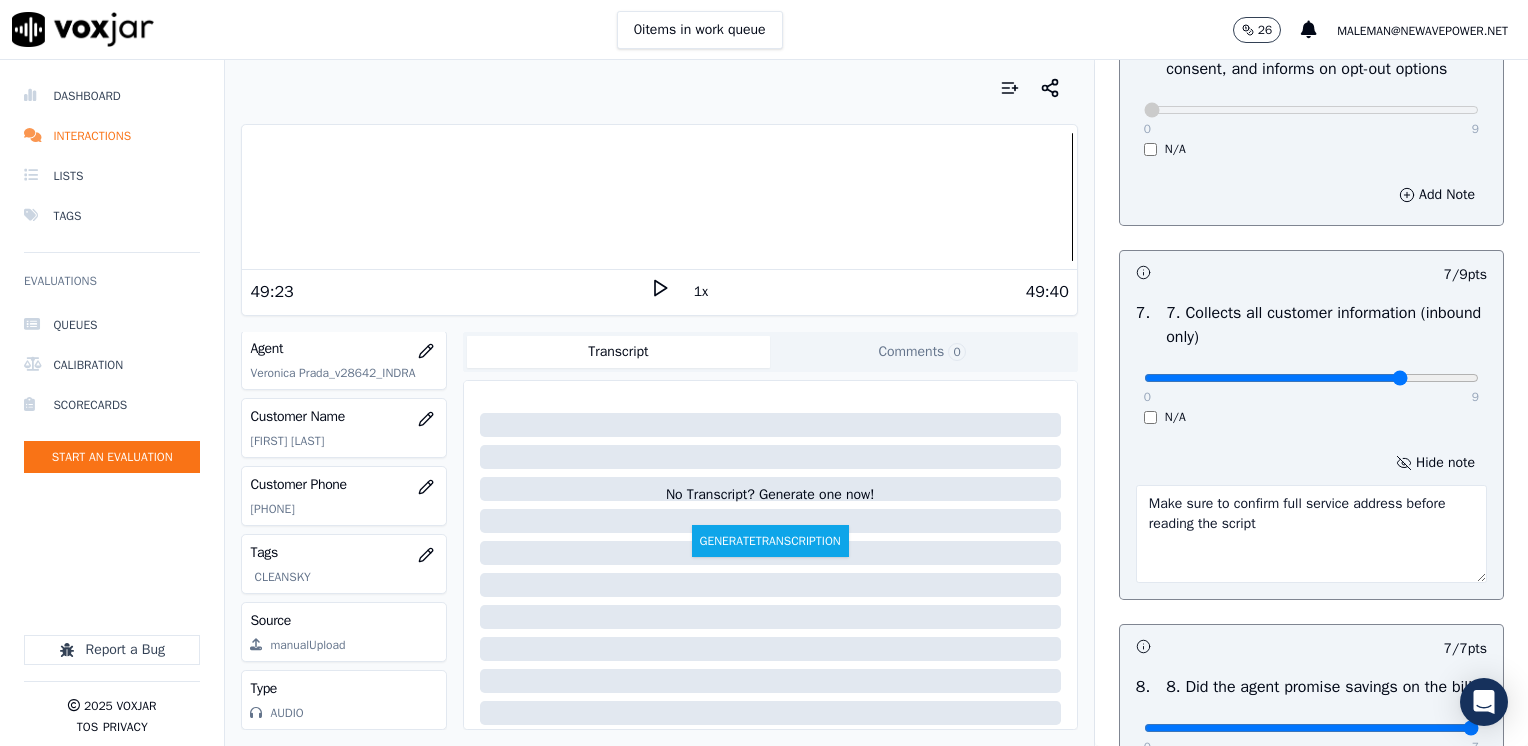 type on "Make sure to confirm full service address before reading the script" 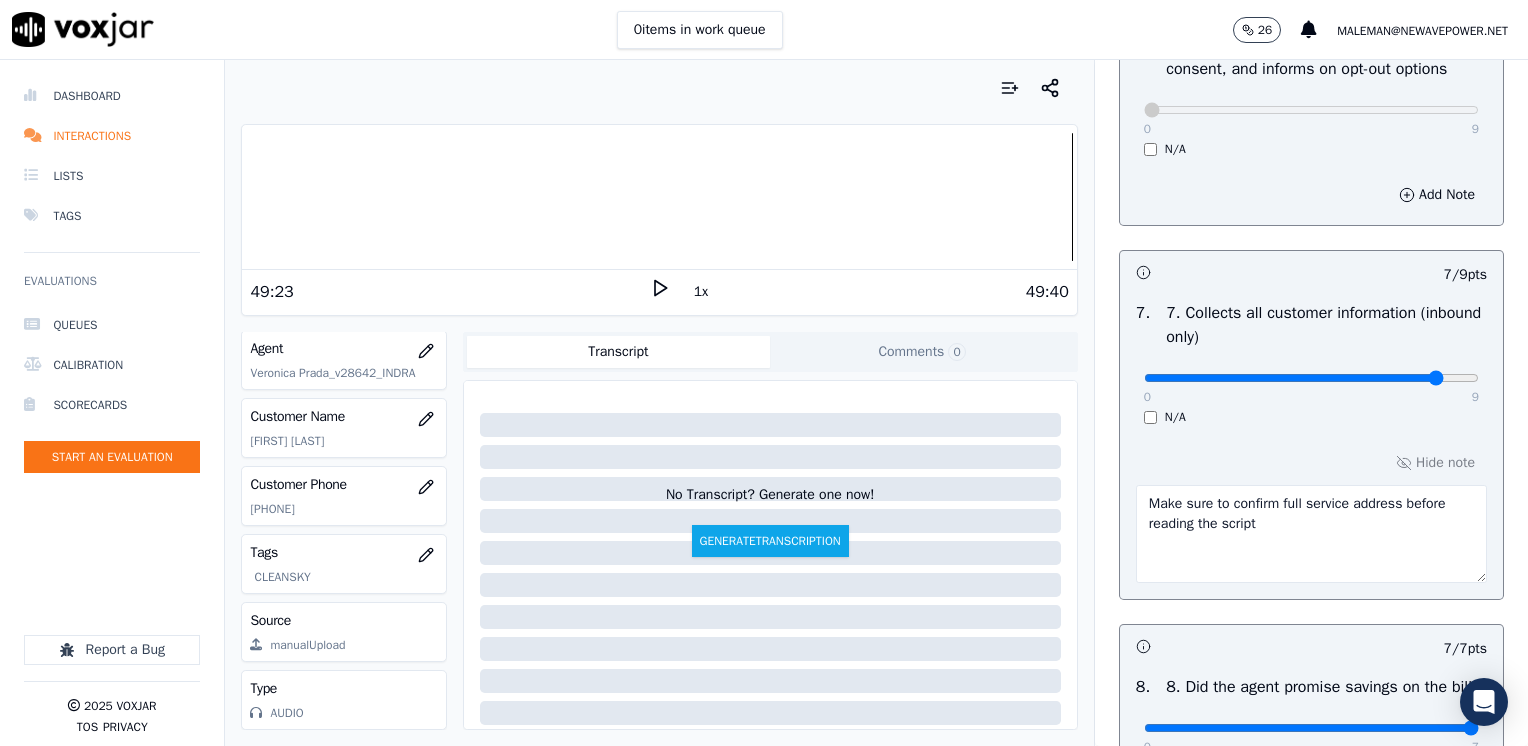 type on "8" 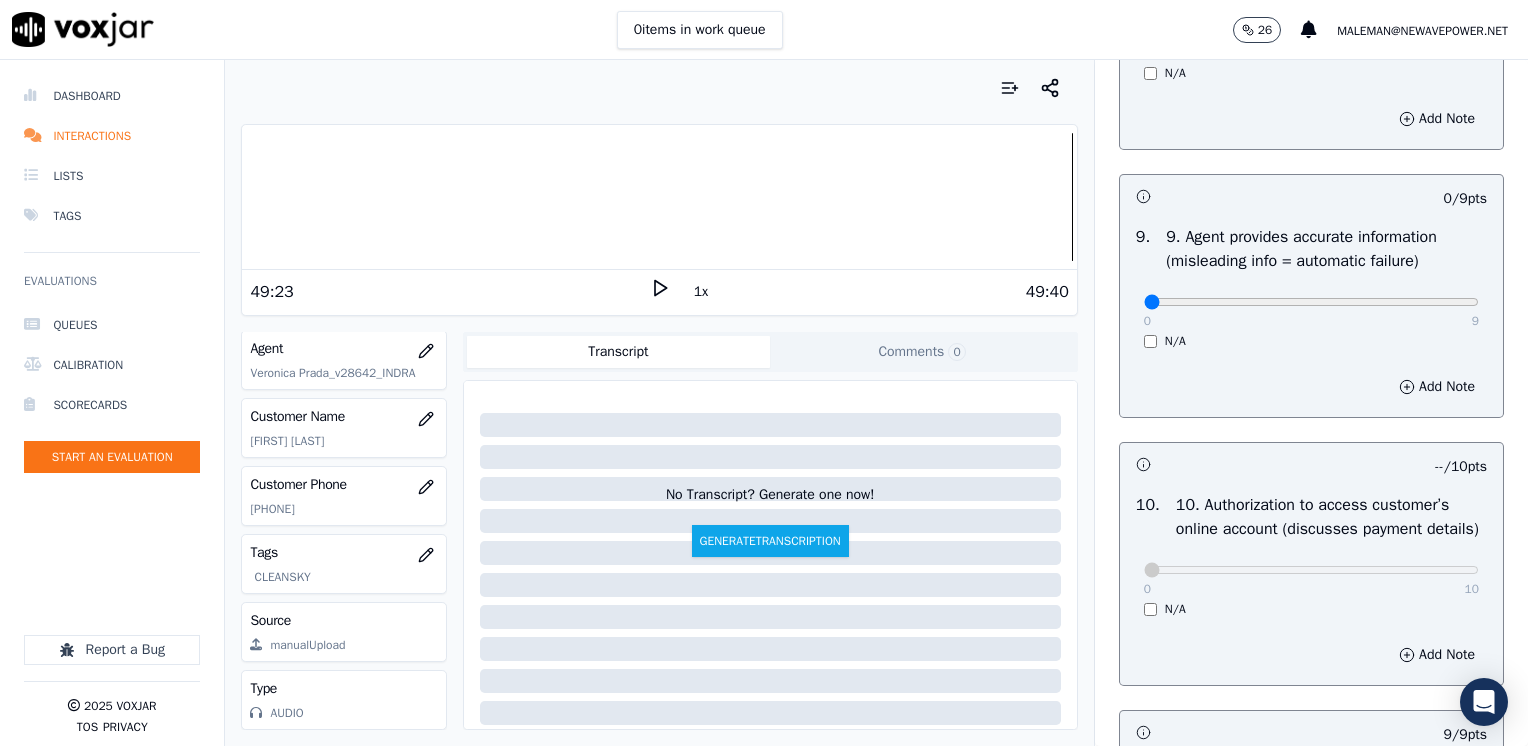 scroll, scrollTop: 2400, scrollLeft: 0, axis: vertical 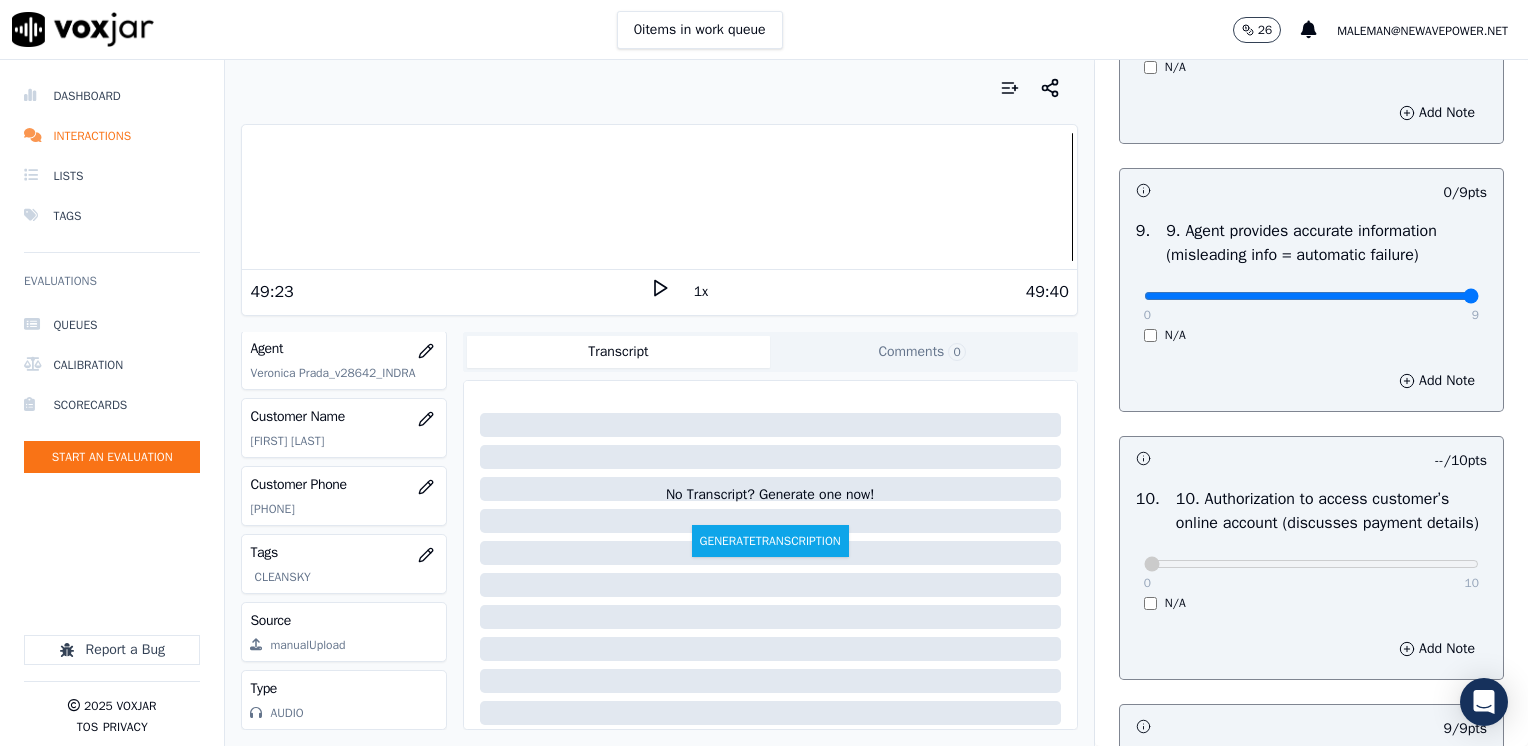 drag, startPoint x: 1131, startPoint y: 323, endPoint x: 1531, endPoint y: 327, distance: 400.02 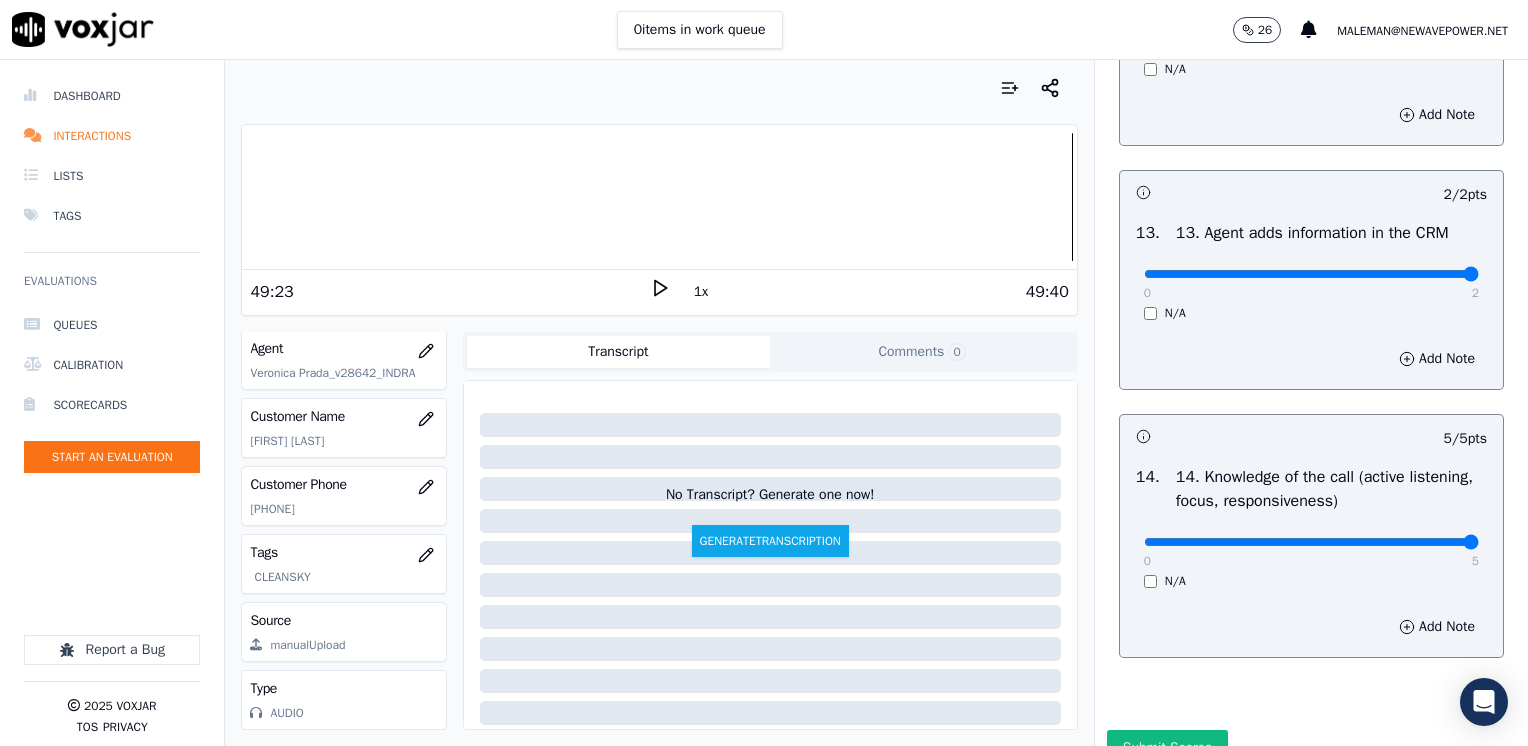 scroll, scrollTop: 3564, scrollLeft: 0, axis: vertical 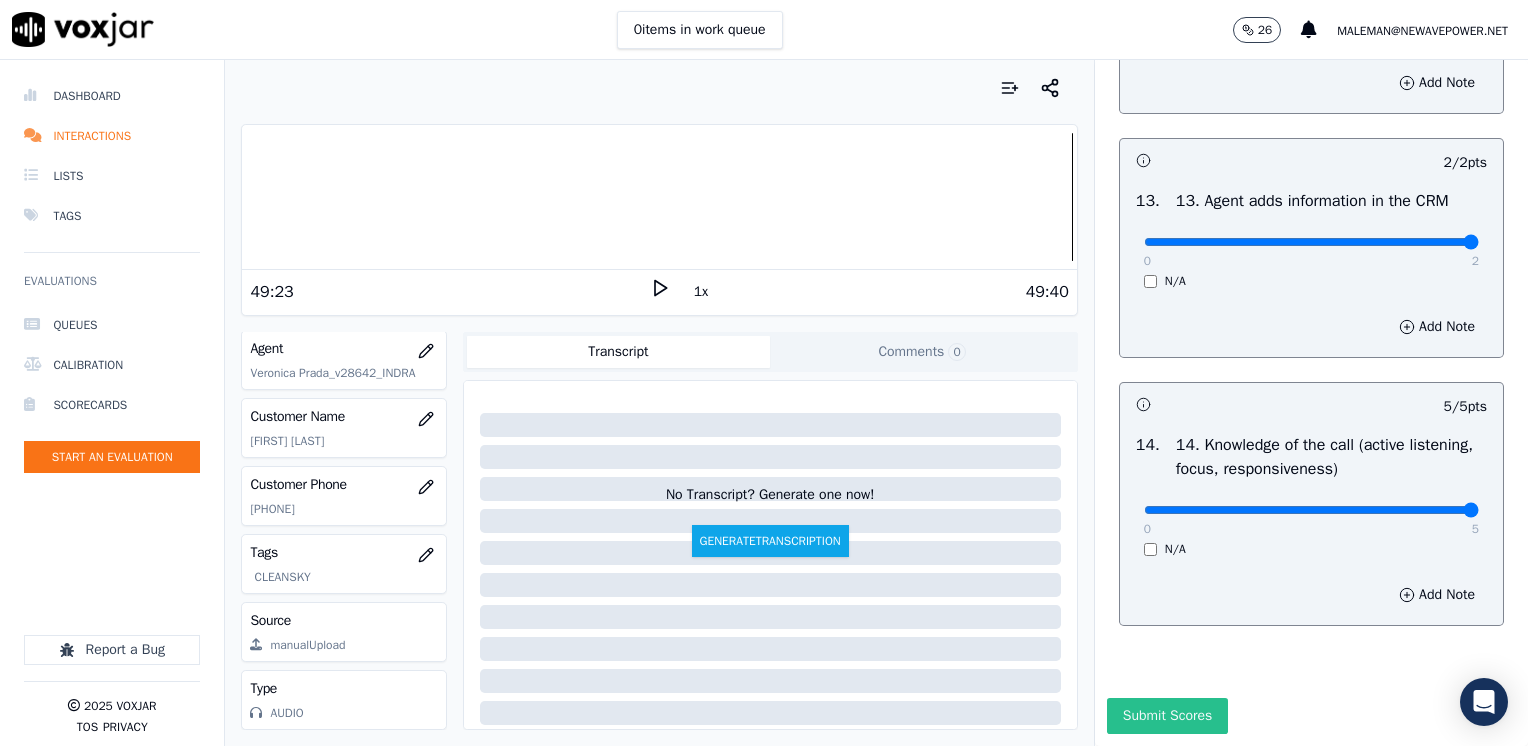click on "Submit Scores" at bounding box center [1167, 716] 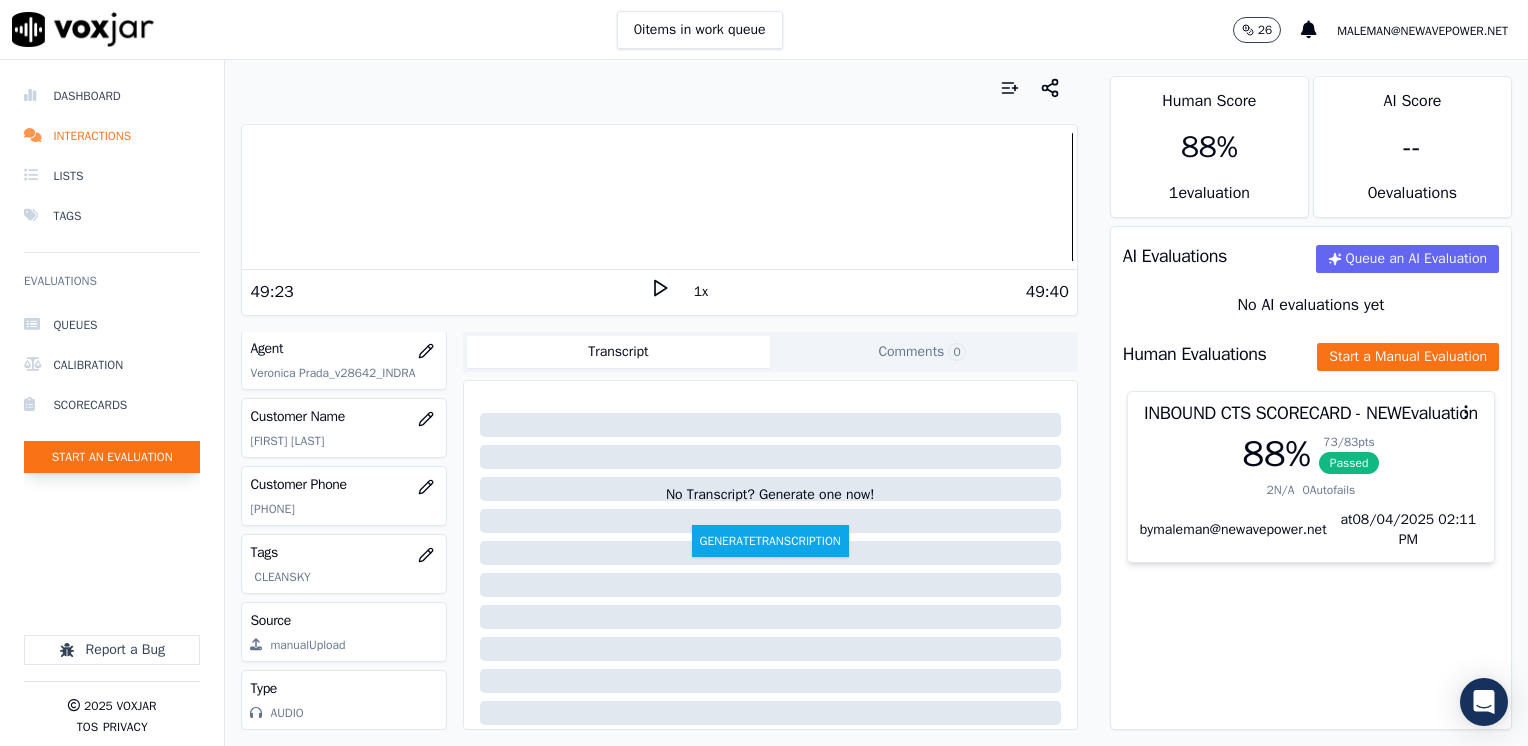 click on "Start an Evaluation" 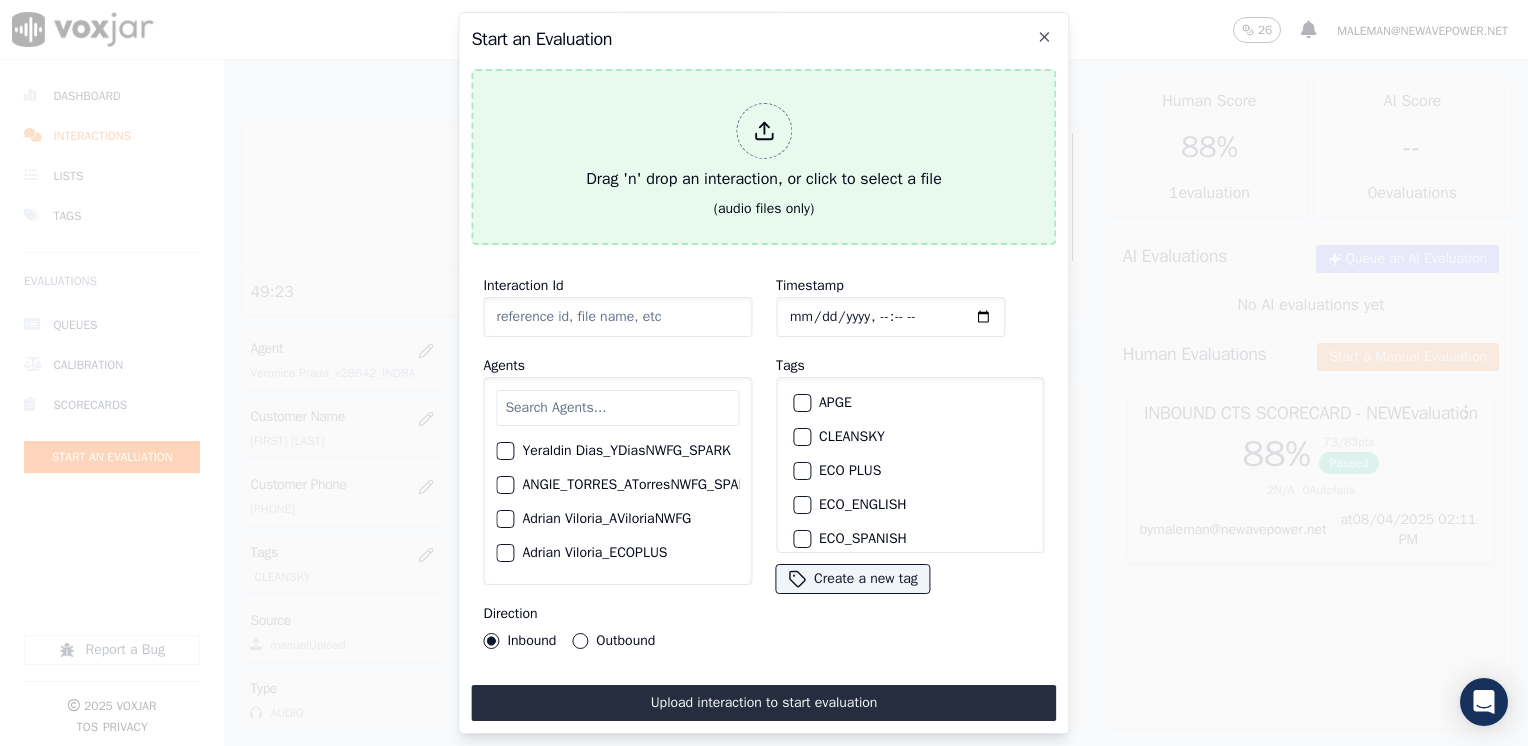 click 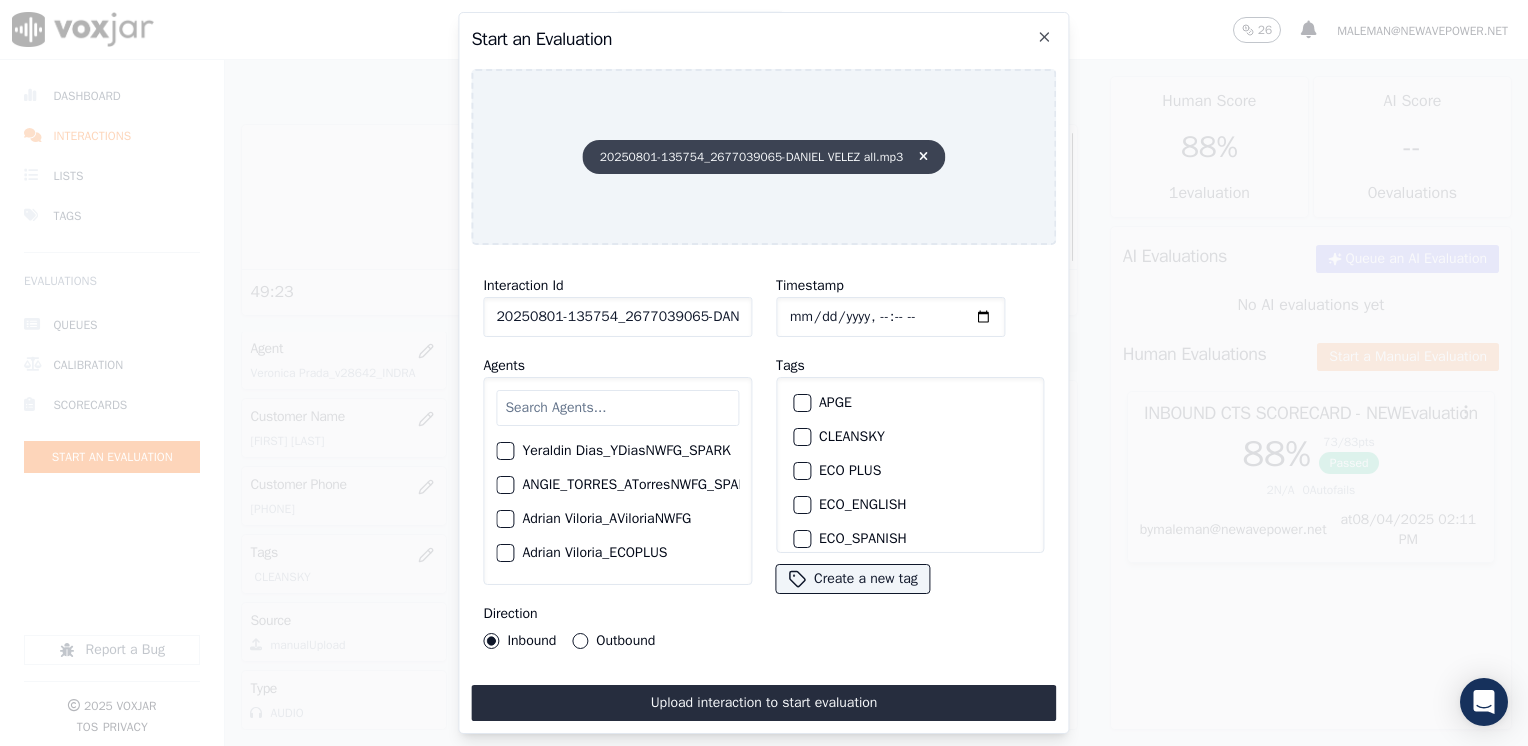 click at bounding box center [919, 157] 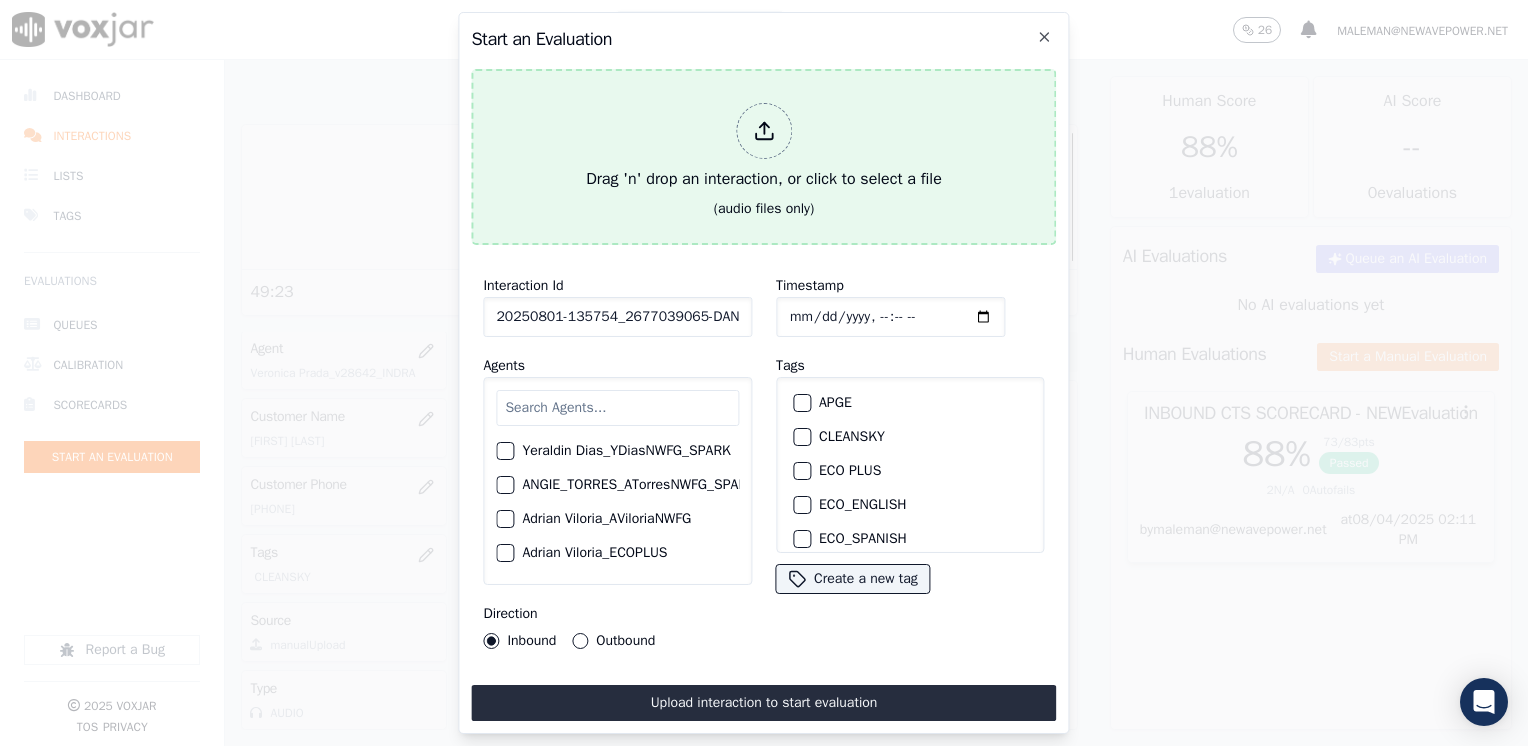 click 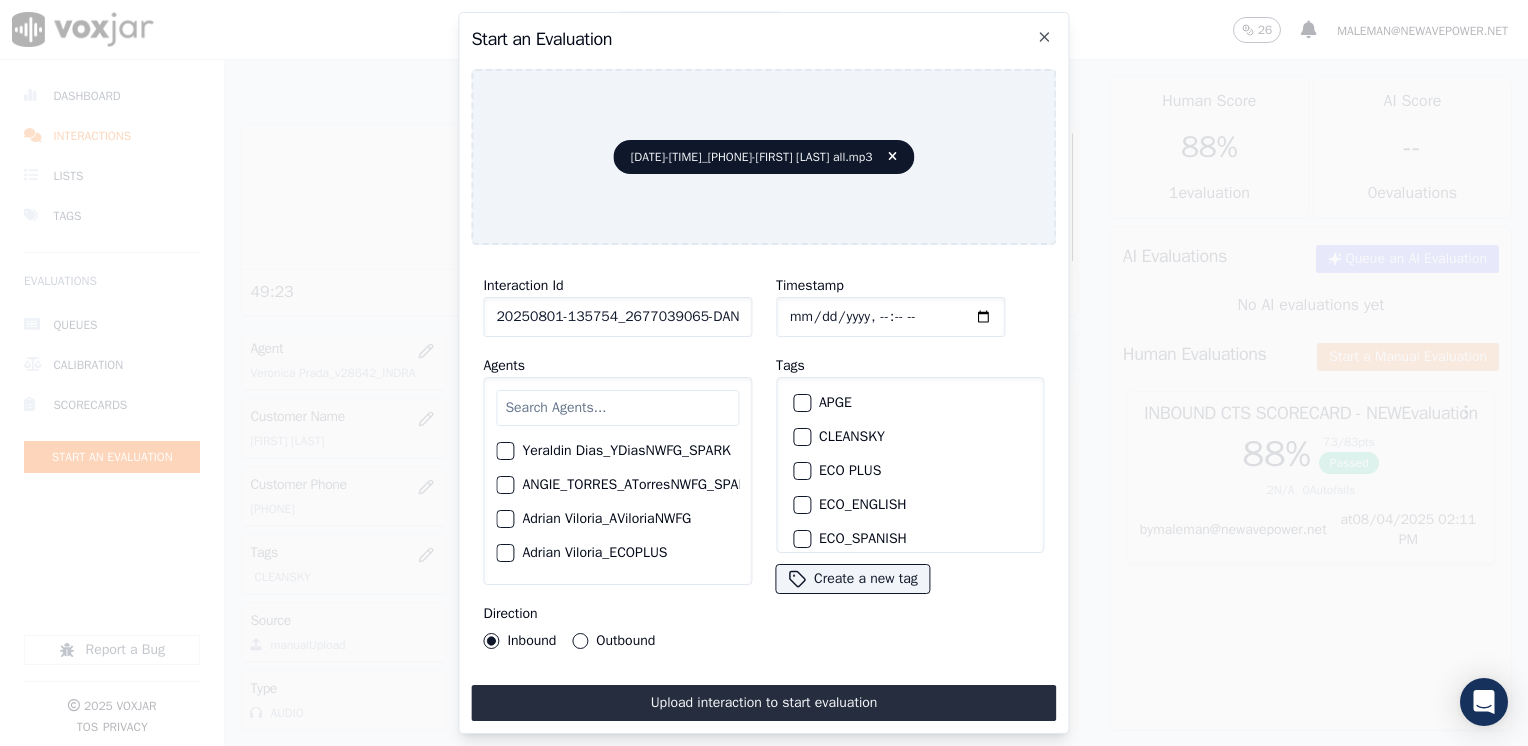 click at bounding box center (617, 408) 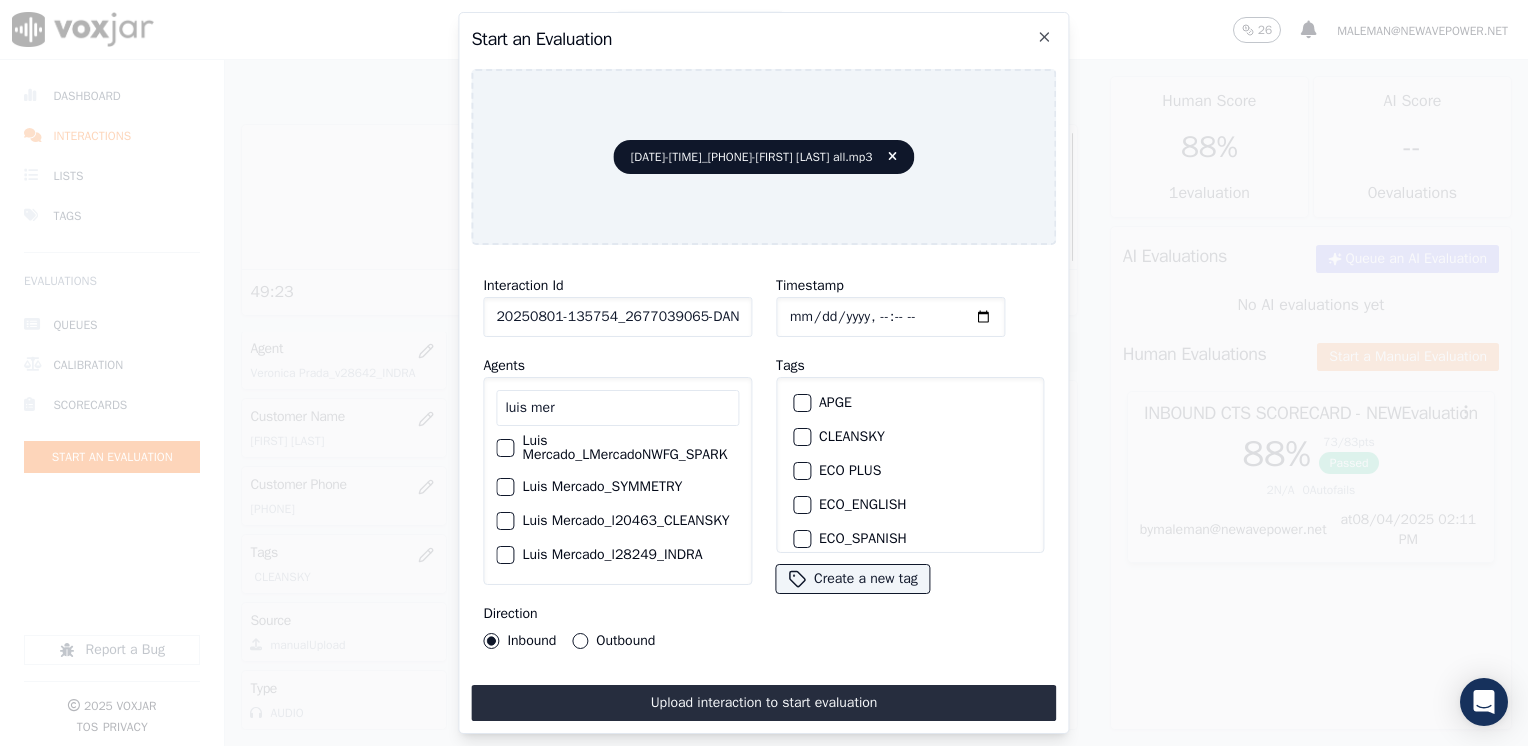 scroll, scrollTop: 132, scrollLeft: 0, axis: vertical 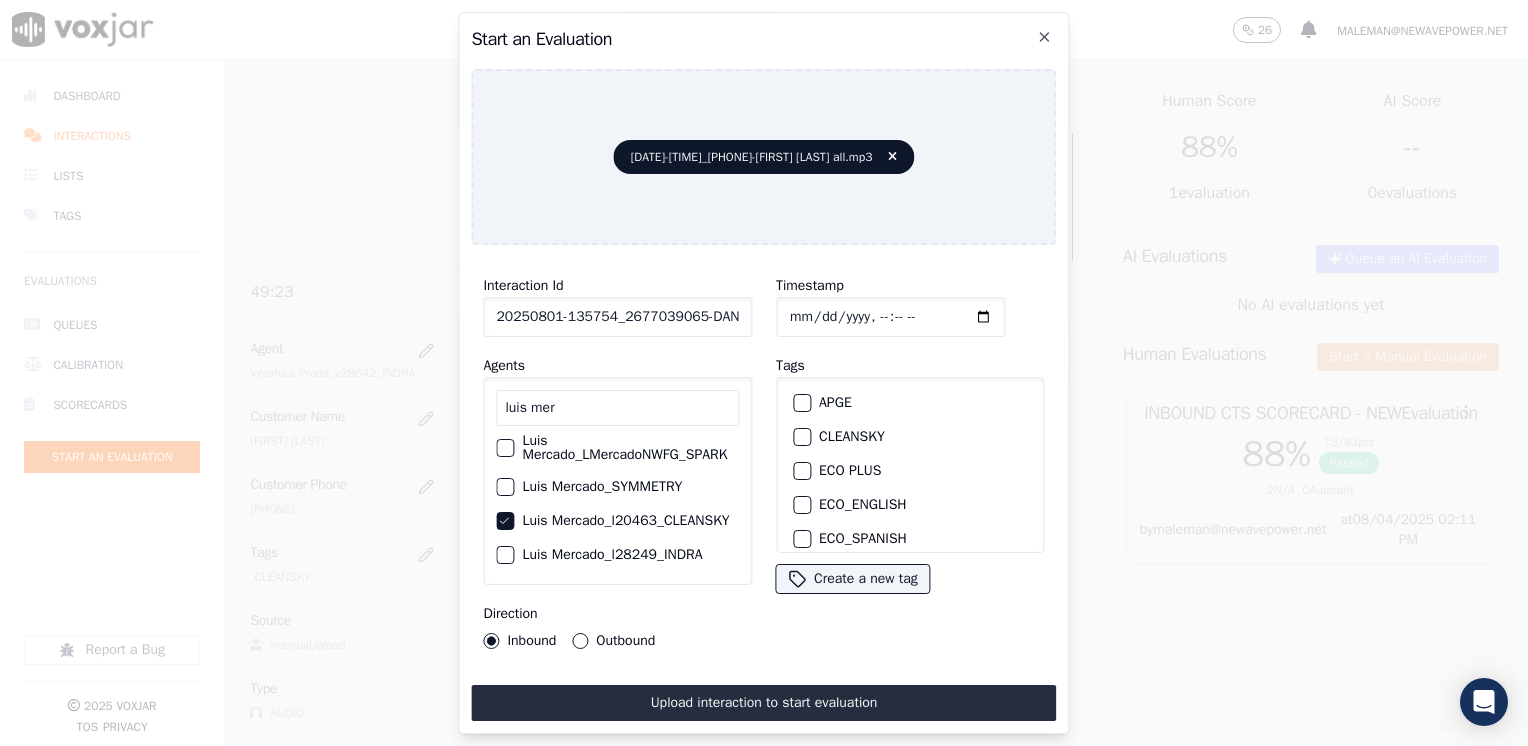 click at bounding box center (801, 437) 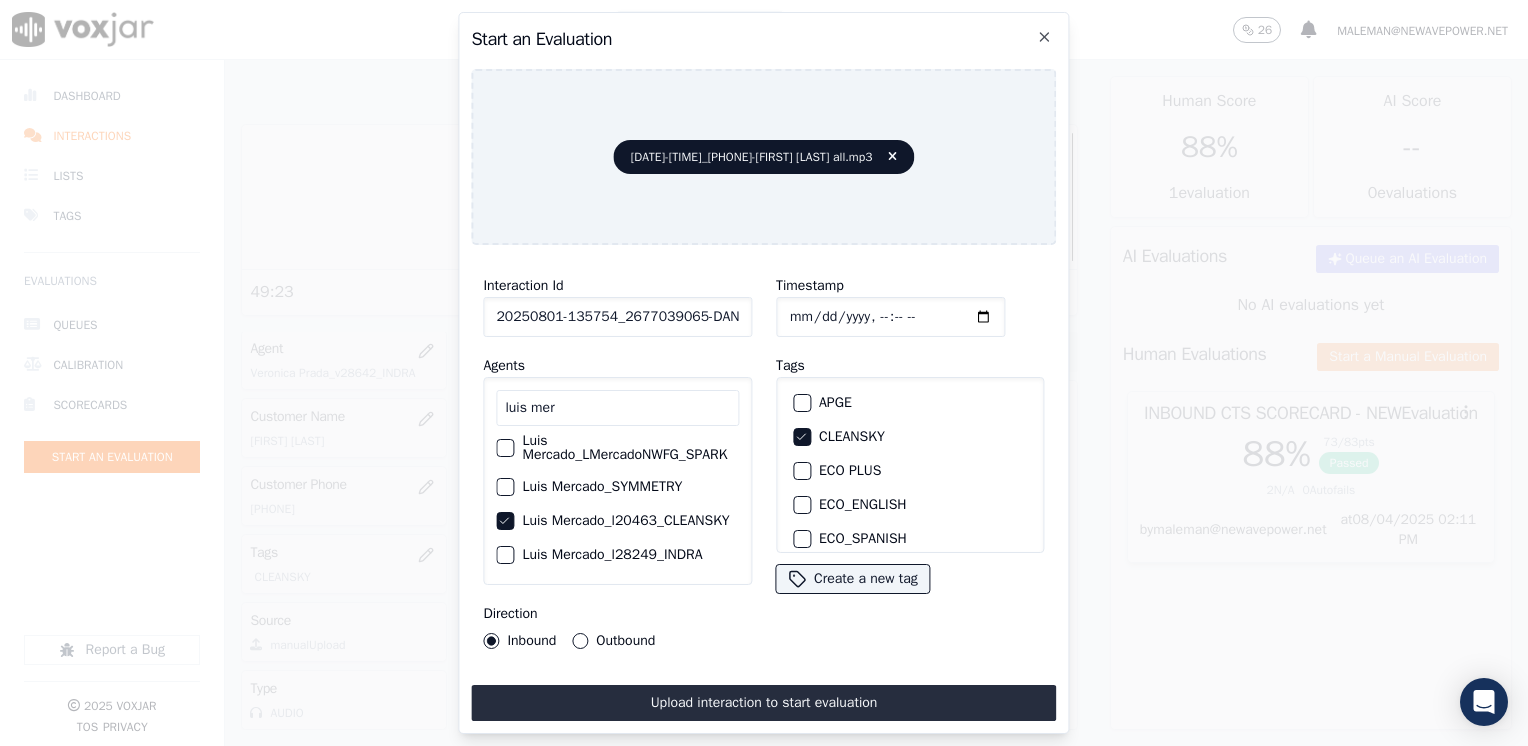 click on "Timestamp" 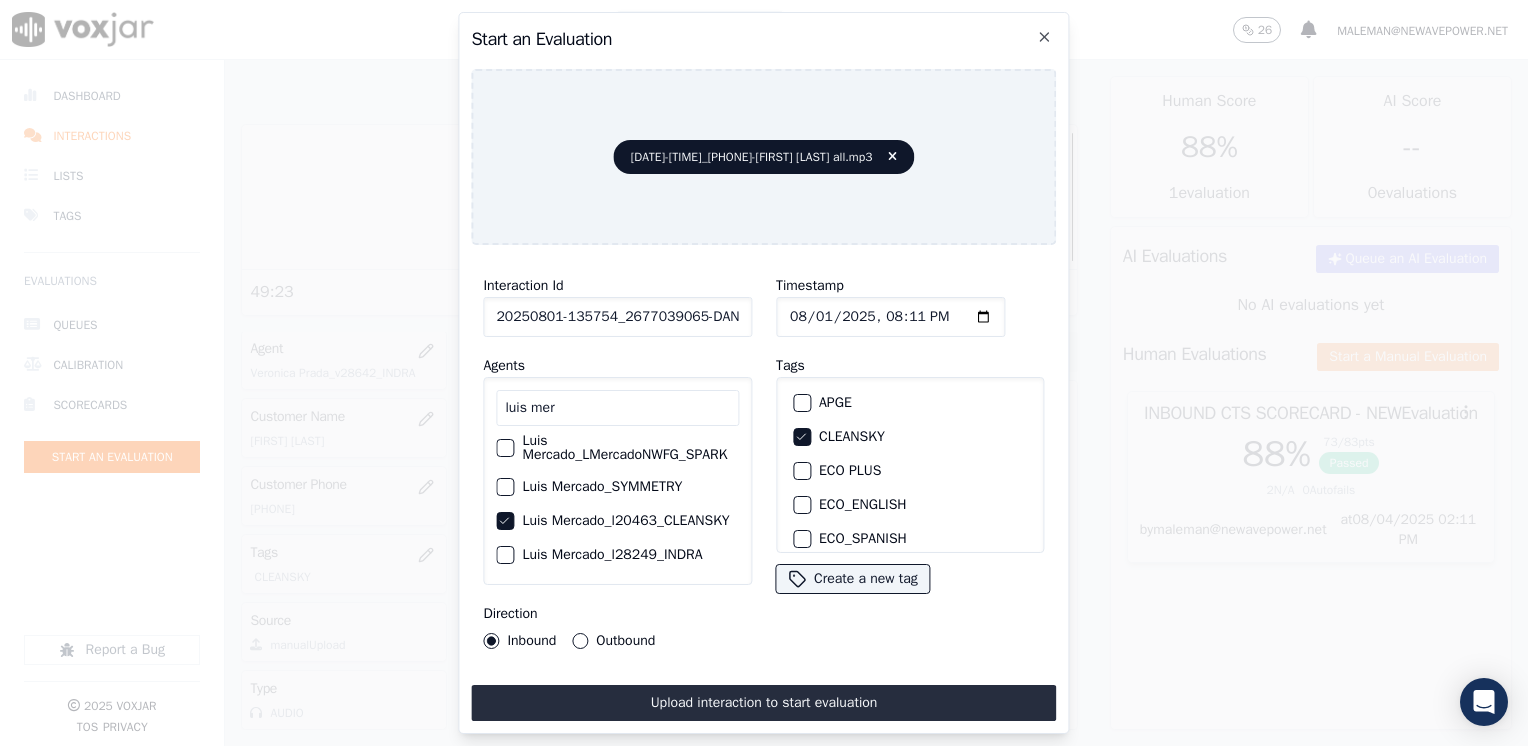 type on "2025-08-01T20:11" 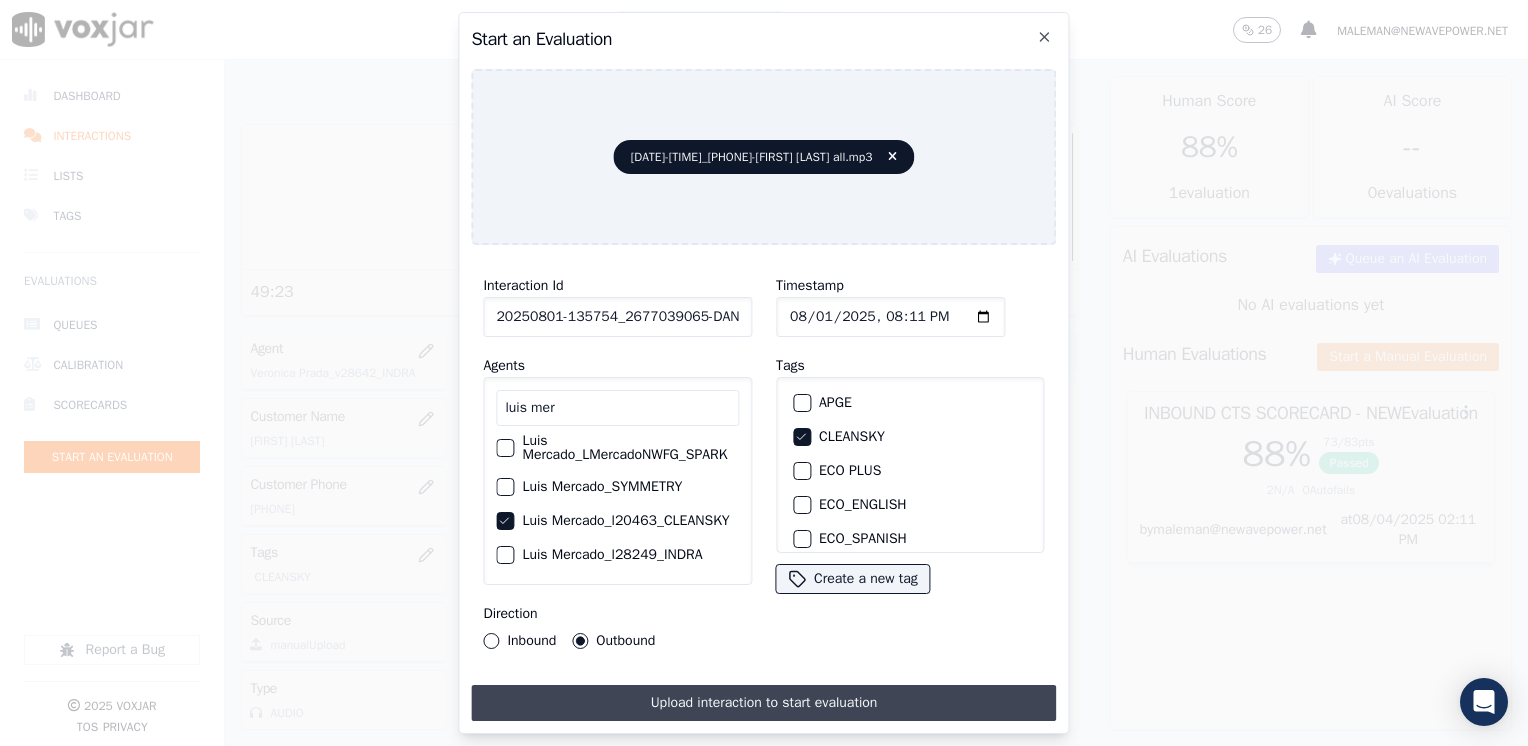 click on "Upload interaction to start evaluation" at bounding box center (763, 703) 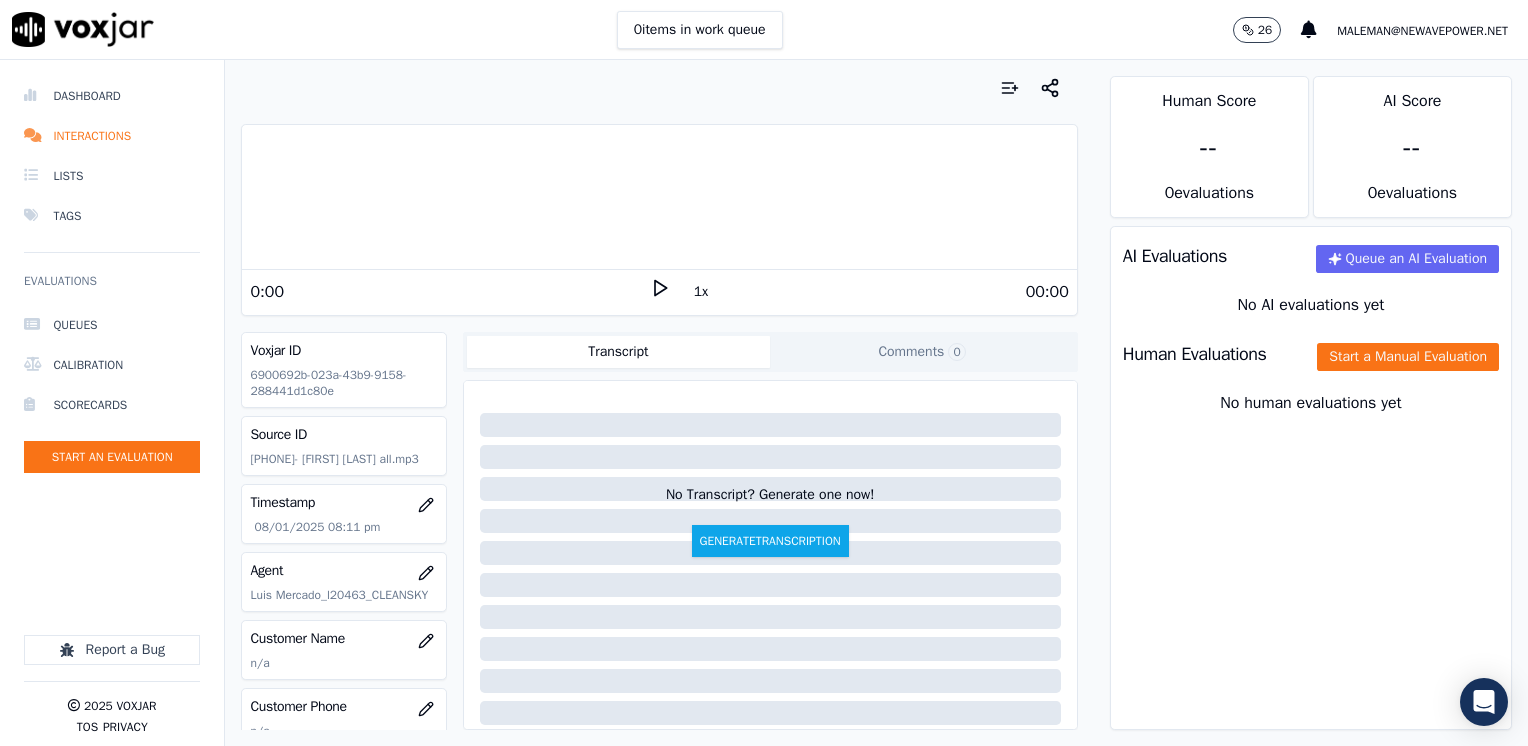 click 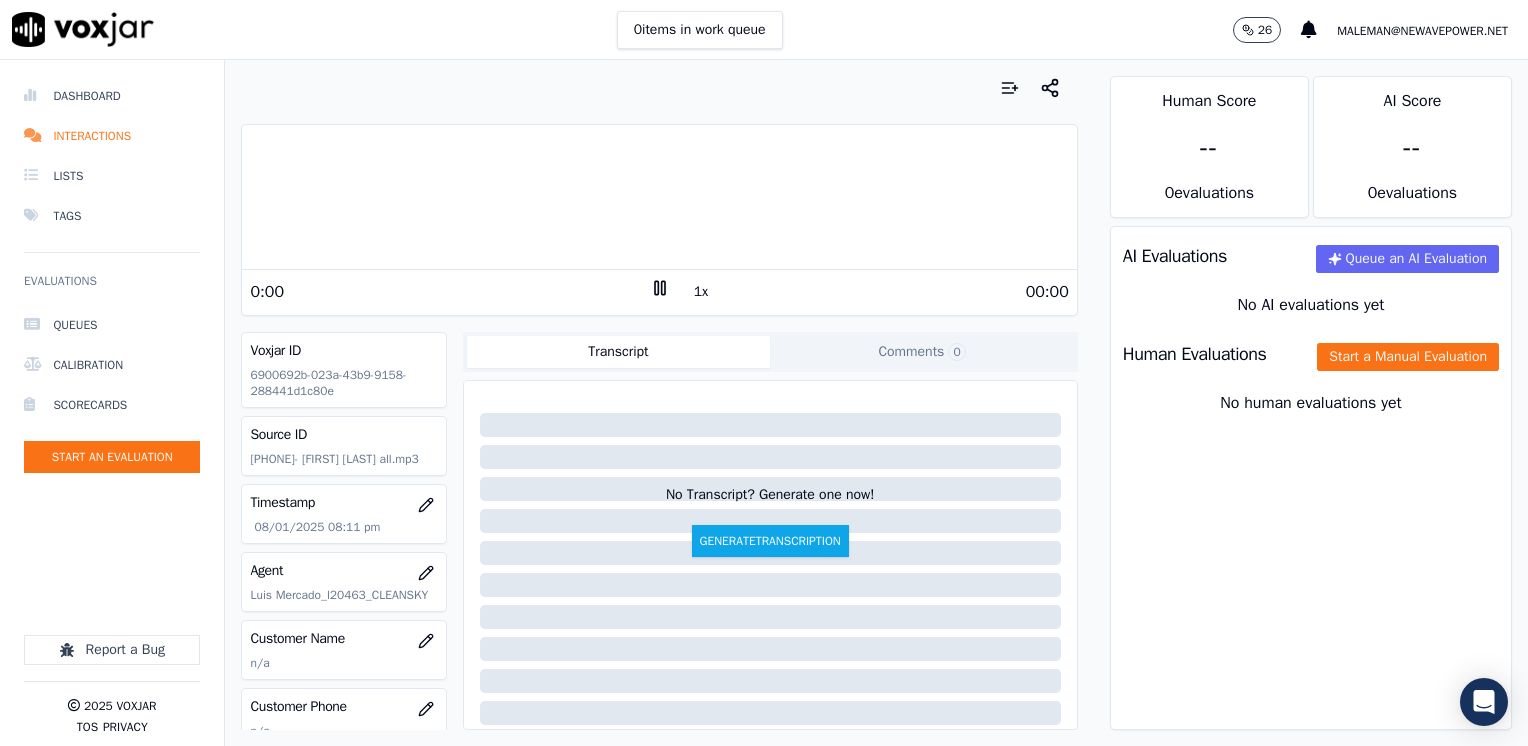click 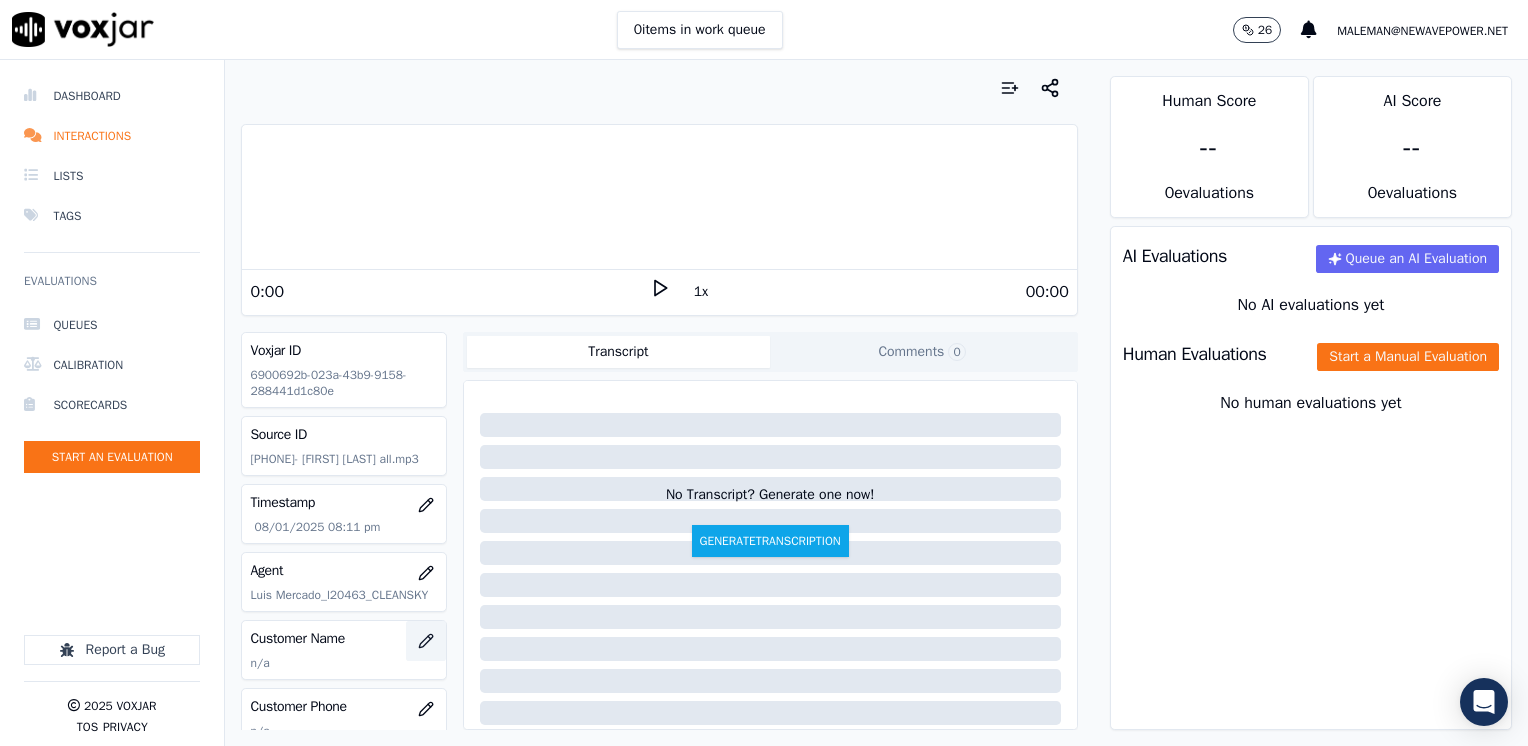 click 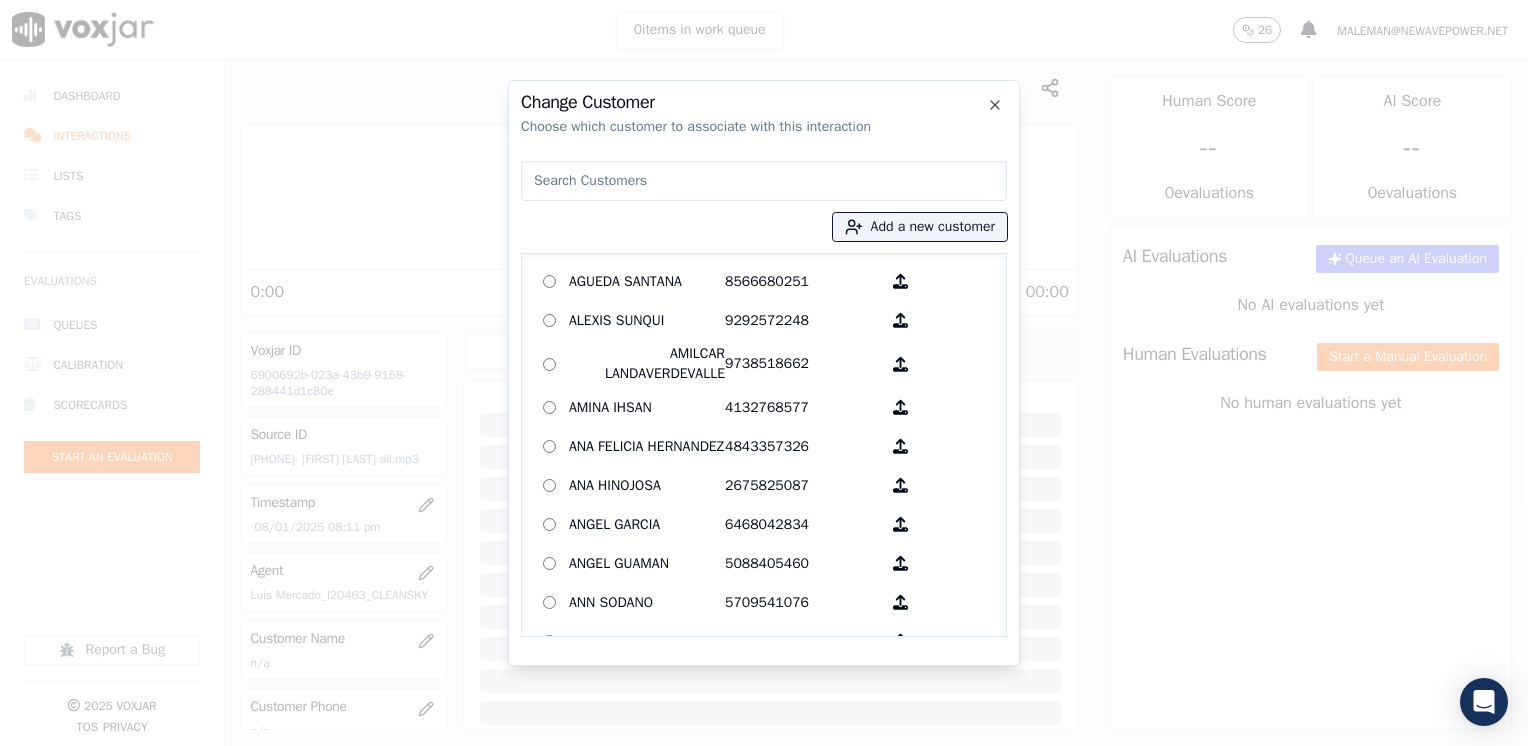 click at bounding box center [764, 181] 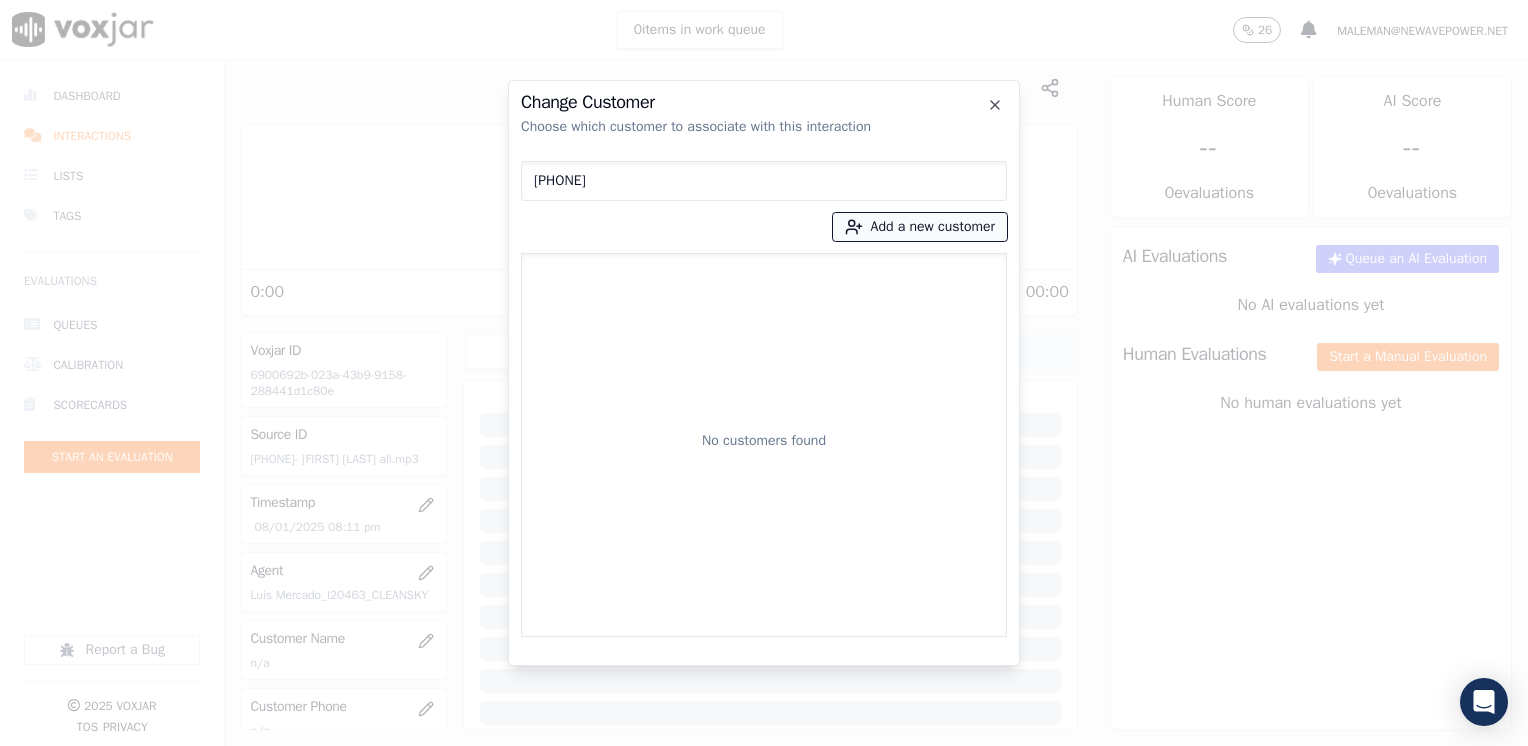 type on "[PHONE]" 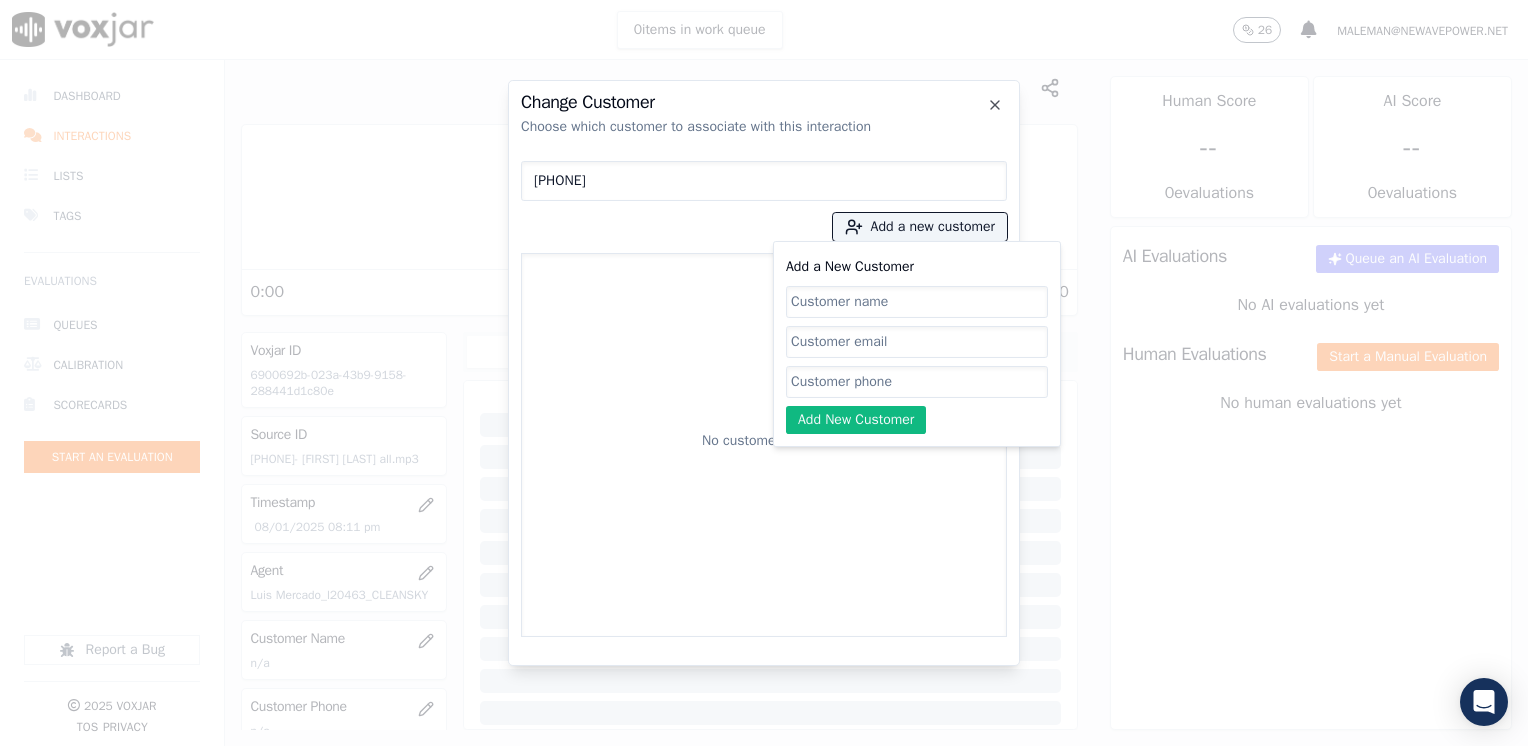 click on "Add a New Customer" 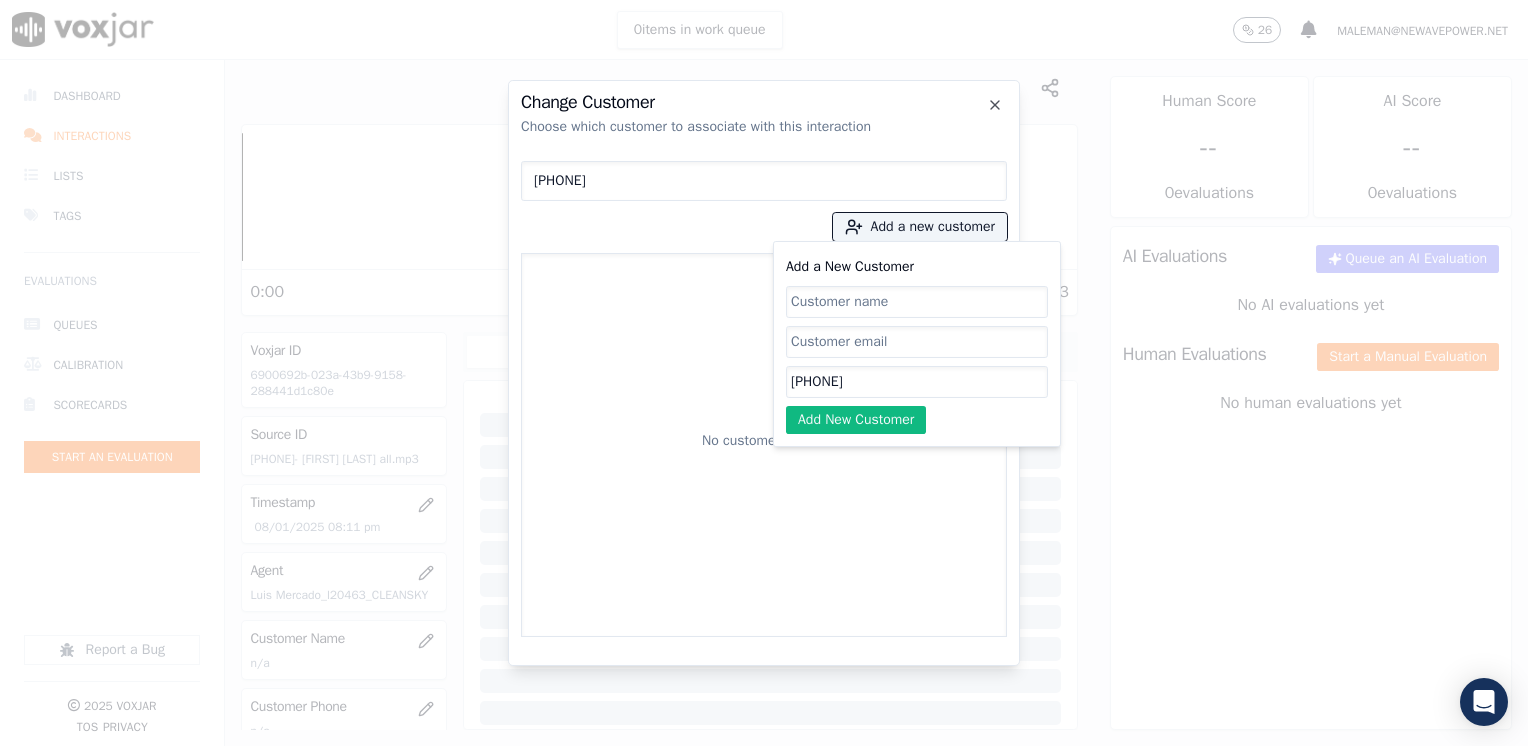 type on "[PHONE]" 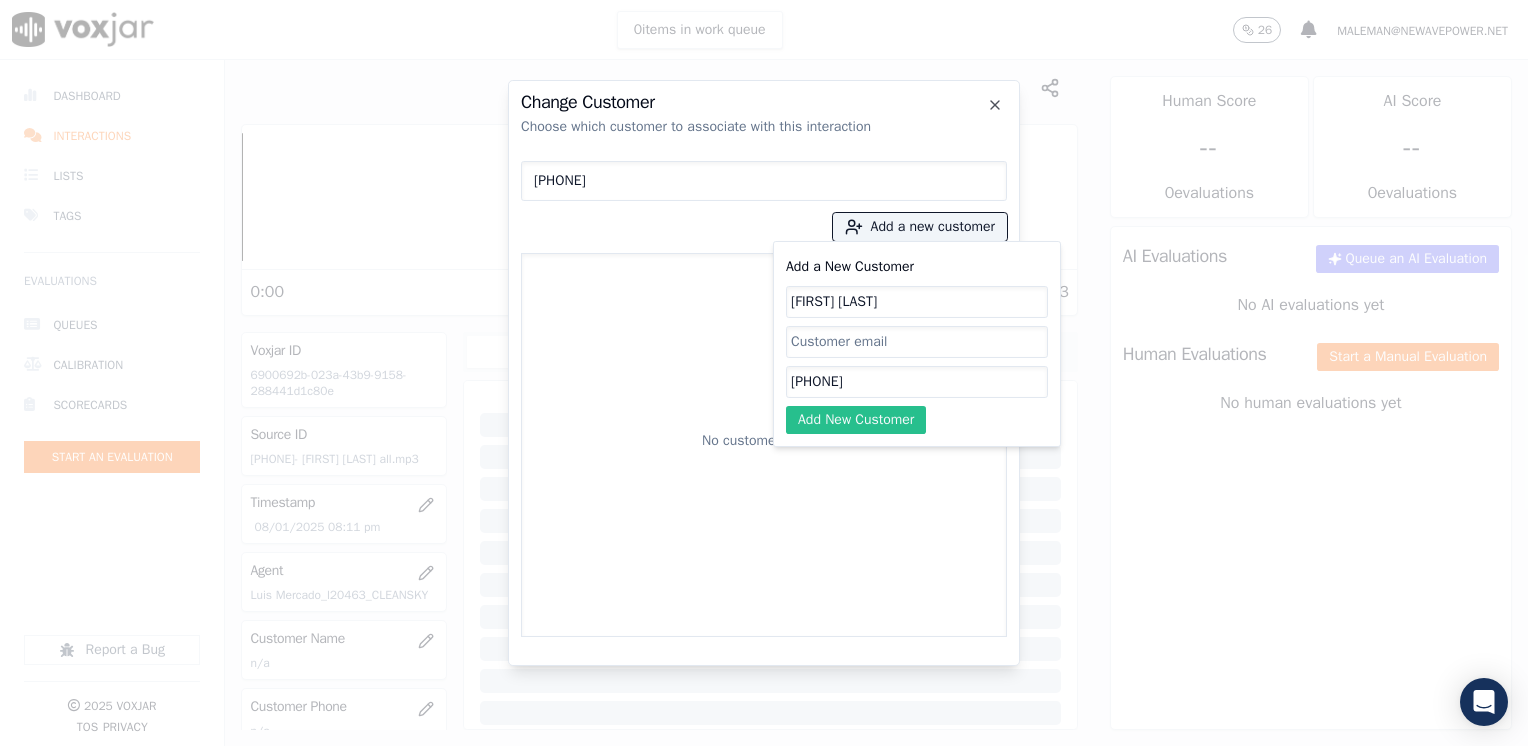 type on "[FIRST] [LAST]" 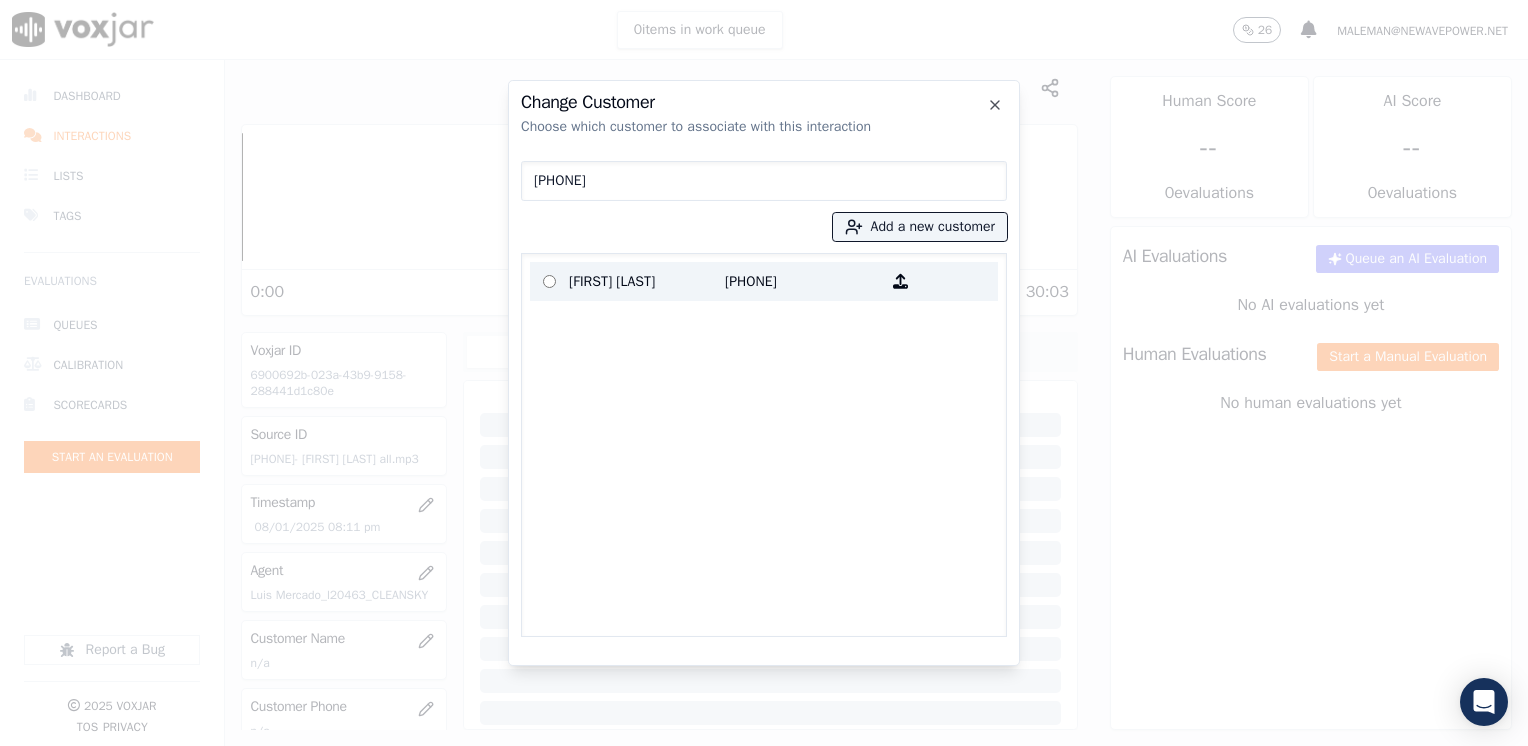 click on "[FIRST] [LAST]" at bounding box center (647, 281) 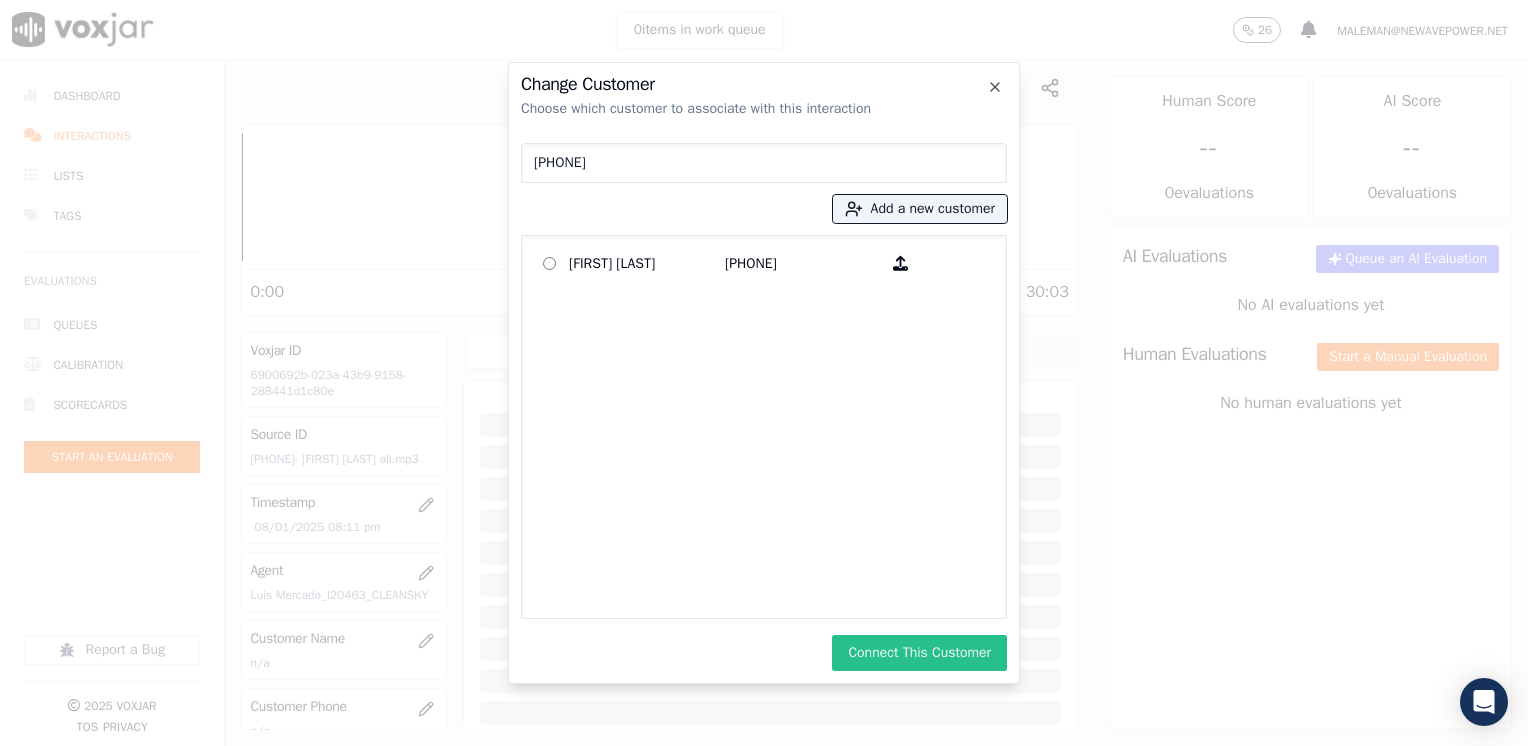 click on "Connect This Customer" at bounding box center (919, 653) 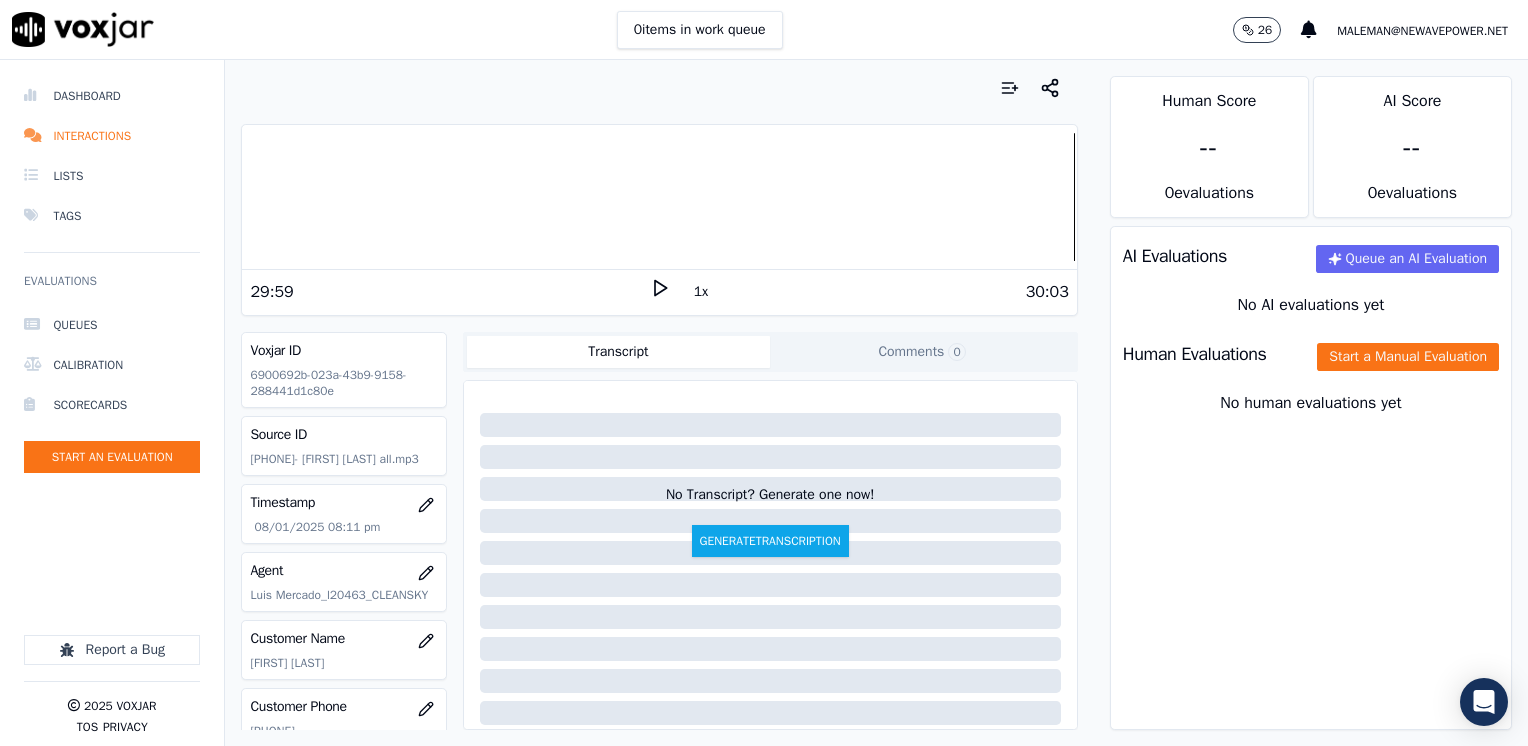 scroll, scrollTop: 200, scrollLeft: 0, axis: vertical 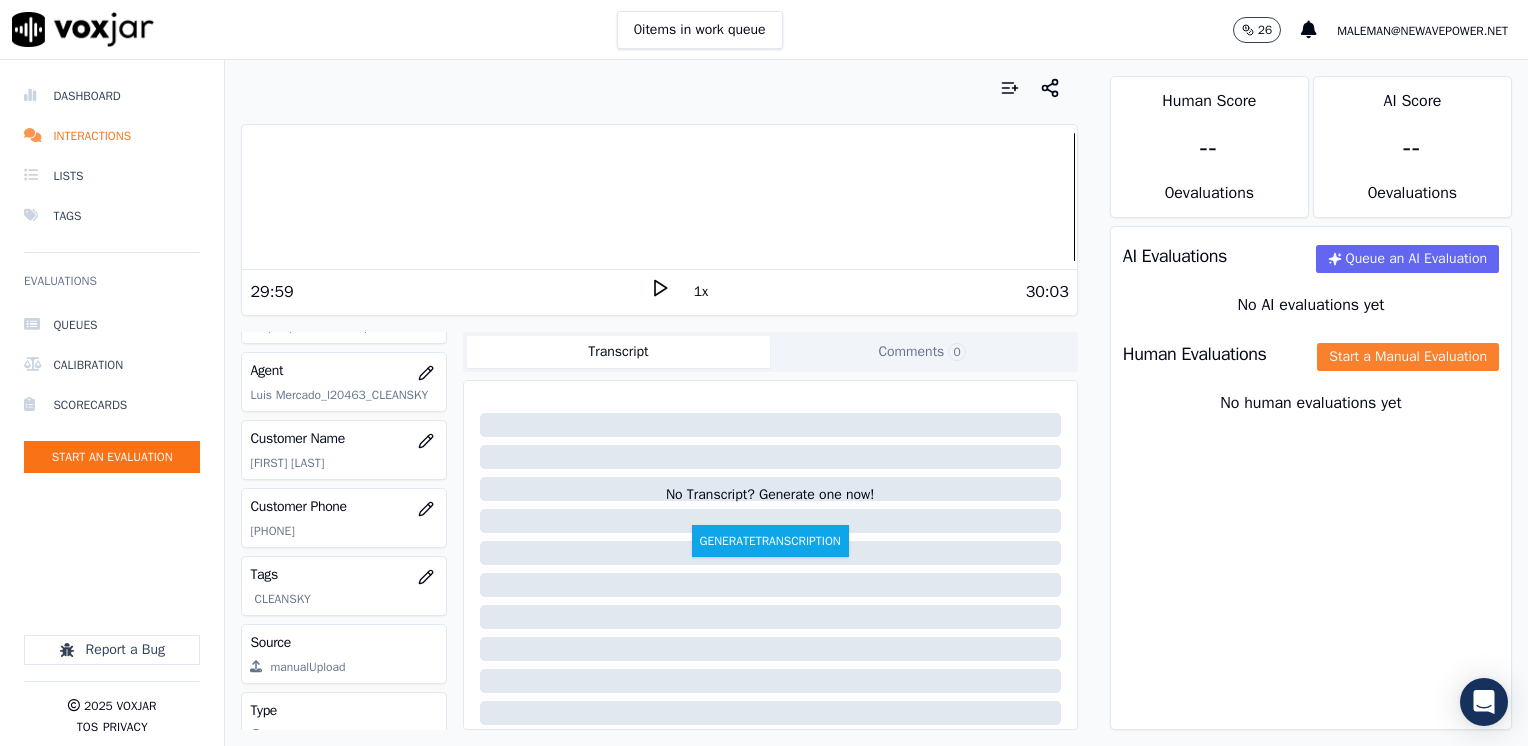 click on "Start a Manual Evaluation" 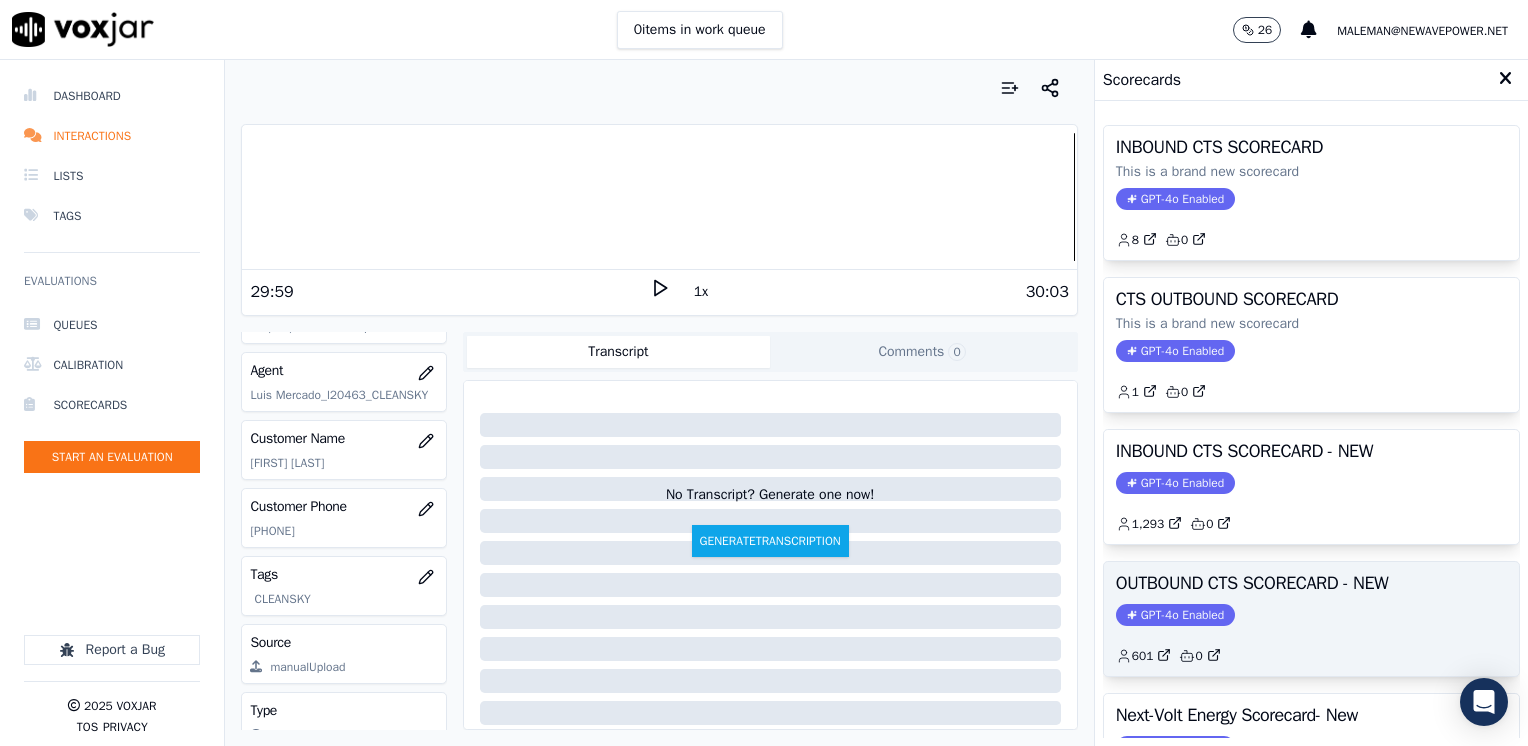 click on "GPT-4o Enabled" at bounding box center [1175, 615] 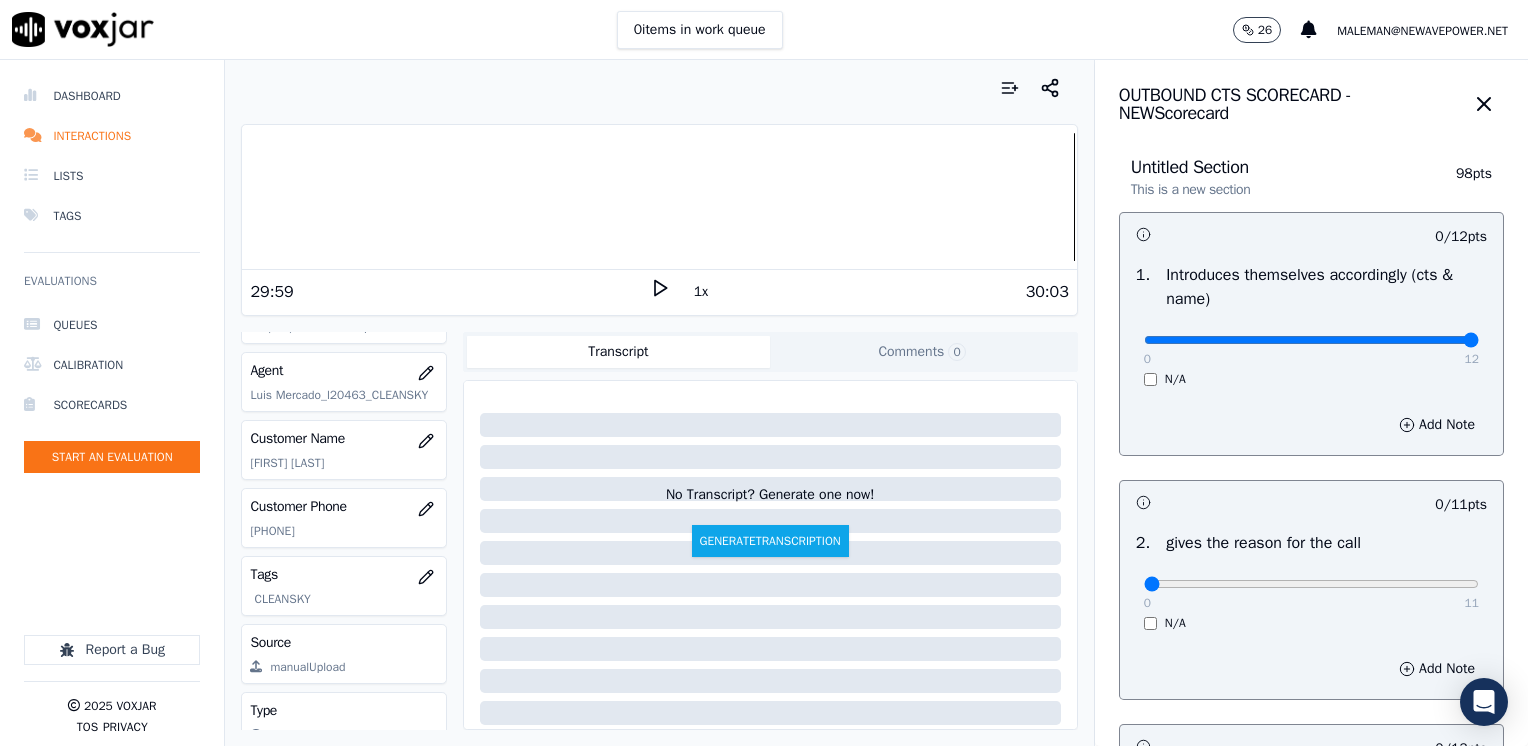 drag, startPoint x: 1128, startPoint y: 339, endPoint x: 1531, endPoint y: 343, distance: 403.01984 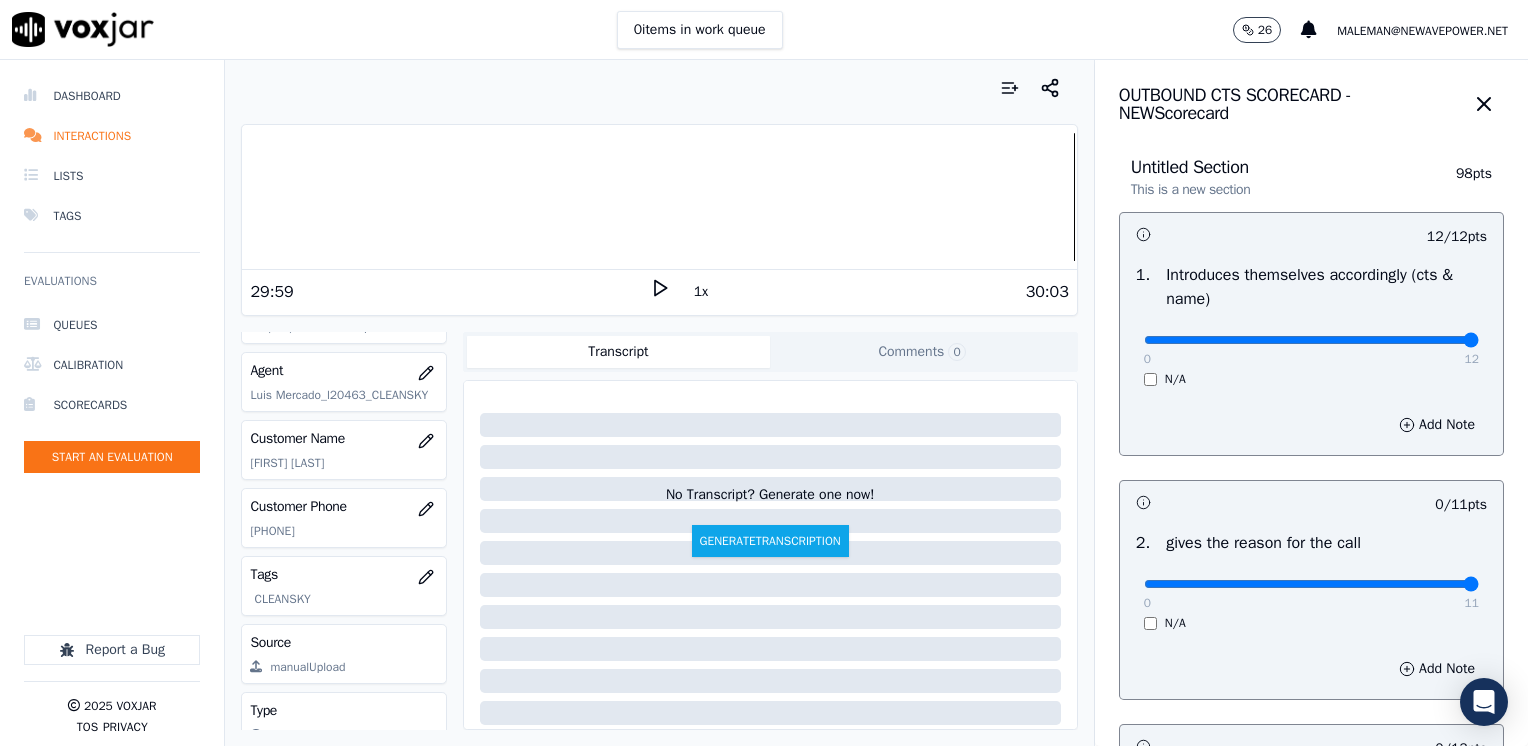 drag, startPoint x: 1127, startPoint y: 590, endPoint x: 1531, endPoint y: 586, distance: 404.0198 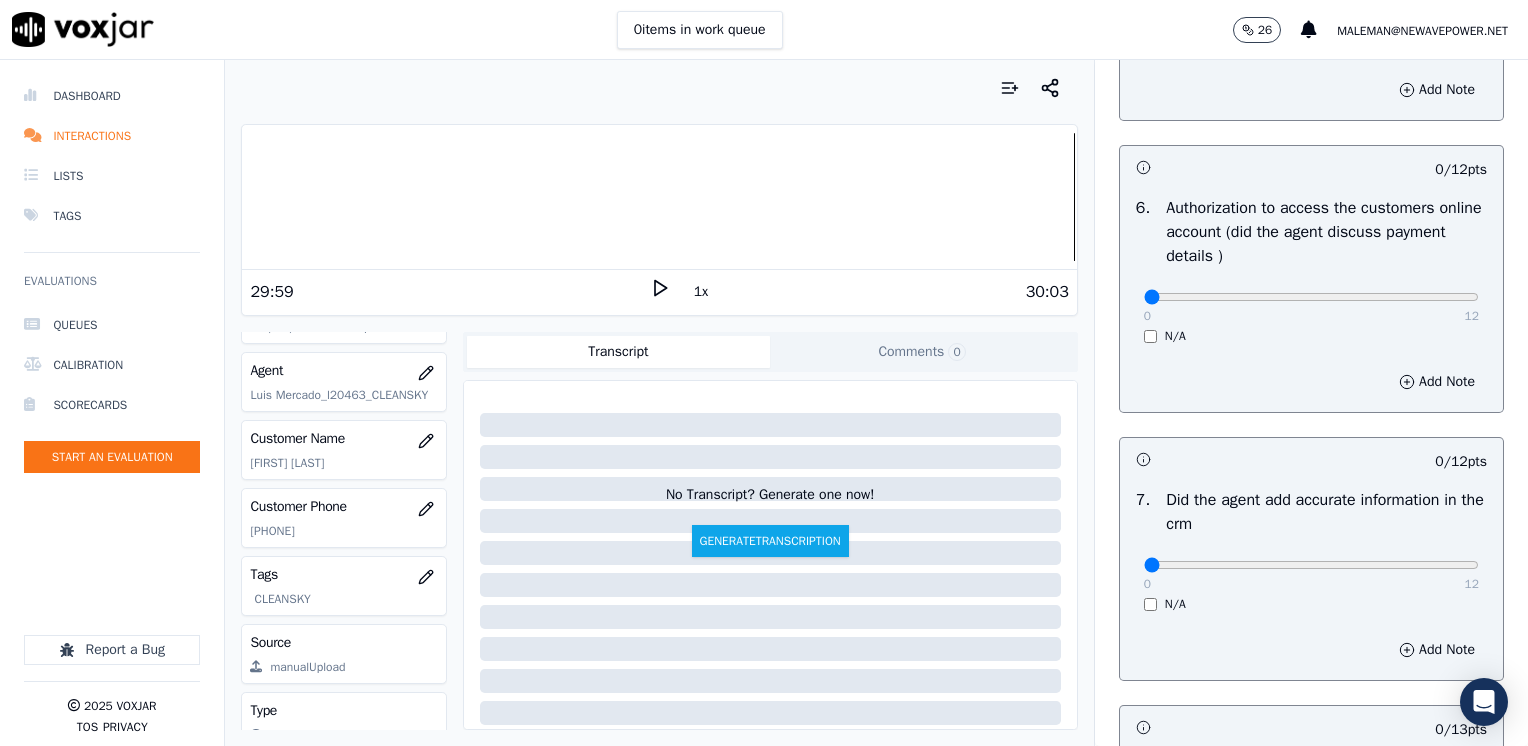 scroll, scrollTop: 1700, scrollLeft: 0, axis: vertical 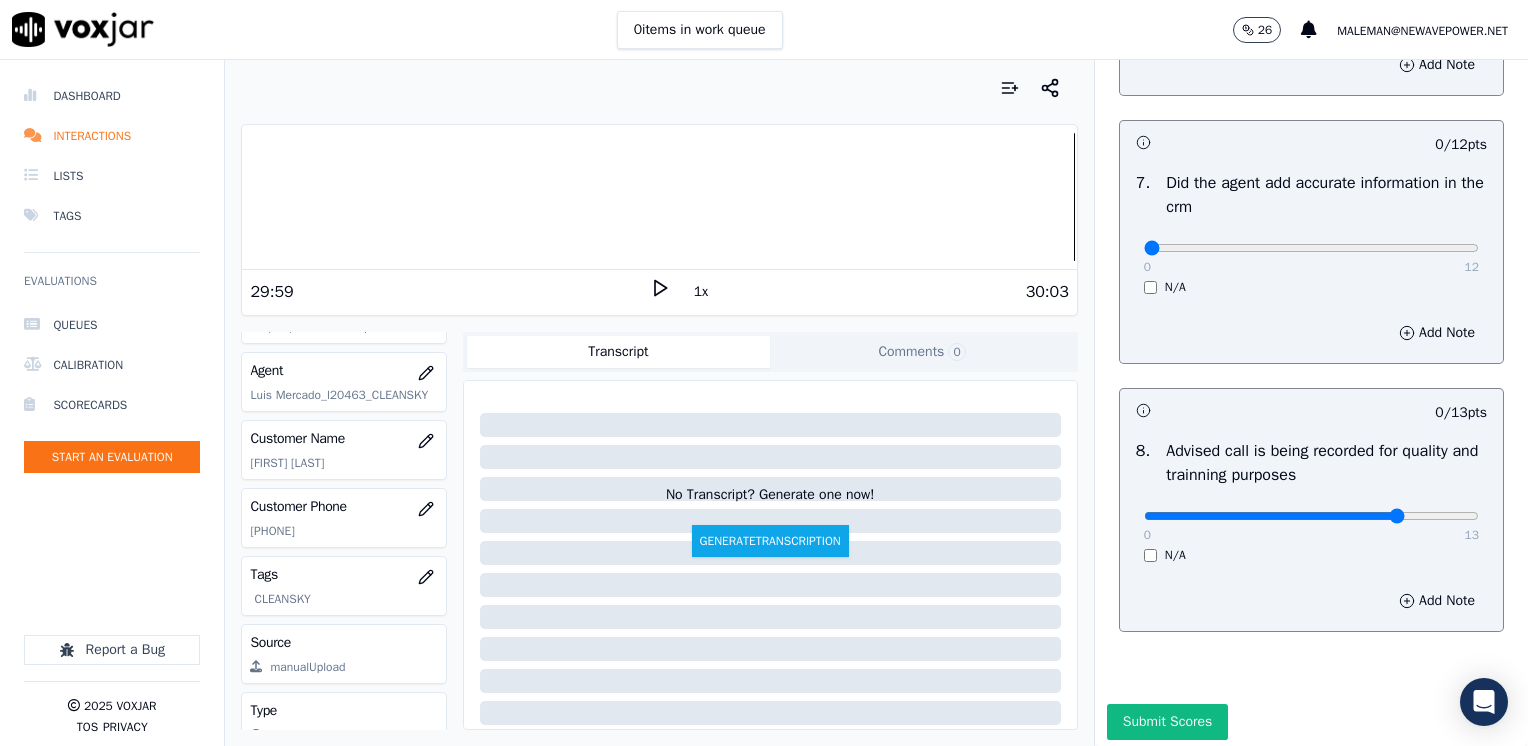 type on "10" 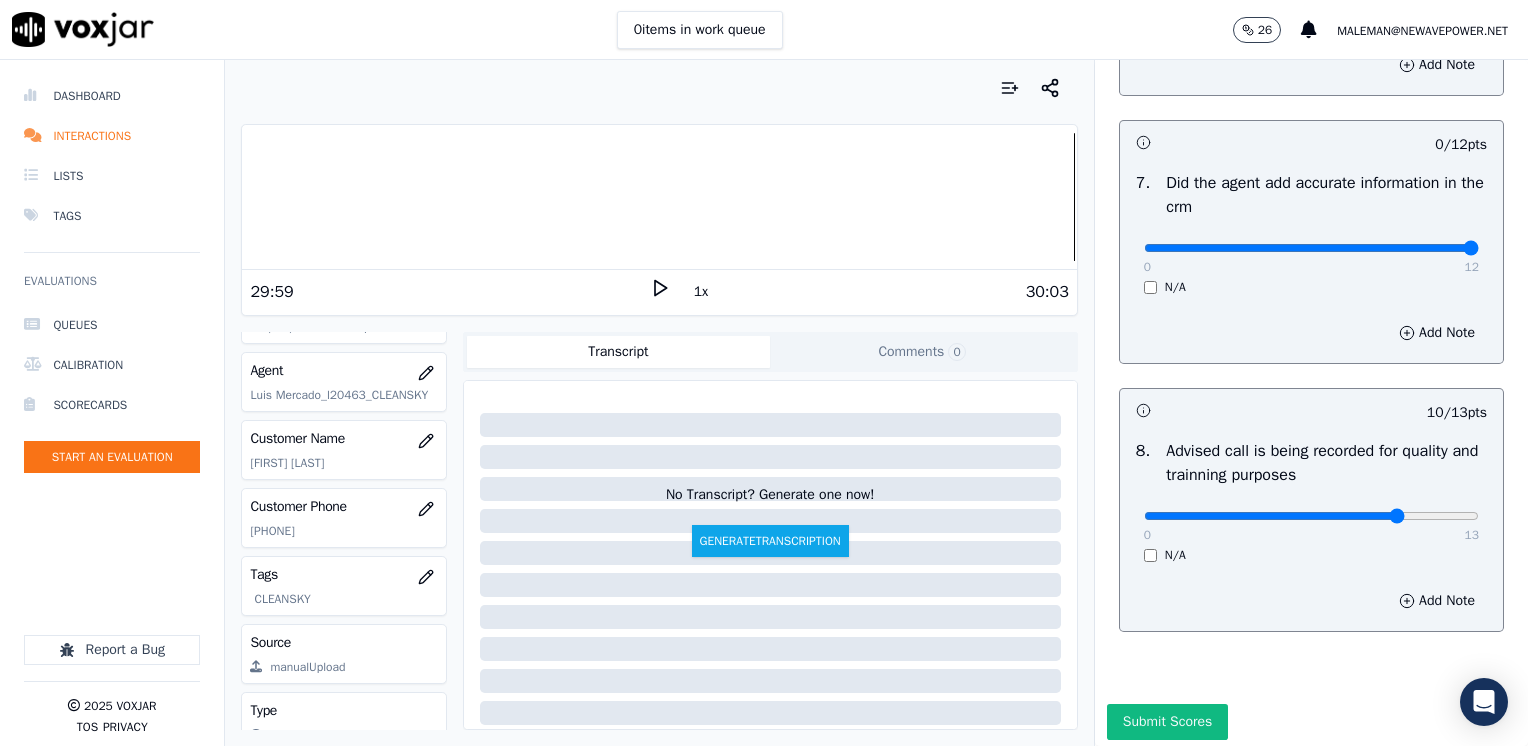 drag, startPoint x: 1134, startPoint y: 241, endPoint x: 1511, endPoint y: 307, distance: 382.73358 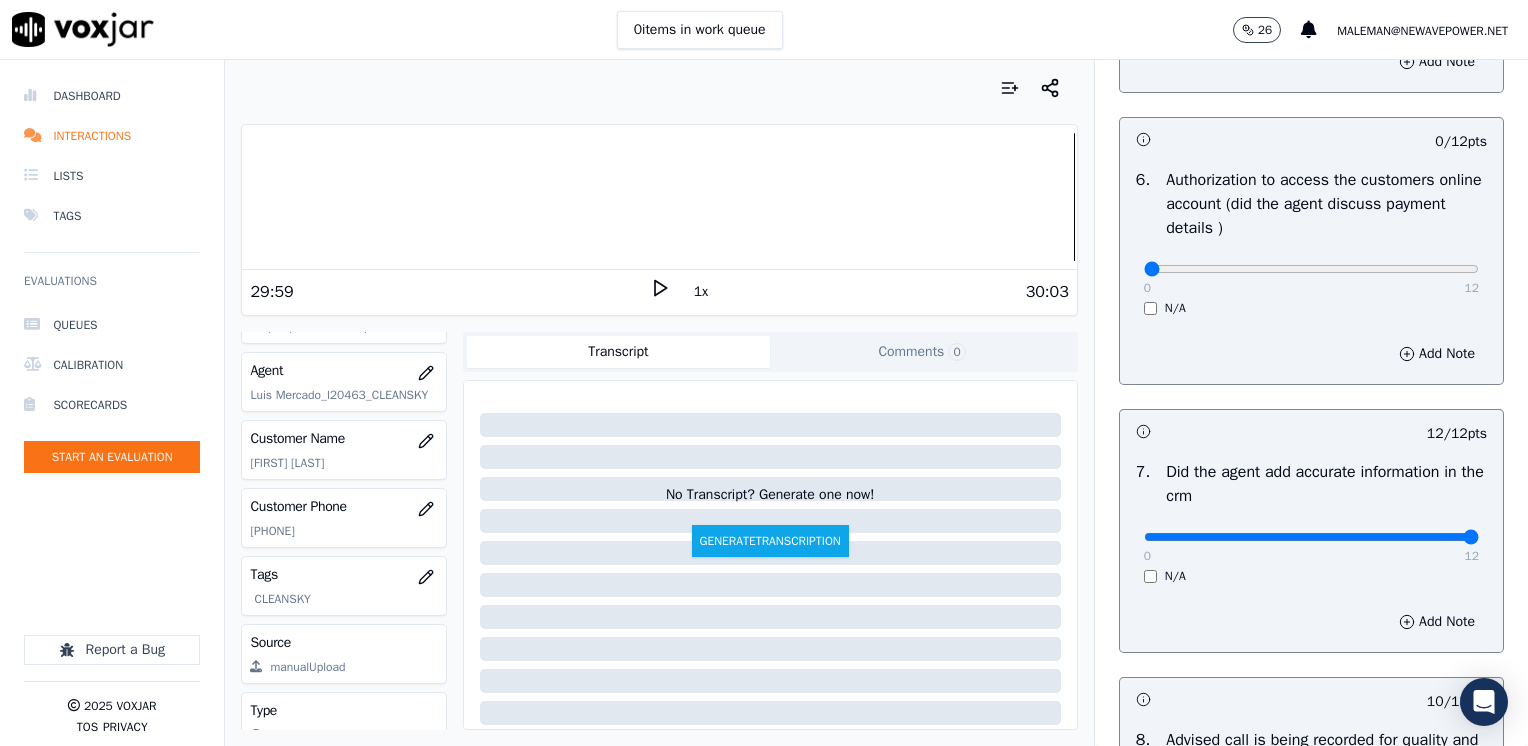 scroll, scrollTop: 1400, scrollLeft: 0, axis: vertical 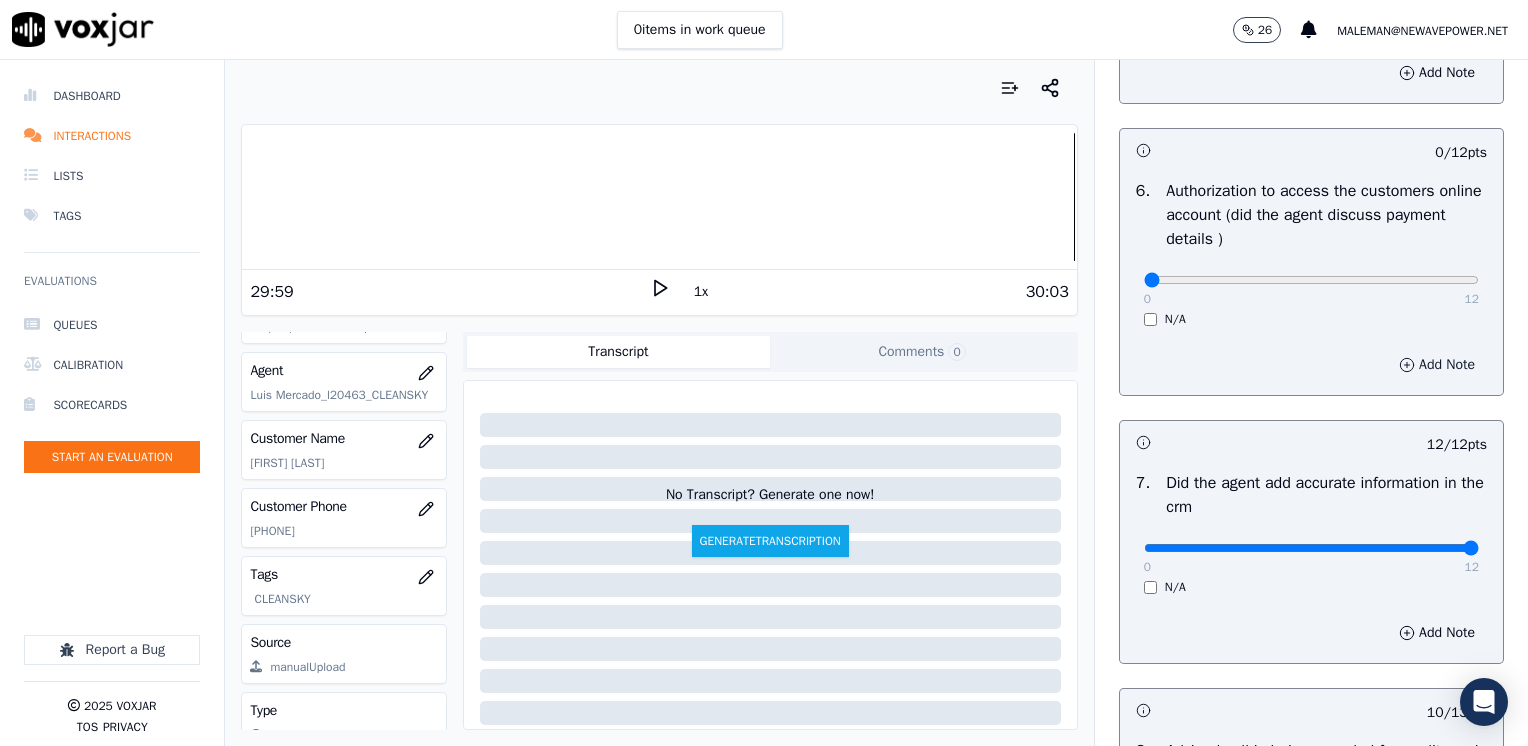 click on "Add Note" at bounding box center [1437, 365] 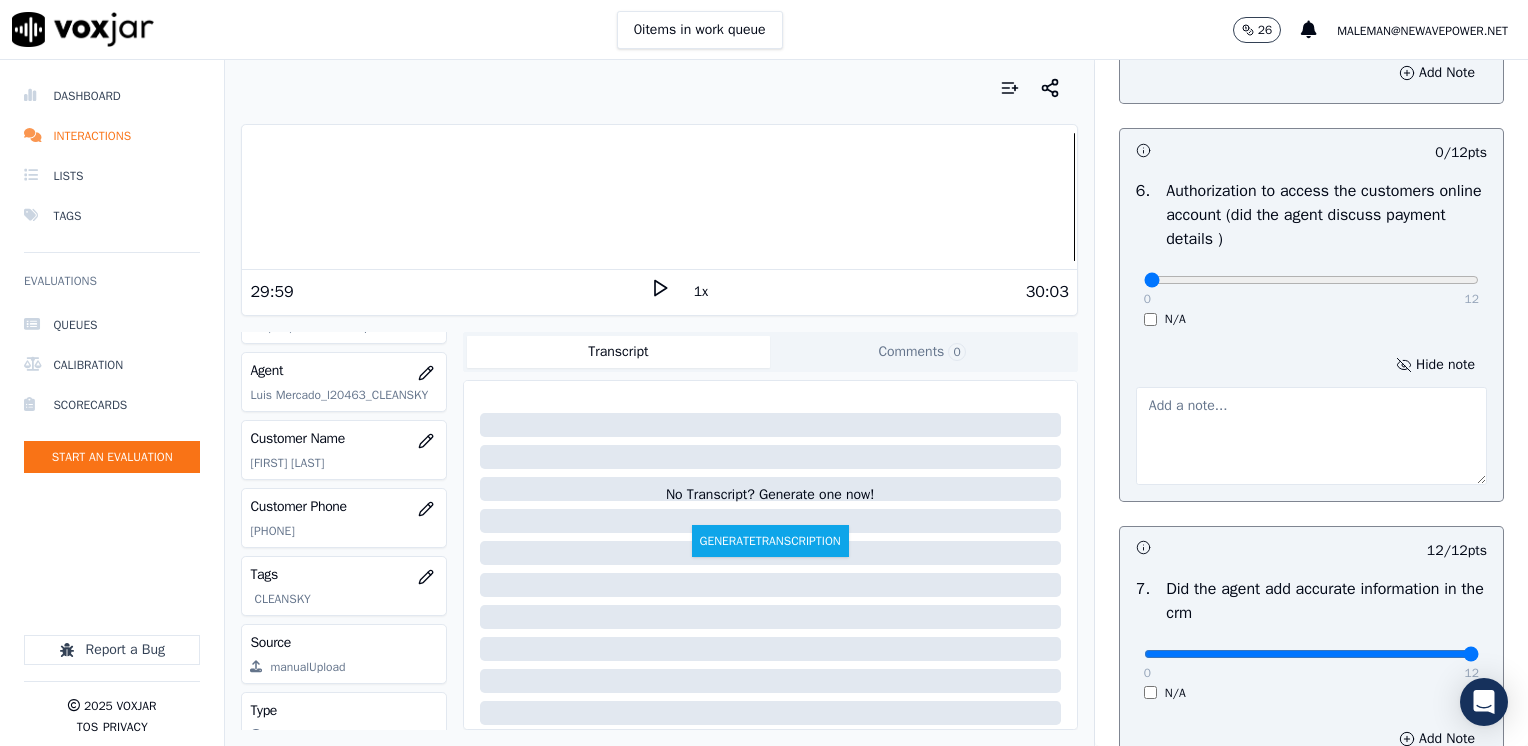click at bounding box center [1311, 436] 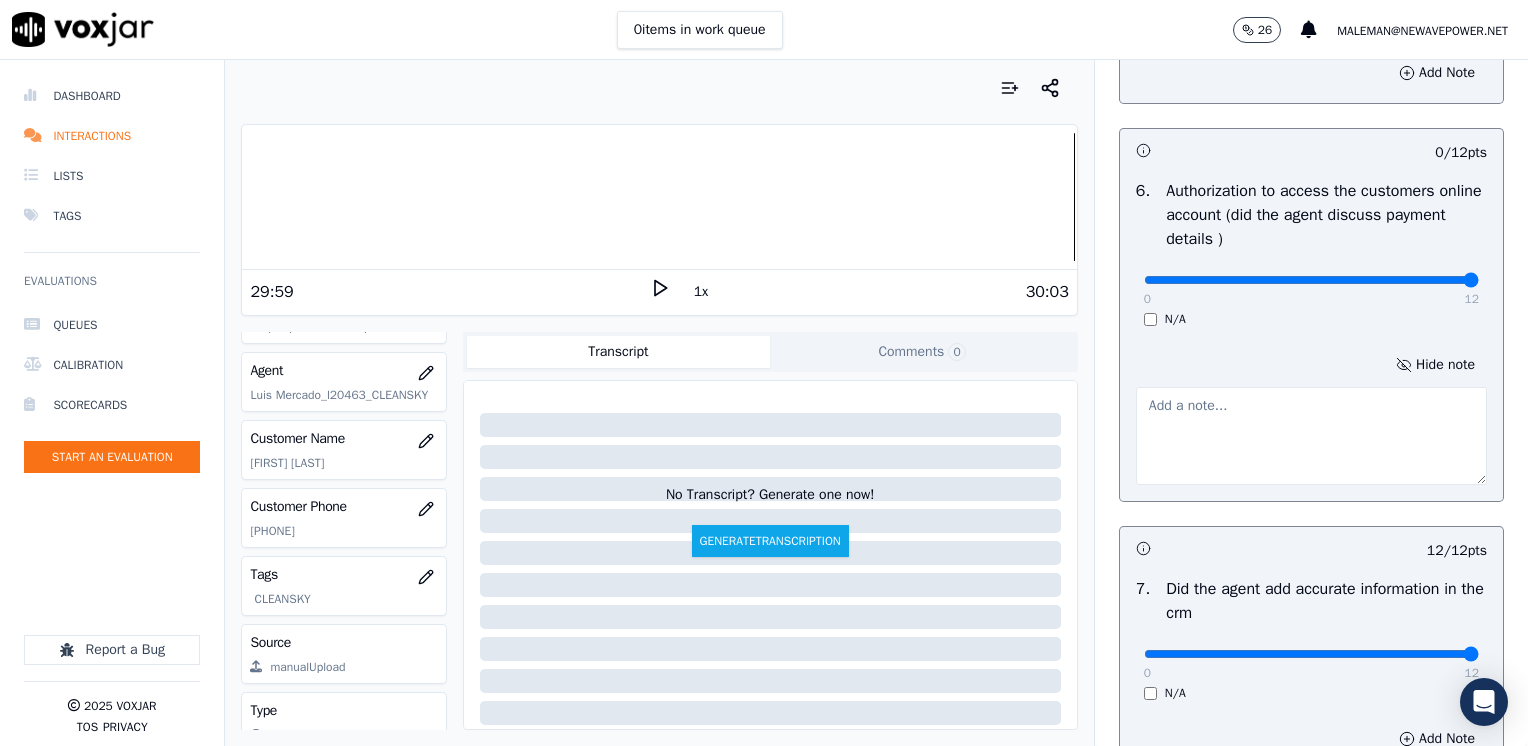 type on "12" 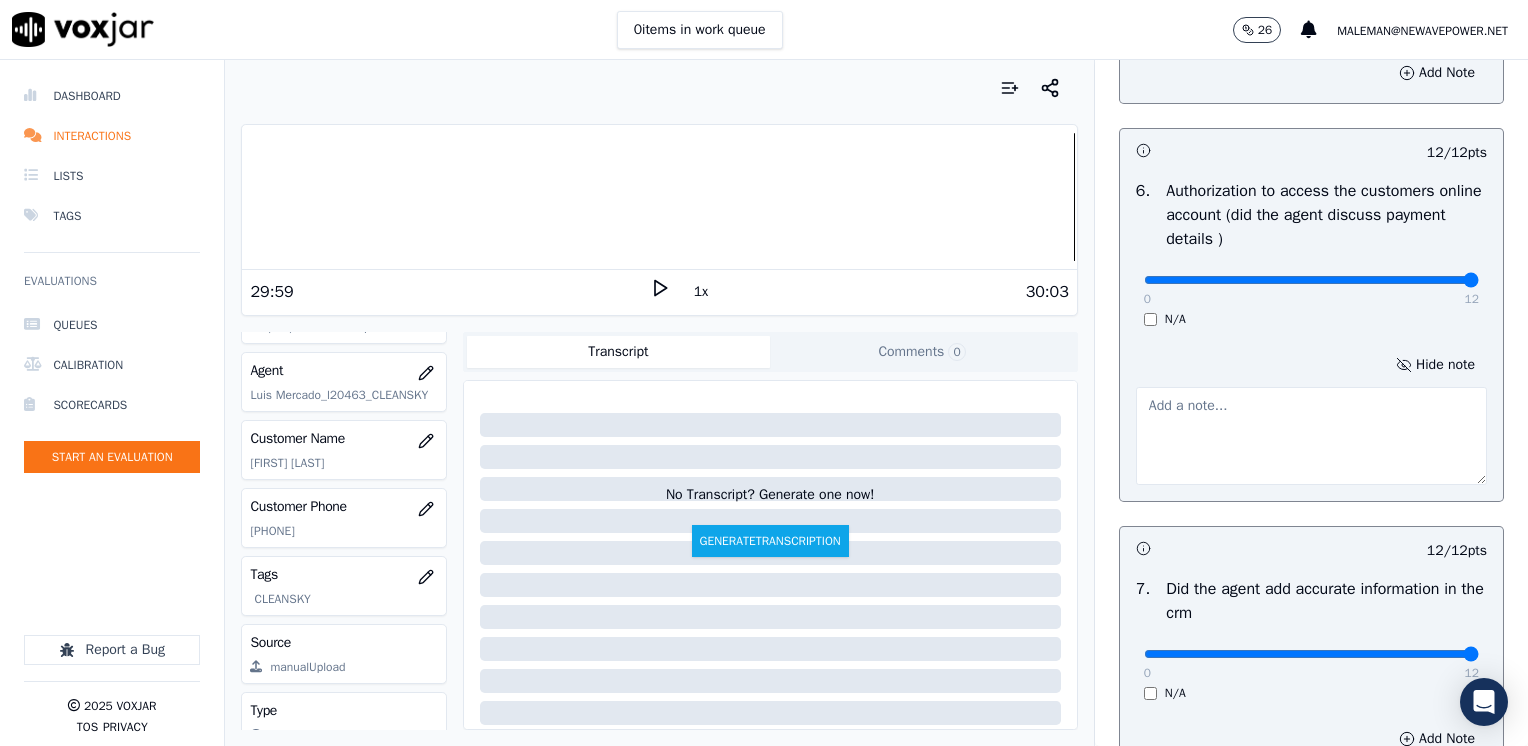 click at bounding box center (1311, 436) 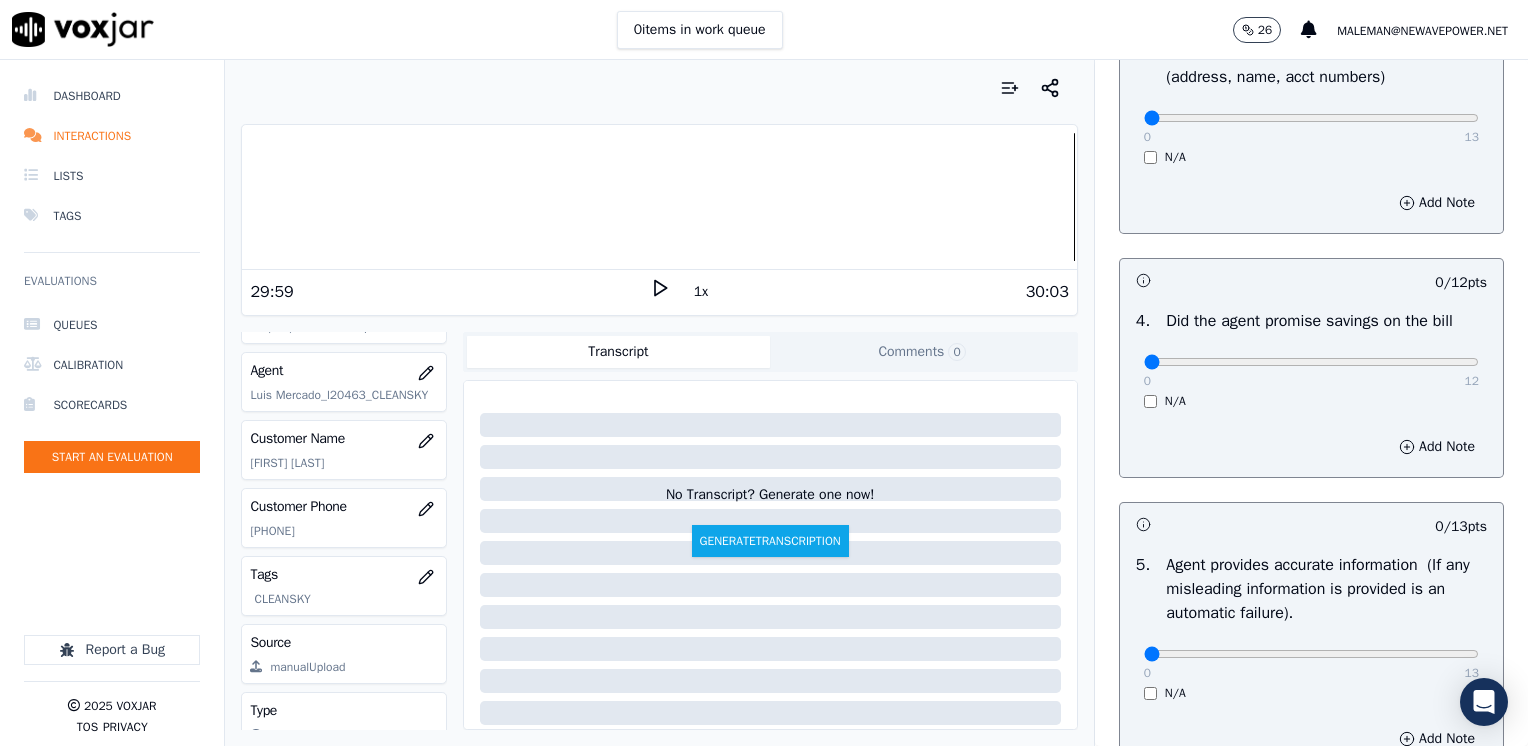 scroll, scrollTop: 700, scrollLeft: 0, axis: vertical 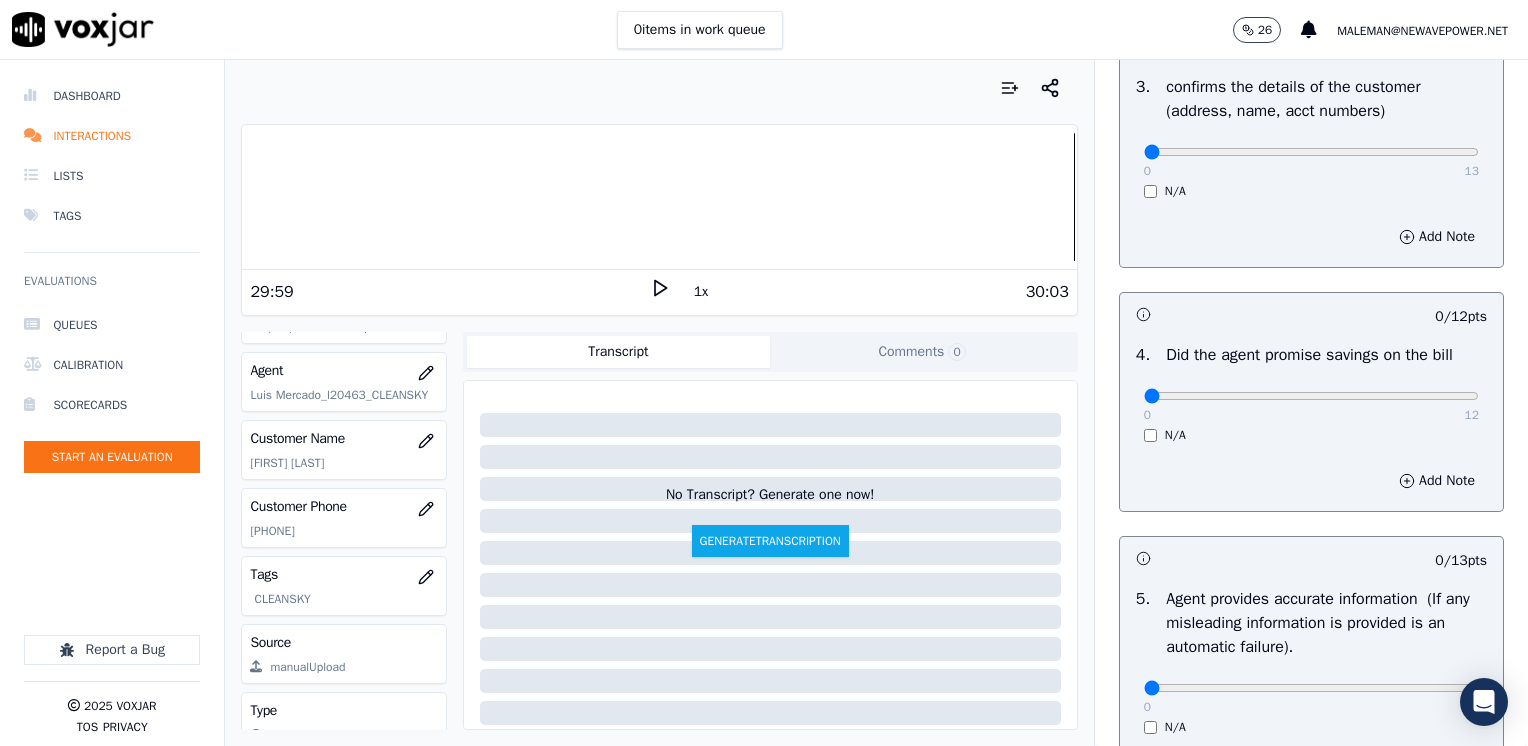 type on "Make sure to ask authorization to access cx online account" 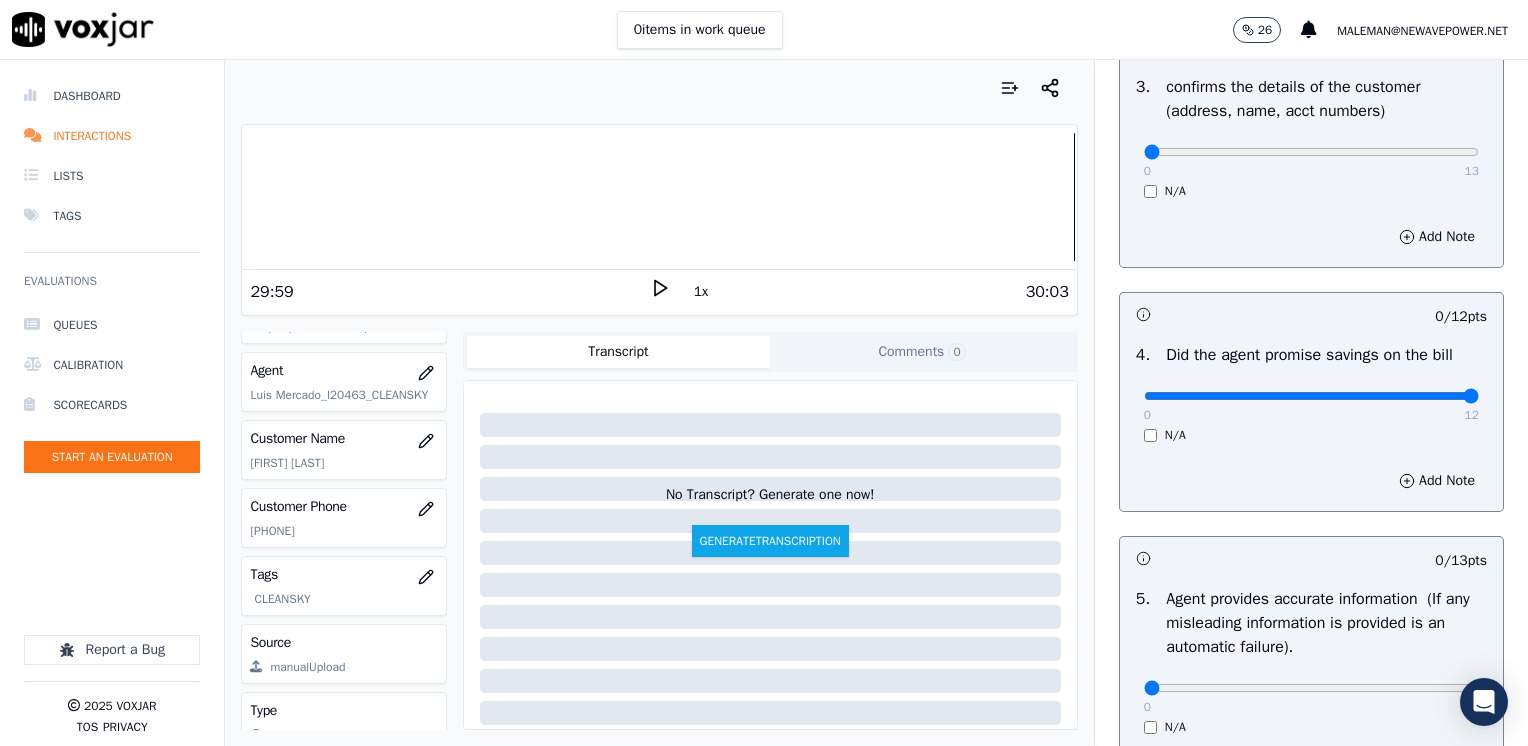 drag, startPoint x: 1131, startPoint y: 392, endPoint x: 1531, endPoint y: 385, distance: 400.06125 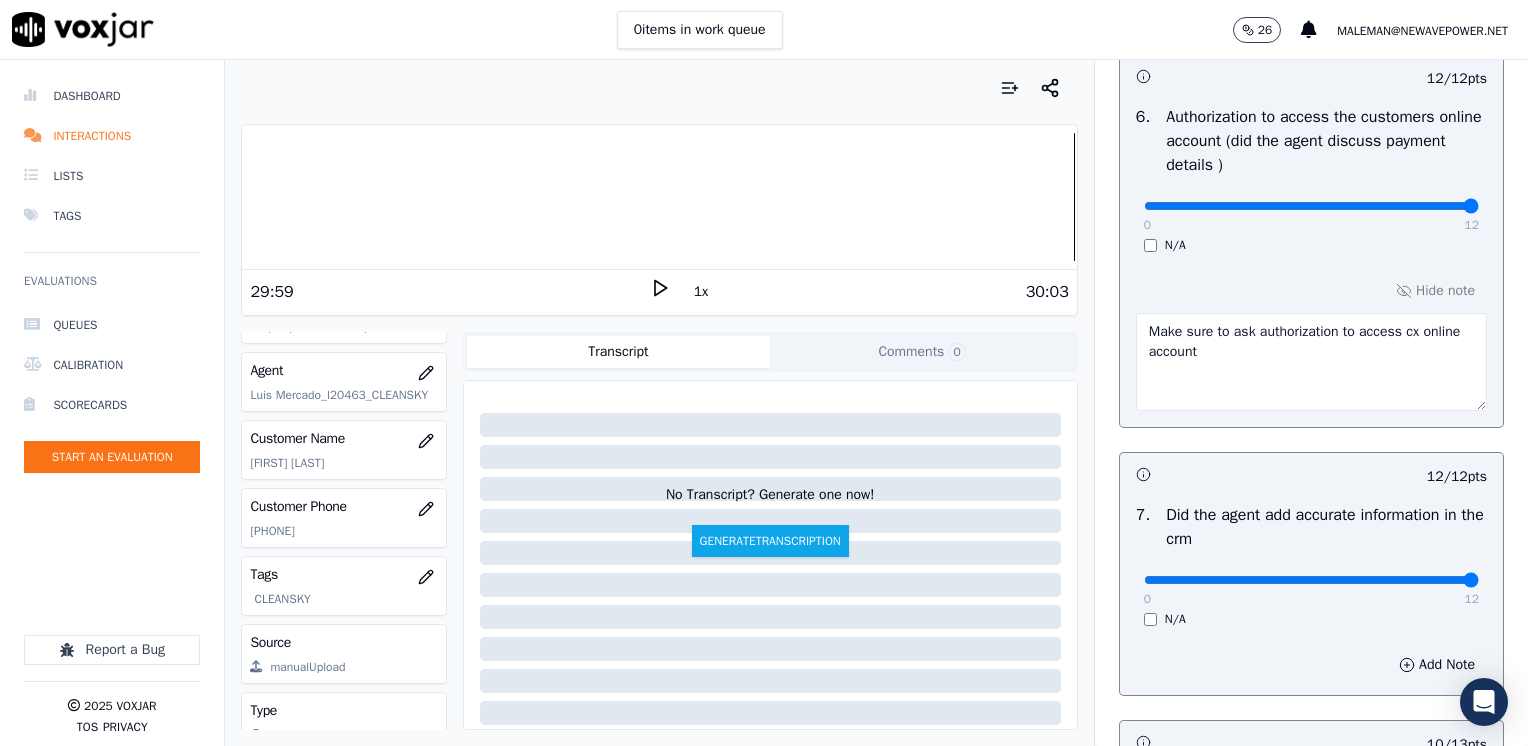 scroll, scrollTop: 1500, scrollLeft: 0, axis: vertical 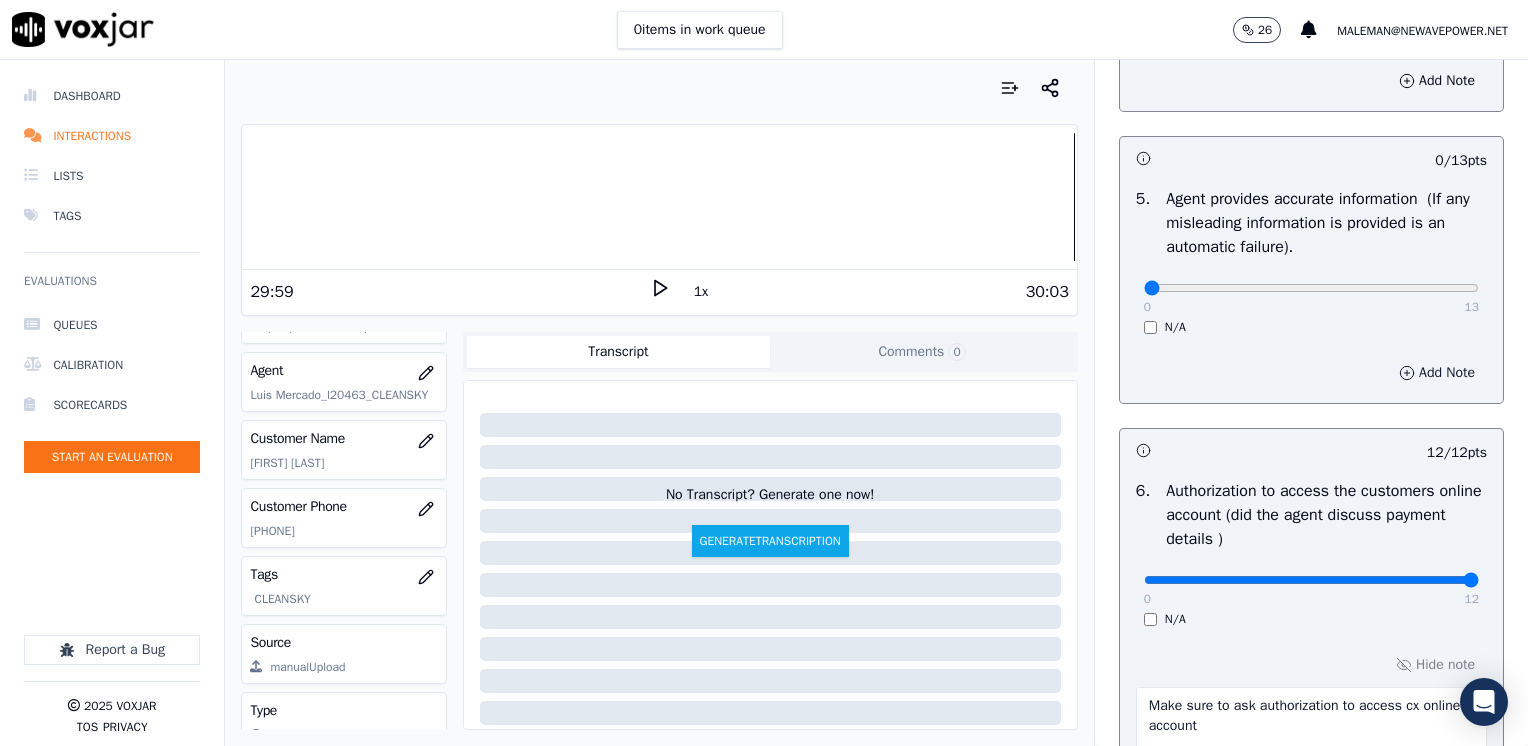 click on "Add Note" at bounding box center [1437, 373] 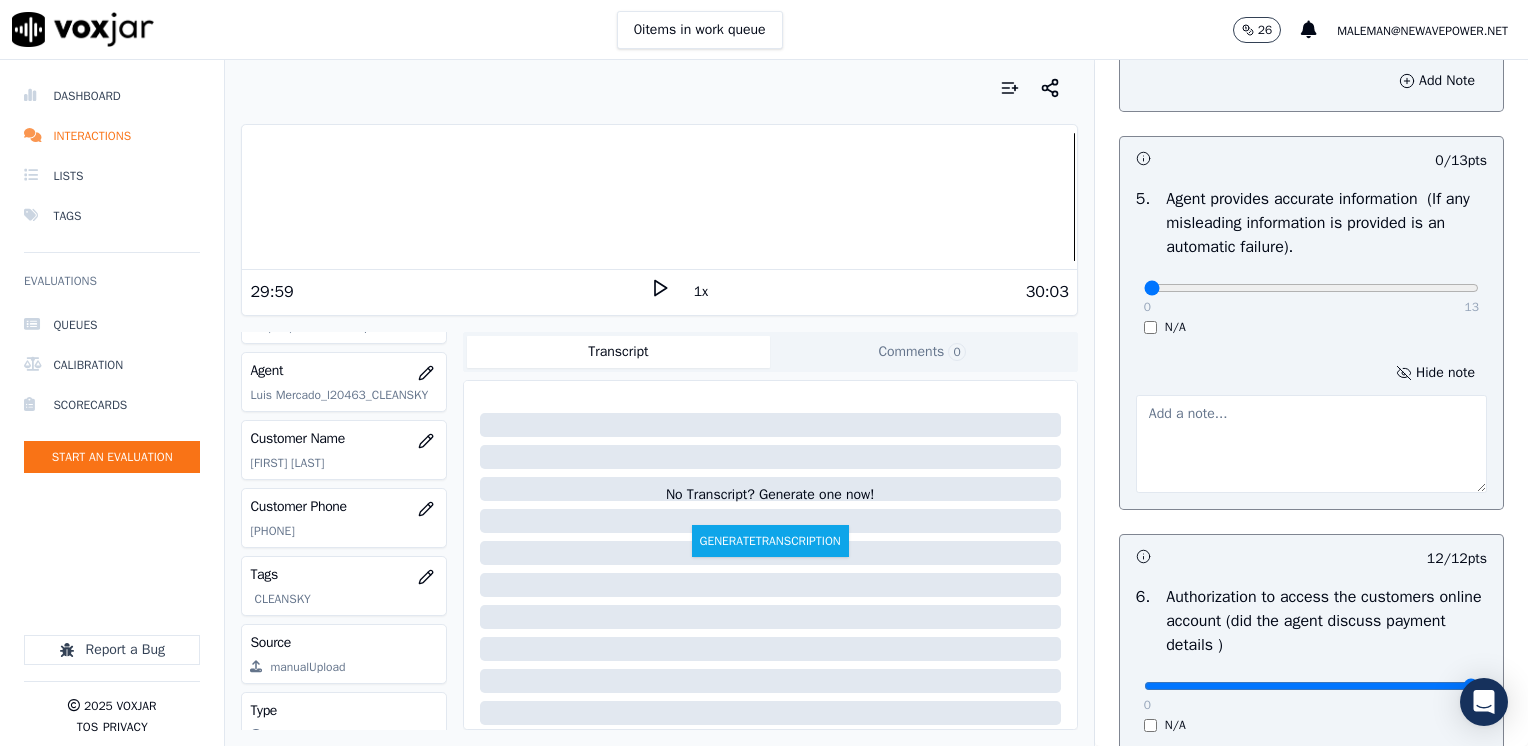 click at bounding box center (1311, 444) 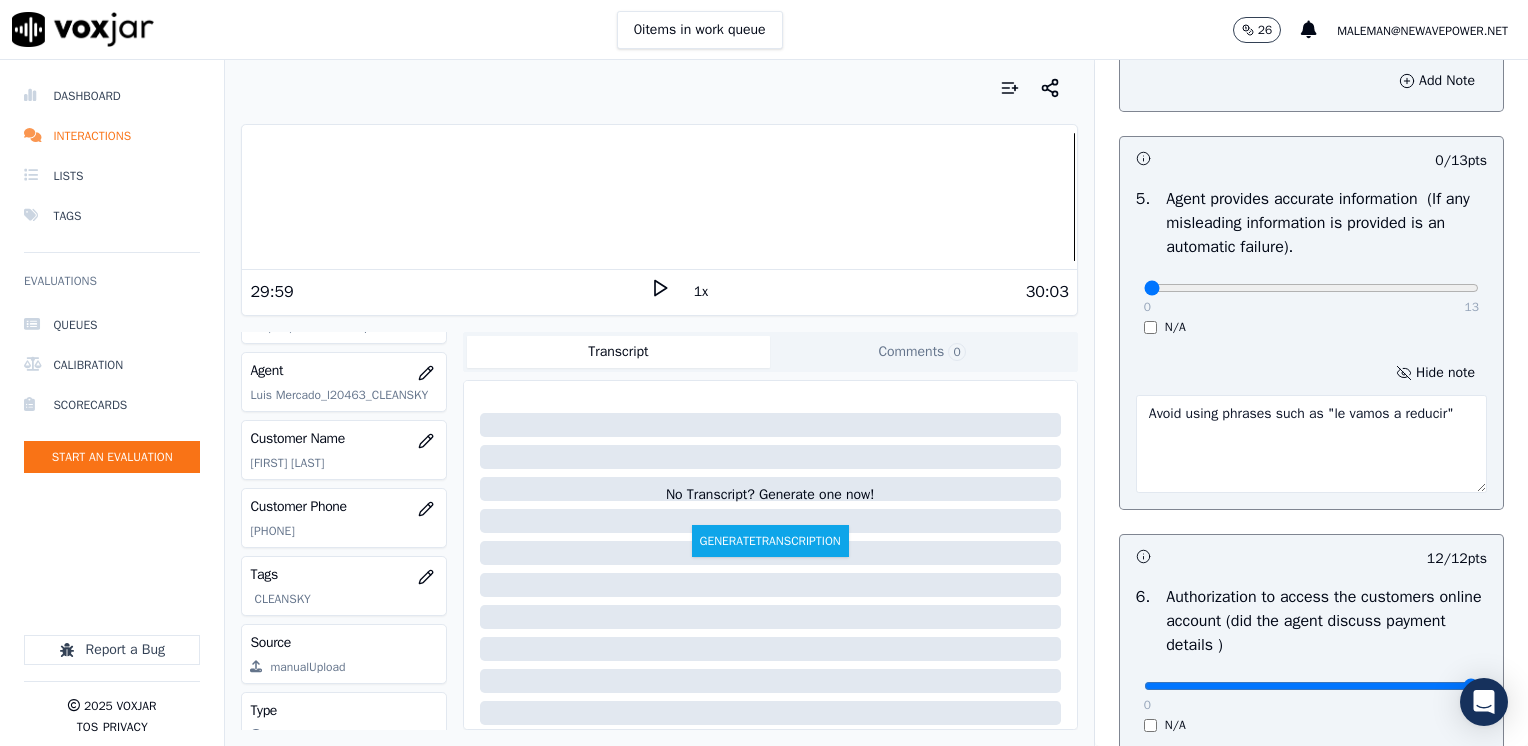 type on "Avoid using phrases such as "le vamos a reducir"" 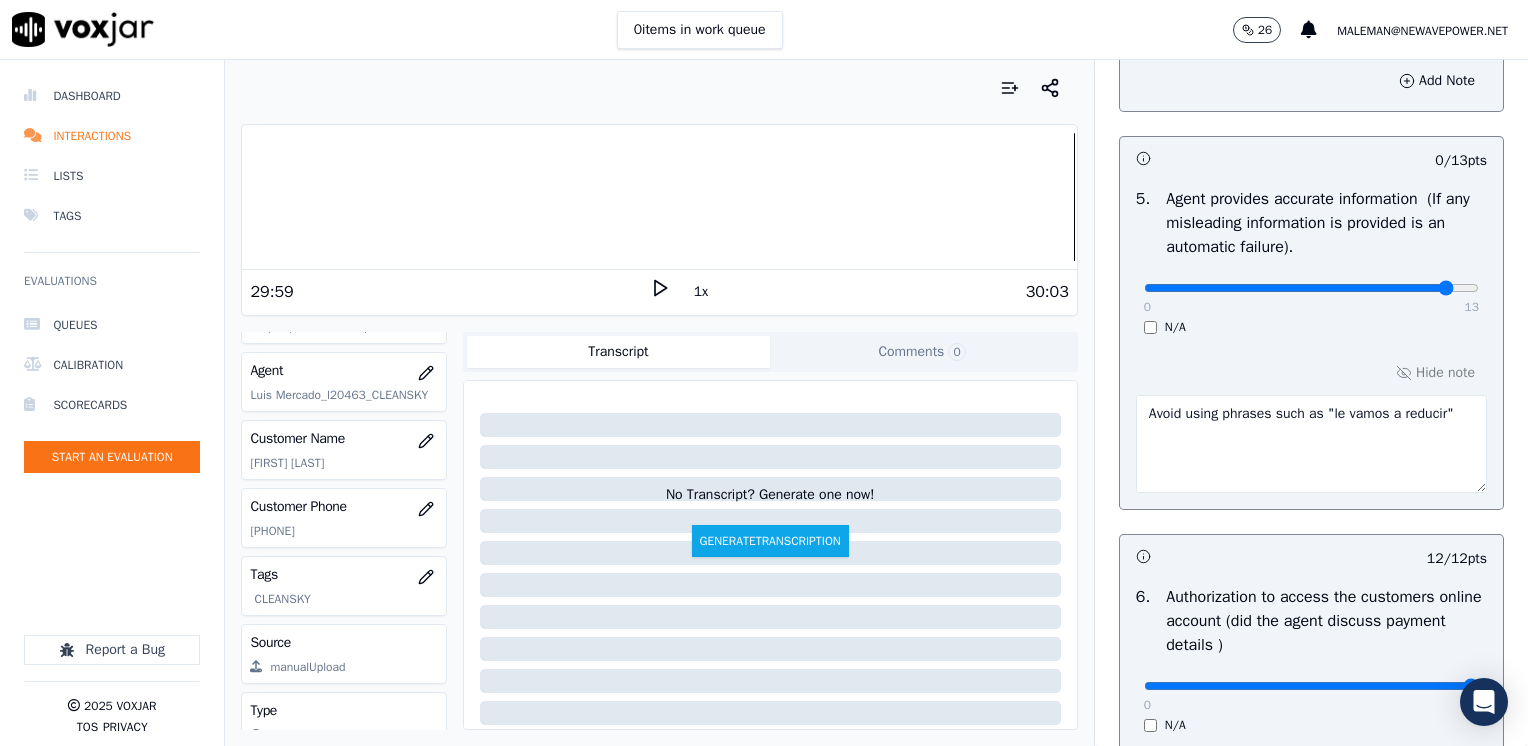 type on "12" 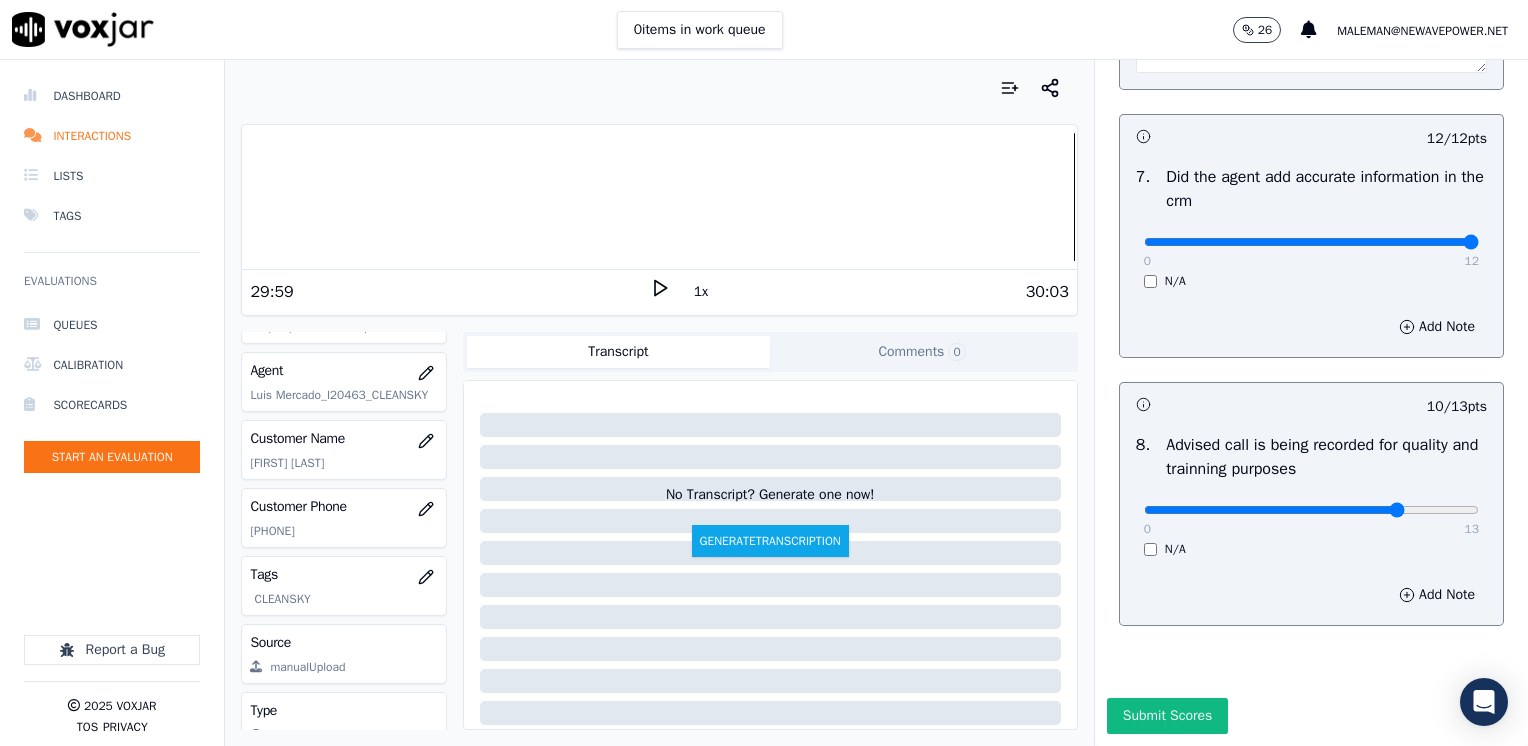 scroll, scrollTop: 1959, scrollLeft: 0, axis: vertical 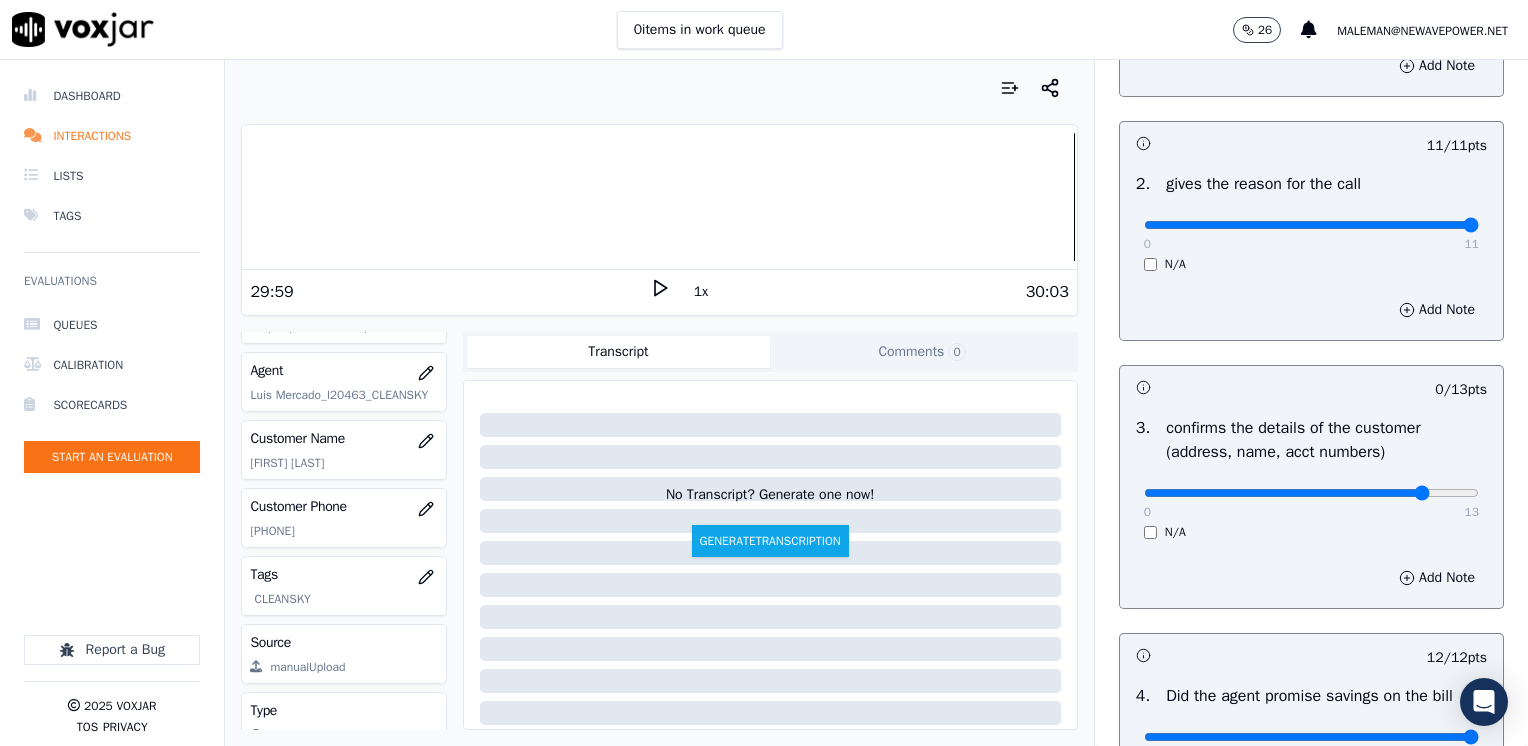 type on "11" 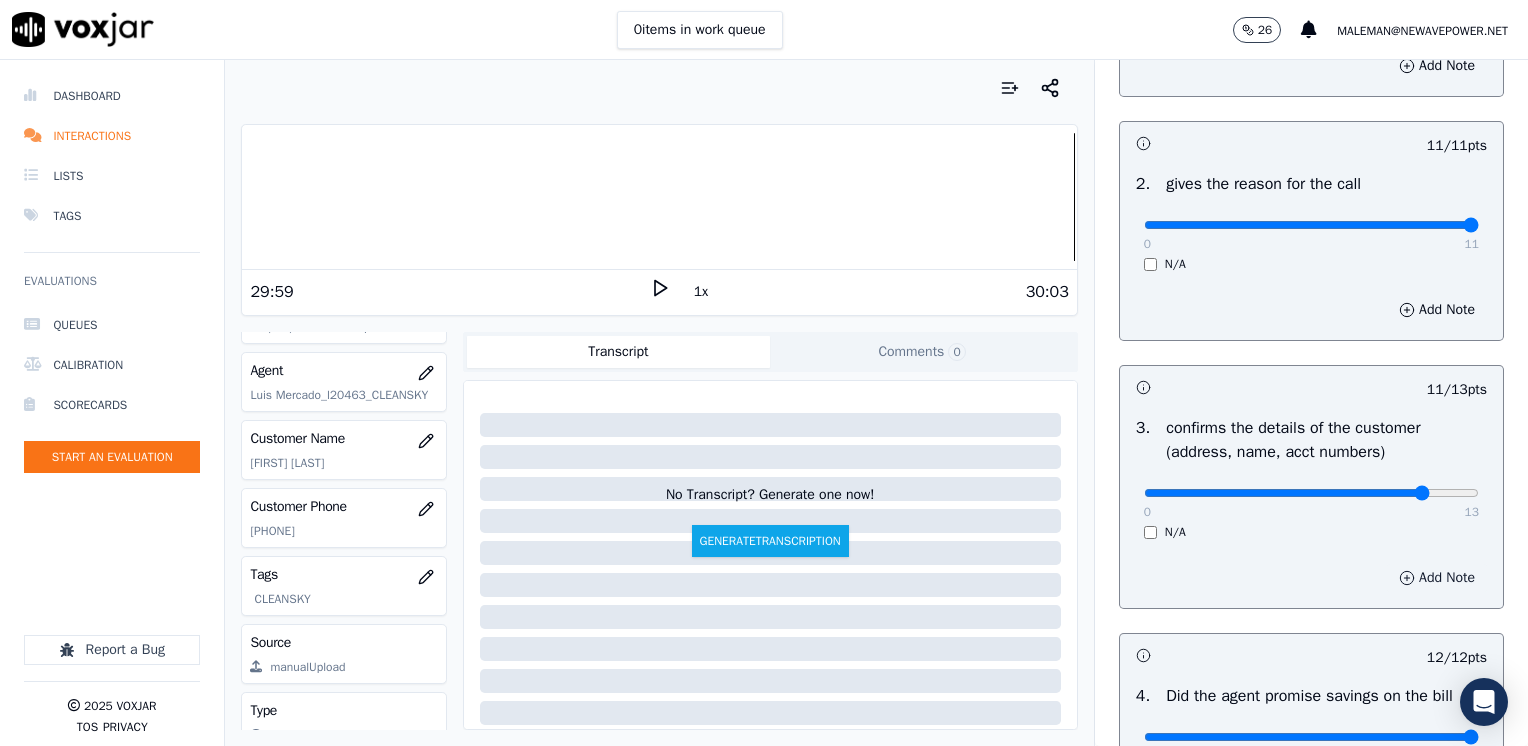 click on "Add Note" at bounding box center (1437, 578) 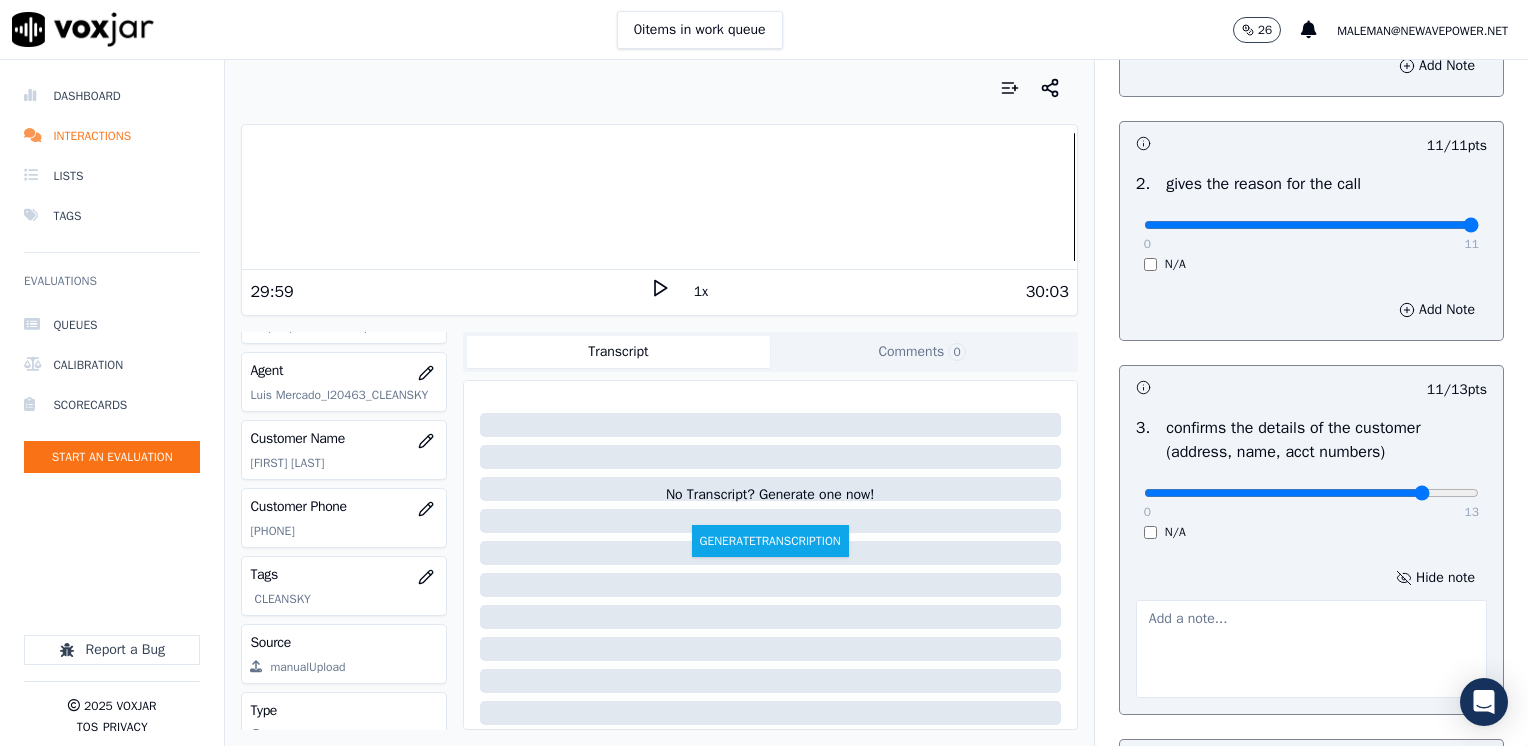 click at bounding box center [1311, 649] 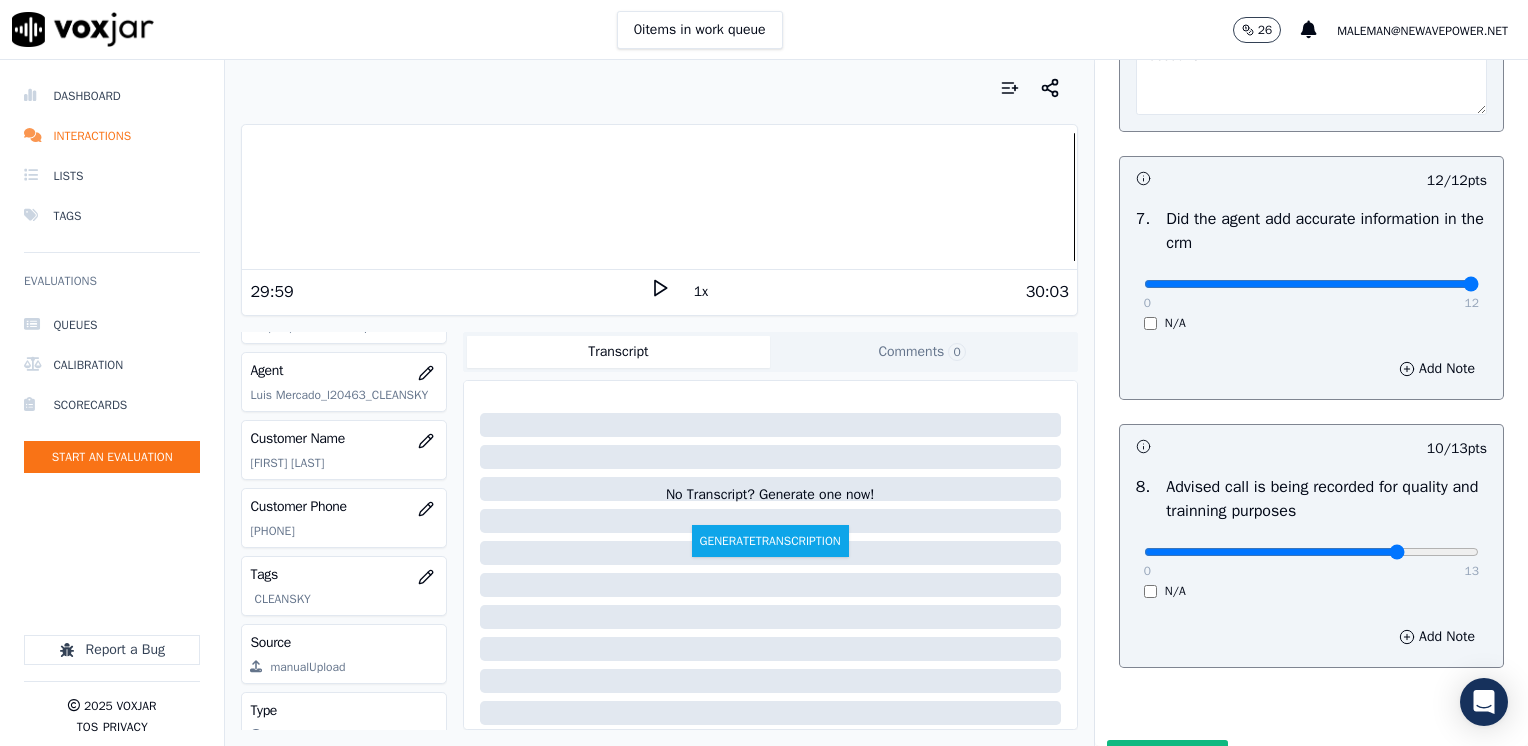 scroll, scrollTop: 2064, scrollLeft: 0, axis: vertical 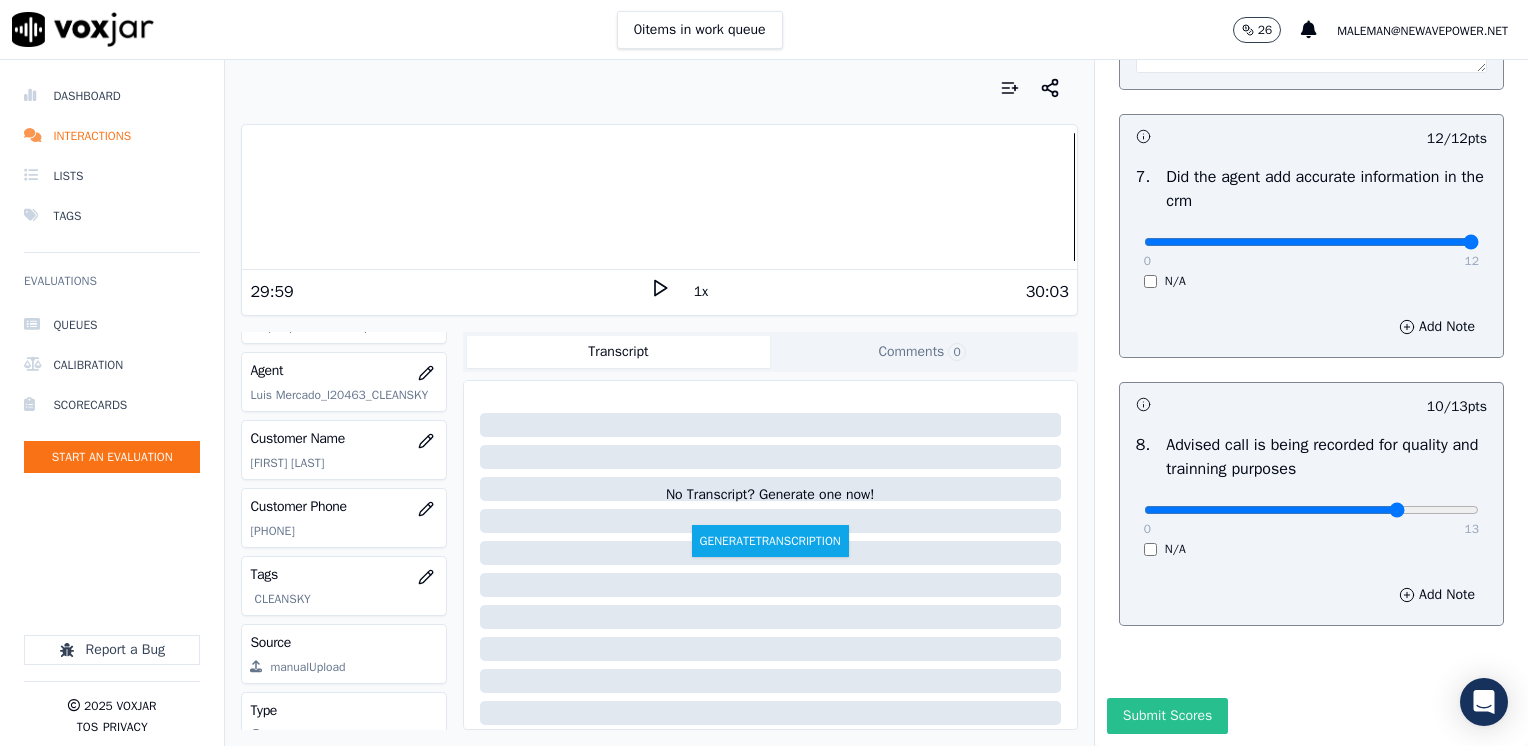 type on "Make sure to confirm full service address before reading the CS CTS and sales script" 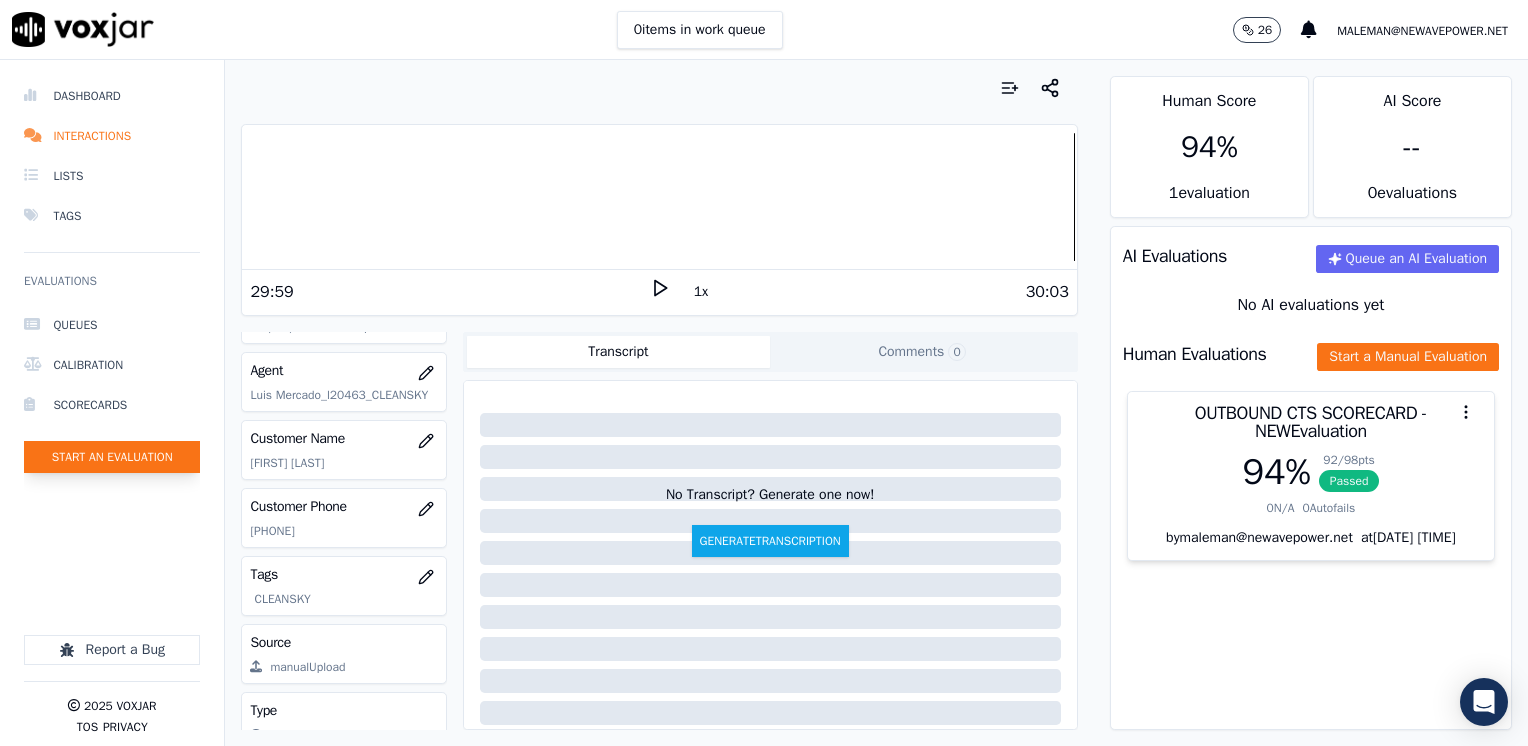 click on "Start an Evaluation" 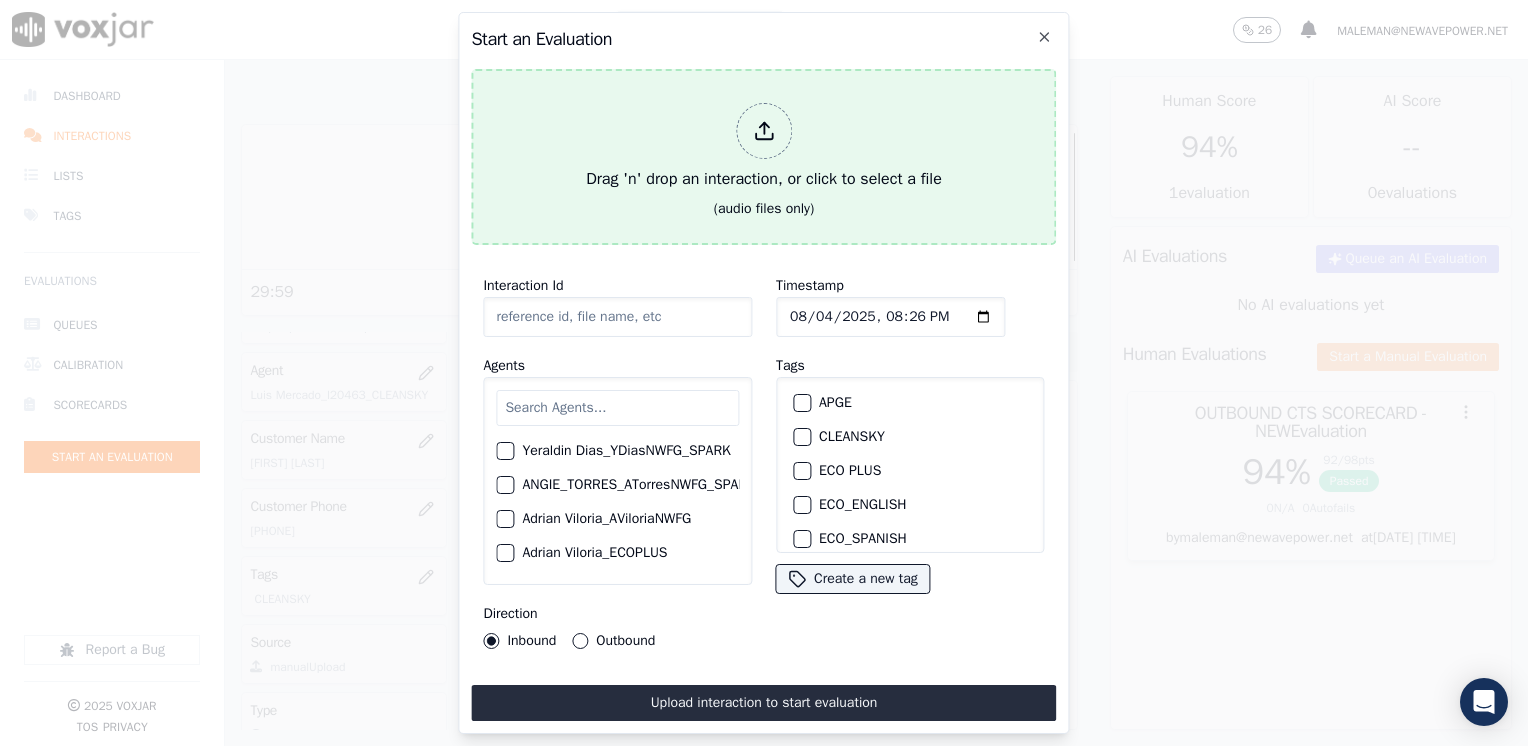 click at bounding box center (764, 131) 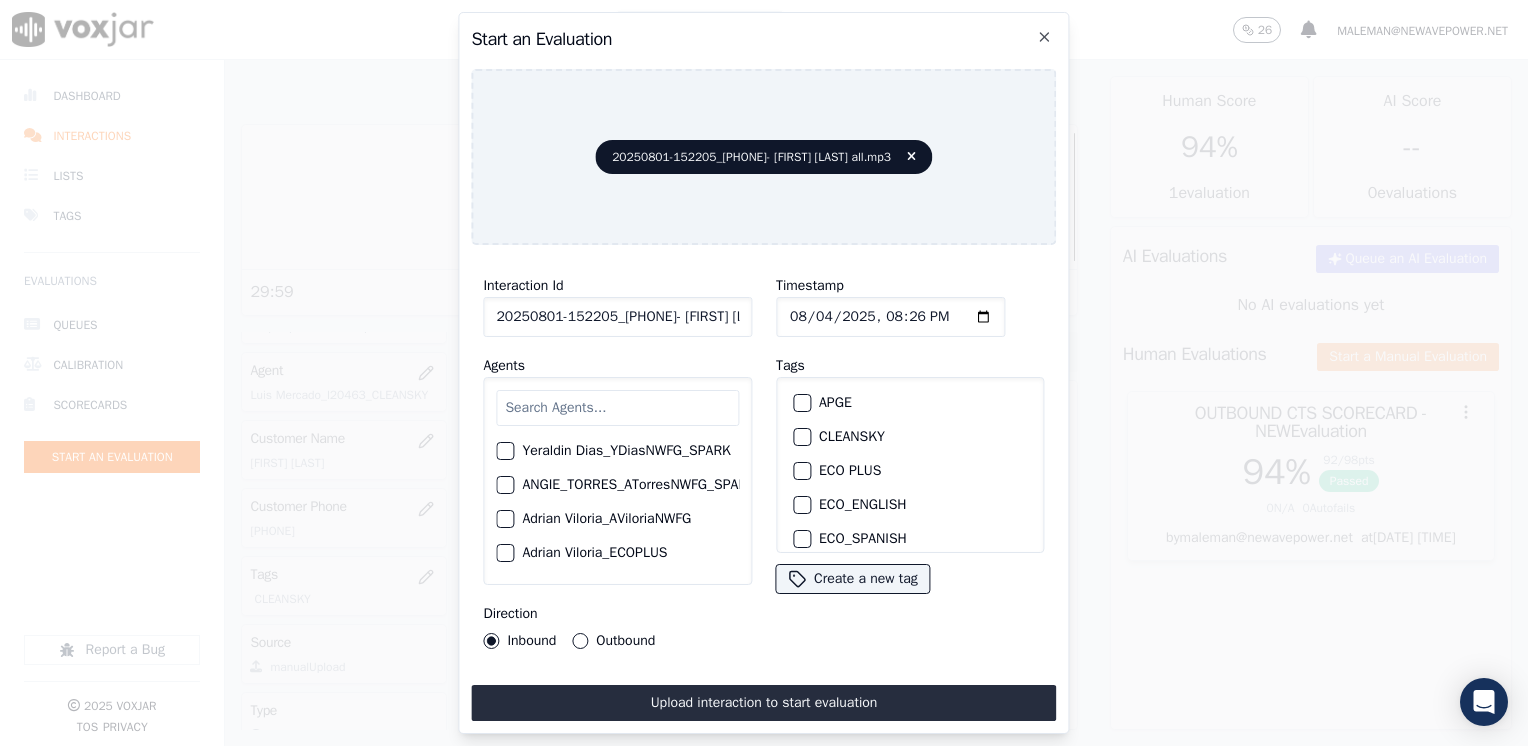 click at bounding box center (617, 408) 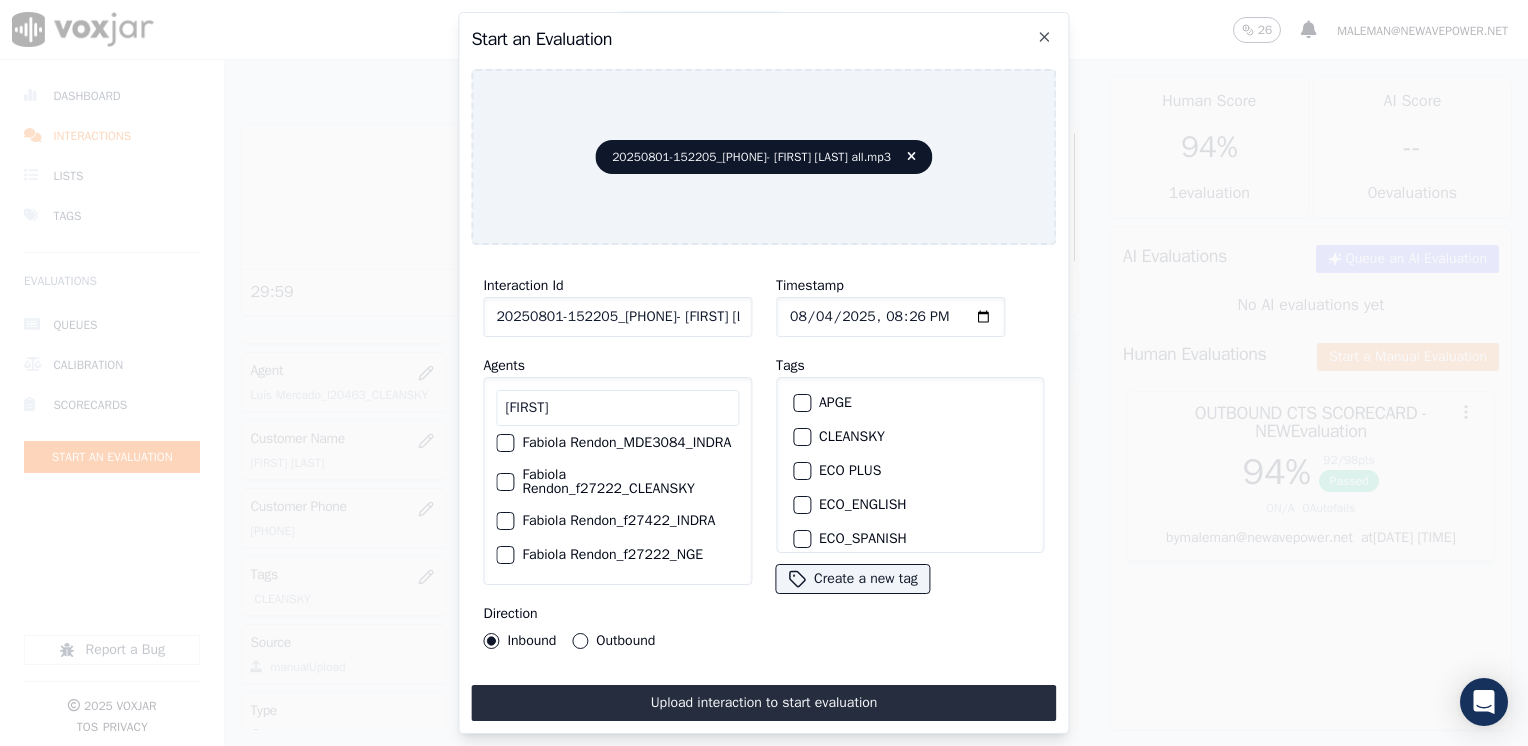 scroll, scrollTop: 86, scrollLeft: 0, axis: vertical 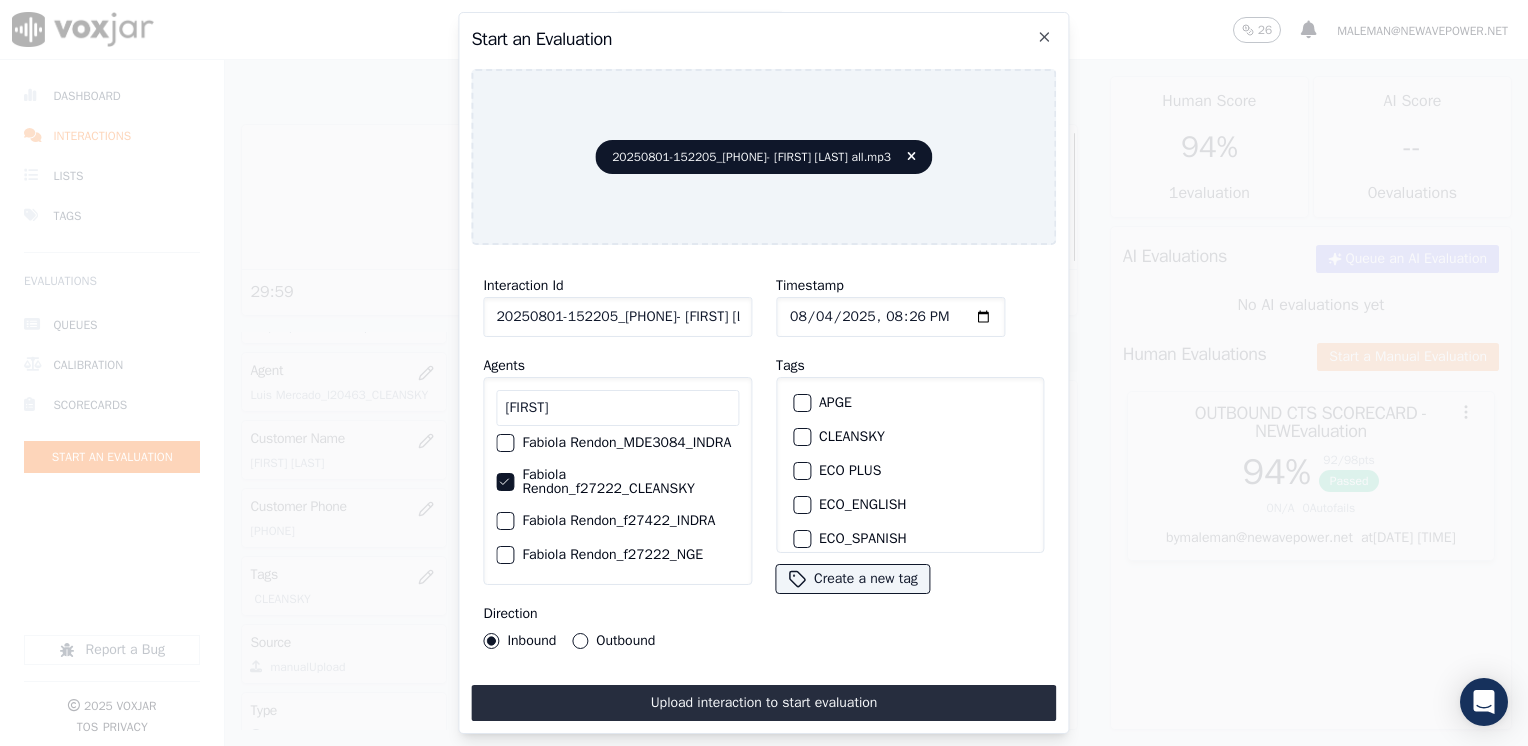 click at bounding box center (801, 437) 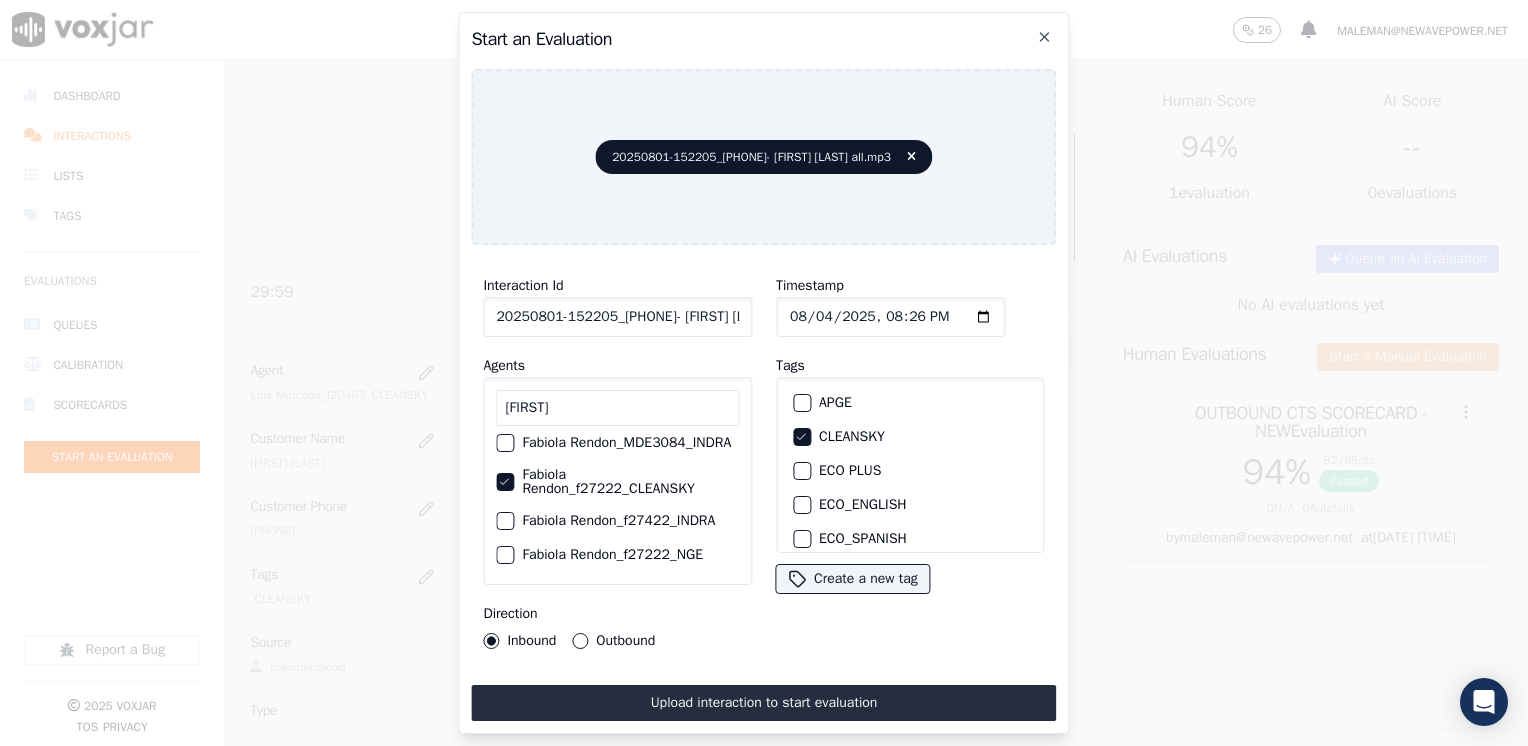 click on "Timestamp" 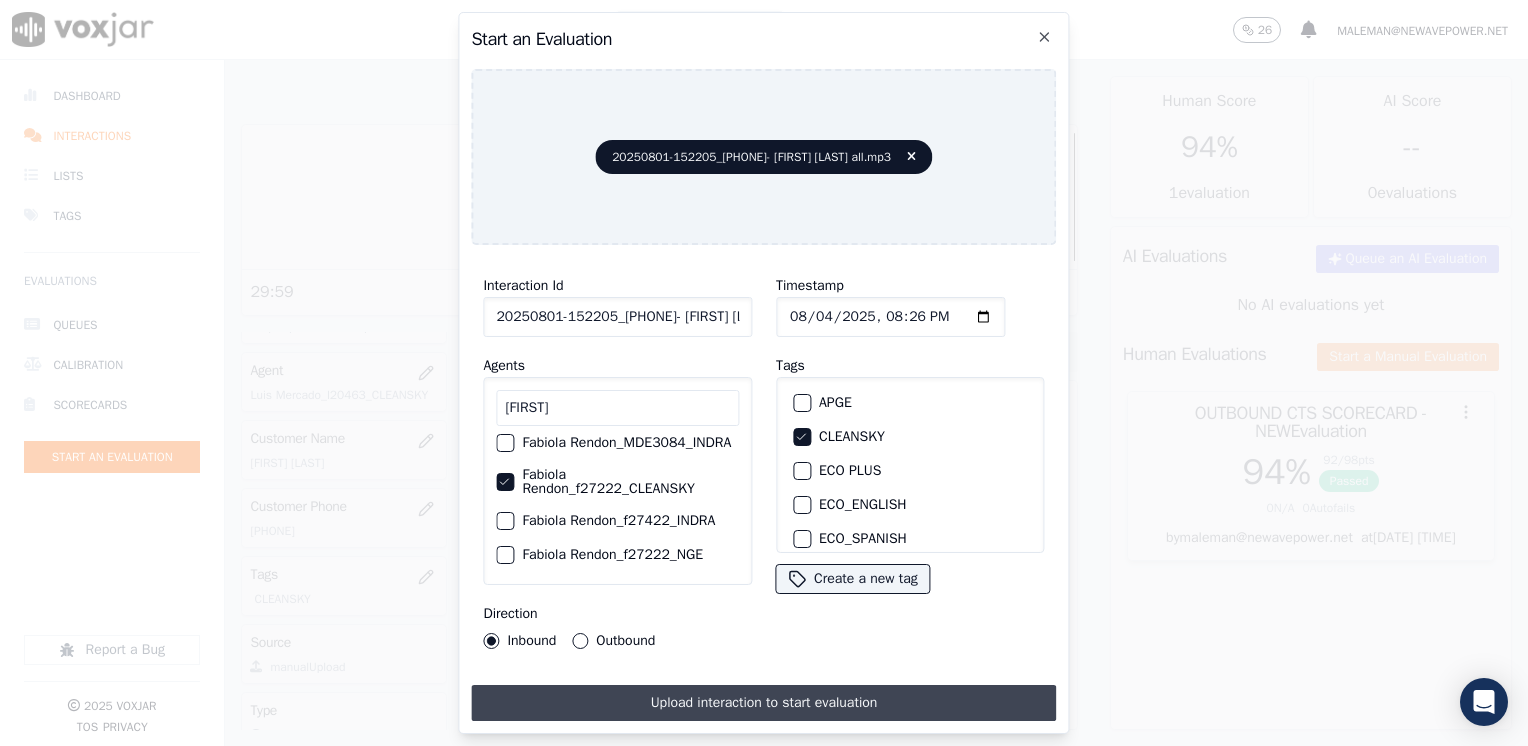 type on "[DATE]T[TIME]" 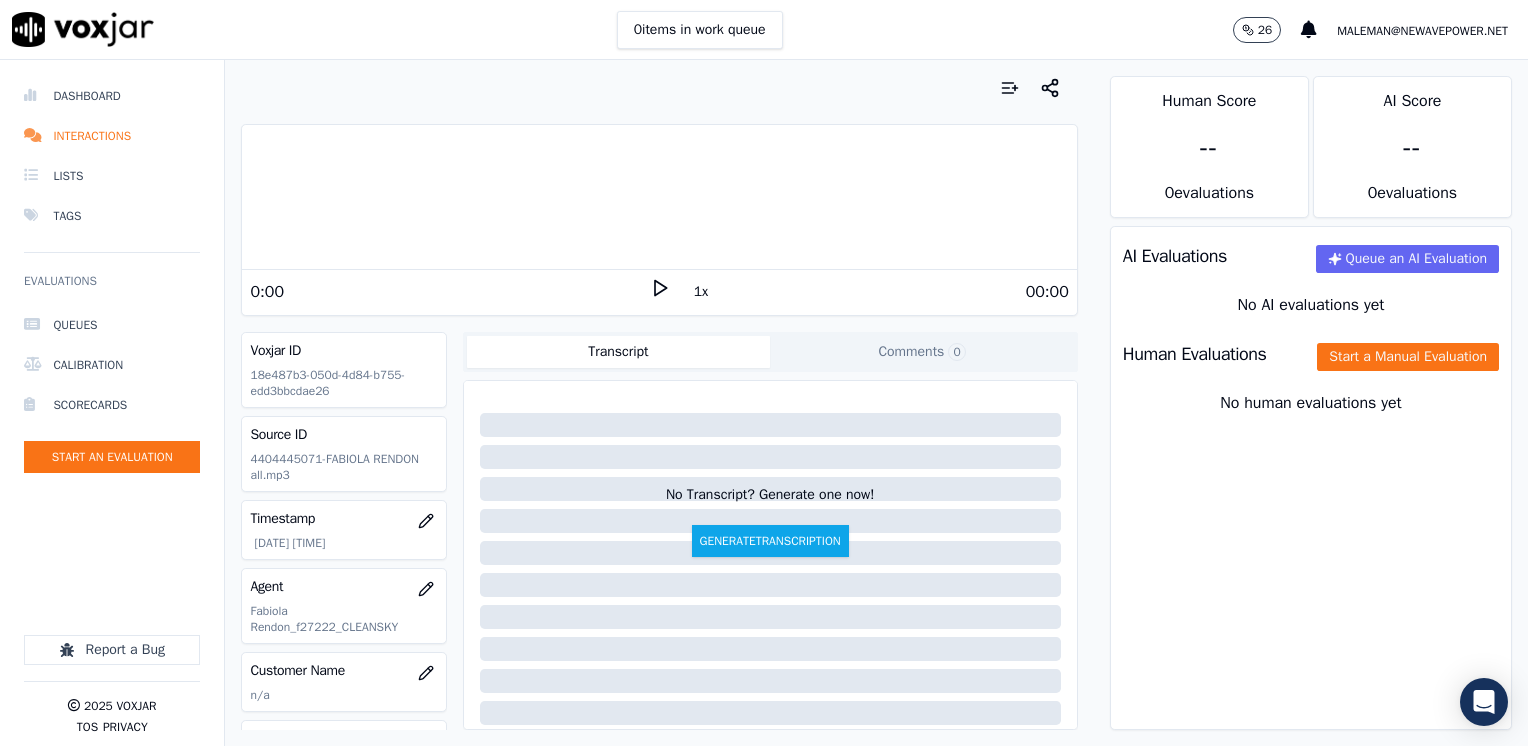 click 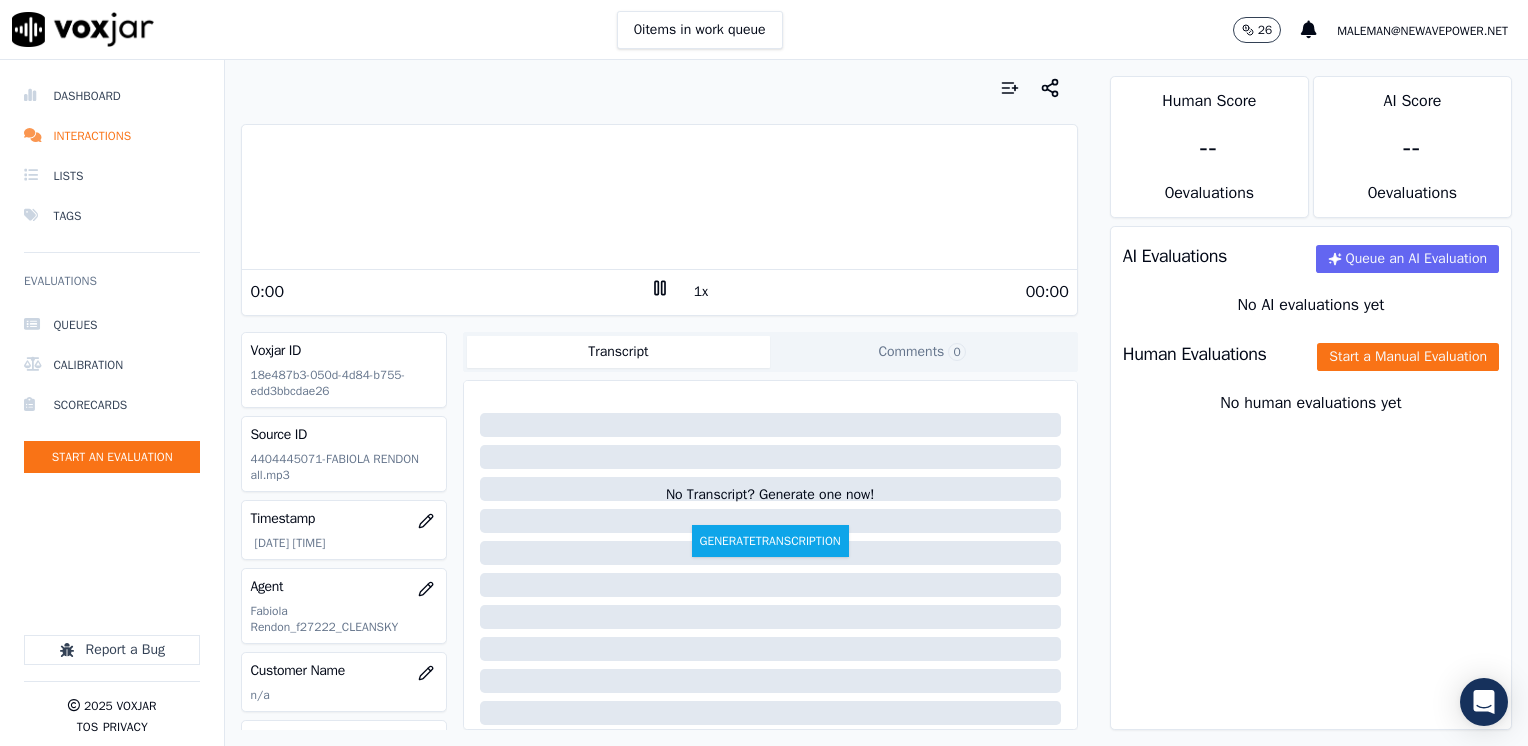 click 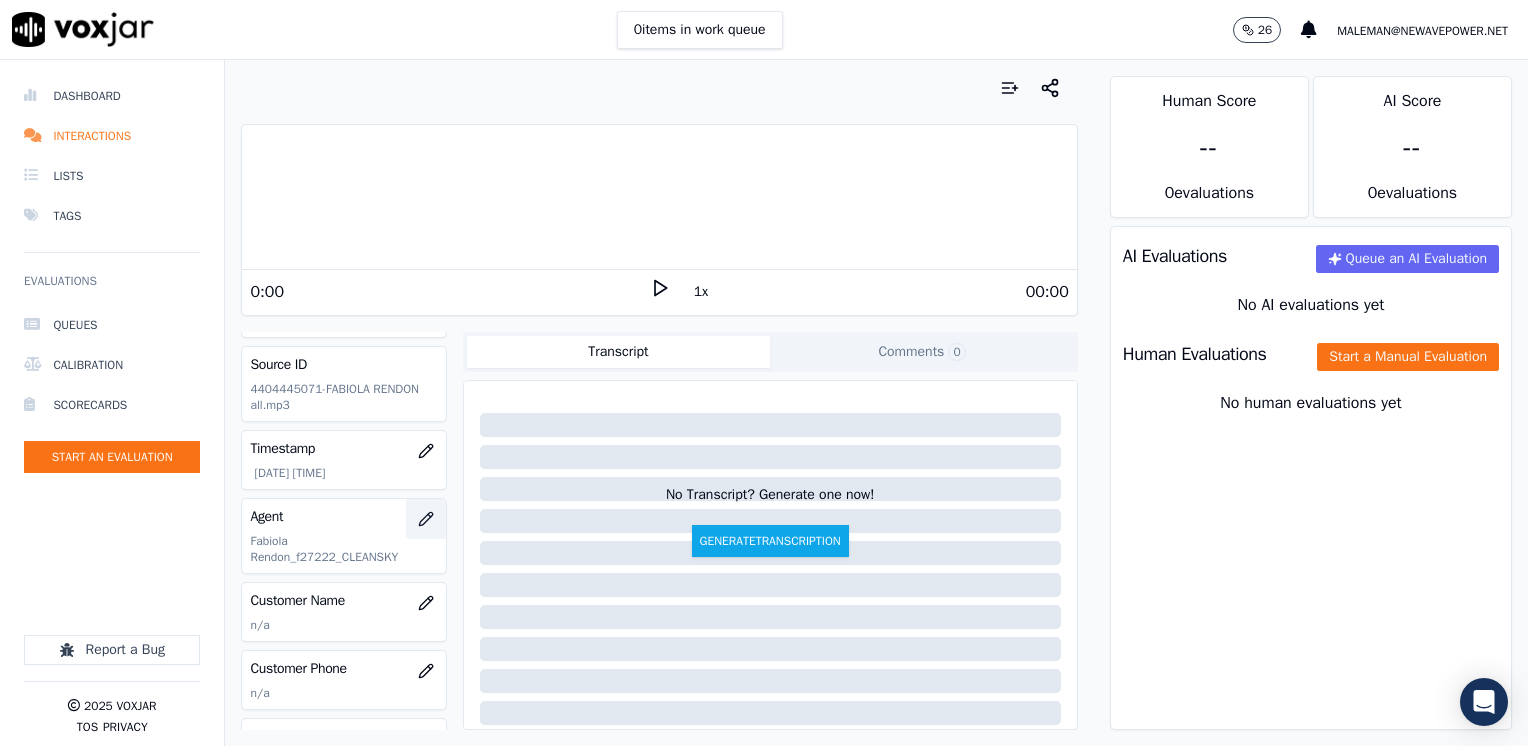 scroll, scrollTop: 100, scrollLeft: 0, axis: vertical 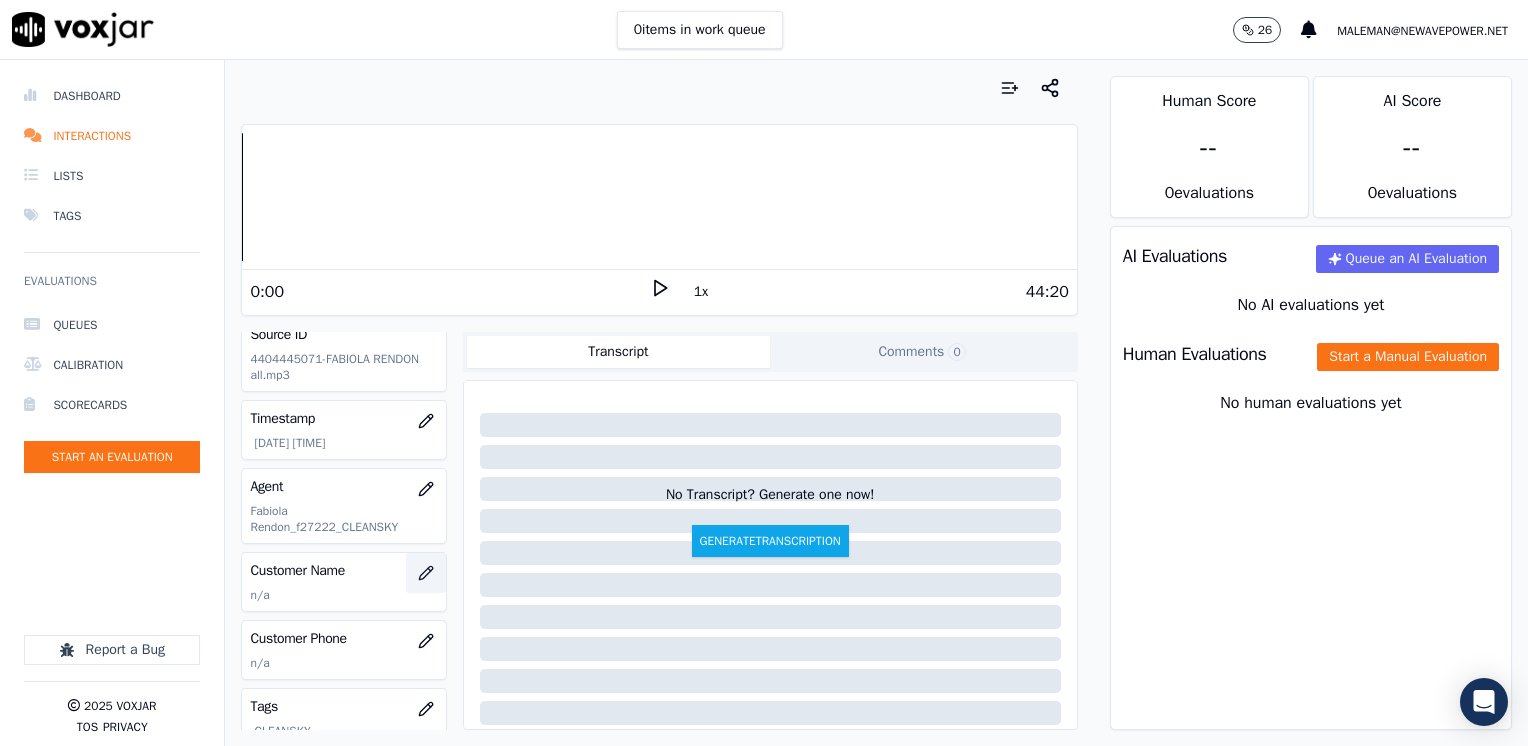 click 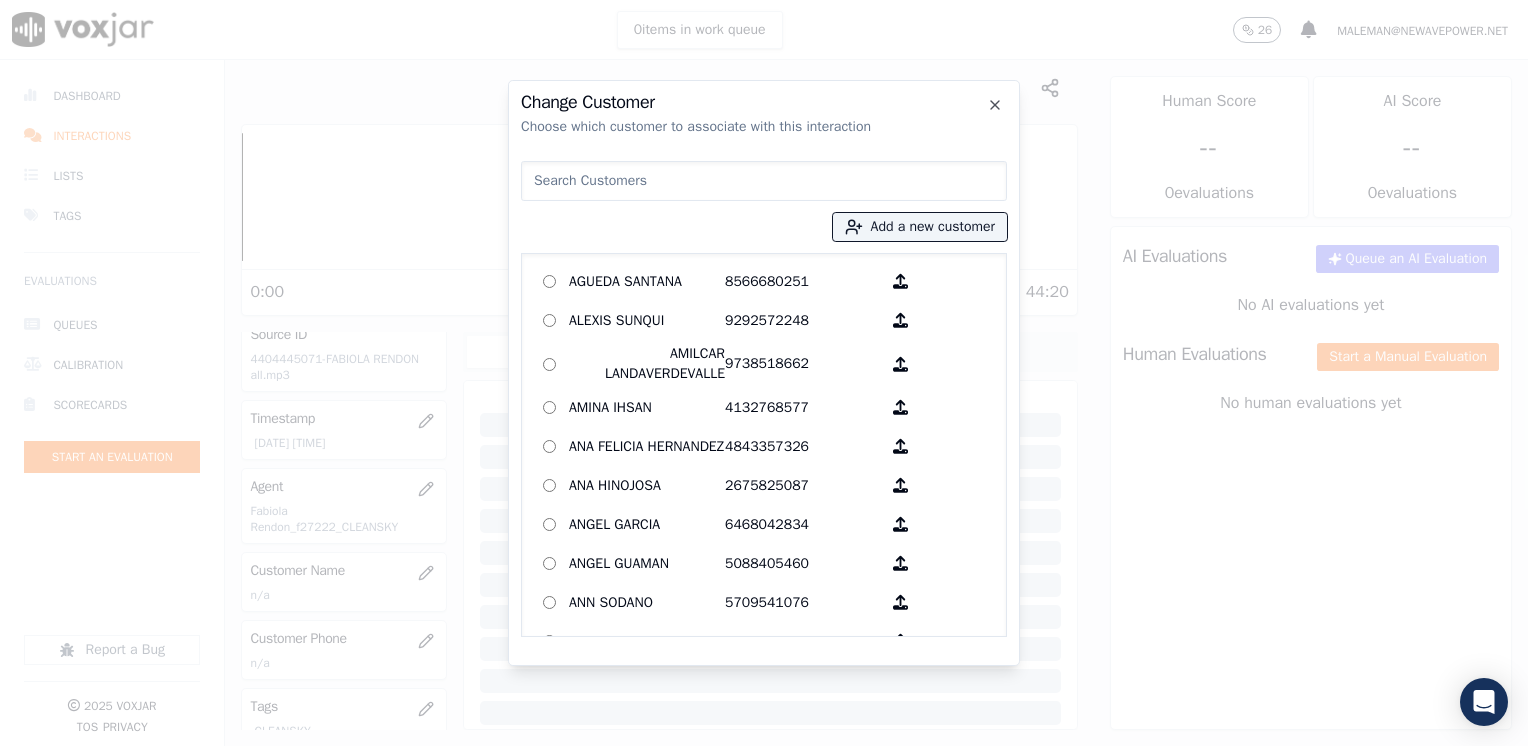 click on "Add a new customer            AGUEDA SANTANA   [PHONE]        ALEXIS SUNQUI   [PHONE]        AMILCAR LANDAVERDEVALLE   [PHONE]        AMINA IHSAN   [PHONE]        ANA FELICIA HERNANDEZ   [PHONE]        ANA HINOJOSA   [PHONE]        ANGEL GARCIA   [PHONE]        ANGEL GUAMAN   [PHONE]        ANN SODANO   [PHONE]        ARCADY GALARZA   [PHONE]        Alice Portillo   [PHONE]        Anna Coello   [PHONE]        Anny Polanco   [PHONE]        Armando Galvan   [PHONE]        Aronny L Ruiz    [PHONE]        BALBINO CANTARERO   [PHONE]        BRIAN FRIAR   [PHONE]        BYRON CHORLANGO   [PHONE]        Brandon Emanuel Chajon Calderon   [PHONE]        CARMEN REINOSO MENA    [PHONE]        CAROL DALE-JOSEPH   [PHONE]        CATALINA CAALCHOC   [PHONE]        CELIA DELGADO   [PHONE]        CLARA JACOBO    [PHONE]        Camila Ruiz   [PHONE]" at bounding box center [764, 395] 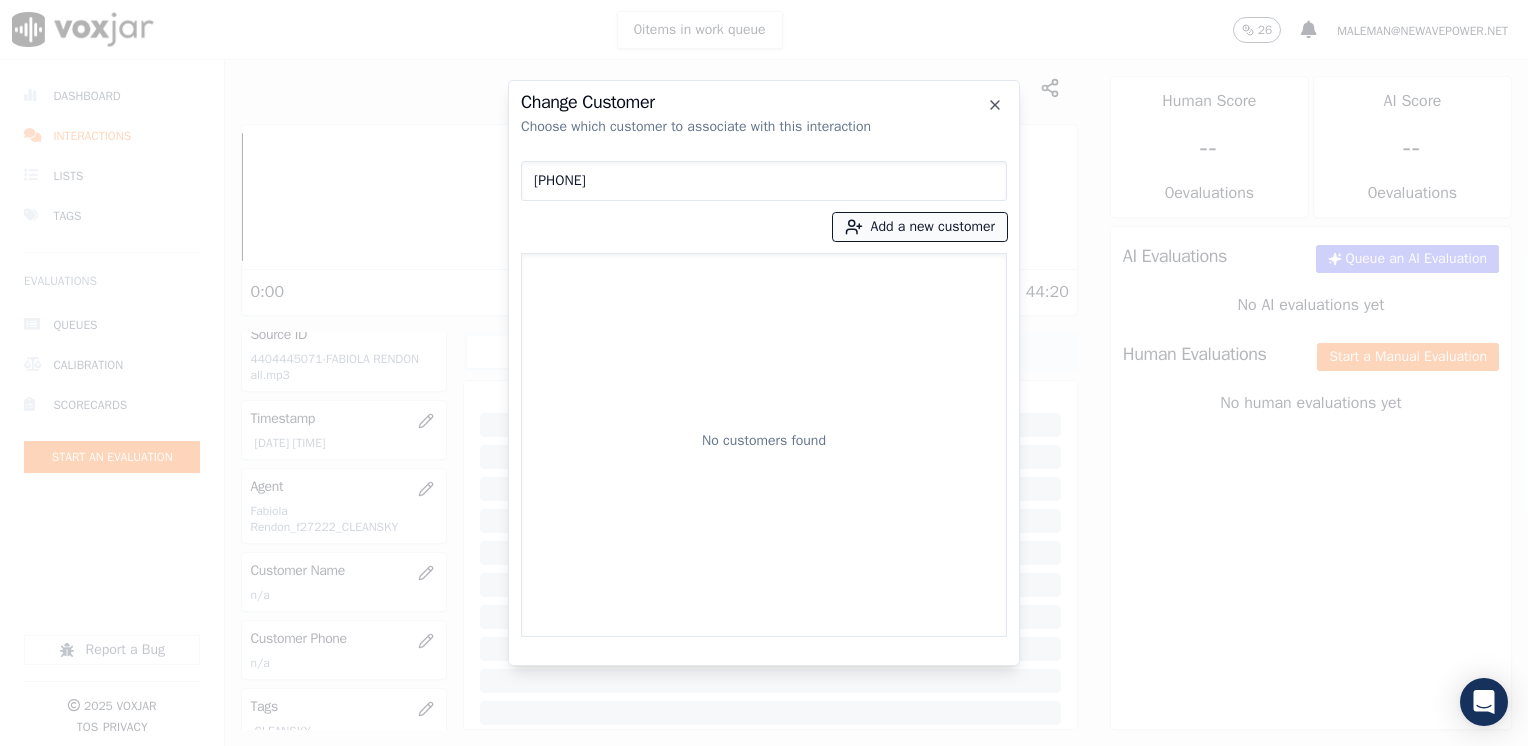type on "[PHONE]" 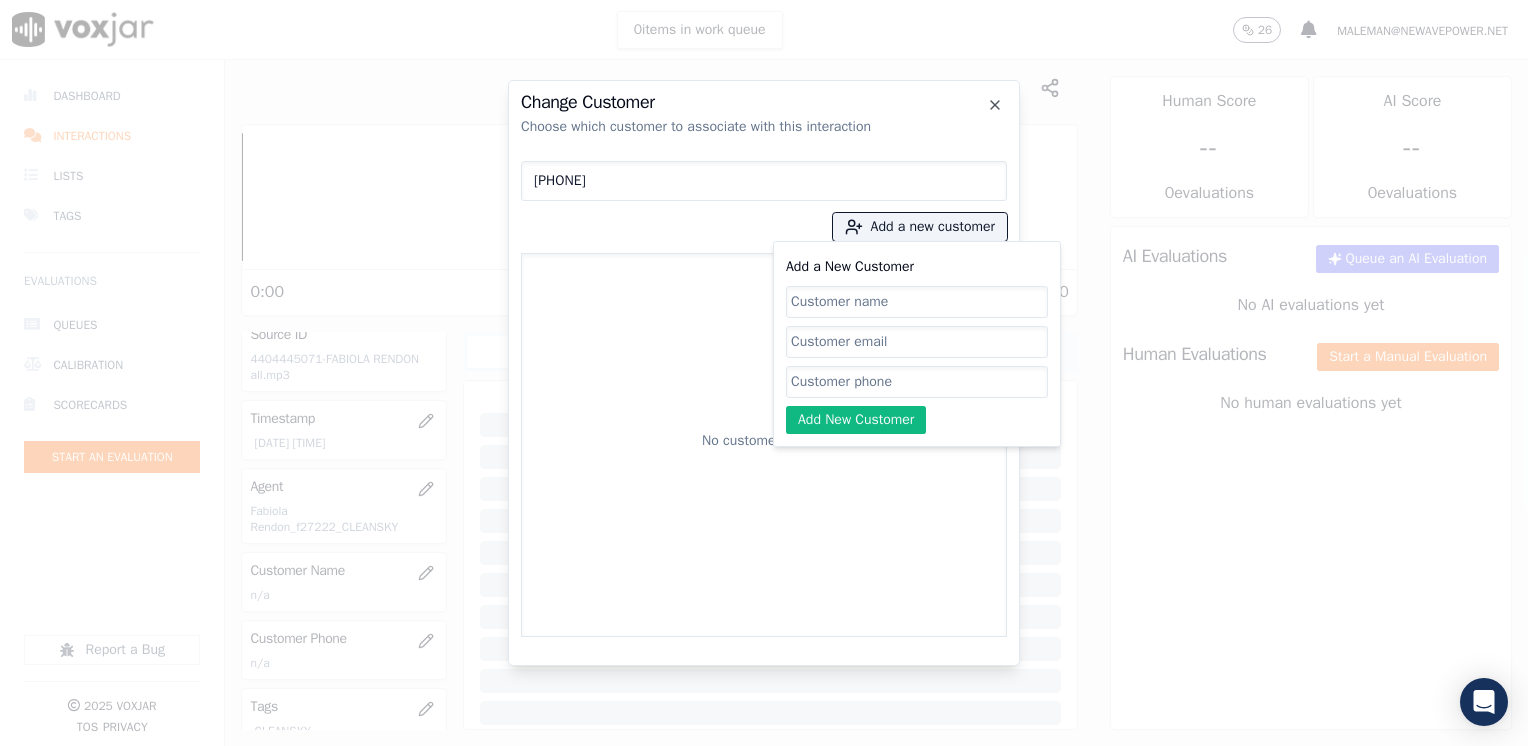 click on "Add a New Customer" 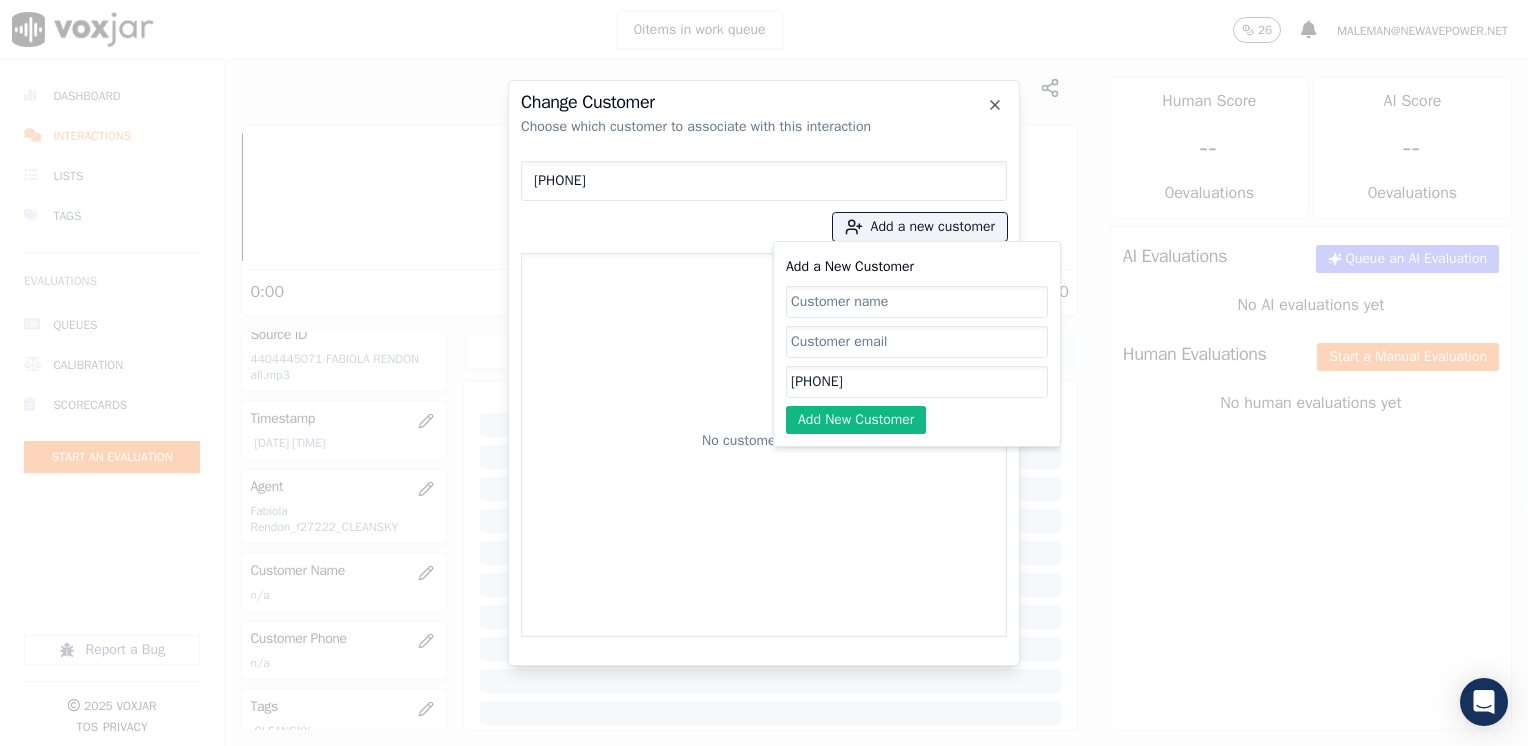 type on "[PHONE]" 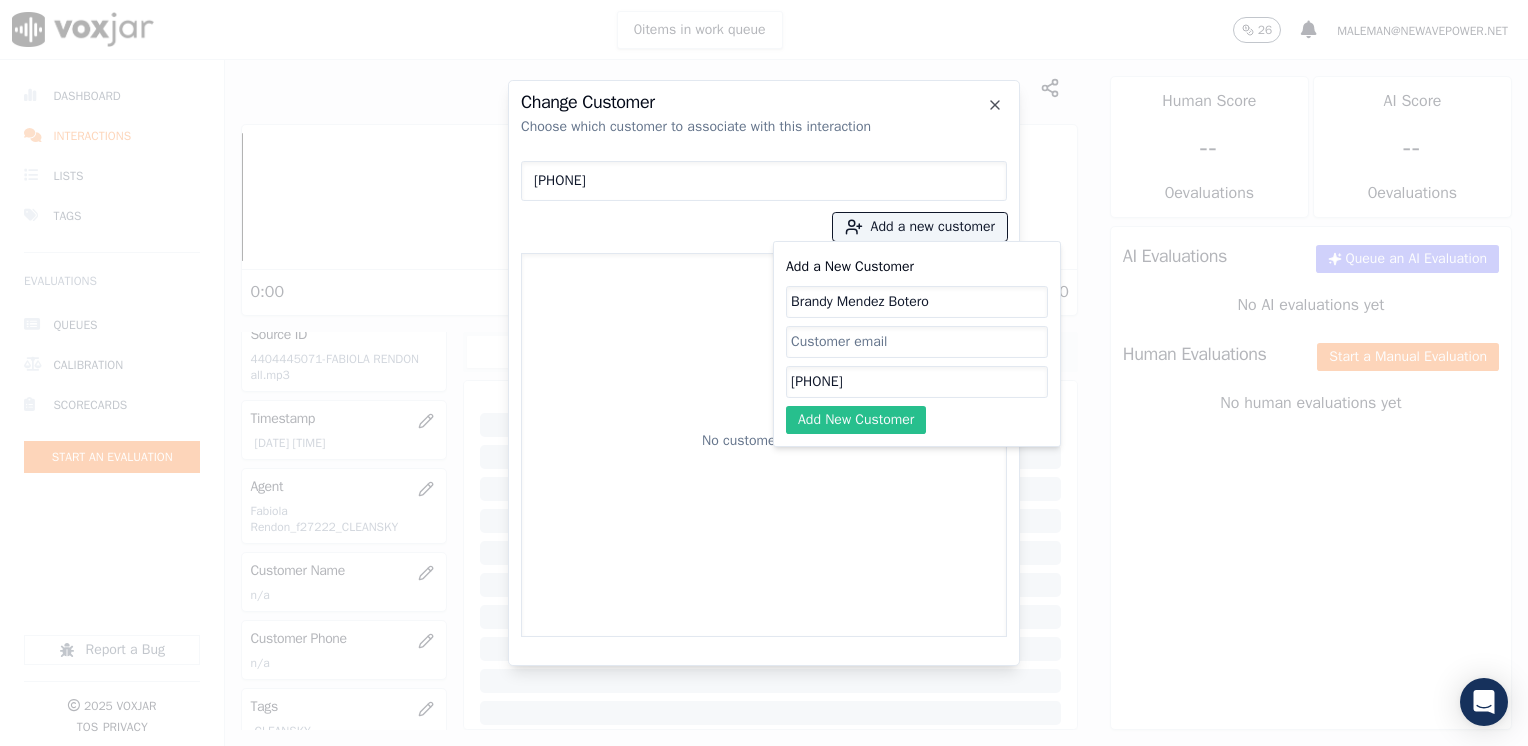 type on "Brandy Mendez Botero" 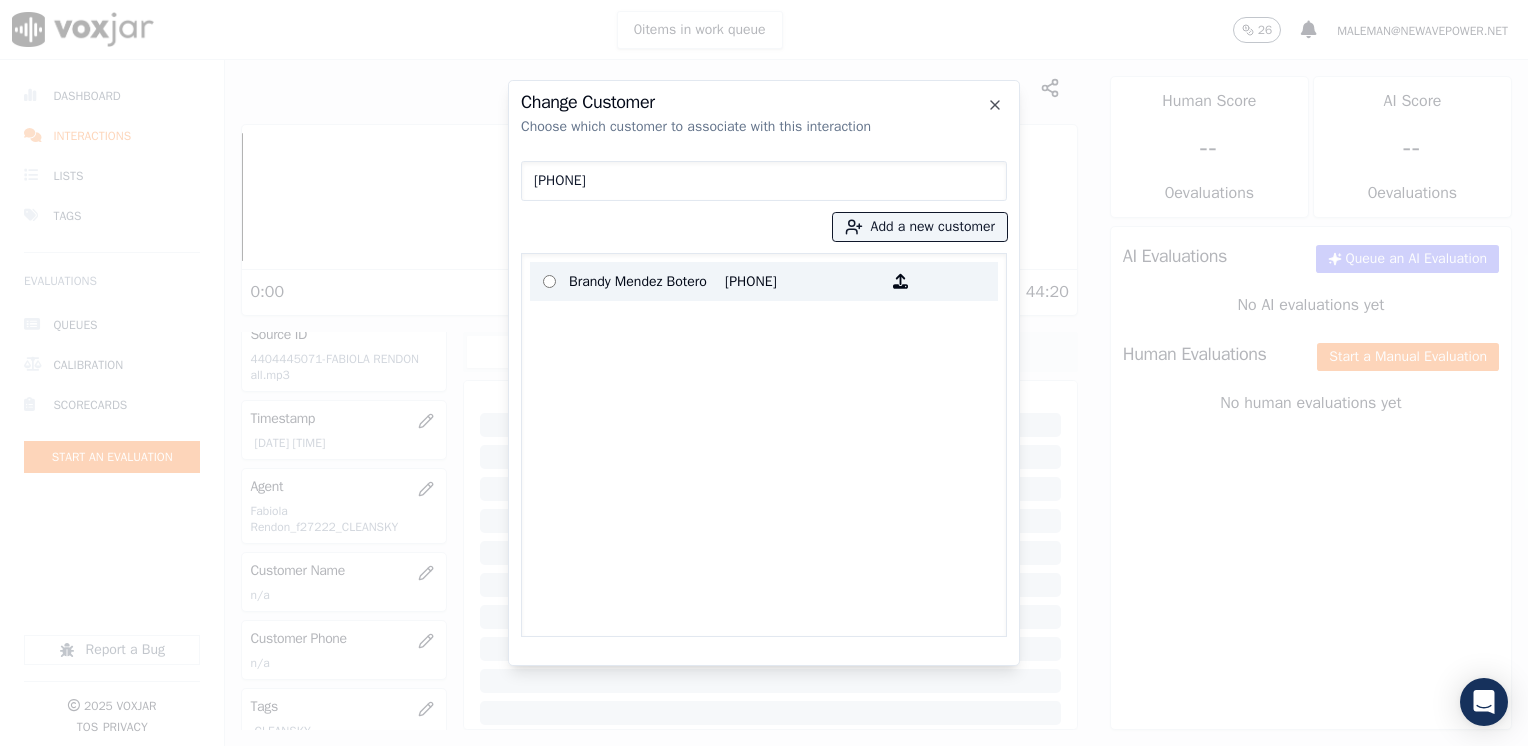click on "[PHONE]" at bounding box center (803, 281) 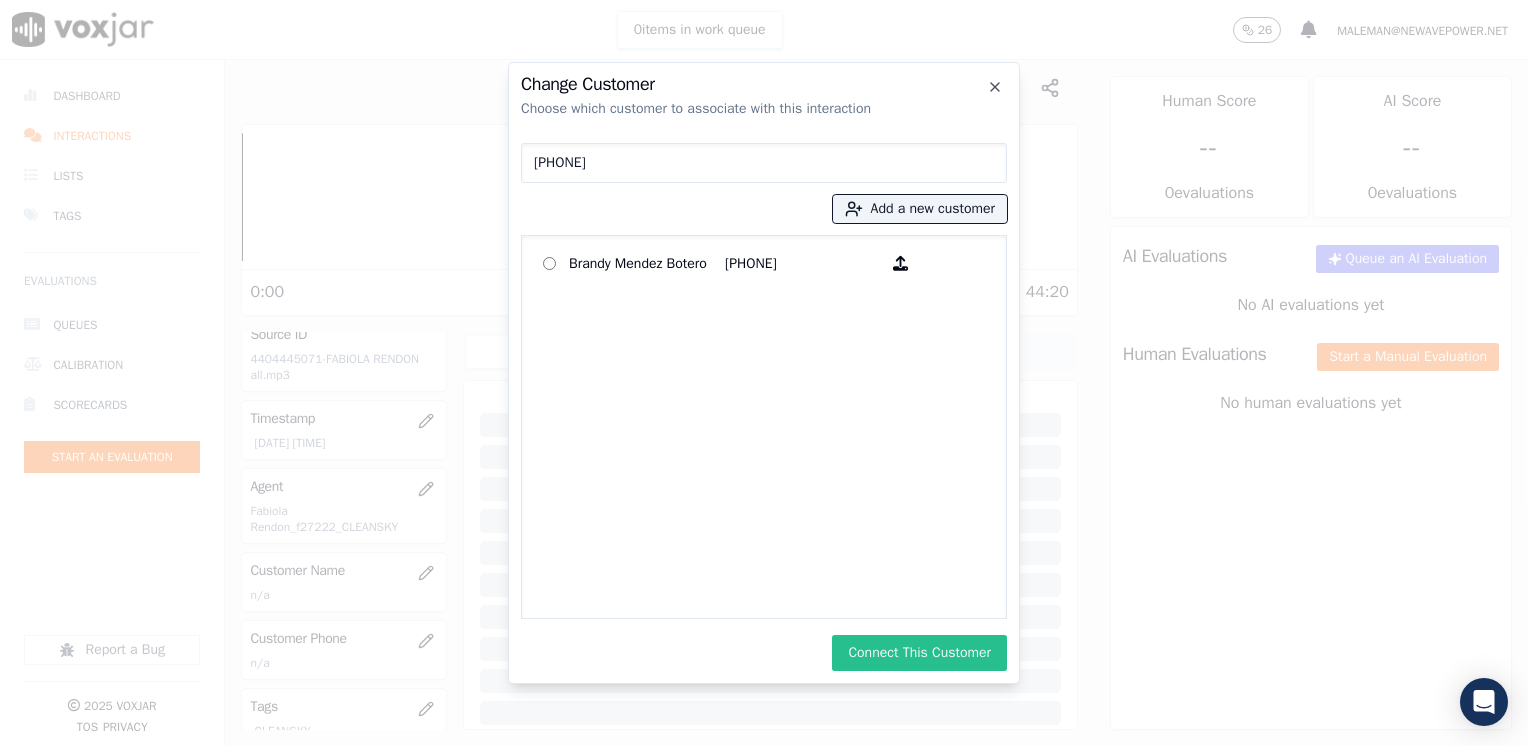 click on "Connect This Customer" at bounding box center [919, 653] 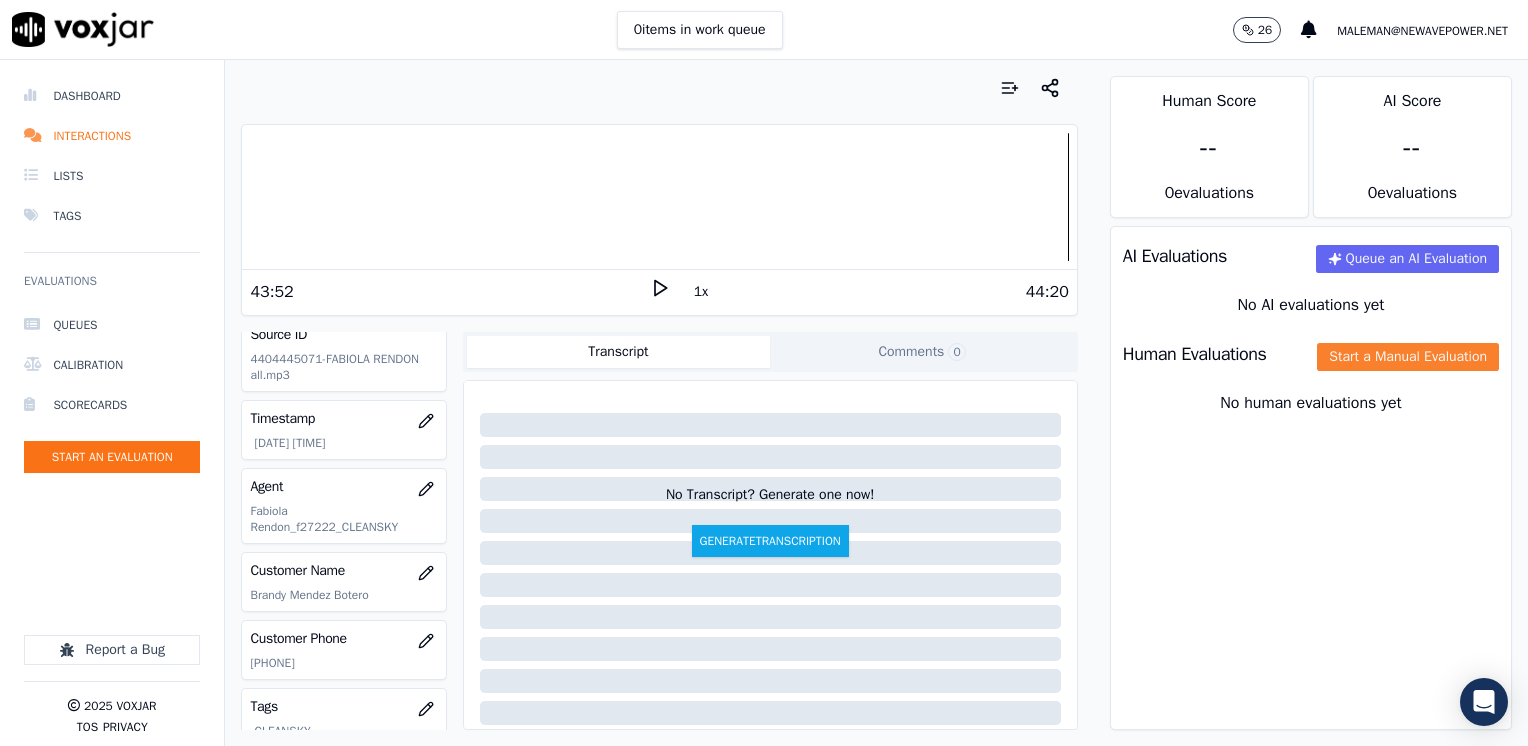 click on "Start a Manual Evaluation" 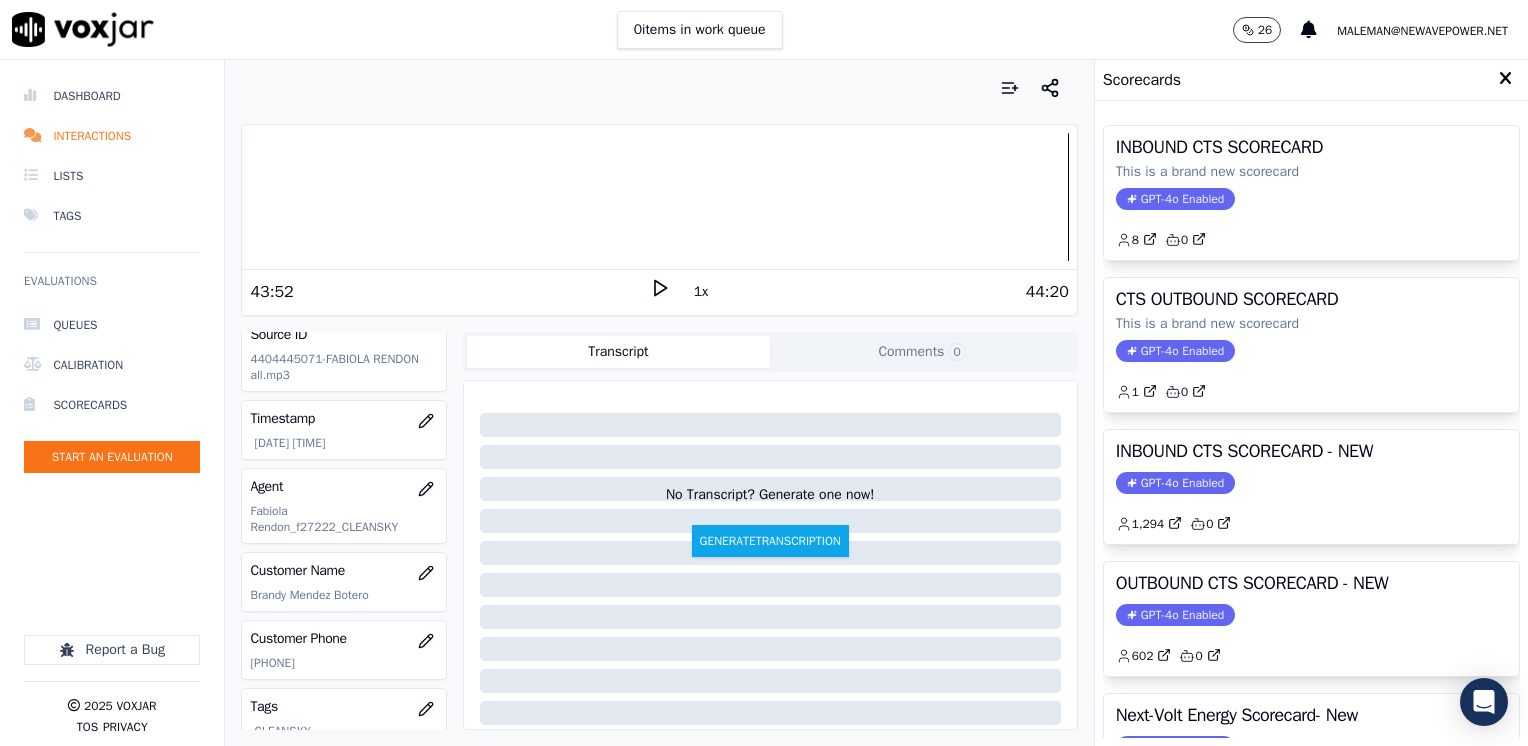 click on "GPT-4o Enabled" at bounding box center (1175, 483) 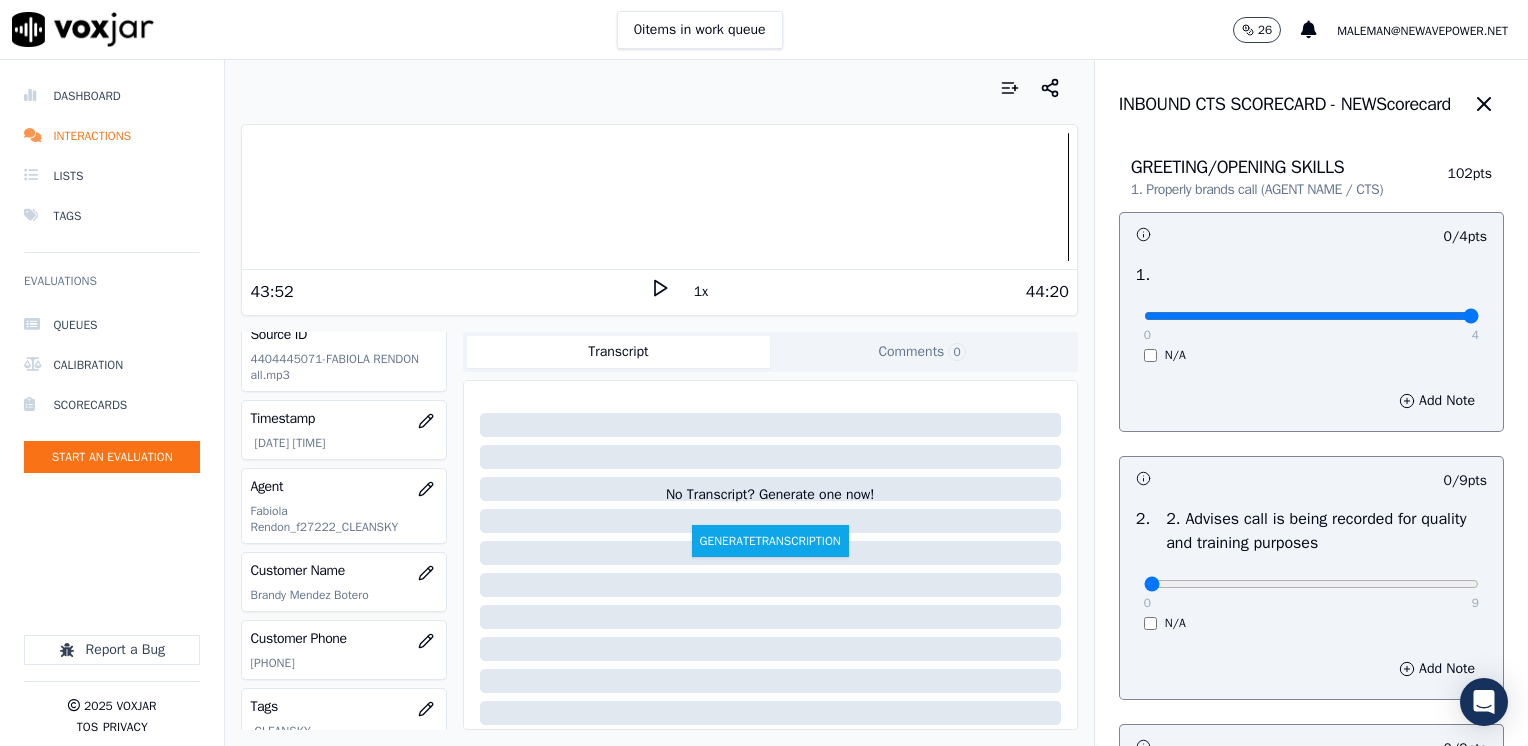 drag, startPoint x: 1135, startPoint y: 318, endPoint x: 1531, endPoint y: 318, distance: 396 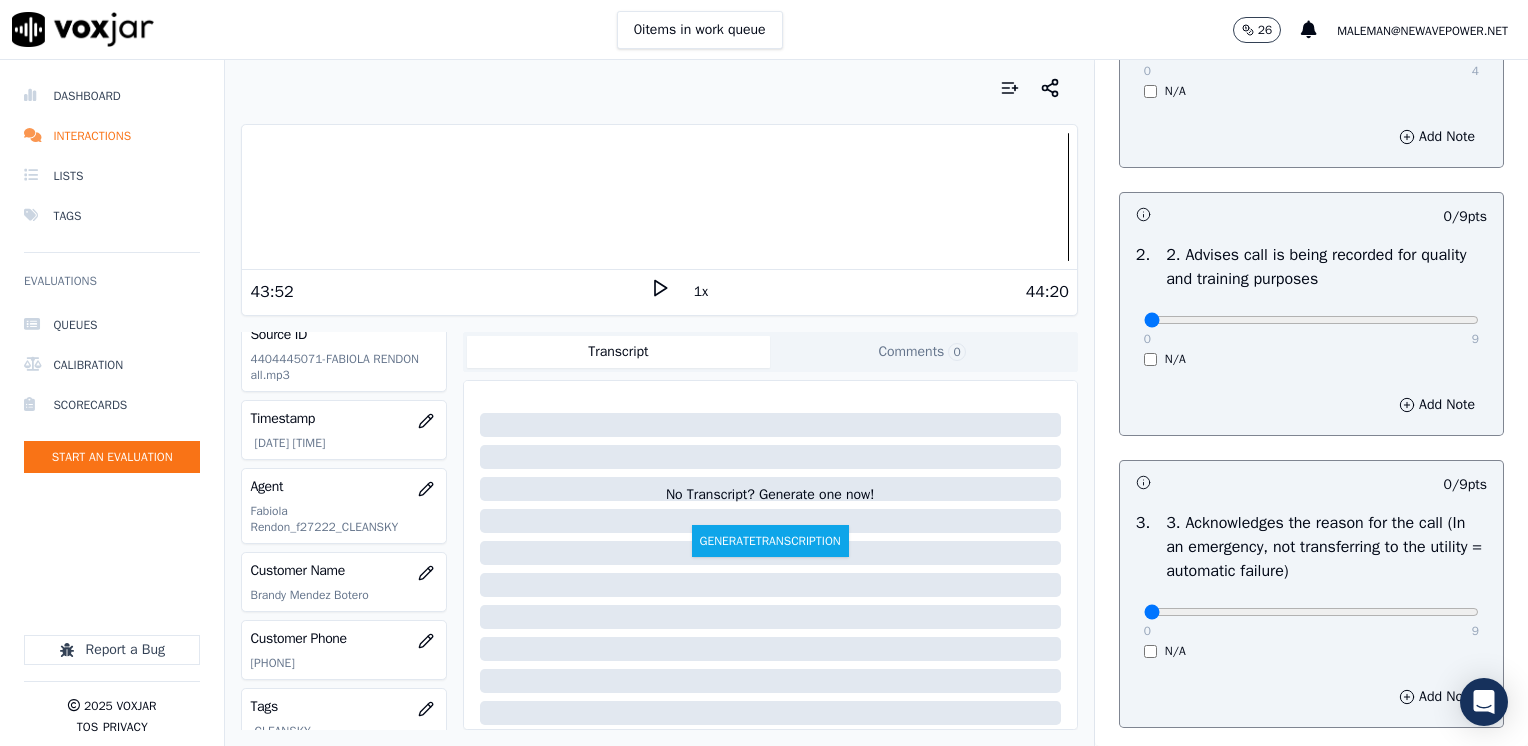scroll, scrollTop: 300, scrollLeft: 0, axis: vertical 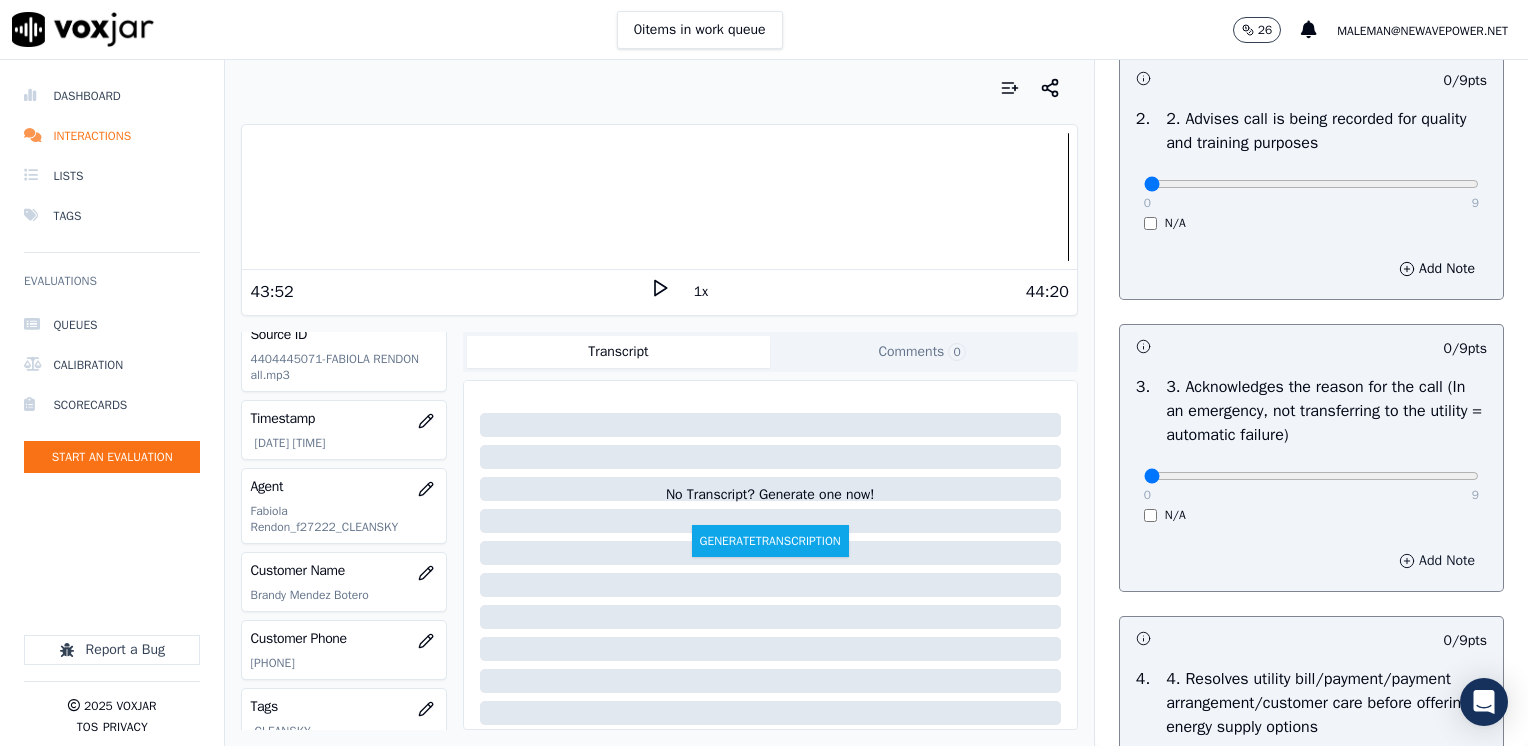 click on "Add Note" at bounding box center (1437, 561) 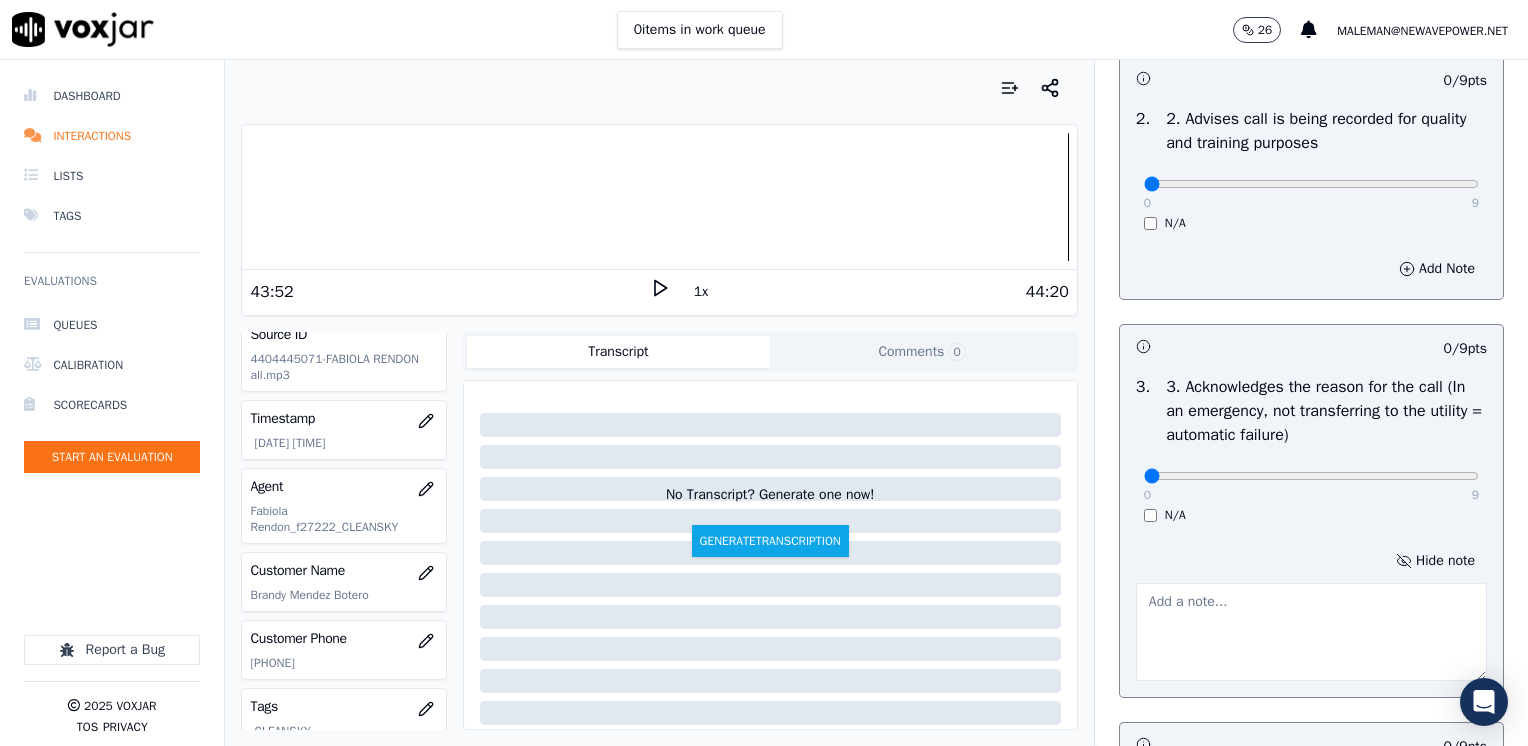 click on "3 .   3. Acknowledges the reason for the call (In an emergency, not transferring to the utility = automatic failure)     0   9     N/A" at bounding box center [1311, 449] 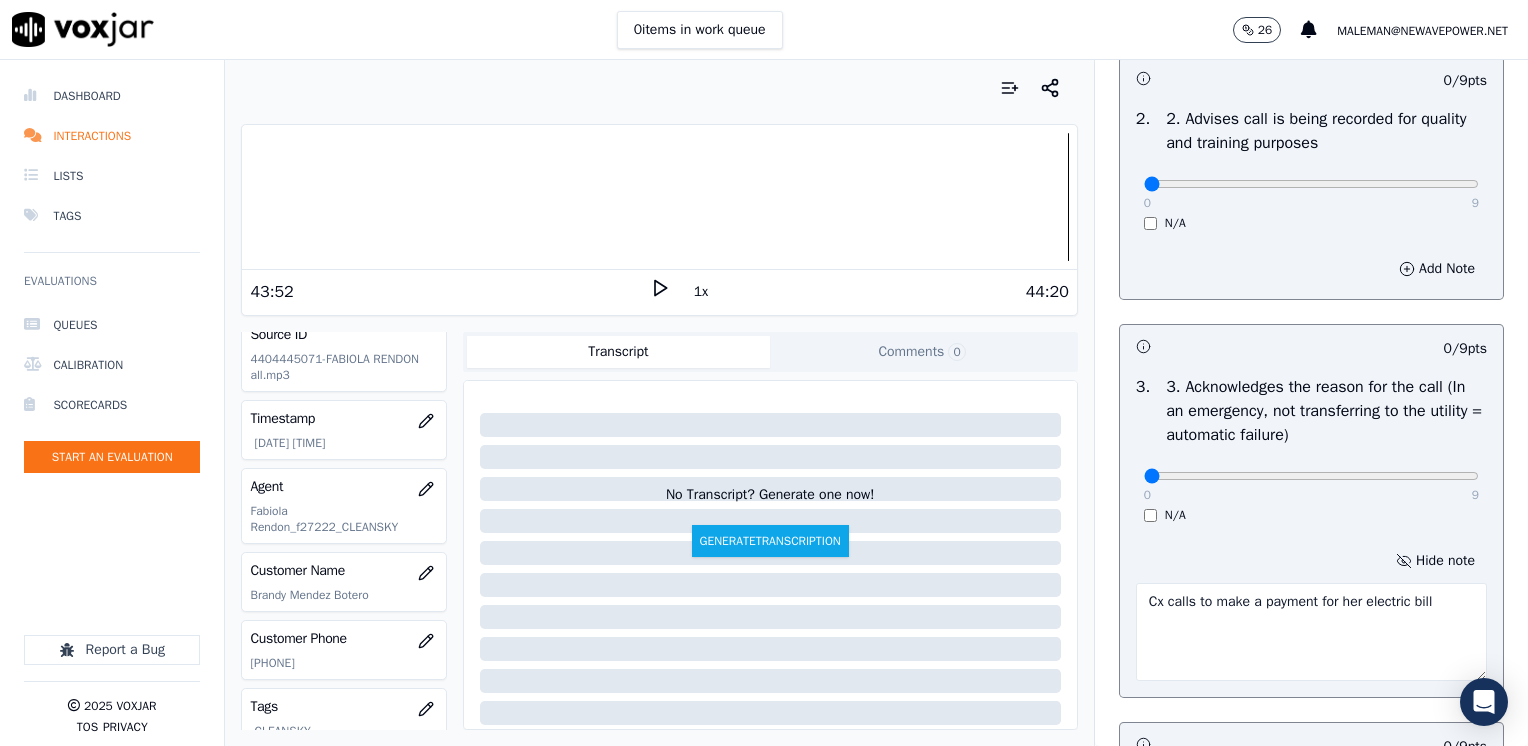 type on "Cx calls to make a payment for her electric bill" 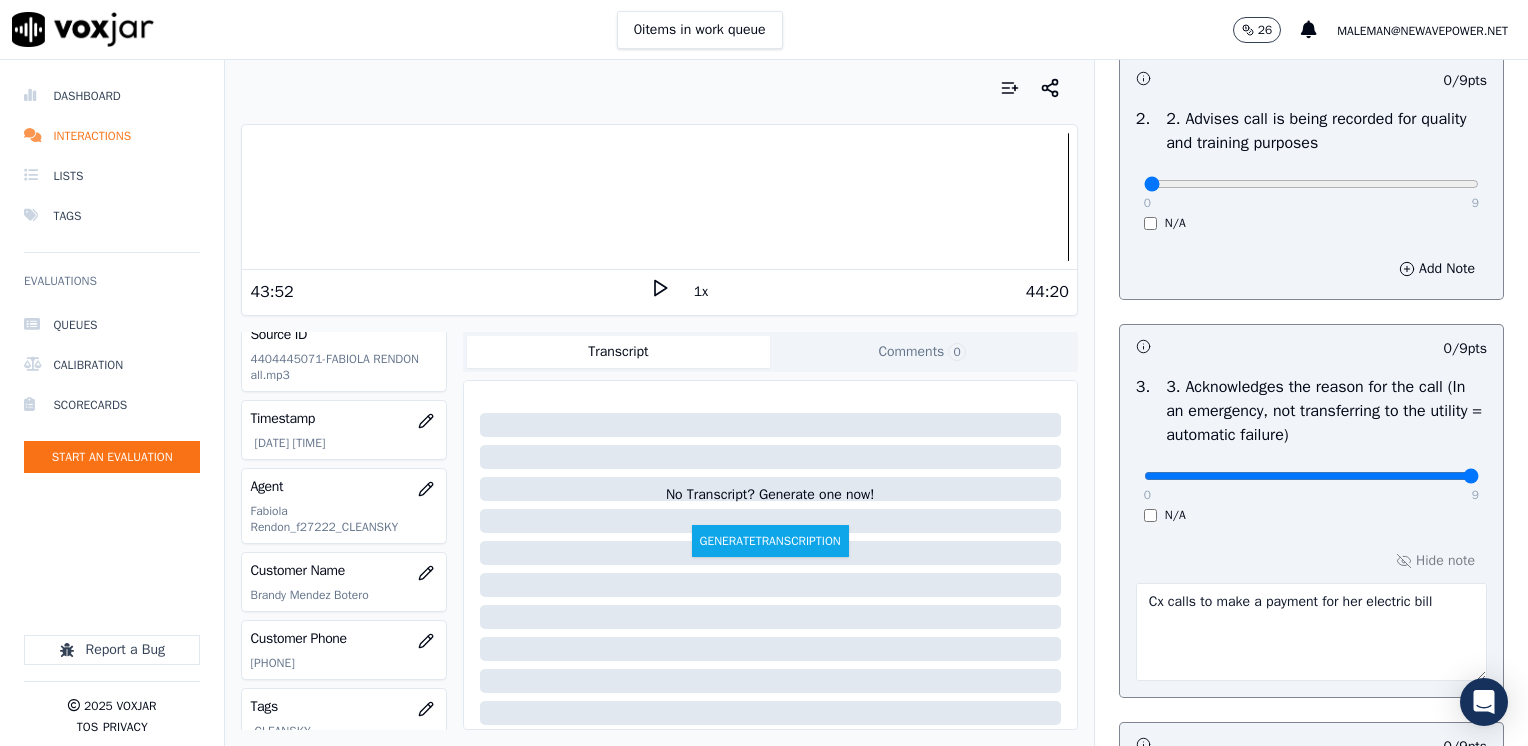 drag, startPoint x: 1133, startPoint y: 471, endPoint x: 1527, endPoint y: 475, distance: 394.0203 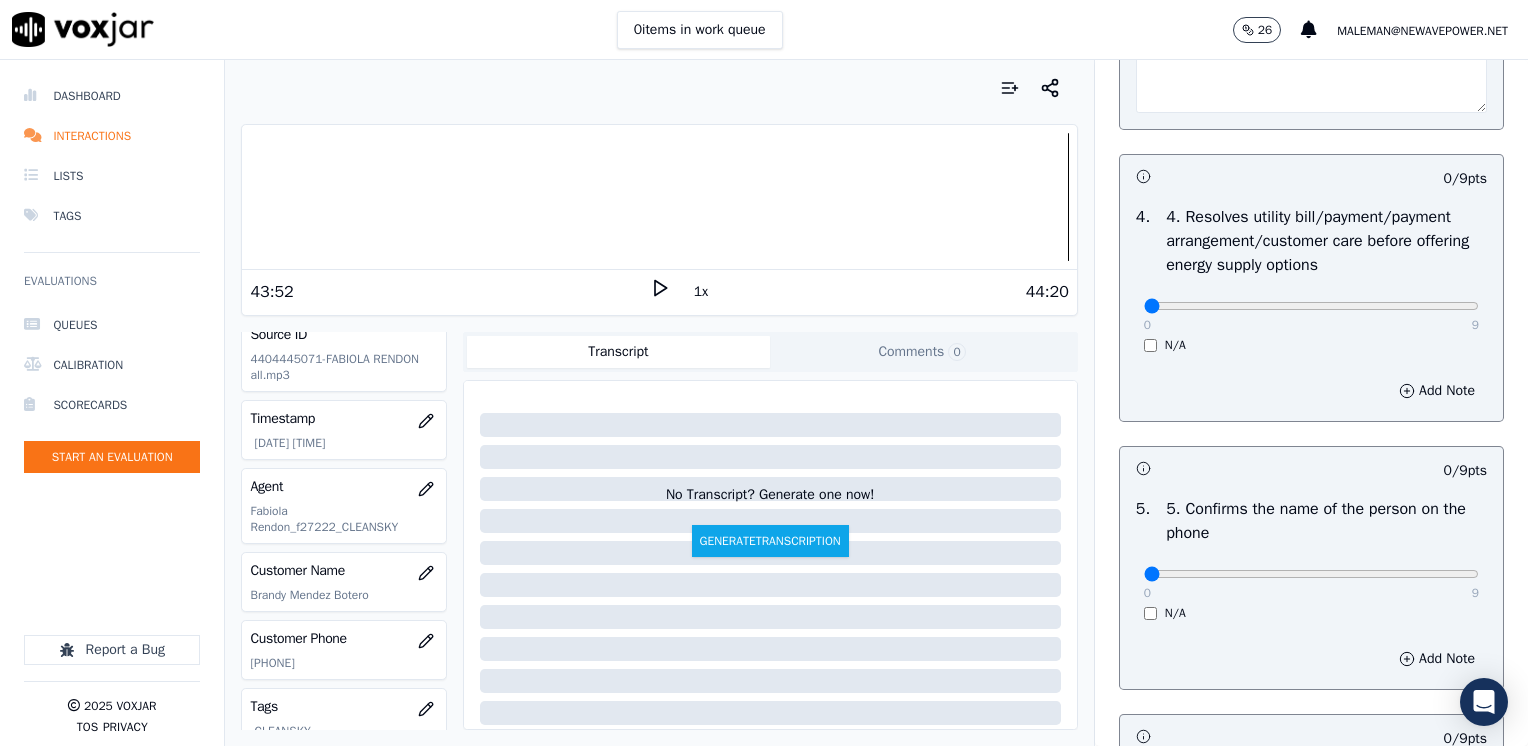 scroll, scrollTop: 1000, scrollLeft: 0, axis: vertical 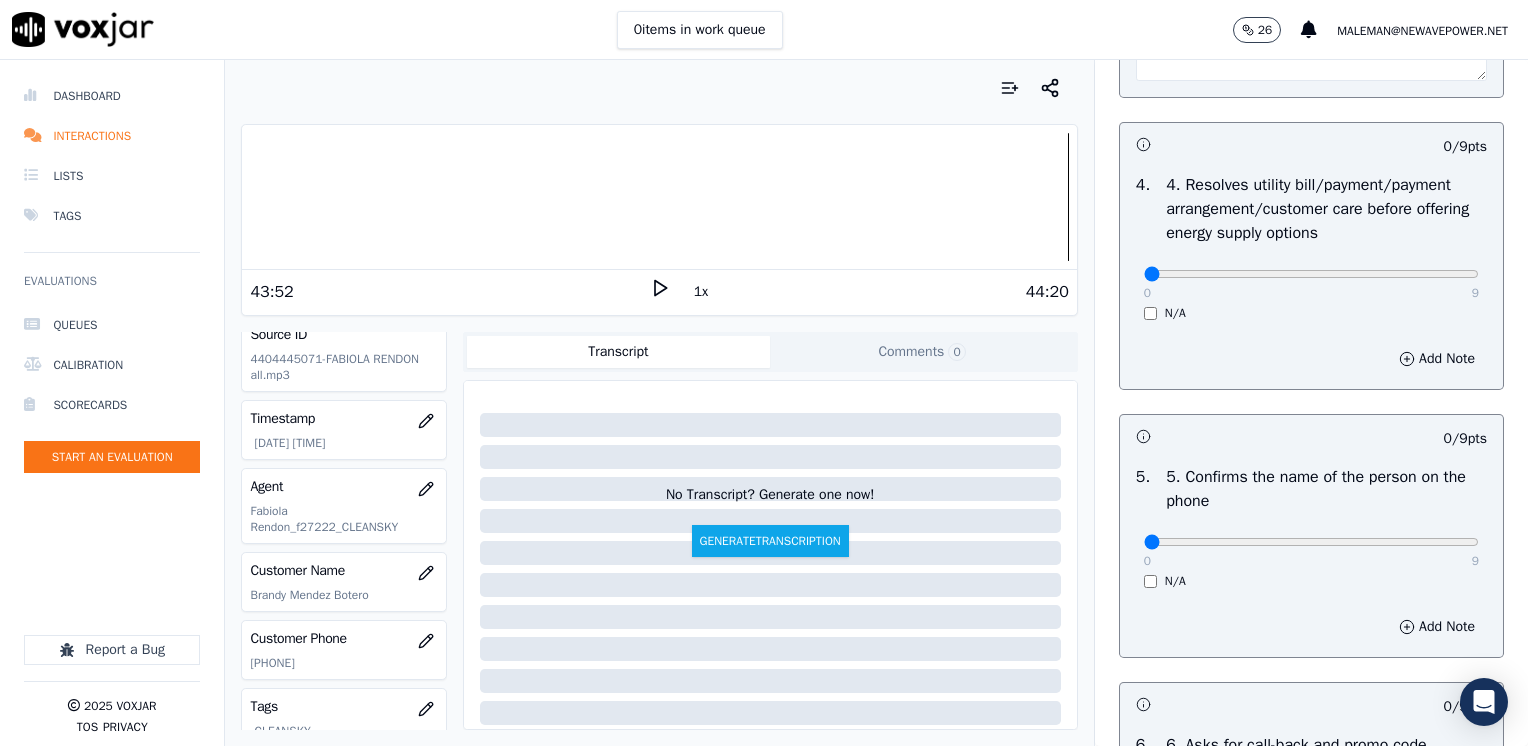 click on "0   9     N/A" at bounding box center [1311, 551] 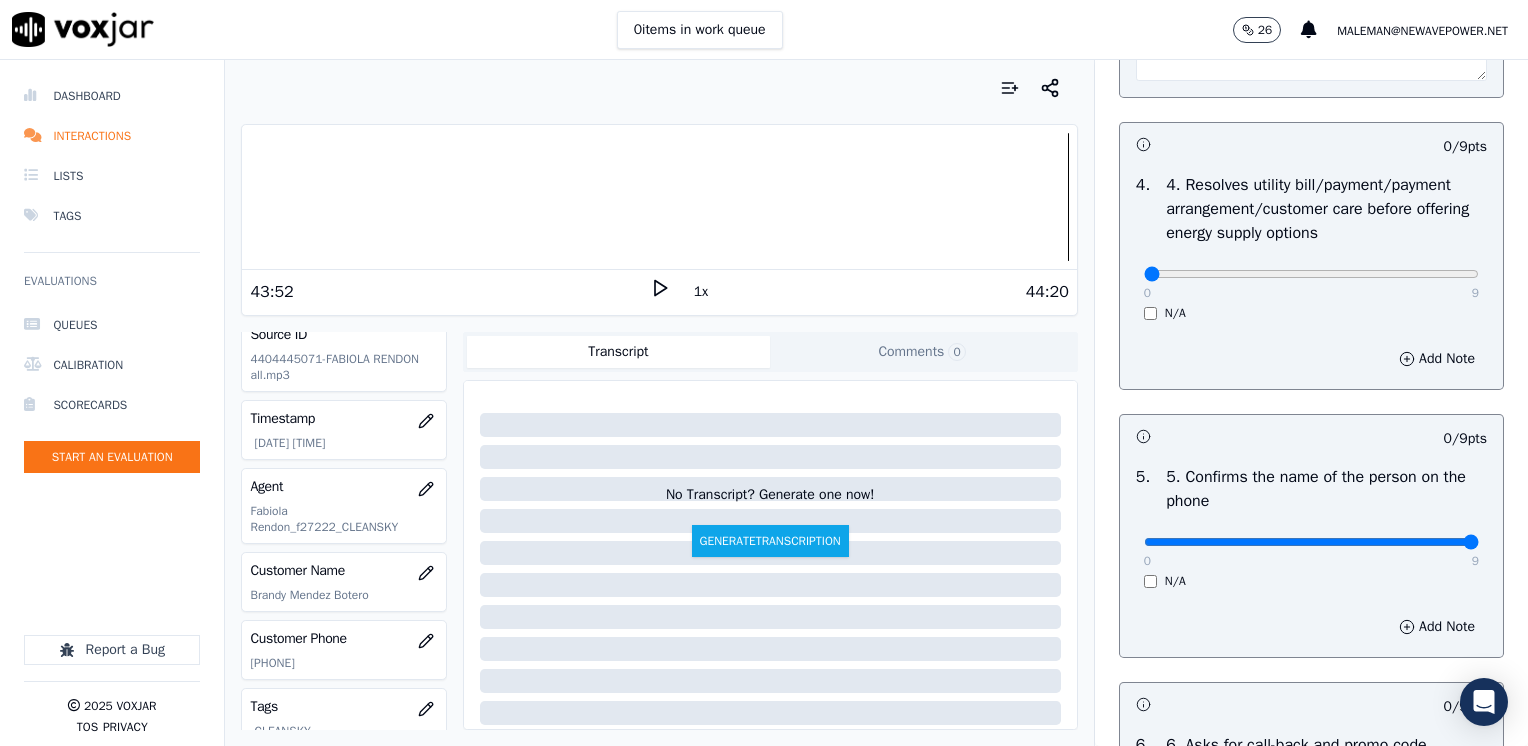 drag, startPoint x: 1132, startPoint y: 538, endPoint x: 1531, endPoint y: 667, distance: 419.33517 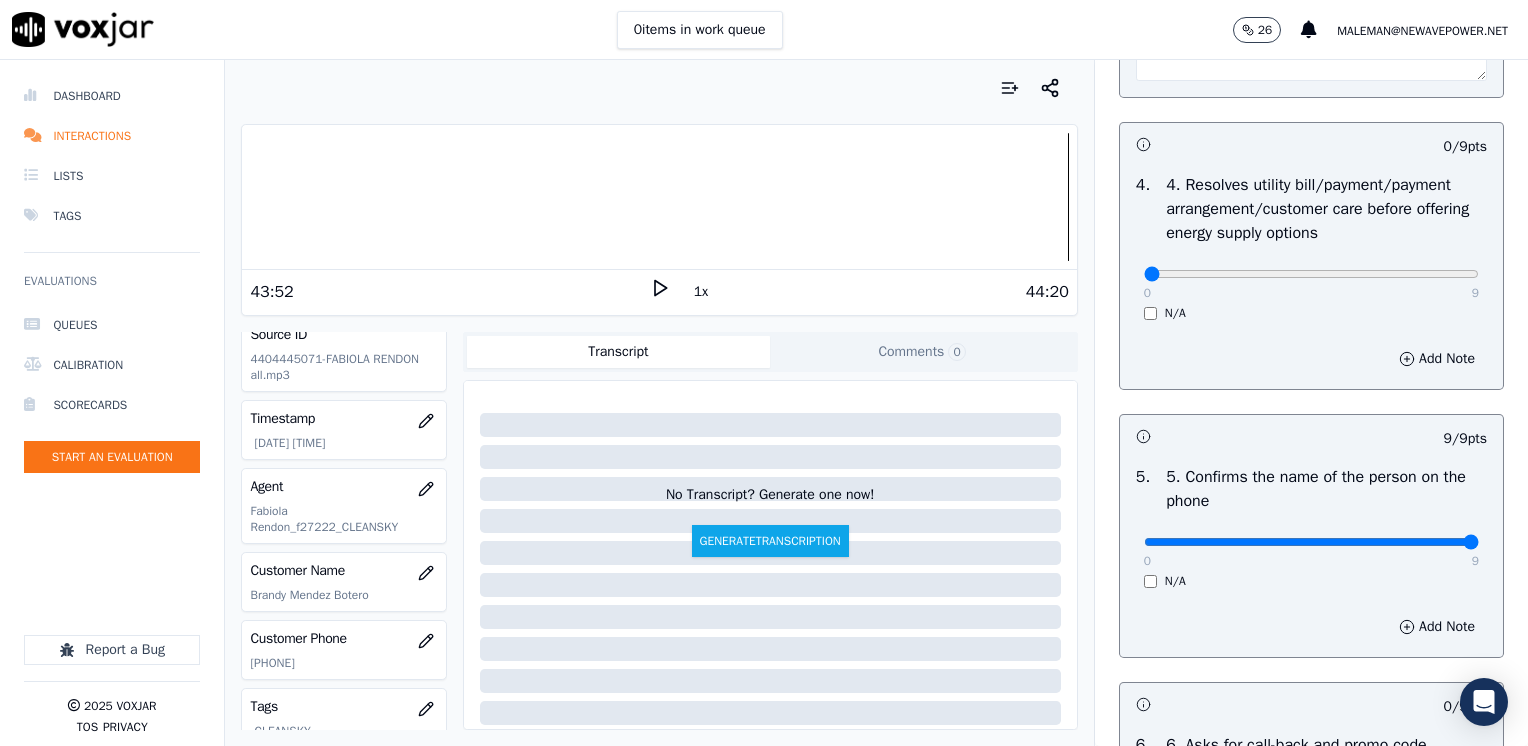 scroll, scrollTop: 1500, scrollLeft: 0, axis: vertical 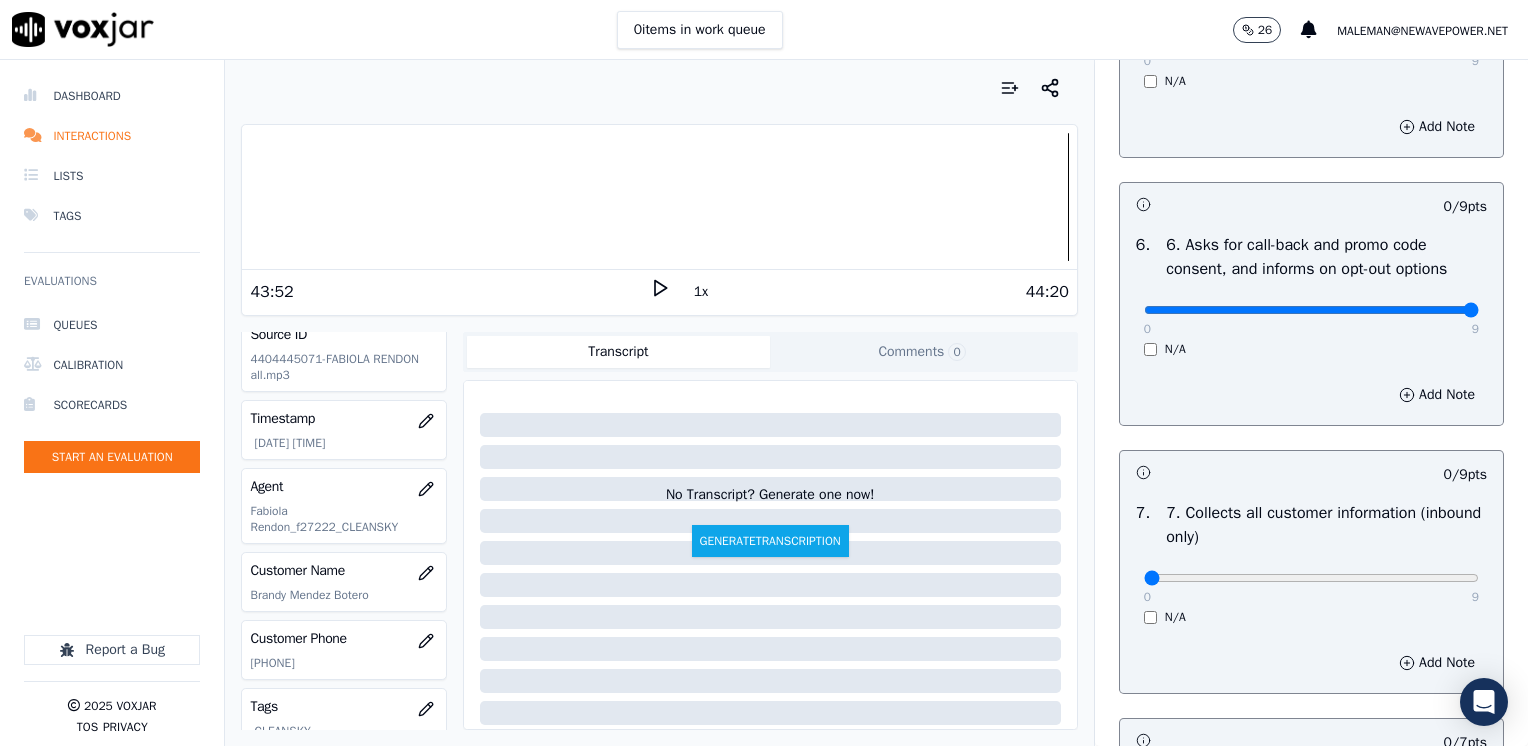 drag, startPoint x: 1137, startPoint y: 305, endPoint x: 1531, endPoint y: 342, distance: 395.7335 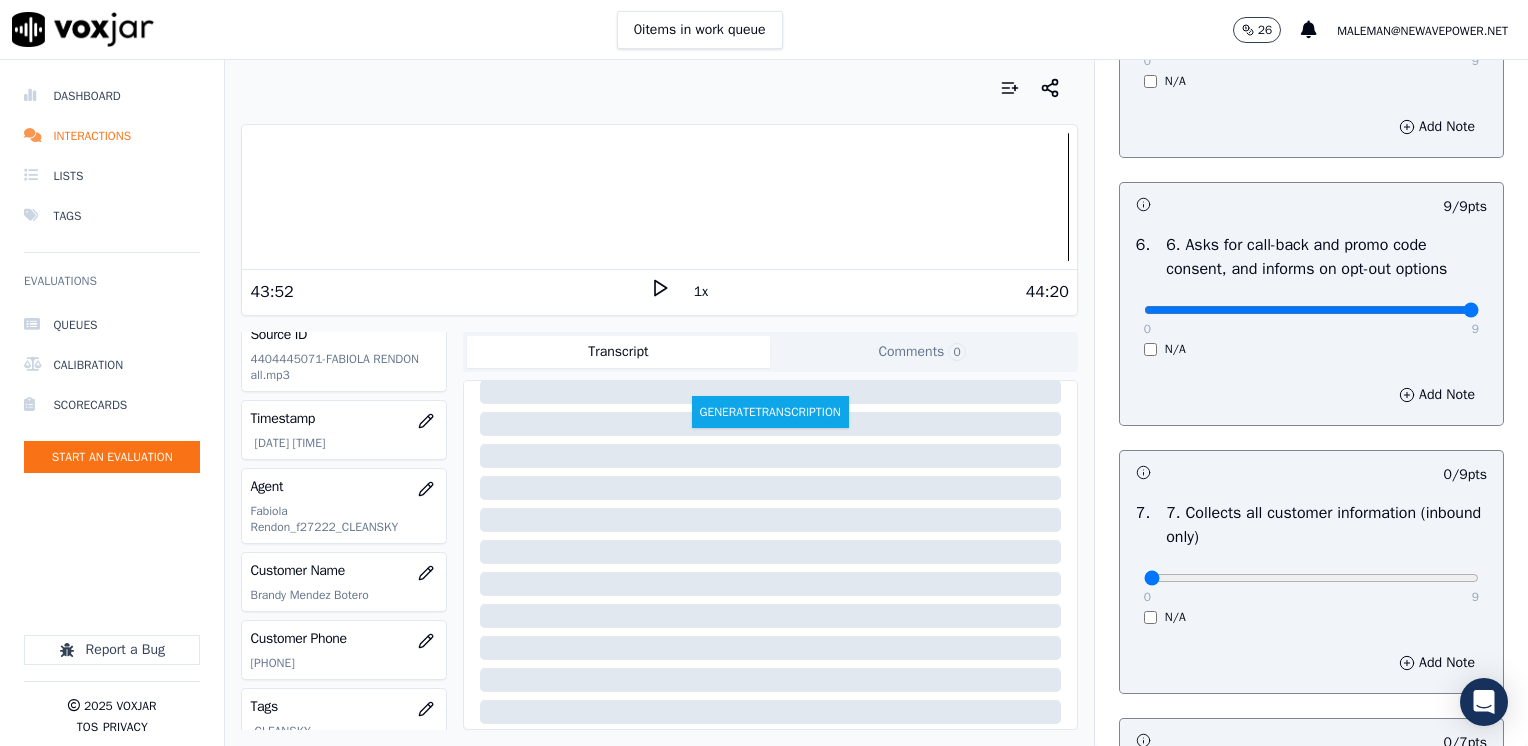 scroll, scrollTop: 296, scrollLeft: 0, axis: vertical 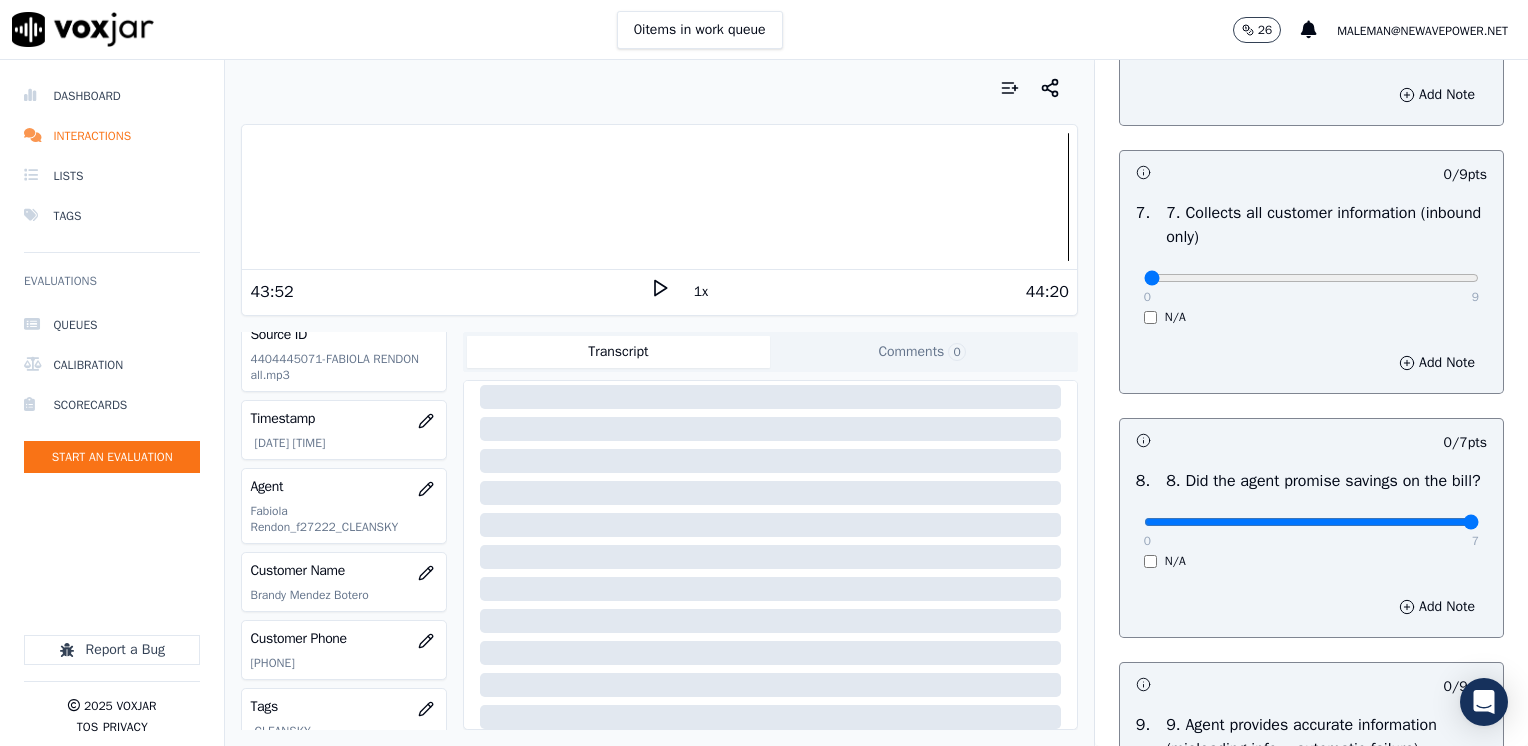 drag, startPoint x: 1127, startPoint y: 543, endPoint x: 1531, endPoint y: 534, distance: 404.10025 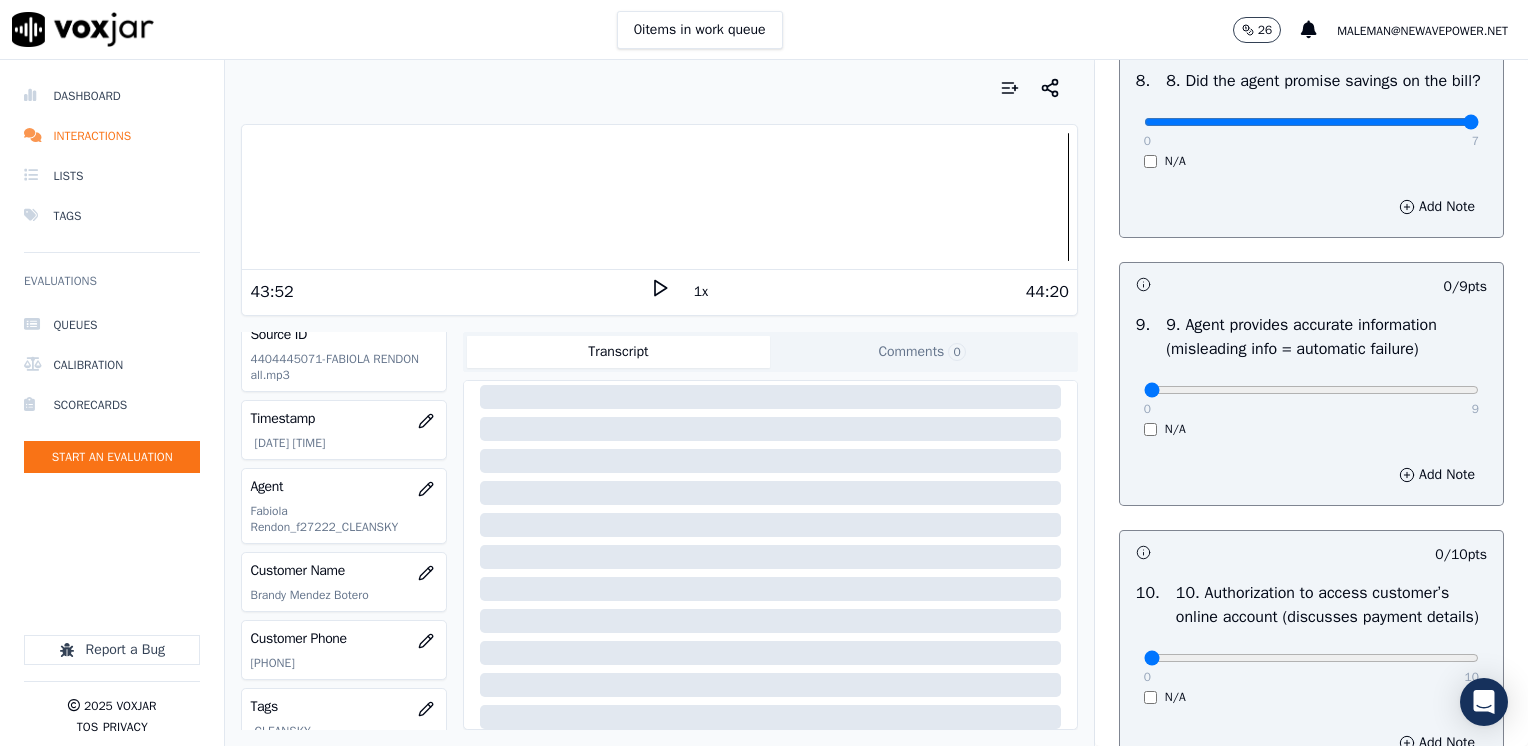 scroll, scrollTop: 2400, scrollLeft: 0, axis: vertical 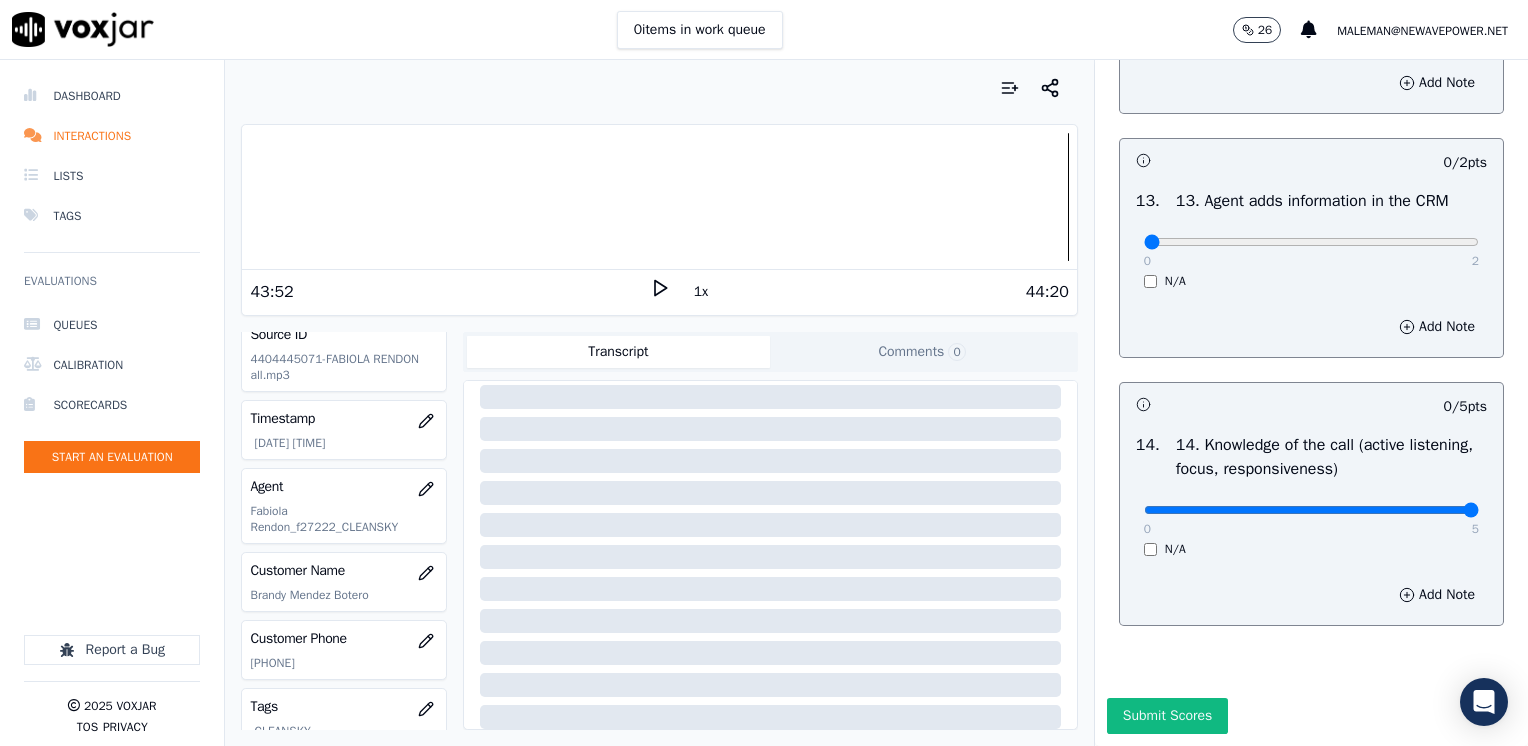 drag, startPoint x: 1125, startPoint y: 466, endPoint x: 1531, endPoint y: 453, distance: 406.20807 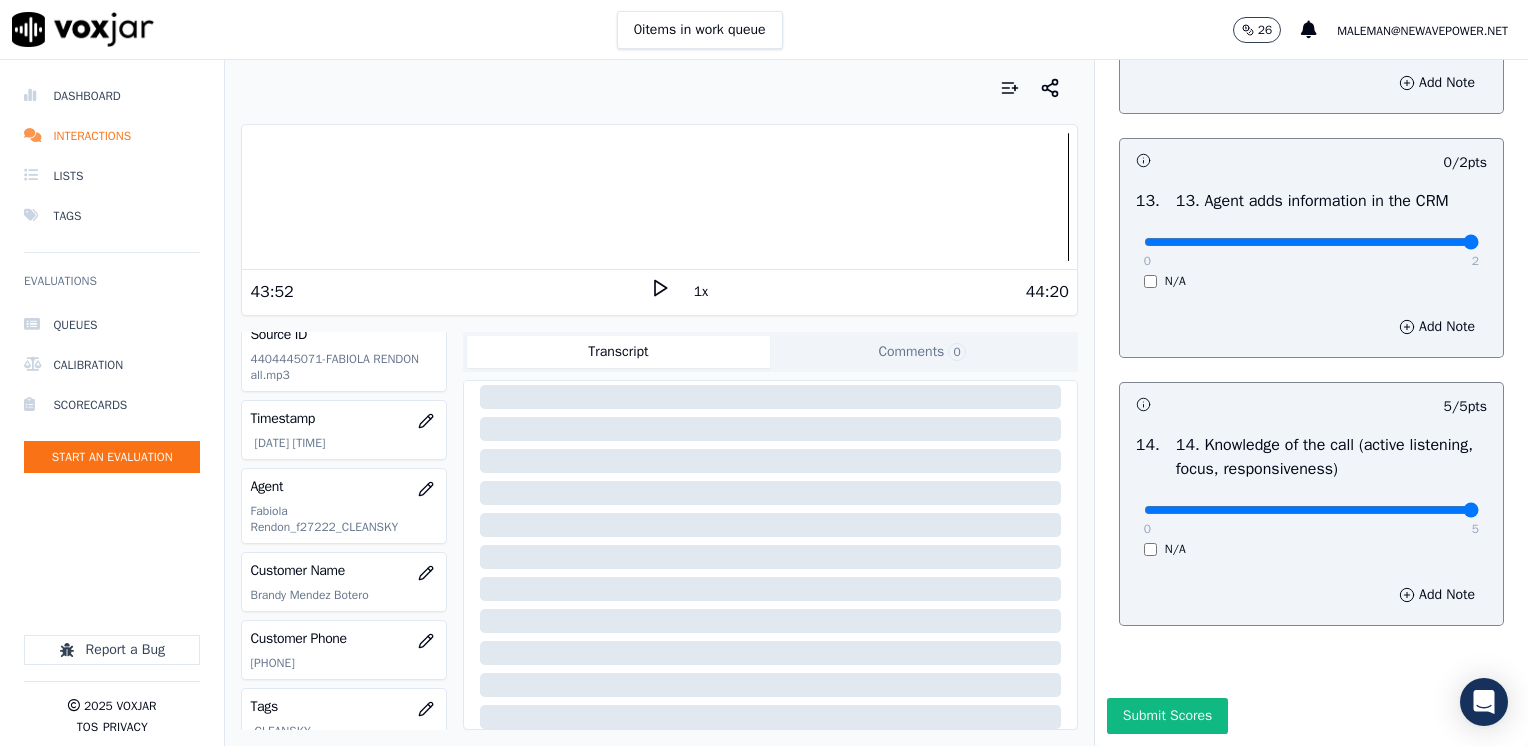 drag, startPoint x: 1135, startPoint y: 199, endPoint x: 1515, endPoint y: 222, distance: 380.6954 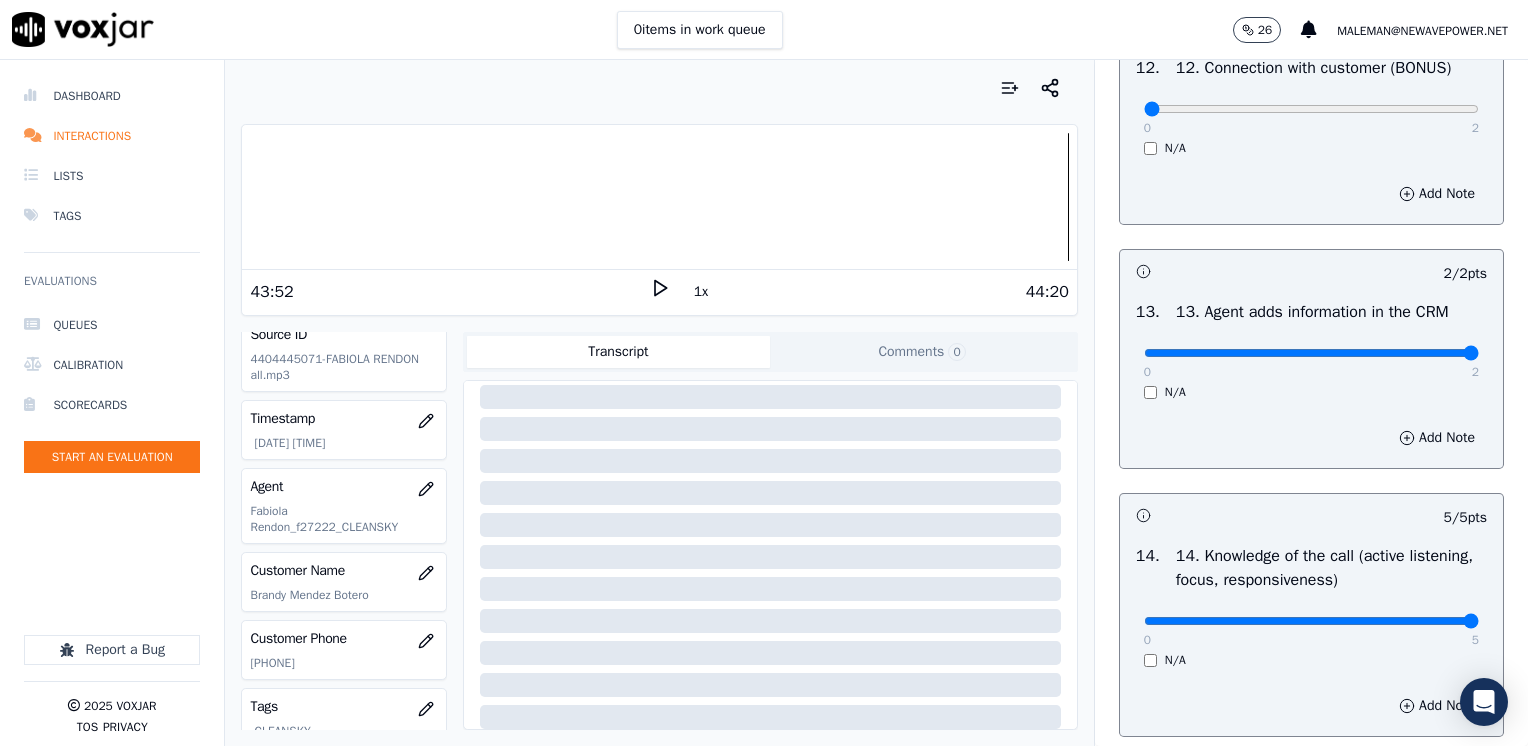 scroll, scrollTop: 3259, scrollLeft: 0, axis: vertical 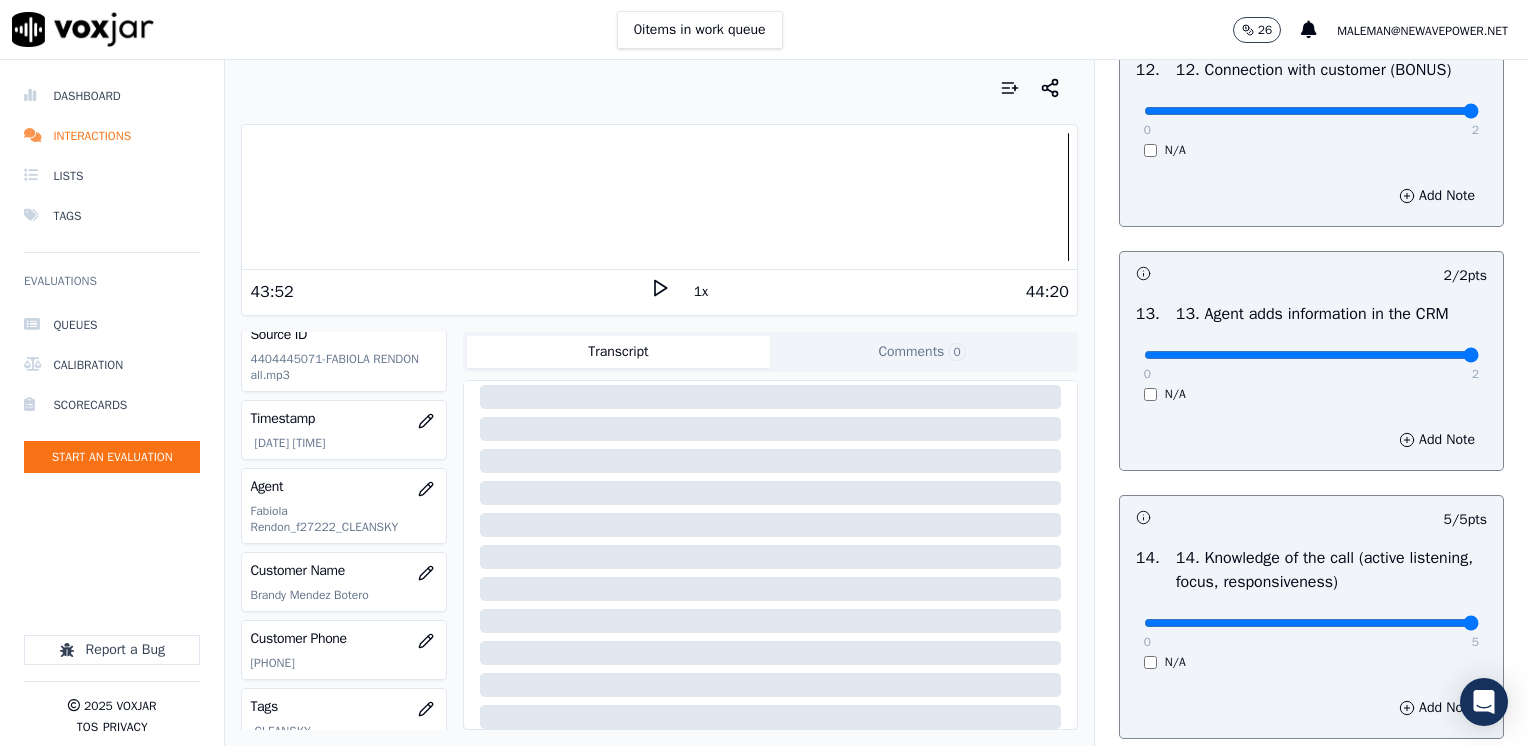 drag, startPoint x: 1131, startPoint y: 151, endPoint x: 1531, endPoint y: 226, distance: 406.97052 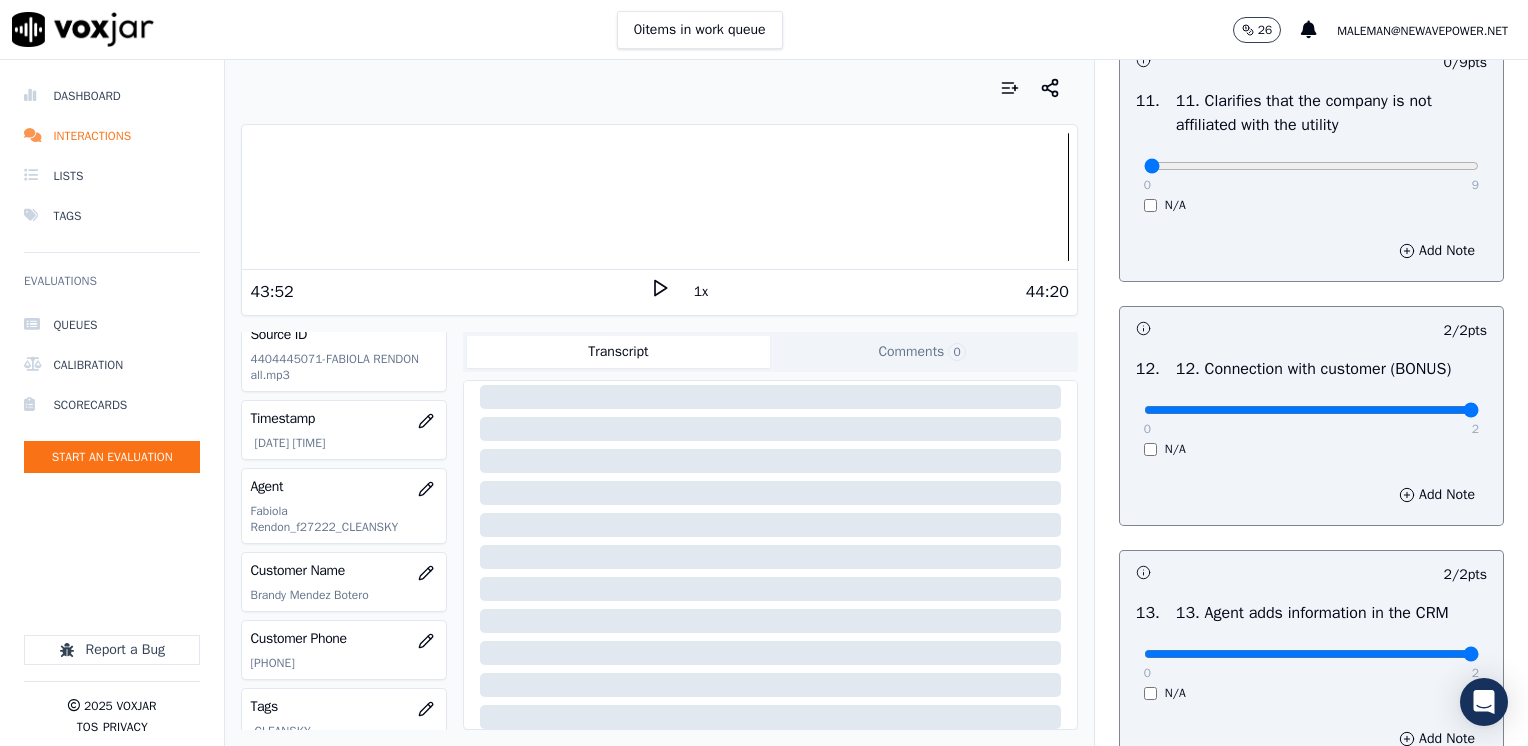 scroll, scrollTop: 2959, scrollLeft: 0, axis: vertical 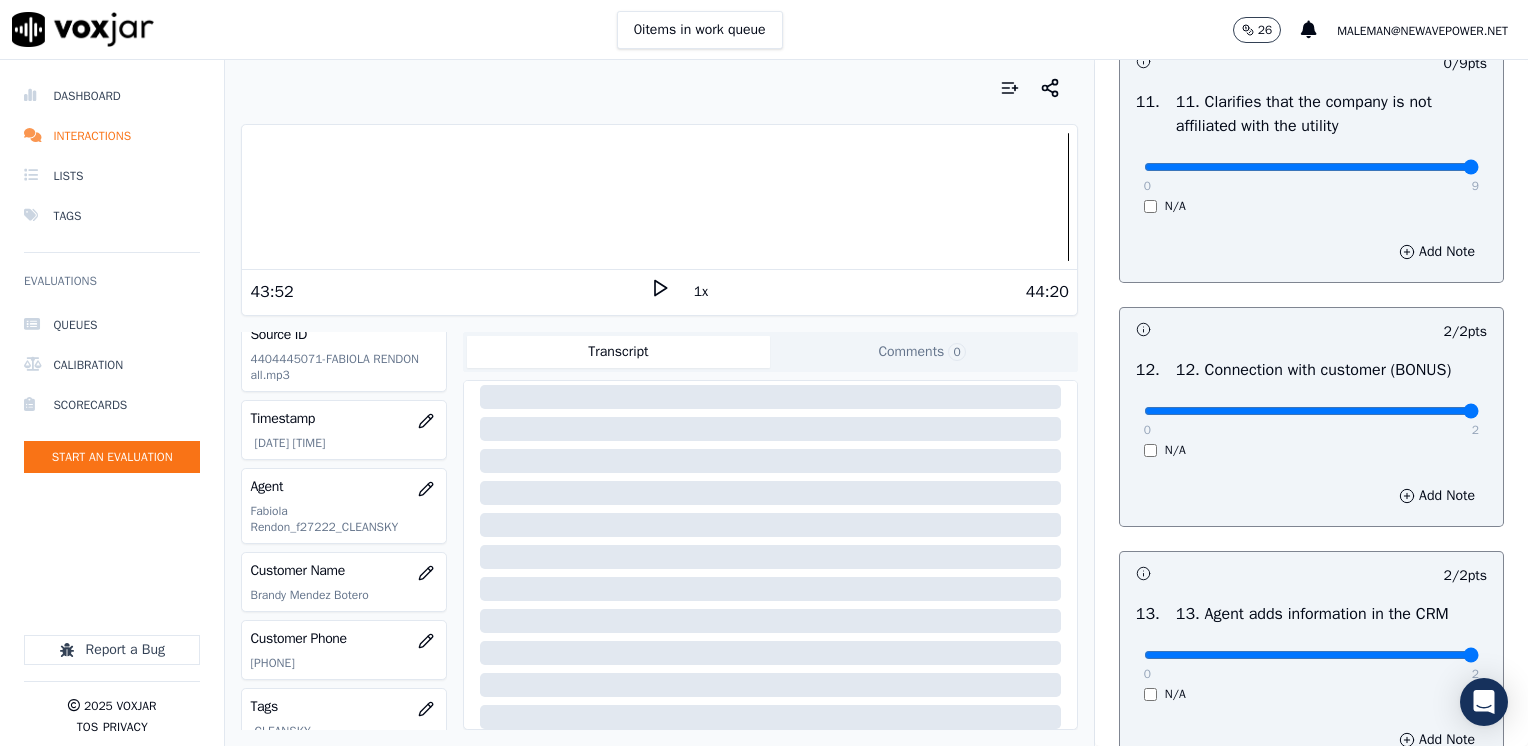 drag, startPoint x: 1148, startPoint y: 207, endPoint x: 1531, endPoint y: 247, distance: 385.0831 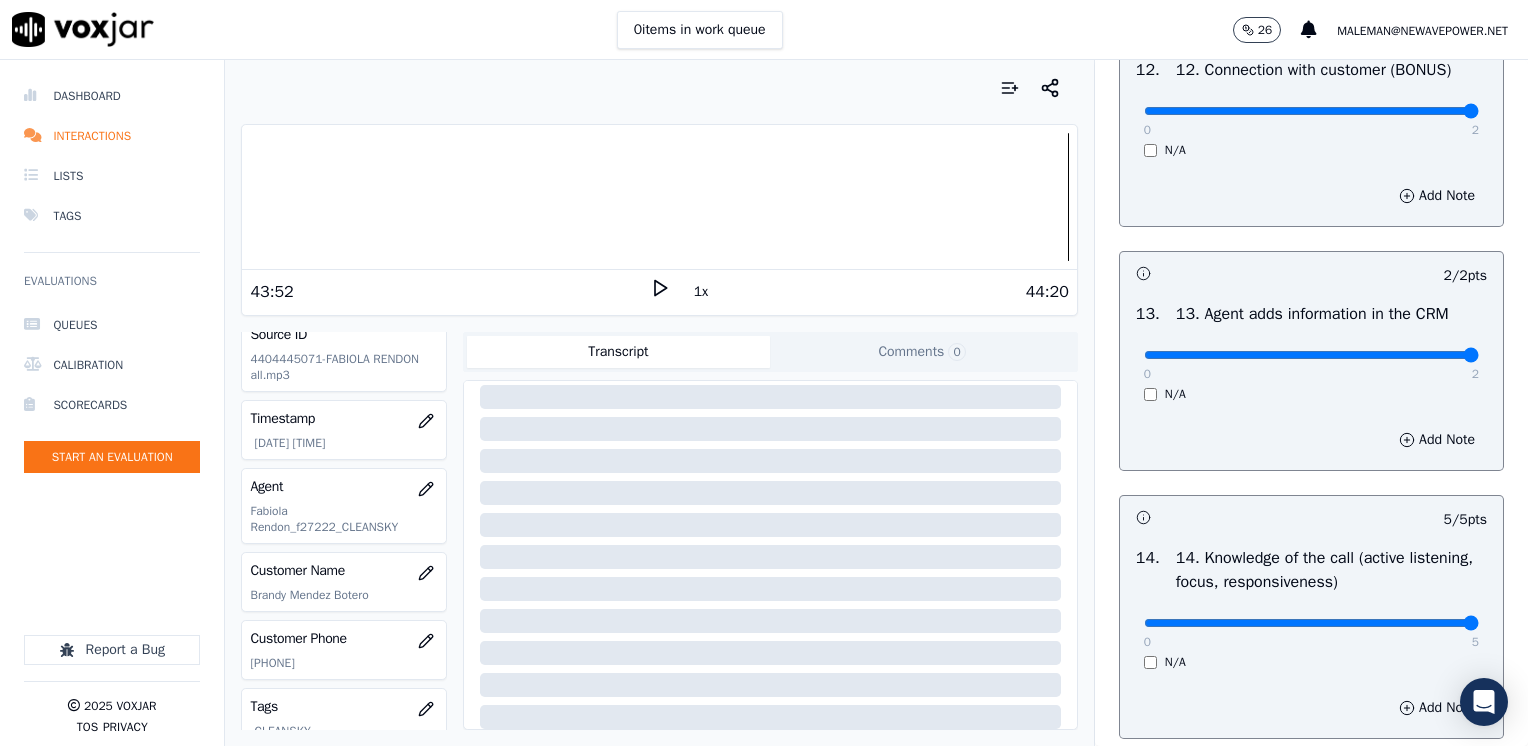 scroll, scrollTop: 3359, scrollLeft: 0, axis: vertical 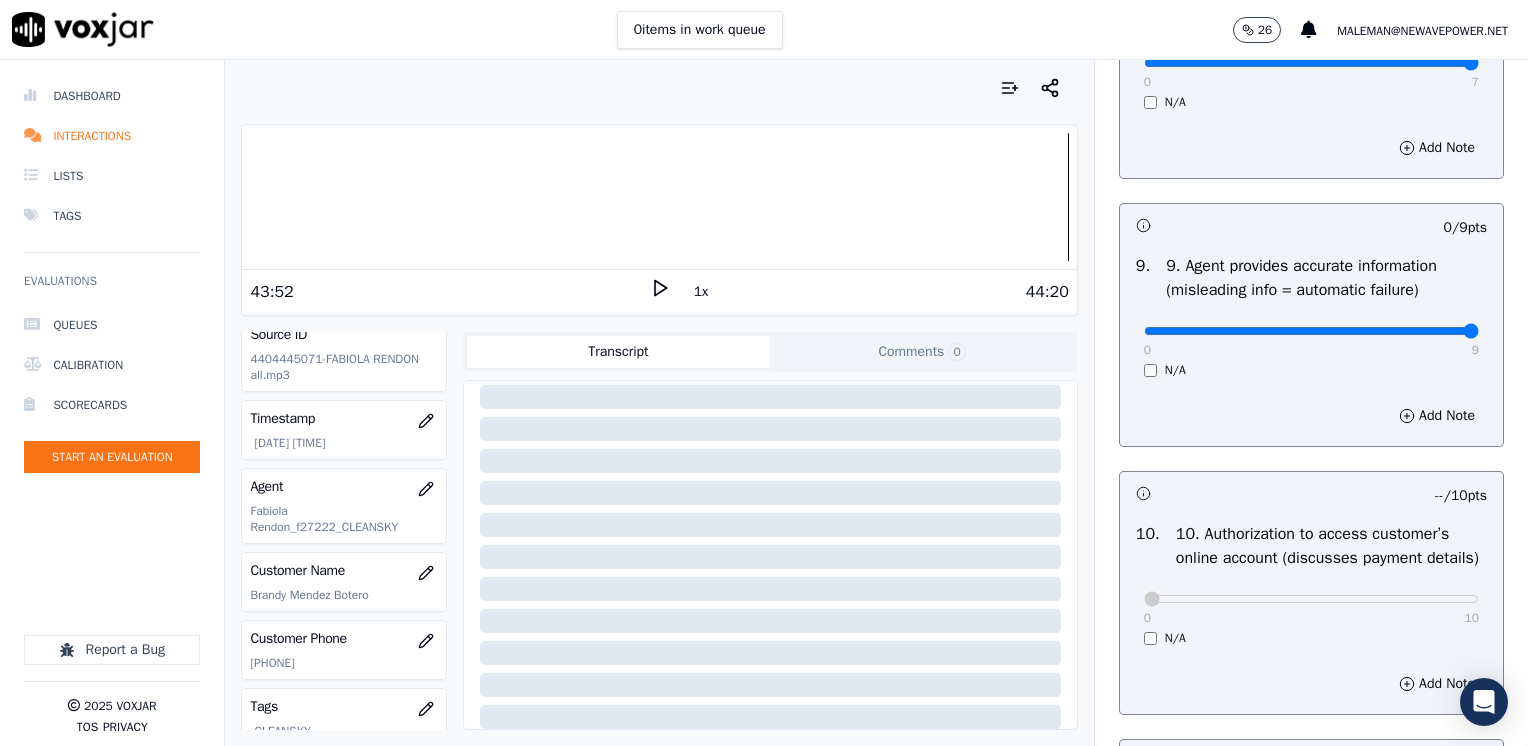 type on "9" 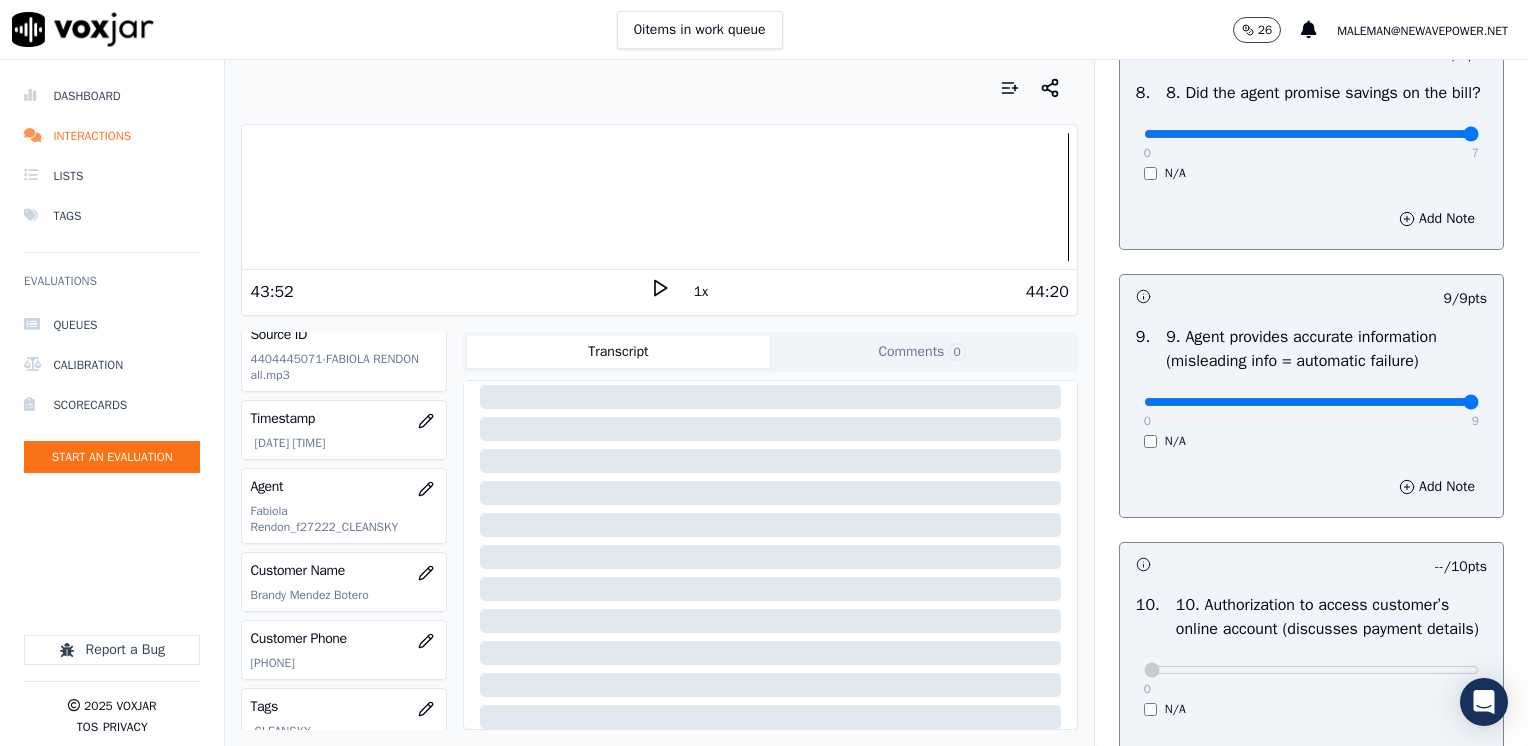 scroll, scrollTop: 1959, scrollLeft: 0, axis: vertical 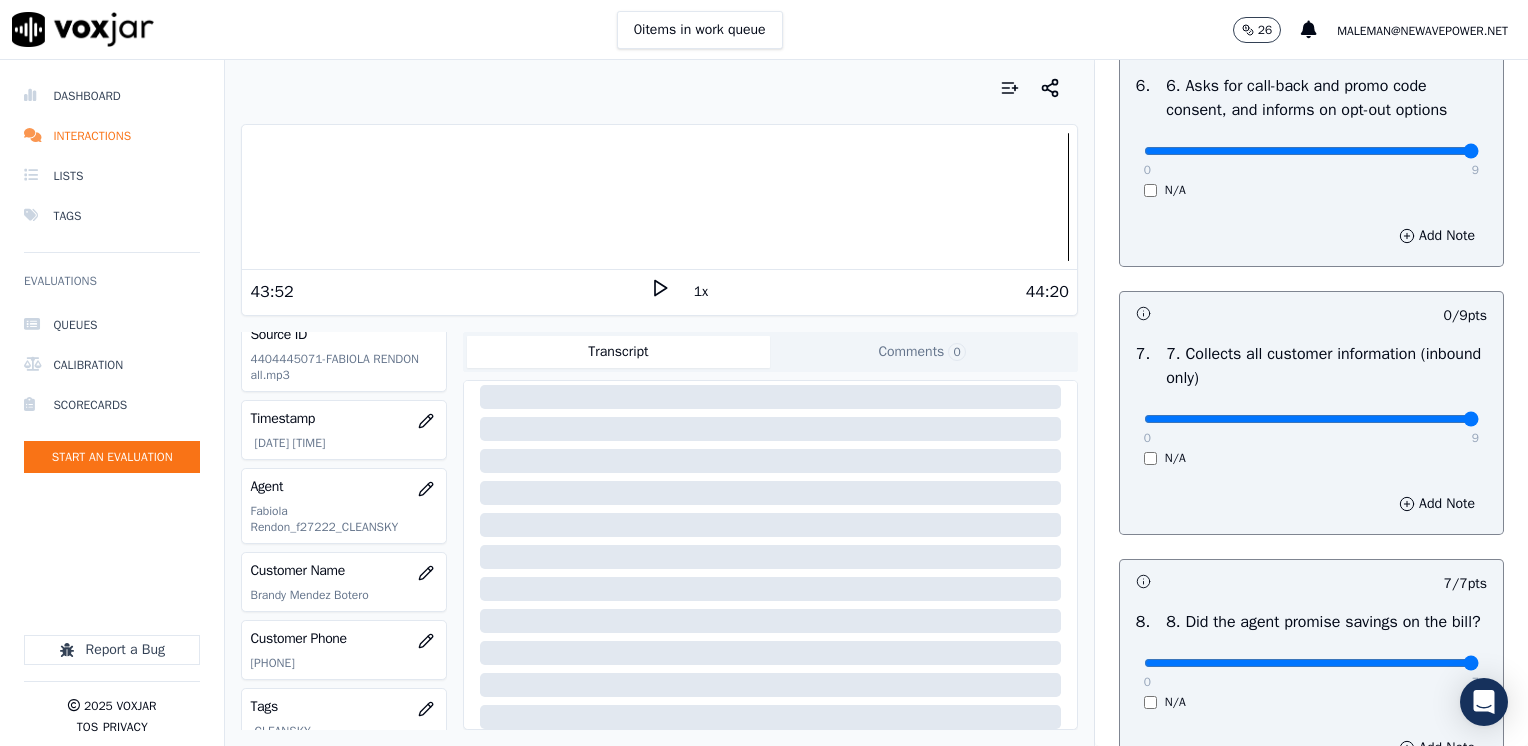 drag, startPoint x: 1133, startPoint y: 417, endPoint x: 1531, endPoint y: 417, distance: 398 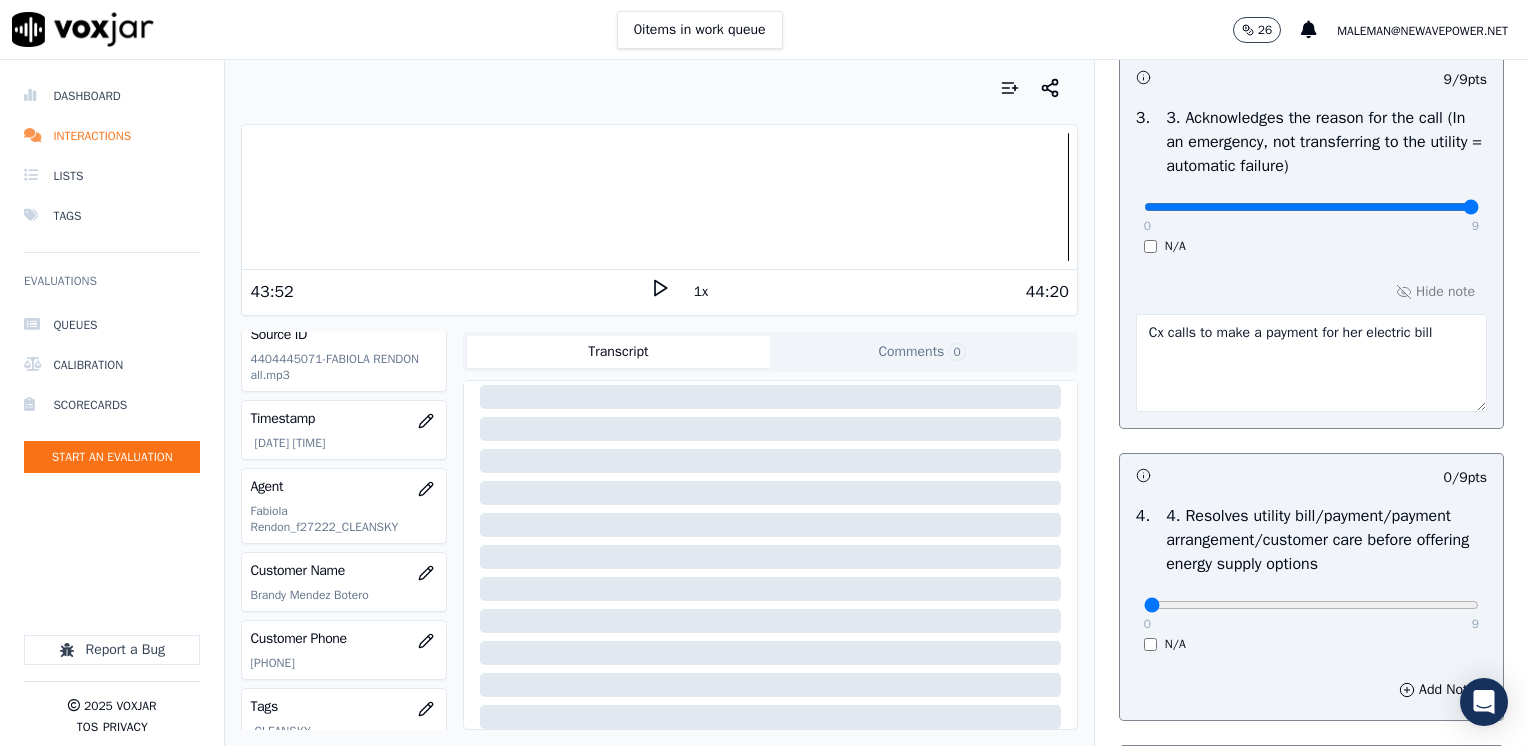 scroll, scrollTop: 659, scrollLeft: 0, axis: vertical 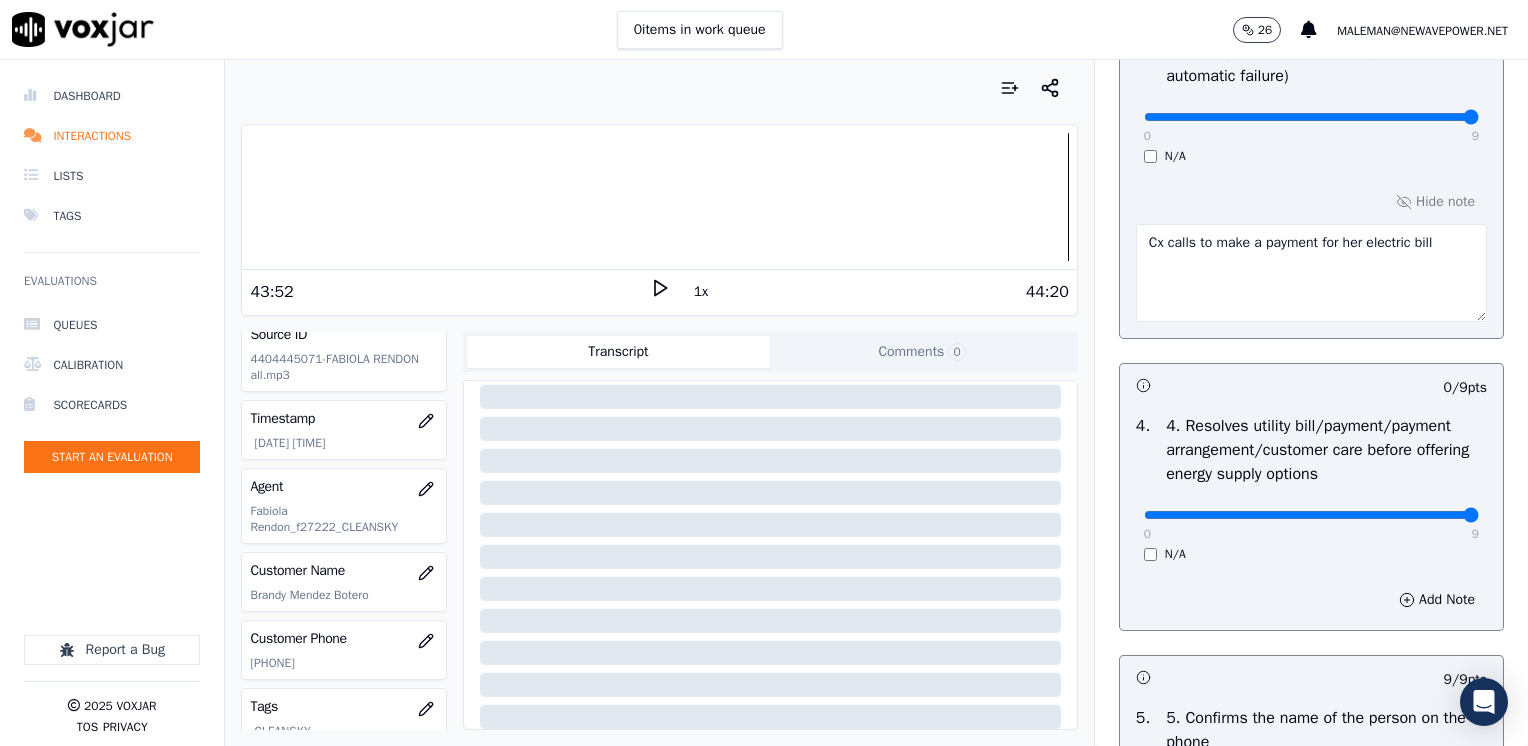 drag, startPoint x: 1132, startPoint y: 515, endPoint x: 1527, endPoint y: 508, distance: 395.062 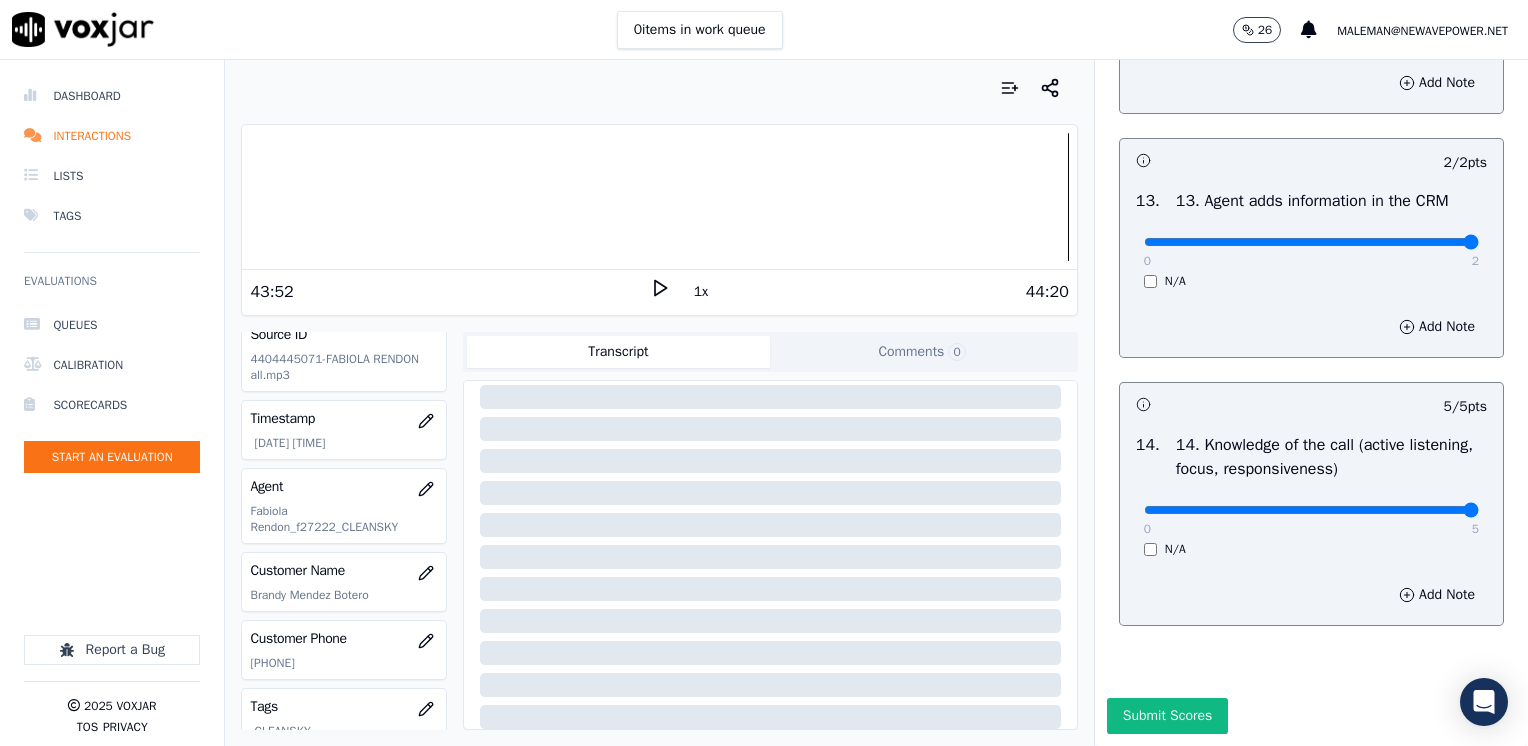 scroll, scrollTop: 3459, scrollLeft: 0, axis: vertical 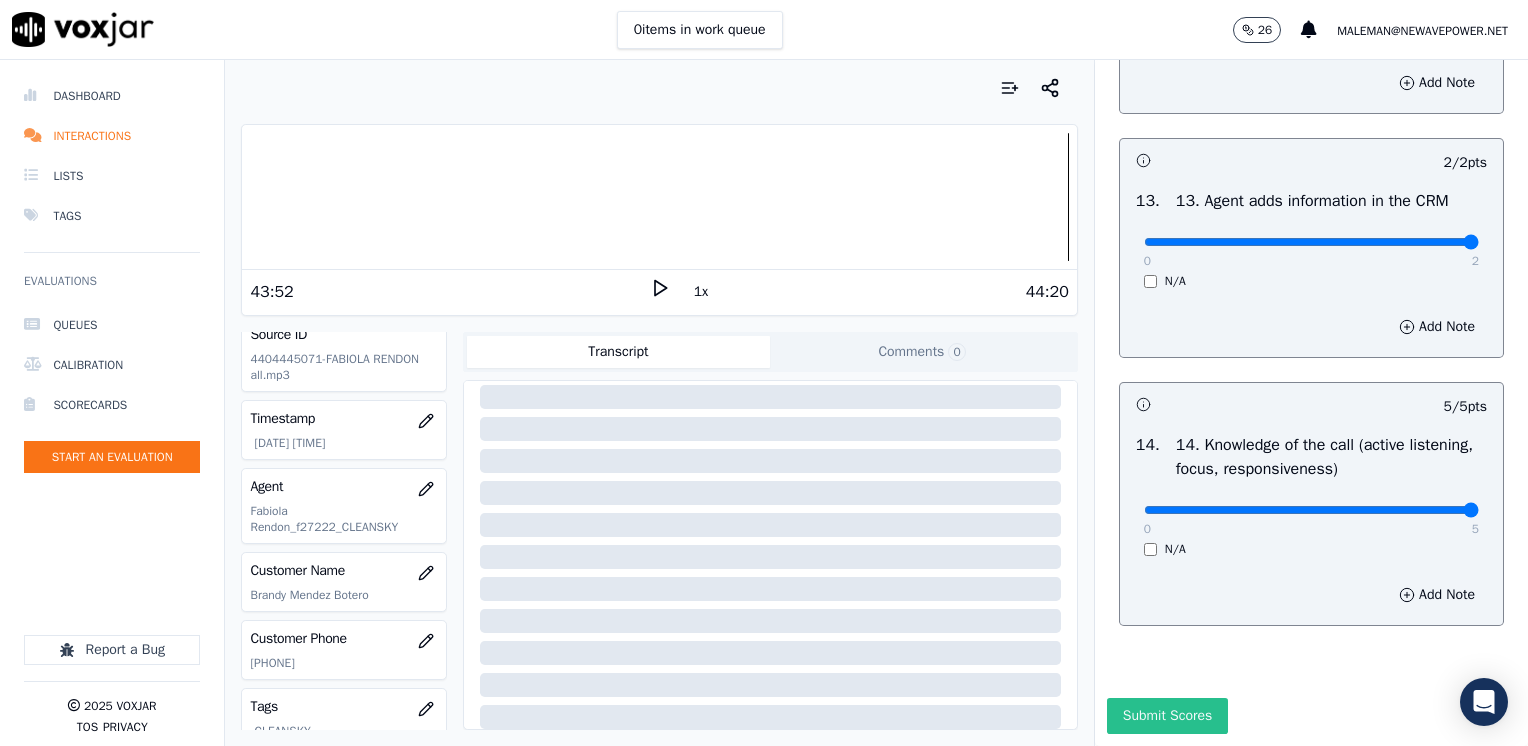 click on "Submit Scores" at bounding box center [1167, 716] 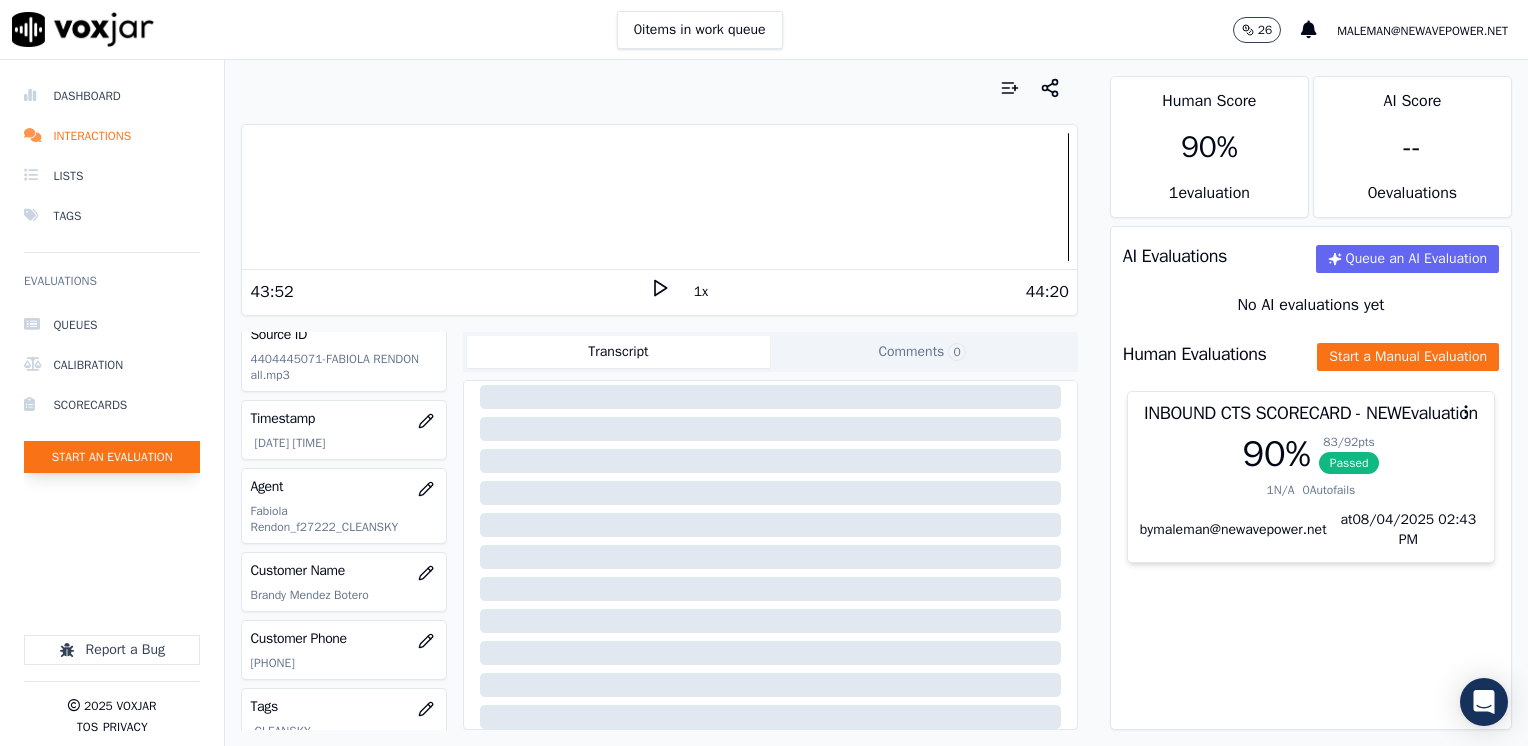 click on "Start an Evaluation" 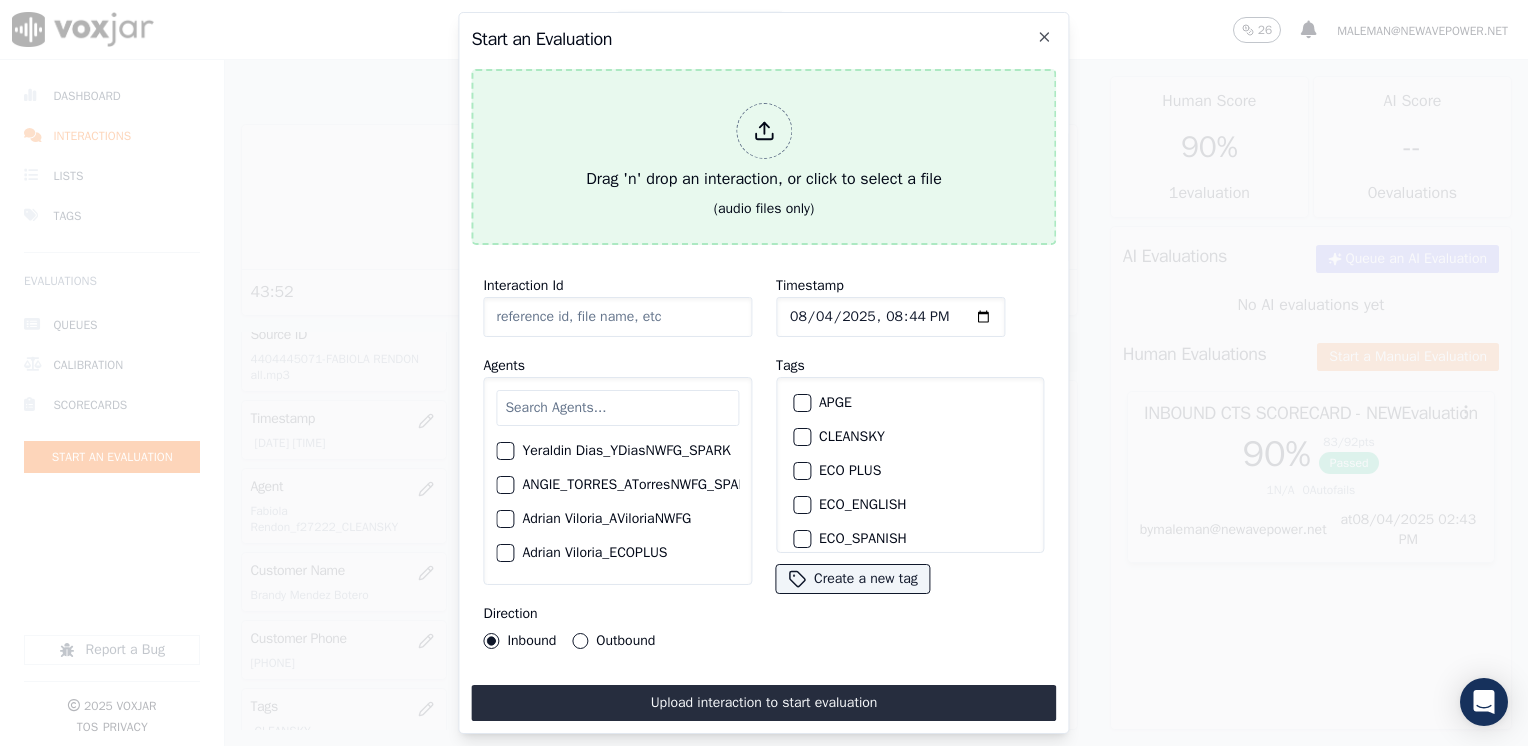 click at bounding box center (764, 131) 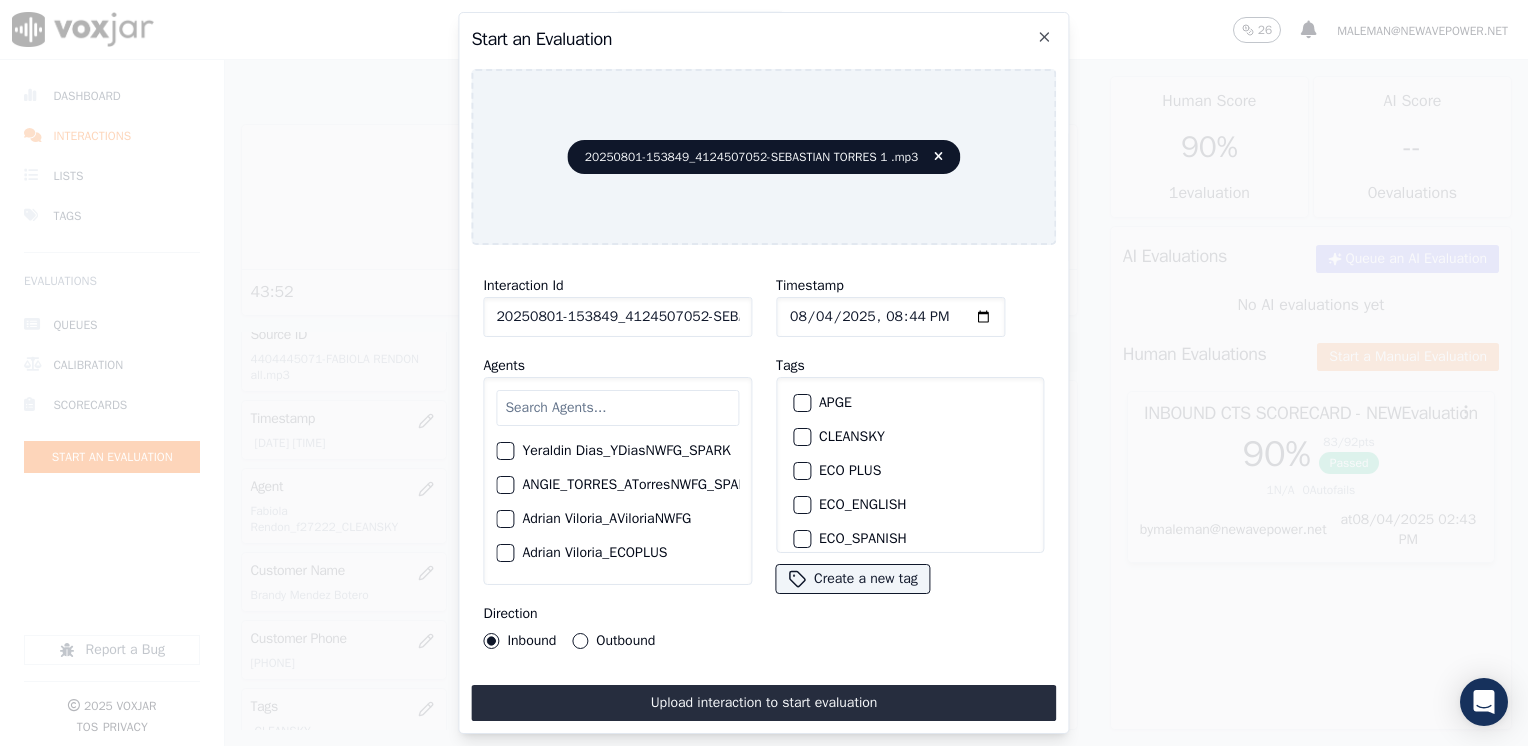 click at bounding box center (617, 408) 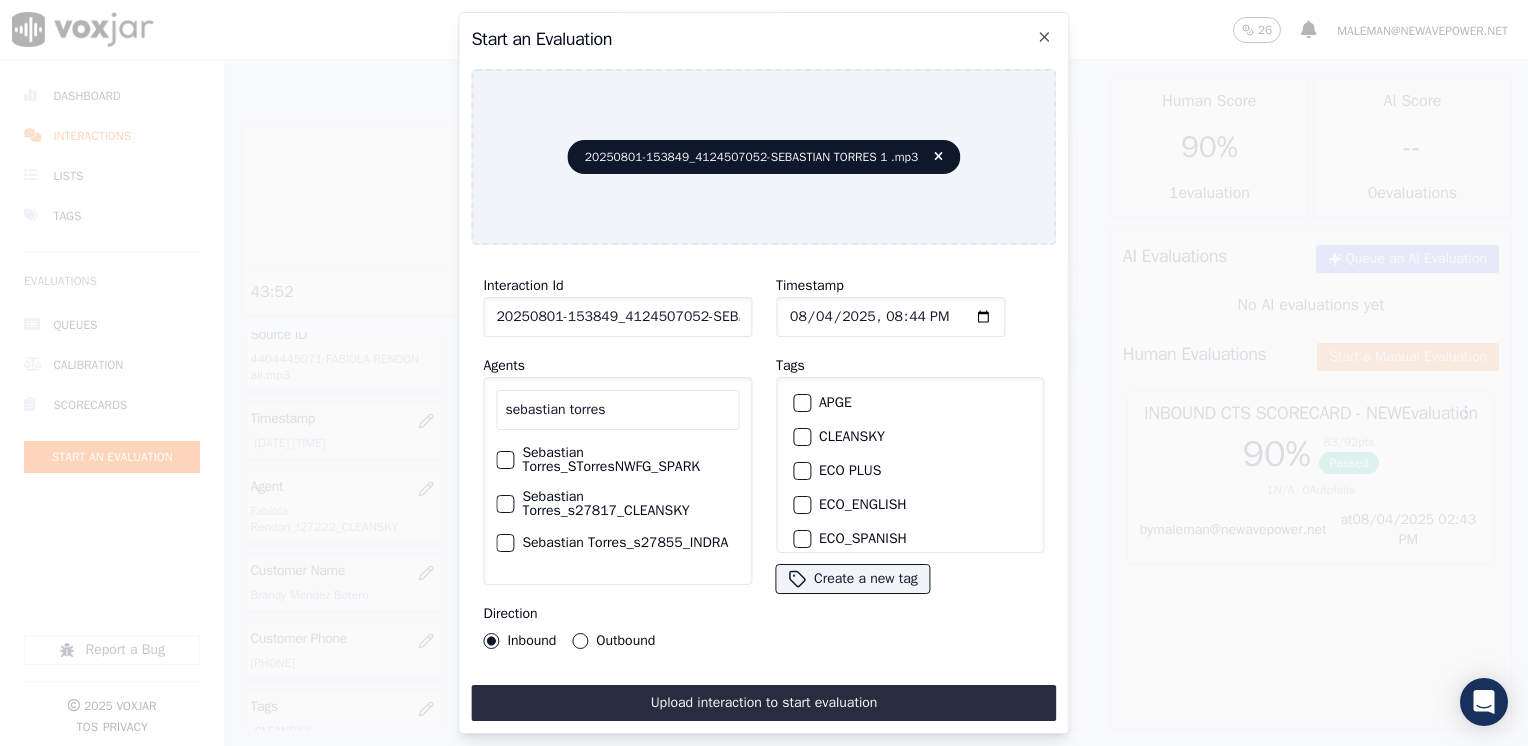type on "sebastian torres" 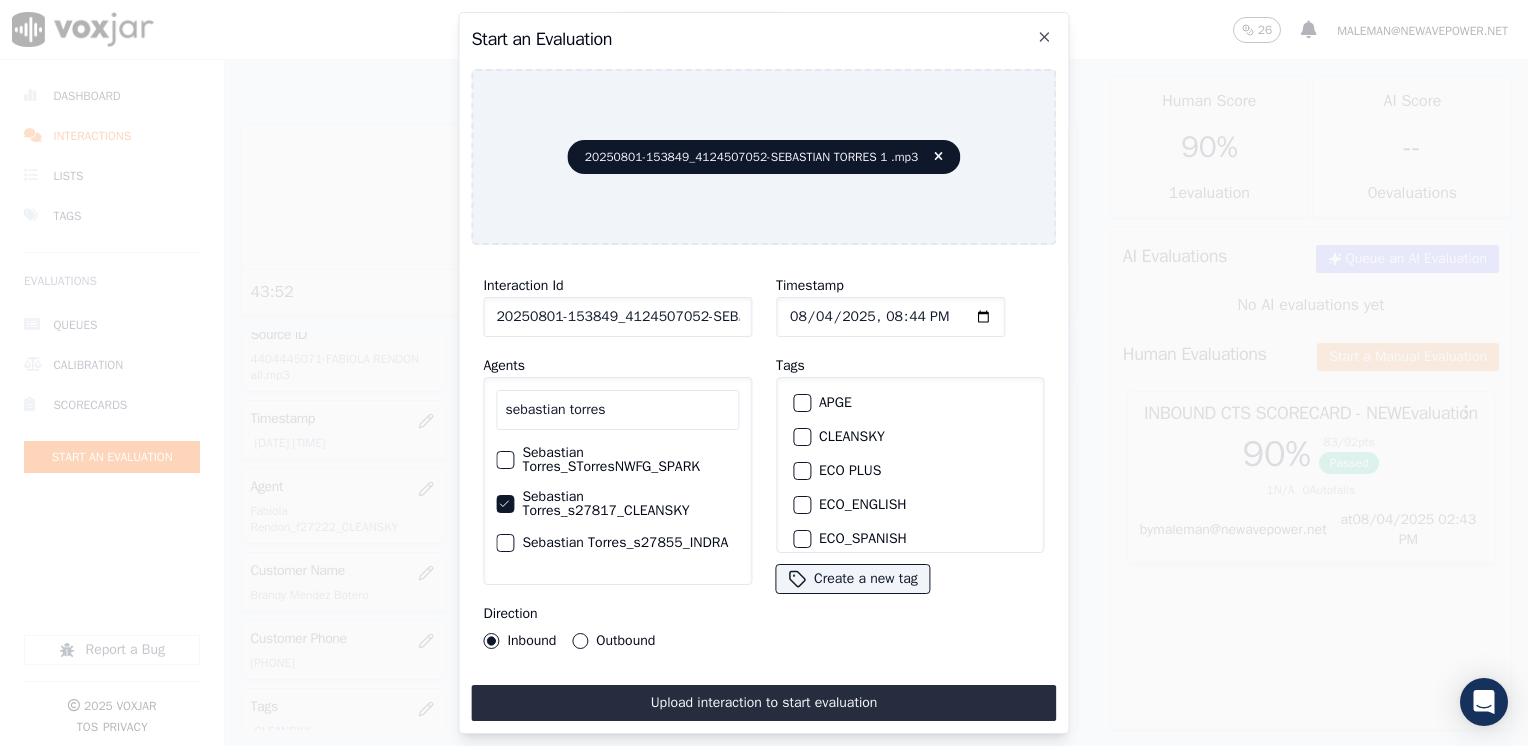 click at bounding box center [801, 437] 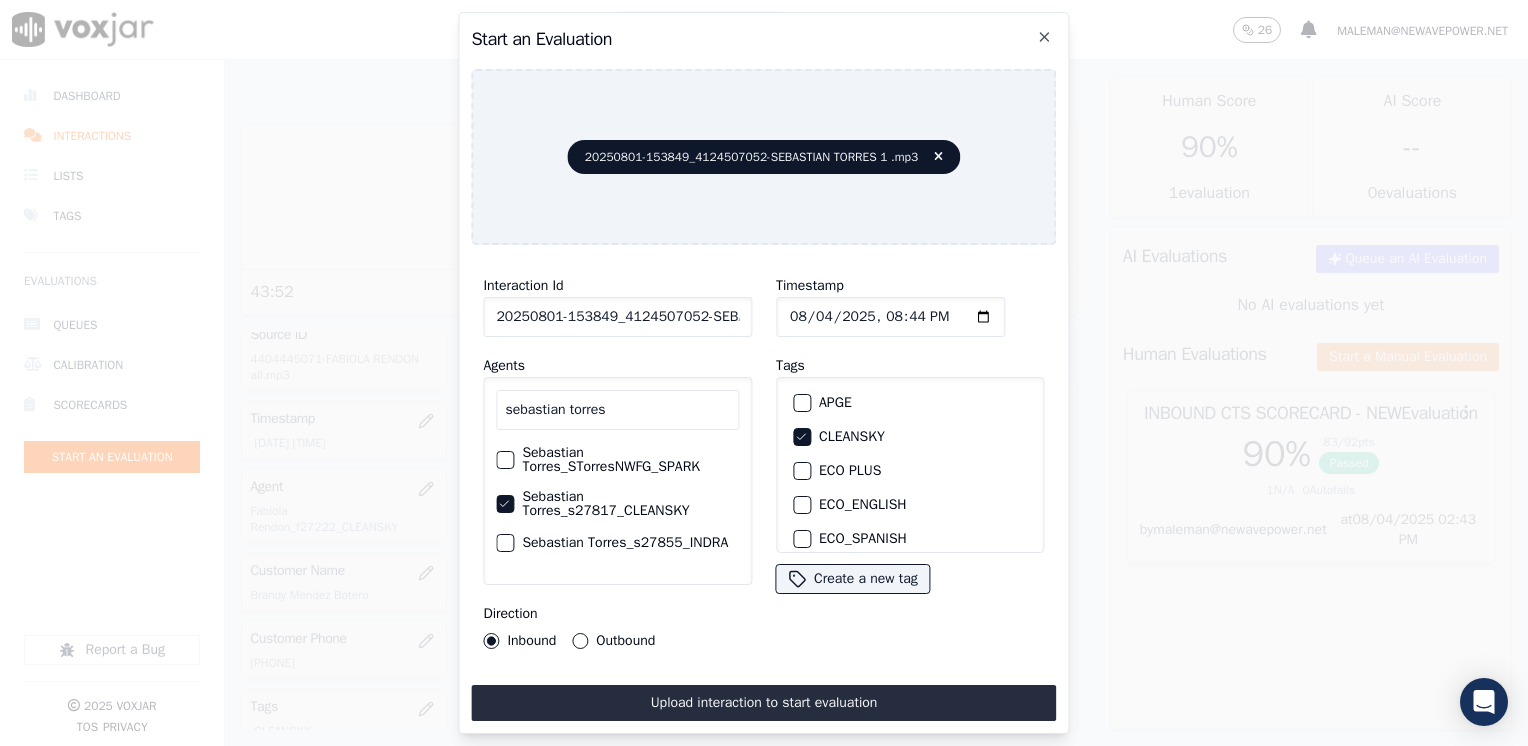 click on "Timestamp" 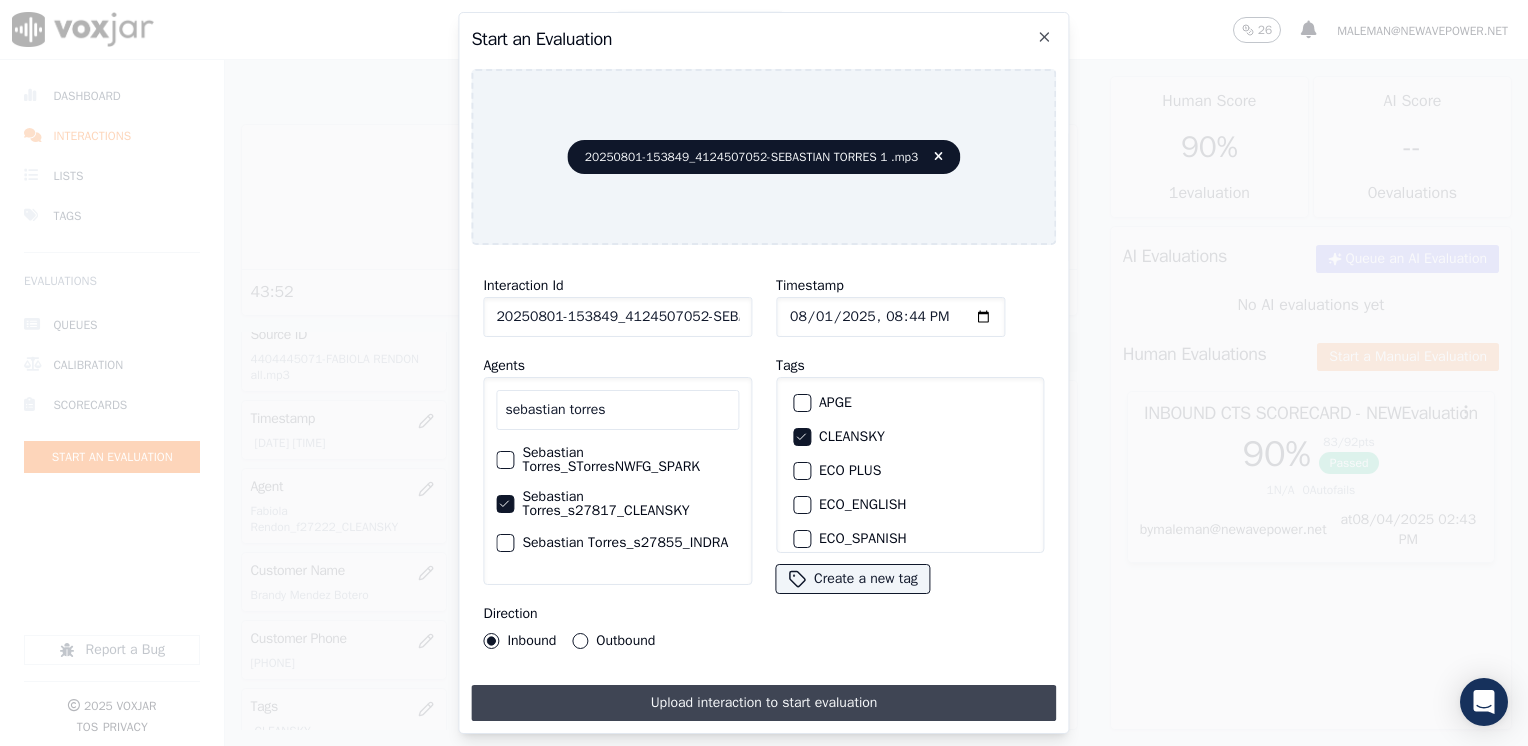 type on "2025-08-01T20:44" 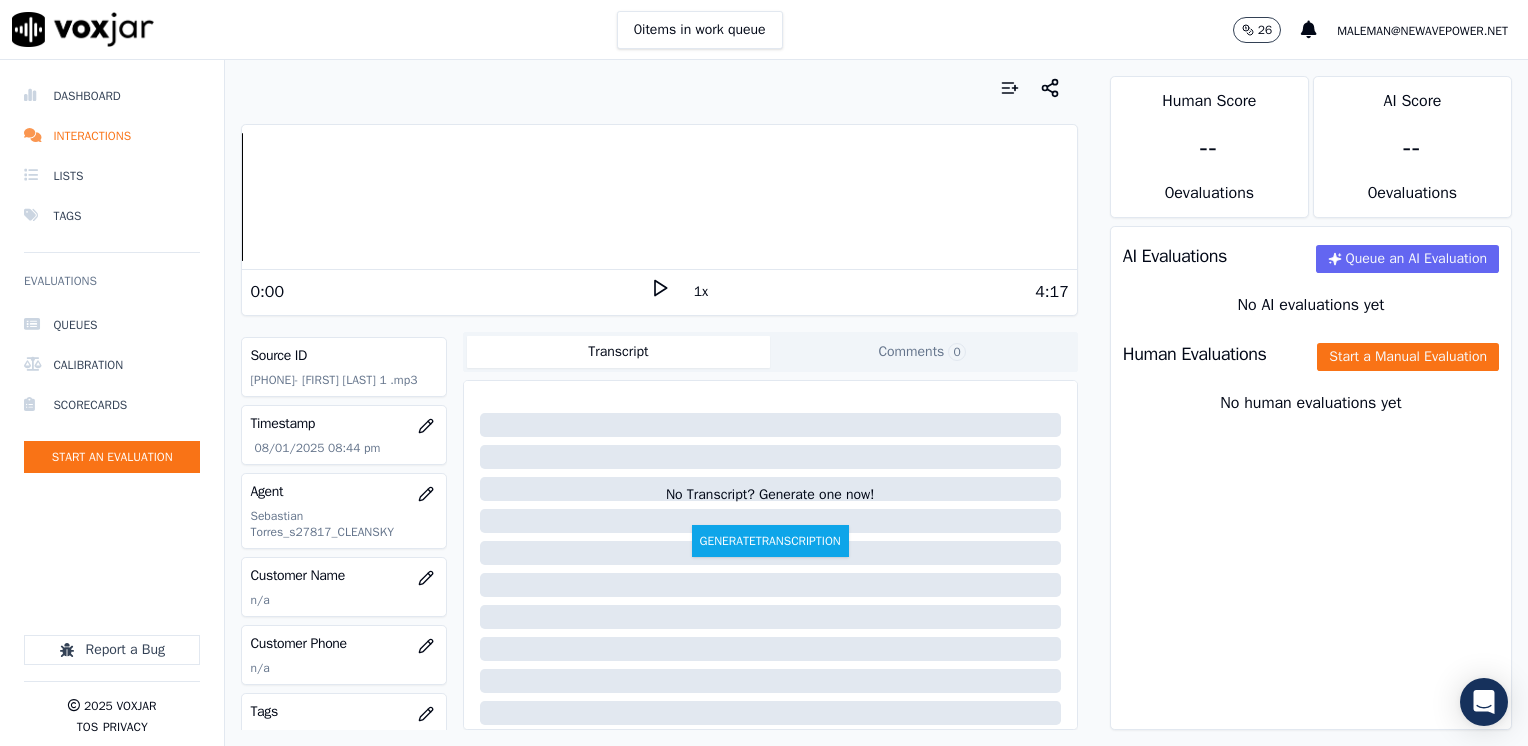 scroll, scrollTop: 200, scrollLeft: 0, axis: vertical 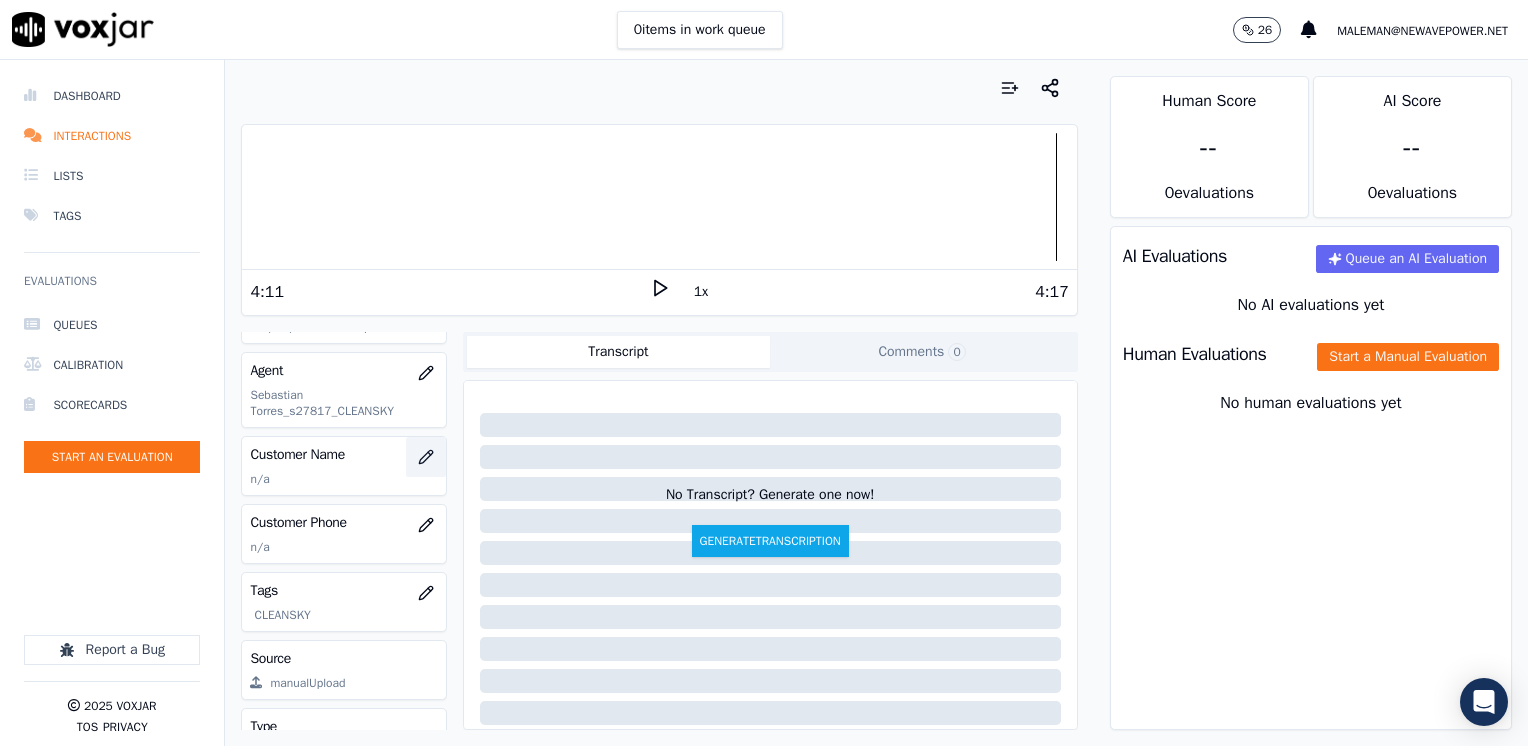 click 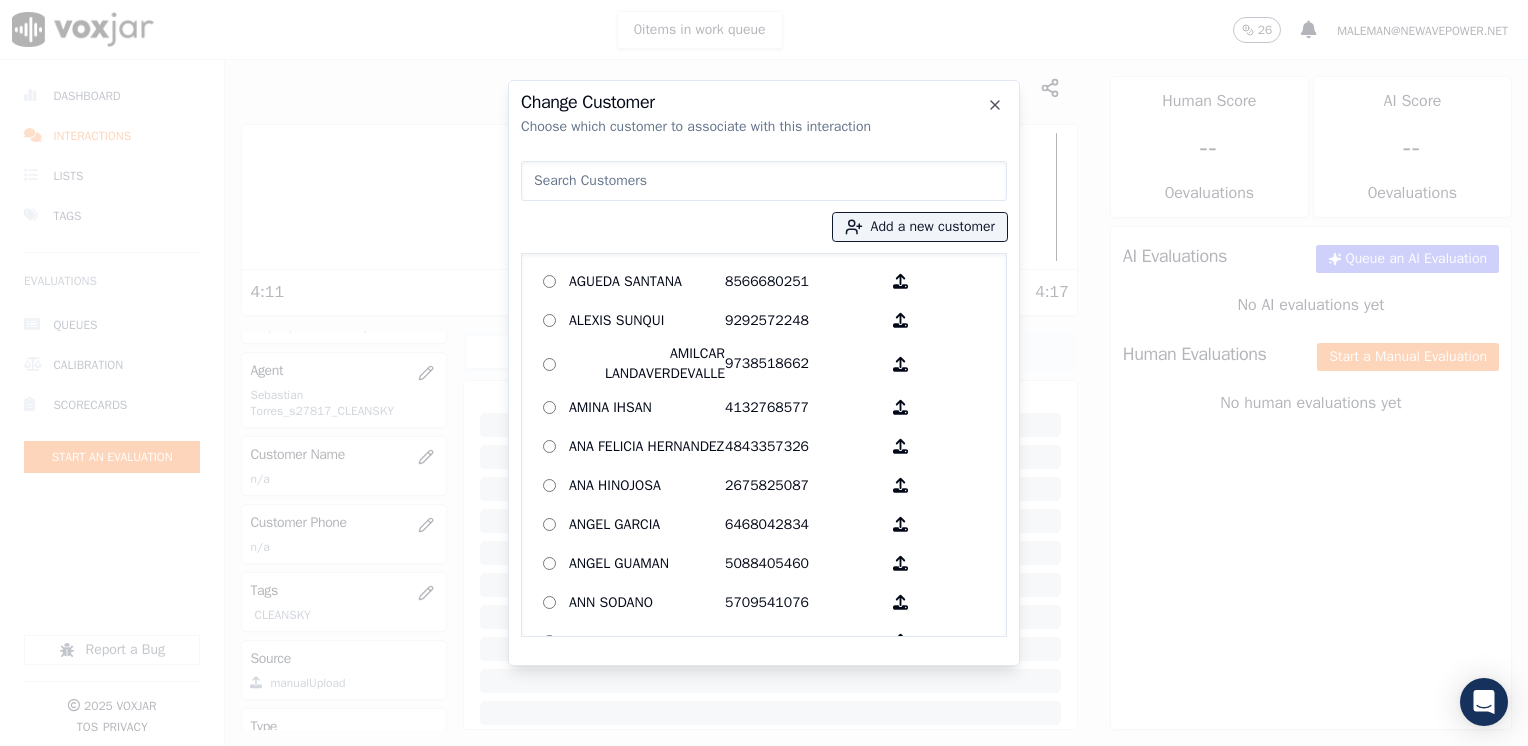 click at bounding box center (764, 181) 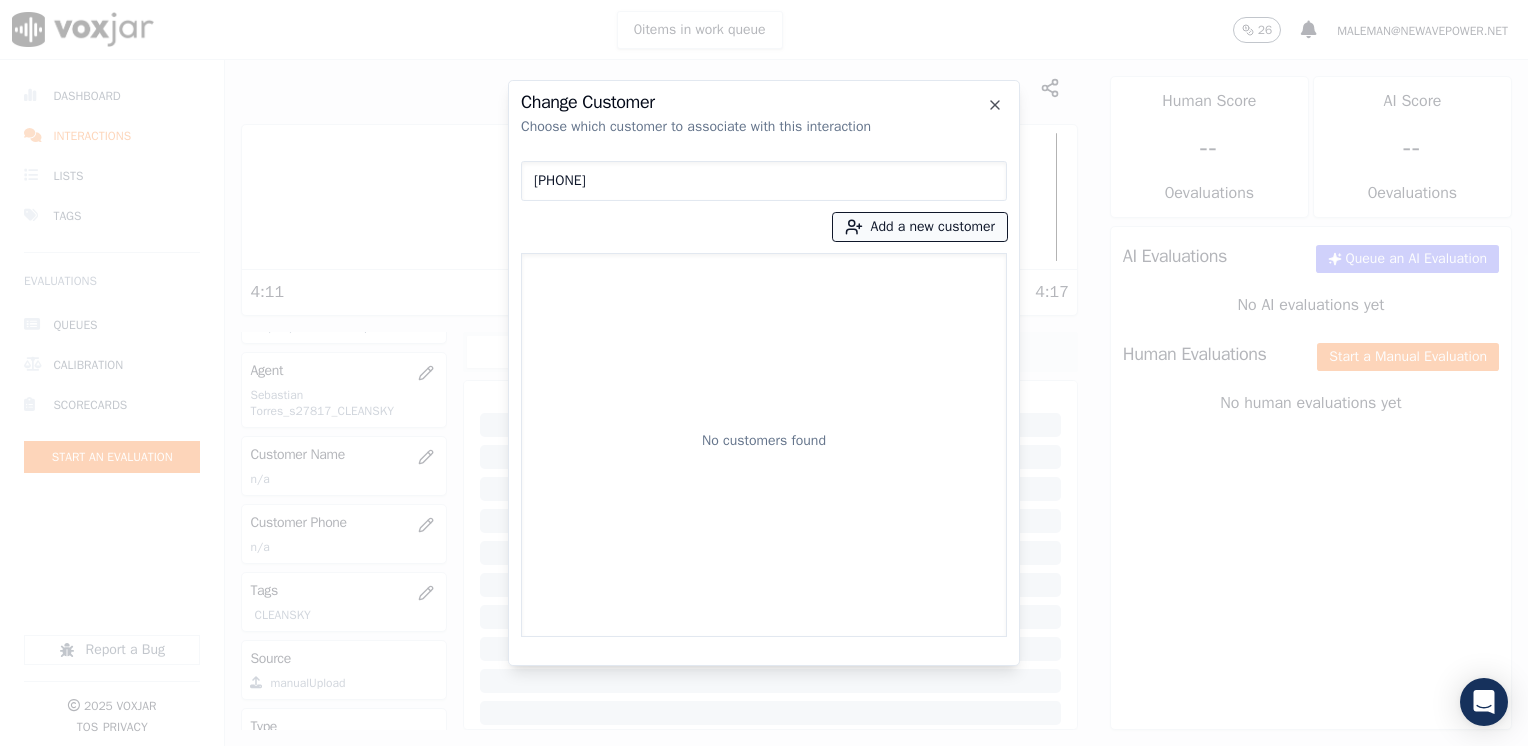 type on "[PHONE]" 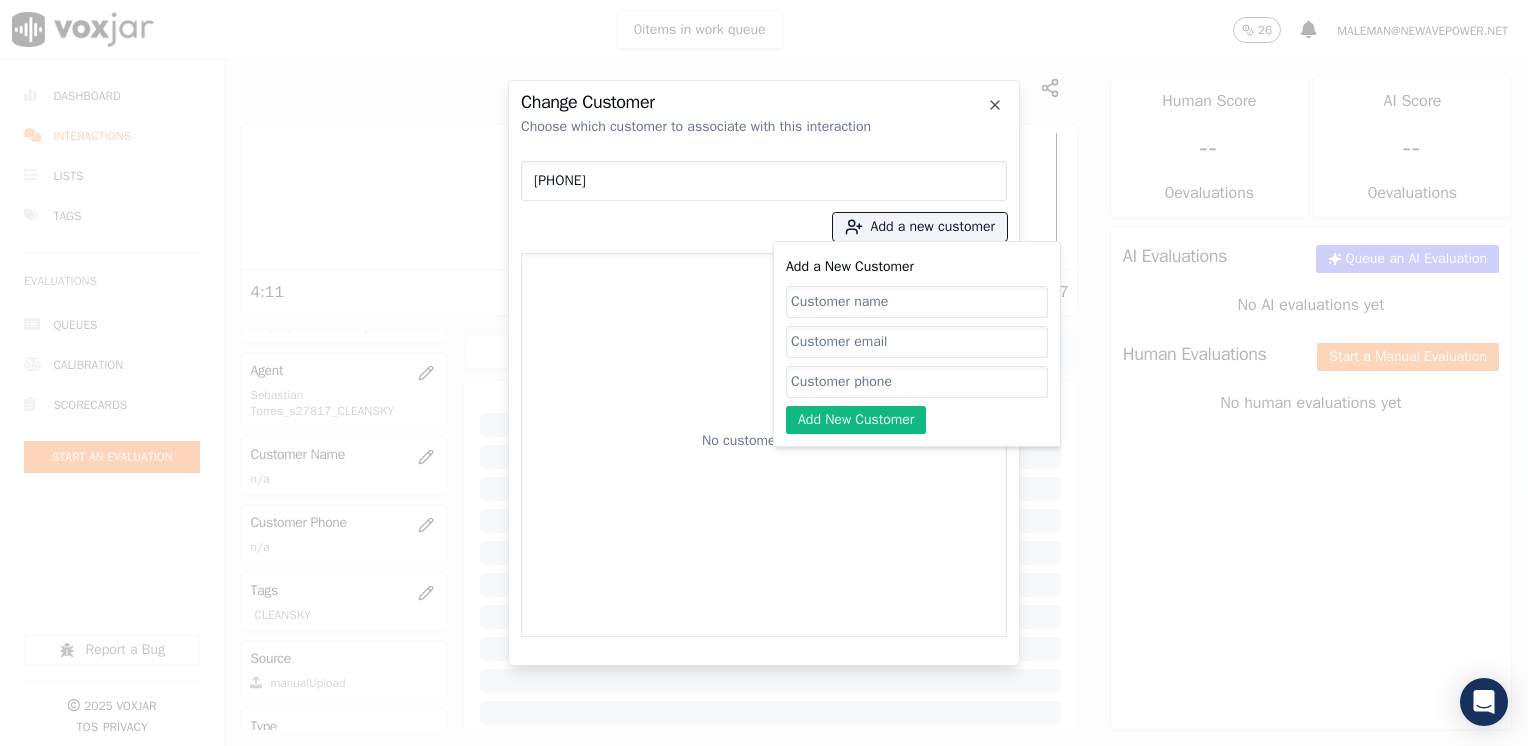 click on "Add a New Customer" 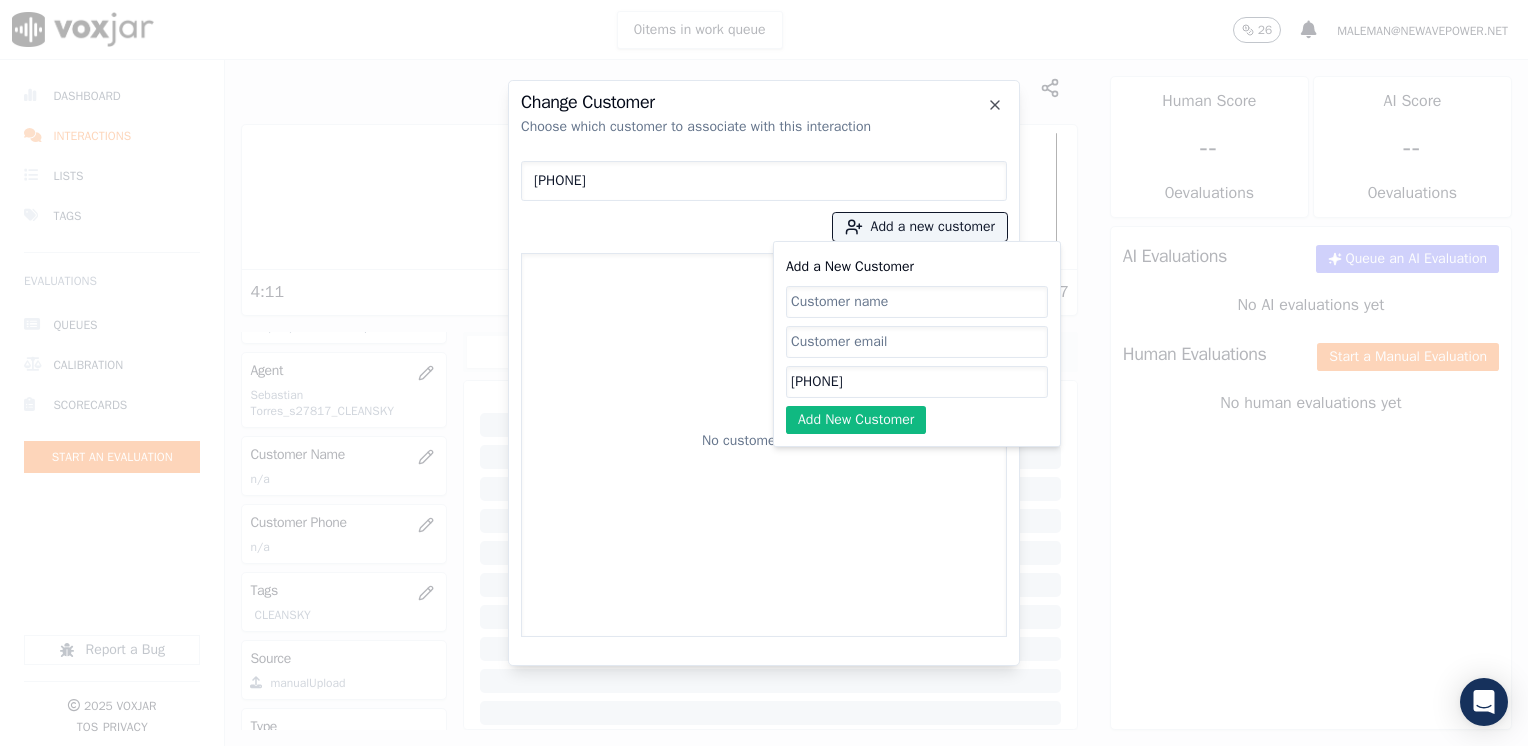 type on "[PHONE]" 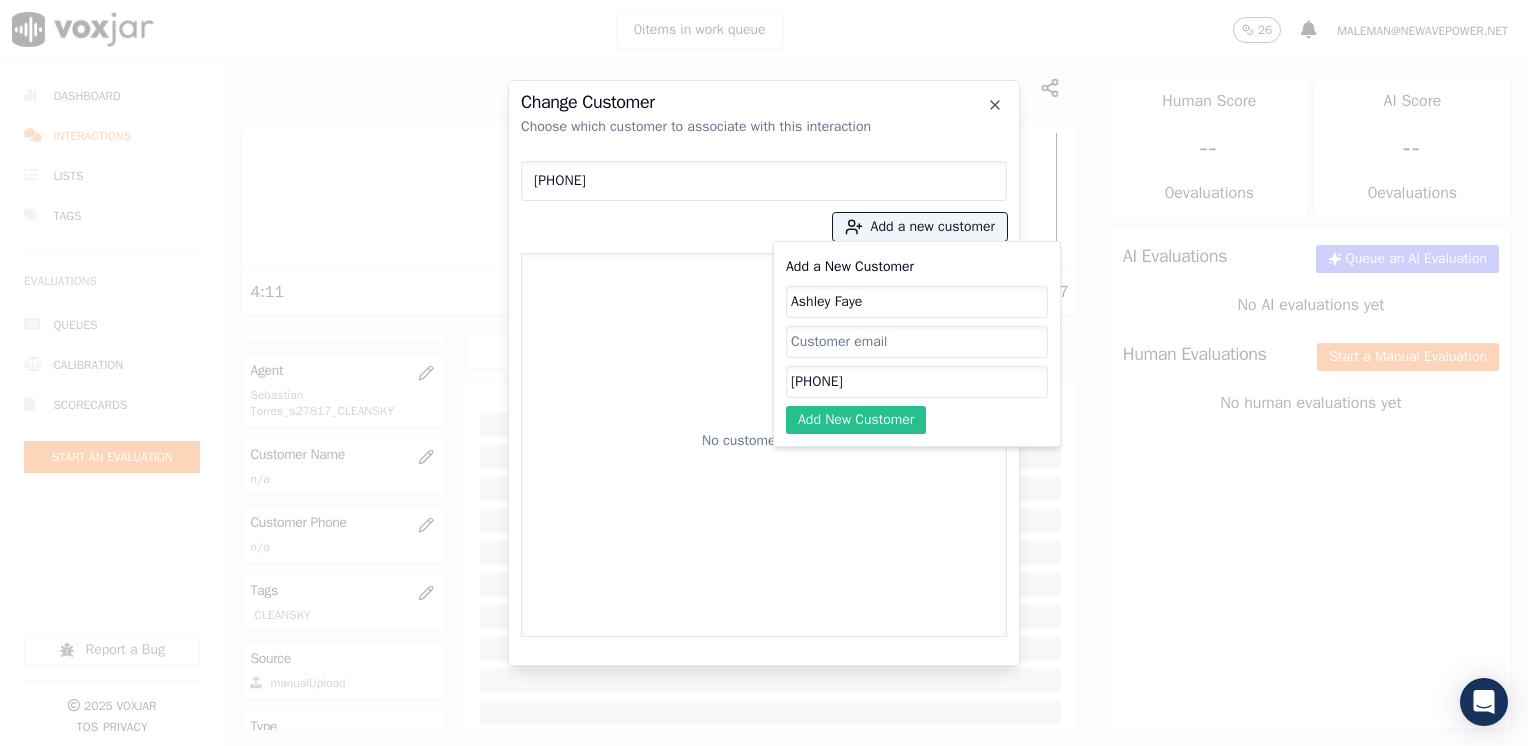 type on "Ashley Faye" 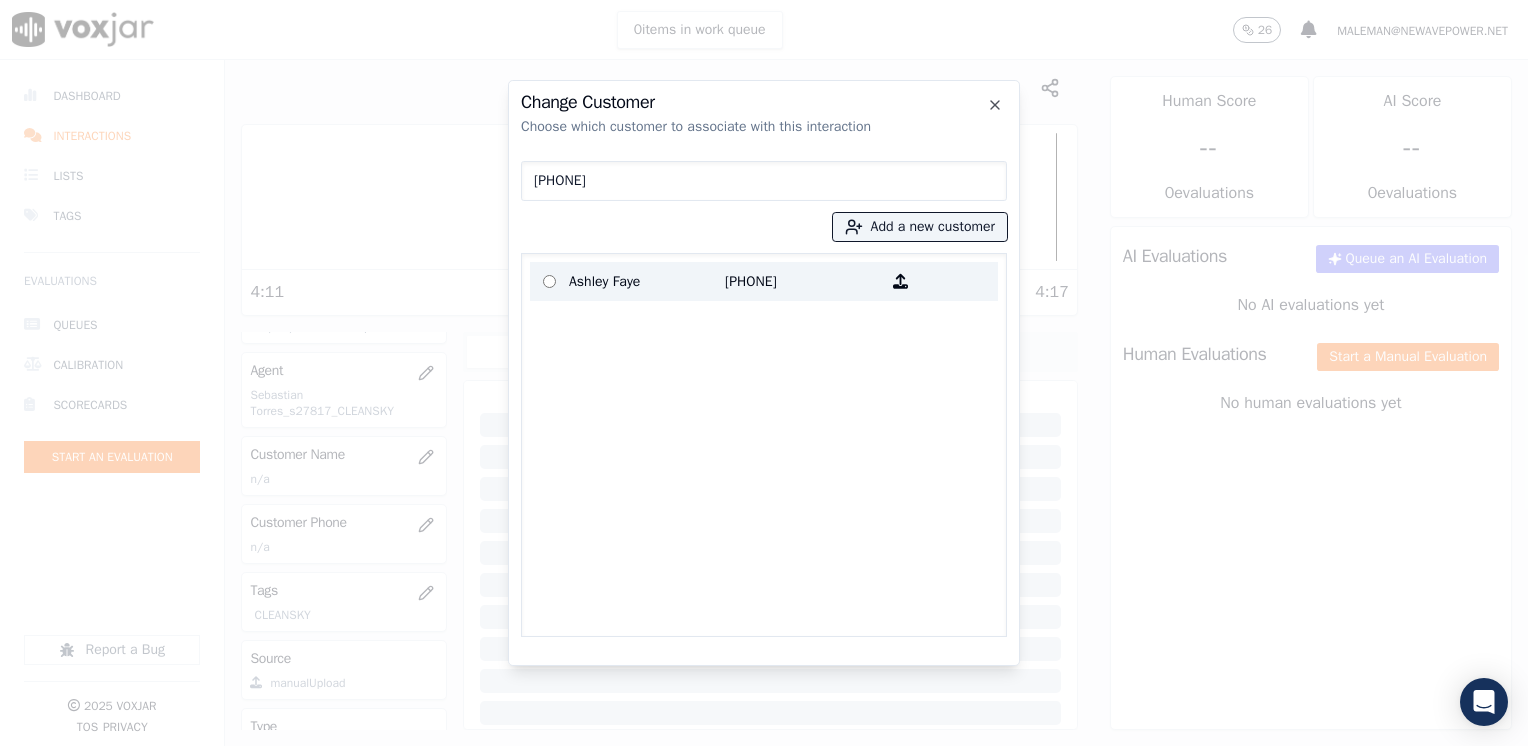 click on "[PHONE]" at bounding box center [803, 281] 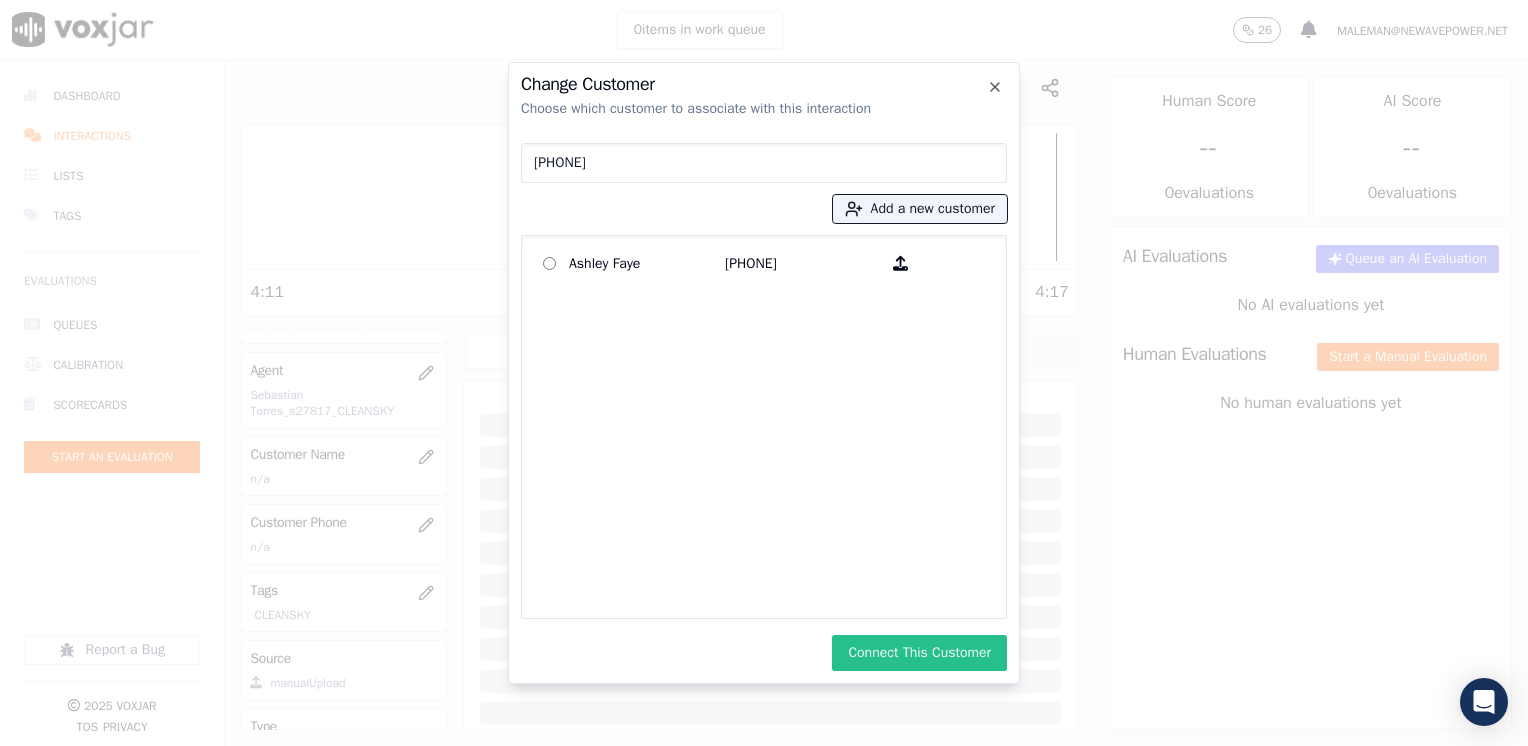 click on "Connect This Customer" at bounding box center (919, 653) 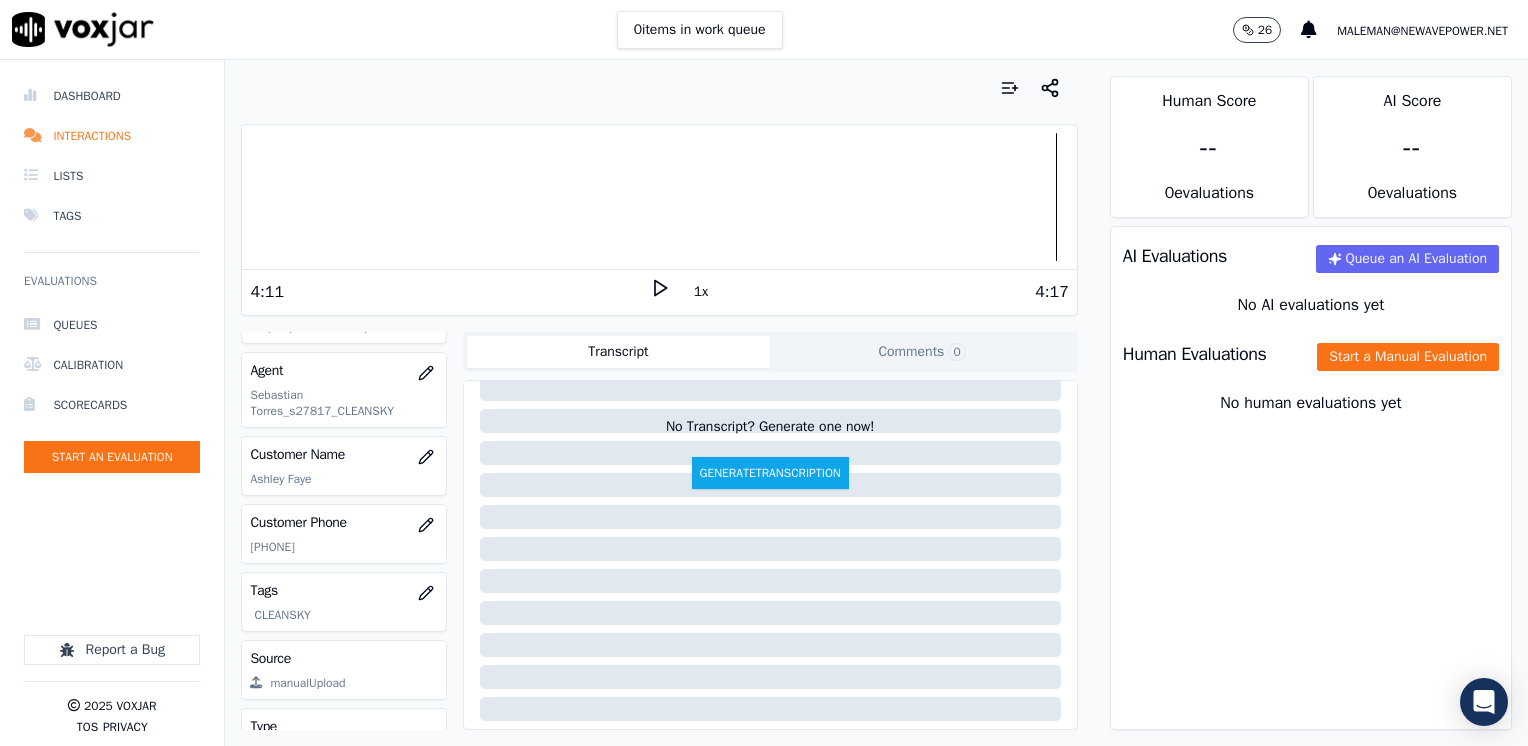 scroll, scrollTop: 100, scrollLeft: 0, axis: vertical 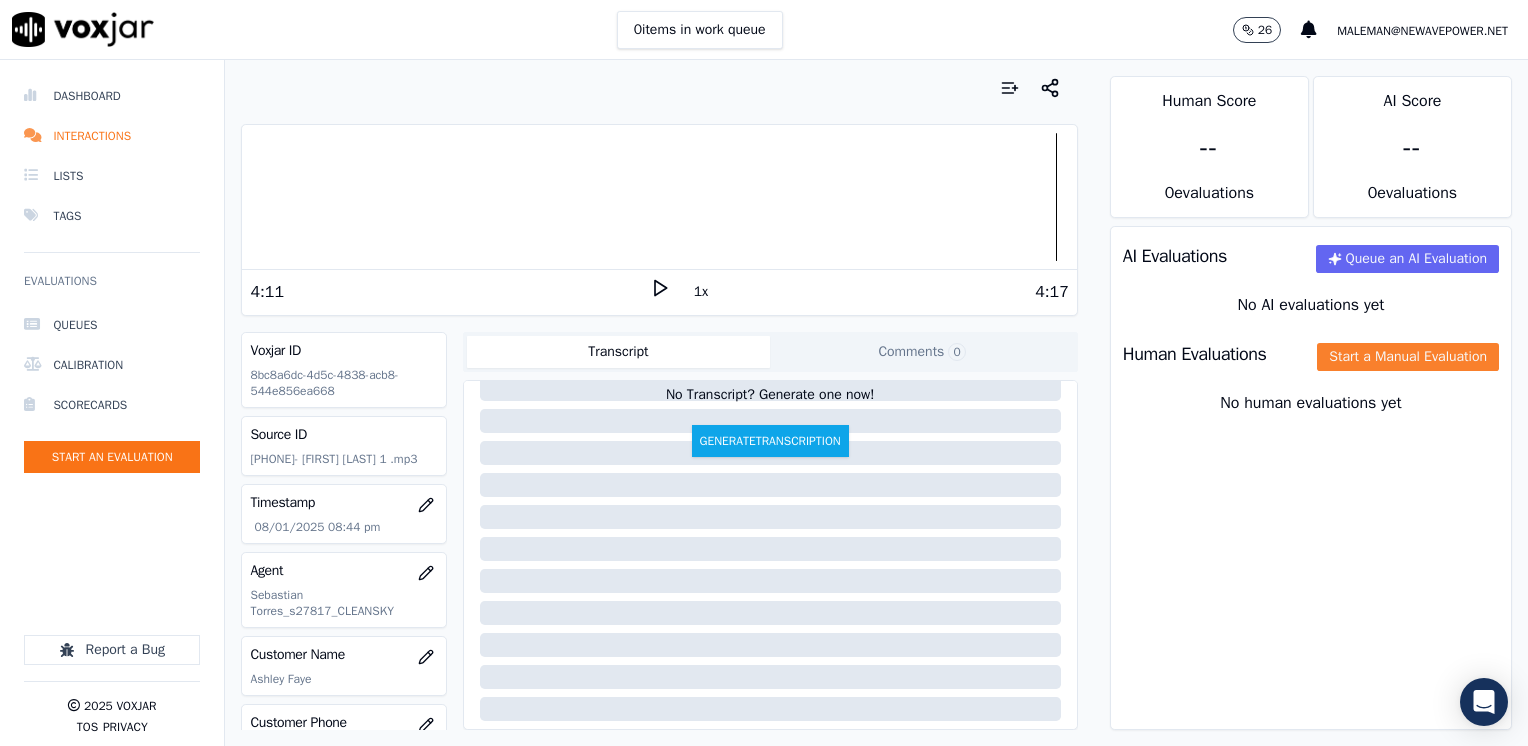 click on "Start a Manual Evaluation" 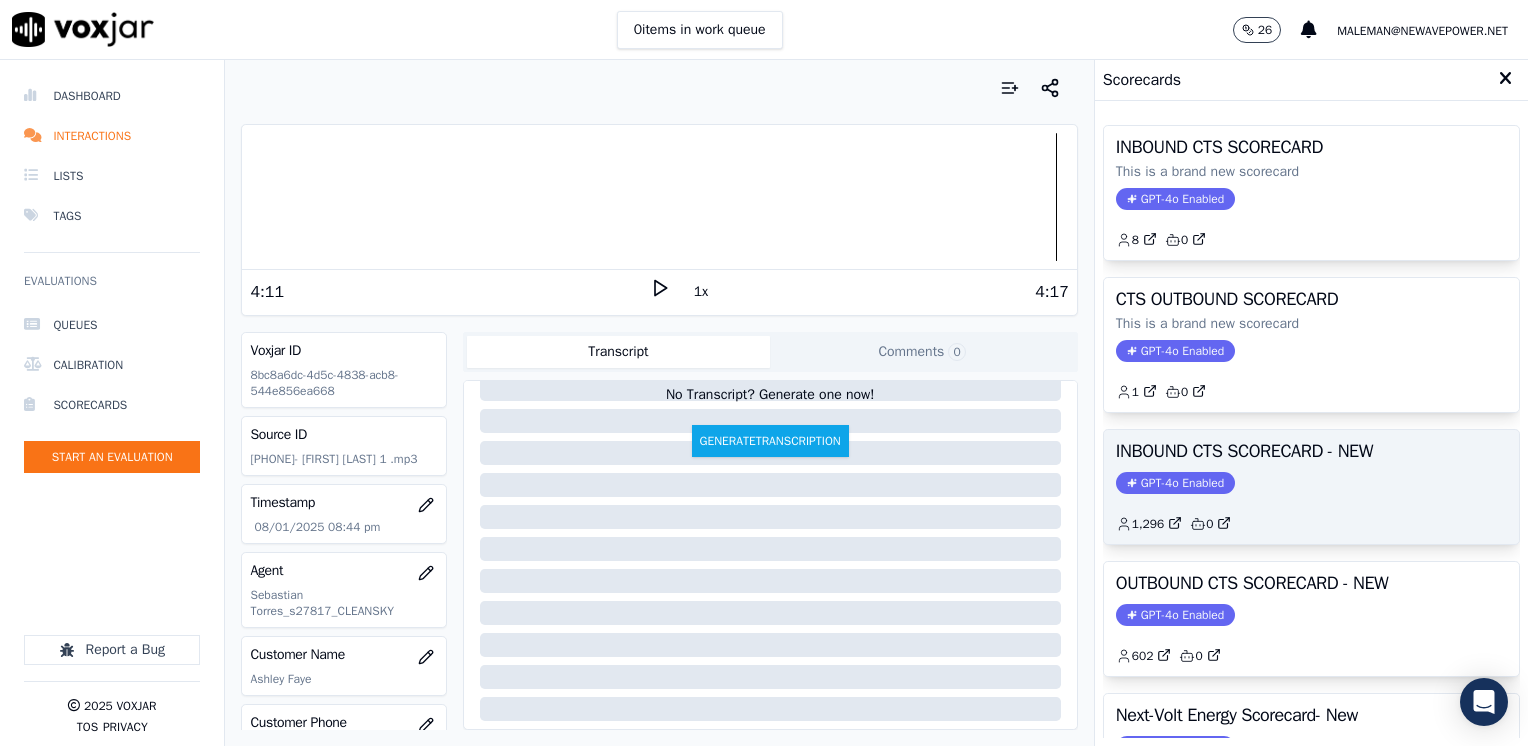 type 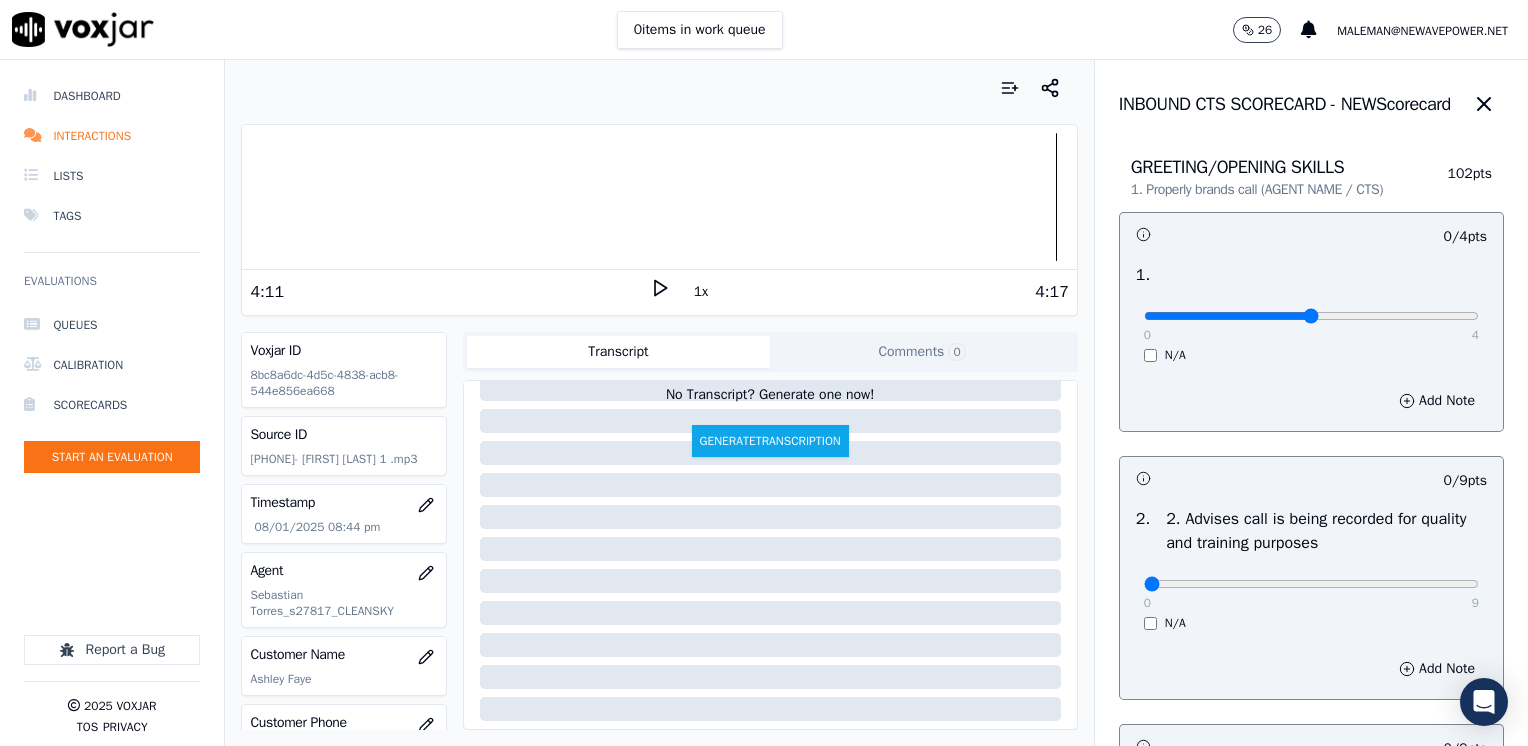 drag, startPoint x: 1129, startPoint y: 318, endPoint x: 1257, endPoint y: 318, distance: 128 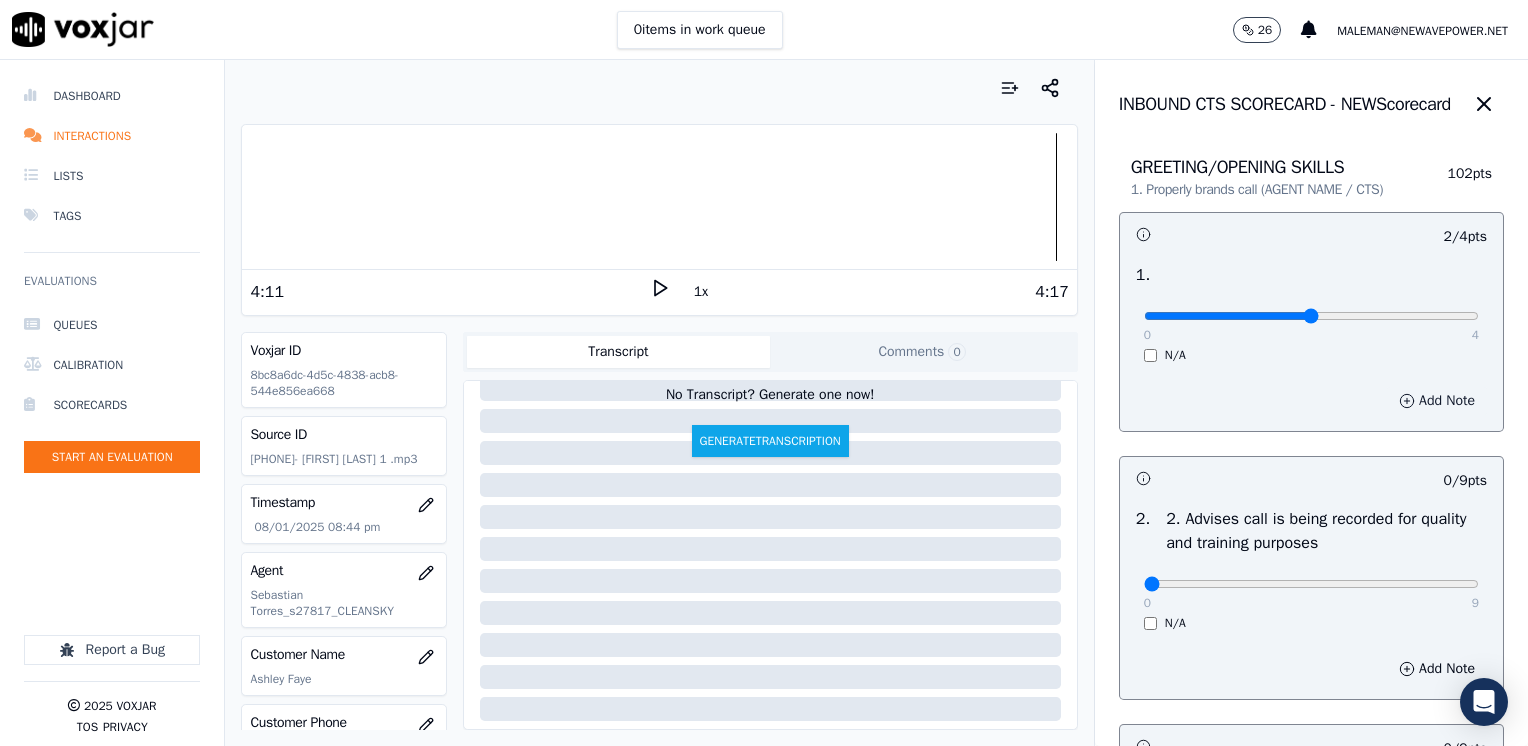 click on "Add Note" at bounding box center [1437, 401] 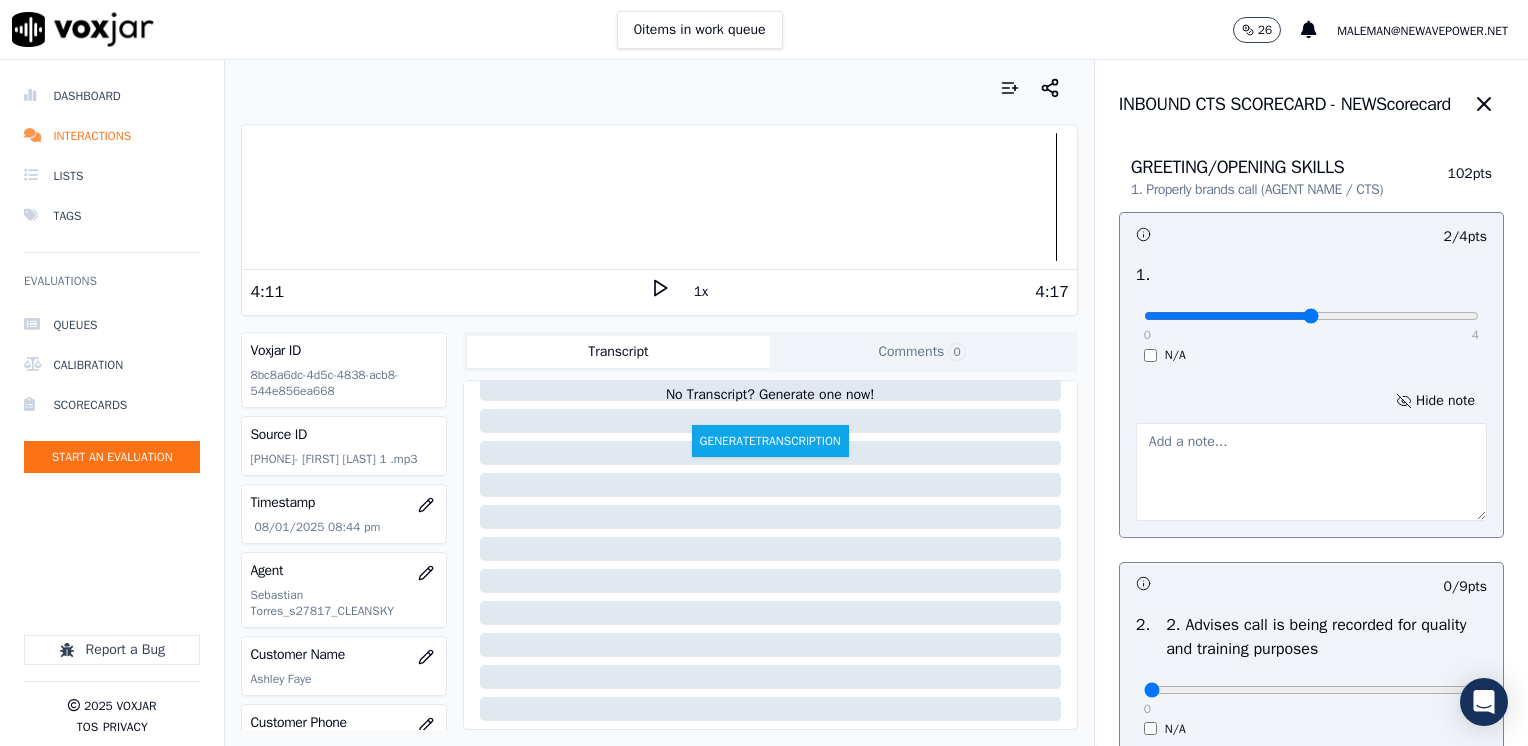 click at bounding box center [1311, 472] 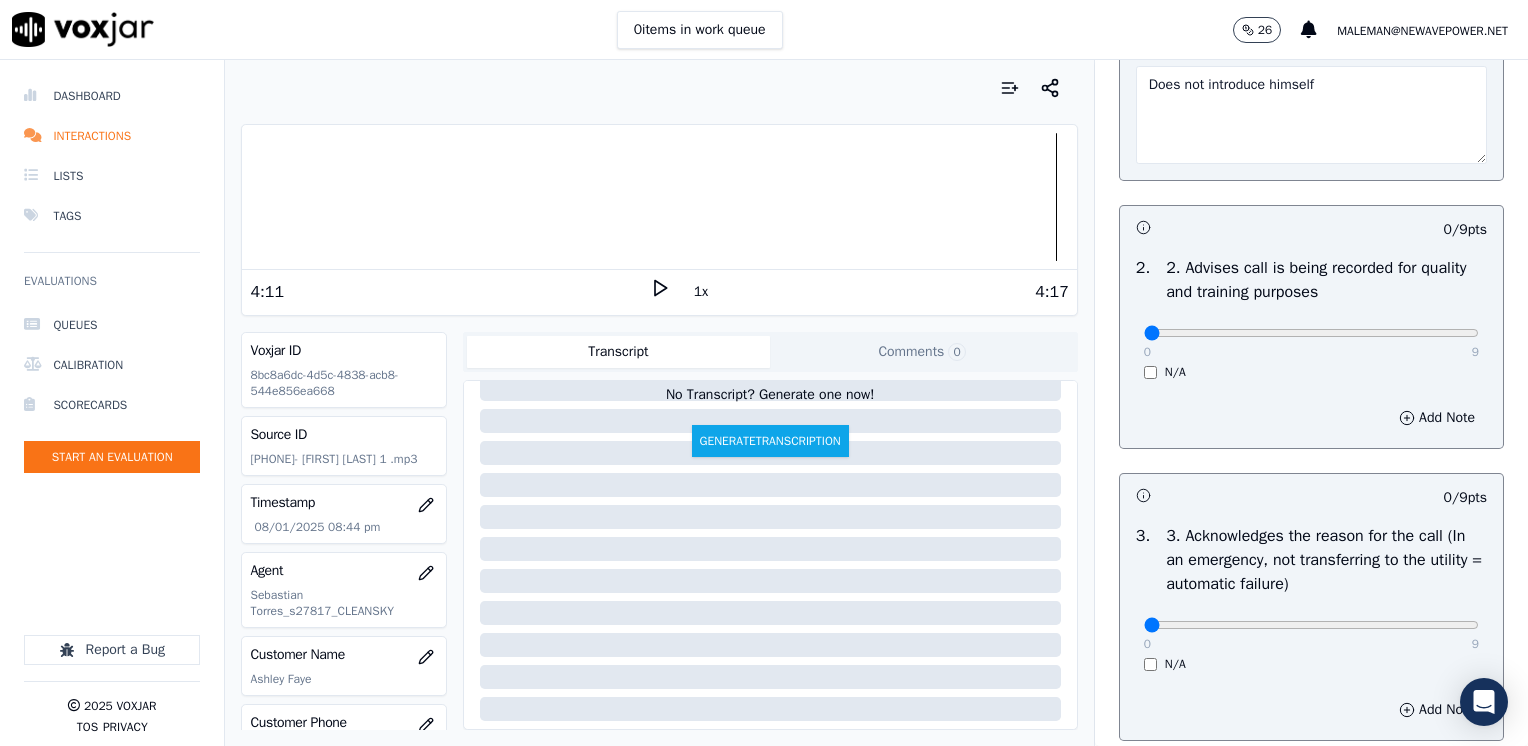 scroll, scrollTop: 400, scrollLeft: 0, axis: vertical 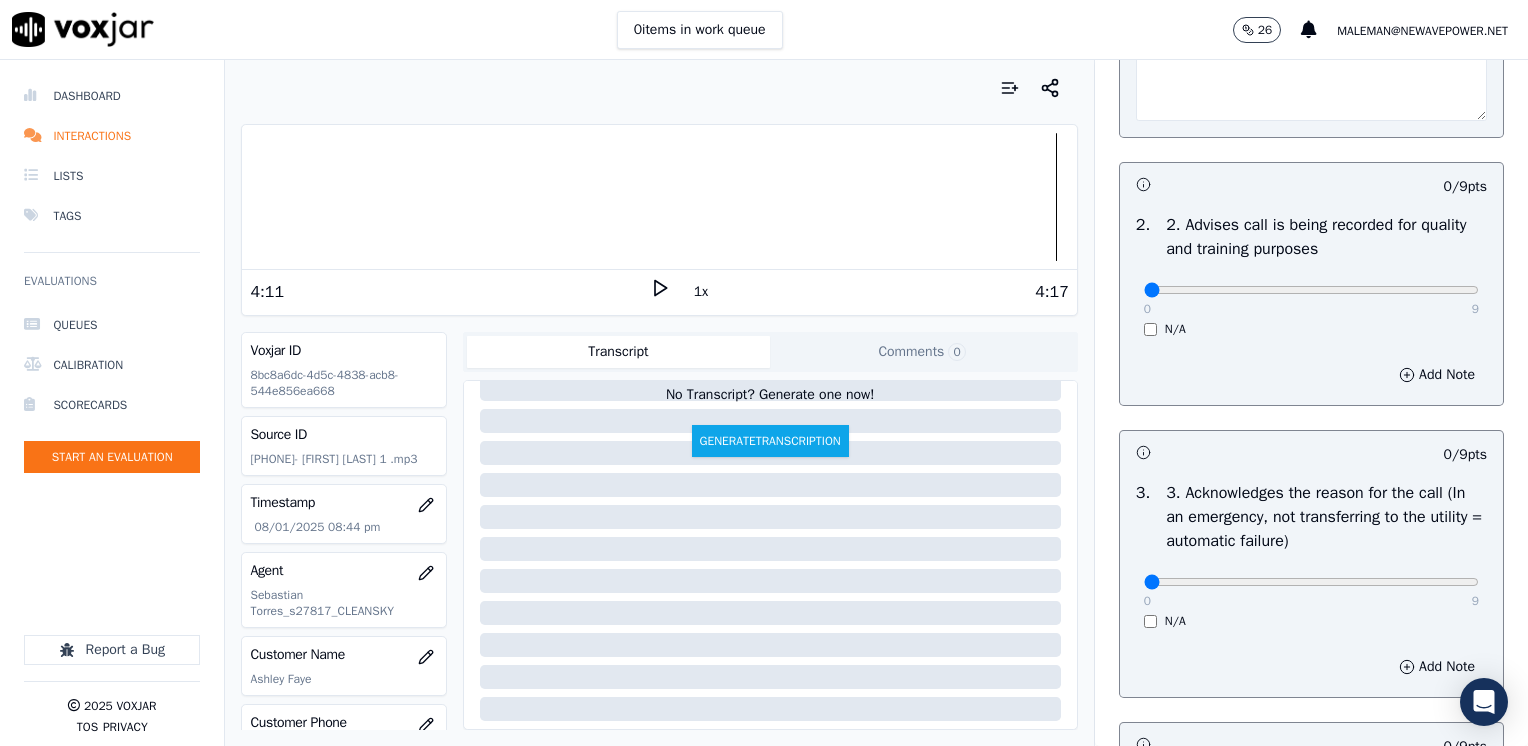 type on "Does not introduce himself" 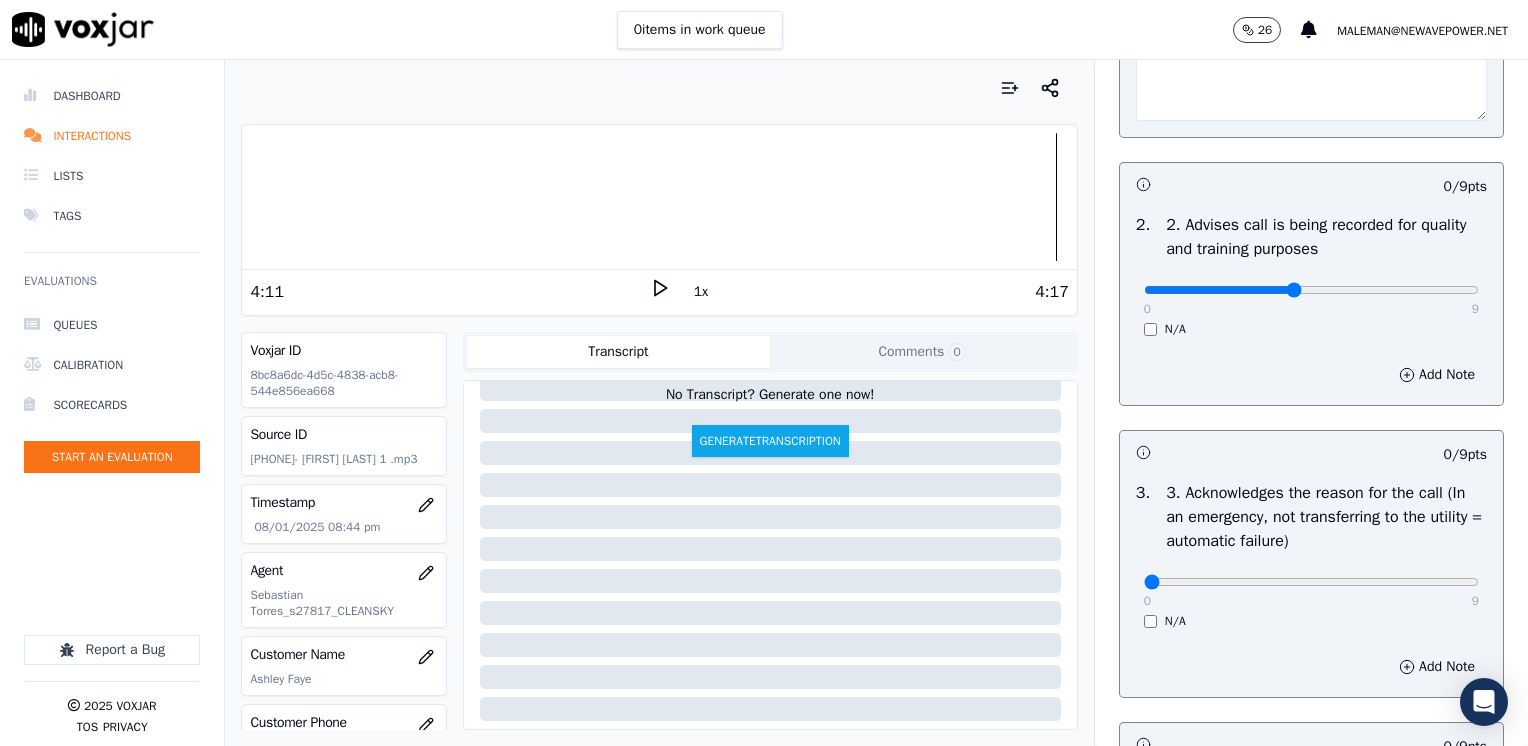 type on "4" 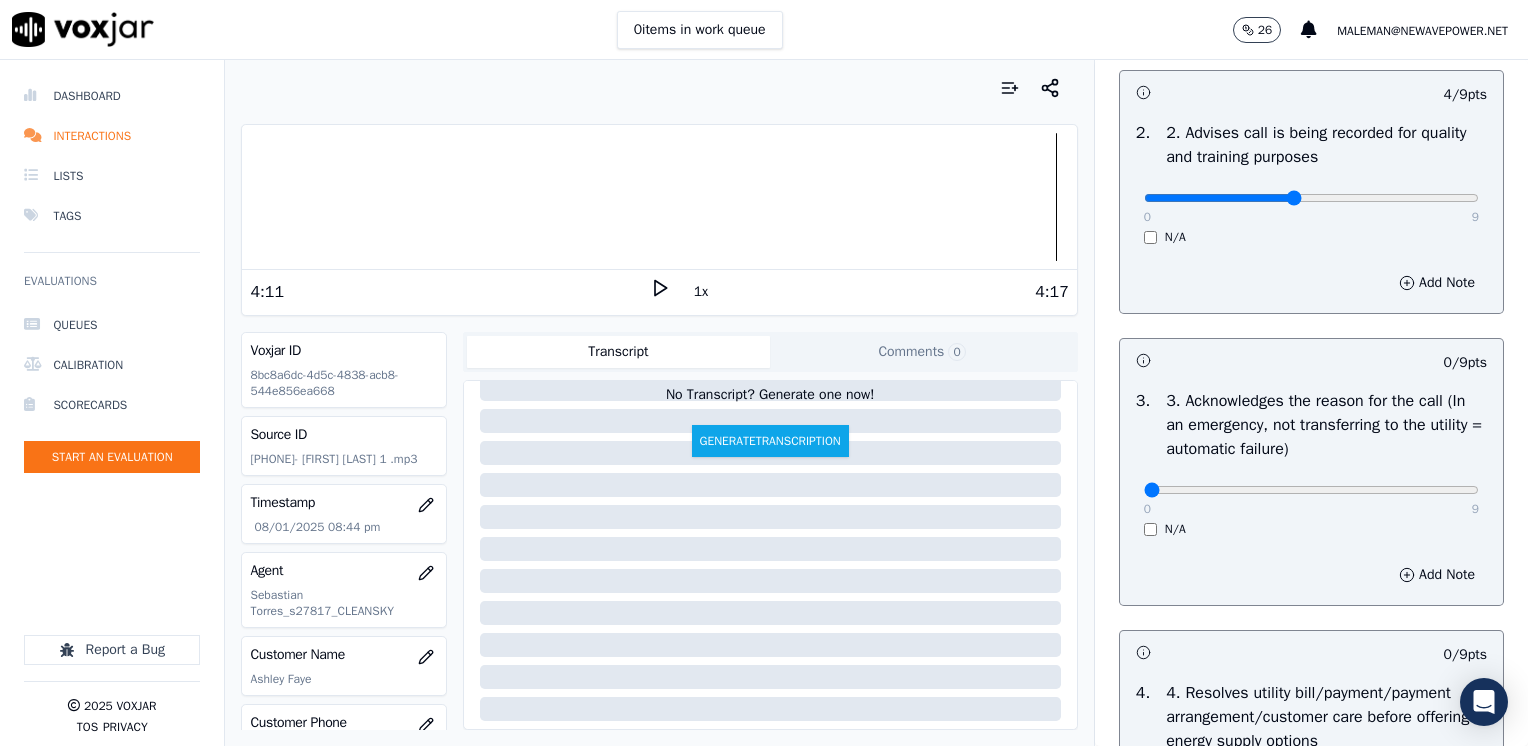 scroll, scrollTop: 600, scrollLeft: 0, axis: vertical 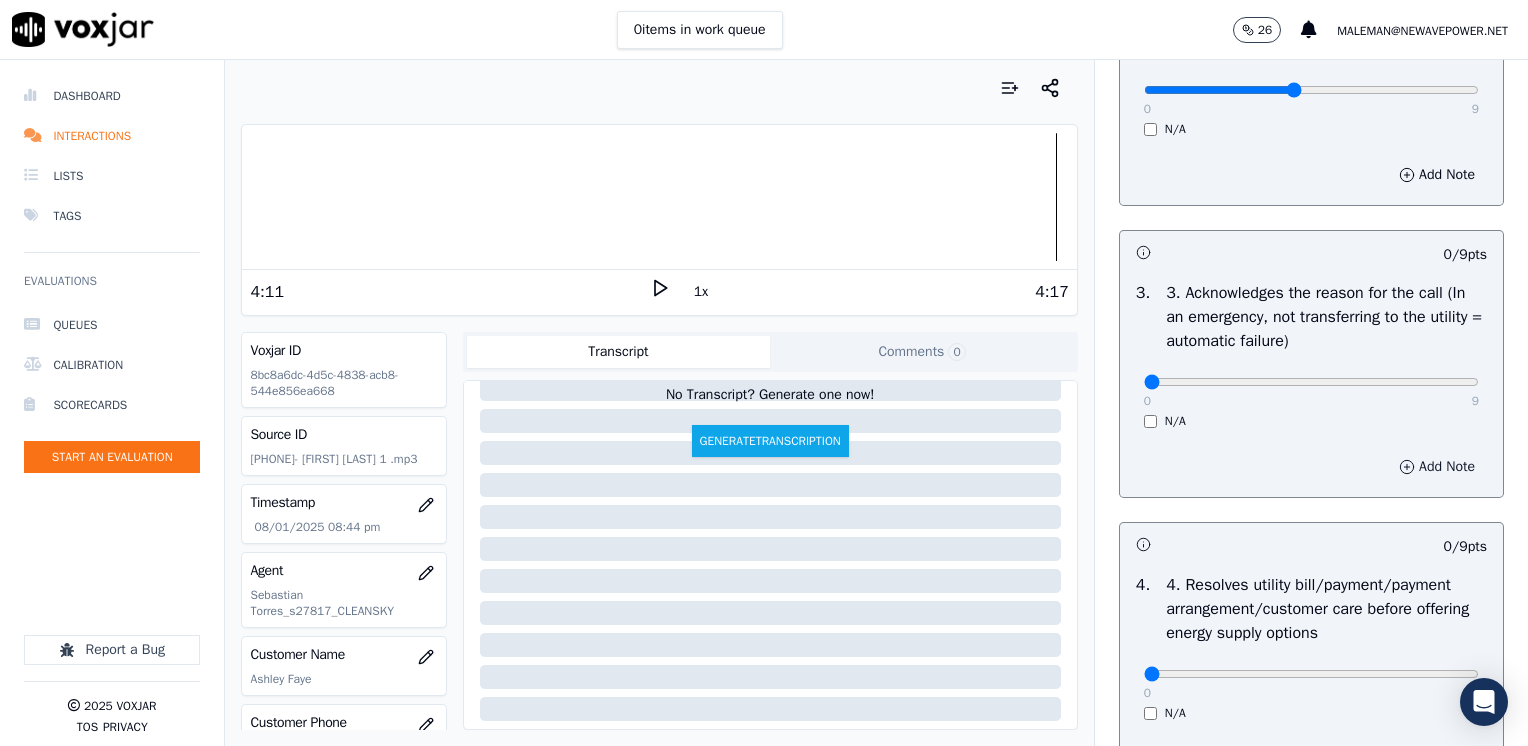 drag, startPoint x: 1416, startPoint y: 447, endPoint x: 1408, endPoint y: 464, distance: 18.788294 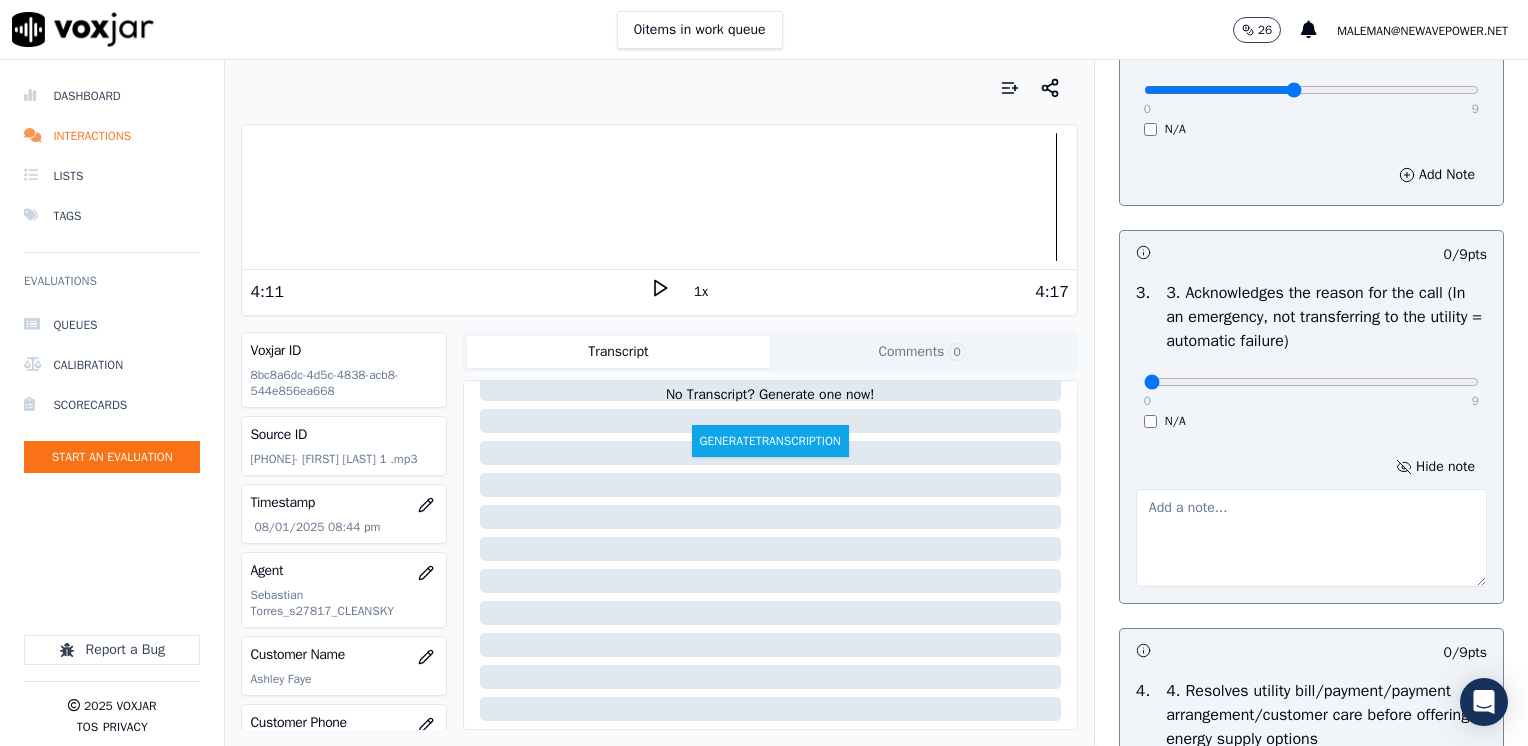 click at bounding box center (1311, 538) 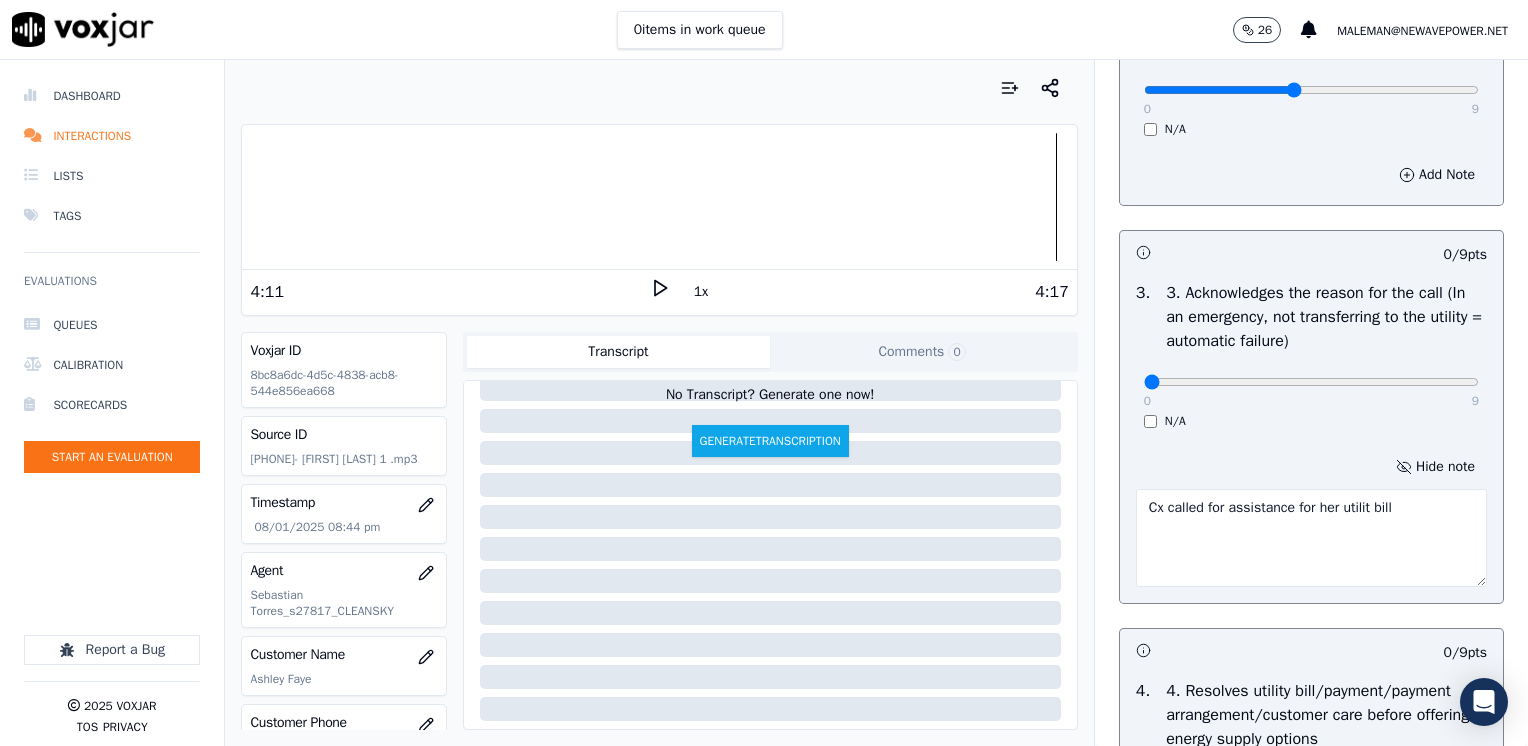type on "Cx called for assistance for her utilit bill" 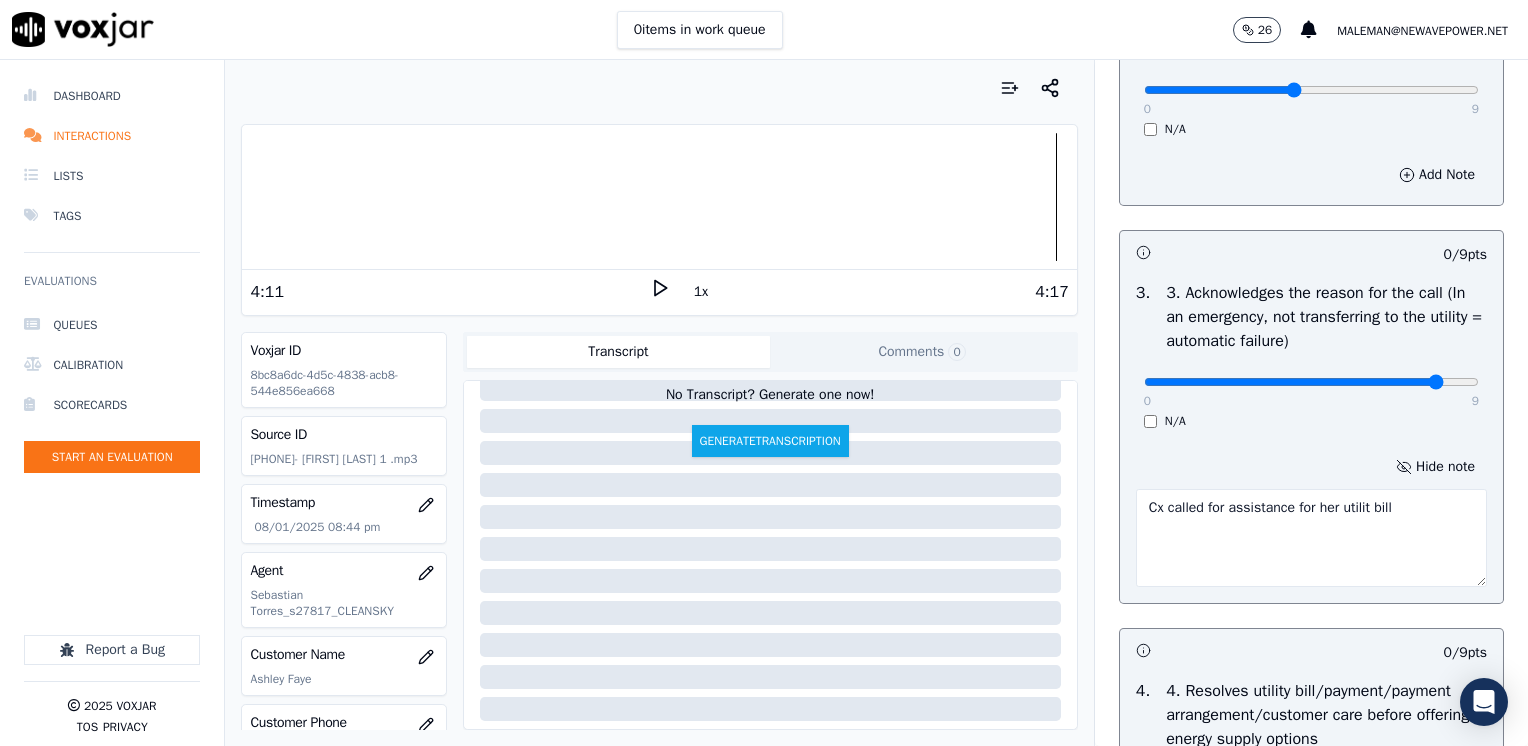 click at bounding box center (1311, -284) 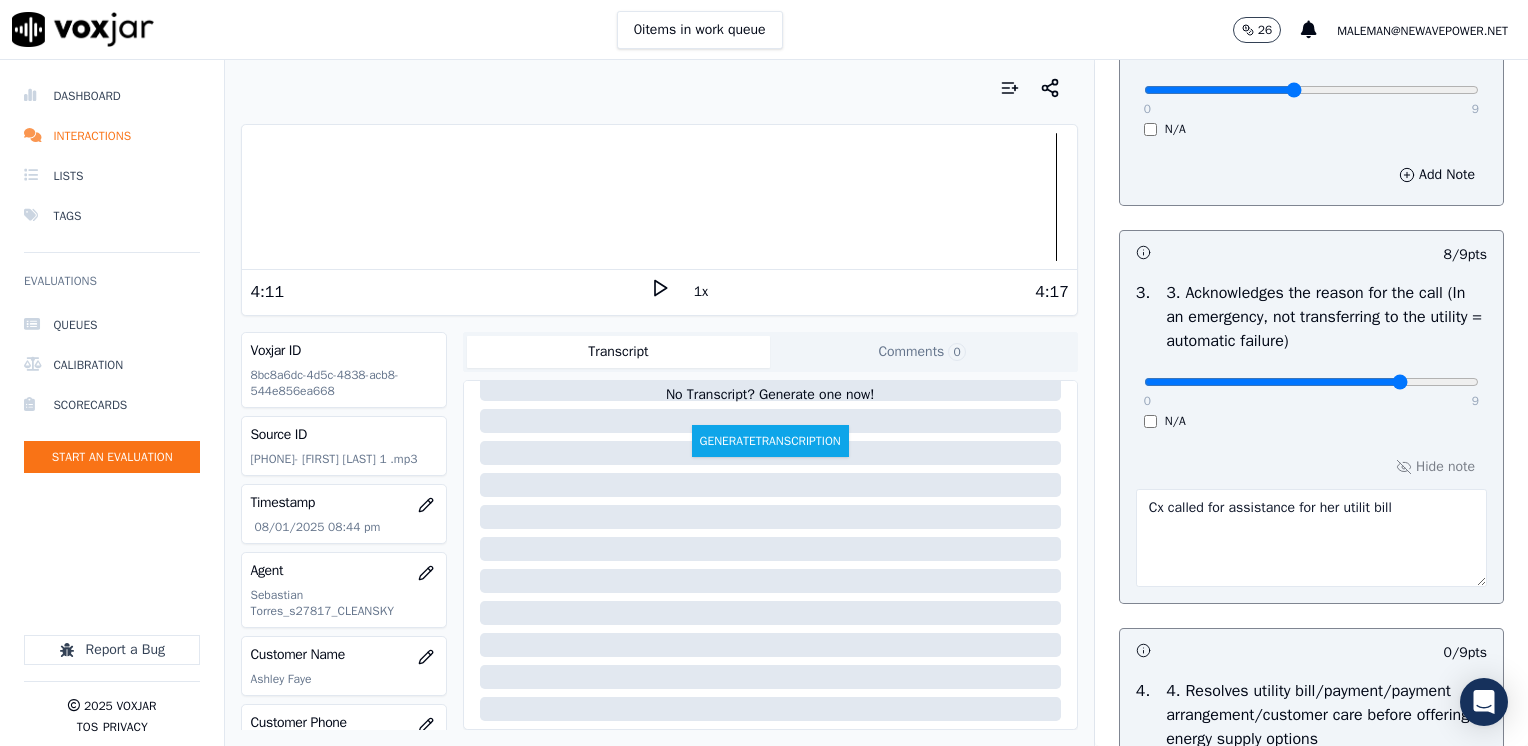 type on "7" 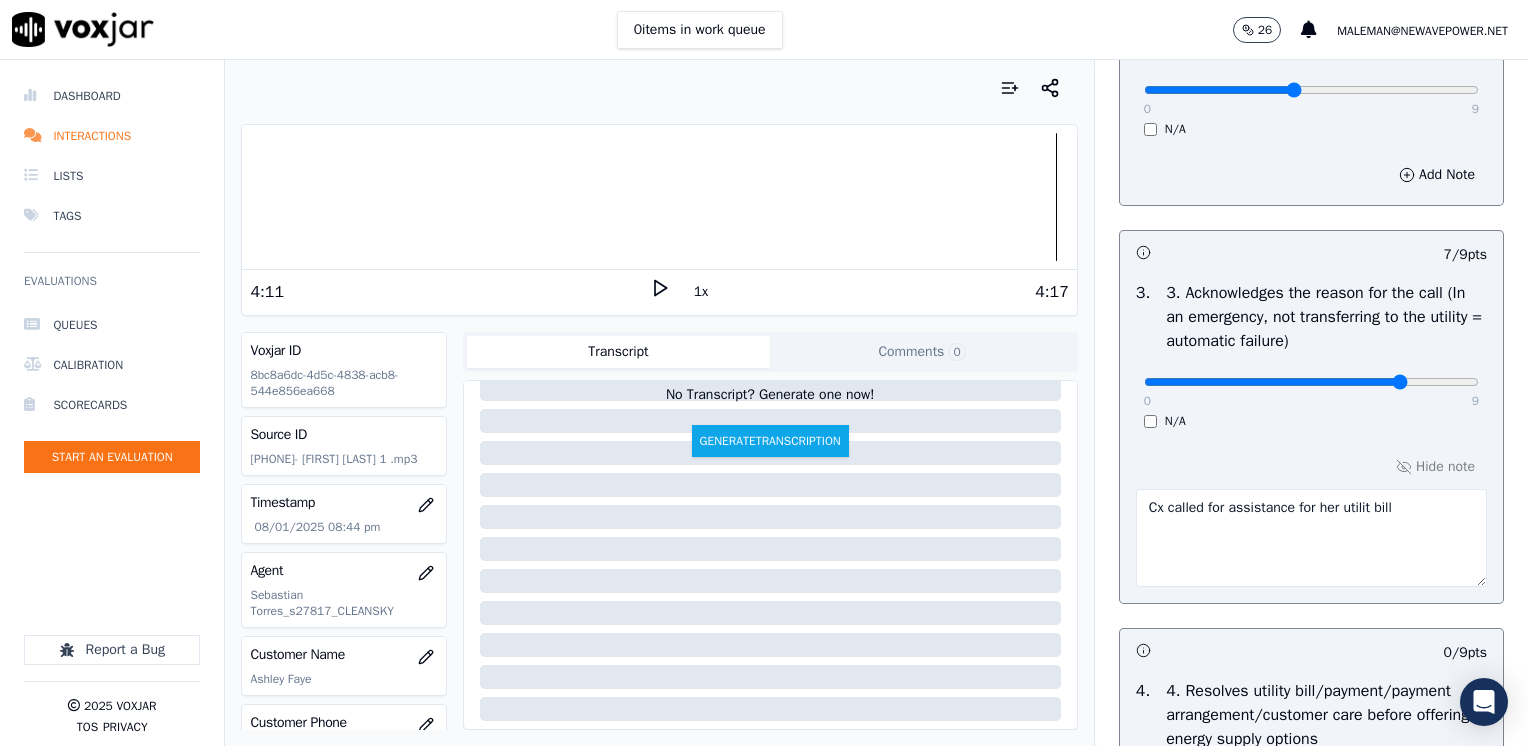 click on "Cx called for assistance for her utilit bill" at bounding box center (1311, 538) 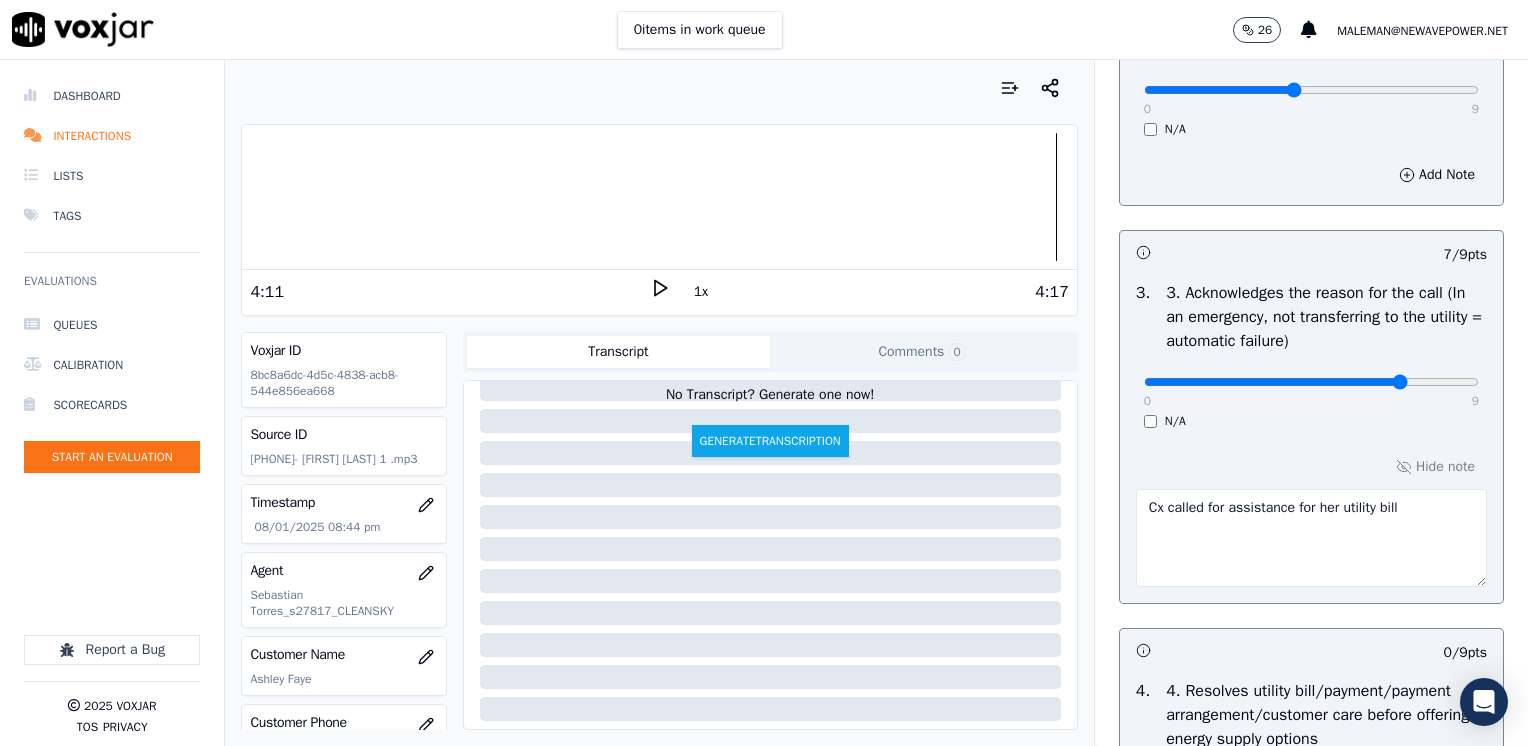 click on "Cx called for assistance for her utility bill" at bounding box center [1311, 538] 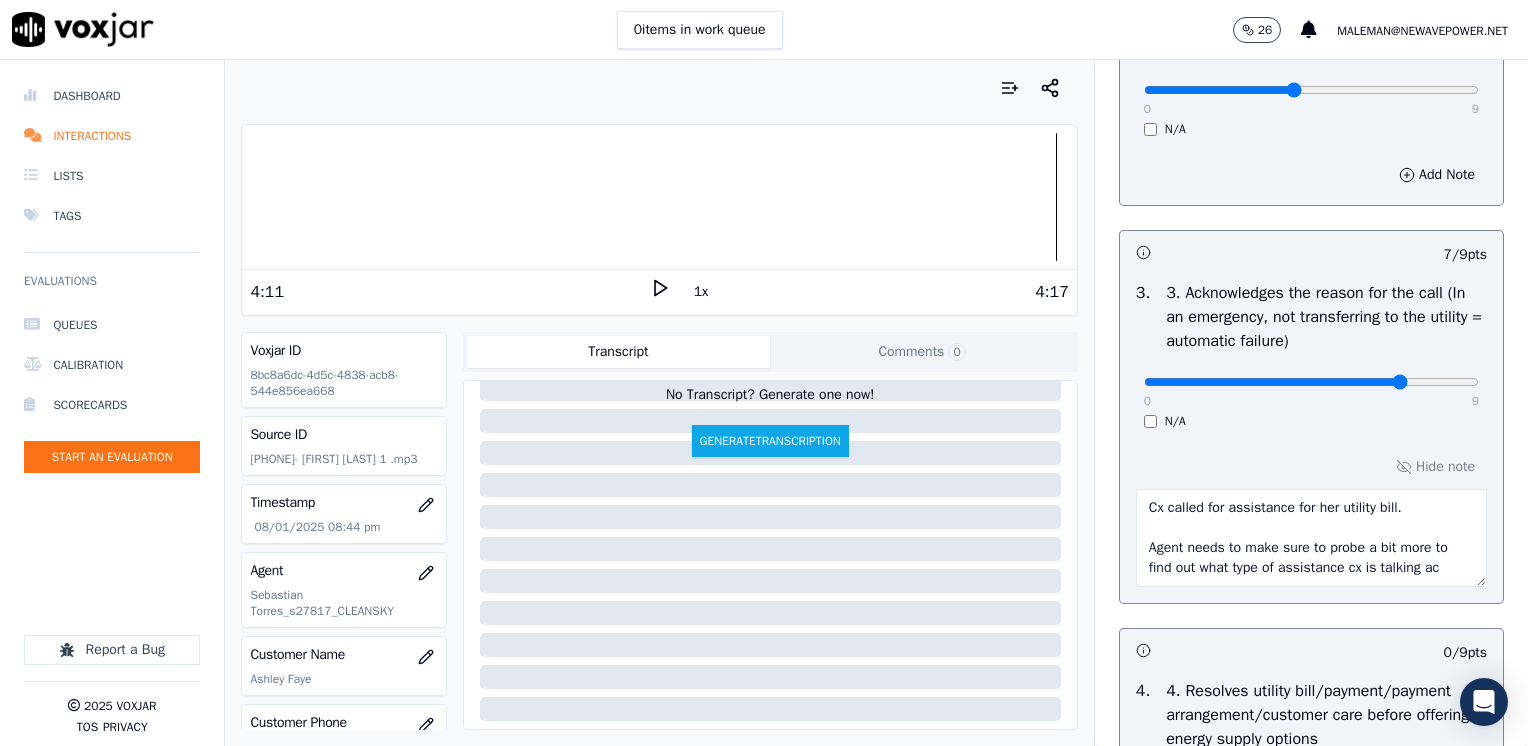scroll, scrollTop: 12, scrollLeft: 0, axis: vertical 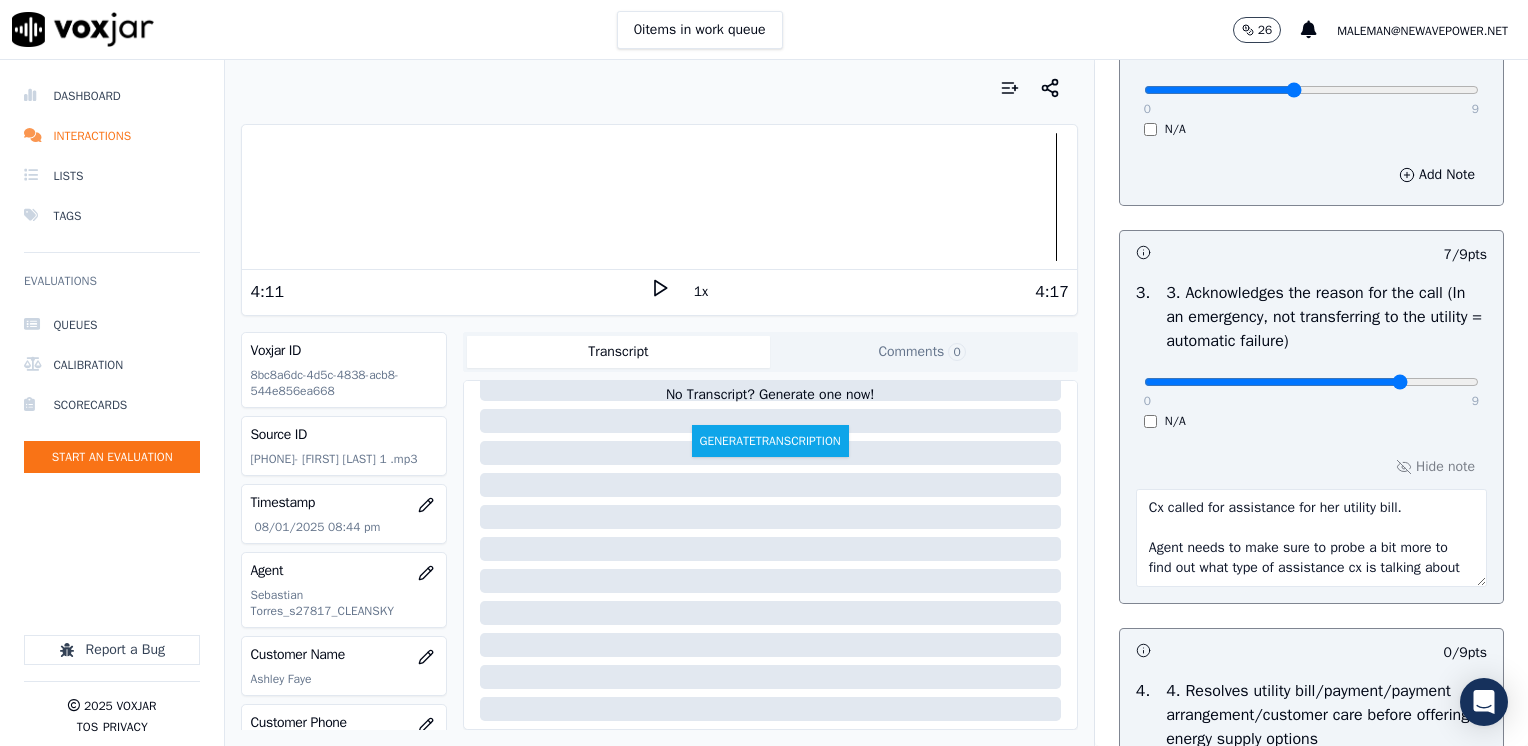 click on "Cx called for assistance for her utility bill.
Agent needs to make sure to probe a bit more to find out what type of assistance cx is talking about" at bounding box center (1311, 538) 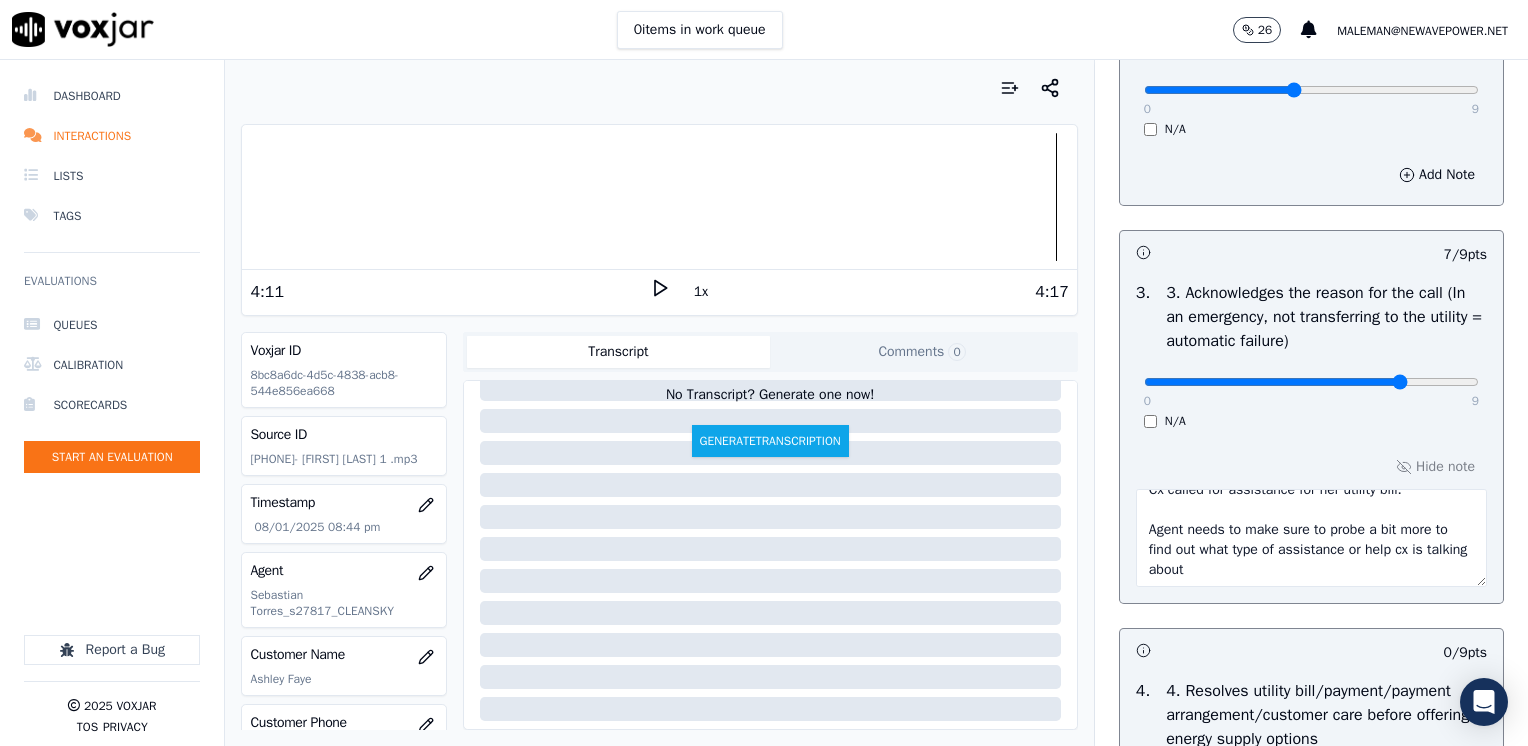 scroll, scrollTop: 20, scrollLeft: 0, axis: vertical 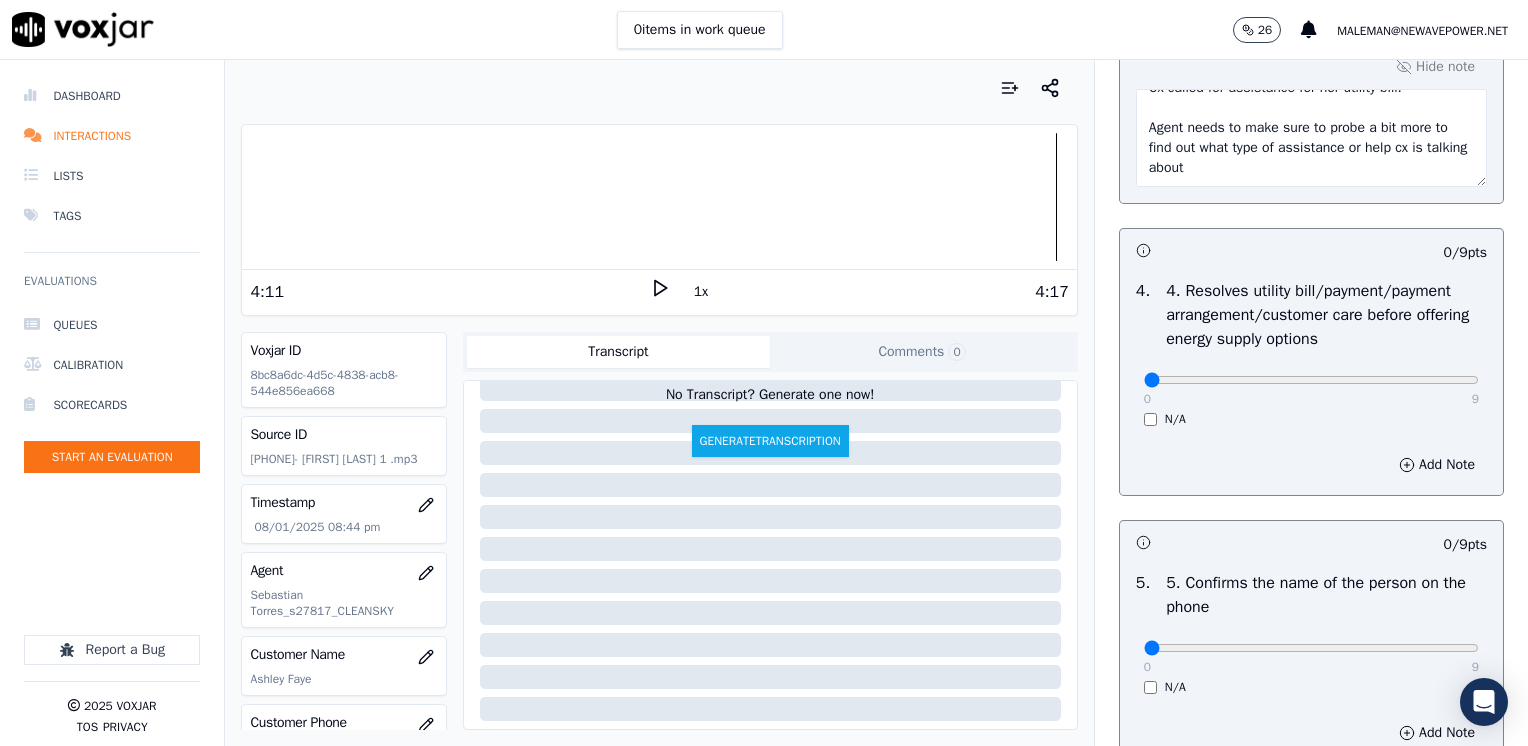 type on "Cx called for assistance for her utility bill.
Agent needs to make sure to probe a bit more to find out what type of assistance or help cx is talking about" 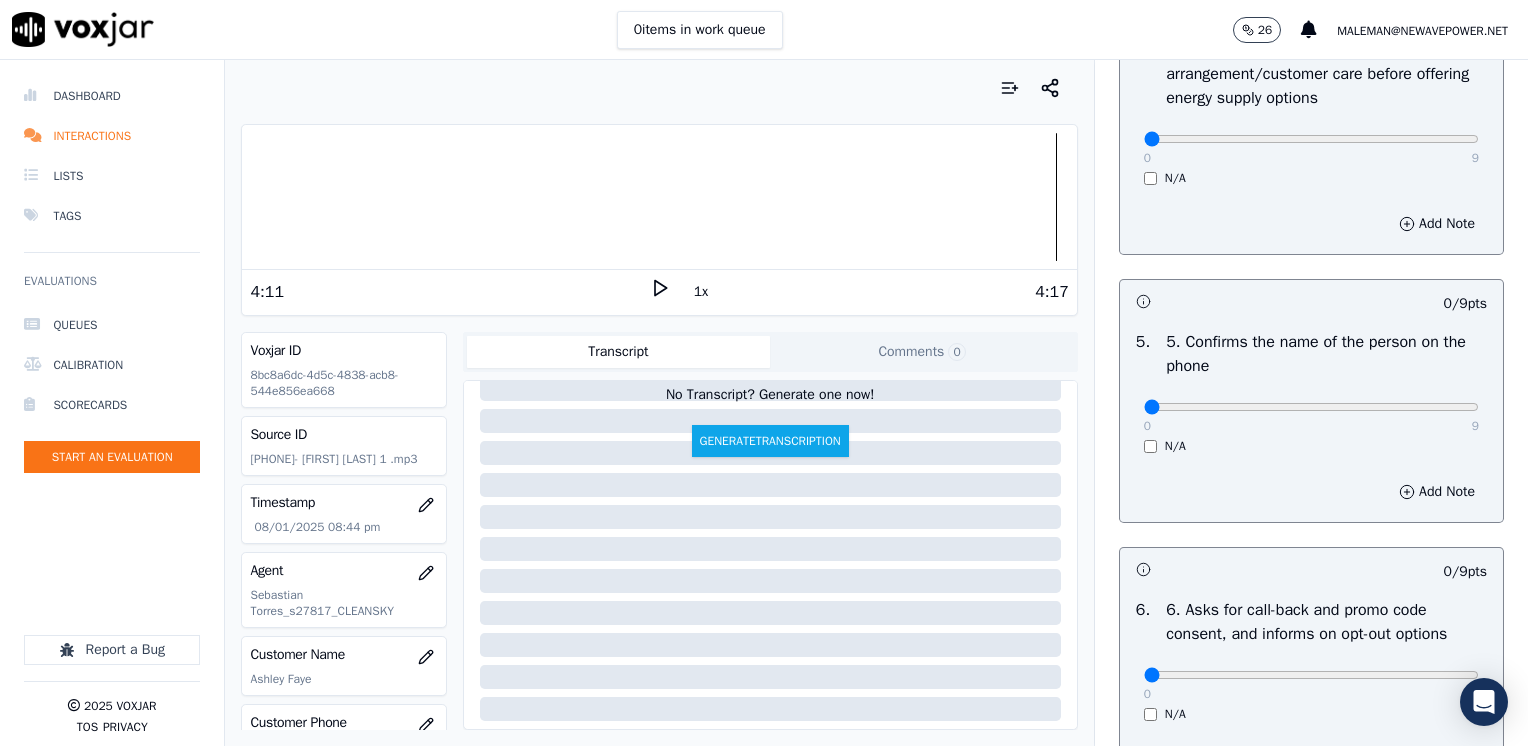 scroll, scrollTop: 1300, scrollLeft: 0, axis: vertical 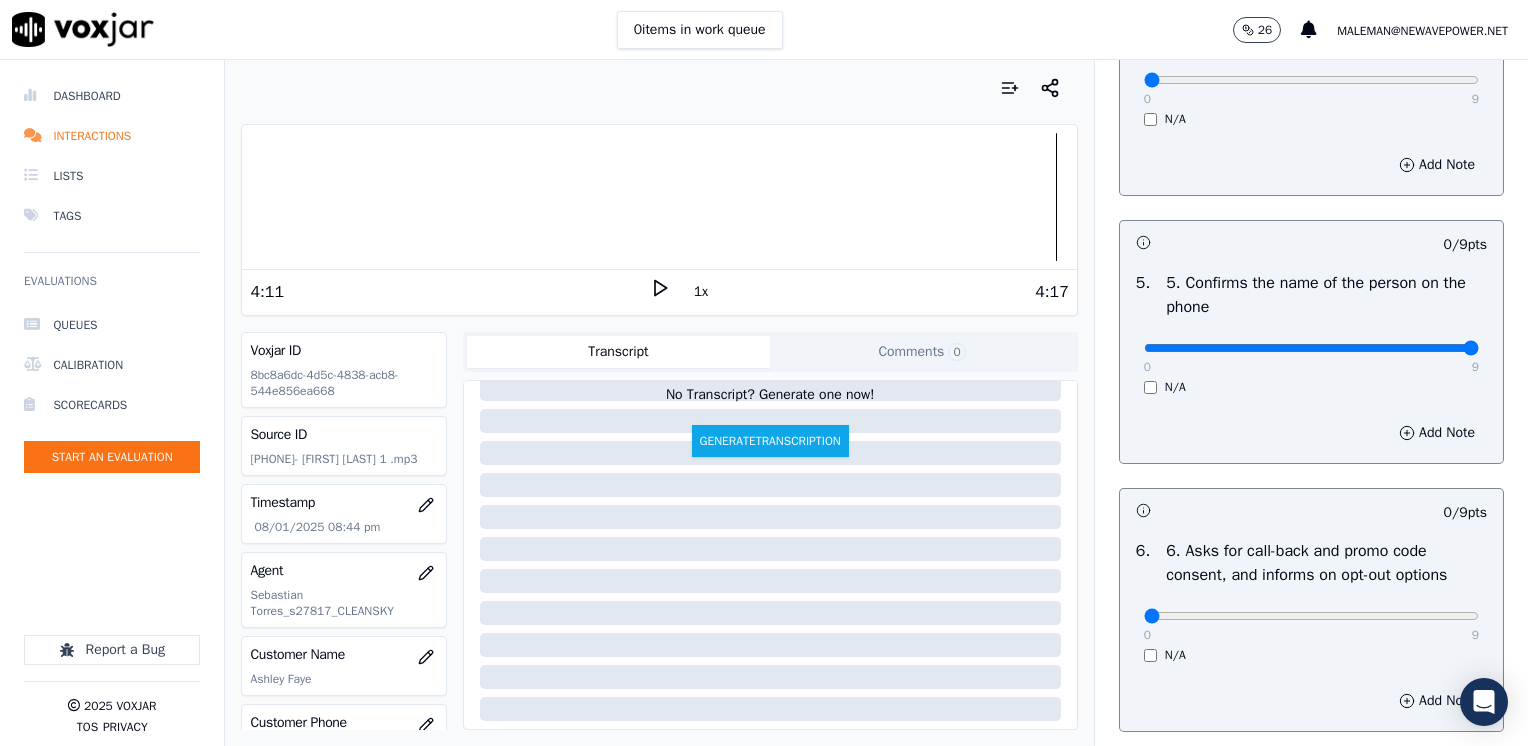 drag, startPoint x: 1133, startPoint y: 344, endPoint x: 1531, endPoint y: 362, distance: 398.40683 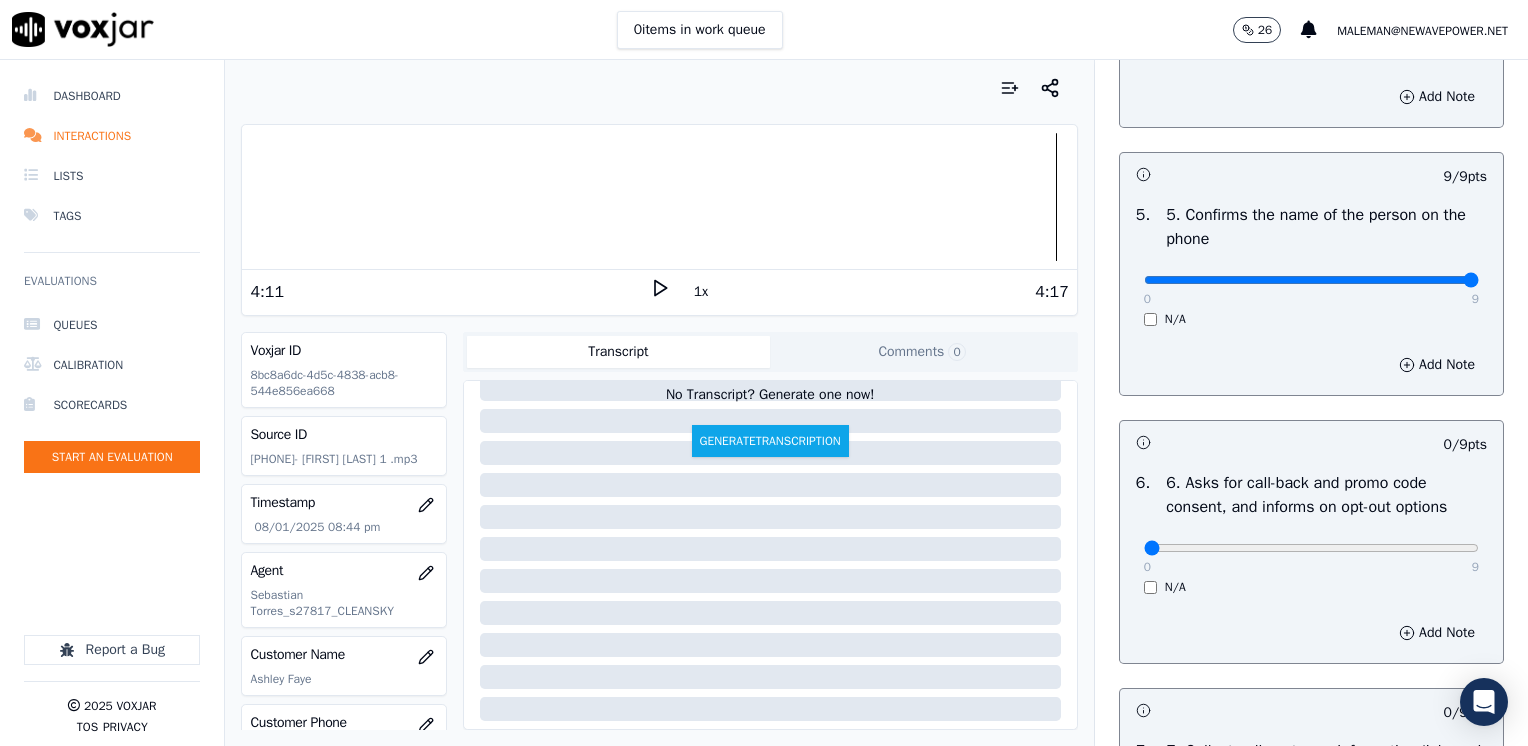 scroll, scrollTop: 1600, scrollLeft: 0, axis: vertical 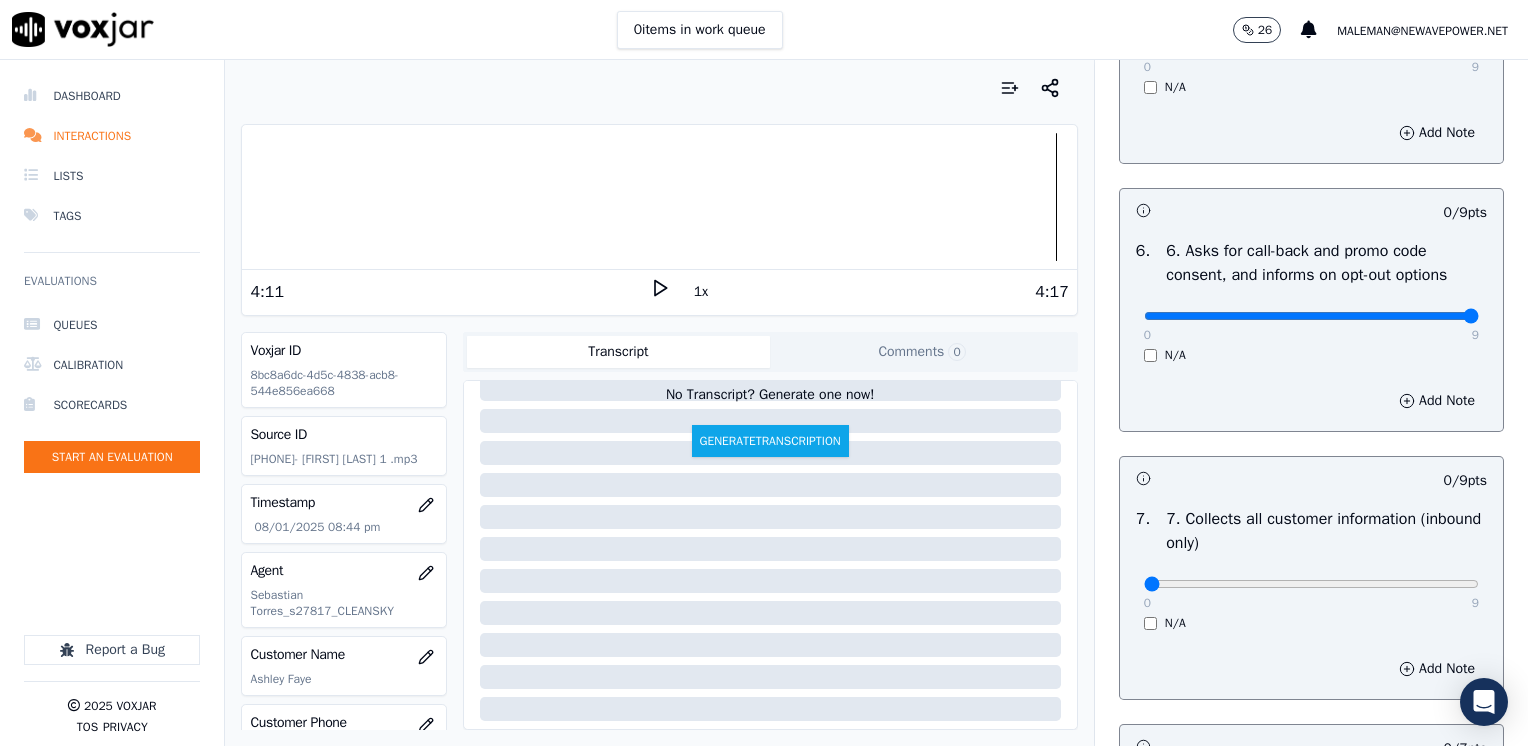 drag, startPoint x: 1132, startPoint y: 320, endPoint x: 1531, endPoint y: 381, distance: 403.636 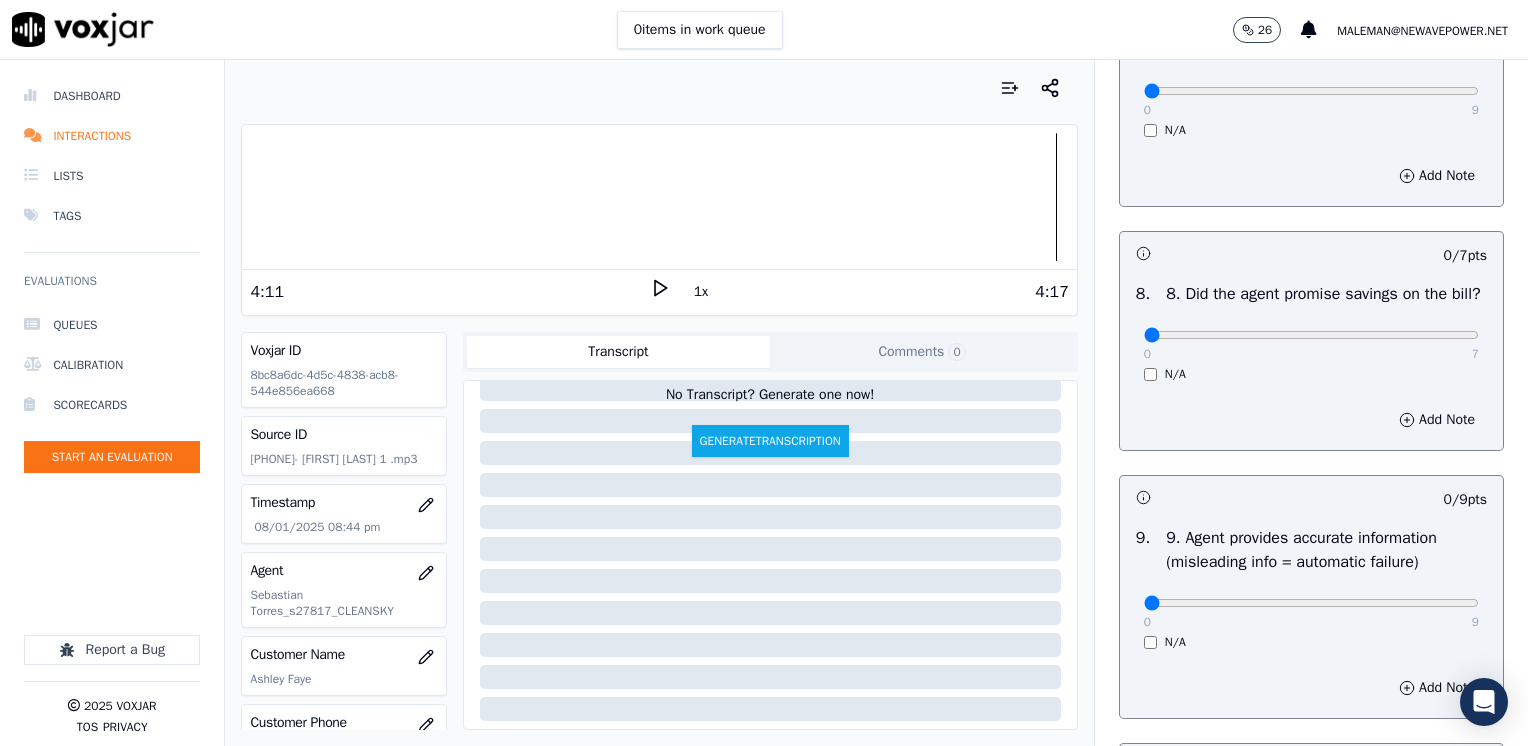 scroll, scrollTop: 2100, scrollLeft: 0, axis: vertical 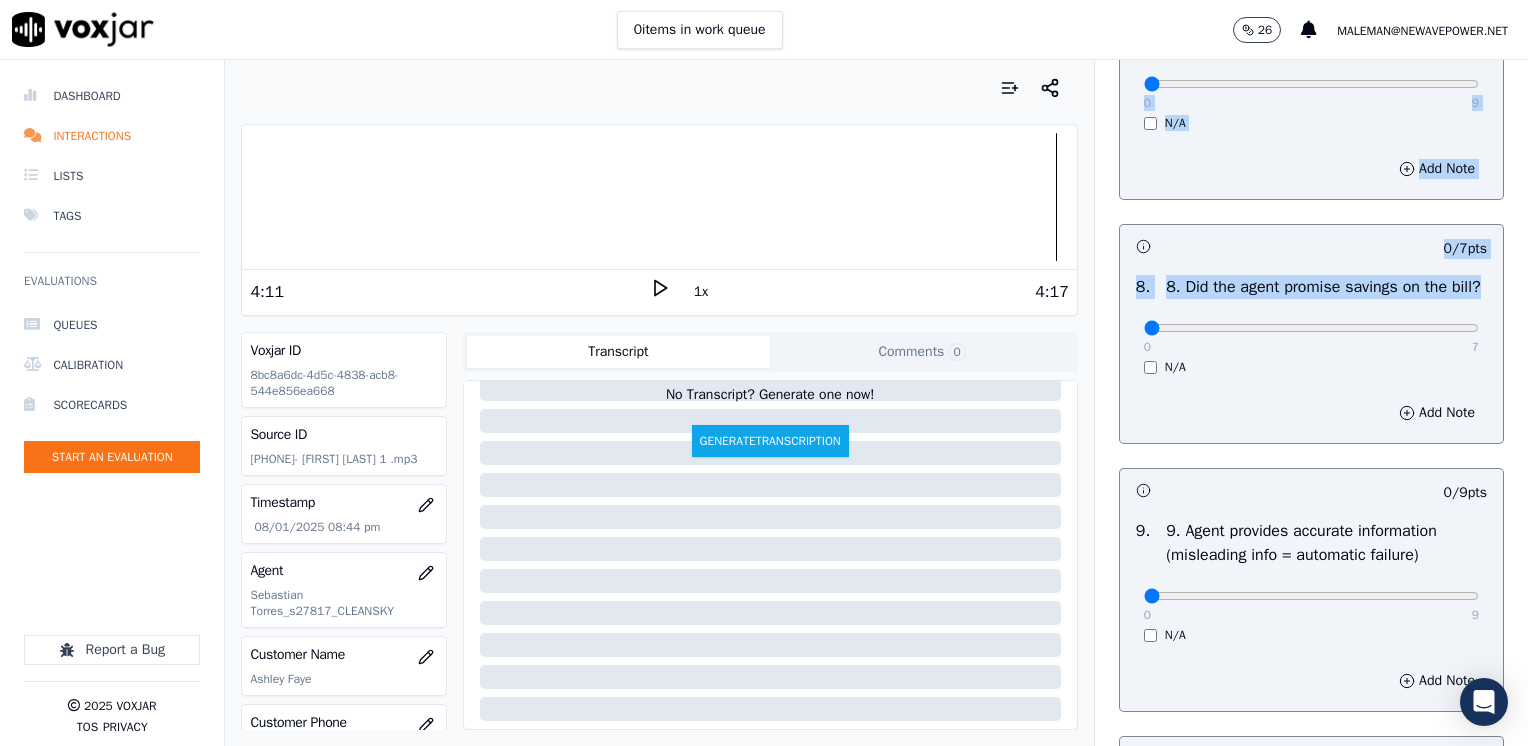 drag, startPoint x: 1121, startPoint y: 352, endPoint x: 1531, endPoint y: 394, distance: 412.1456 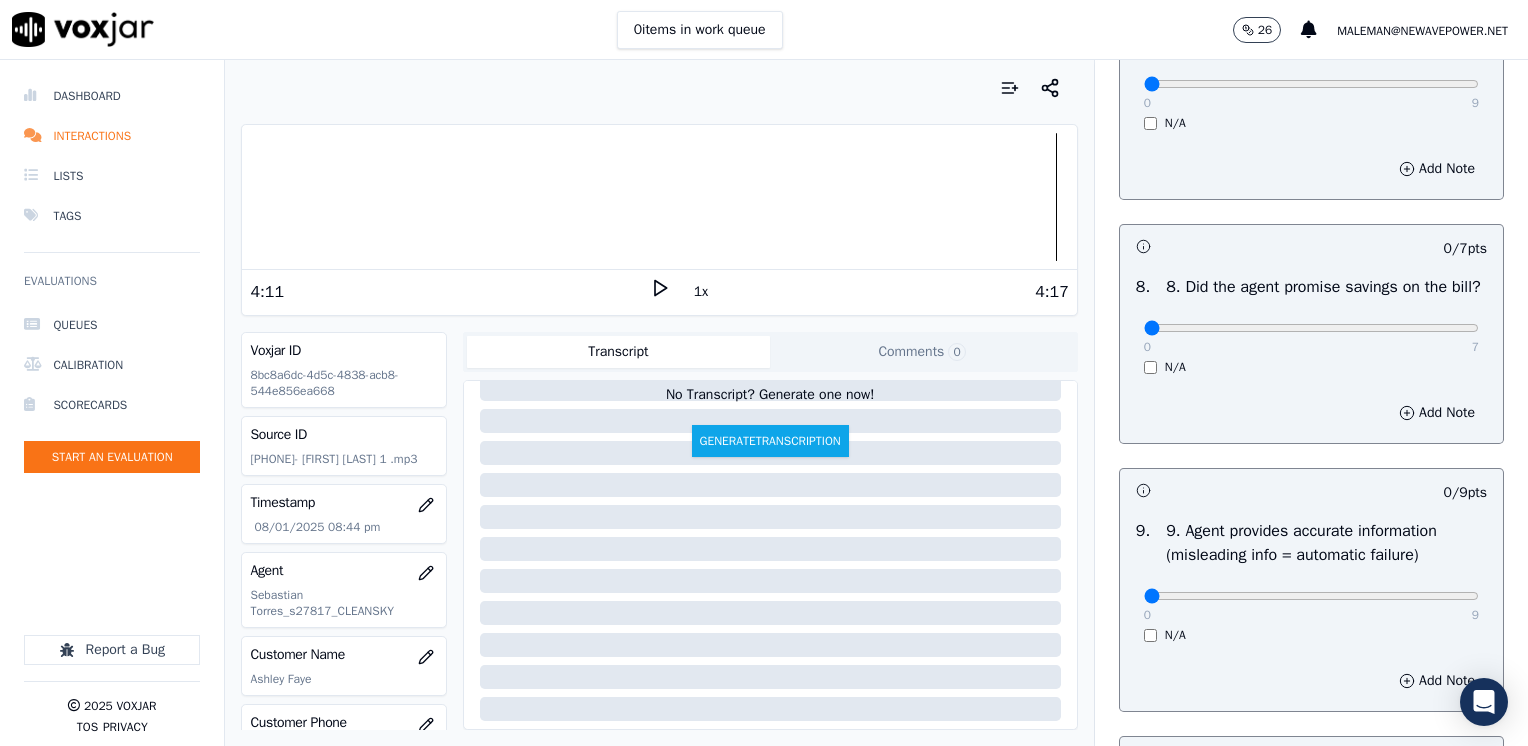 click on "8 .   8. Did the agent promise savings on the bill?     0   7     N/A" at bounding box center (1311, 325) 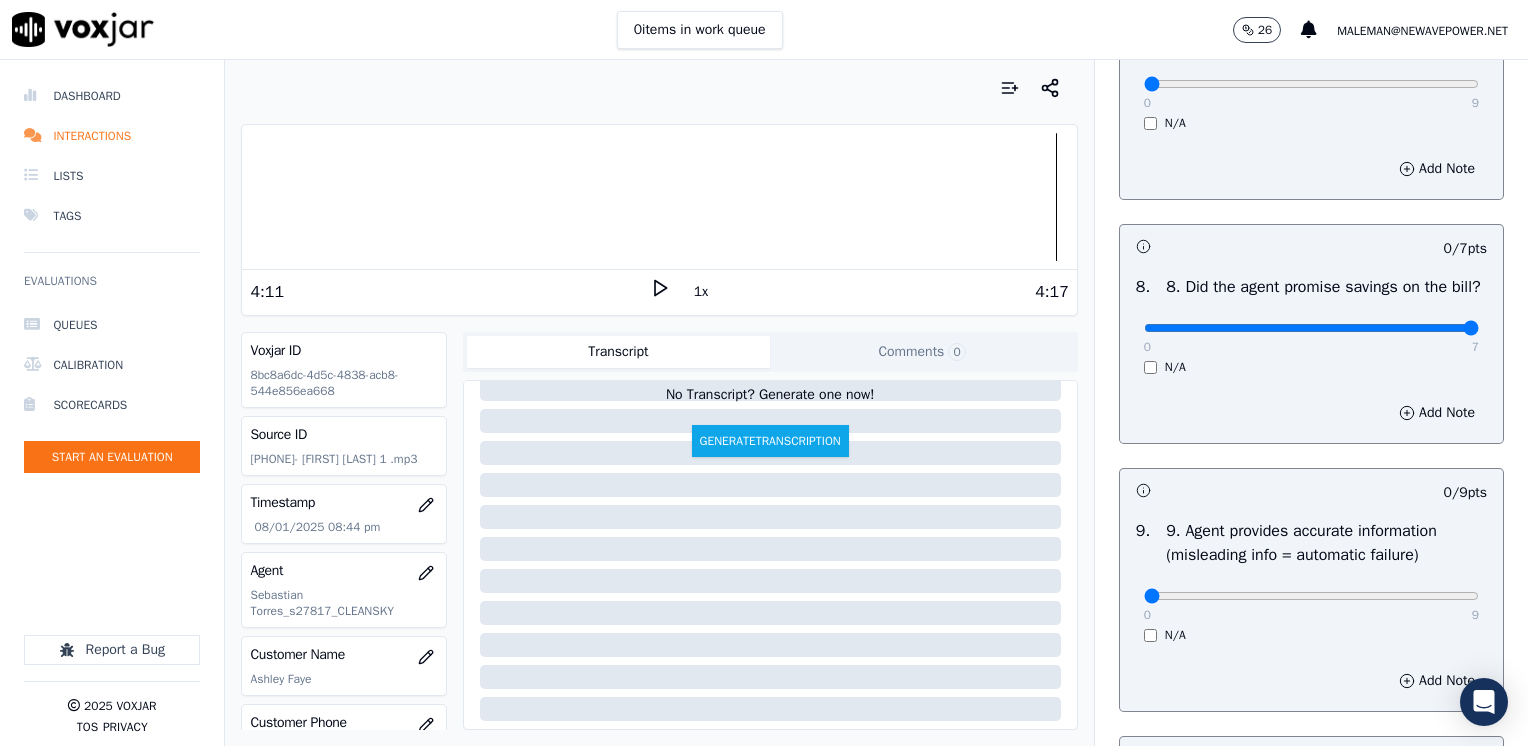 drag, startPoint x: 1124, startPoint y: 350, endPoint x: 1531, endPoint y: 406, distance: 410.8345 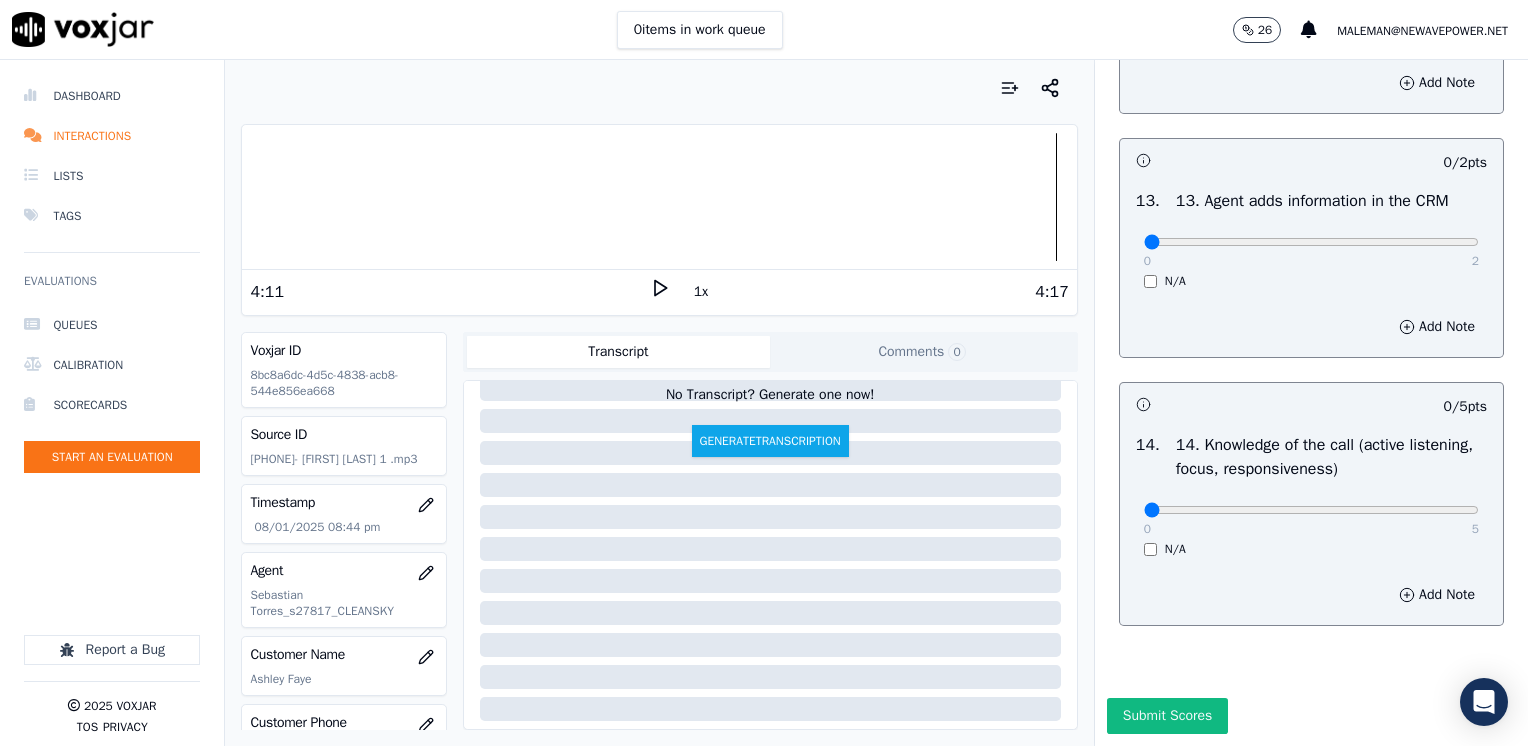 scroll, scrollTop: 3564, scrollLeft: 0, axis: vertical 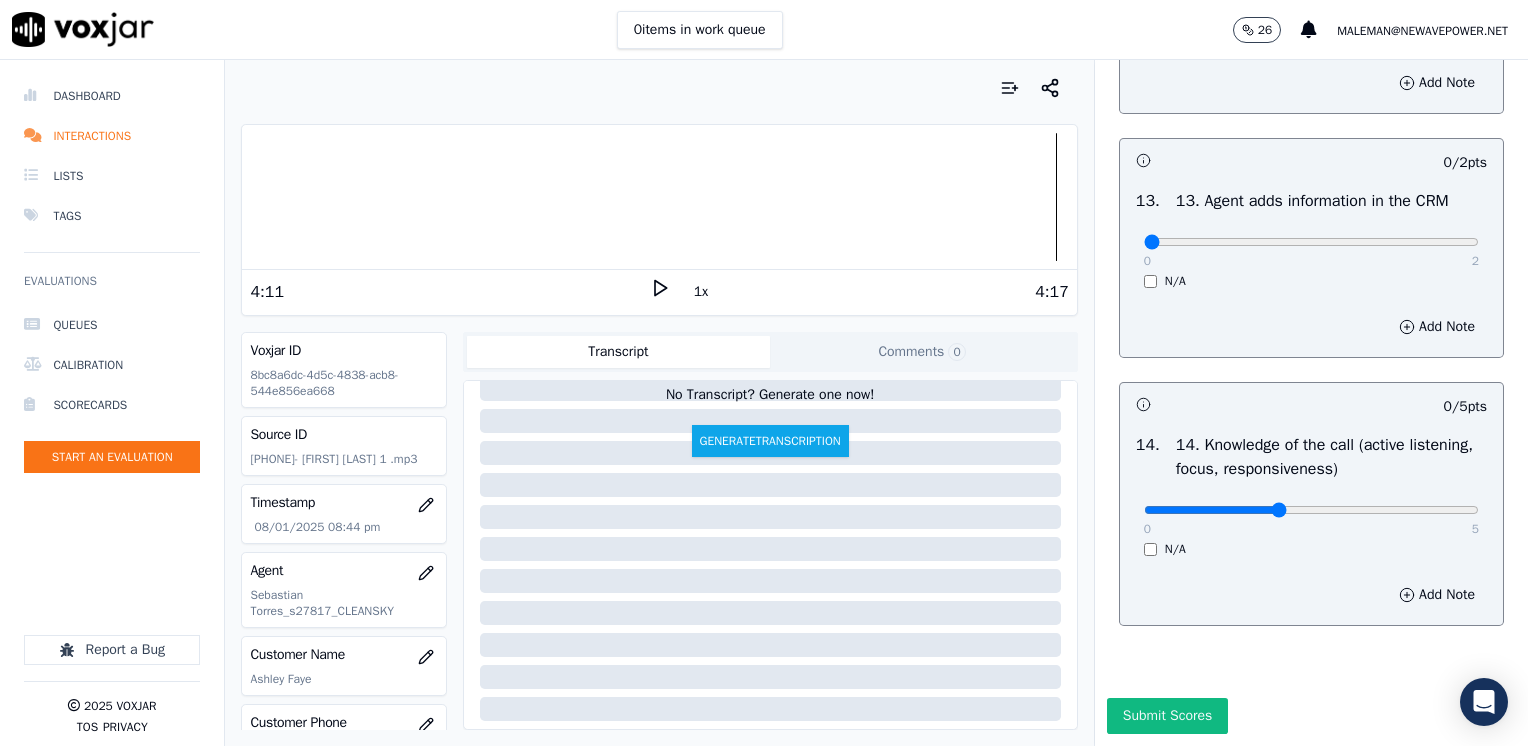 click at bounding box center (1311, -3162) 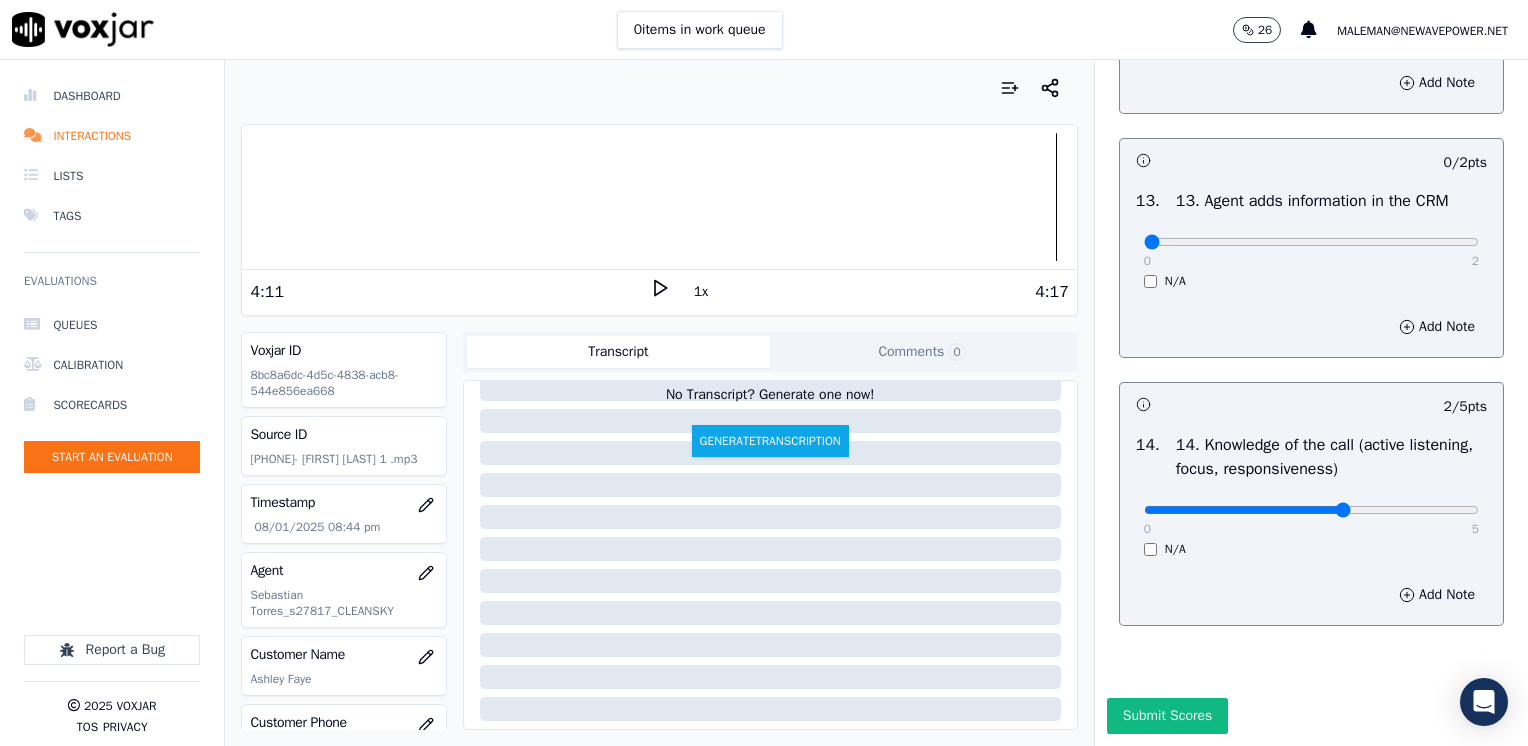 type on "3" 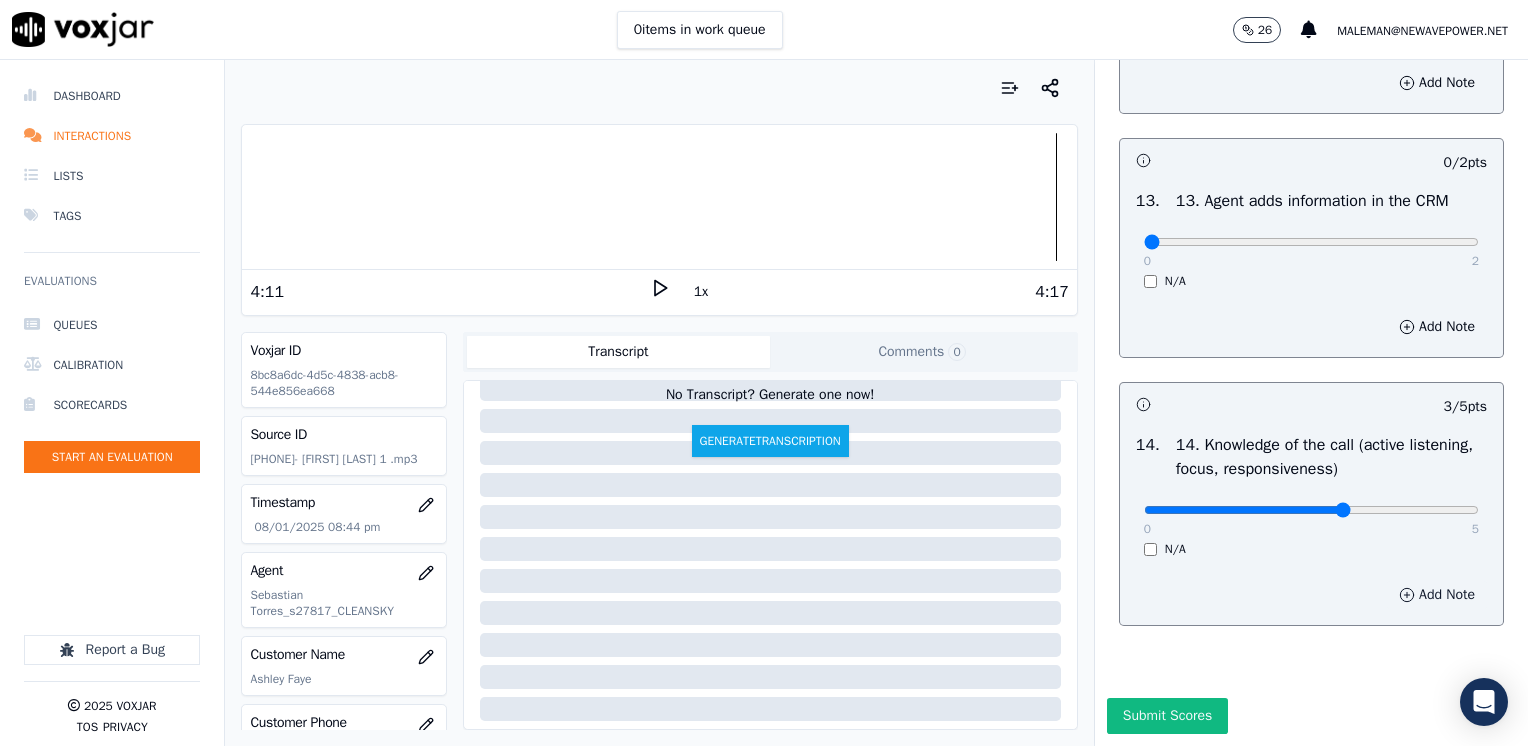 click on "Add Note" at bounding box center (1437, 595) 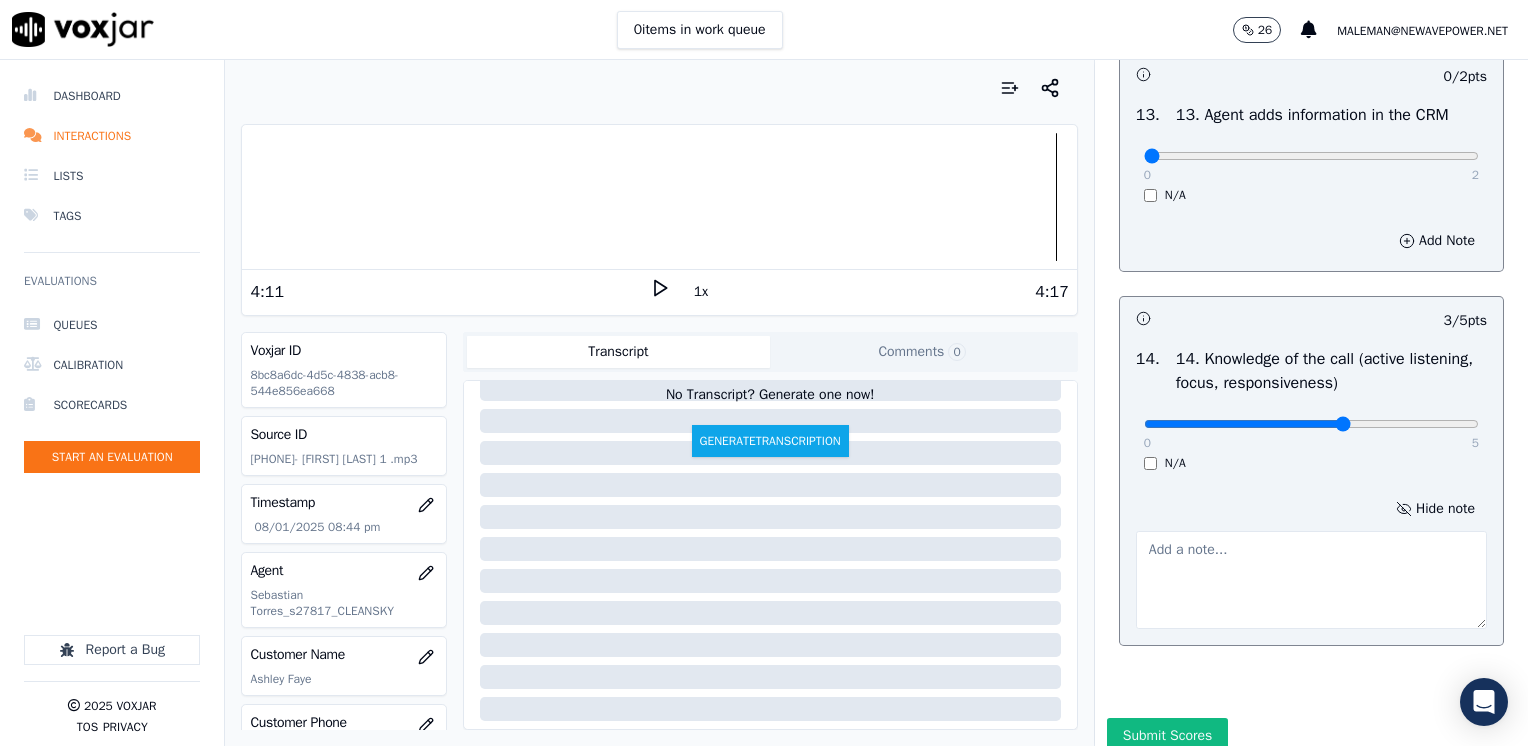 click at bounding box center [1311, 580] 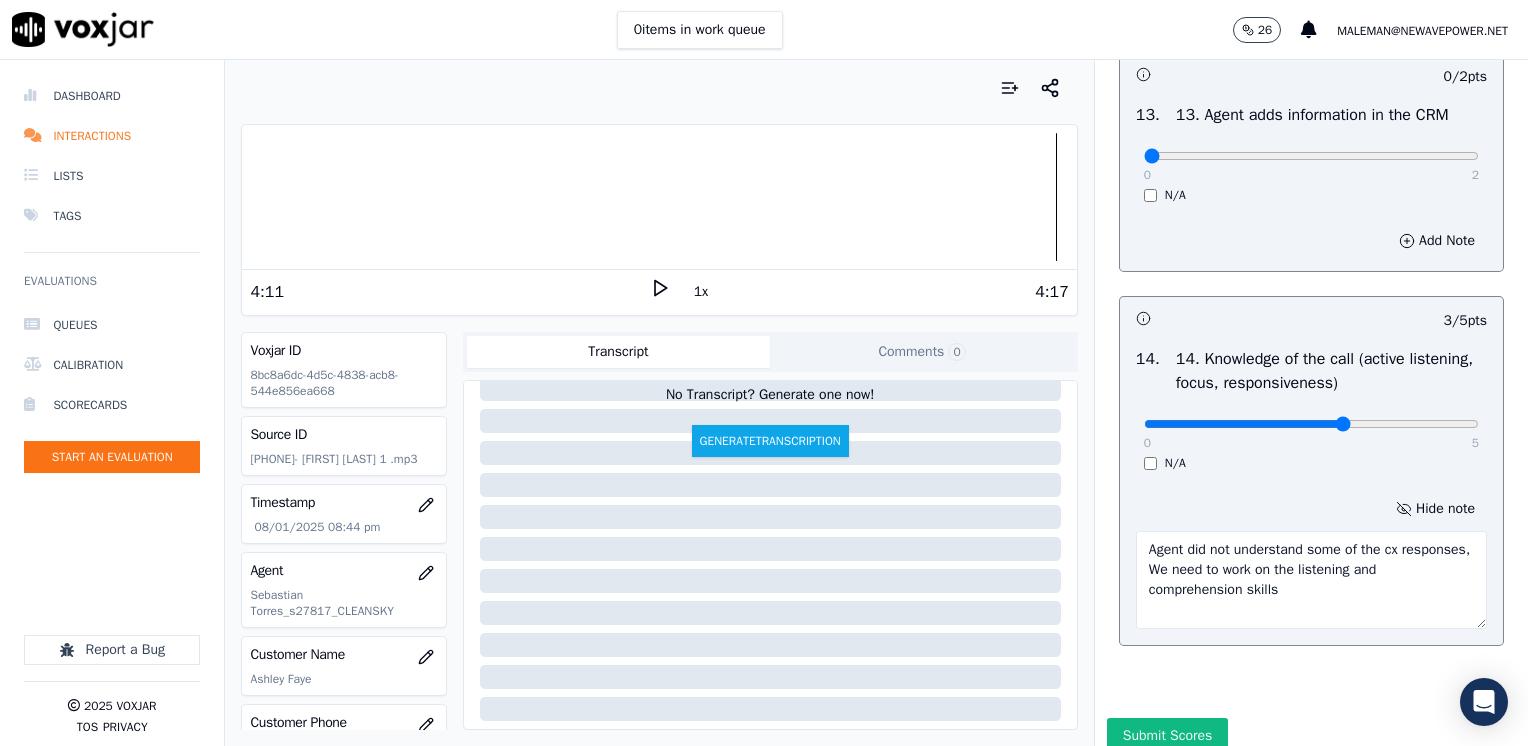 type on "Agent did not understand some of the cx responses, We need to work on the listening and comprehension skills" 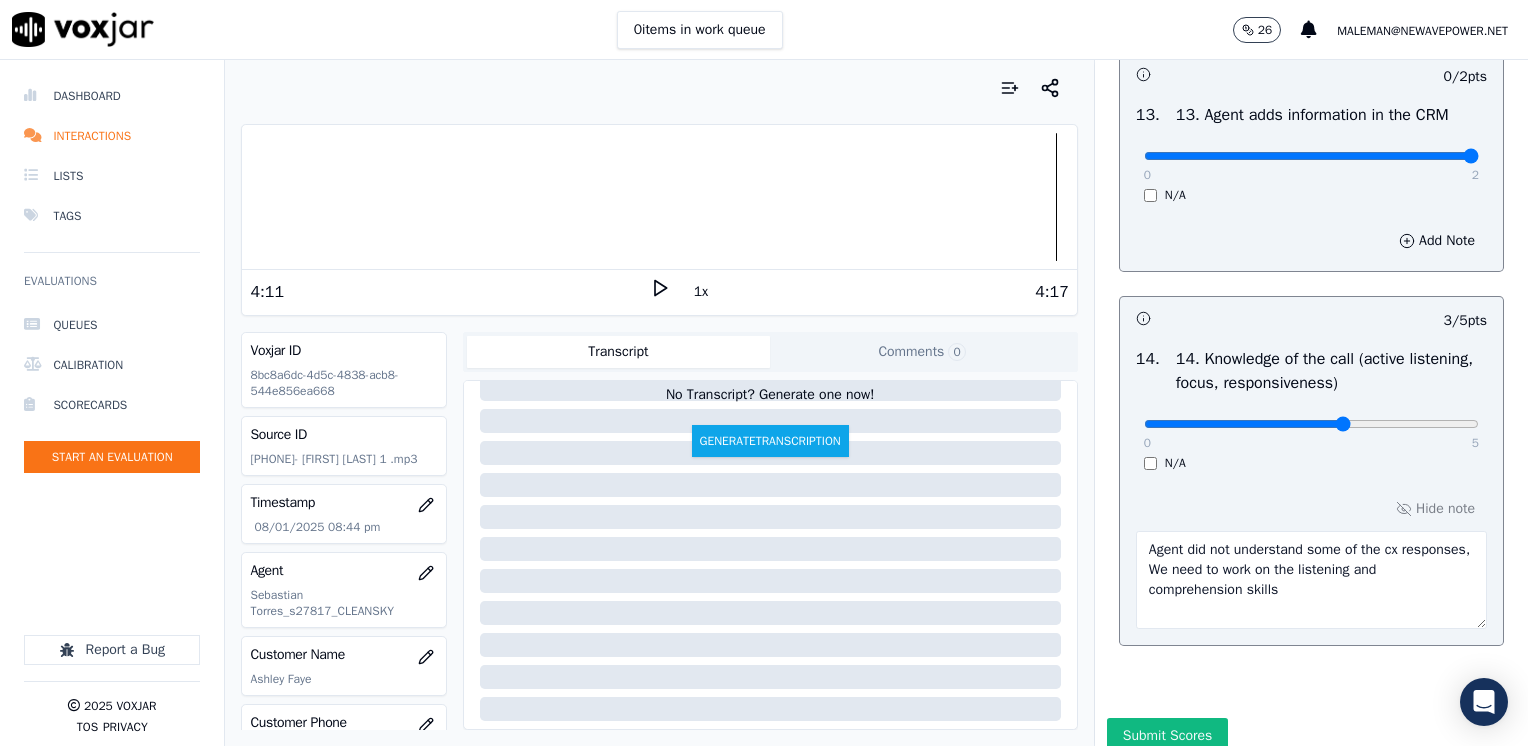 drag, startPoint x: 1125, startPoint y: 201, endPoint x: 1531, endPoint y: 256, distance: 409.70844 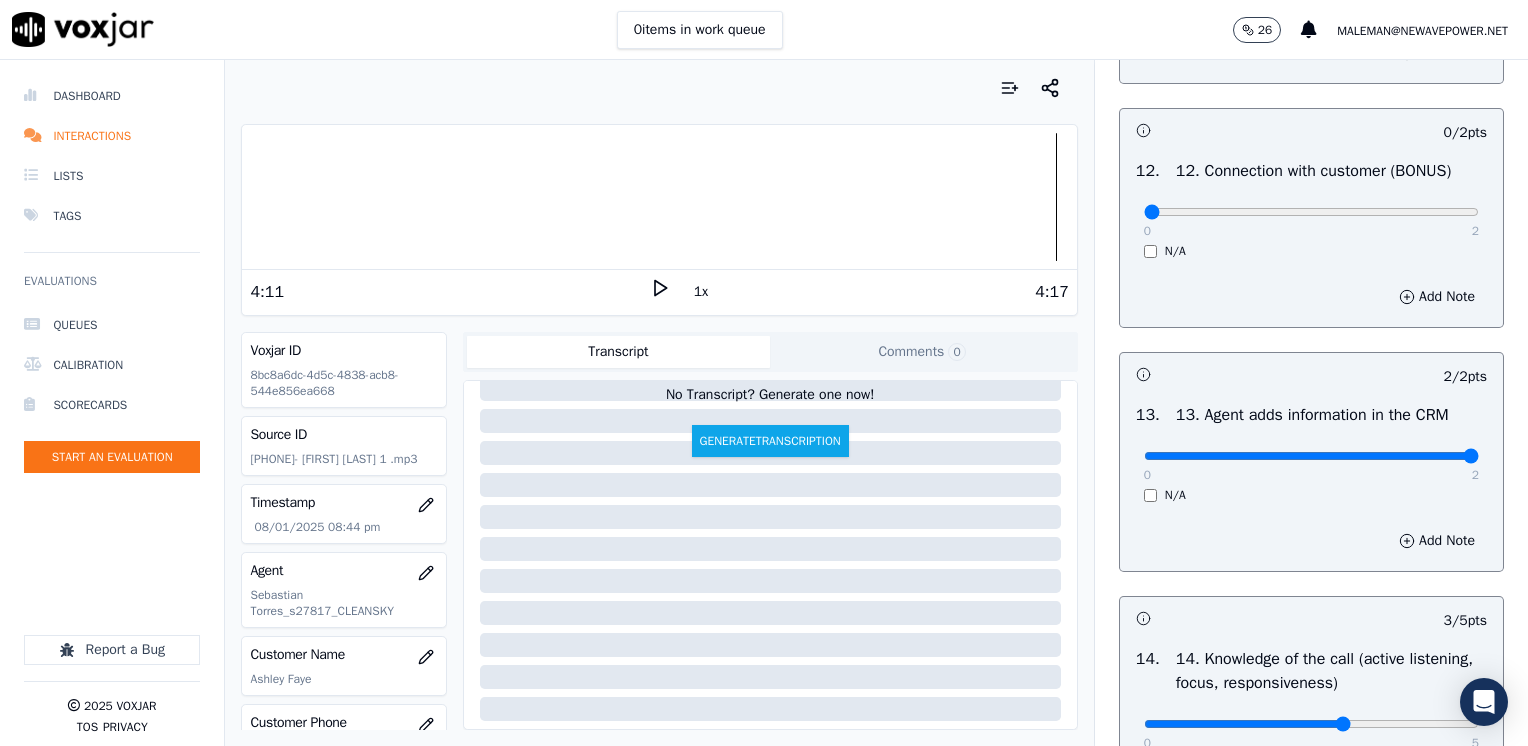 scroll, scrollTop: 3164, scrollLeft: 0, axis: vertical 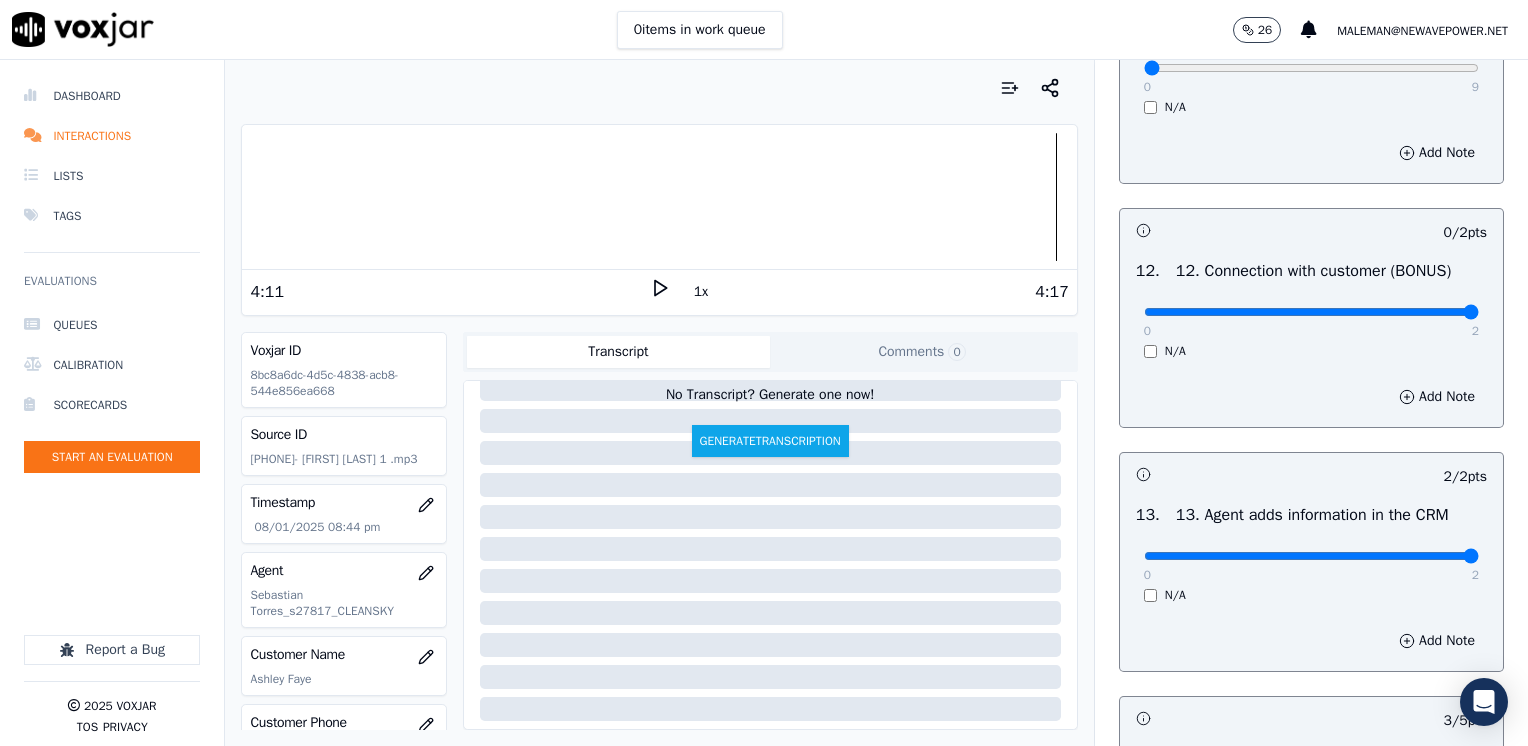 drag, startPoint x: 1130, startPoint y: 351, endPoint x: 1531, endPoint y: 358, distance: 401.0611 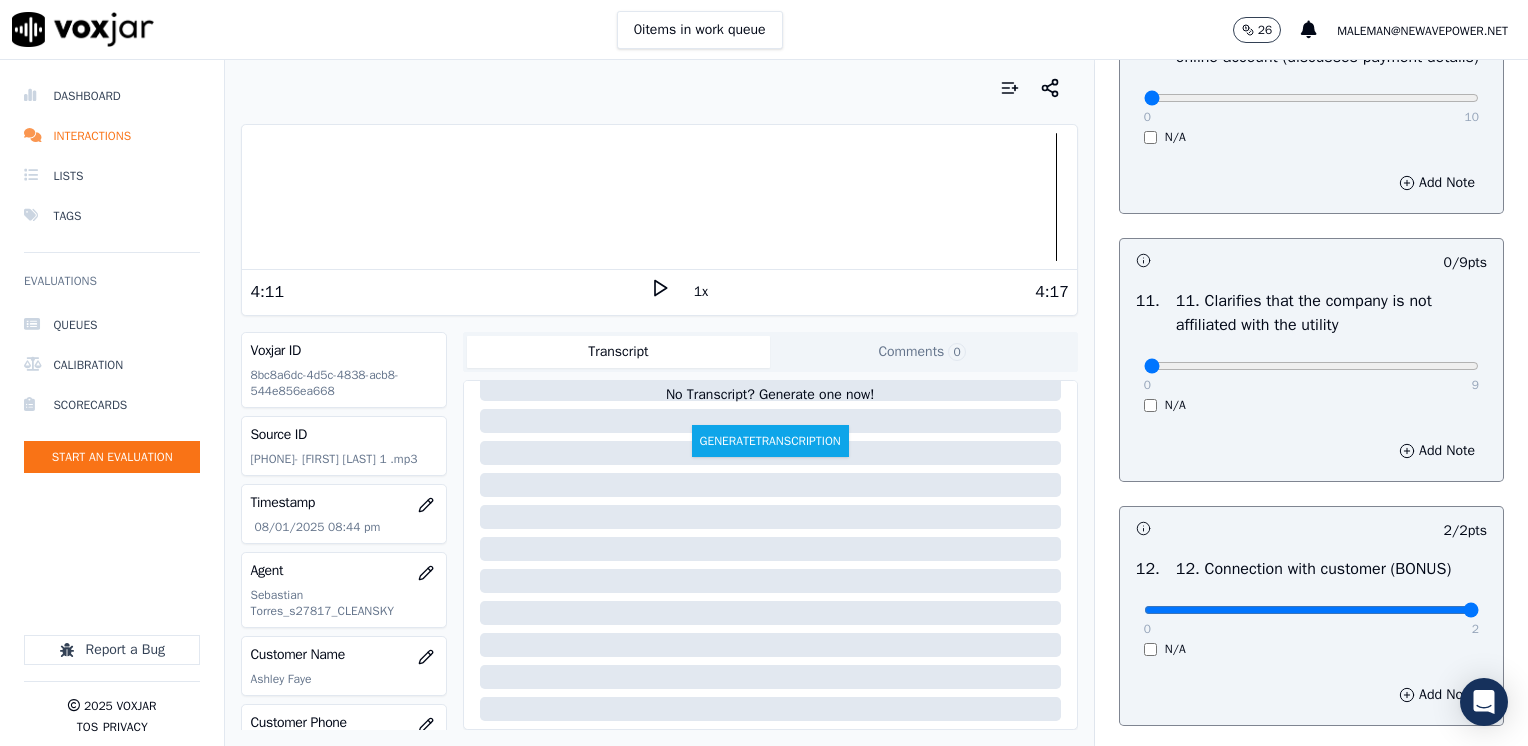 scroll, scrollTop: 2864, scrollLeft: 0, axis: vertical 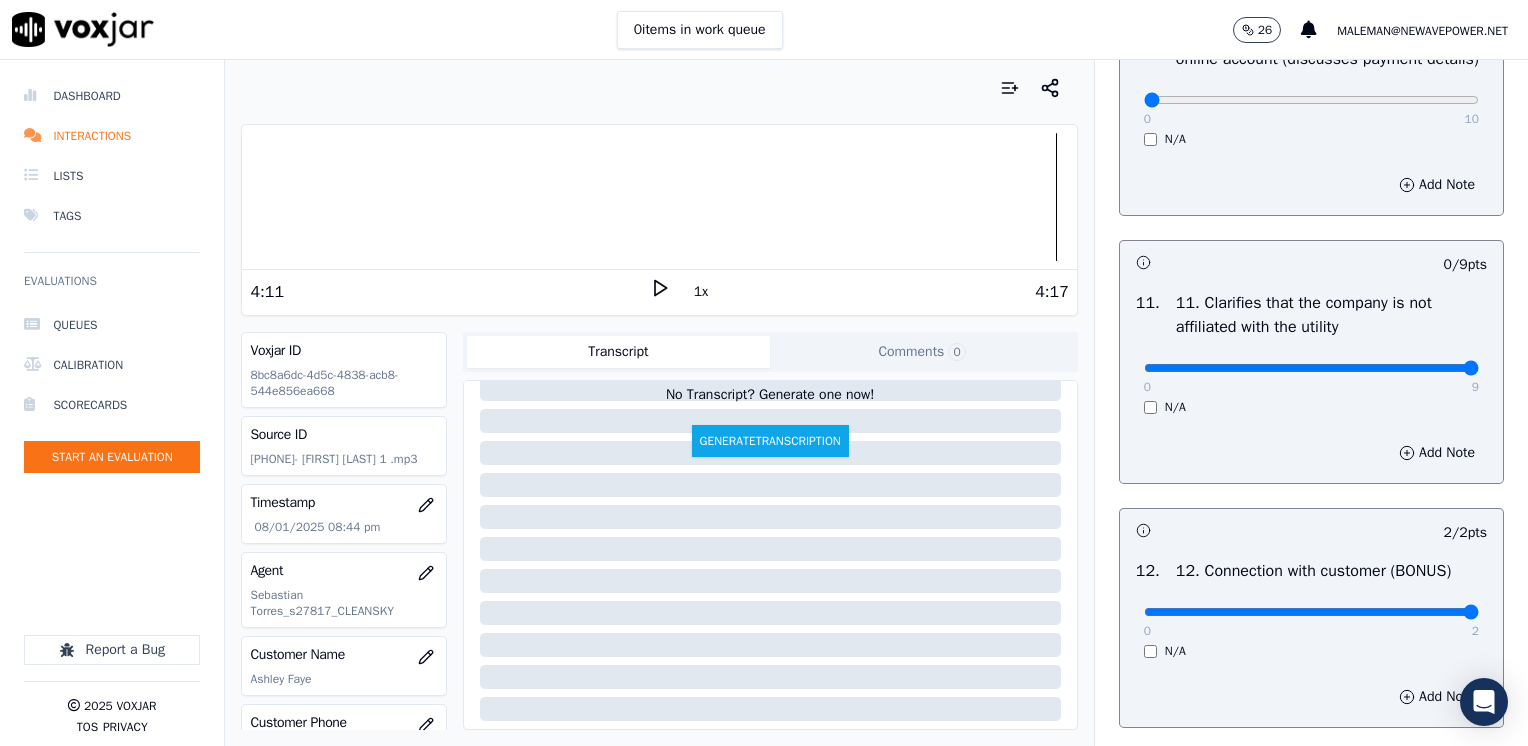 drag, startPoint x: 1123, startPoint y: 404, endPoint x: 1531, endPoint y: 404, distance: 408 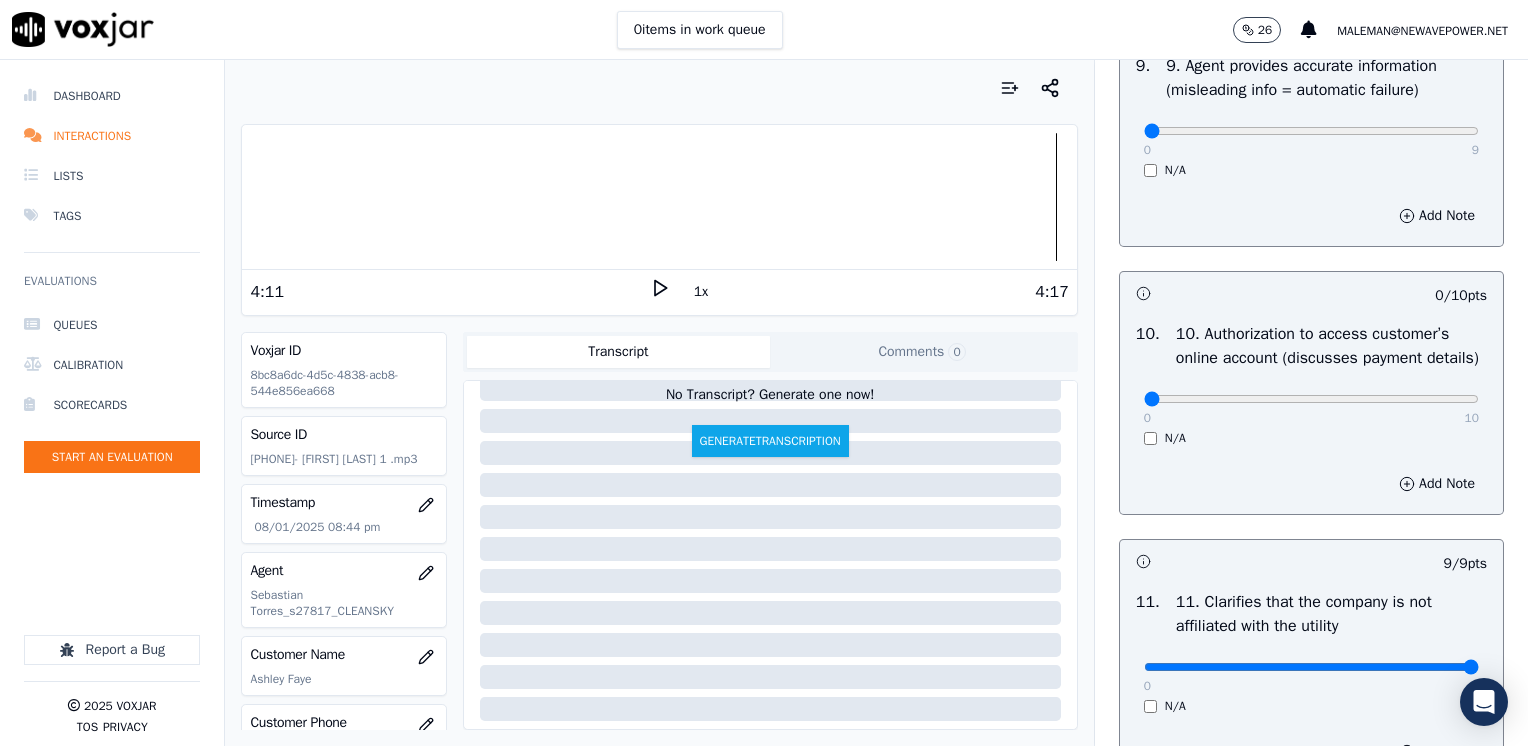 scroll, scrollTop: 2564, scrollLeft: 0, axis: vertical 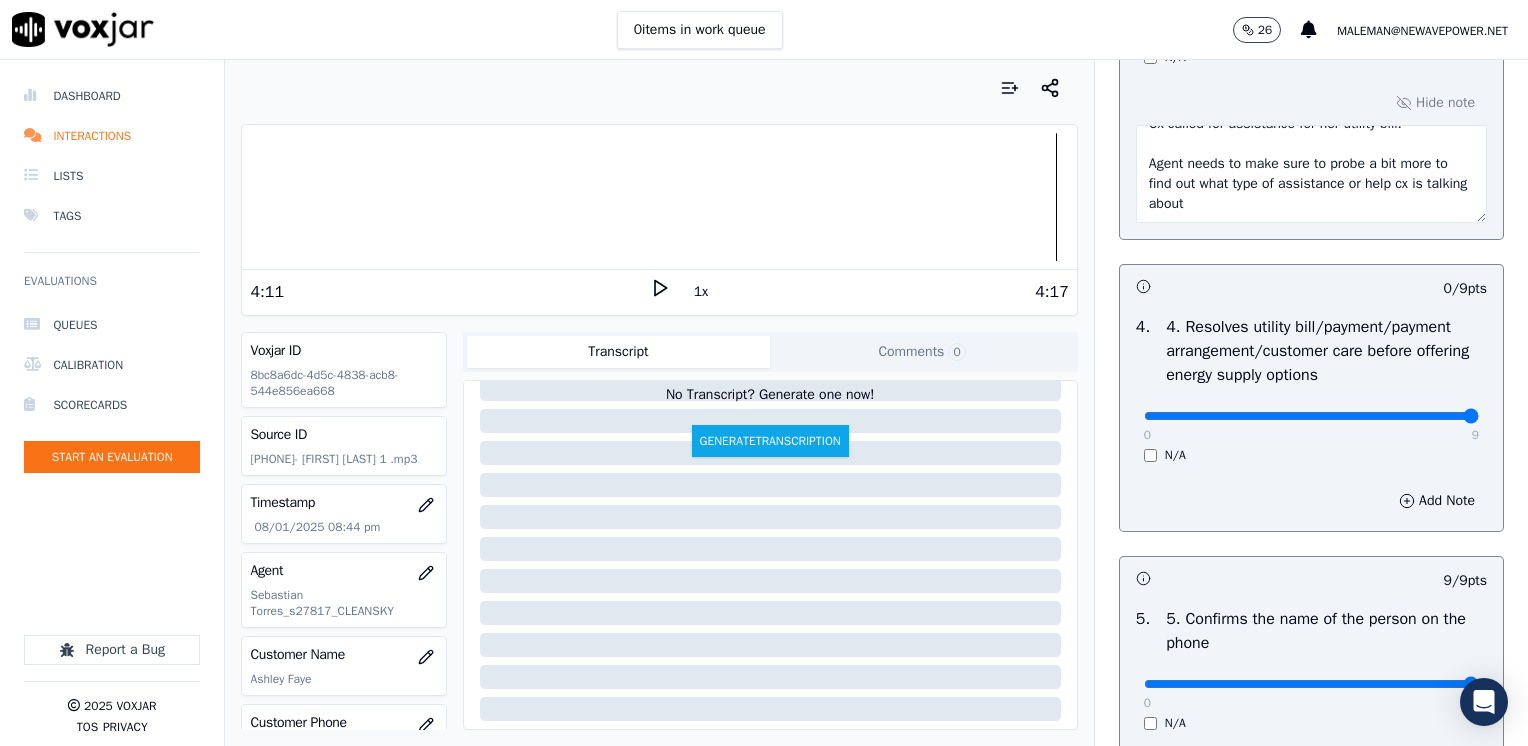 drag, startPoint x: 1131, startPoint y: 408, endPoint x: 1531, endPoint y: 398, distance: 400.12497 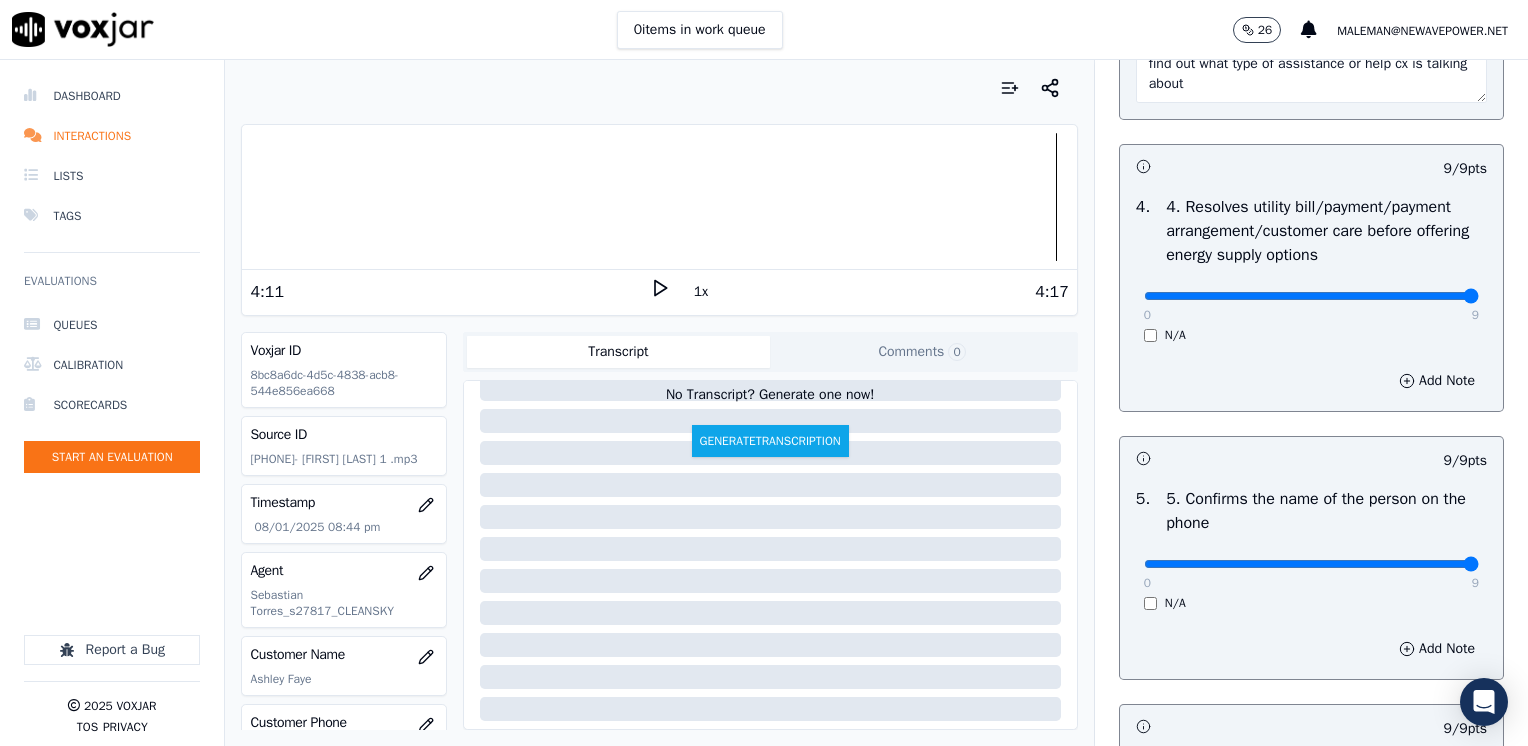 scroll, scrollTop: 1400, scrollLeft: 0, axis: vertical 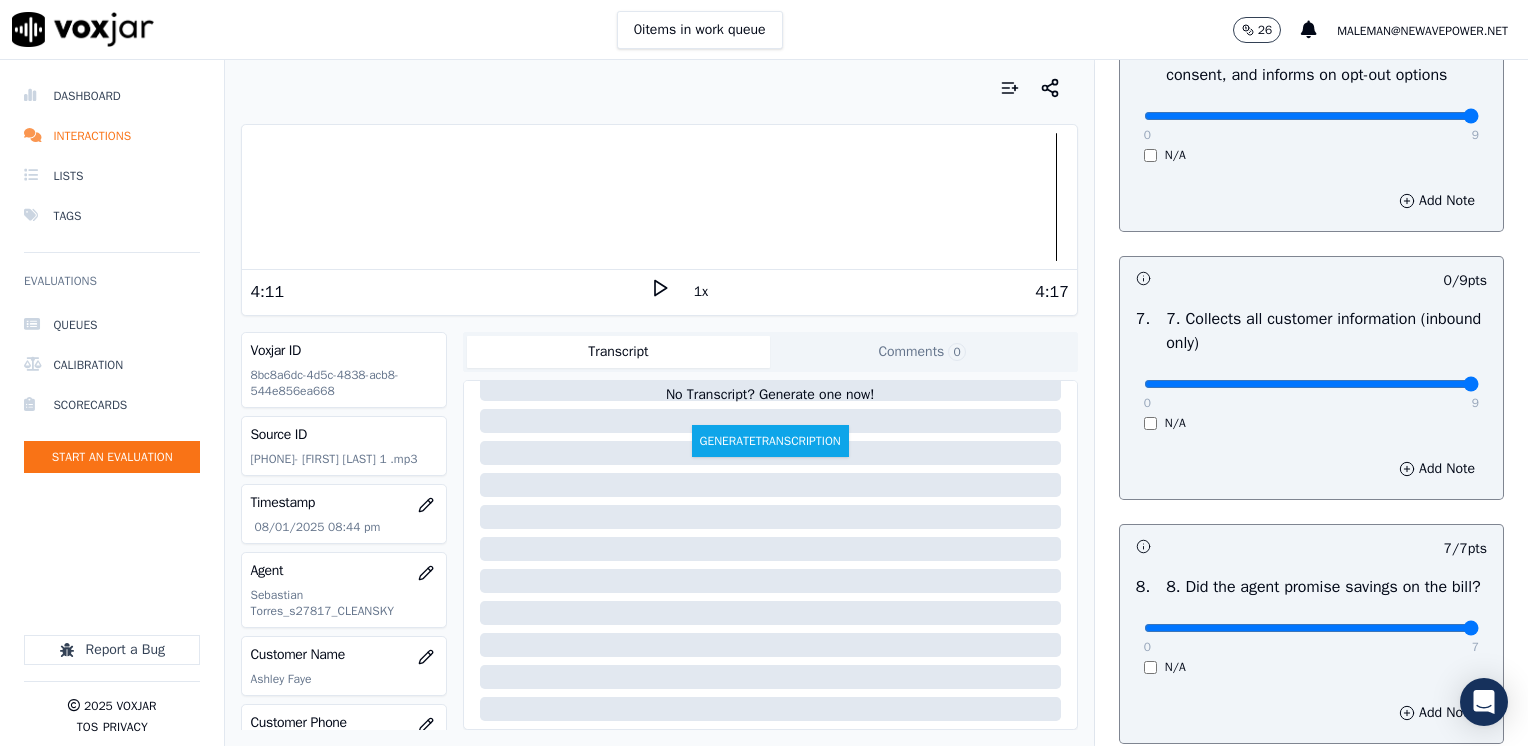 drag, startPoint x: 1128, startPoint y: 379, endPoint x: 1531, endPoint y: 366, distance: 403.20963 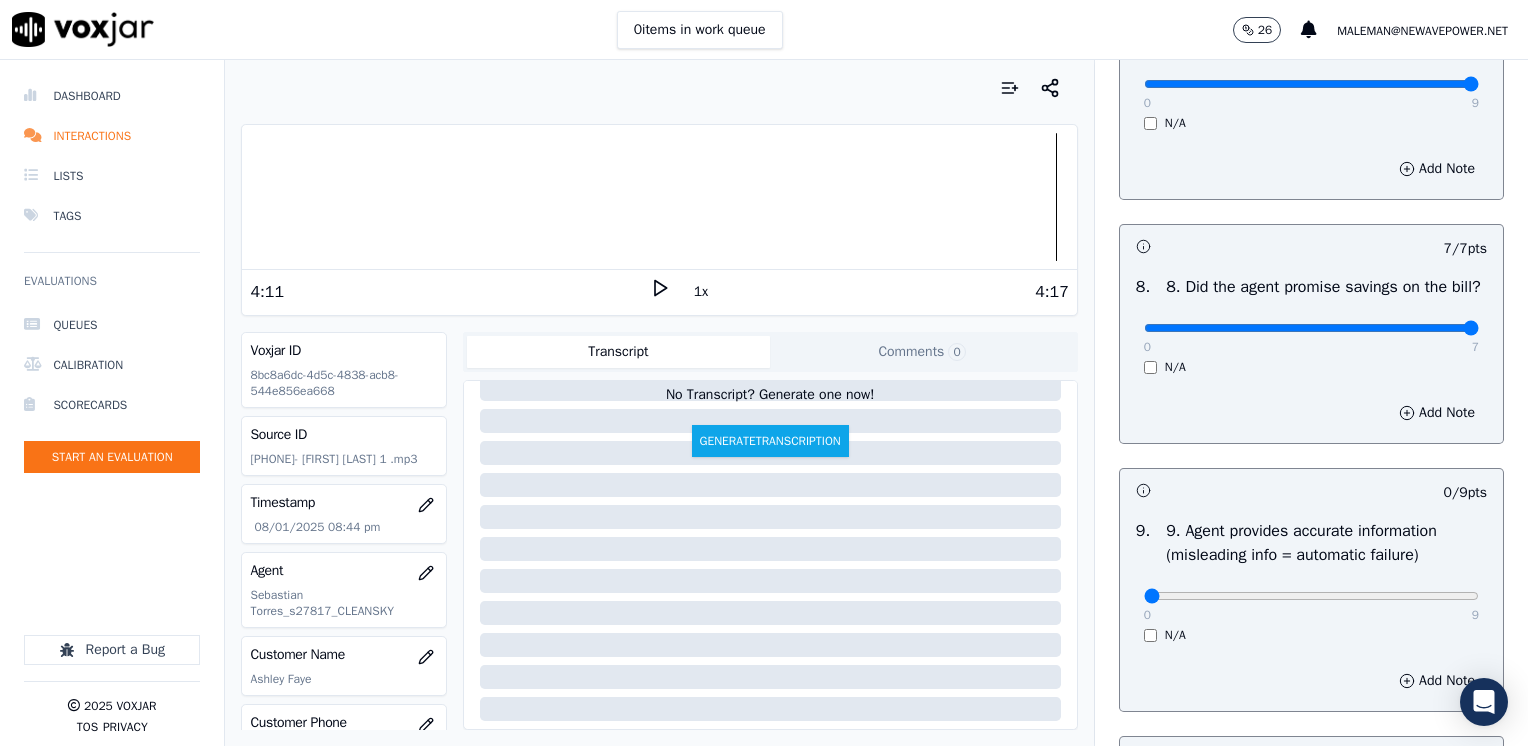scroll, scrollTop: 2400, scrollLeft: 0, axis: vertical 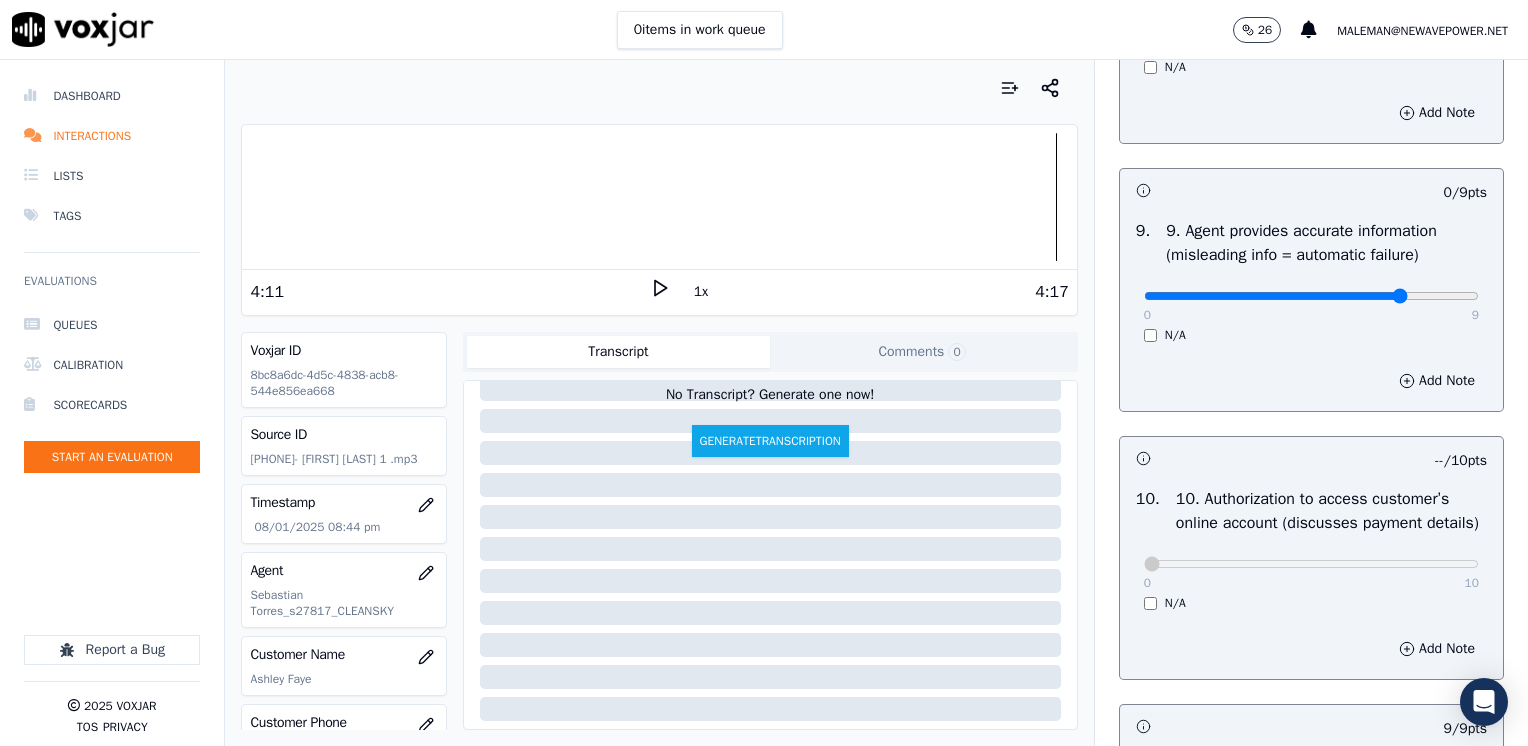 type on "7" 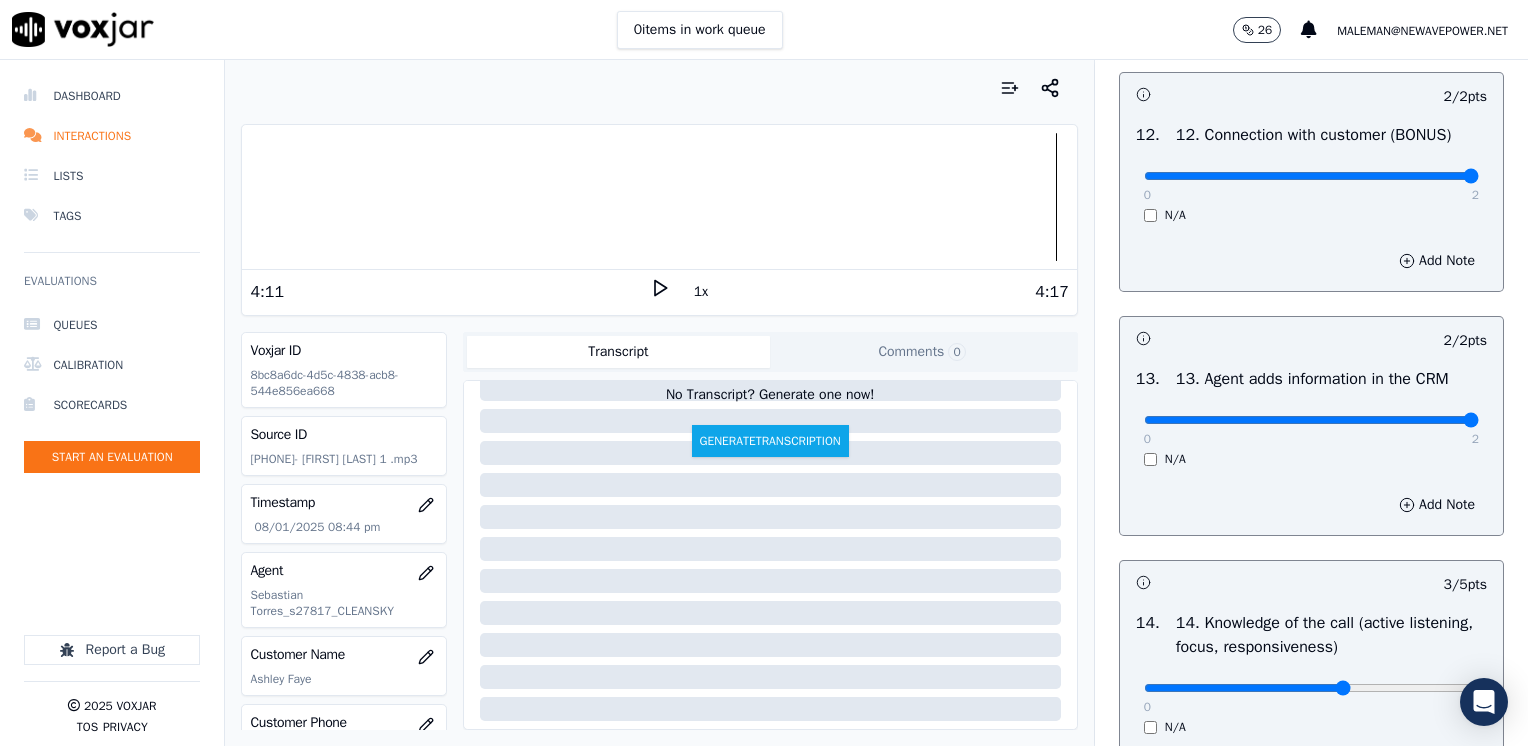 scroll, scrollTop: 3670, scrollLeft: 0, axis: vertical 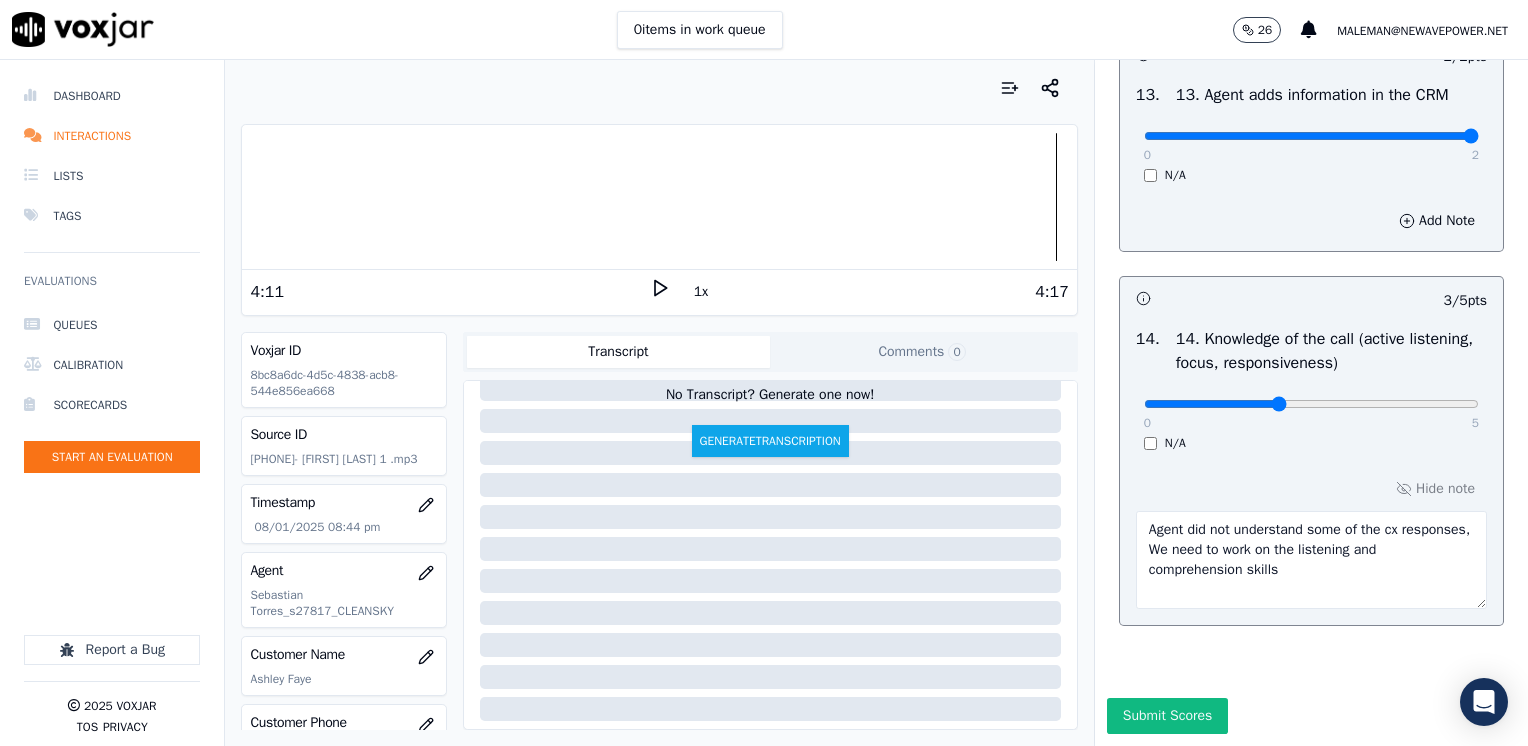 type on "2" 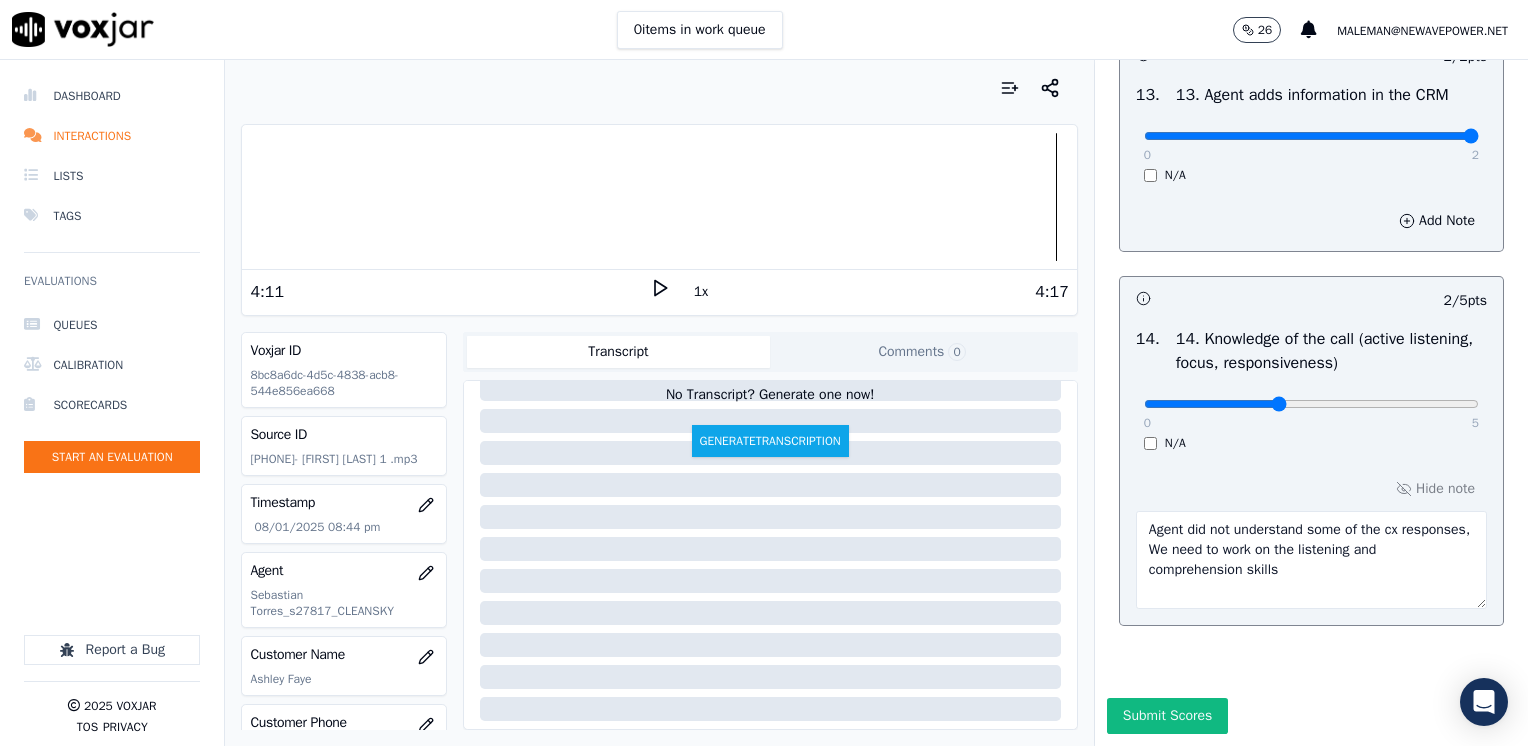 click on "Agent did not understand some of the cx responses, We need to work on the listening and comprehension skills" at bounding box center [1311, 560] 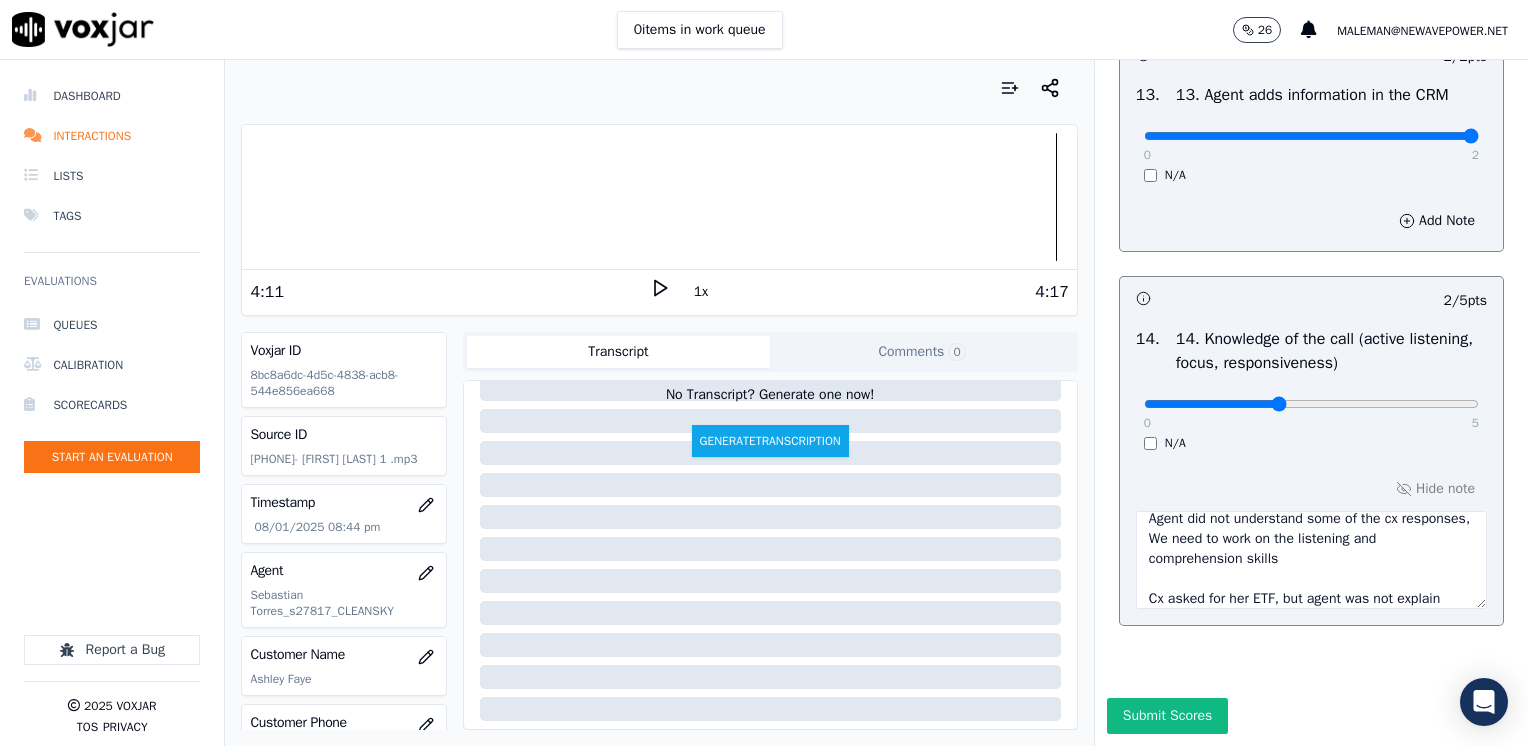 scroll, scrollTop: 31, scrollLeft: 0, axis: vertical 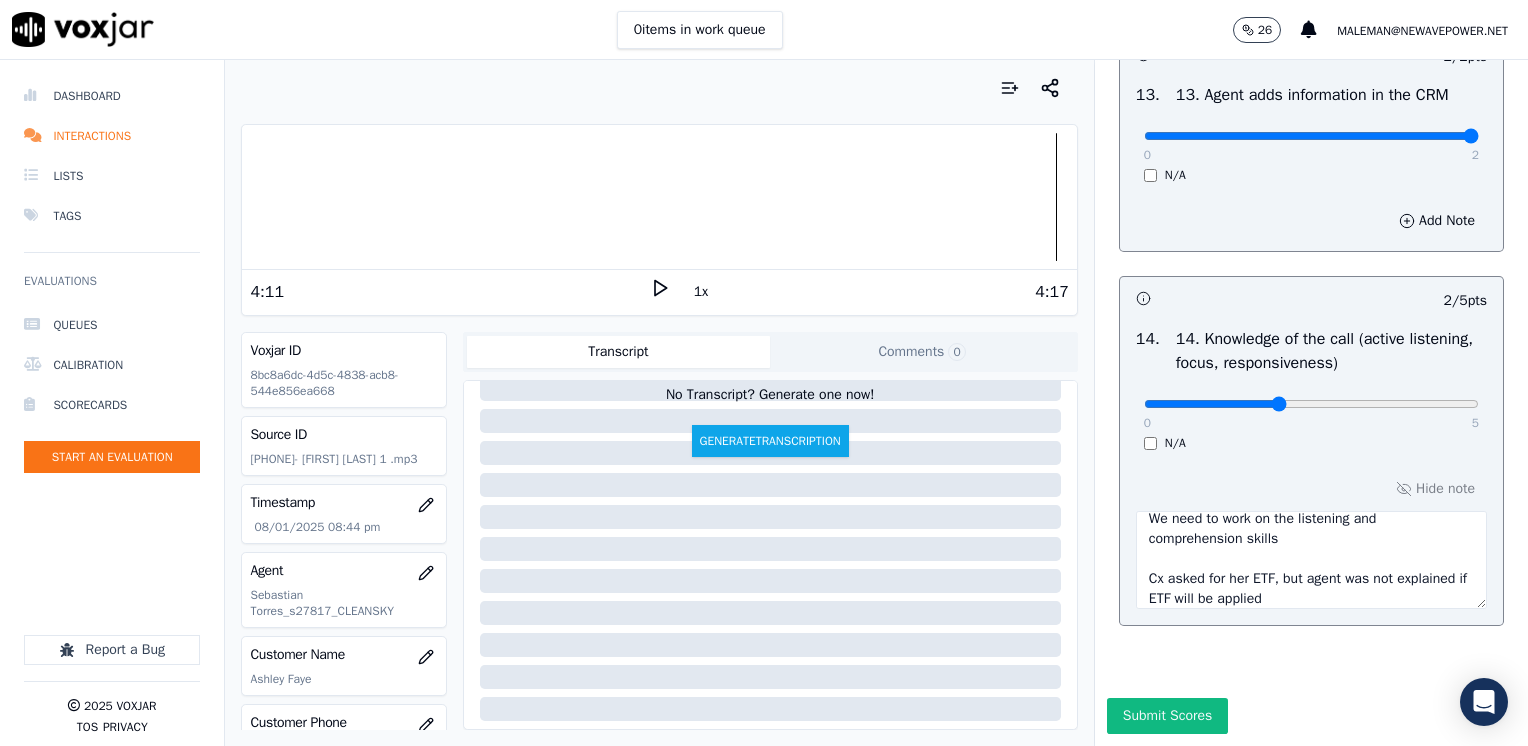 click on "Agent did not understand some of the cx responses, We need to work on the listening and comprehension skills
Cx asked for her ETF, but agent was not explained if ETF will be applied" at bounding box center (1311, 560) 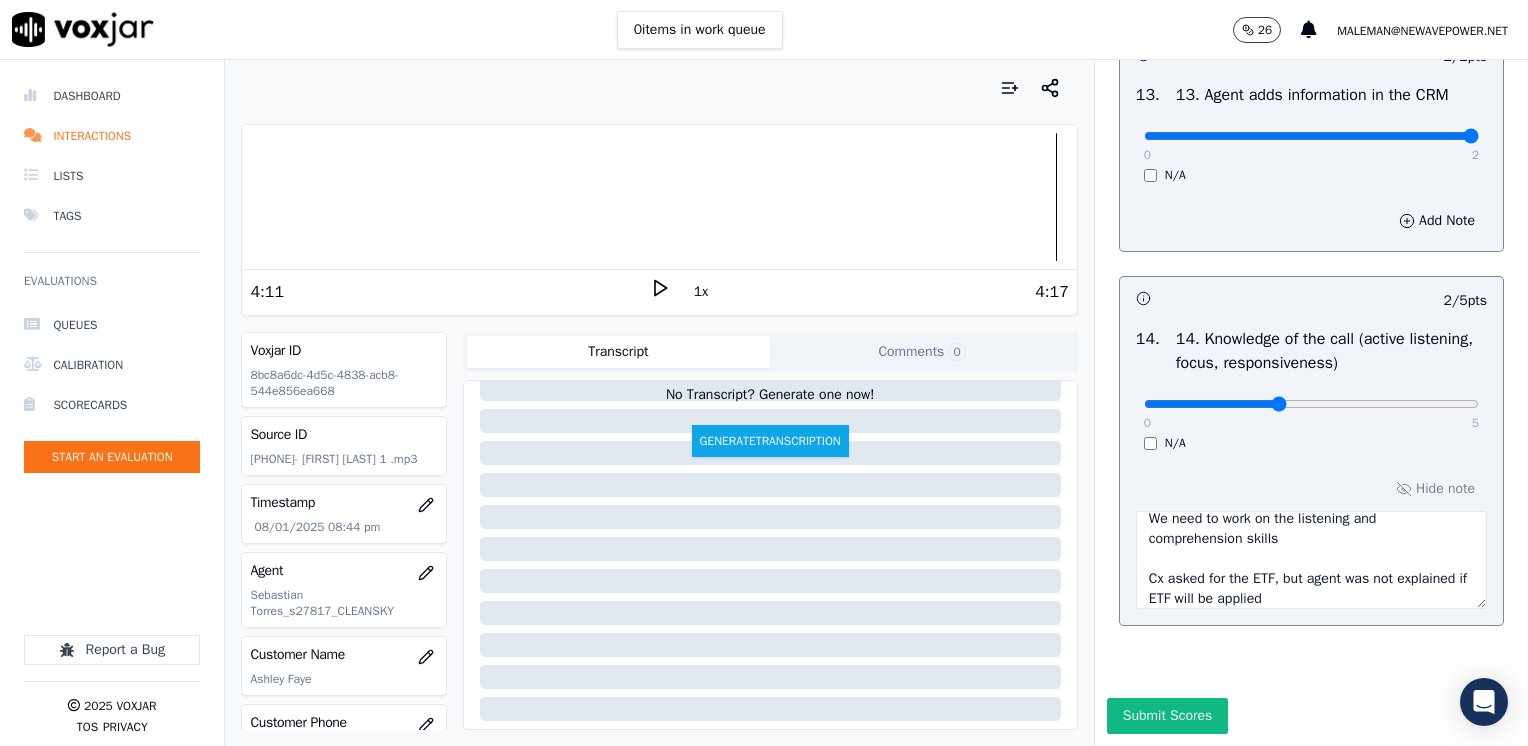 click on "Agent did not understand some of the cx responses, We need to work on the listening and comprehension skills
Cx asked for the ETF, but agent was not explained if ETF will be applied" at bounding box center (1311, 560) 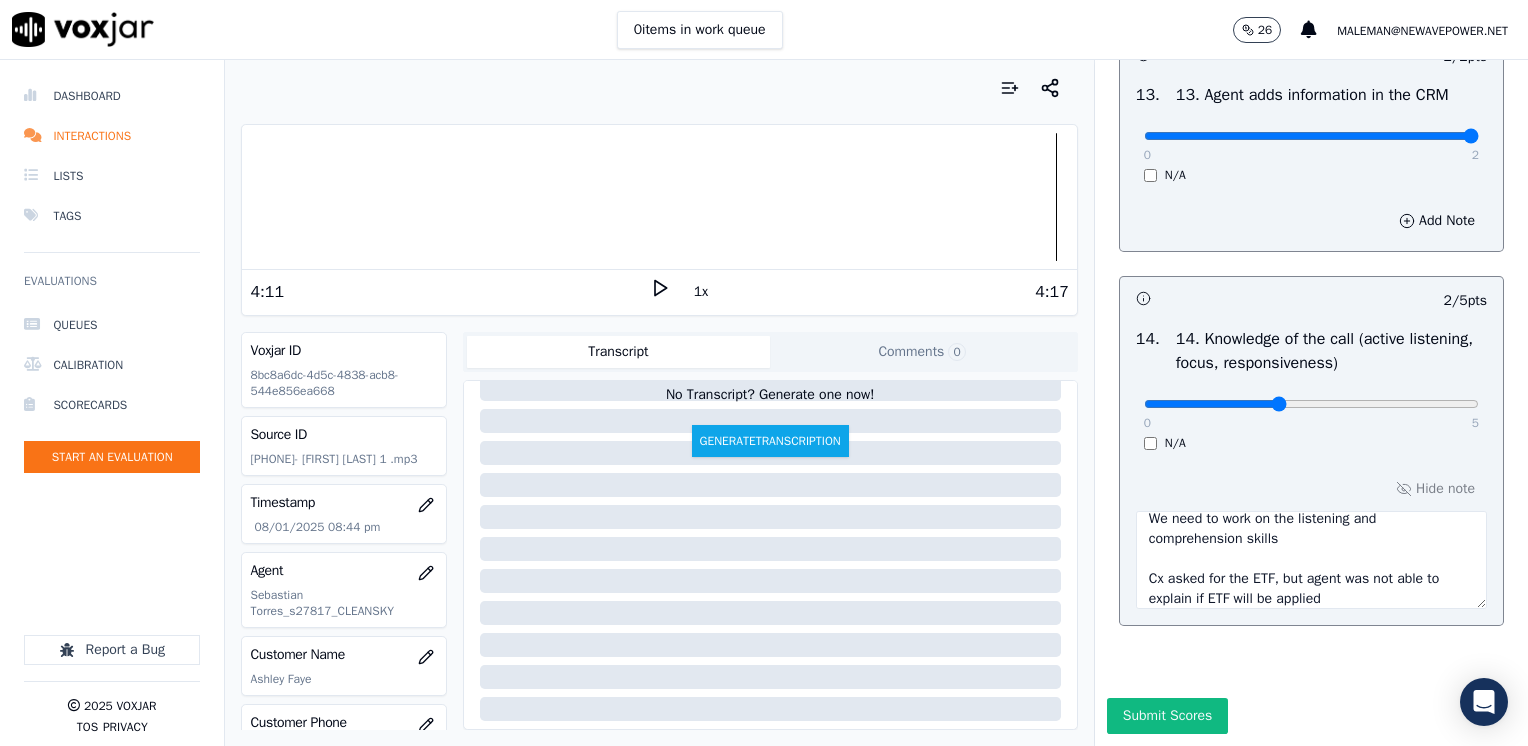 scroll, scrollTop: 40, scrollLeft: 0, axis: vertical 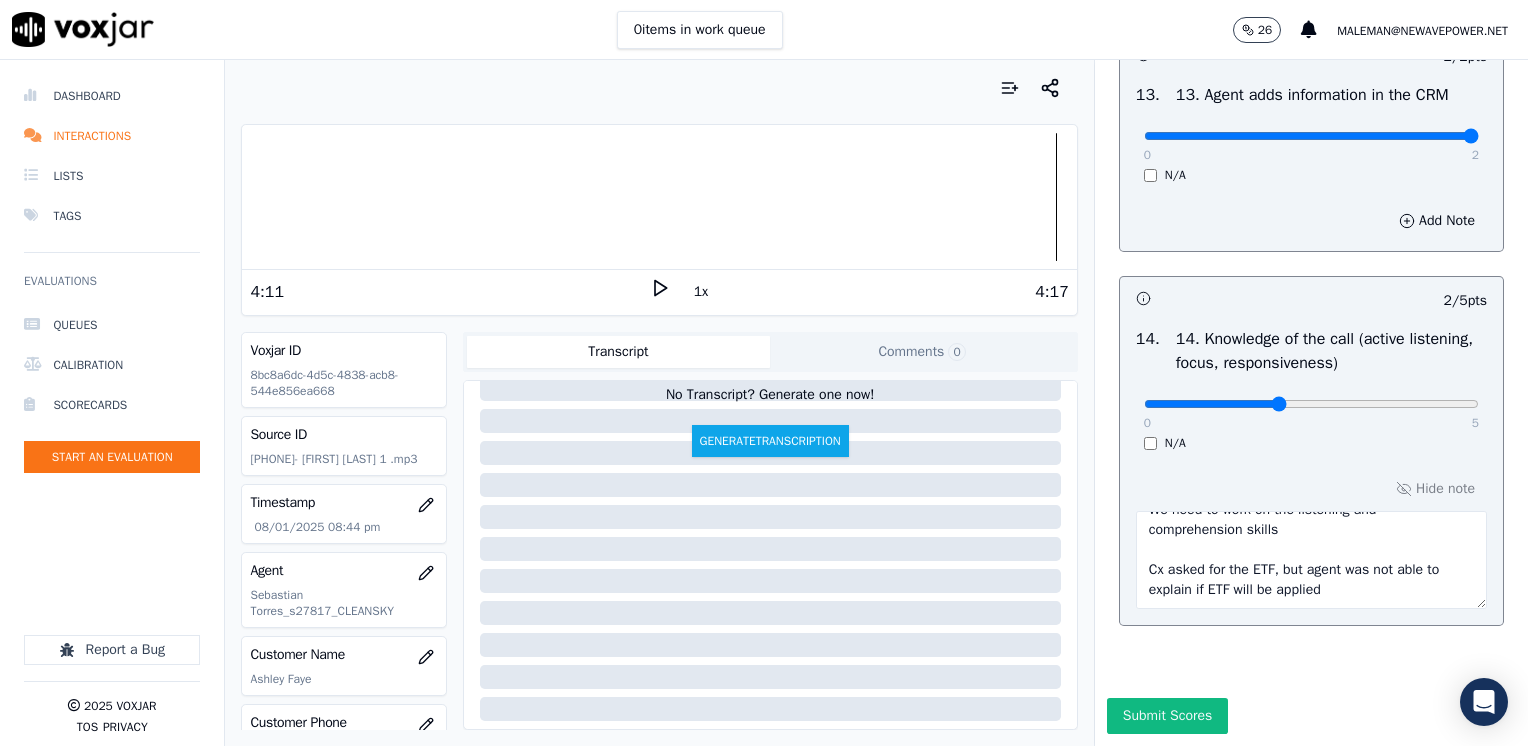 drag, startPoint x: 1326, startPoint y: 560, endPoint x: 980, endPoint y: 530, distance: 347.29816 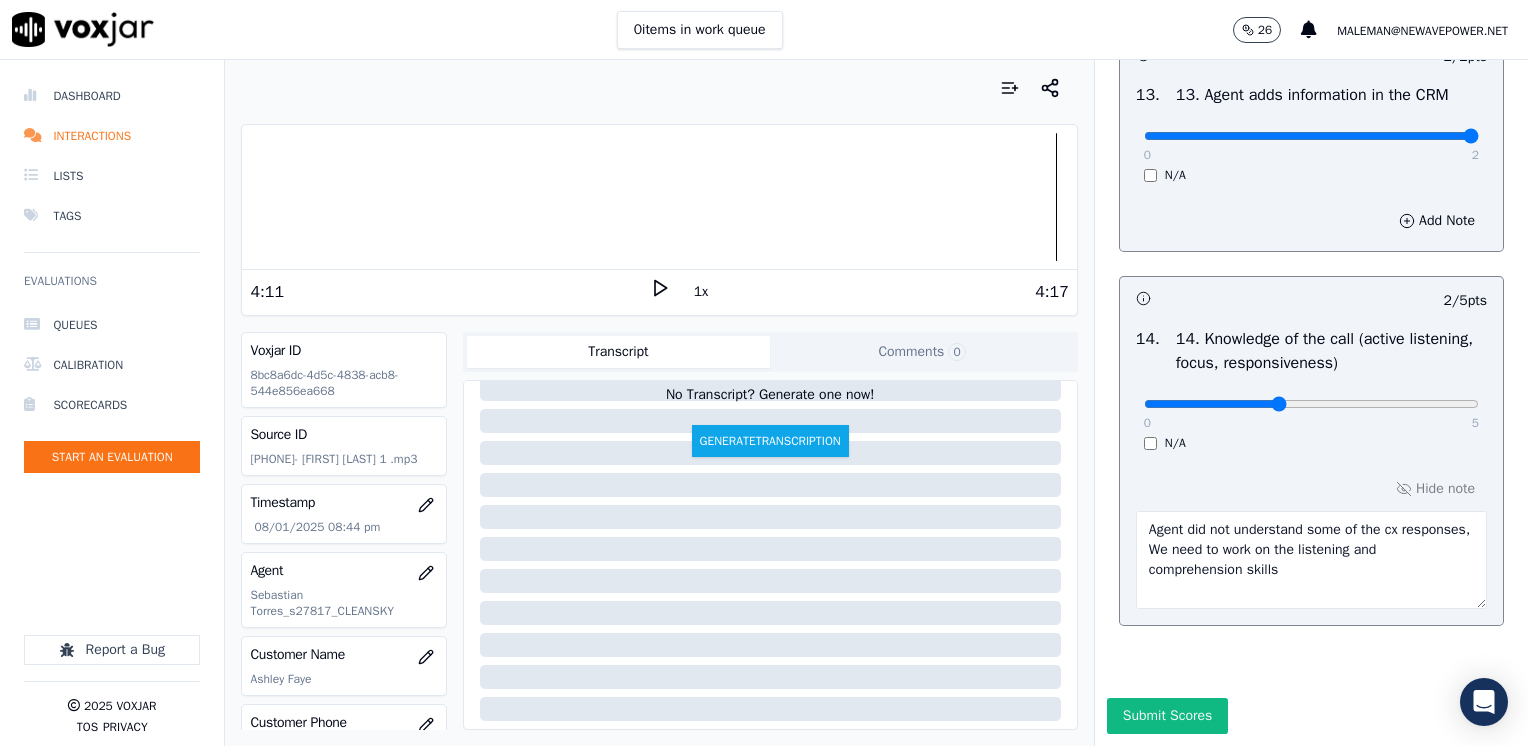 scroll, scrollTop: 0, scrollLeft: 0, axis: both 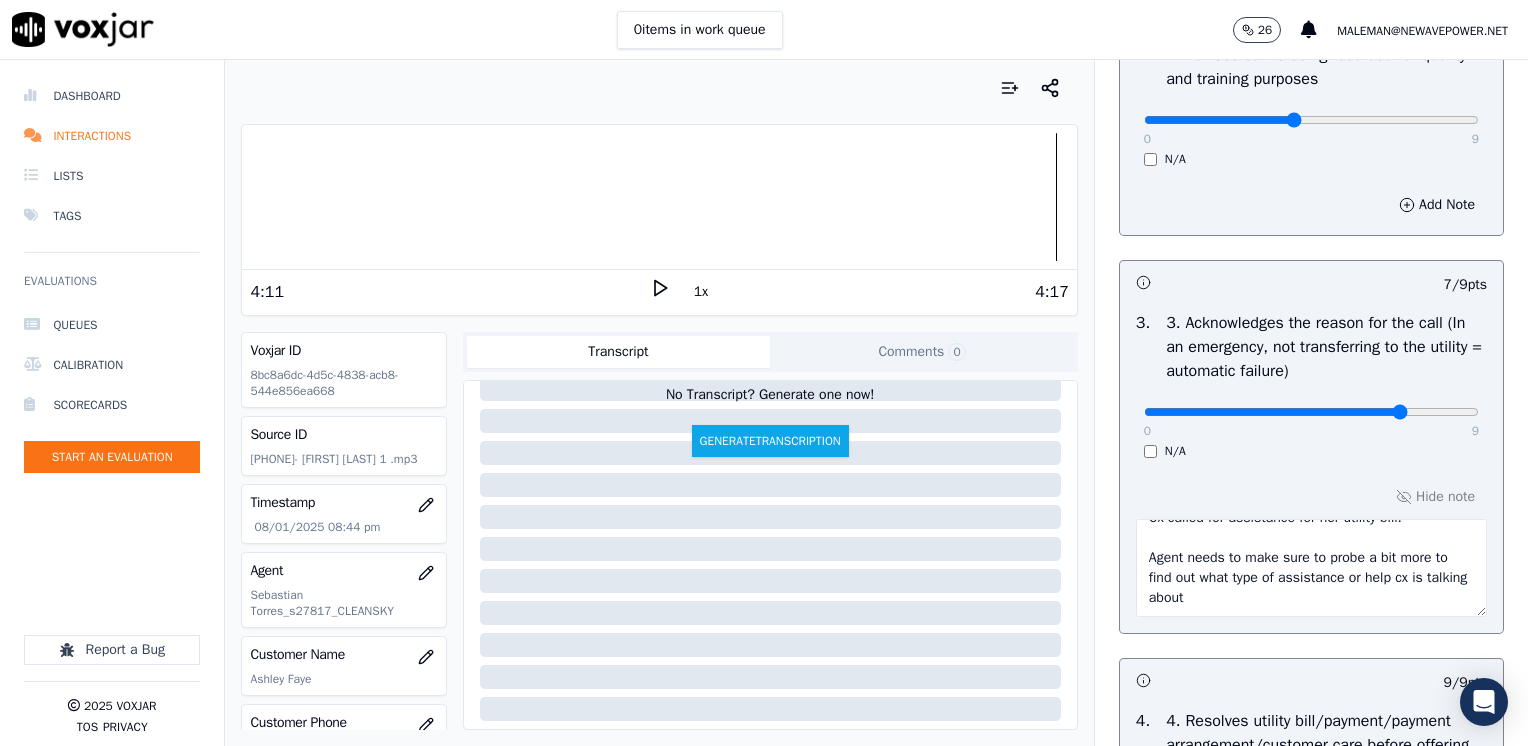 click on "Cx called for assistance for her utility bill.
Agent needs to make sure to probe a bit more to find out what type of assistance or help cx is talking about" at bounding box center (1311, 568) 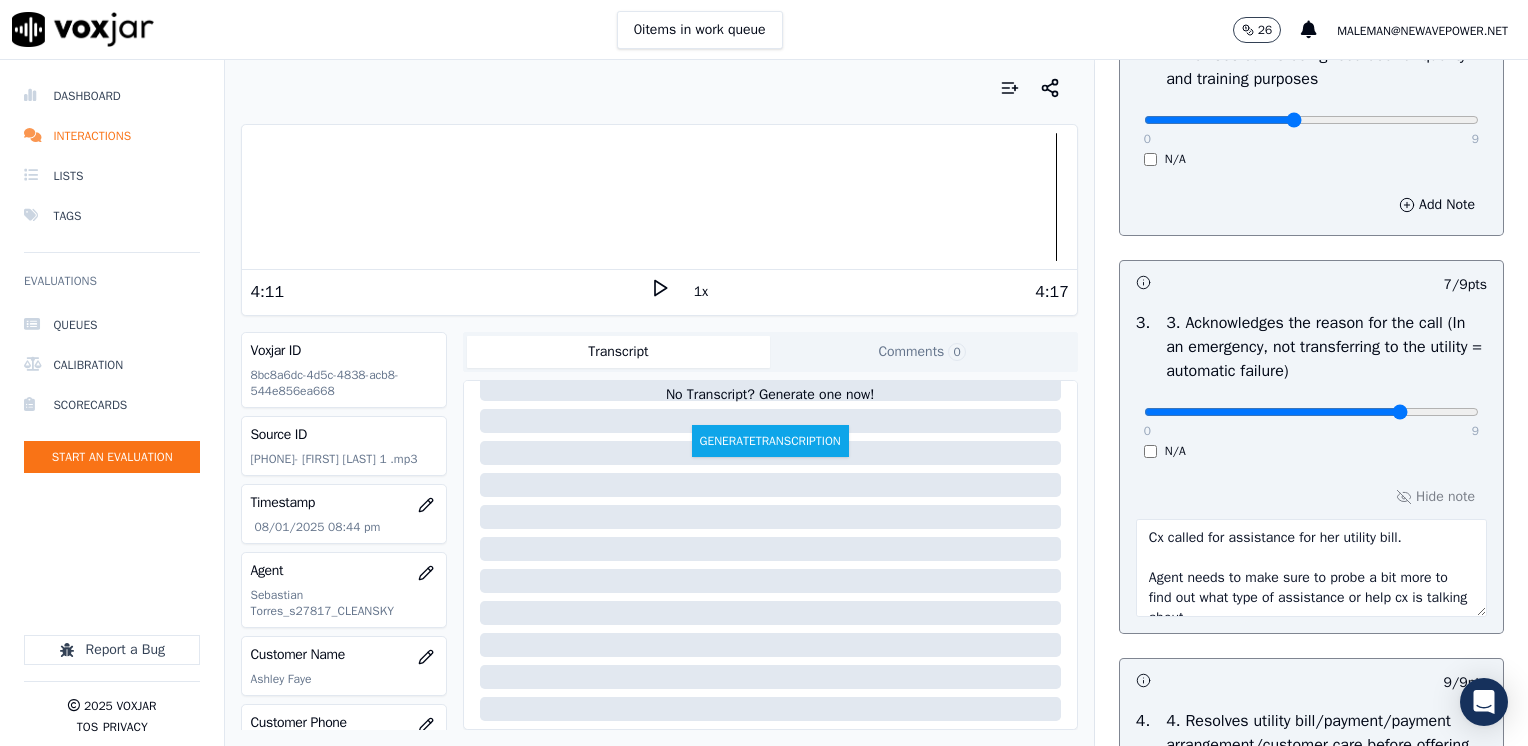scroll, scrollTop: 20, scrollLeft: 0, axis: vertical 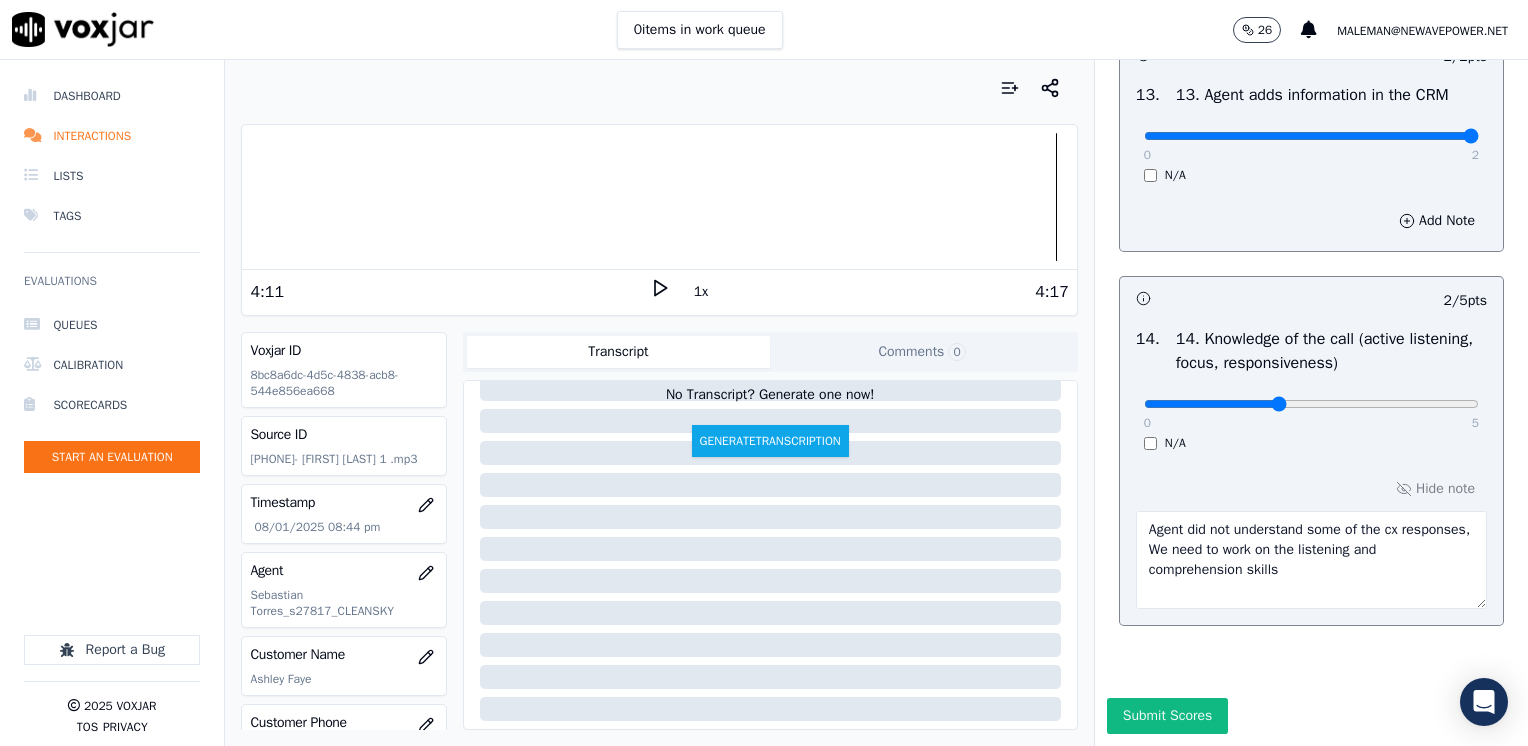 click on "Agent did not understand some of the cx responses, We need to work on the listening and comprehension skills" at bounding box center (1311, 560) 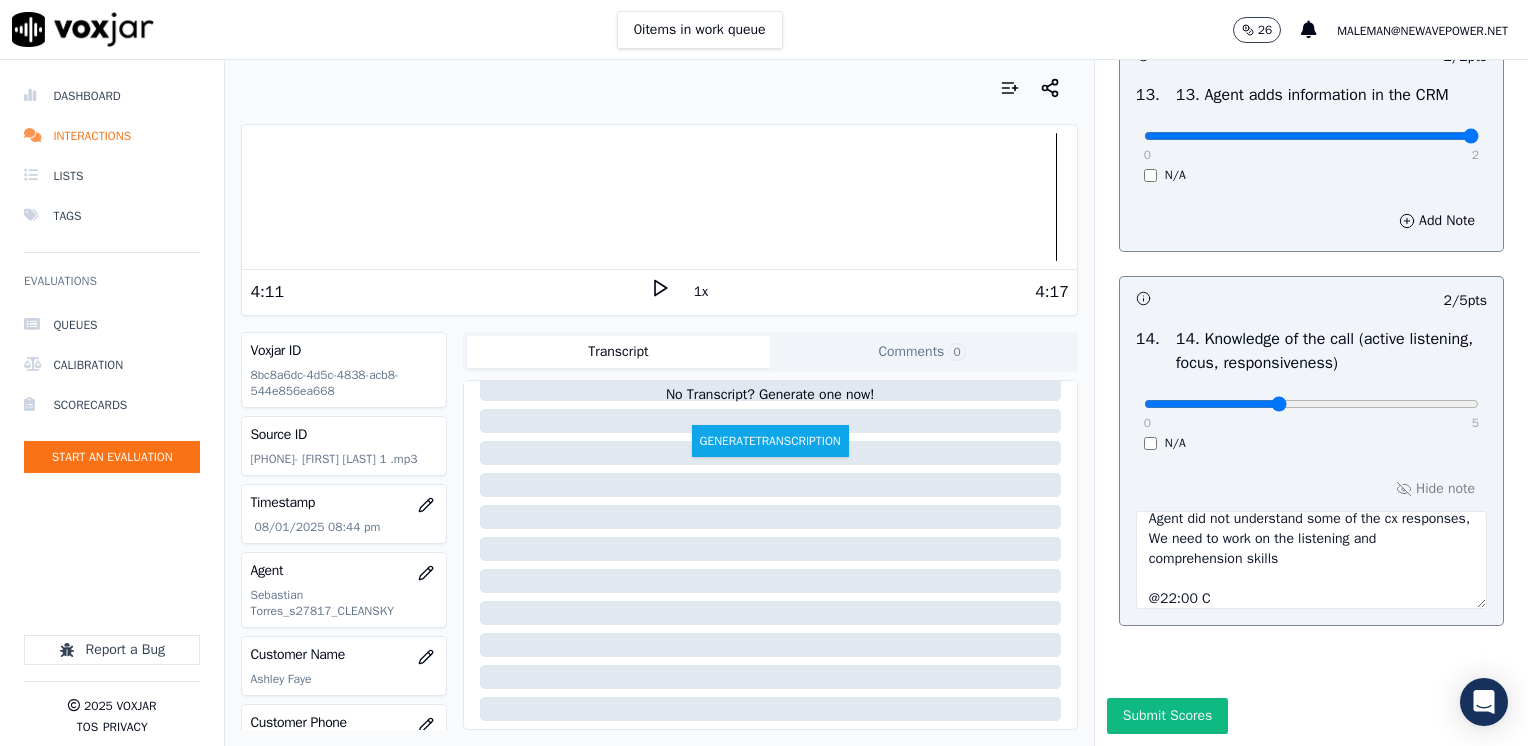click on "Agent did not understand some of the cx responses, We need to work on the listening and comprehension skills
@22:00 C" at bounding box center (1311, 560) 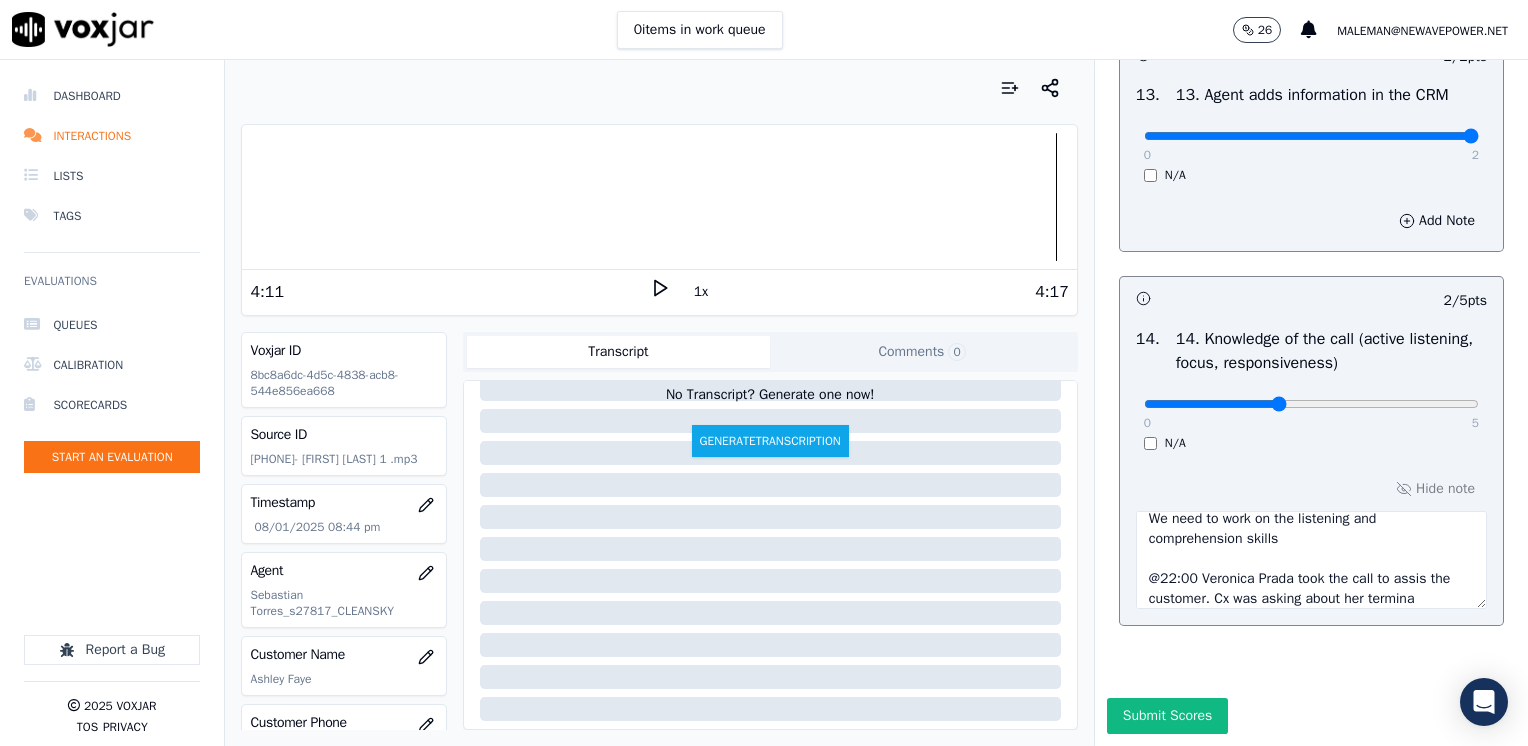 scroll, scrollTop: 51, scrollLeft: 0, axis: vertical 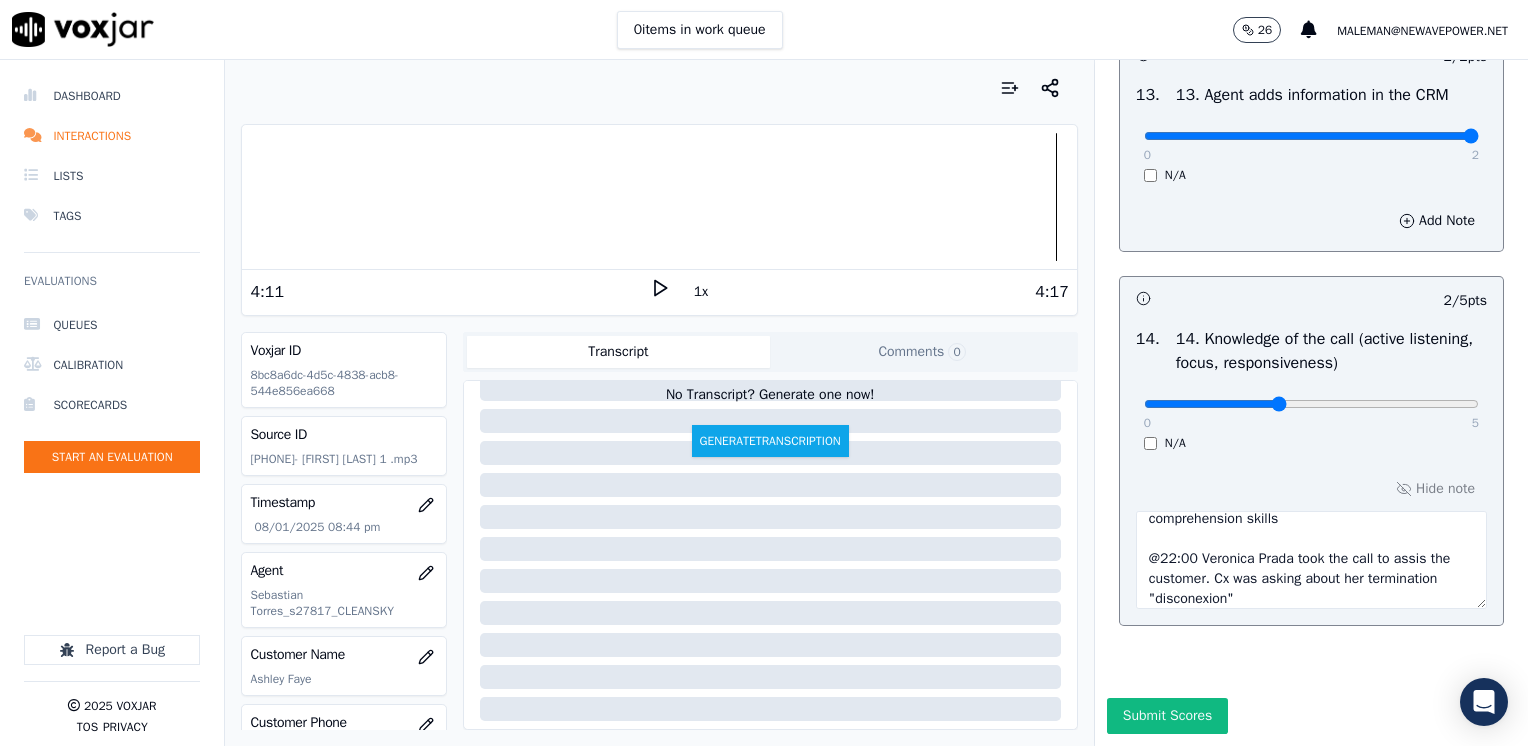 drag, startPoint x: 1394, startPoint y: 510, endPoint x: 1236, endPoint y: 480, distance: 160.82289 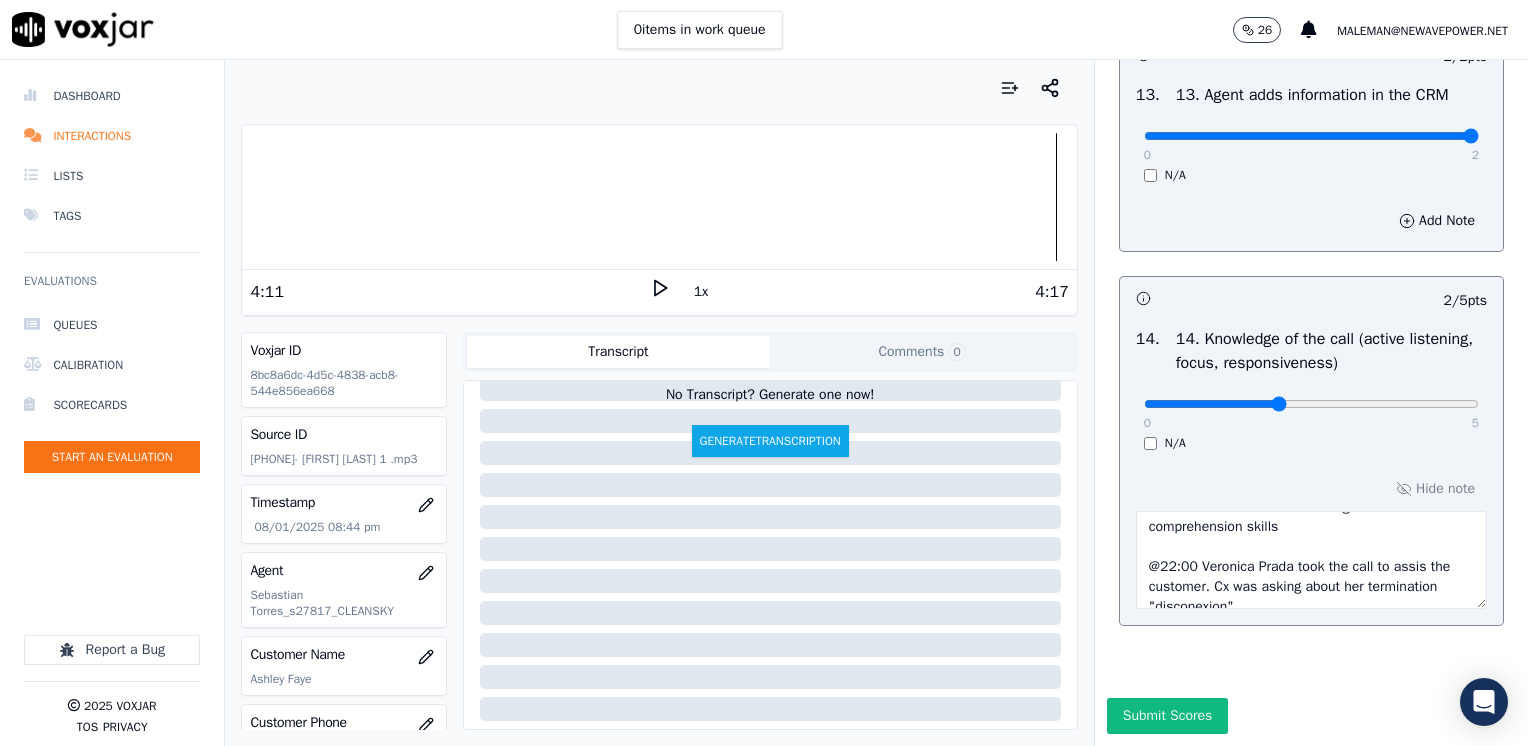 click on "Agent did not understand some of the cx responses, We need to work on the listening and comprehension skills
@22:00 Veronica Prada took the call to assis the customer. Cx was asking about her termination "disconexion"" at bounding box center [1311, 560] 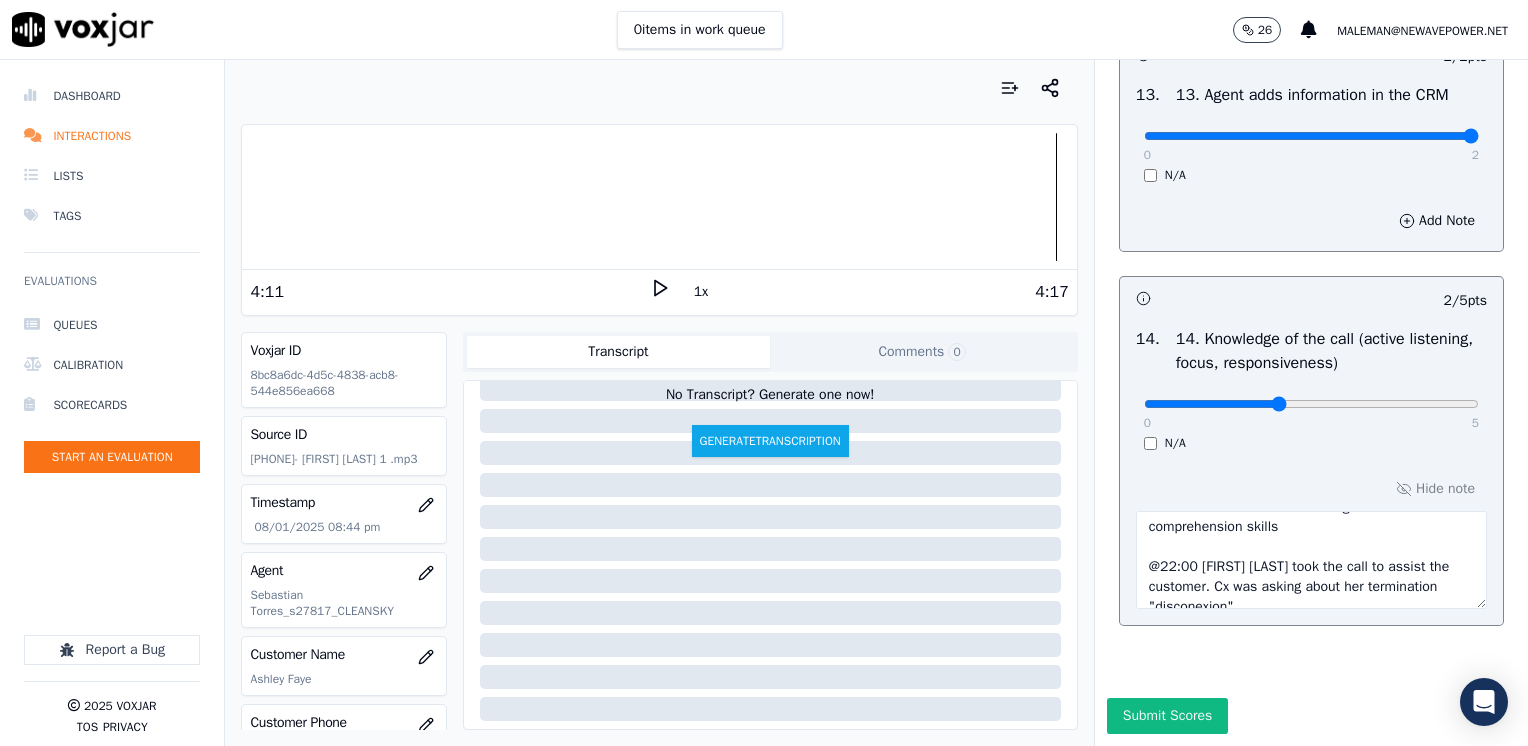 scroll, scrollTop: 80, scrollLeft: 0, axis: vertical 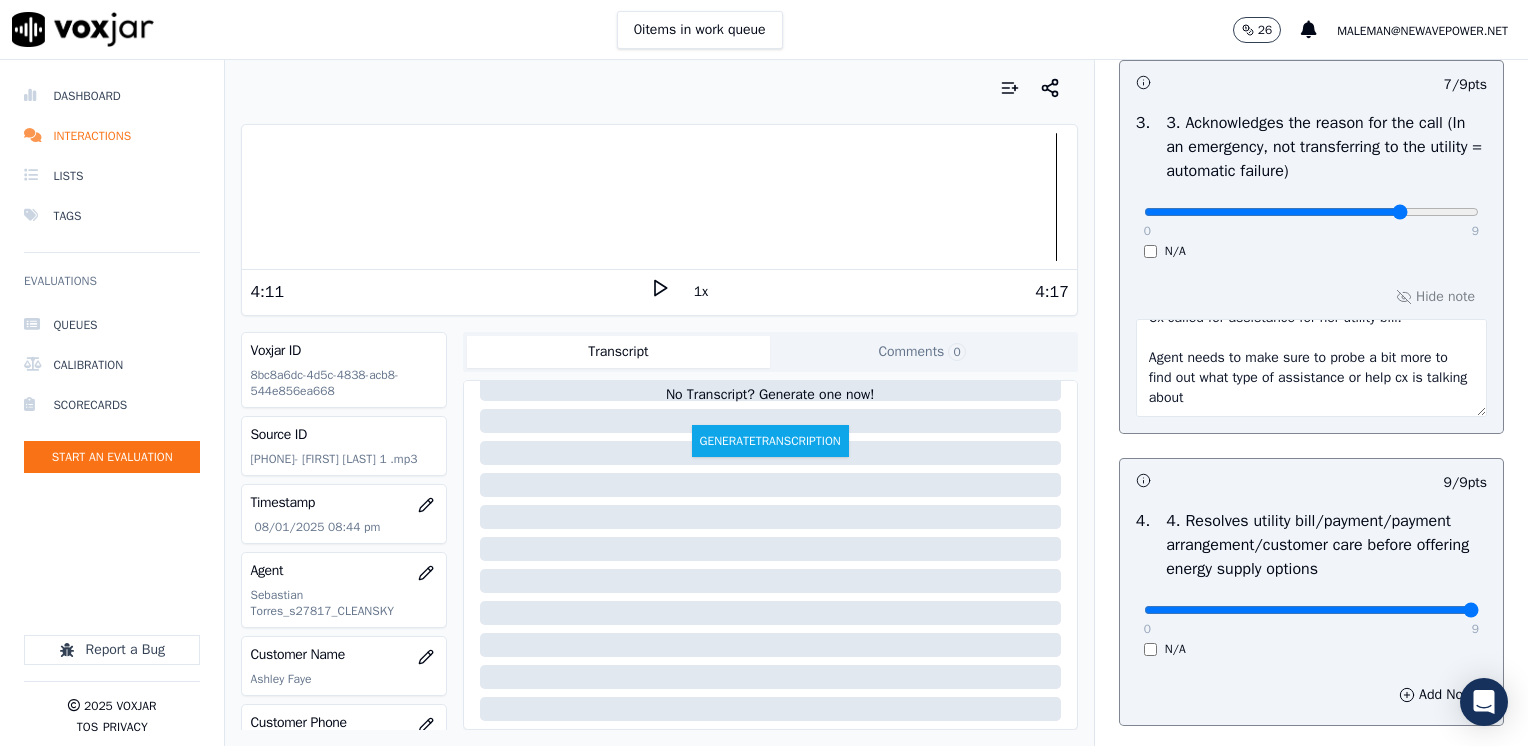 type on "Agent did not understand some of the cx responses, We need to work on the listening and comprehension skills
@22:00 Veronica Prada took the call to assist the customer. Cx was asking about her termination "shut up nio"" 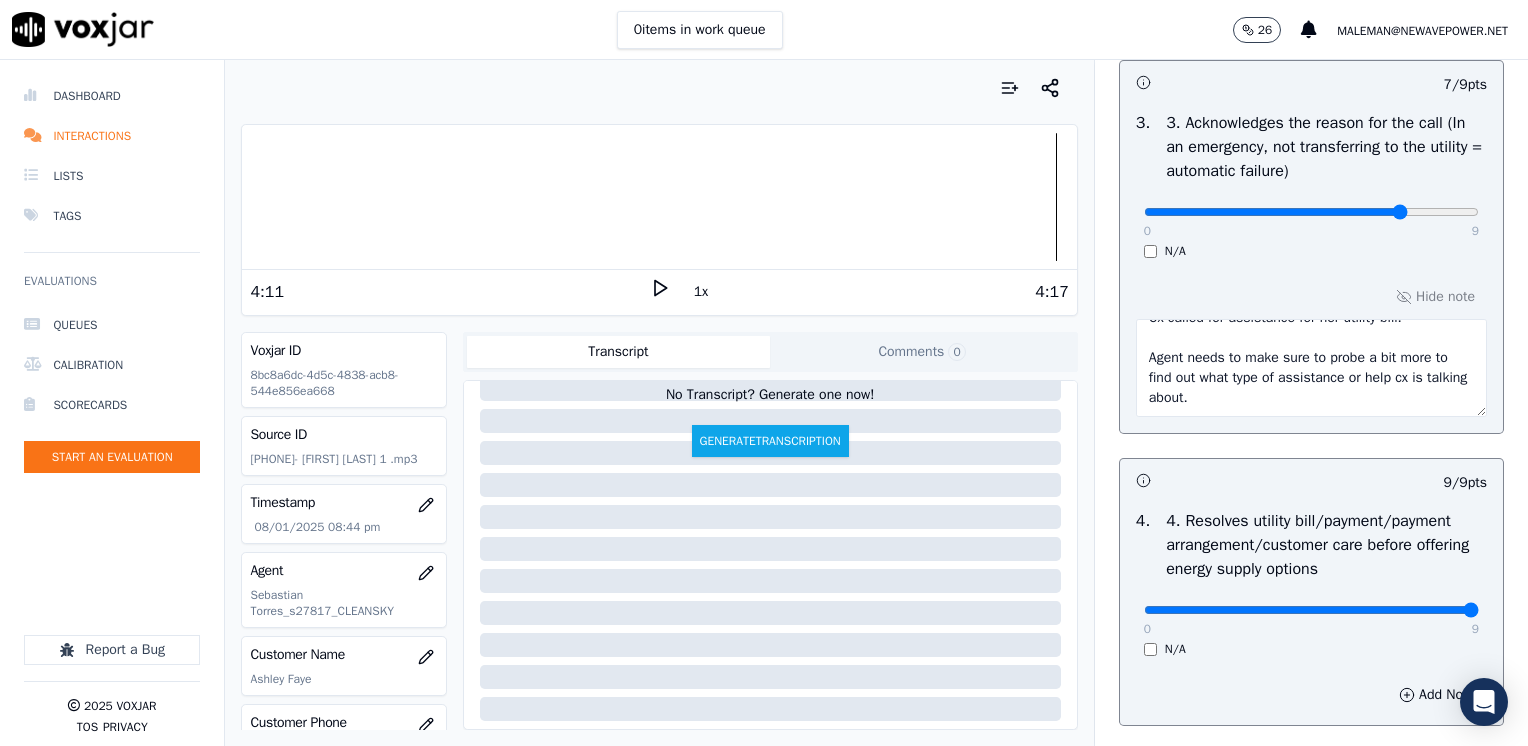scroll, scrollTop: 52, scrollLeft: 0, axis: vertical 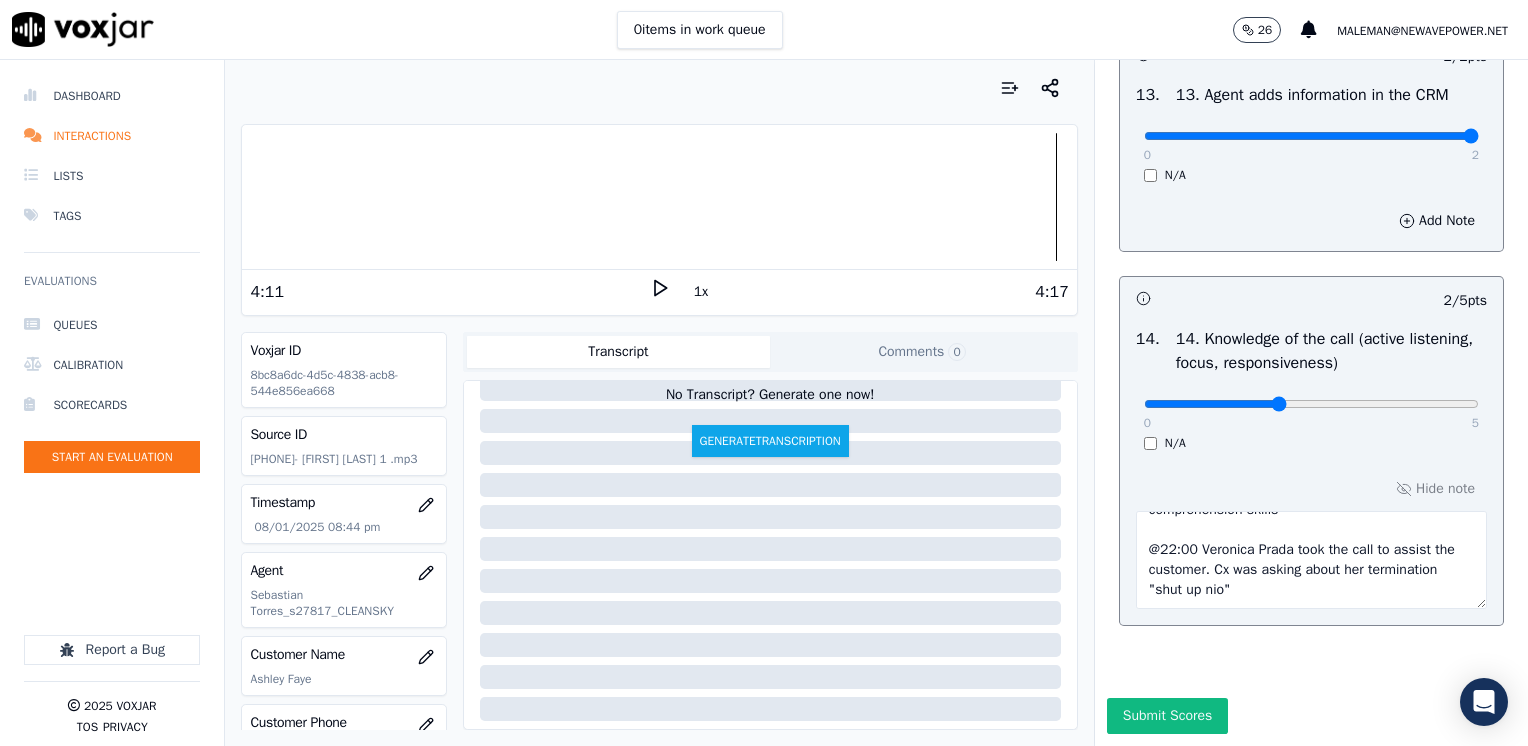 click on "Agent did not understand some of the cx responses, We need to work on the listening and comprehension skills
@22:00 Veronica Prada took the call to assist the customer. Cx was asking about her termination "shut up nio"" at bounding box center (1311, 560) 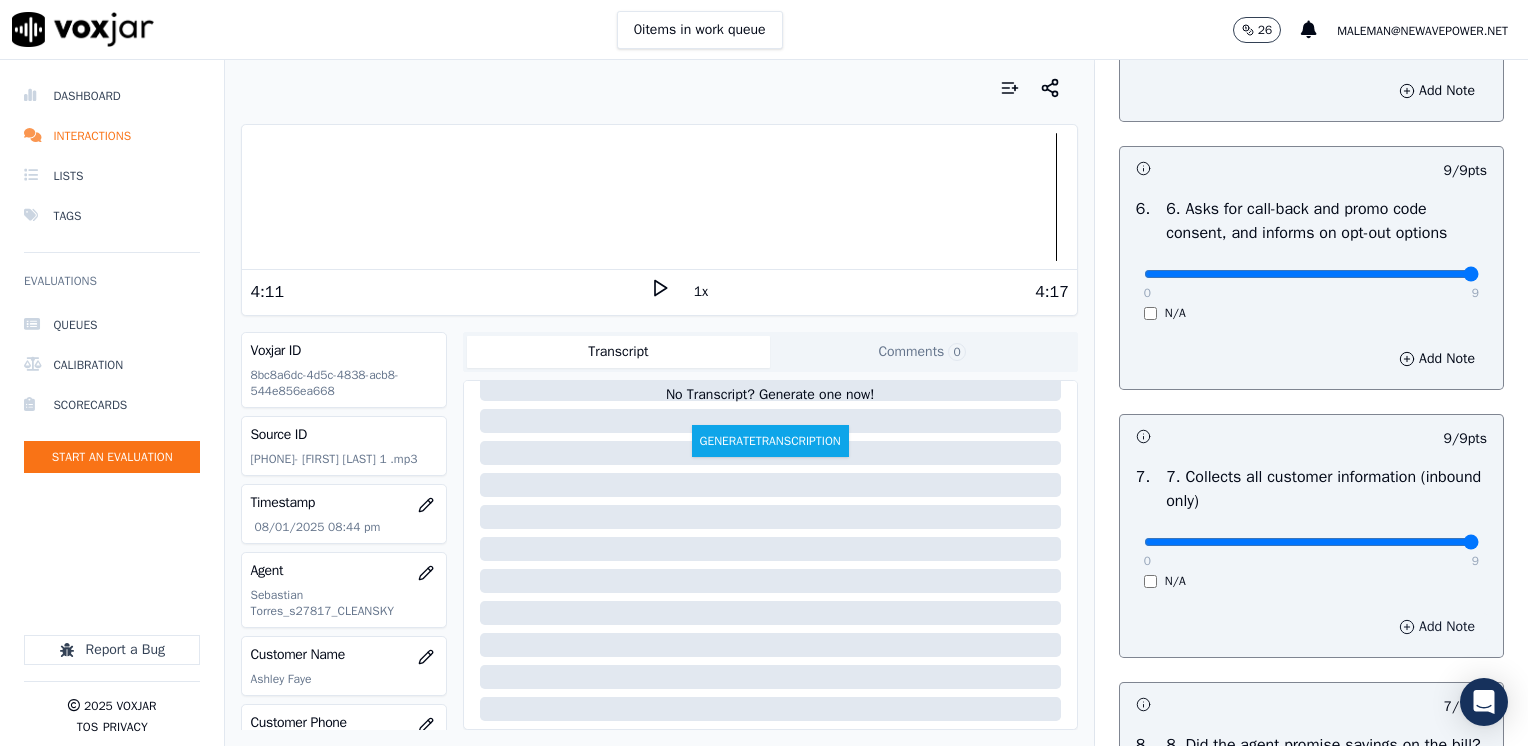 scroll, scrollTop: 1270, scrollLeft: 0, axis: vertical 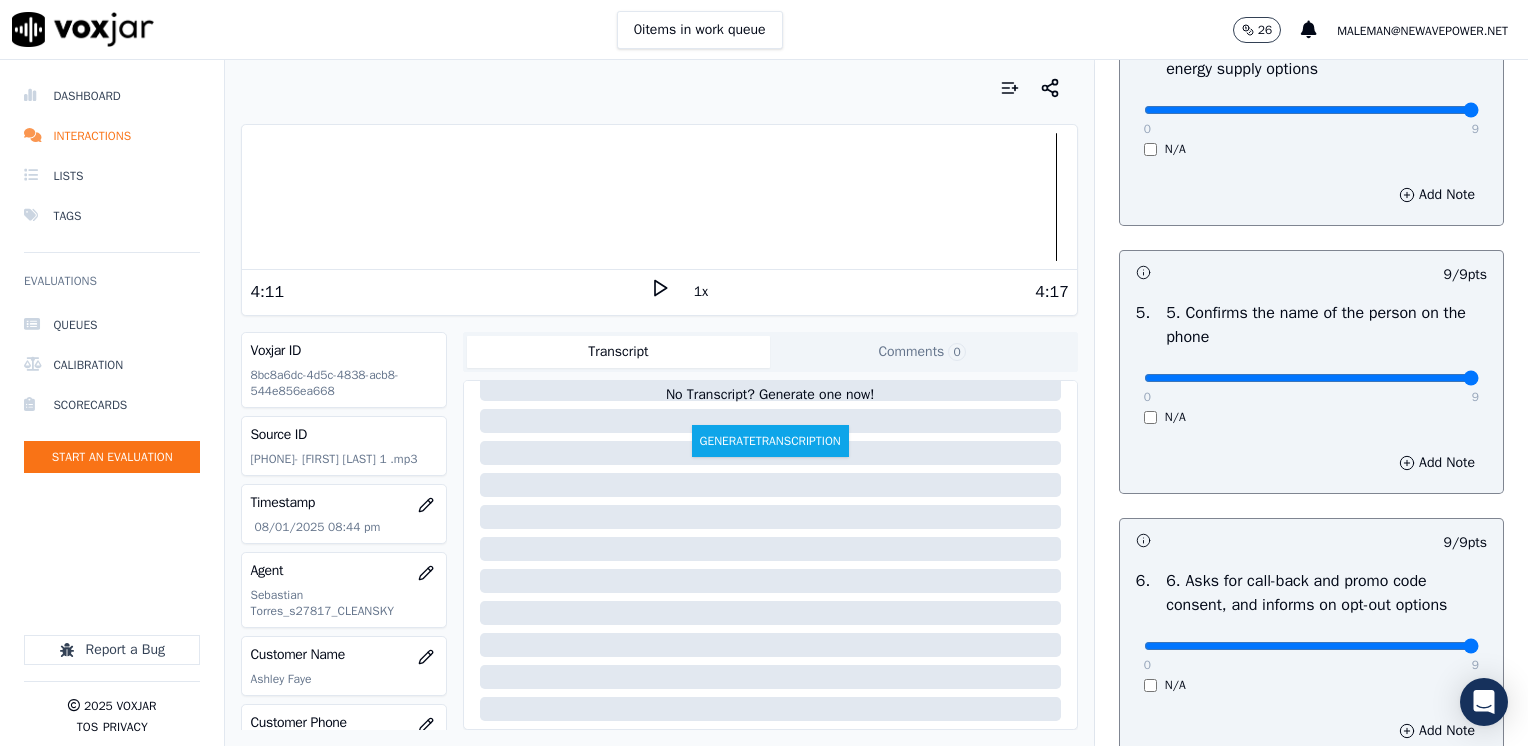 click on "Add Note" at bounding box center (1311, 463) 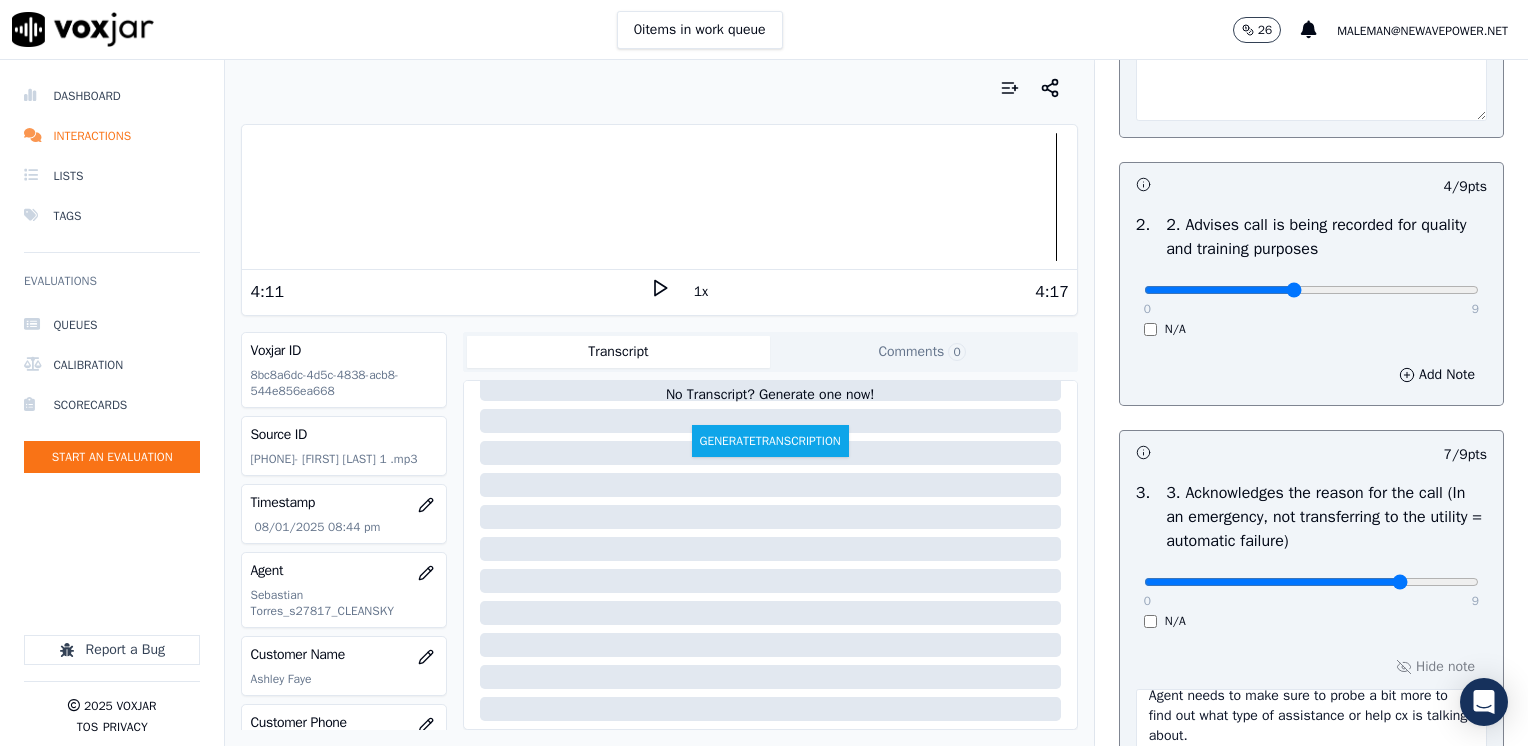 scroll, scrollTop: 700, scrollLeft: 0, axis: vertical 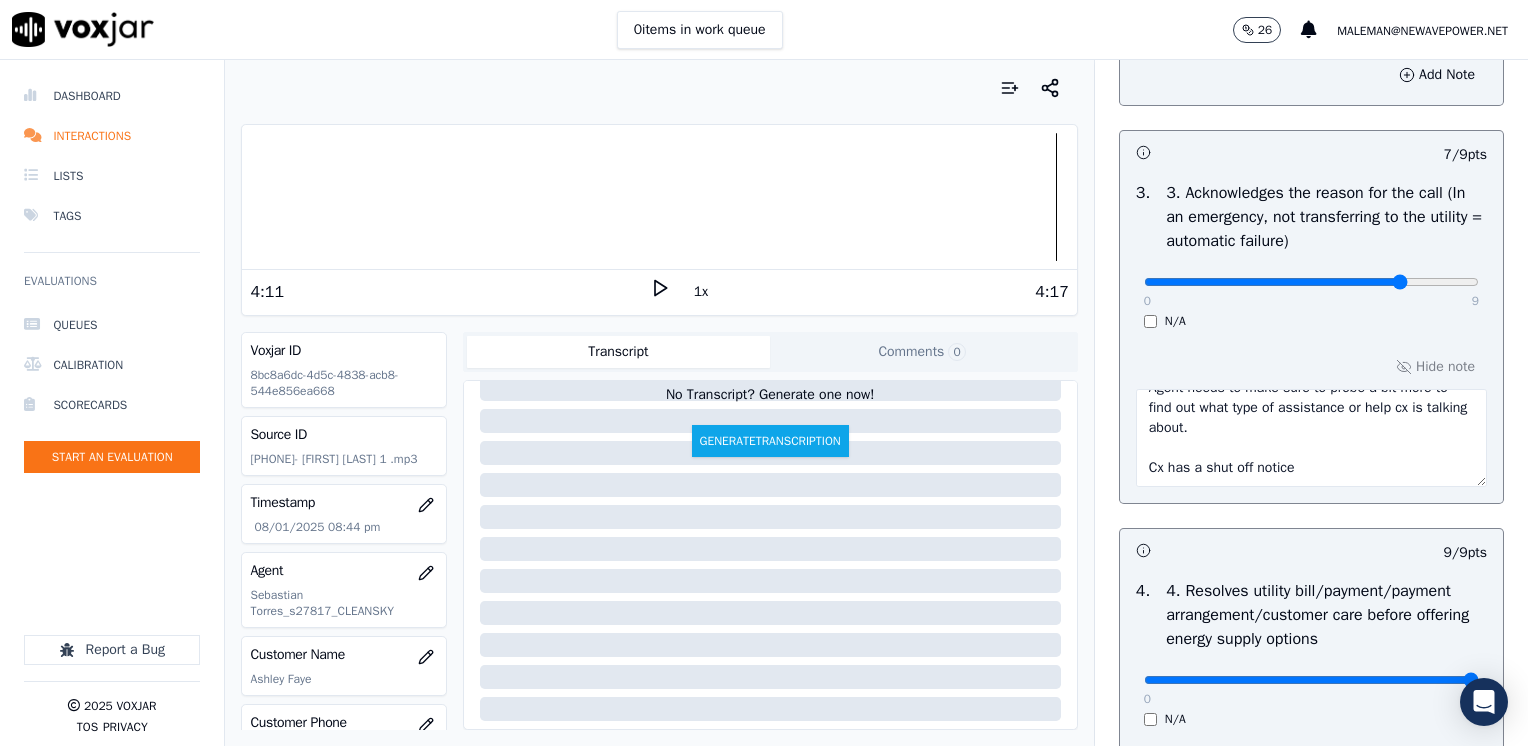click on "Cx called for assistance for her utility bill.
Agent needs to make sure to probe a bit more to find out what type of assistance or help cx is talking about.
Cx has a shut off notice" at bounding box center [1311, 438] 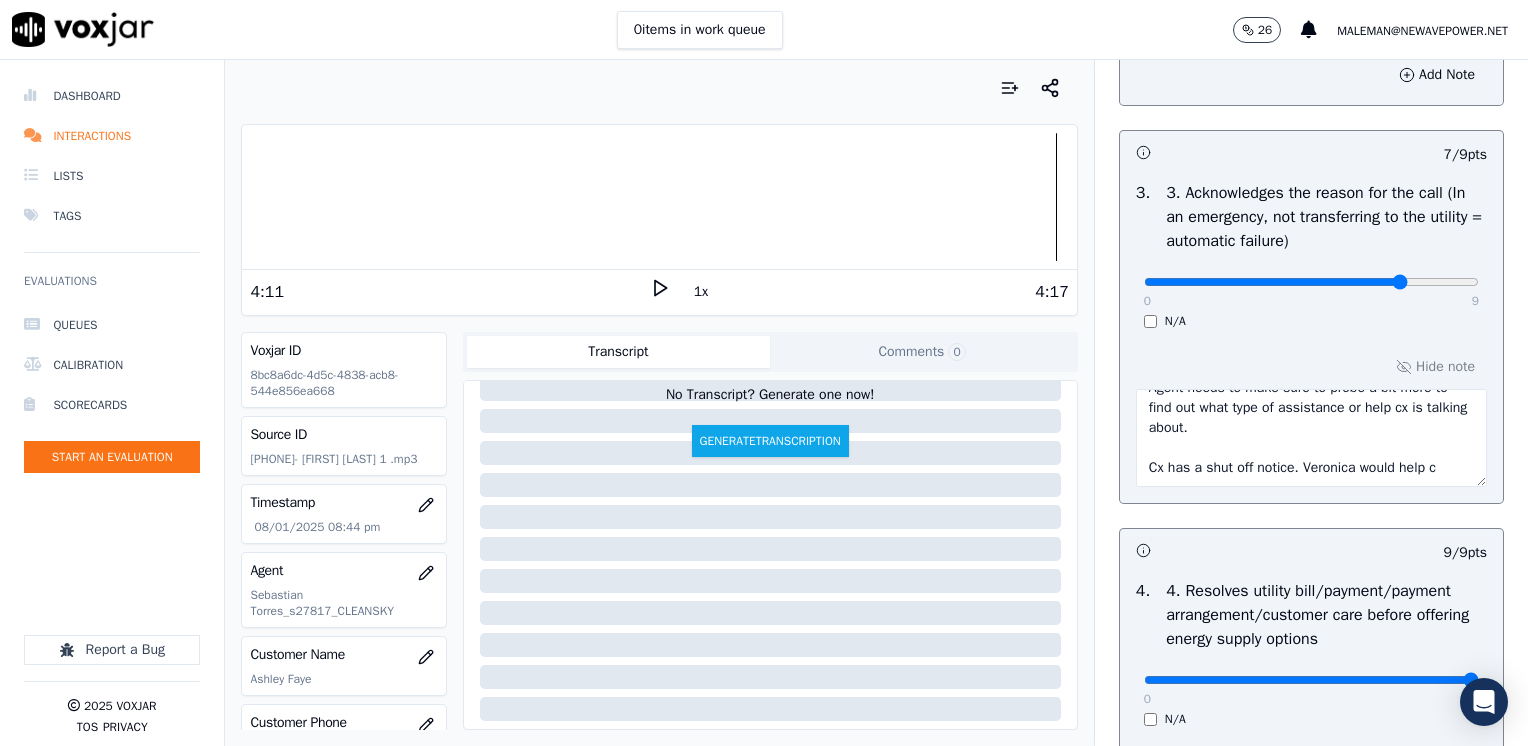 scroll, scrollTop: 72, scrollLeft: 0, axis: vertical 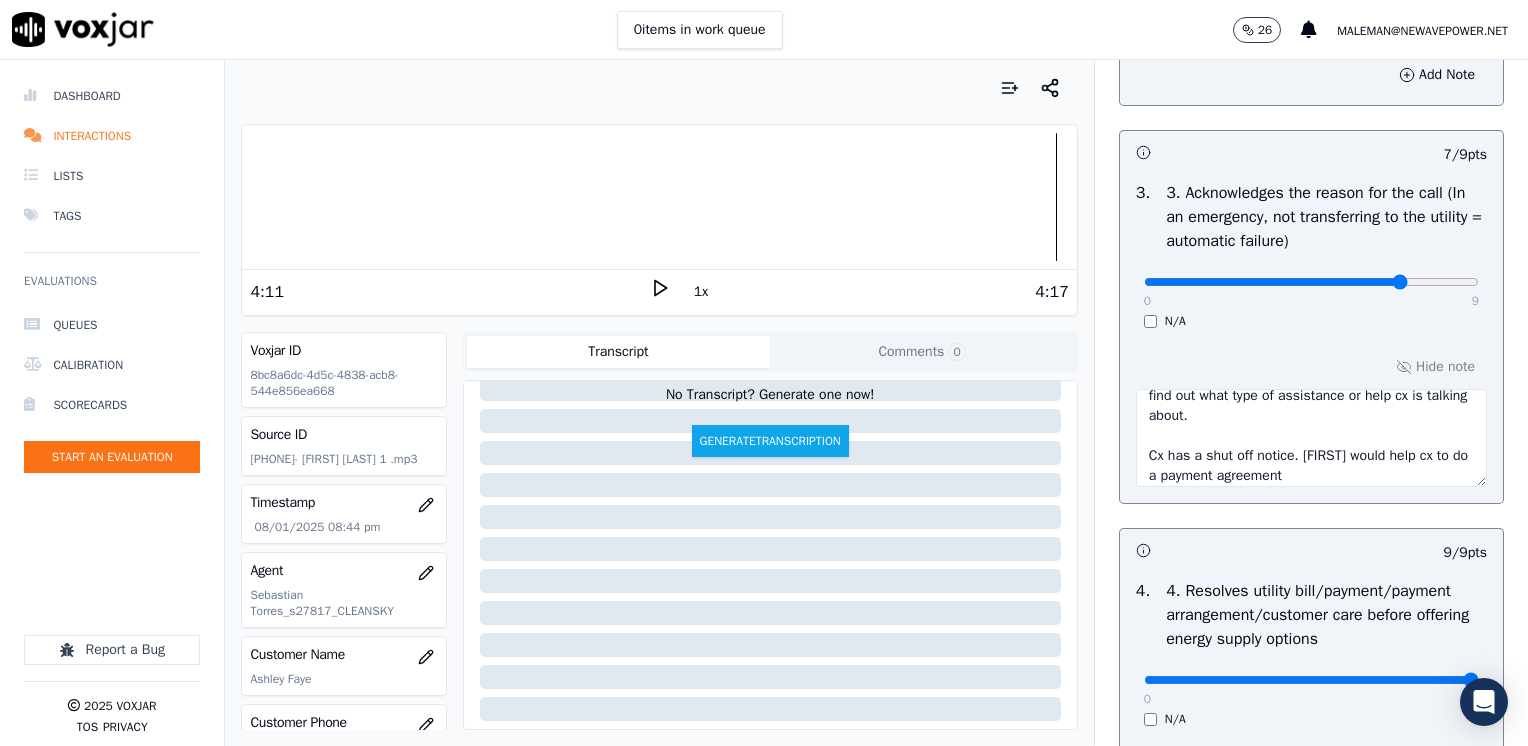 type on "Cx called for assistance for her utility bill.
Agent needs to make sure to probe a bit more to find out what type of assistance or help cx is talking about.
Cx has a shut off notice. [FIRST] would help cx to do a payment agreement" 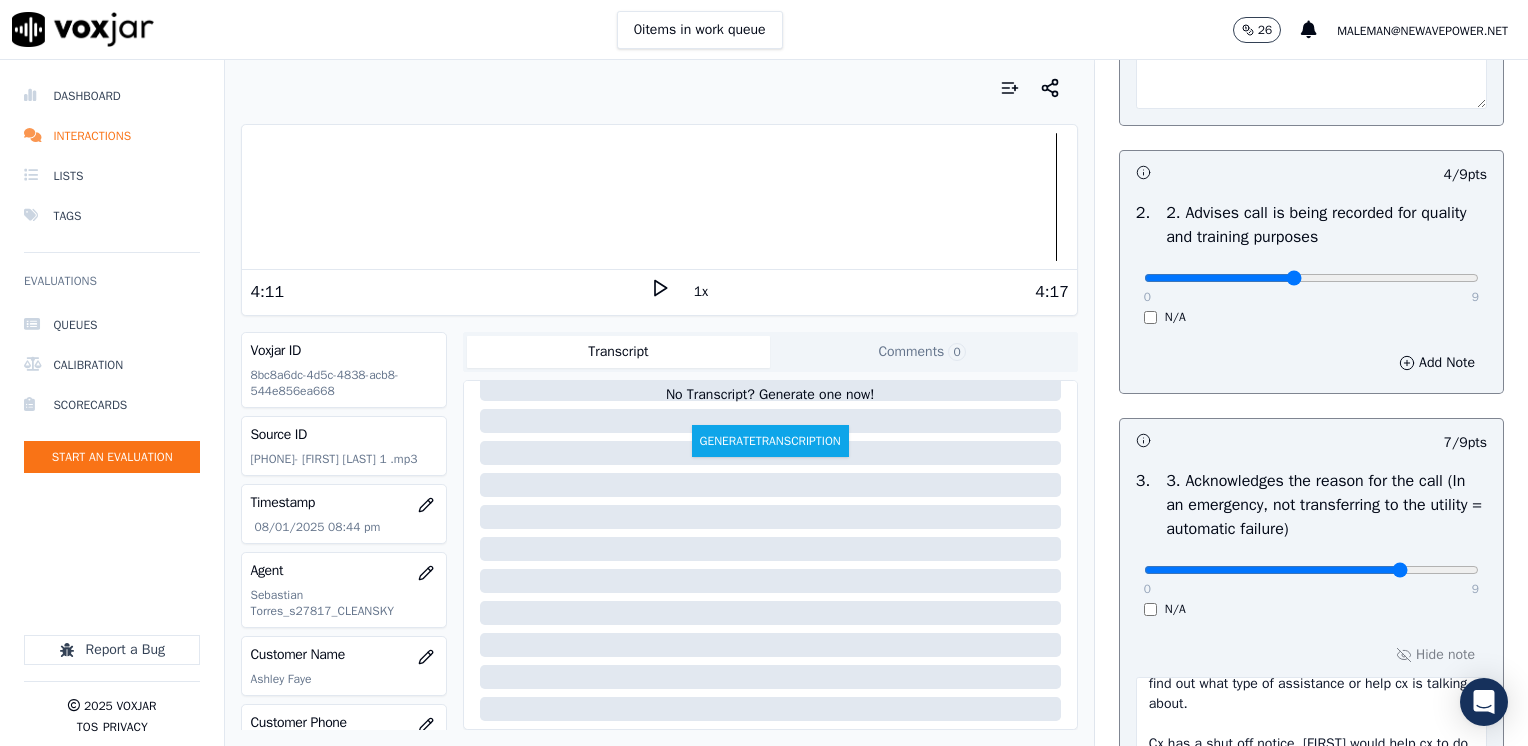 scroll, scrollTop: 400, scrollLeft: 0, axis: vertical 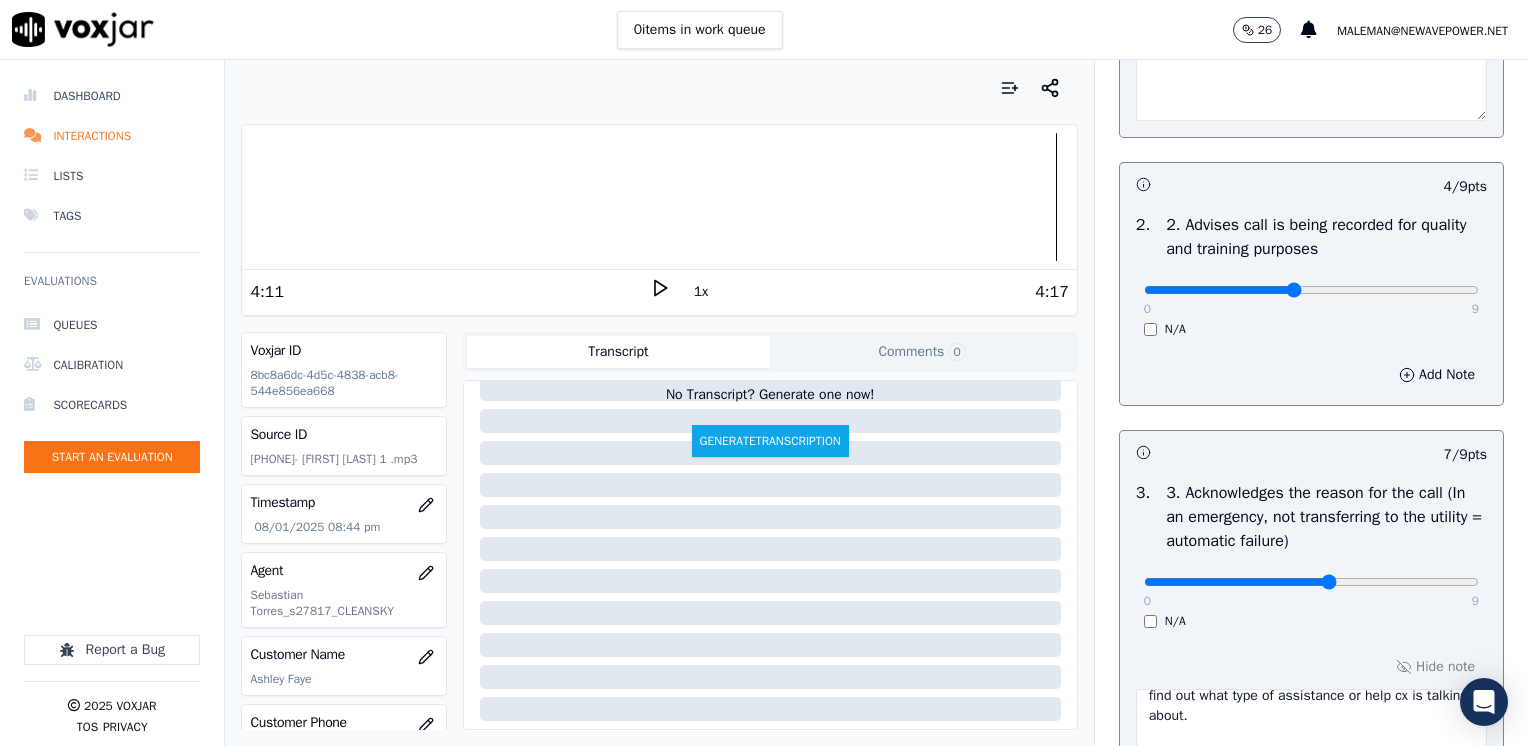type on "5" 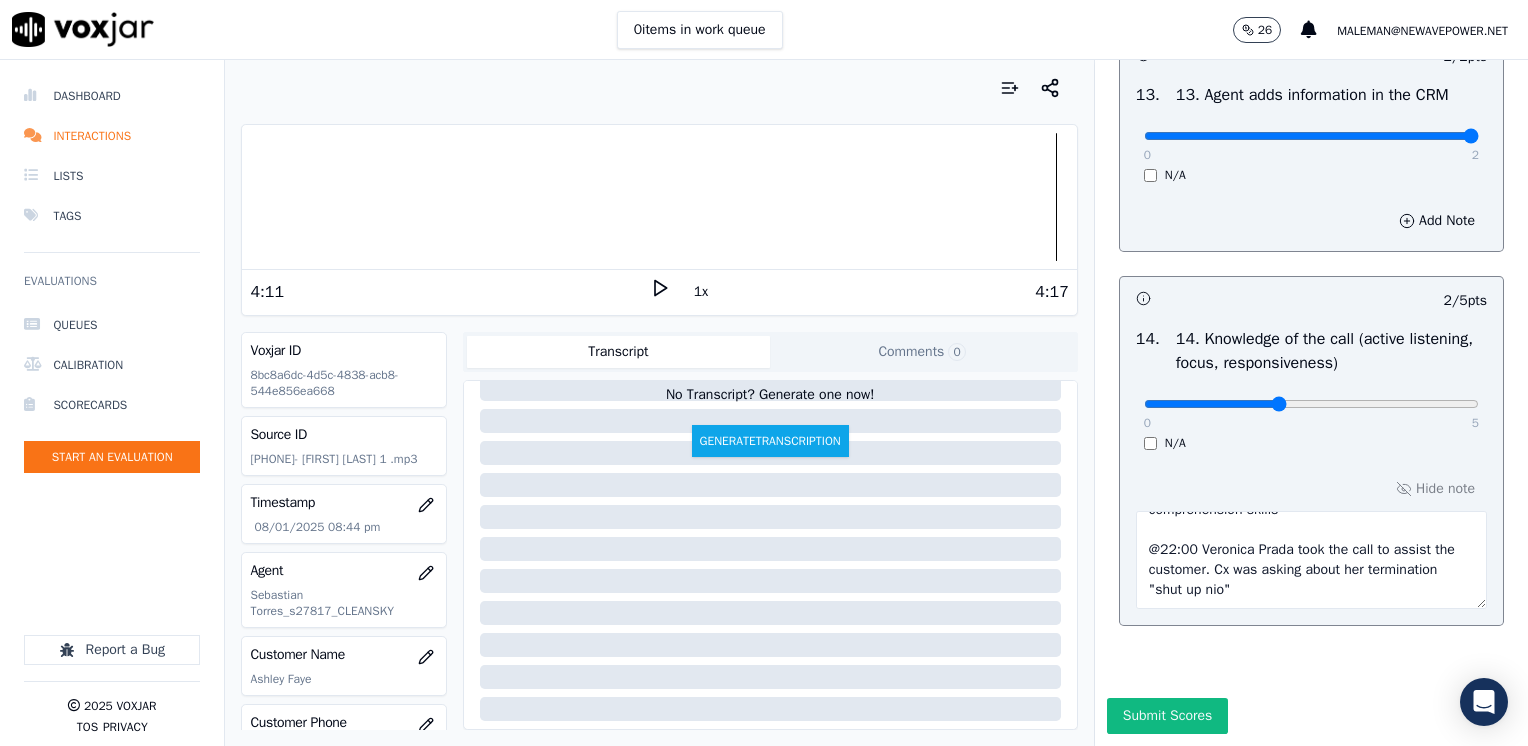scroll, scrollTop: 3670, scrollLeft: 0, axis: vertical 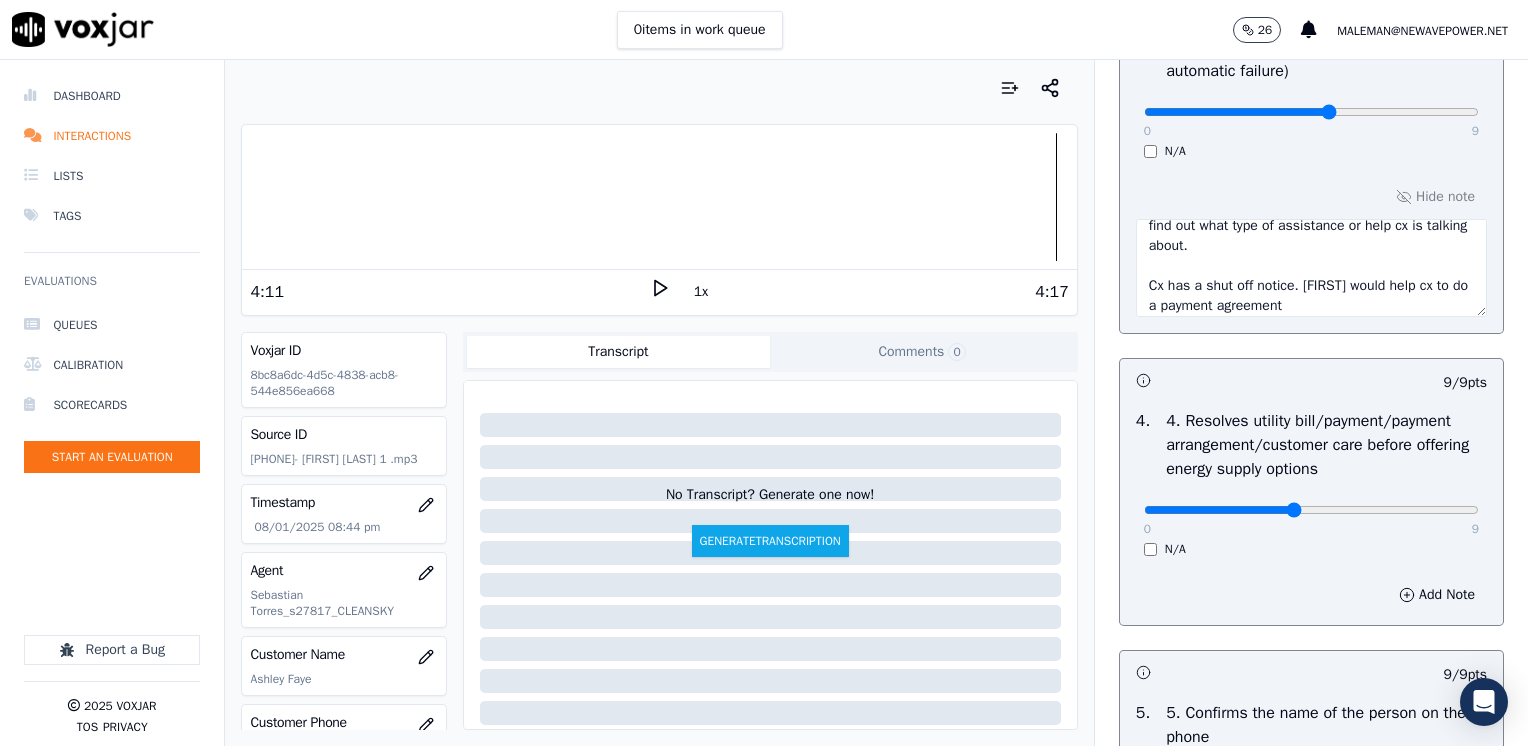 type on "4" 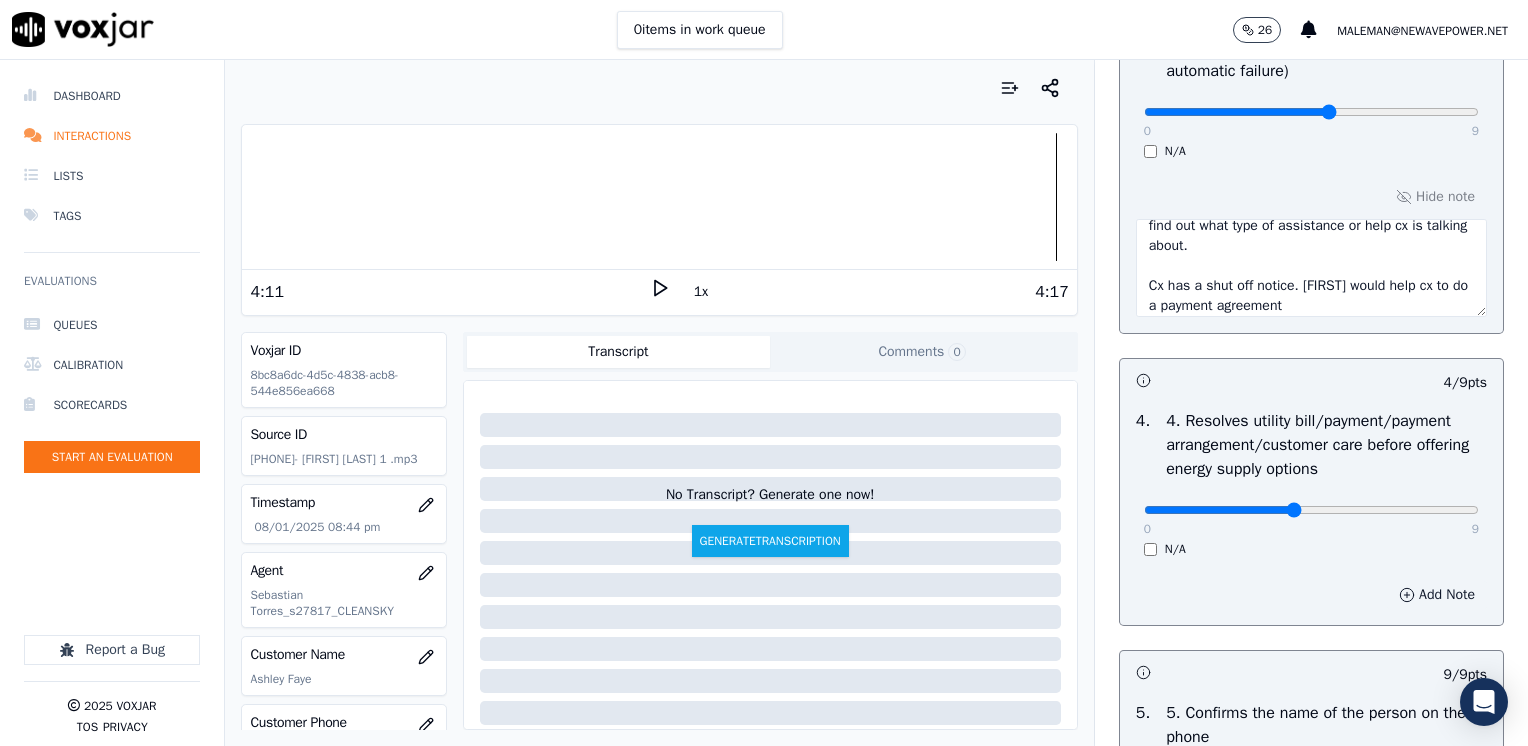 click on "Add Note" at bounding box center (1437, 595) 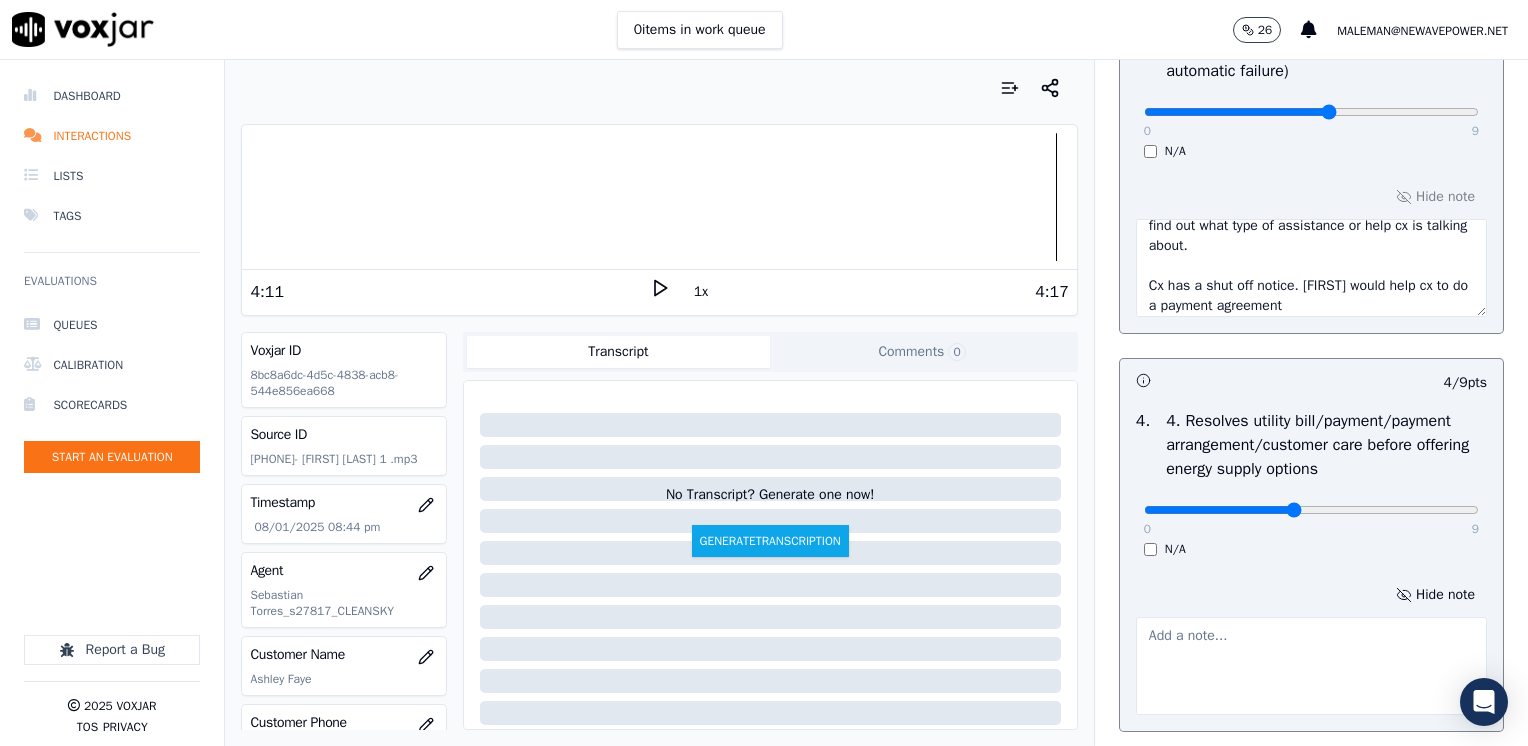 click at bounding box center [1311, 666] 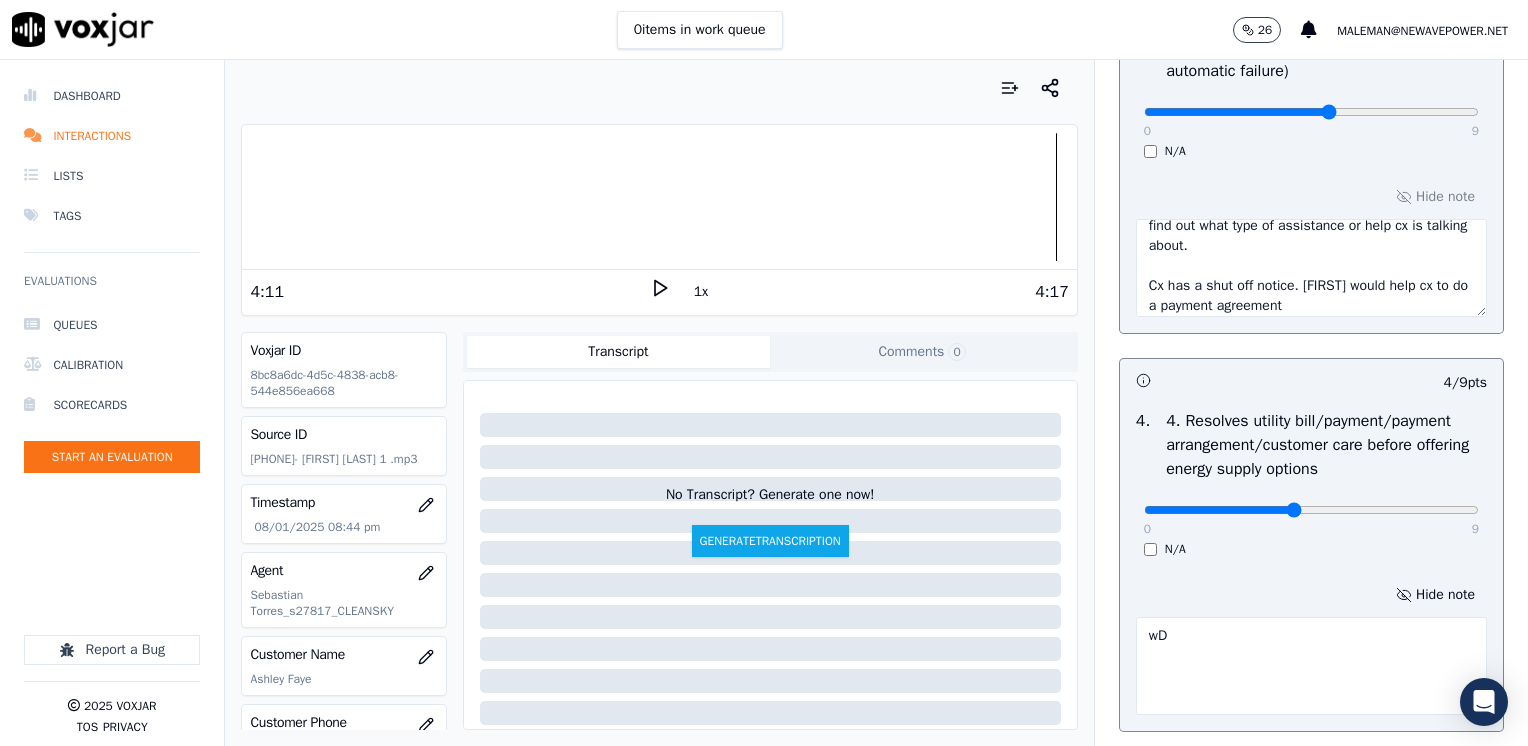 type on "w" 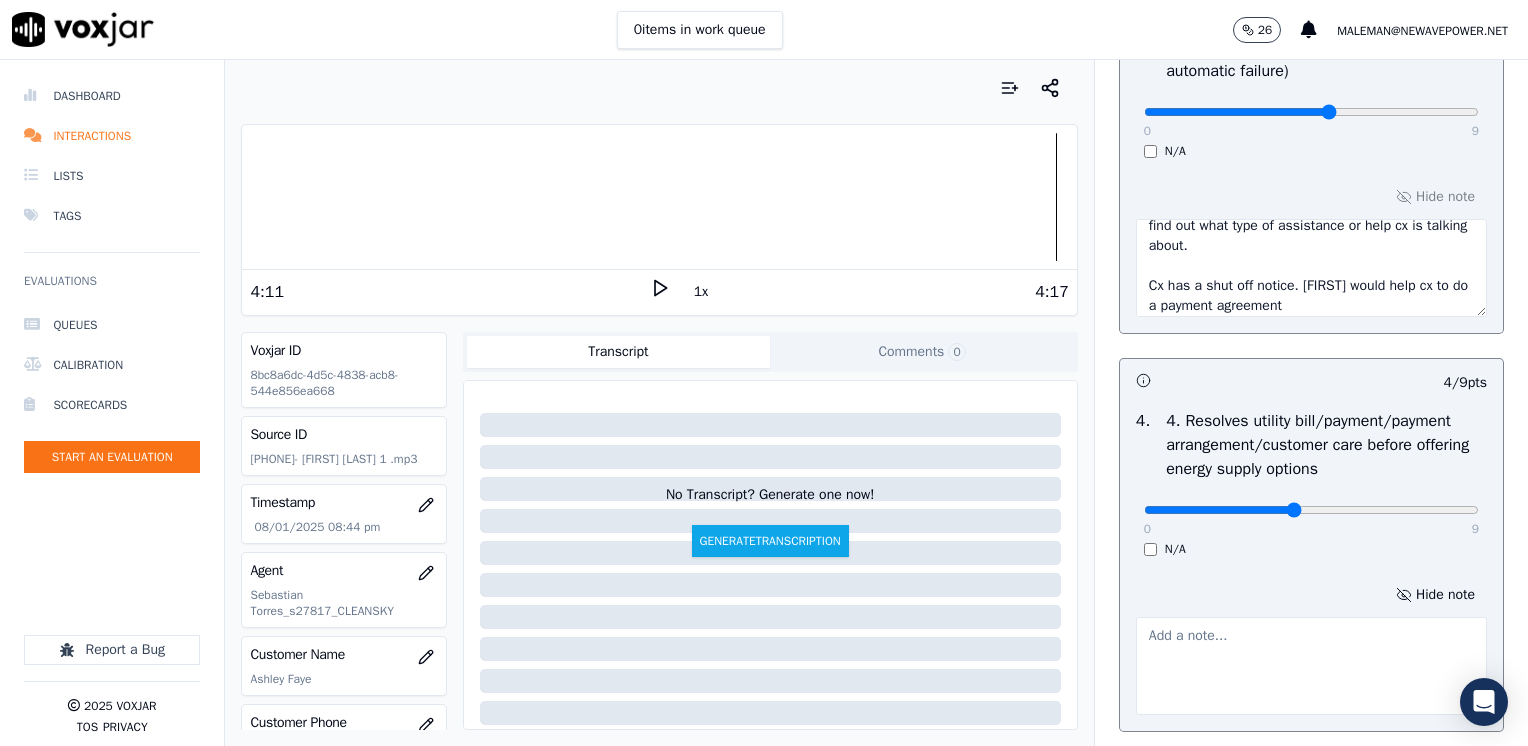 type on "W" 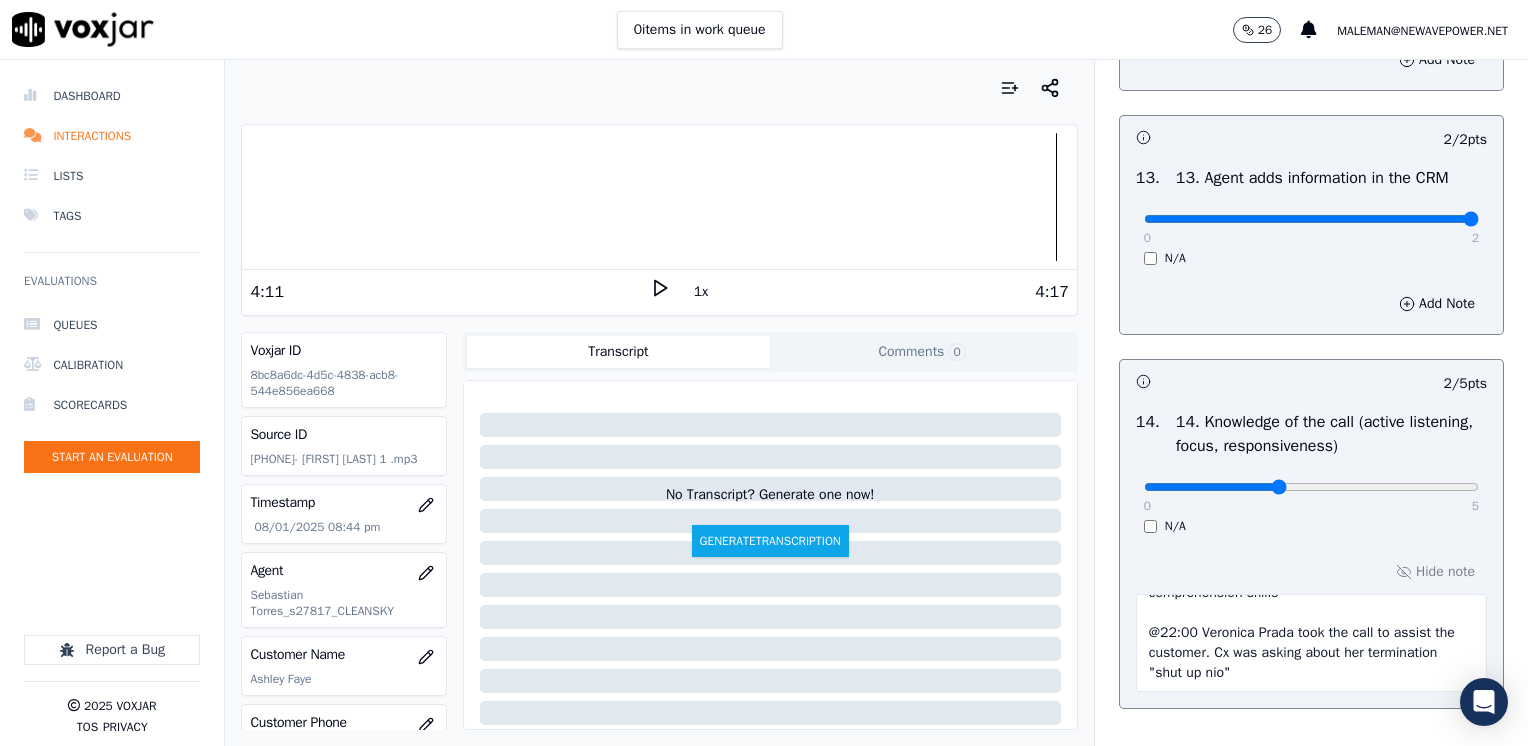scroll, scrollTop: 3776, scrollLeft: 0, axis: vertical 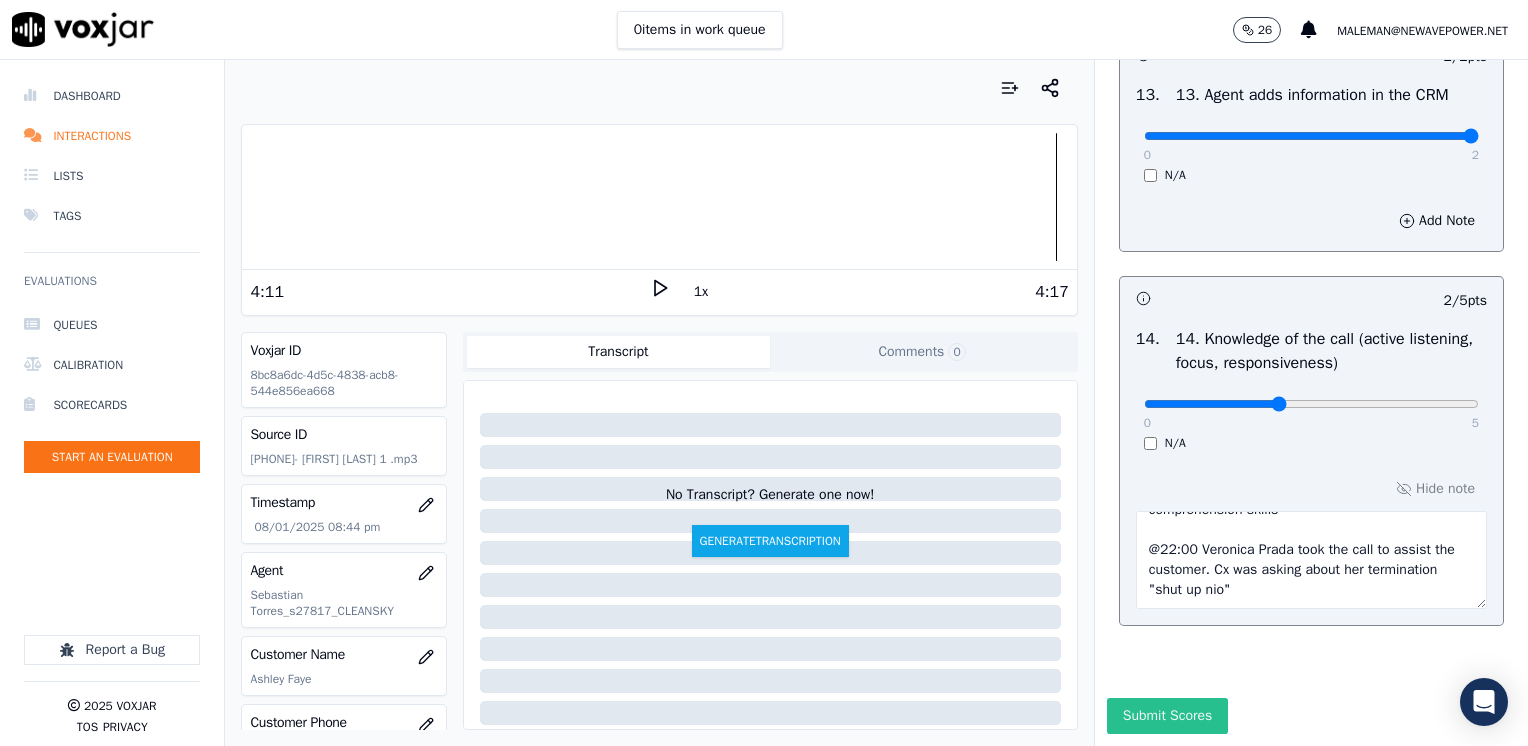 type on "Did we help cx to do a payment agreement at the end?" 